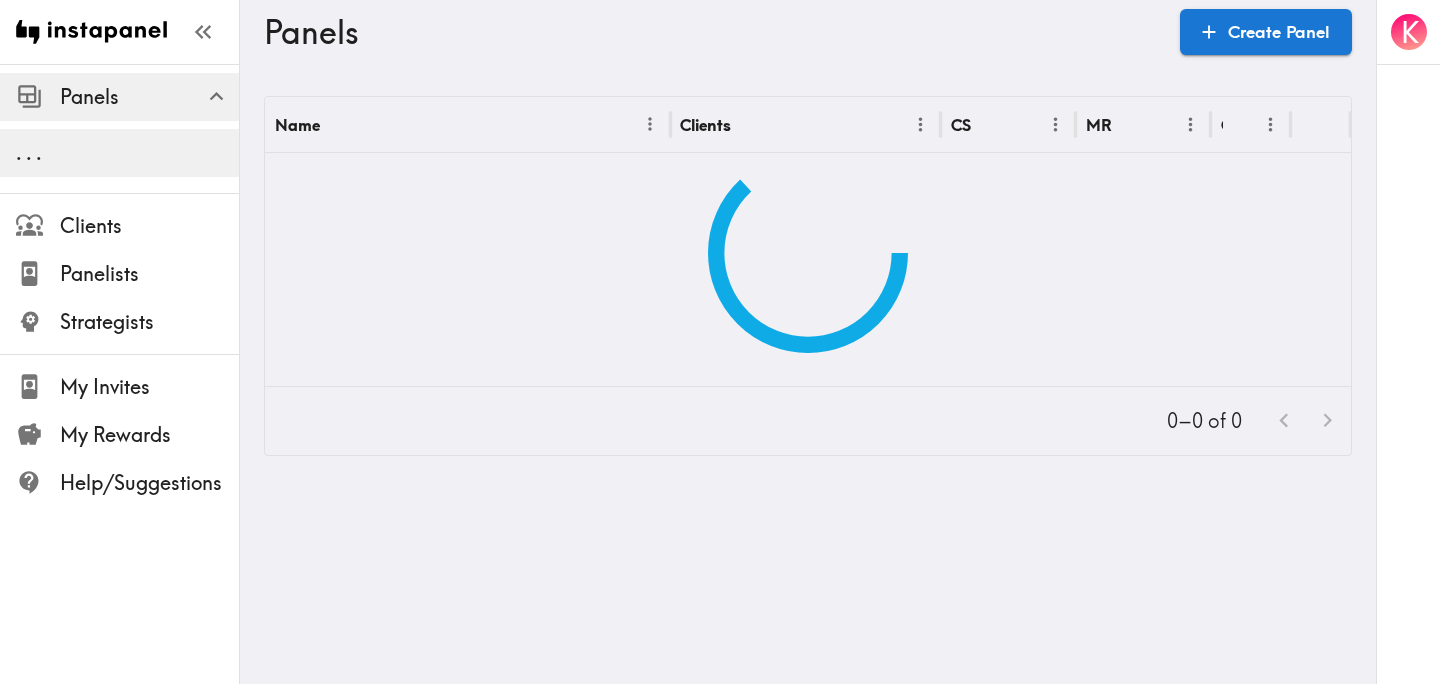 scroll, scrollTop: 0, scrollLeft: 0, axis: both 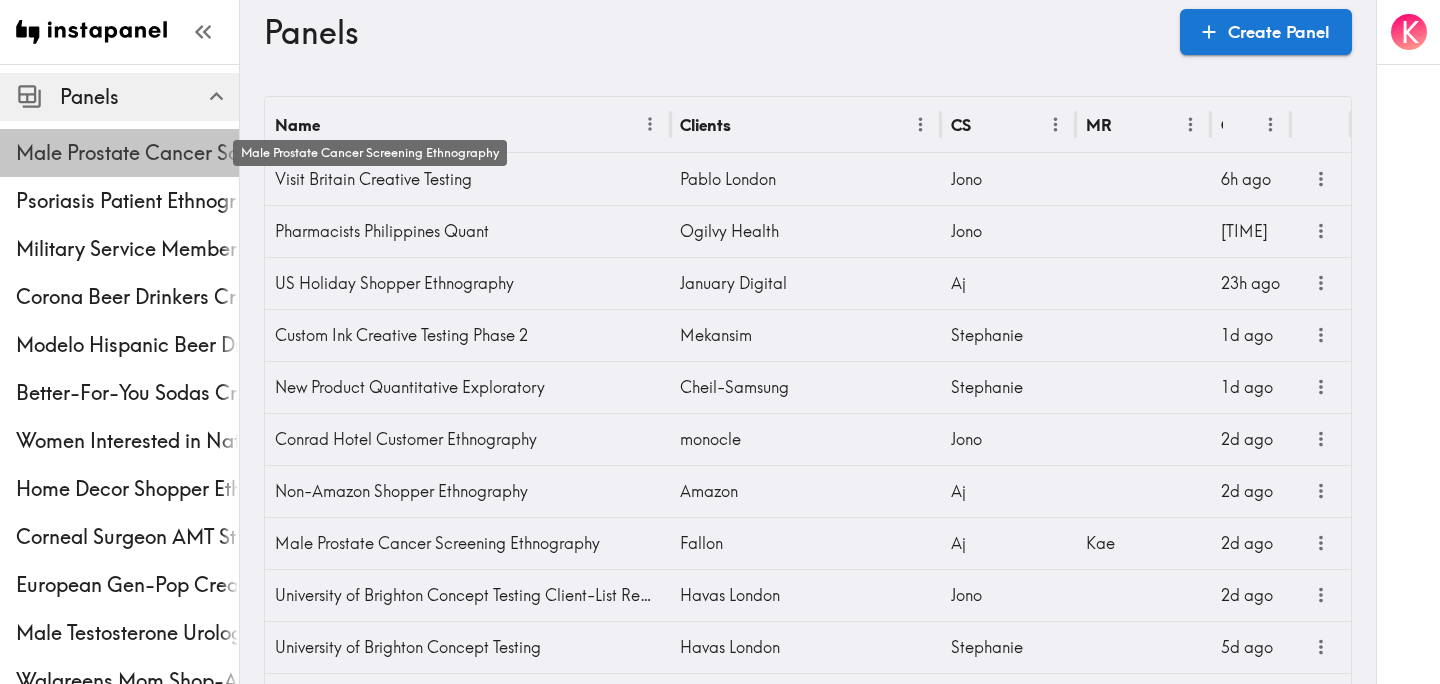 click on "Male Prostate Cancer Screening Ethnography" at bounding box center (127, 153) 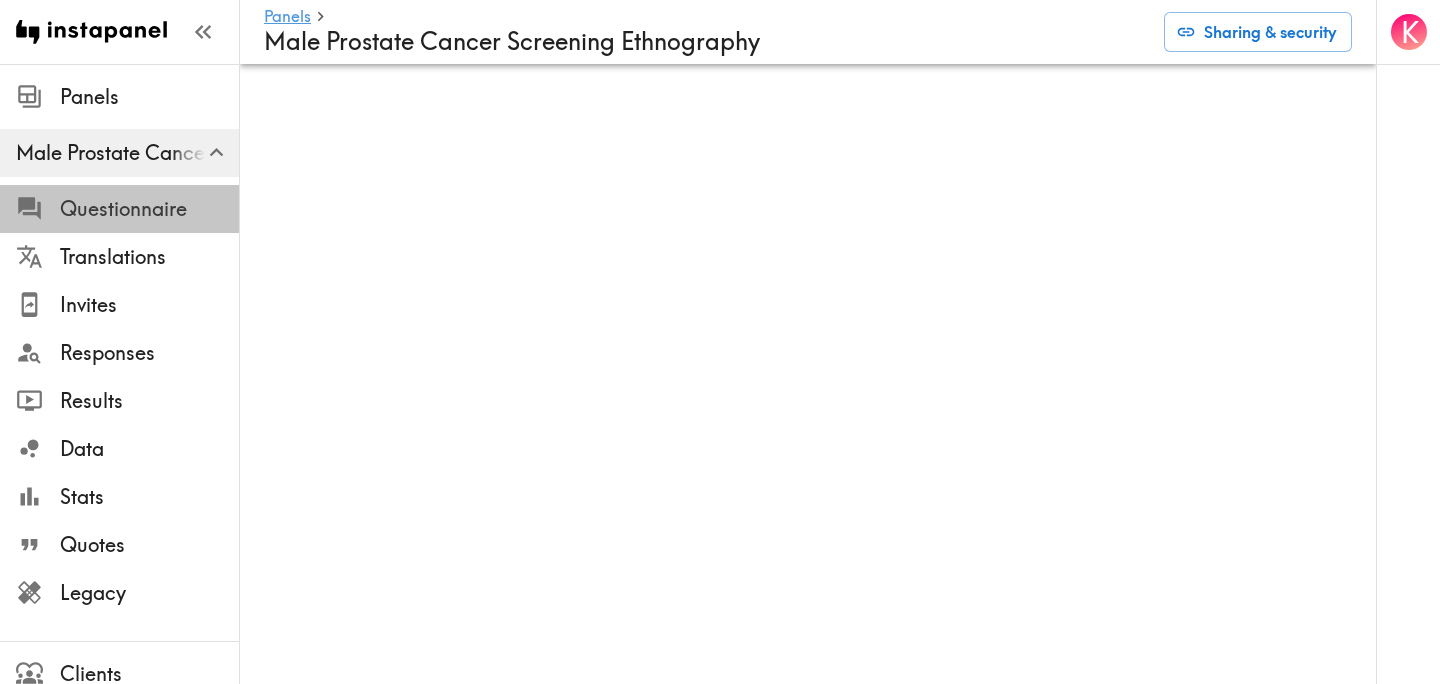 click on "Questionnaire" at bounding box center (149, 209) 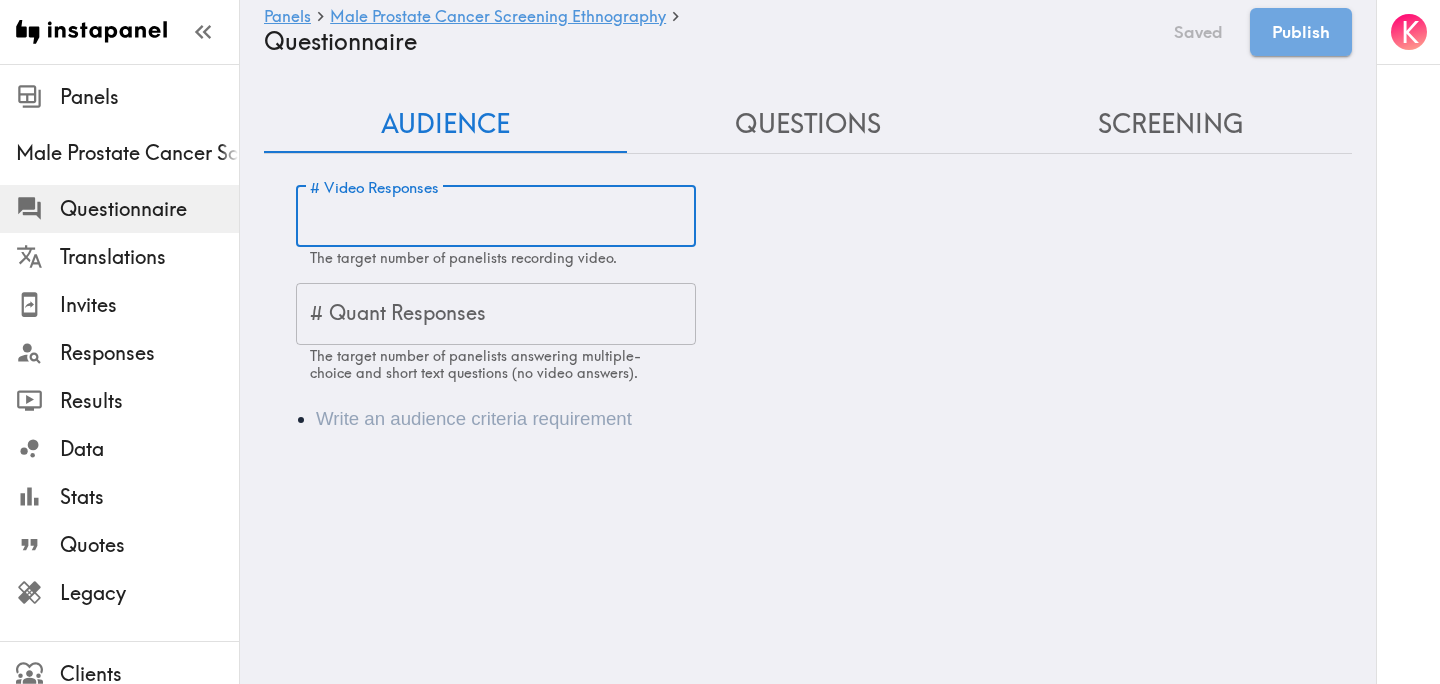 click on "# Video Responses" at bounding box center (496, 217) 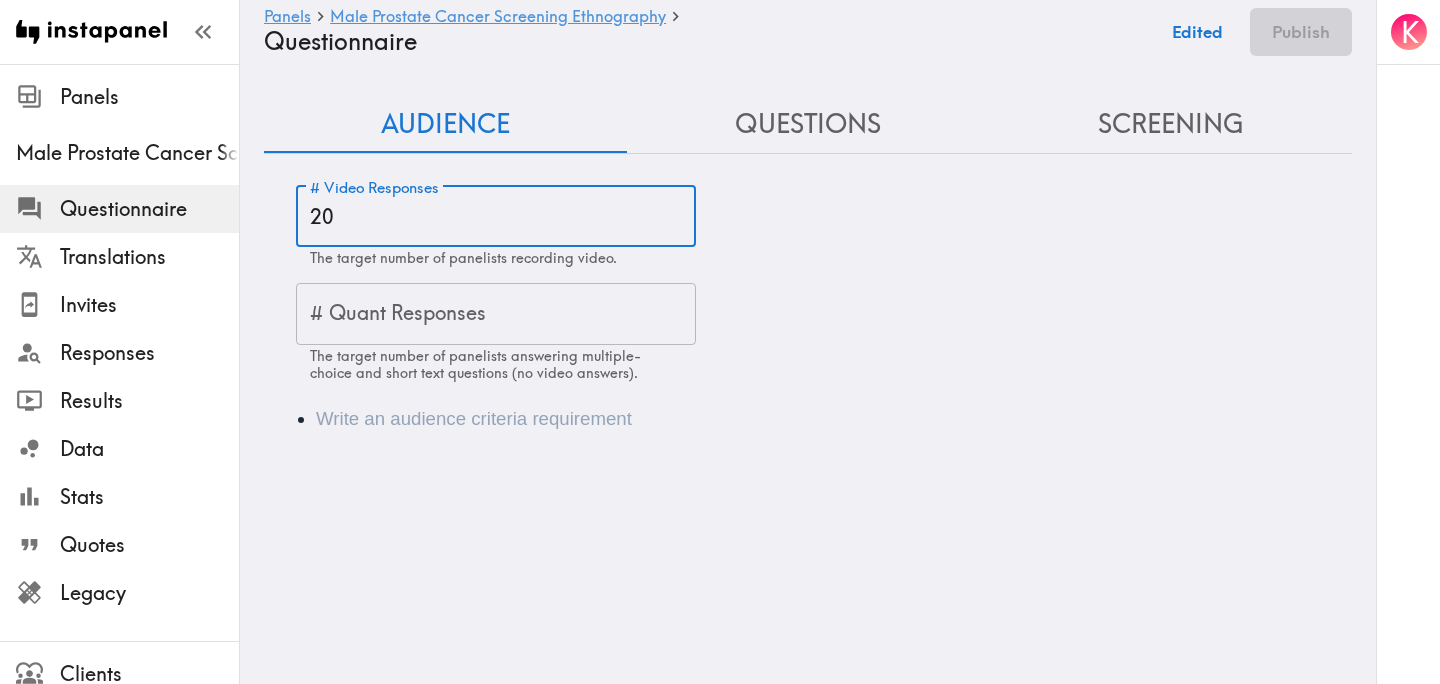 type on "20" 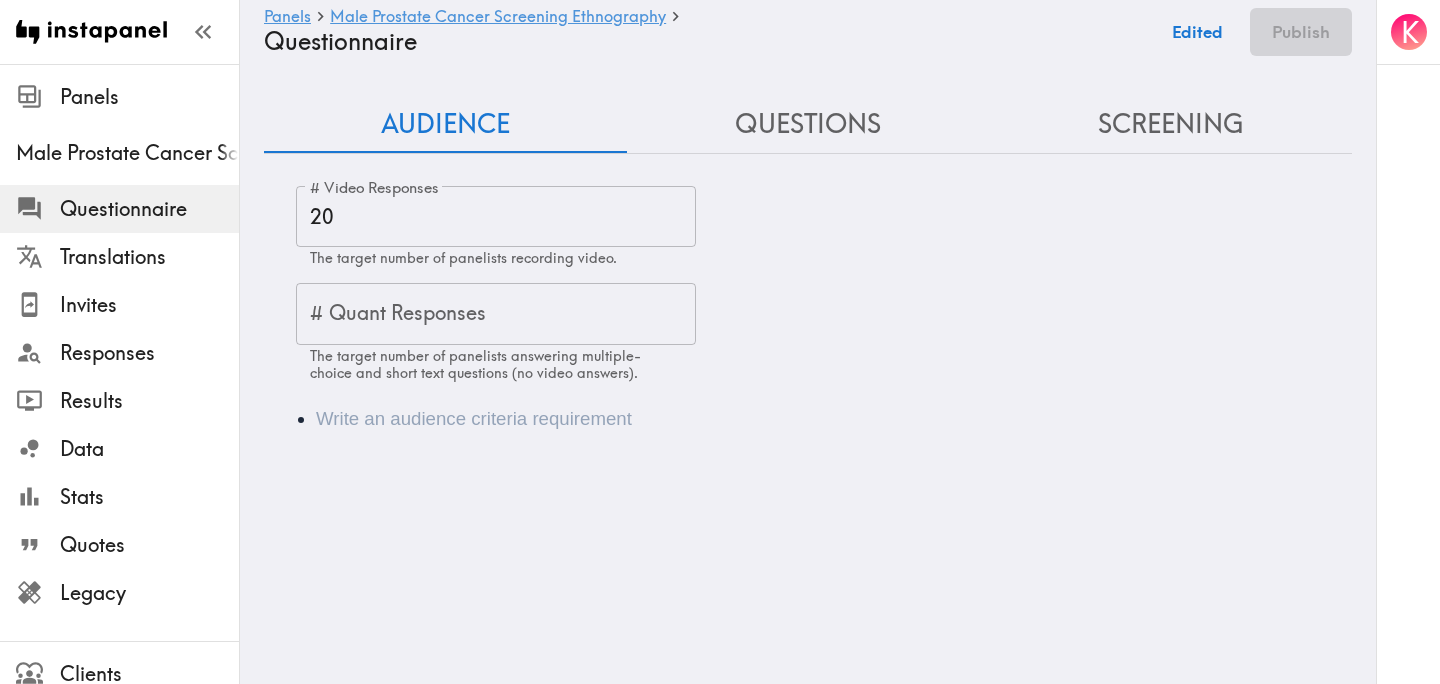 click at bounding box center [836, 419] 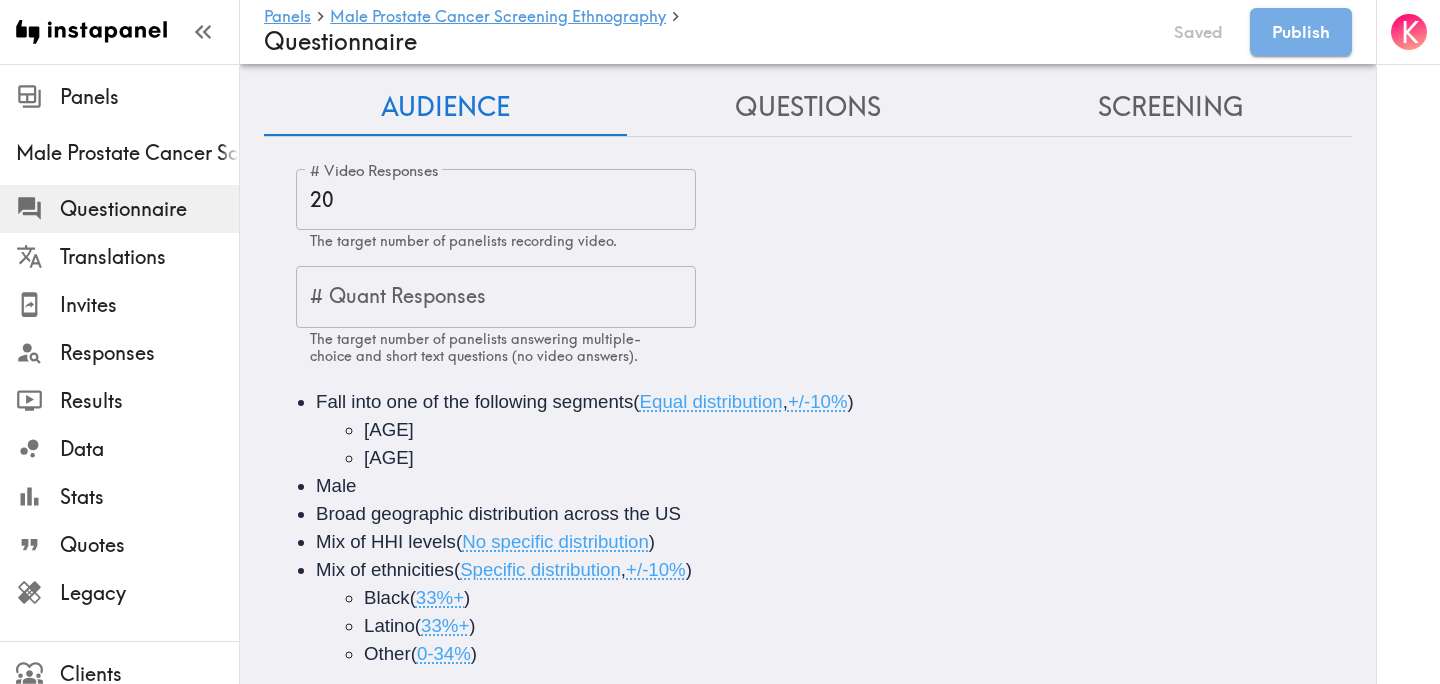 scroll, scrollTop: 0, scrollLeft: 0, axis: both 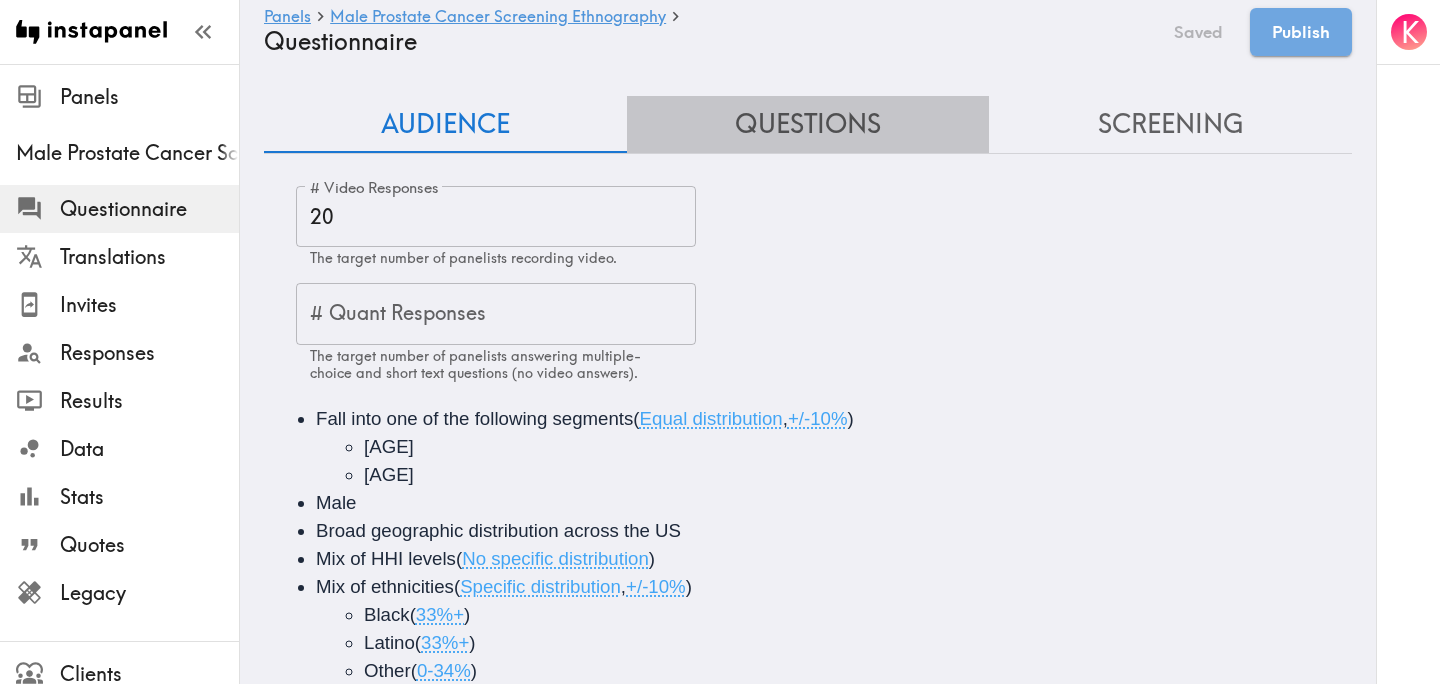 click on "Questions" at bounding box center [808, 124] 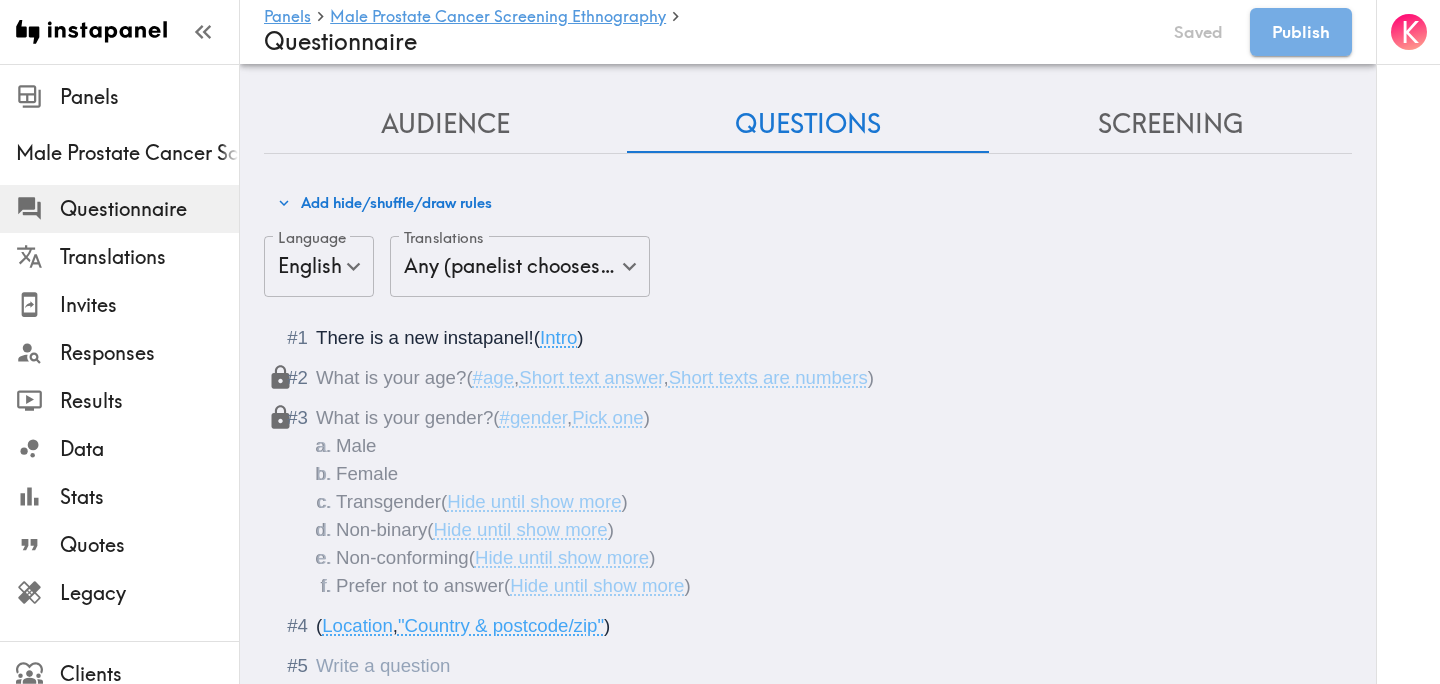 scroll, scrollTop: 104, scrollLeft: 0, axis: vertical 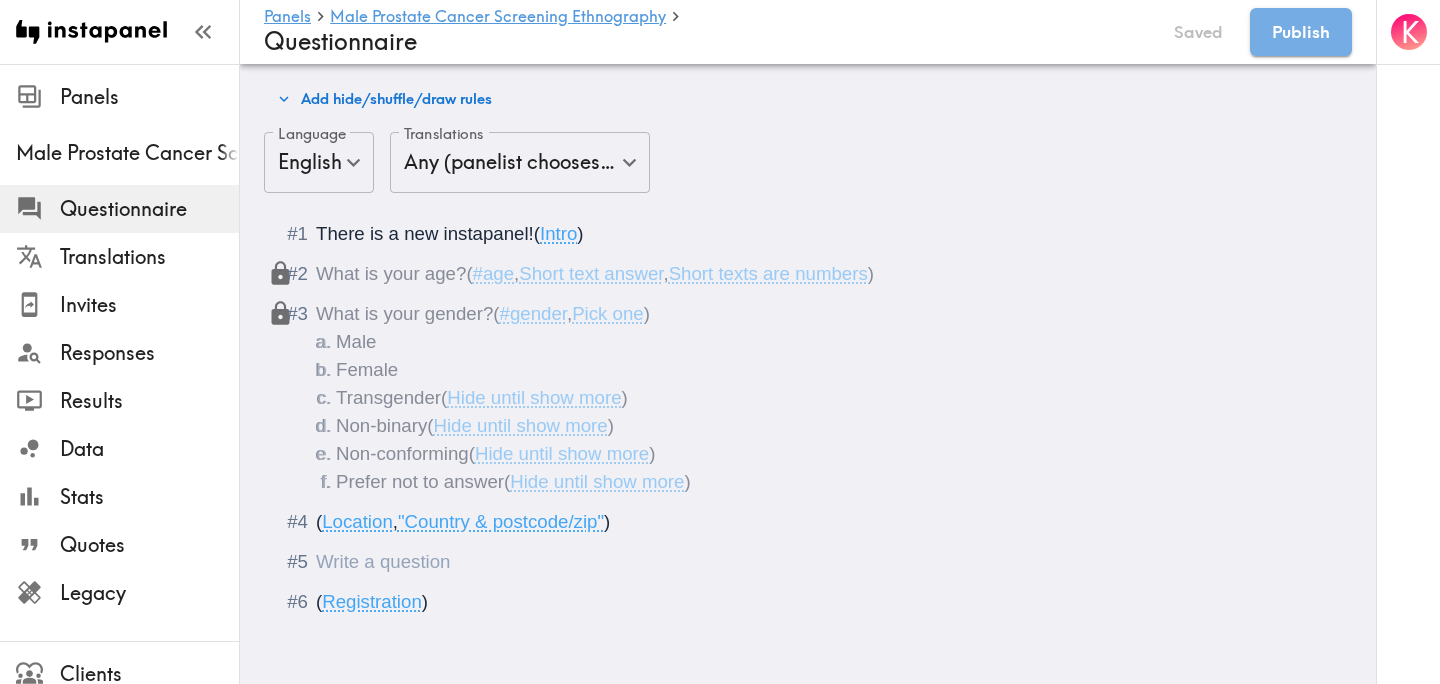 click at bounding box center (316, 561) 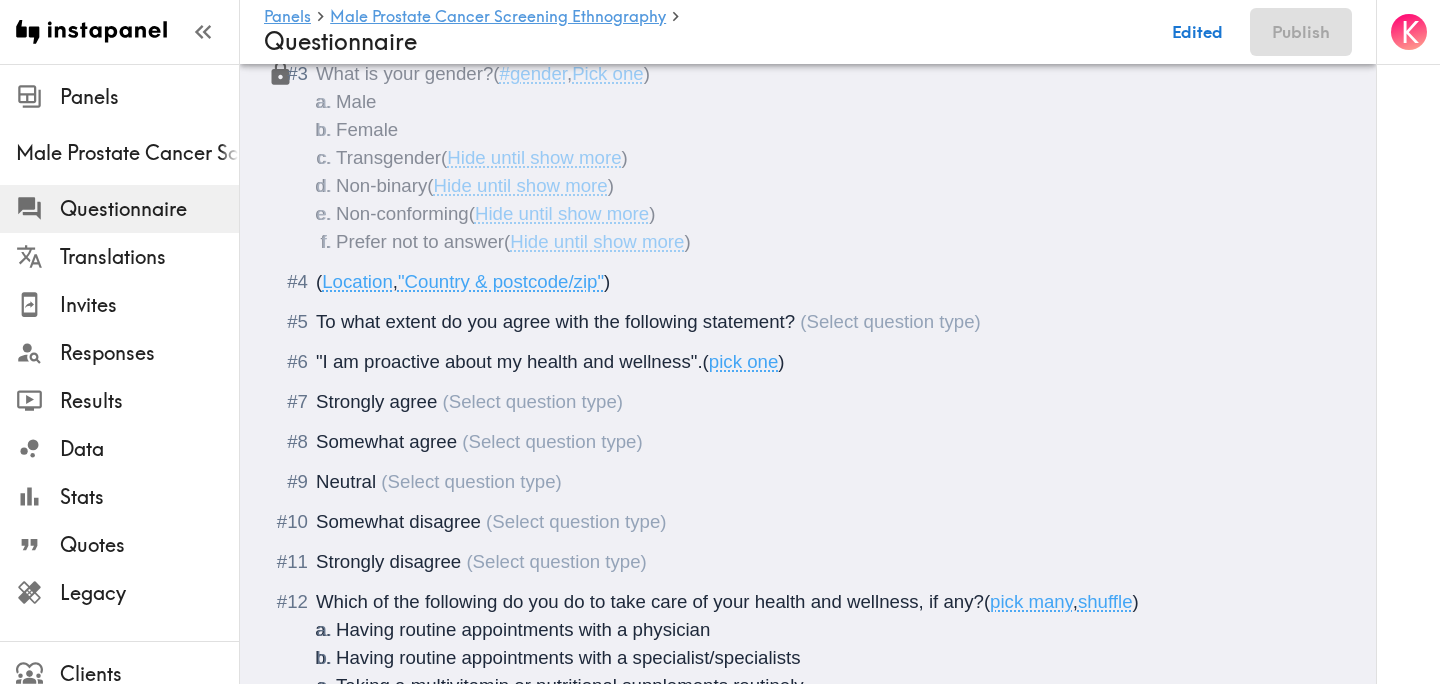 scroll, scrollTop: 326, scrollLeft: 0, axis: vertical 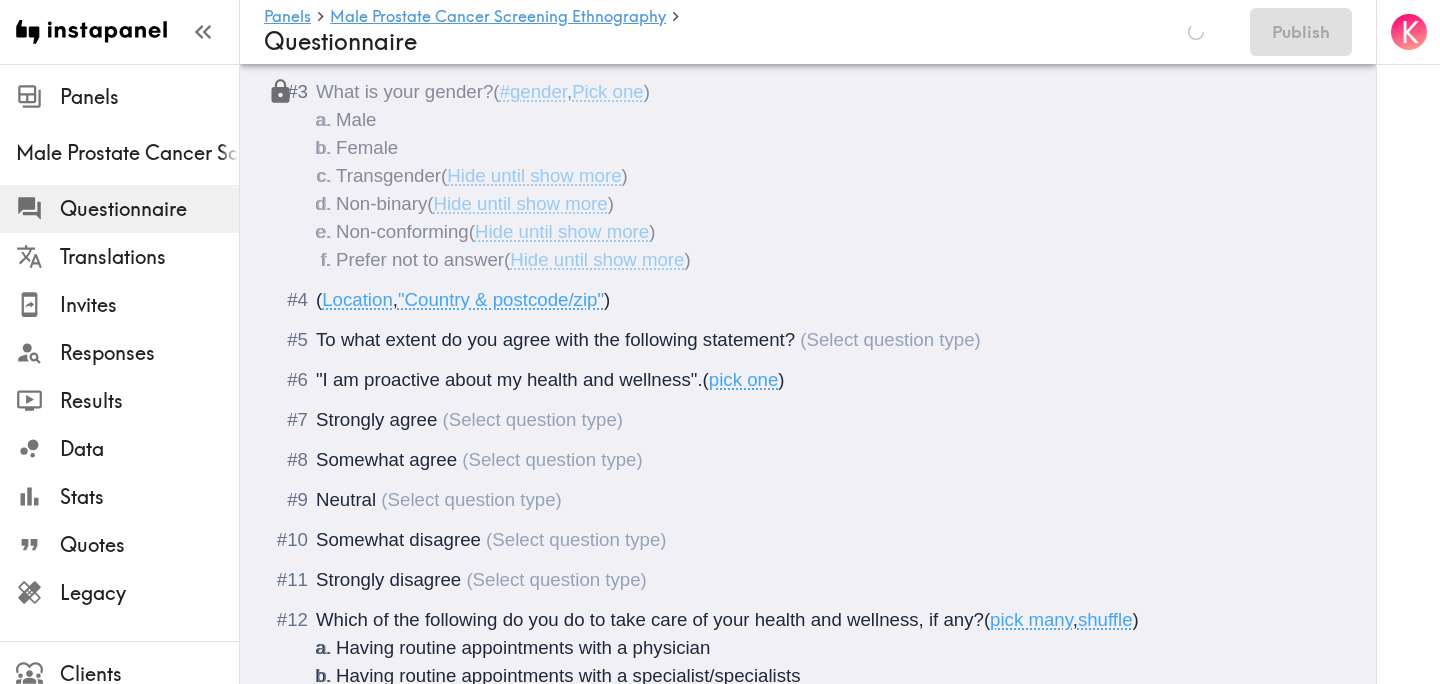 click on ""I am proactive about my health and wellness".  ( pick one )" at bounding box center (808, 380) 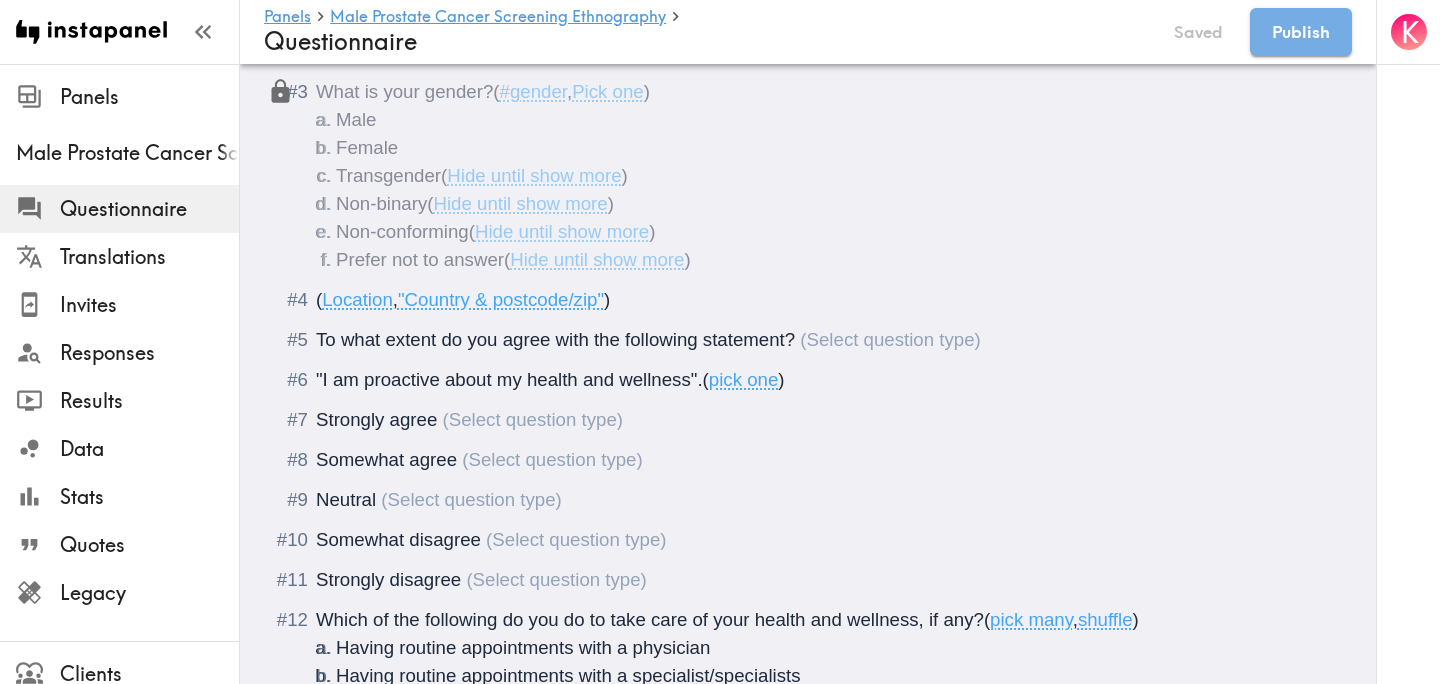 type 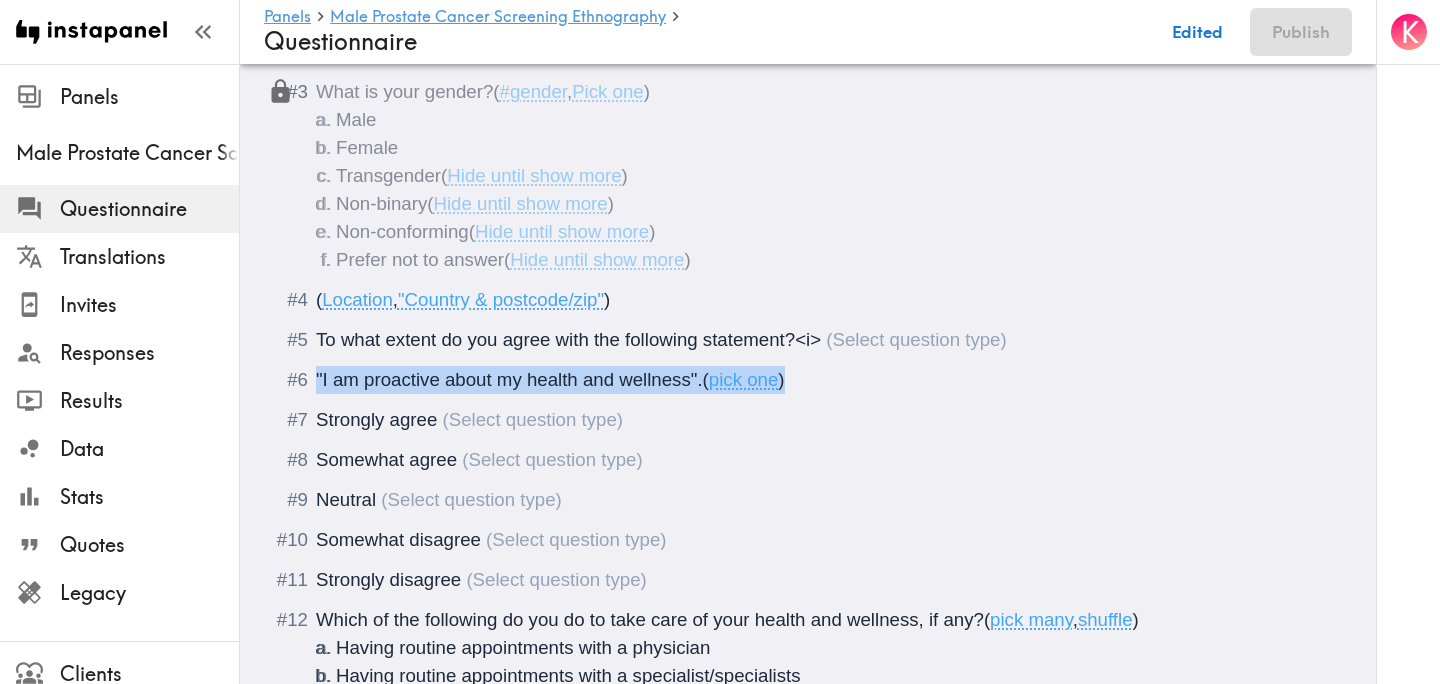 drag, startPoint x: 805, startPoint y: 385, endPoint x: 276, endPoint y: 374, distance: 529.1144 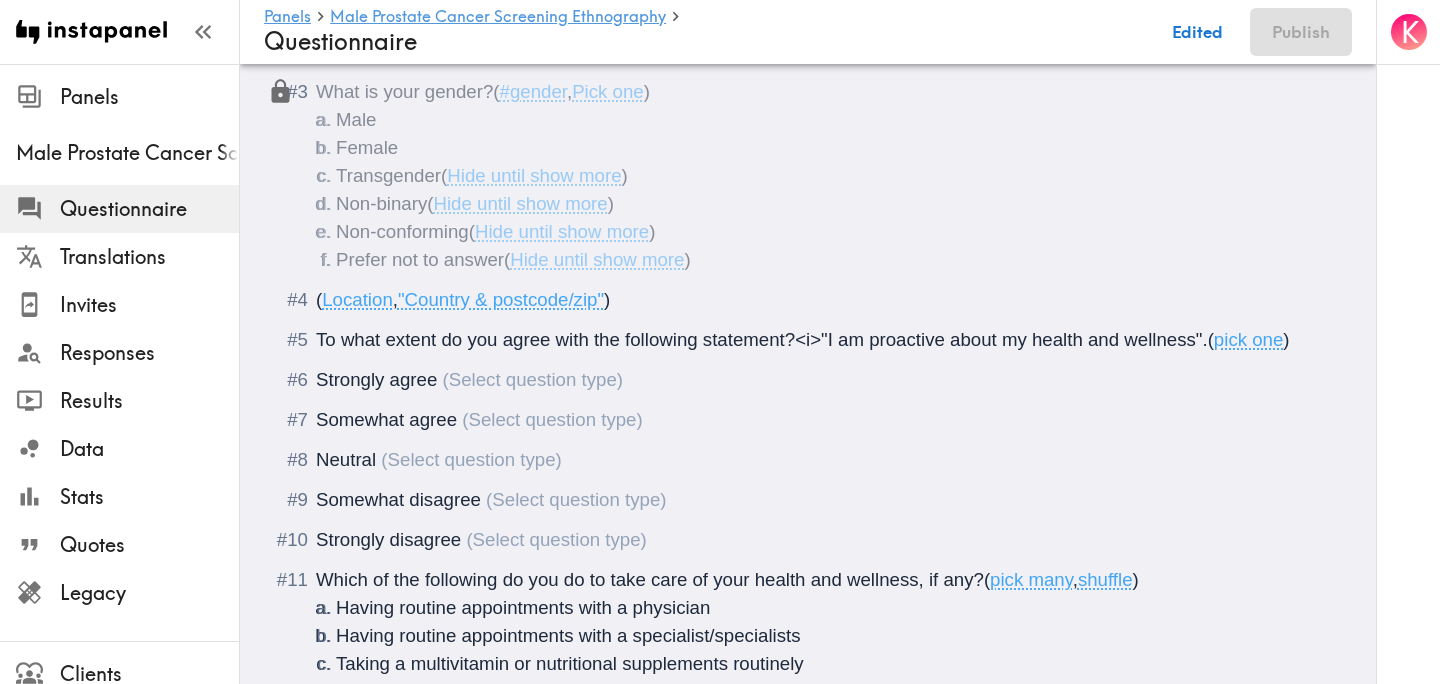 click on "(" at bounding box center (1211, 339) 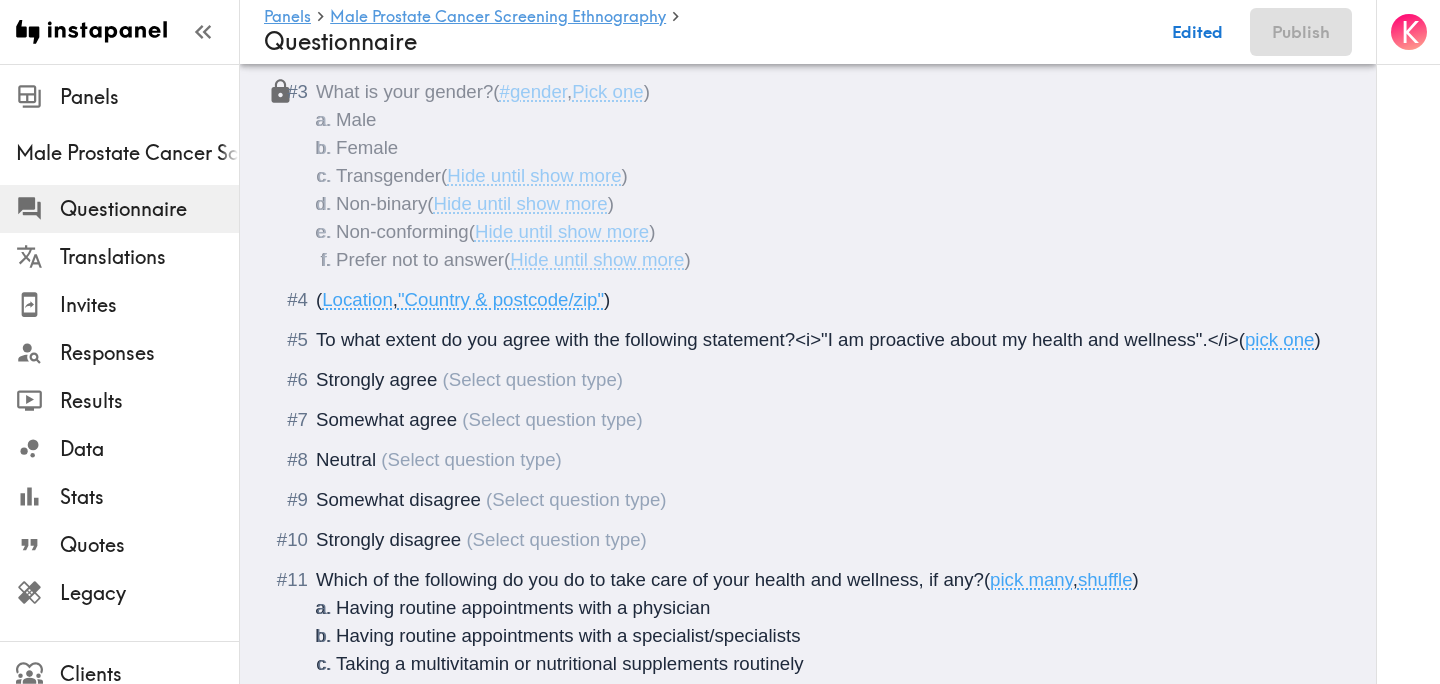 click on "Strongly agree" at bounding box center (376, 379) 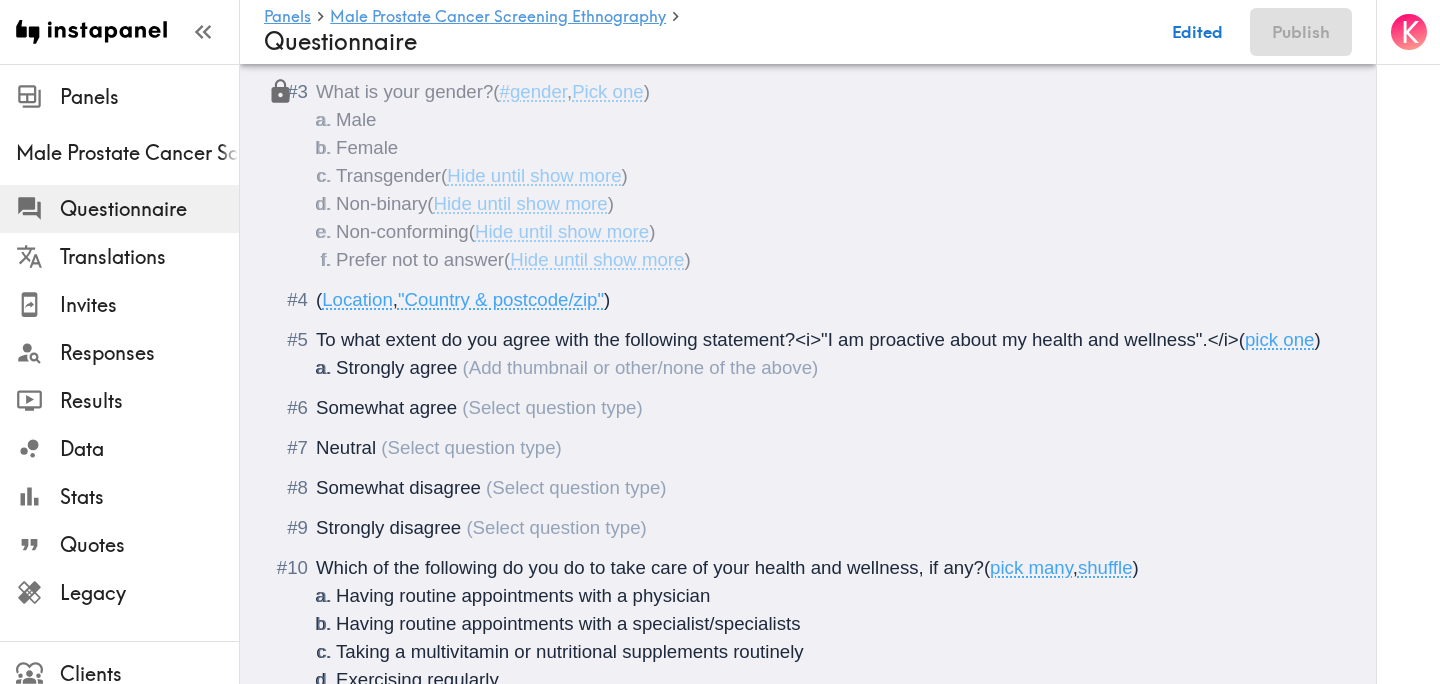 click on "Somewhat agree" at bounding box center [808, 408] 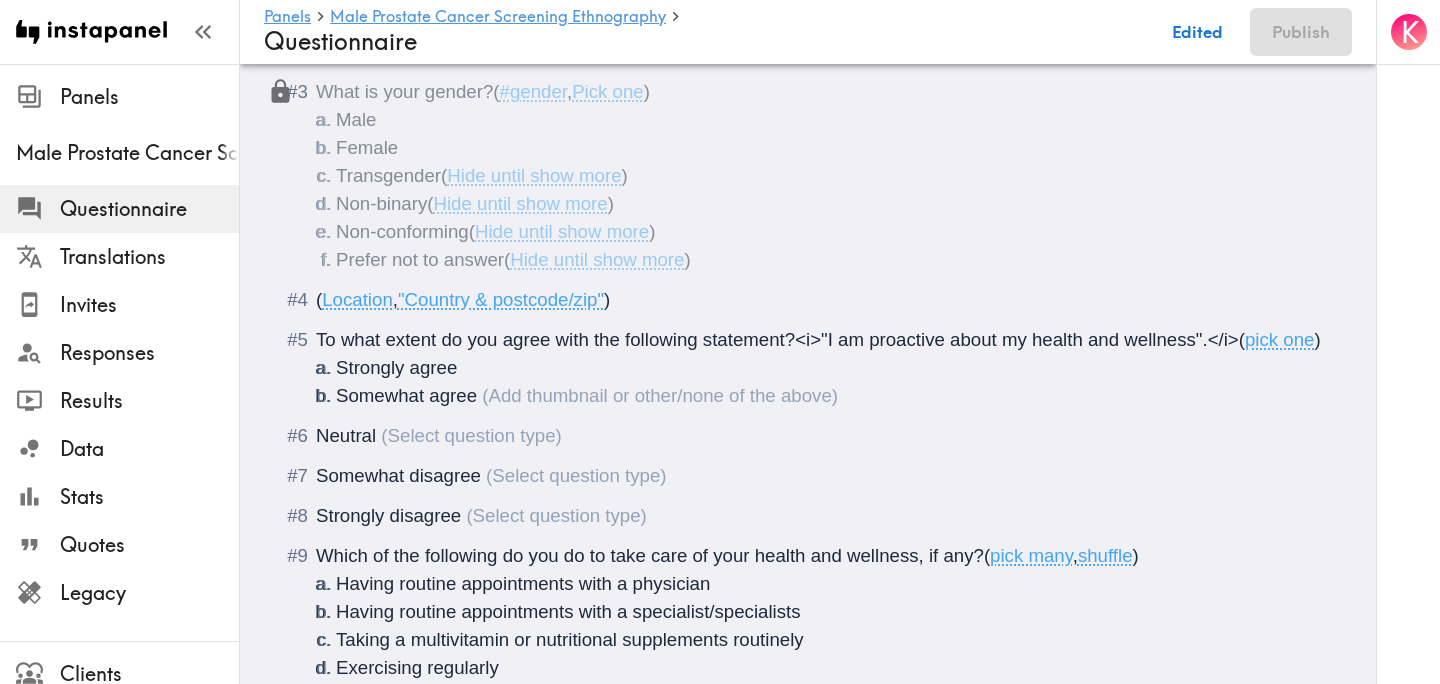 click on "Neutral" at bounding box center [346, 435] 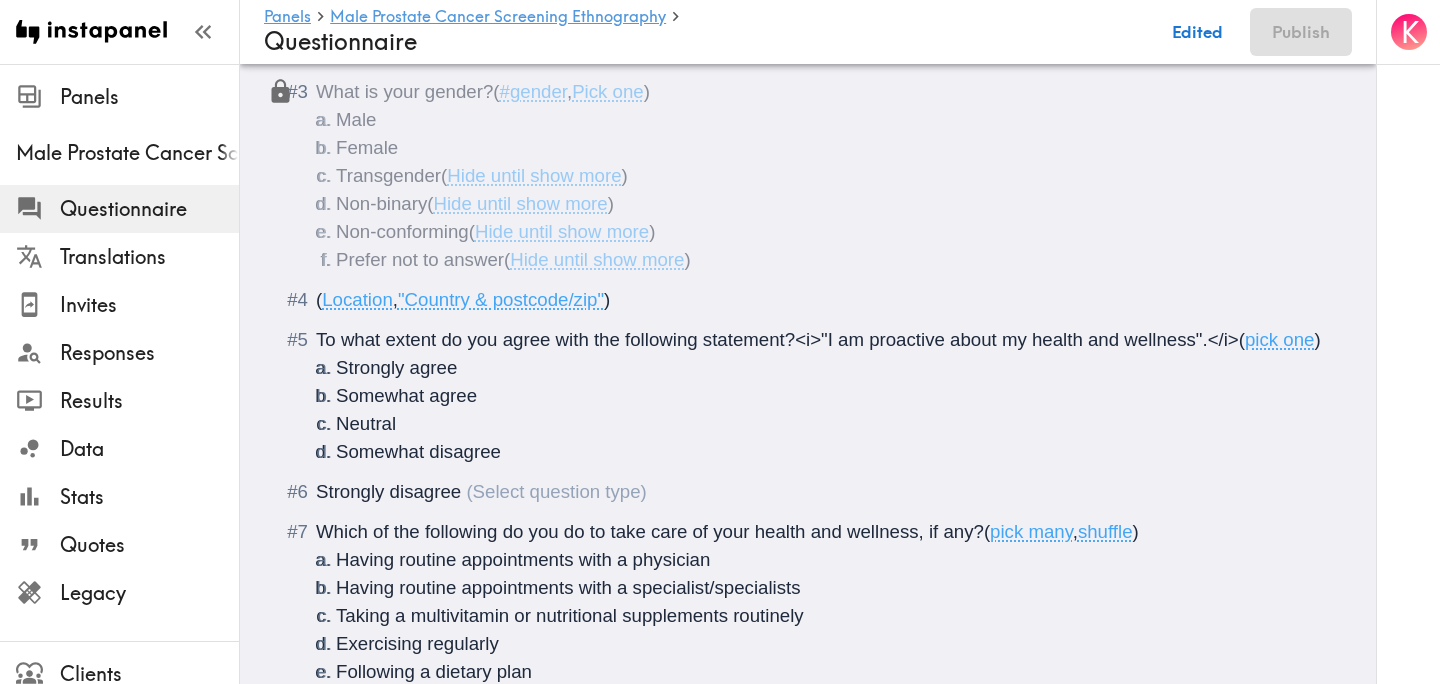 click on "Strongly disagree" at bounding box center [388, 491] 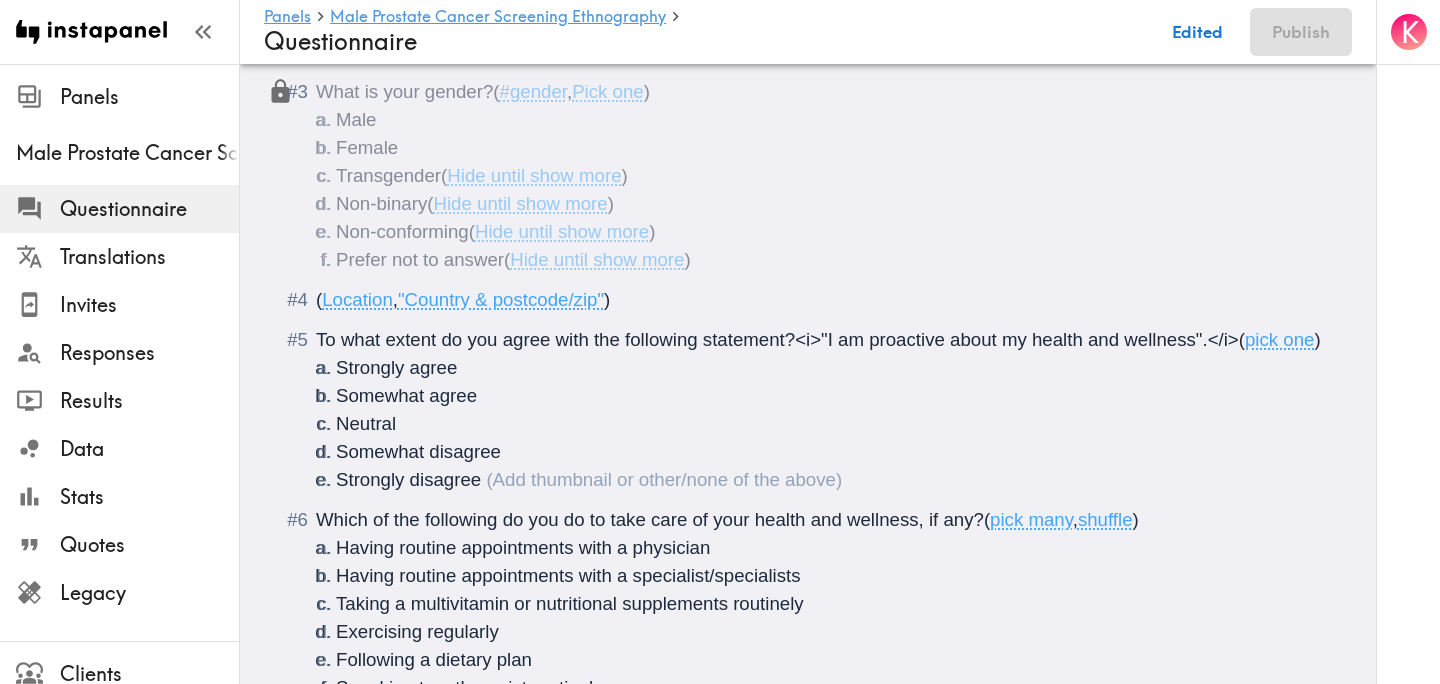 scroll, scrollTop: 676, scrollLeft: 0, axis: vertical 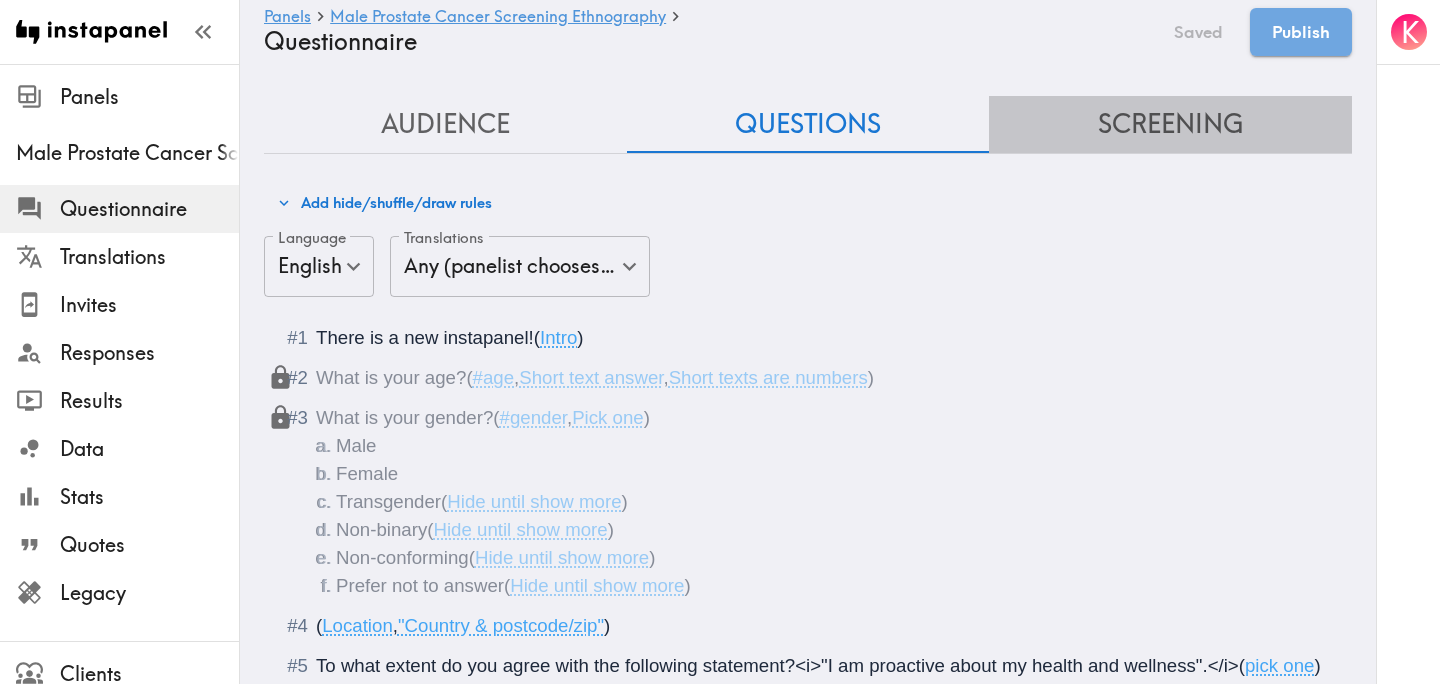click on "Screening" at bounding box center [1170, 124] 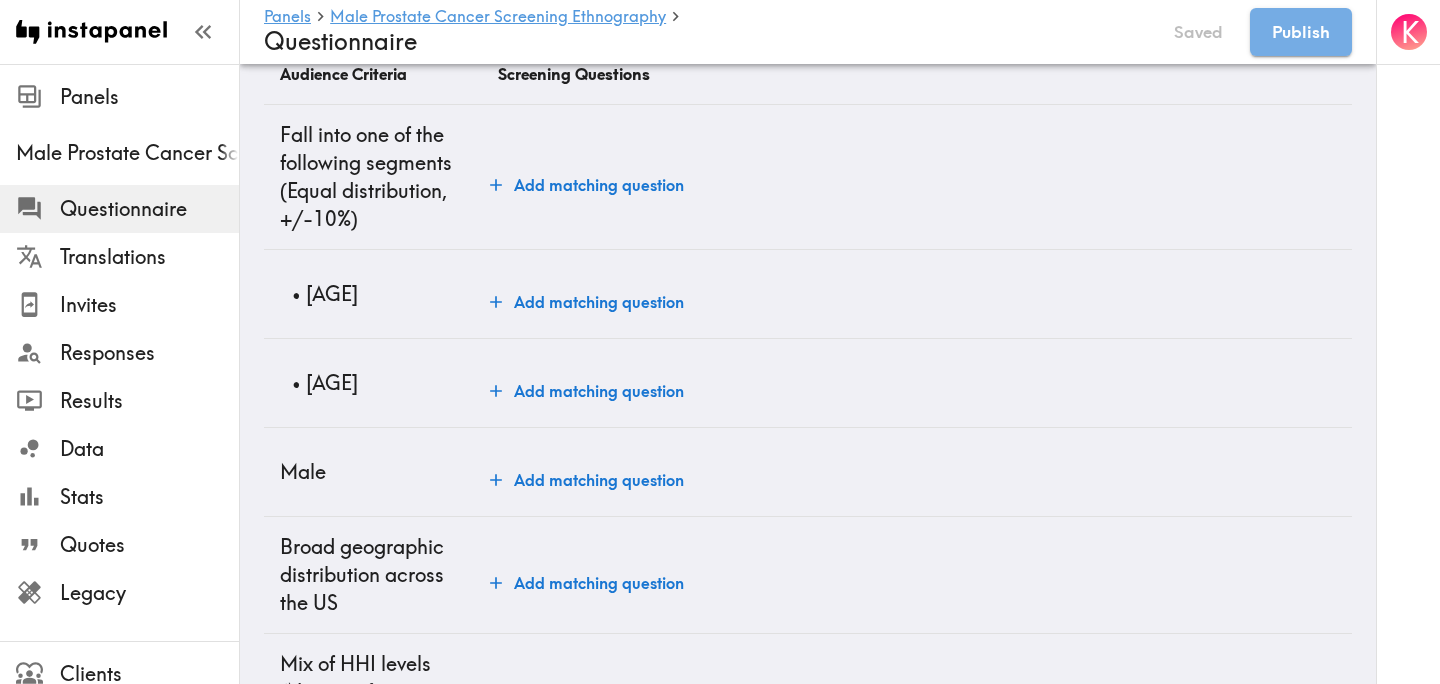 scroll, scrollTop: 127, scrollLeft: 0, axis: vertical 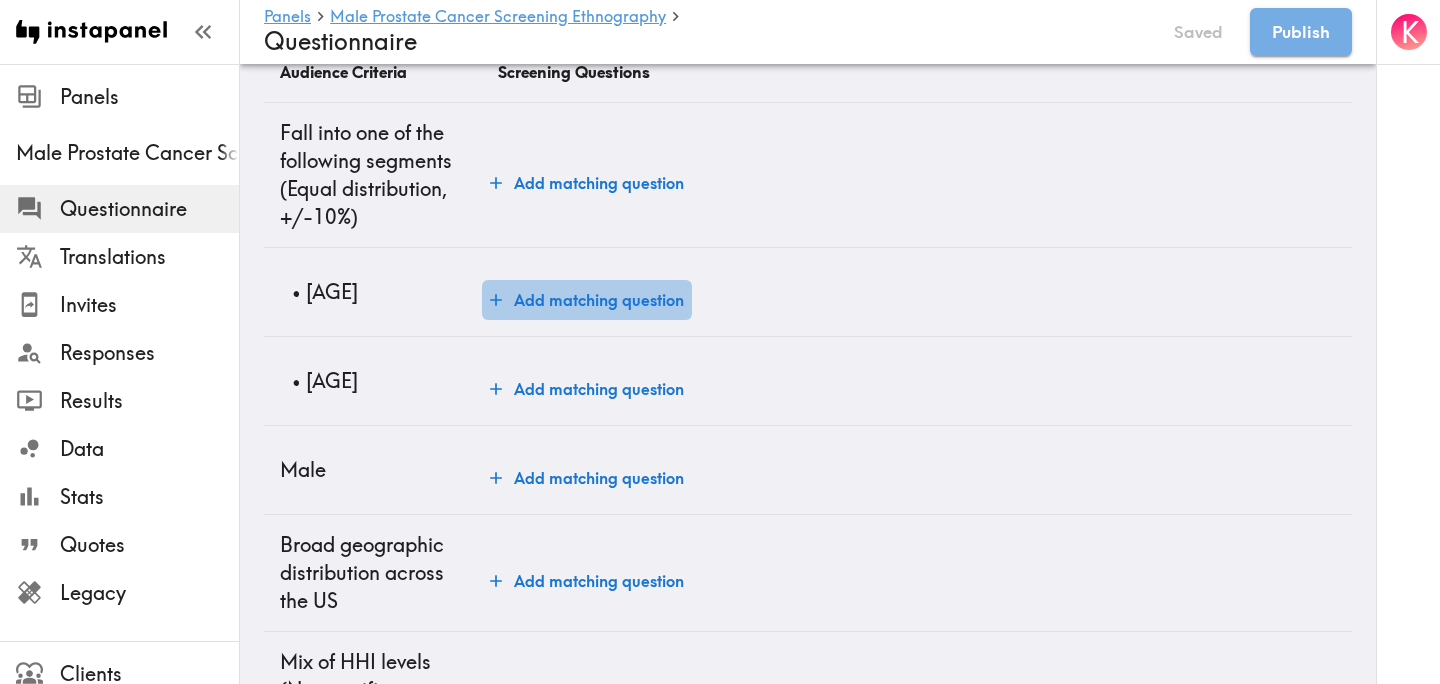 click on "Add matching question" at bounding box center [587, 300] 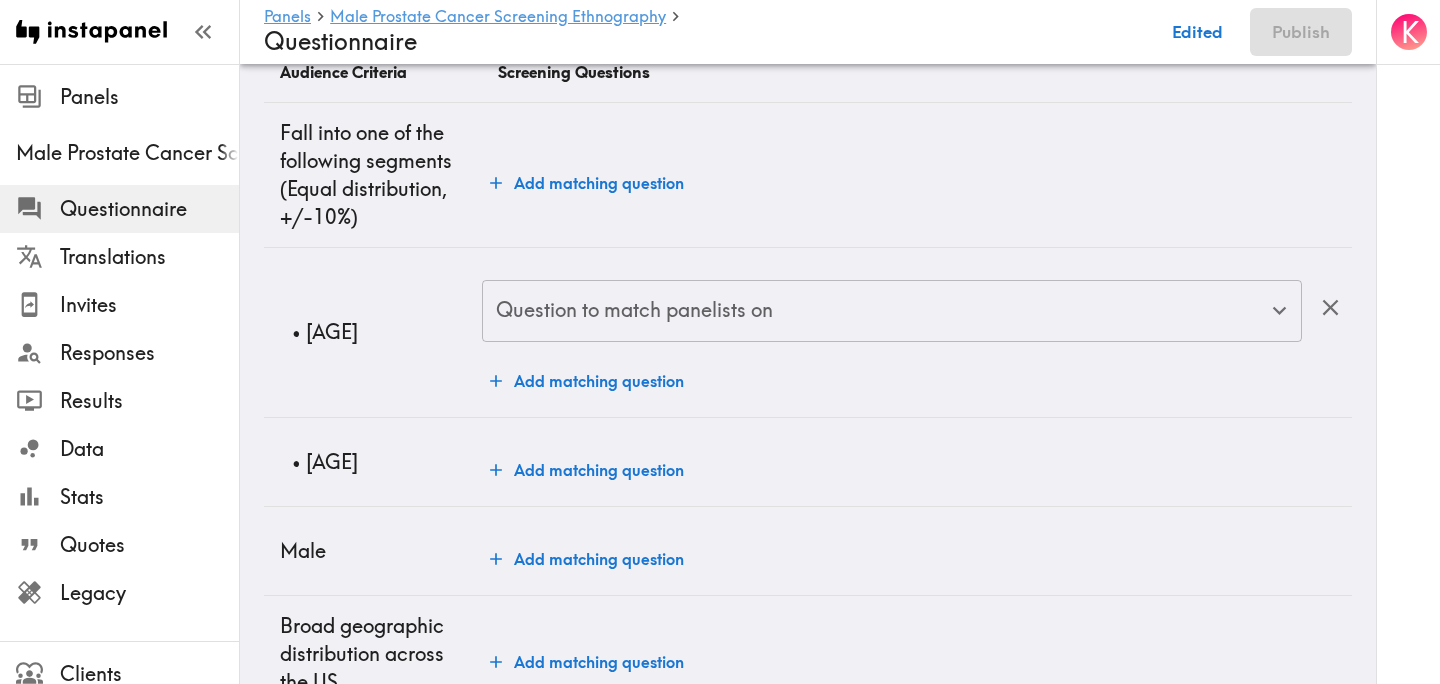 click on "Question to match panelists on" at bounding box center (877, 311) 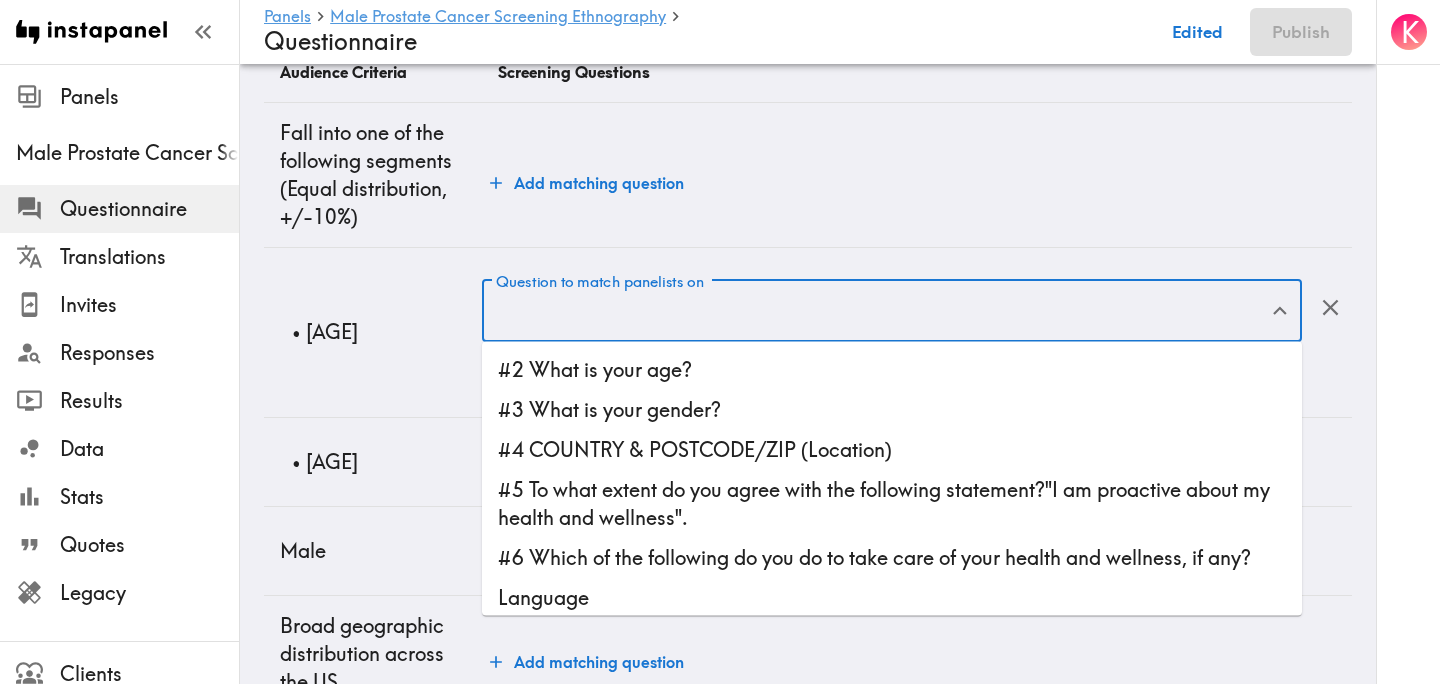 click on "#2 What is your age?" at bounding box center [892, 370] 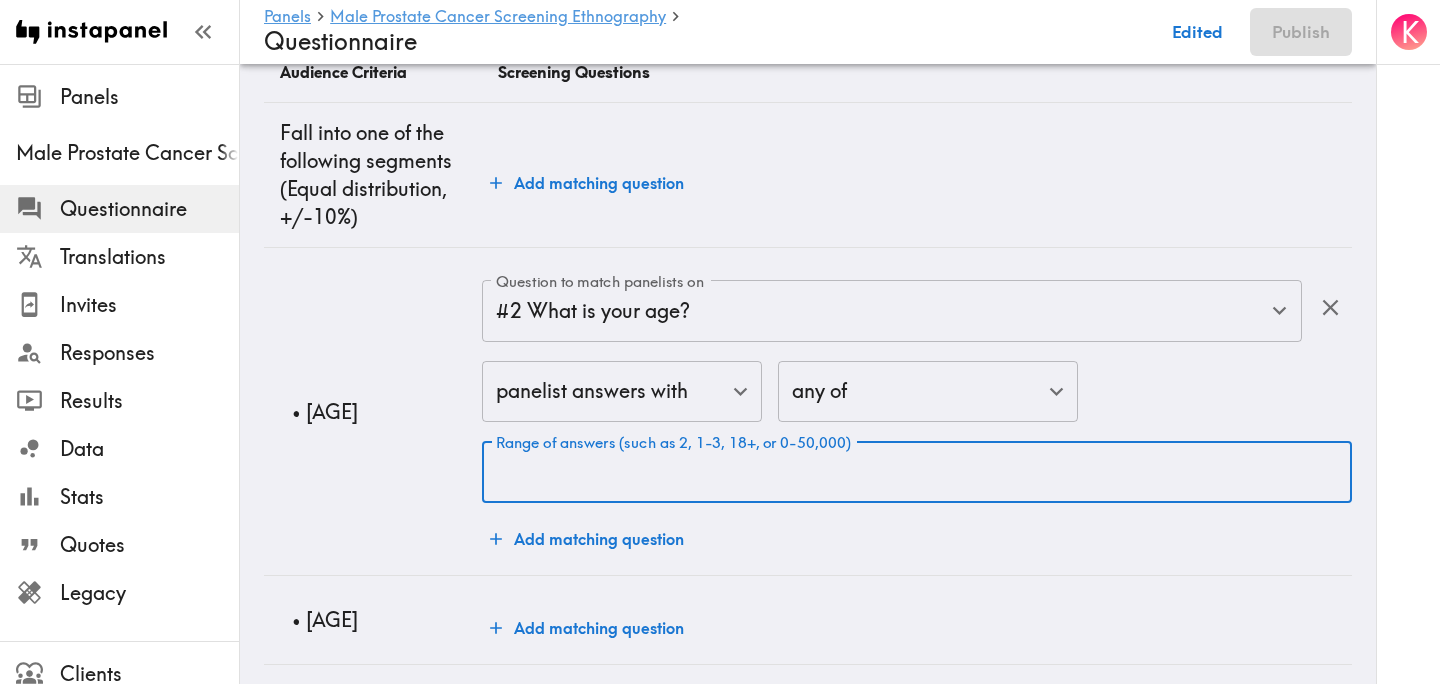 click on "Range of answers (such as 2, 1-3, 18+, or 0-50,000)" at bounding box center (917, 472) 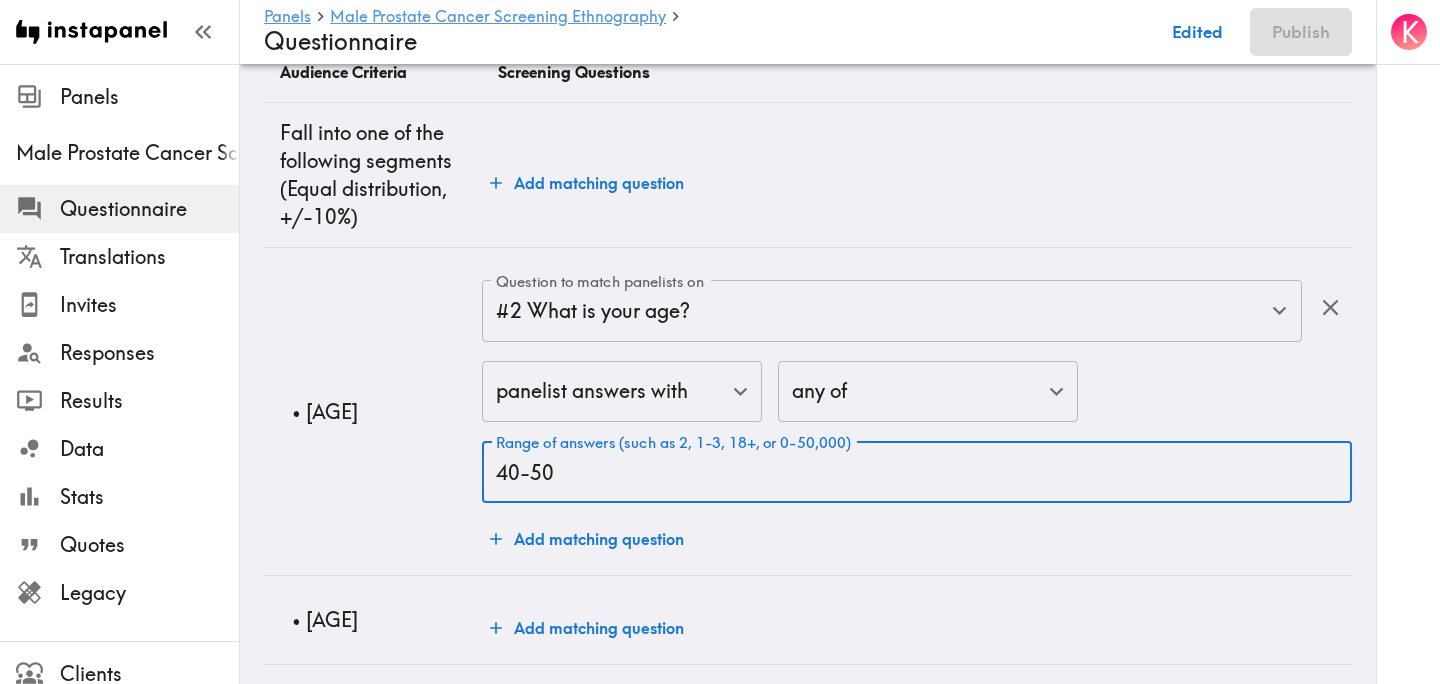 scroll, scrollTop: 387, scrollLeft: 0, axis: vertical 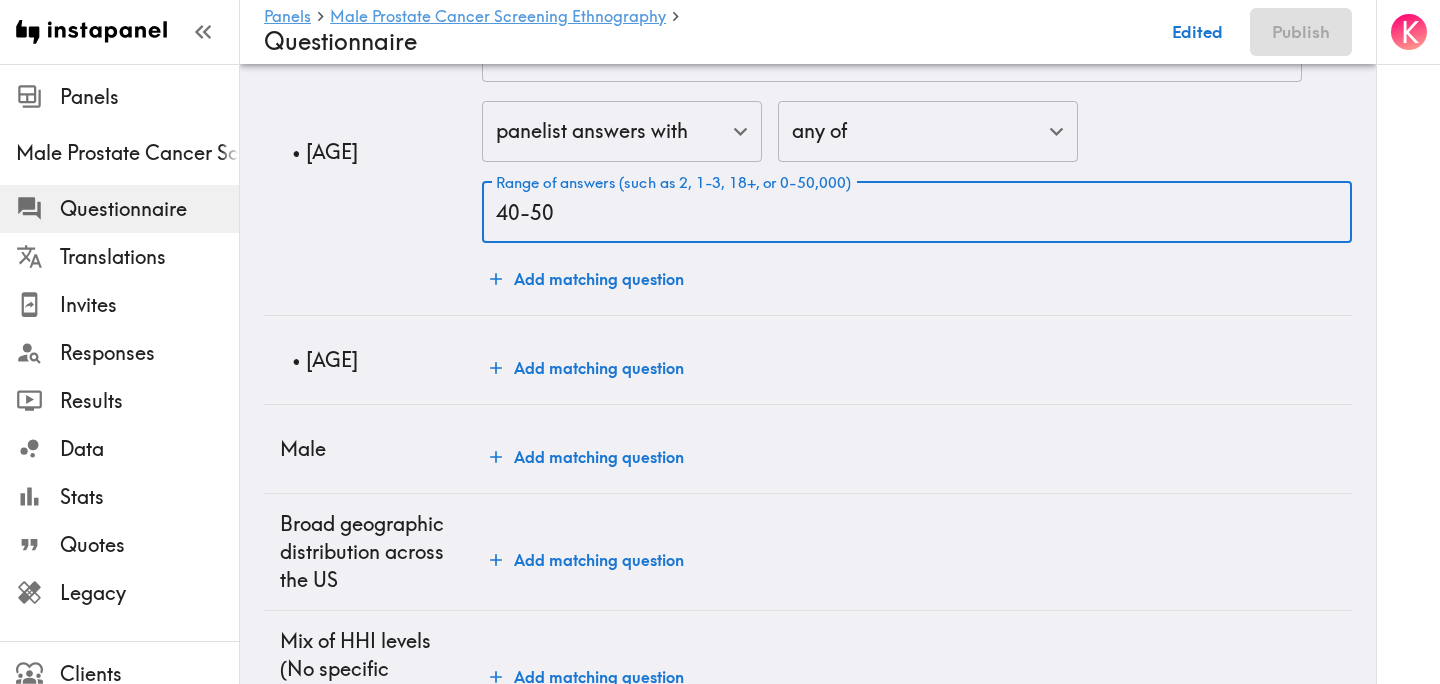 type on "40-50" 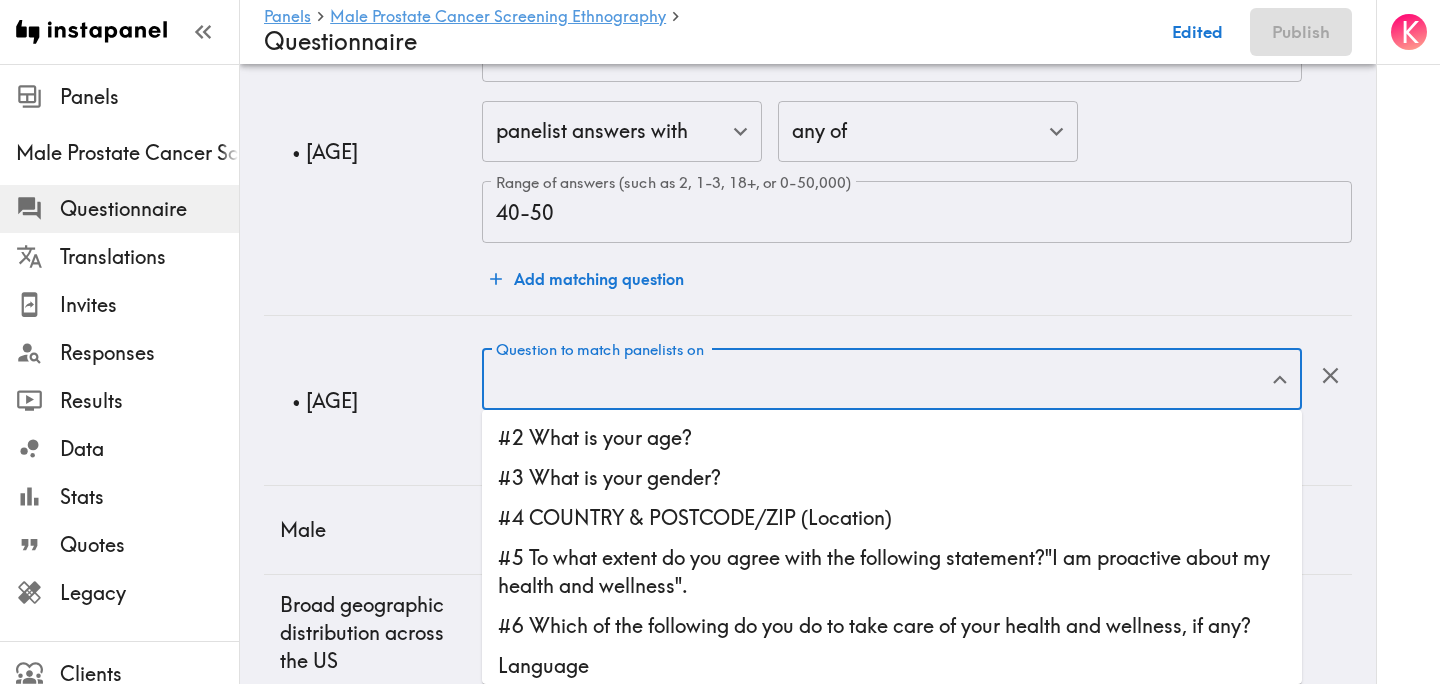 click on "Question to match panelists on" at bounding box center [877, 379] 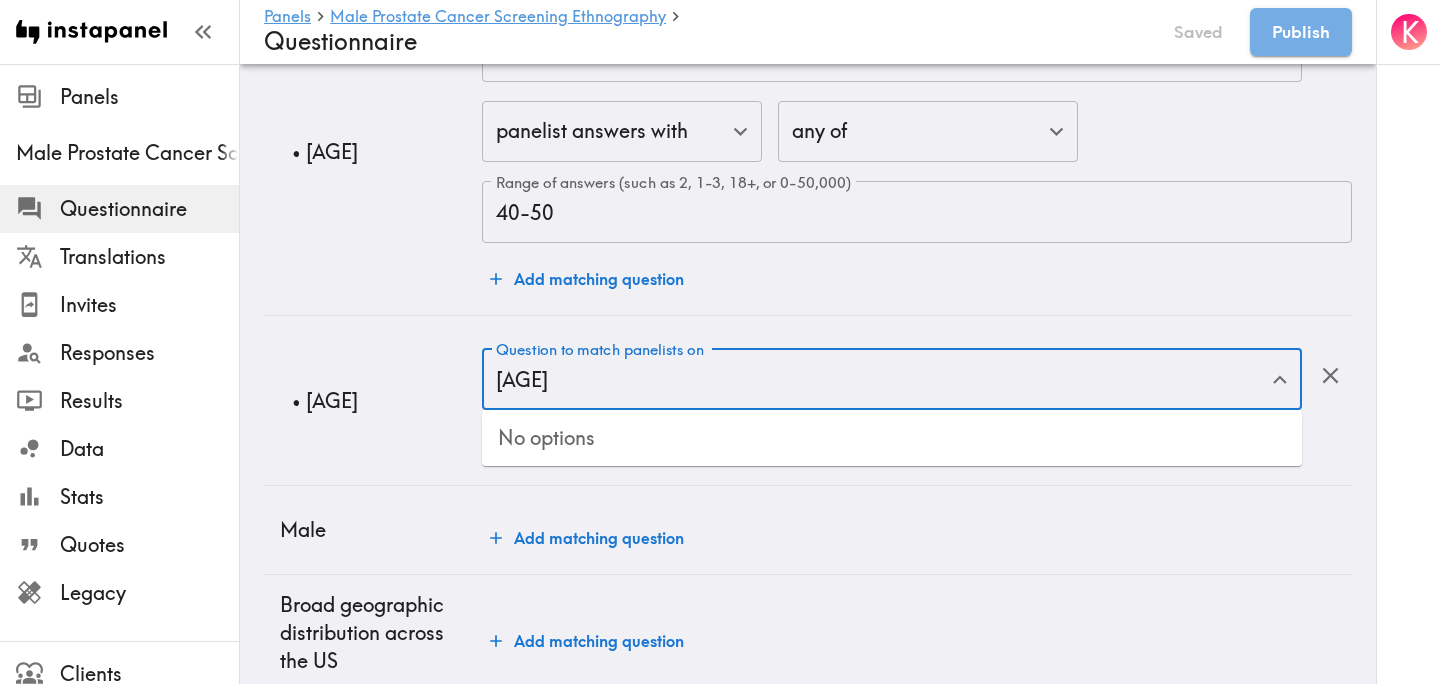 type on "[AGE]" 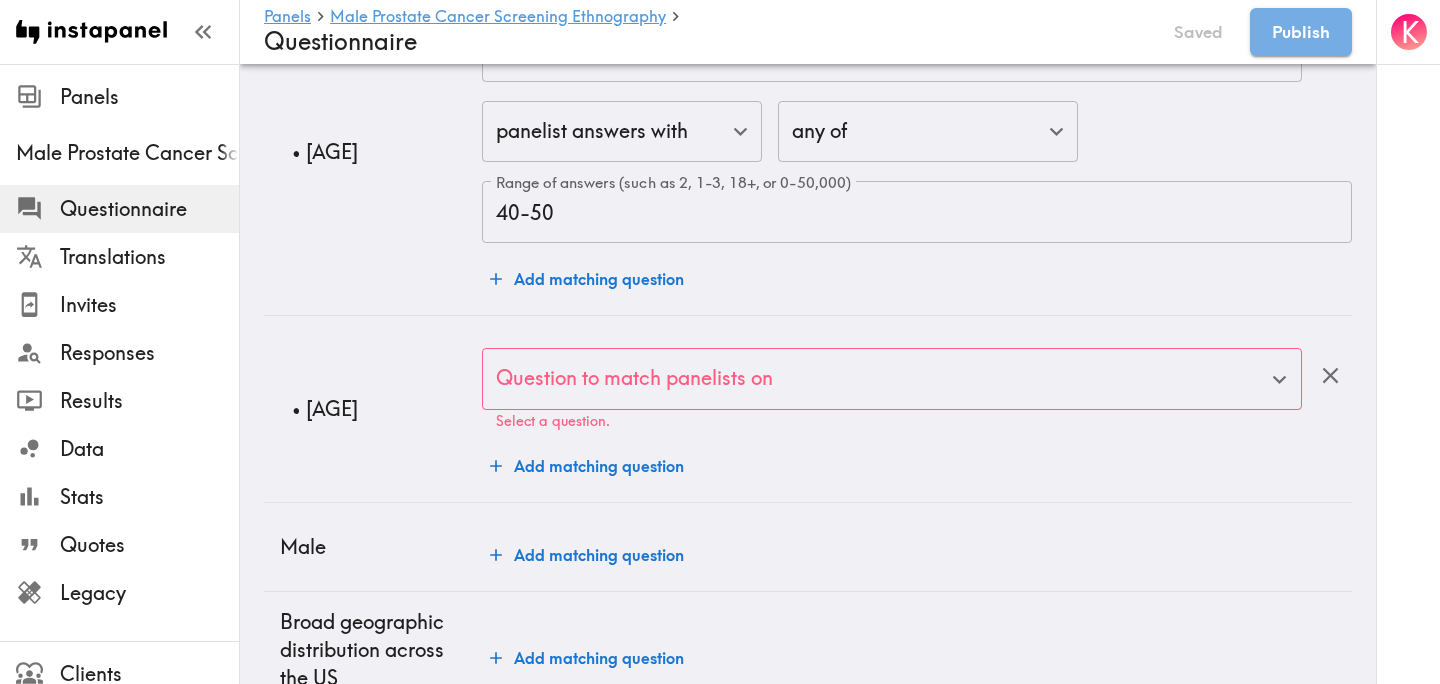 click on "•    51-60 years old" at bounding box center [373, 409] 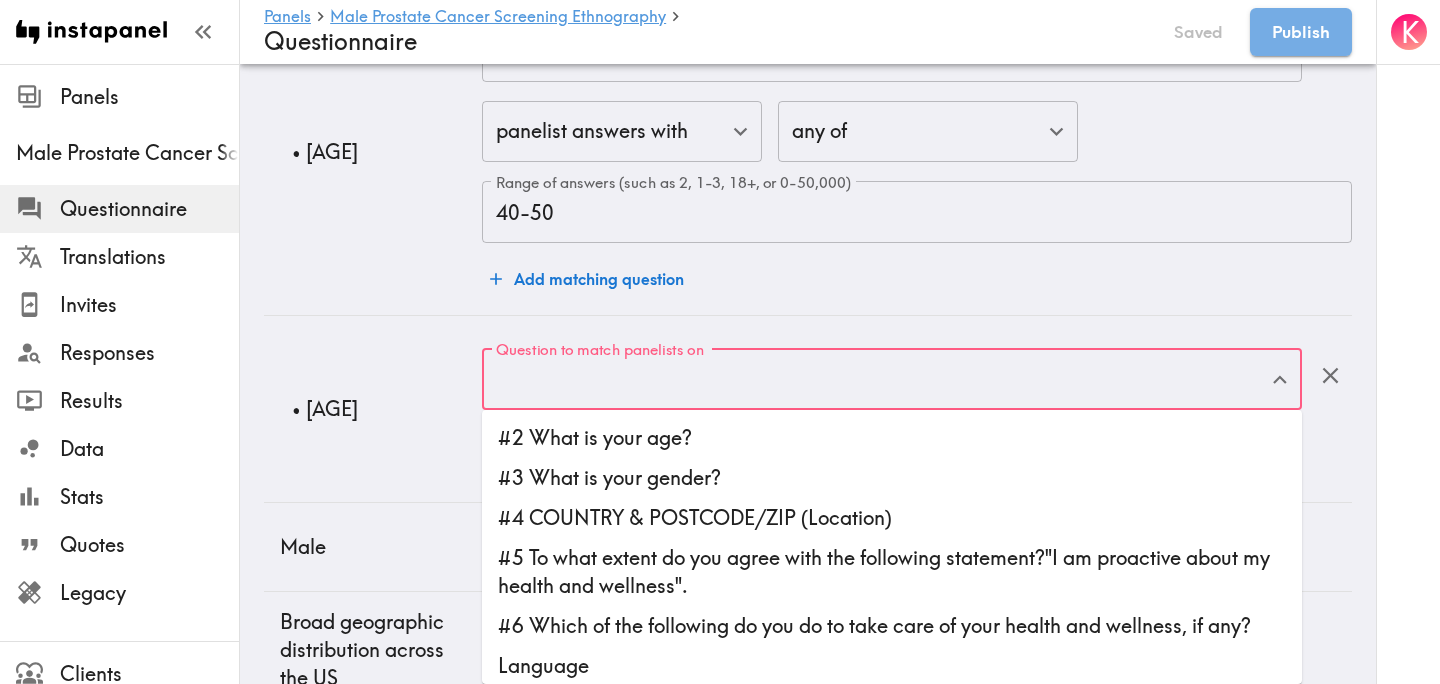 click on "#2 What is your age?" at bounding box center (892, 438) 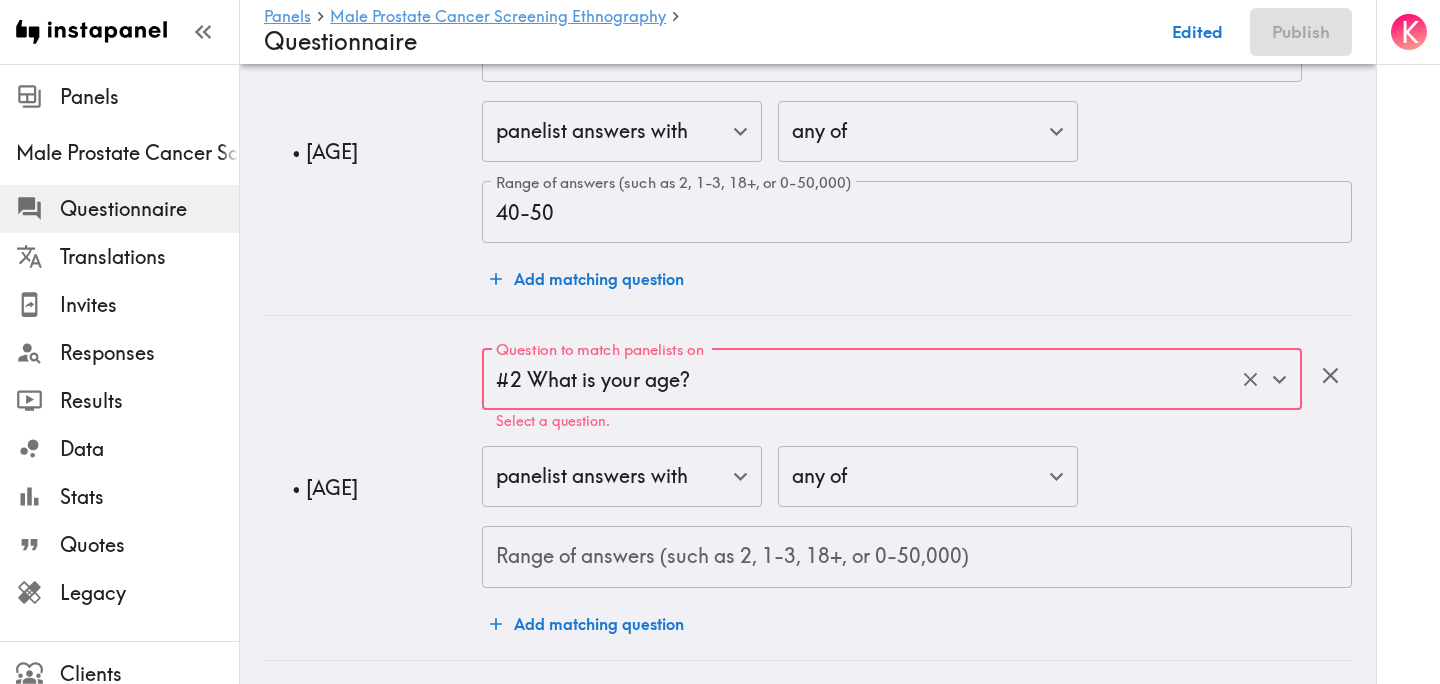 click on "Range of answers (such as 2, 1-3, 18+, or 0-50,000)" at bounding box center [917, 557] 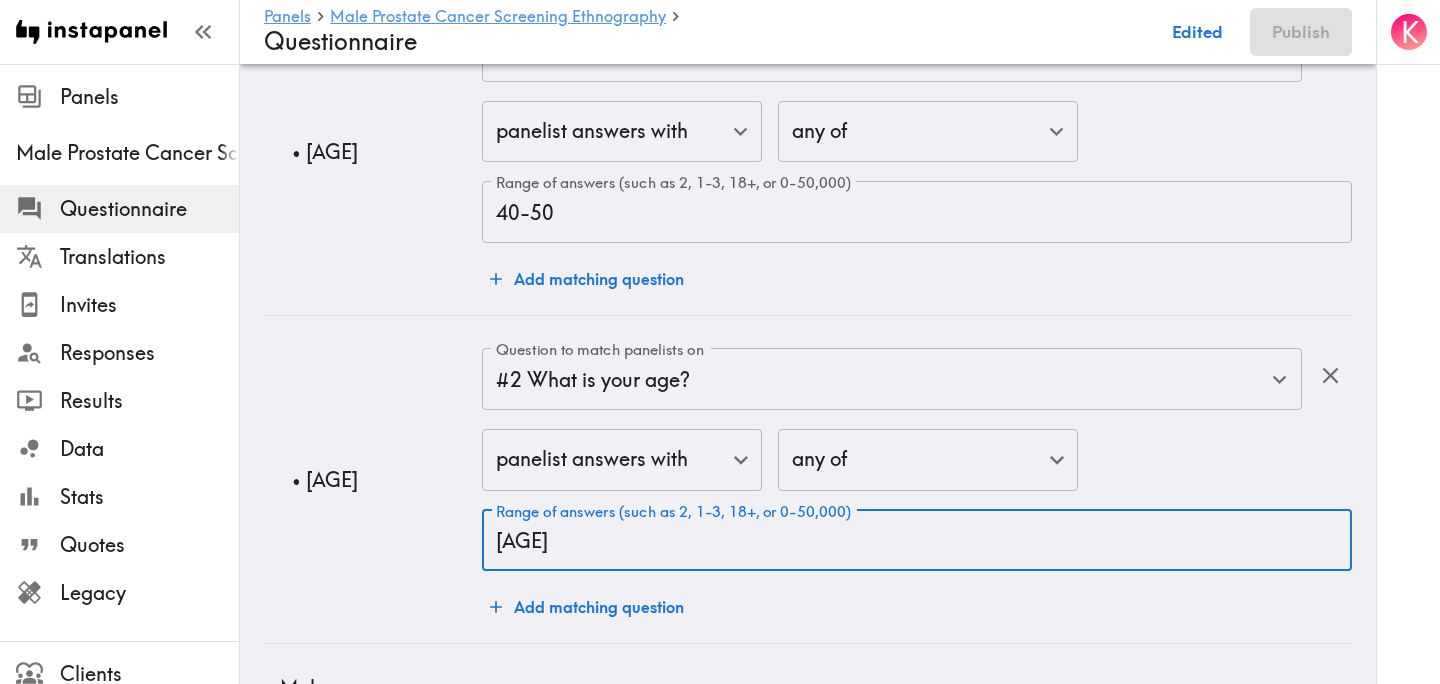 type on "[AGE]" 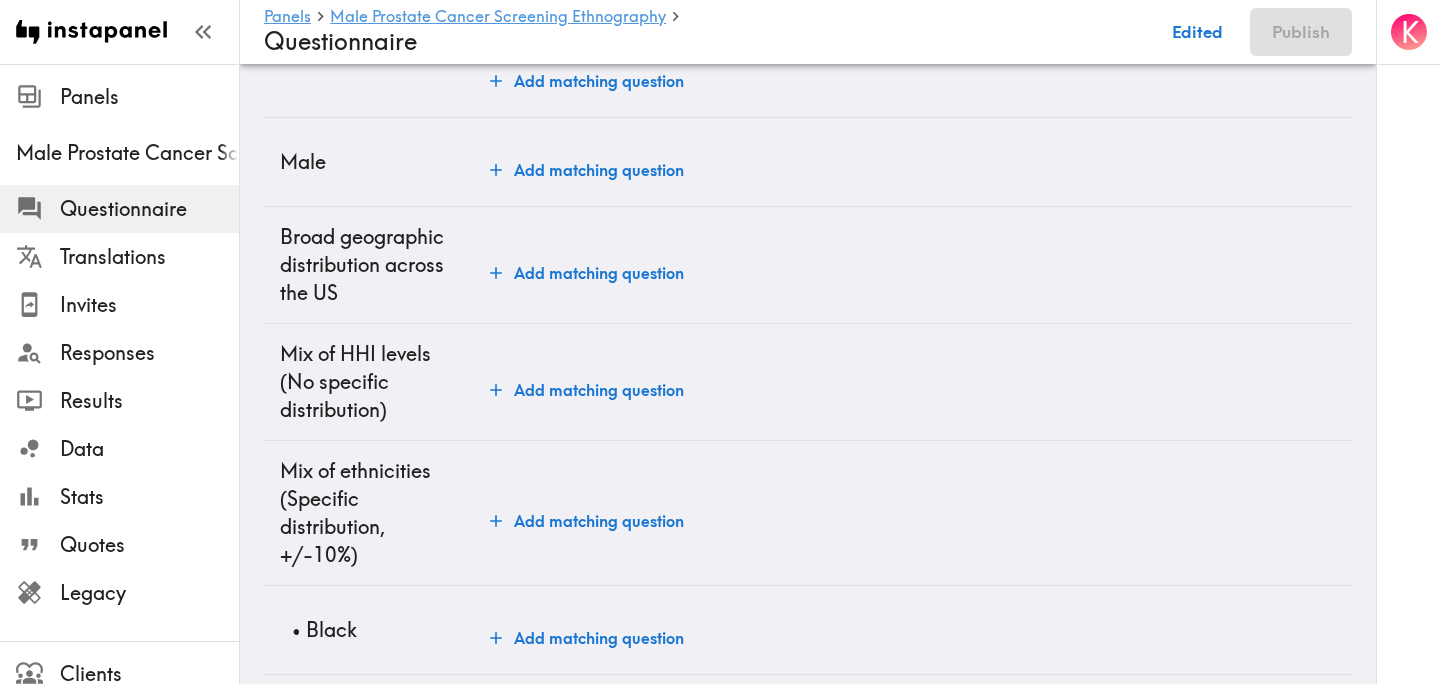 scroll, scrollTop: 914, scrollLeft: 0, axis: vertical 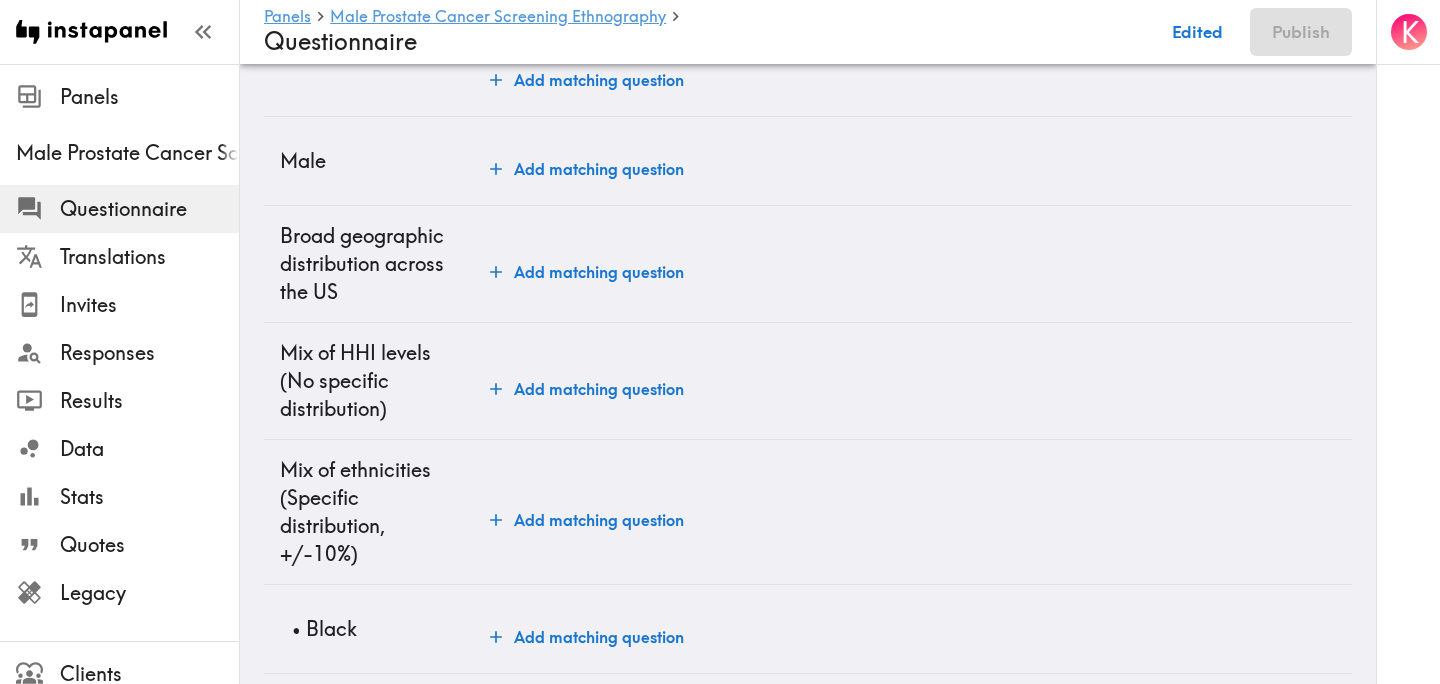 click on "Add matching question" at bounding box center [587, 169] 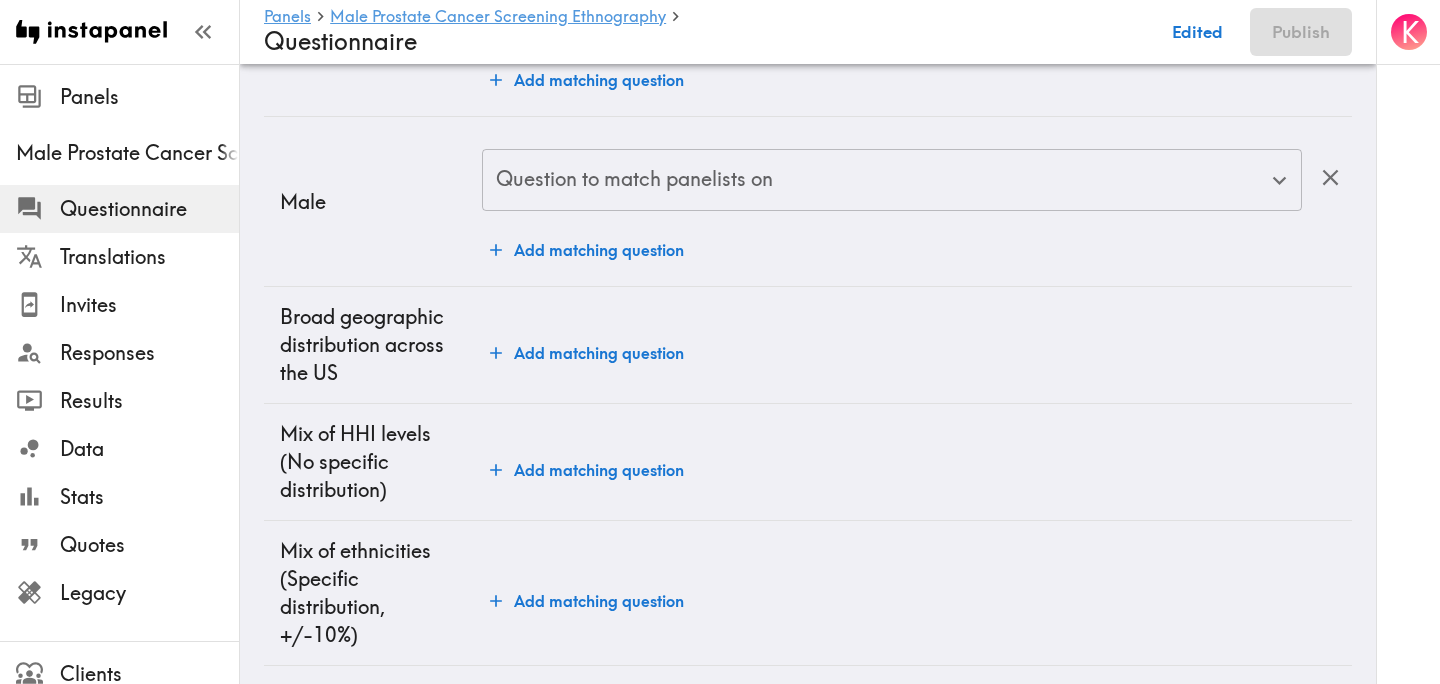 click on "Question to match panelists on" at bounding box center (877, 180) 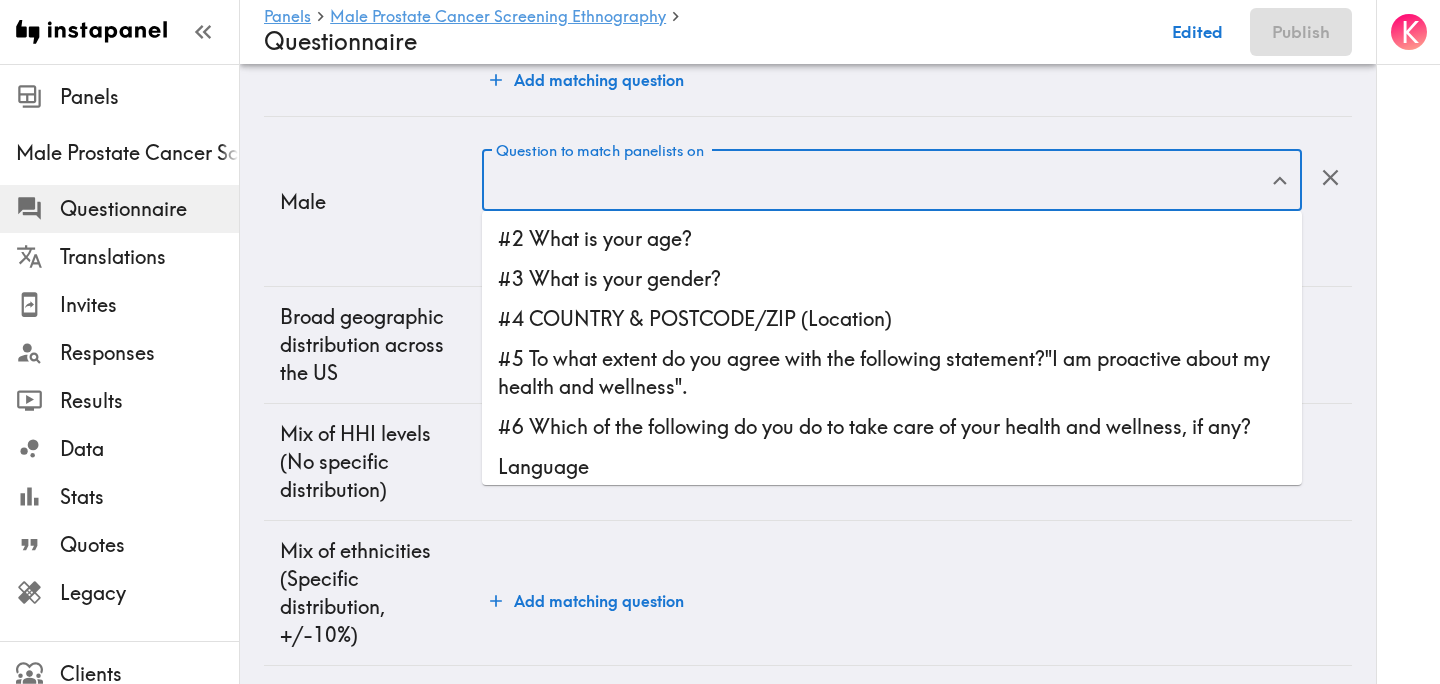 click on "#3 What is your gender?" at bounding box center [892, 279] 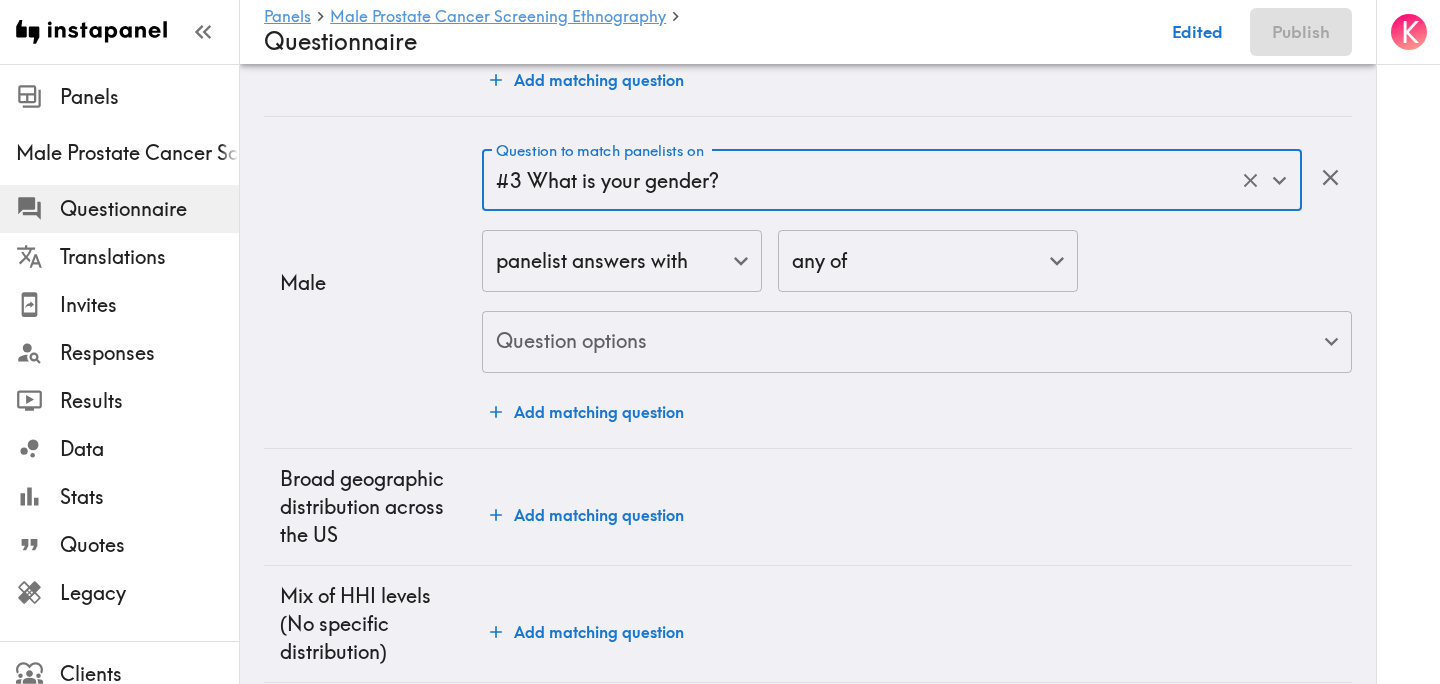 click on "Instapanel -  Panels  -  Male Prostate Cancer Screening Ethnography  -  Questionnaire Panels Male Prostate Cancer Screening Ethnography Questionnaire Translations Invites Responses Results Data Stats Quotes Legacy Clients Panelists Strategists My Invites My Rewards Help/Suggestions K Panels   Male Prostate Cancer Screening Ethnography   Questionnaire Edited Publish Audience Questions Screening # Video Responses 20 # Video Responses The target number of panelists recording video. # Quant Responses # Quant Responses The target number of panelists answering multiple-choice and short text questions (no video answers). Fall into one of the following segments  ( Equal distribution ,  +/-10% ) 40-50 years old 51-60 years old Male Broad geographic distribution across the US Mix of HHI levels  ( No specific distribution ) Mix of ethnicities  ( Specific distribution ,  +/-10% ) Black  ( 33%+ ) Latino  ( 33%+ ) Other  ( 0-34% ) Add hide/shuffle/draw rules Language English en Language Translations Any Translations ( ) (" at bounding box center (720, 138) 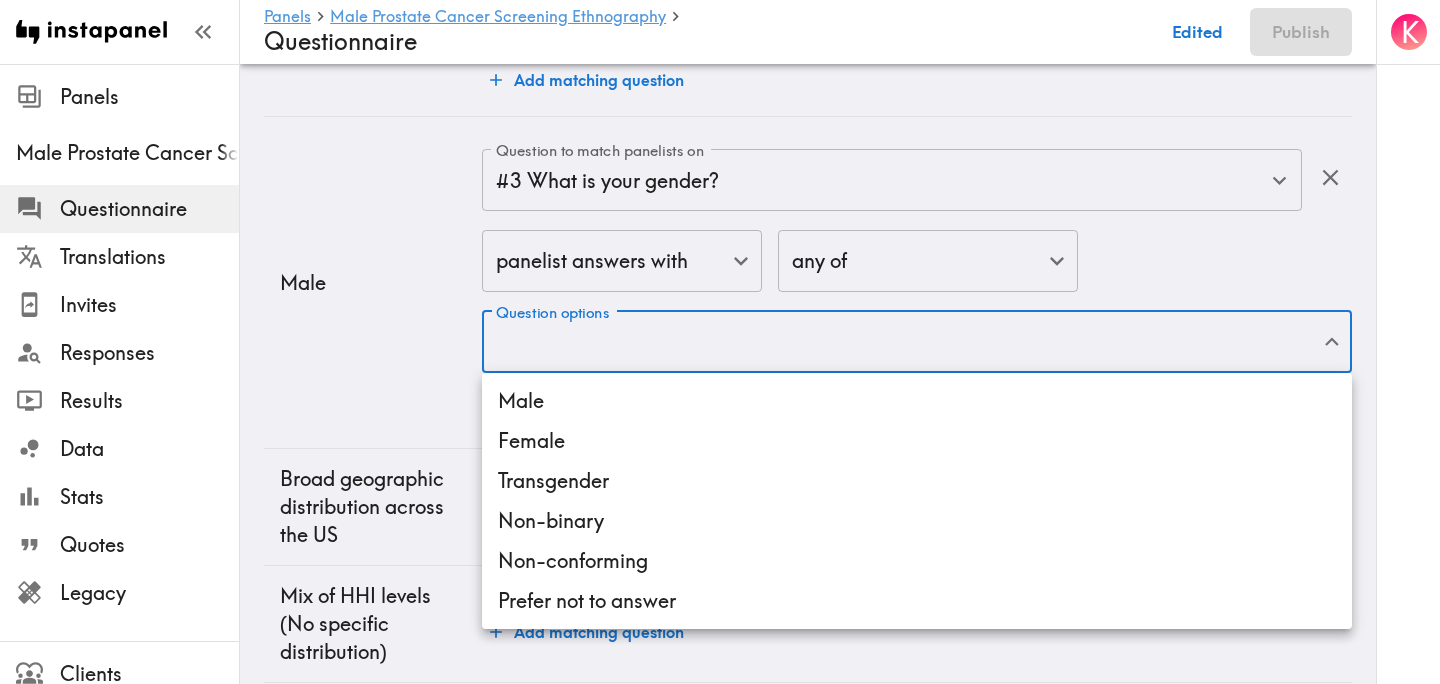 click on "Male" at bounding box center (917, 401) 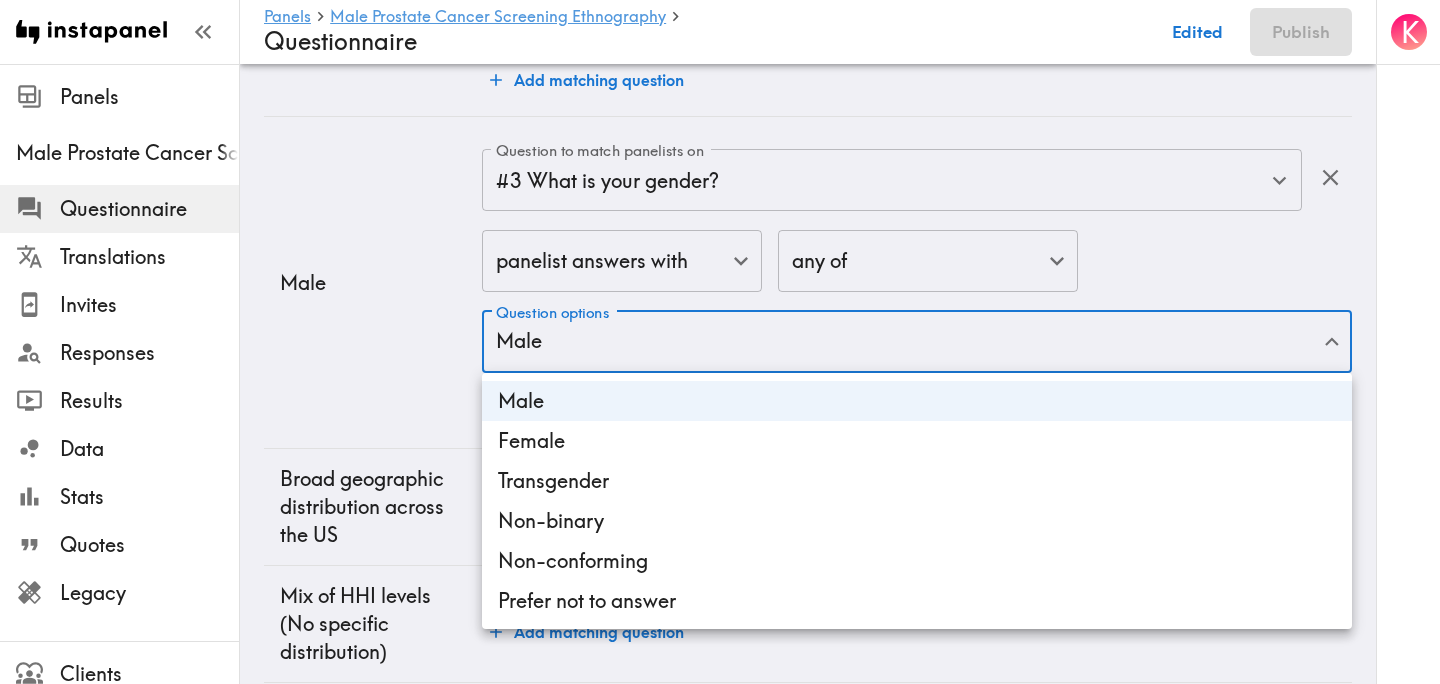 click at bounding box center (720, 342) 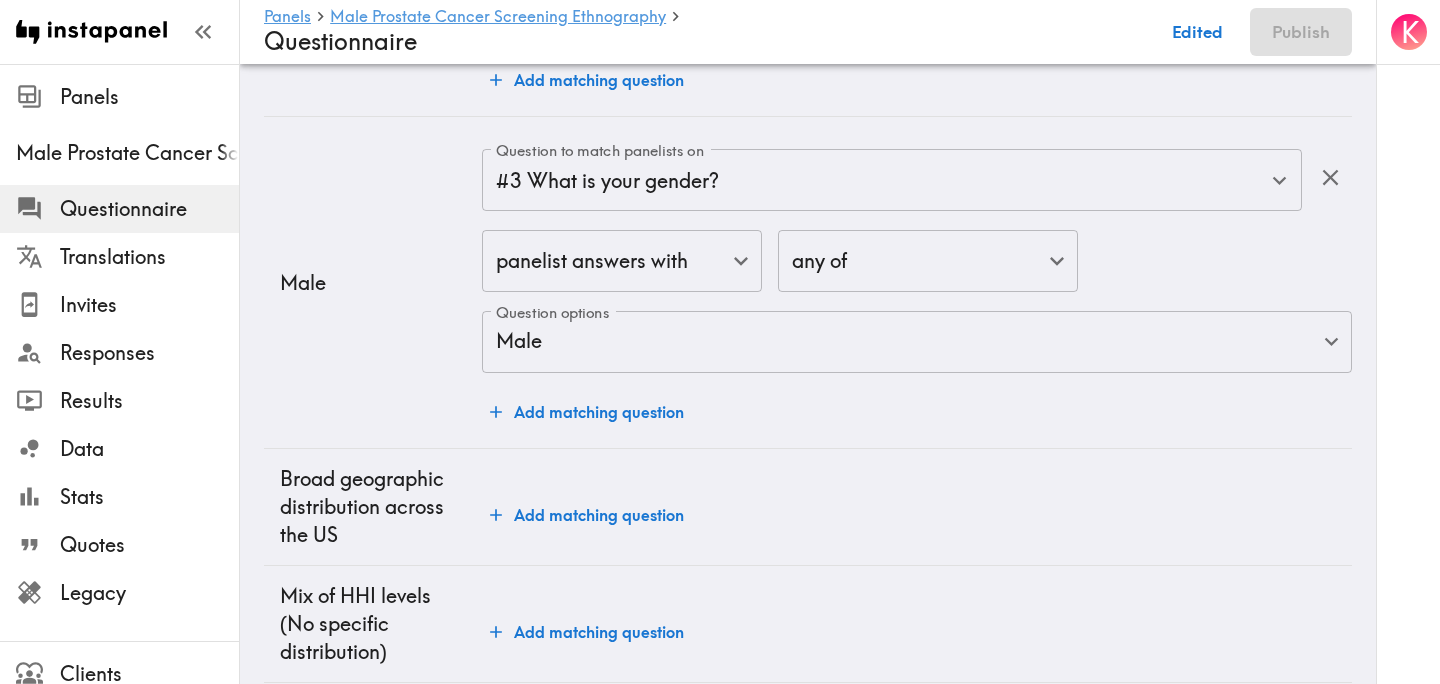 click on "Male" at bounding box center [373, 282] 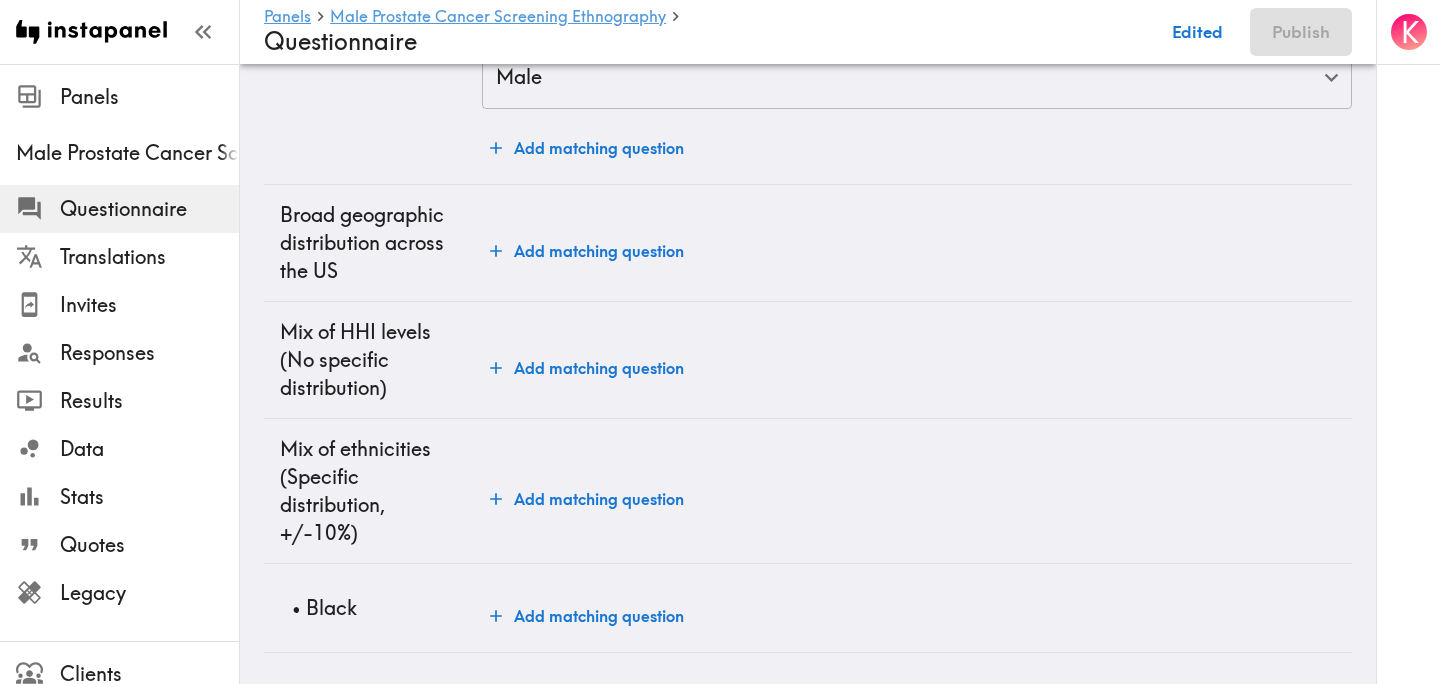 scroll, scrollTop: 1184, scrollLeft: 0, axis: vertical 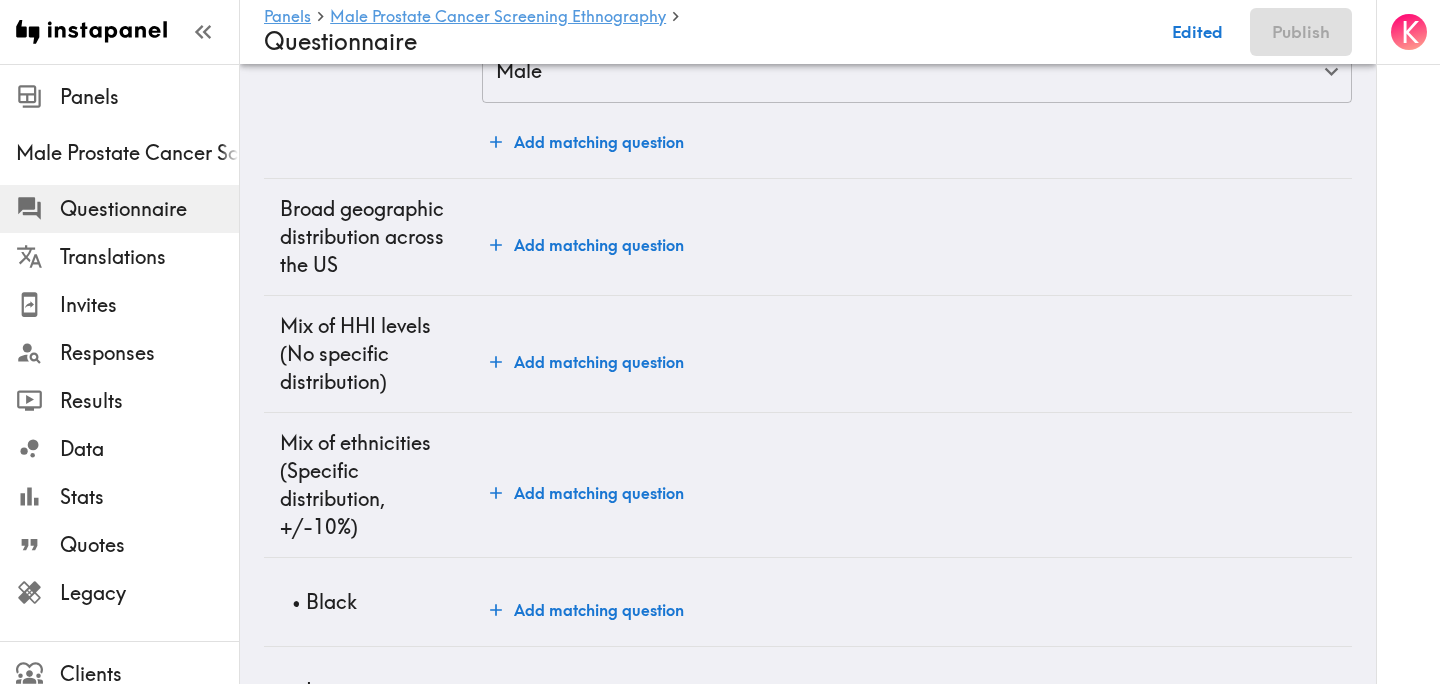 click on "Add matching question" at bounding box center [587, 245] 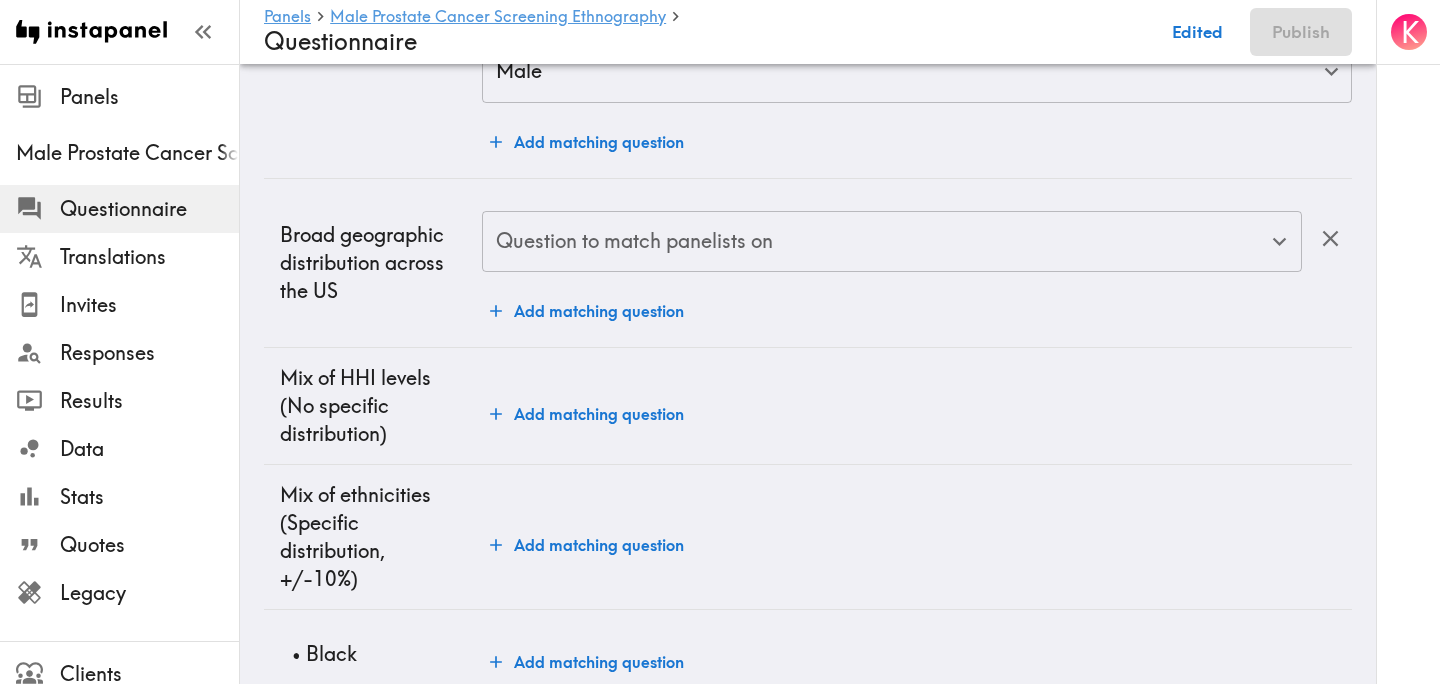 click on "Question to match panelists on" at bounding box center [877, 242] 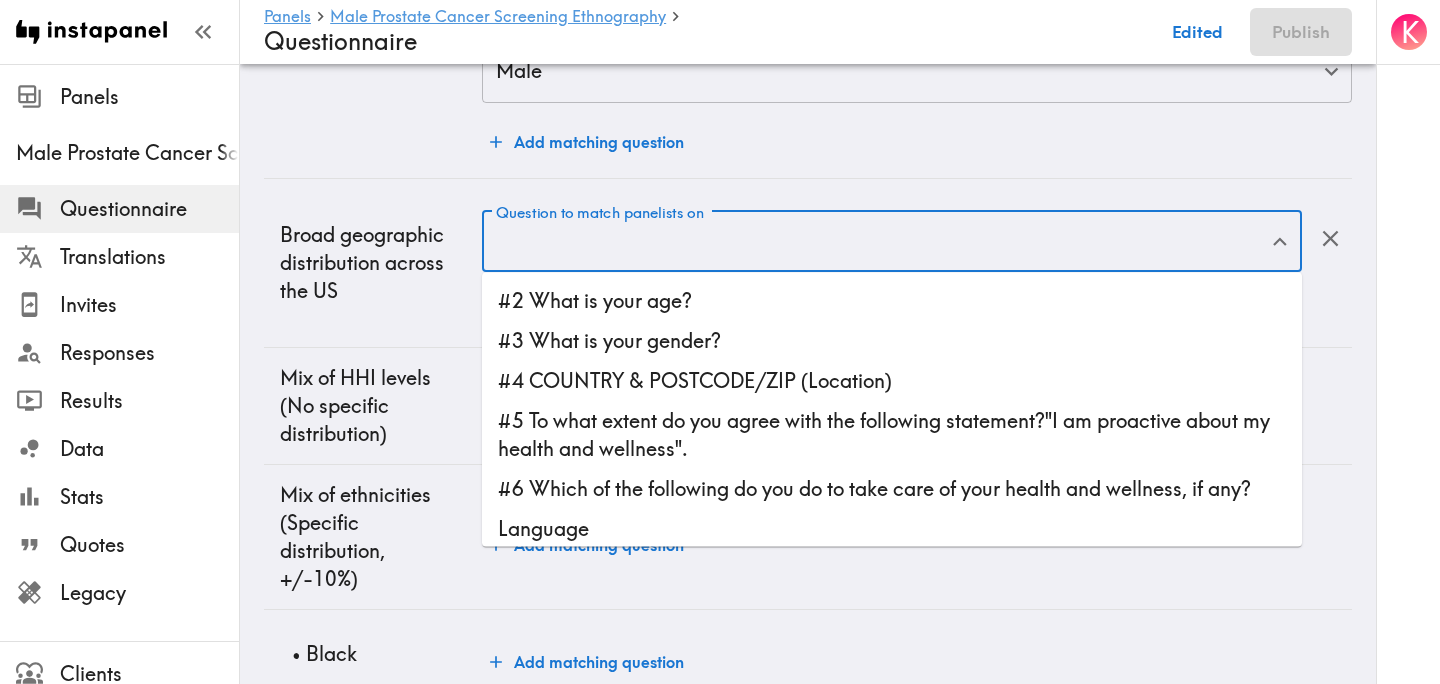click on "#4 COUNTRY & POSTCODE/ZIP (Location)" at bounding box center (892, 381) 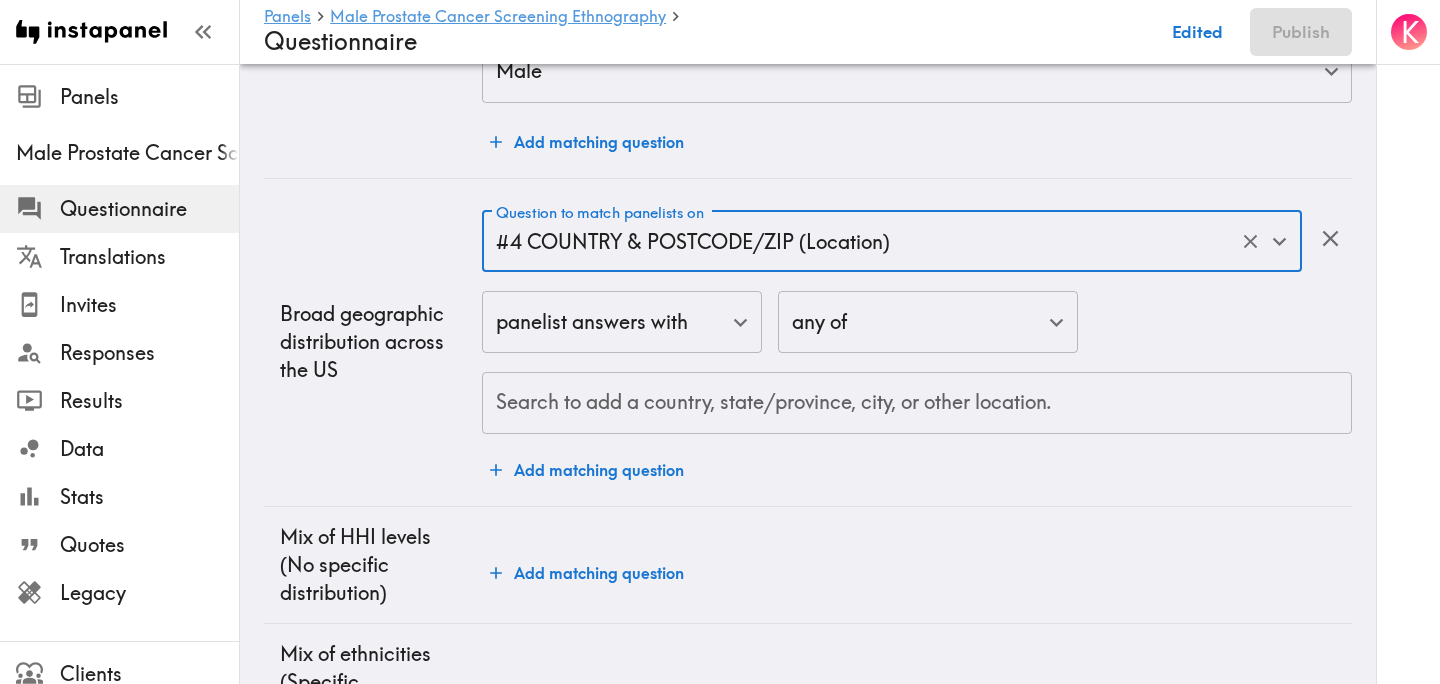click on "Search to add a country, state/province, city, or other location." at bounding box center [917, 403] 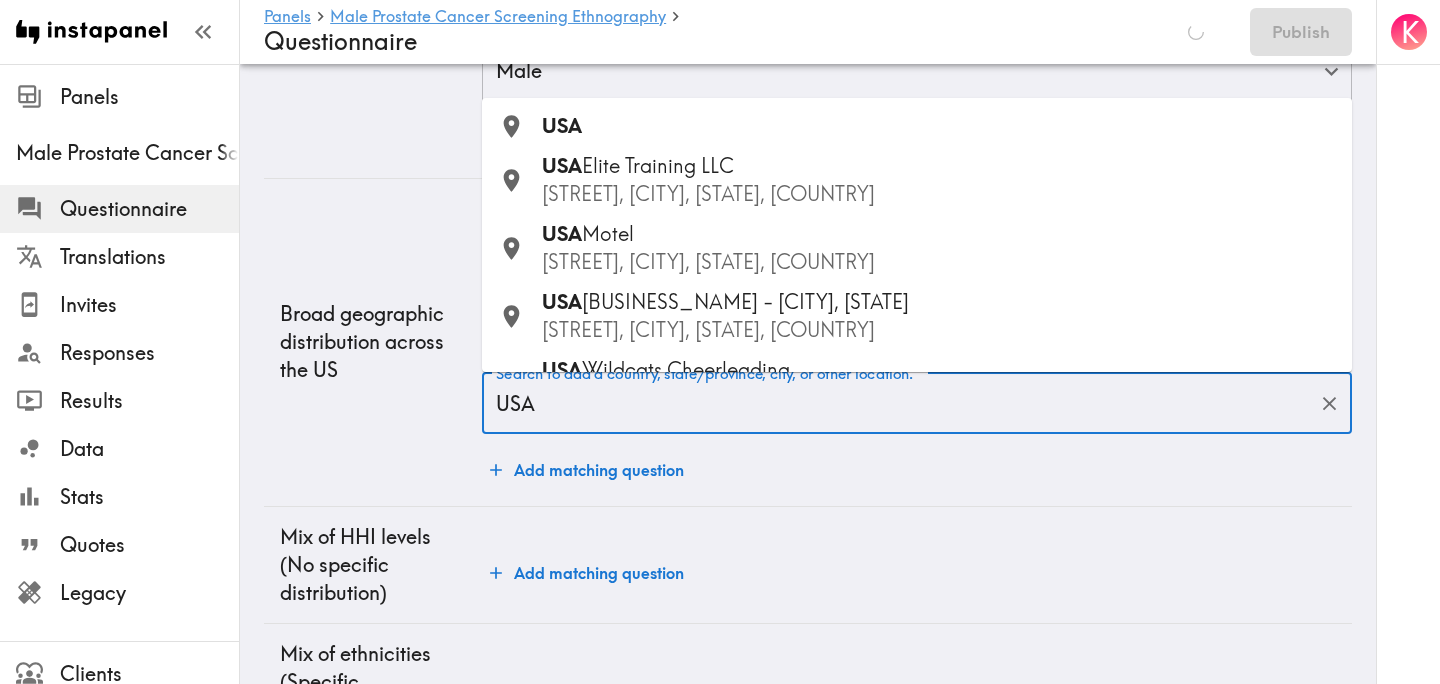 type on "USA" 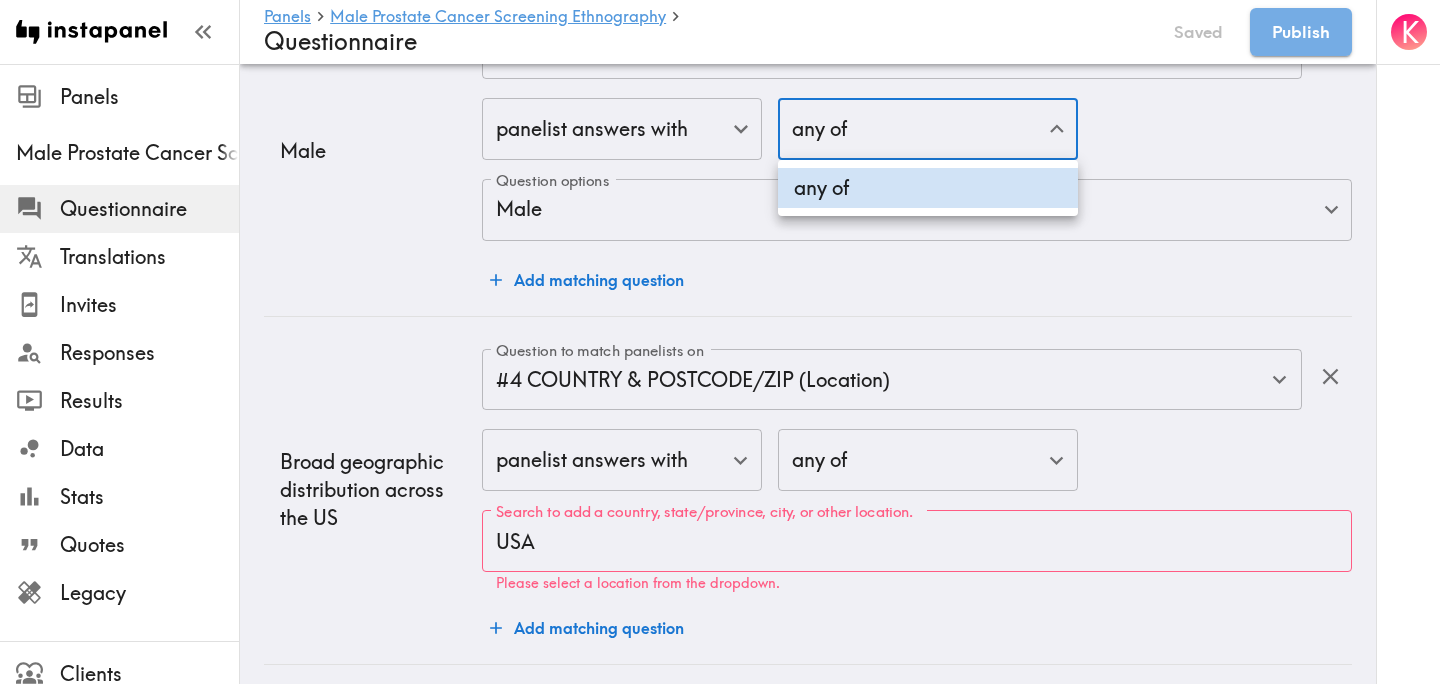 click on "Instapanel -  Panels  -  Male Prostate Cancer Screening Ethnography  -  Questionnaire Panels Male Prostate Cancer Screening Ethnography Questionnaire Translations Invites Responses Results Data Stats Quotes Legacy Clients Panelists Strategists My Invites My Rewards Help/Suggestions K Panels   Male Prostate Cancer Screening Ethnography   Questionnaire Saved Publish Audience Questions Screening # Video Responses 20 # Video Responses The target number of panelists recording video. # Quant Responses # Quant Responses The target number of panelists answering multiple-choice and short text questions (no video answers). Fall into one of the following segments  ( Equal distribution ,  +/-10% ) 40-50 years old 51-60 years old Male Broad geographic distribution across the US Mix of HHI levels  ( No specific distribution ) Mix of ethnicities  ( Specific distribution ,  +/-10% ) Black  ( 33%+ ) Latino  ( 33%+ ) Other  ( 0-34% ) Add hide/shuffle/draw rules Language English en Language Translations Any Translations ( Intro" at bounding box center [720, 53] 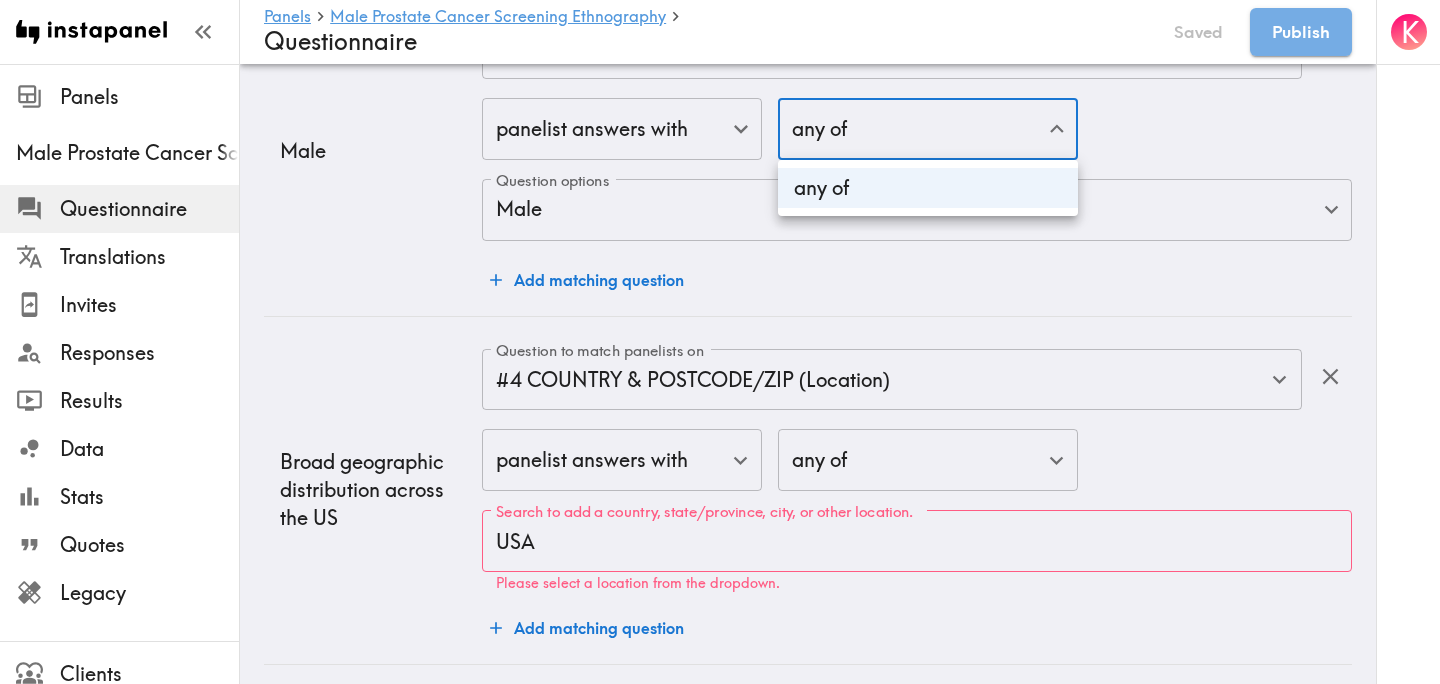 click at bounding box center (720, 342) 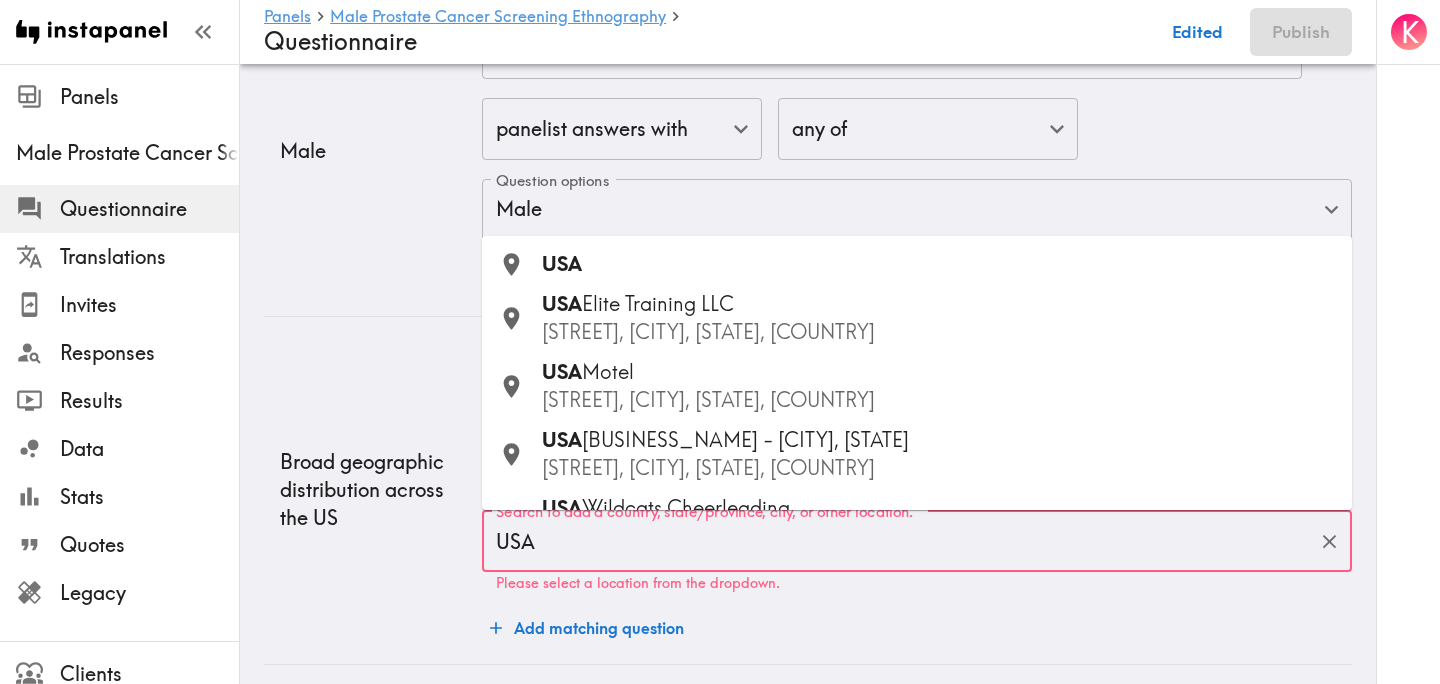 click on "USA" at bounding box center (902, 541) 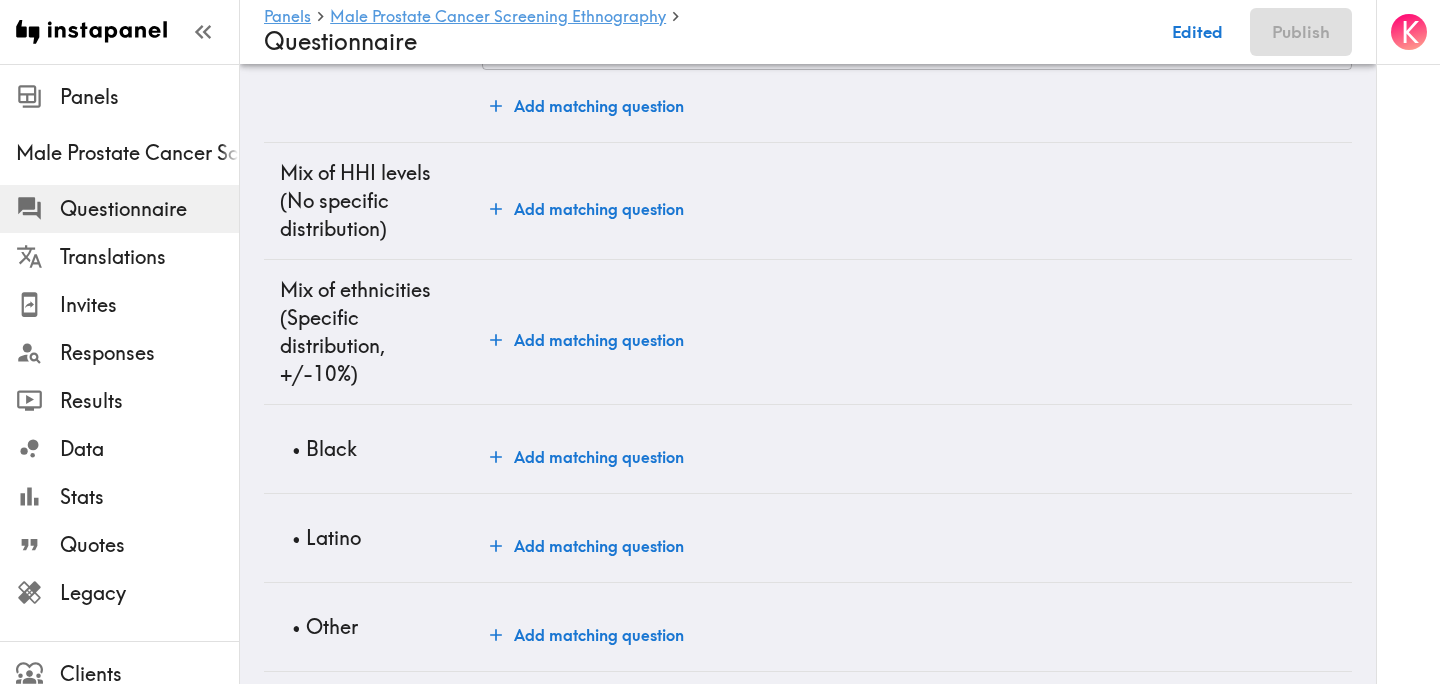 scroll, scrollTop: 1786, scrollLeft: 0, axis: vertical 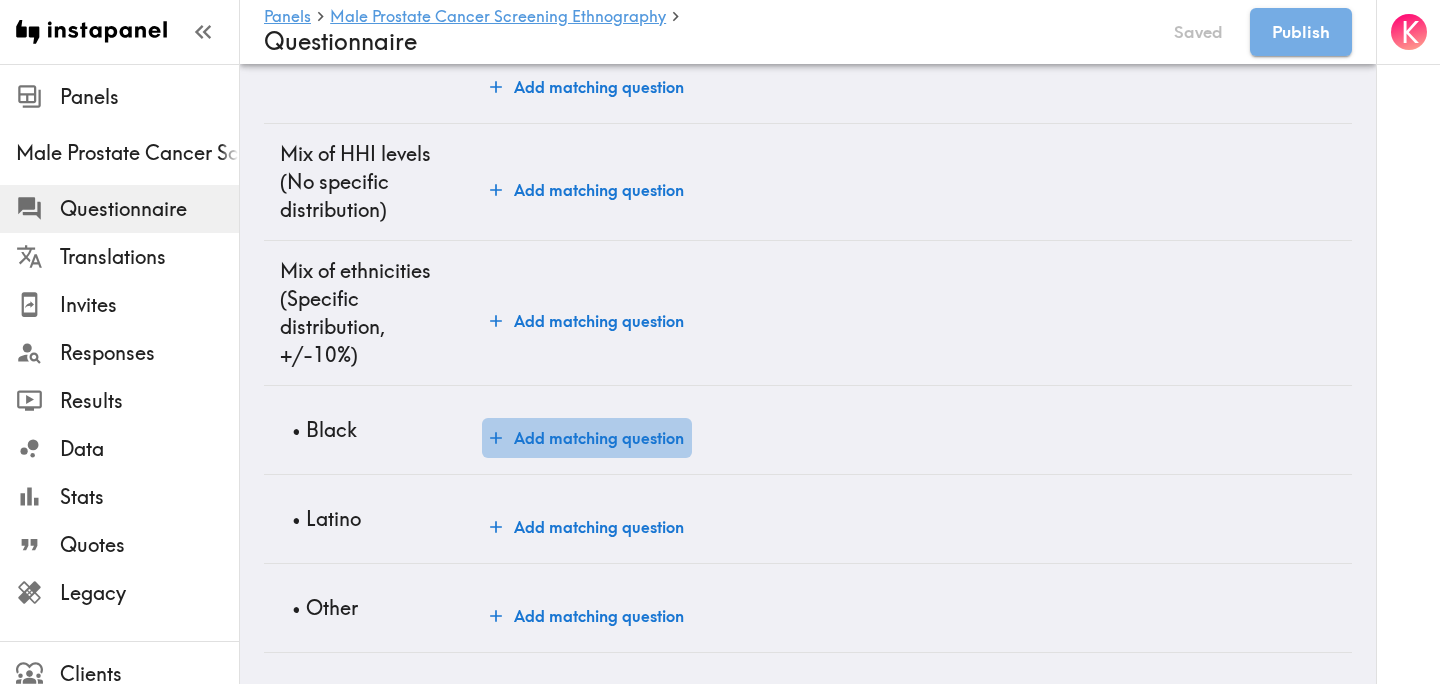click on "Add matching question" at bounding box center [587, 438] 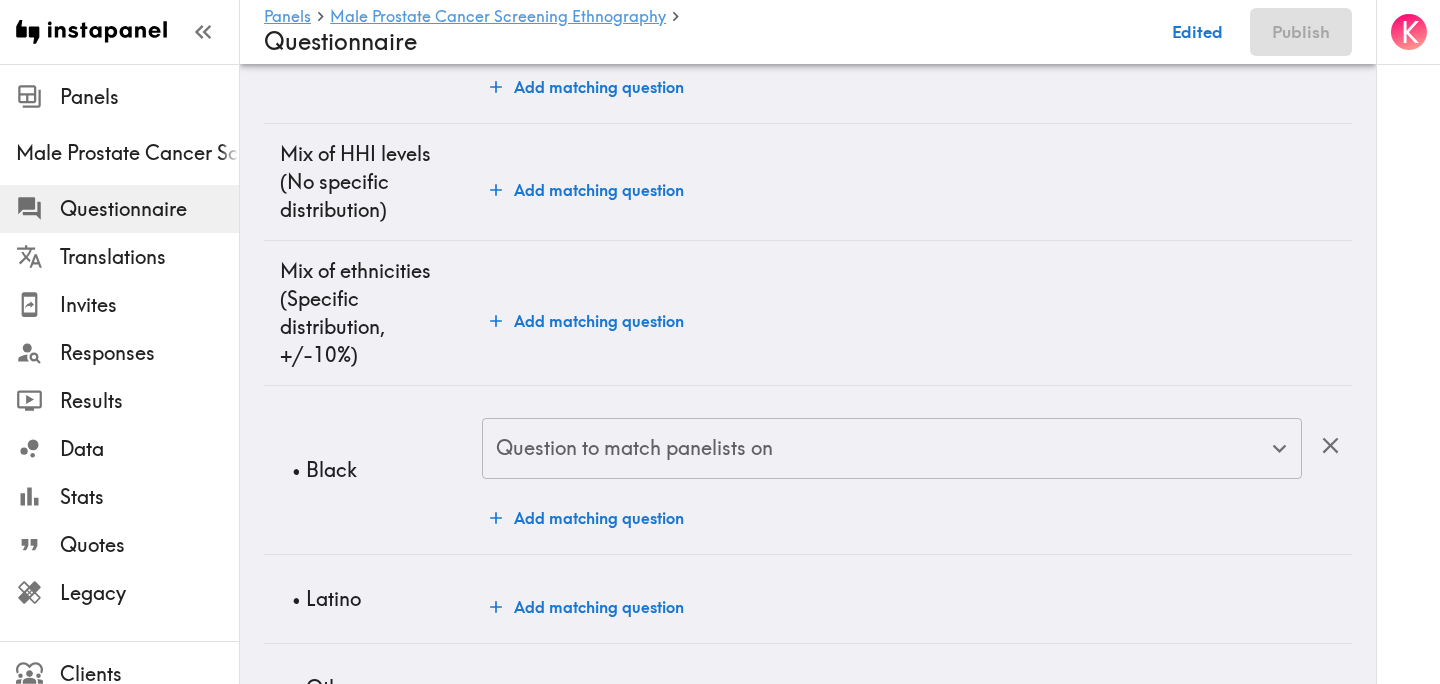 click on "Question to match panelists on Question to match panelists on" at bounding box center [892, 450] 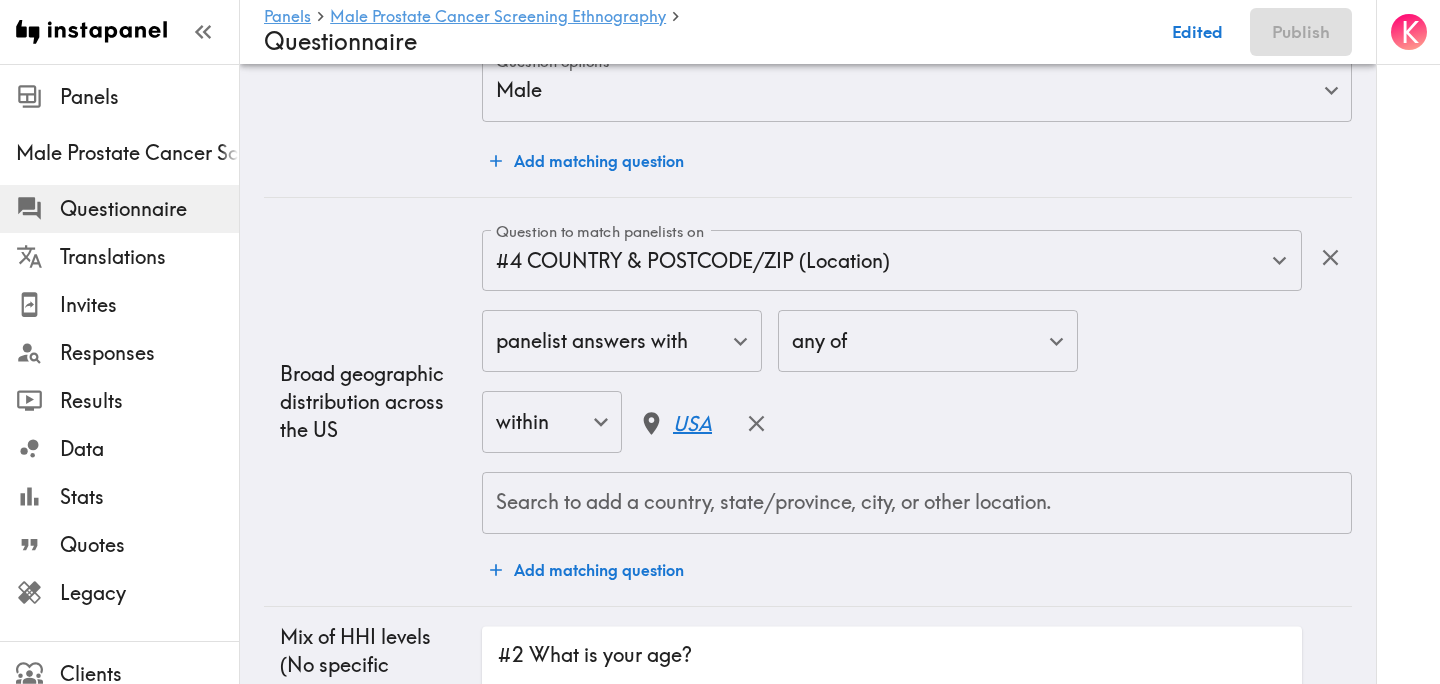 scroll, scrollTop: 0, scrollLeft: 0, axis: both 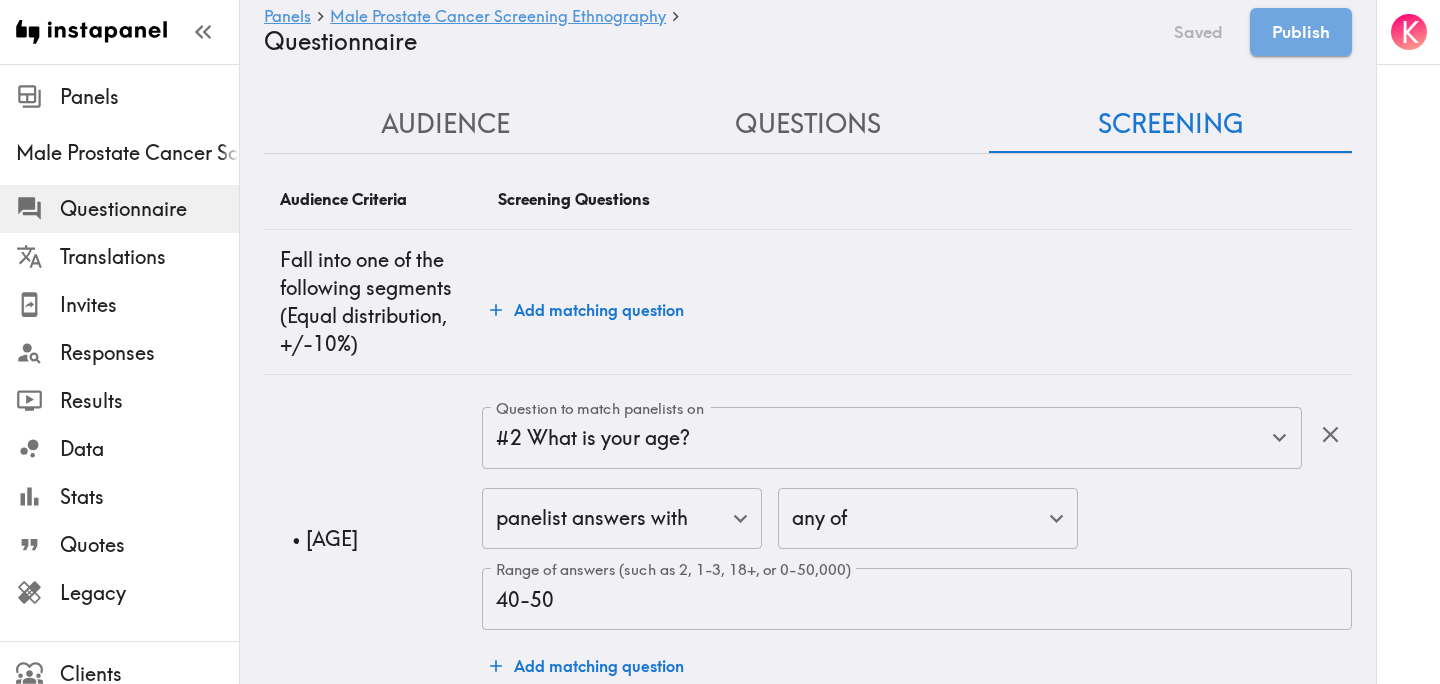 click on "Questions" at bounding box center [808, 124] 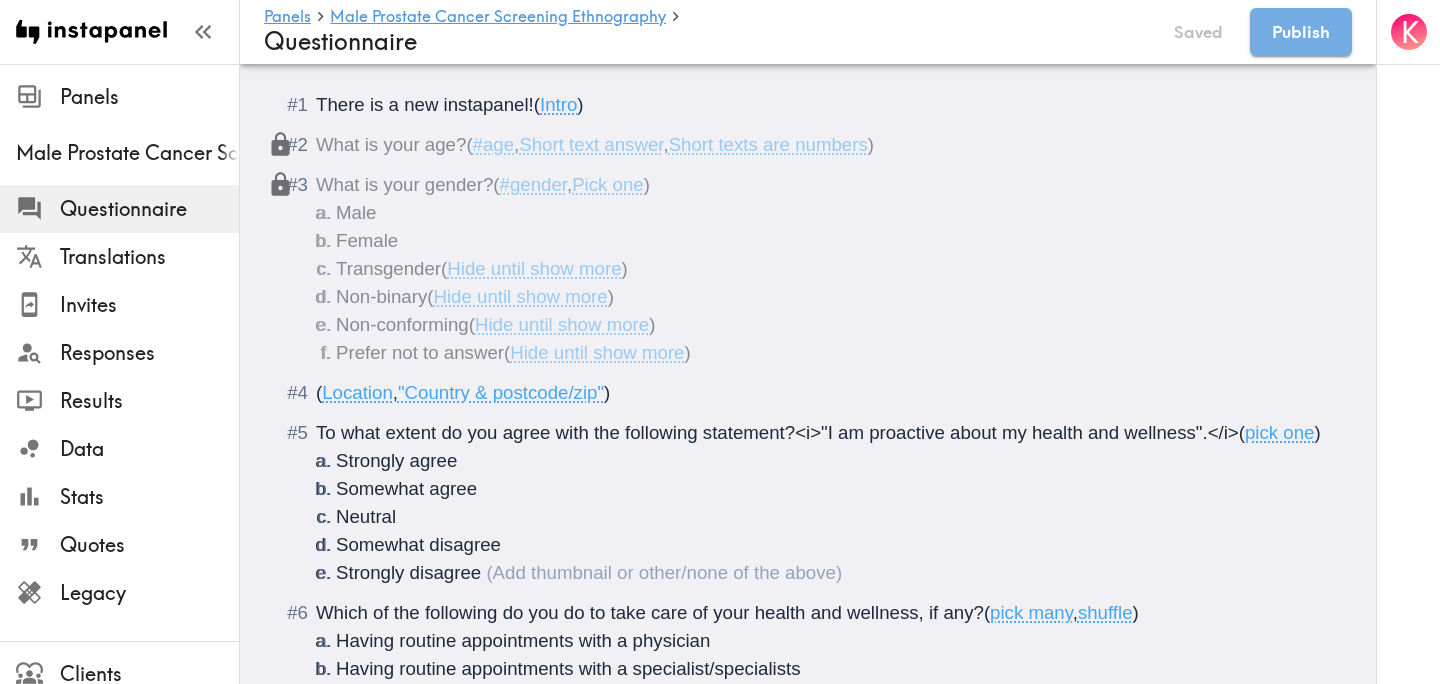 scroll, scrollTop: 231, scrollLeft: 0, axis: vertical 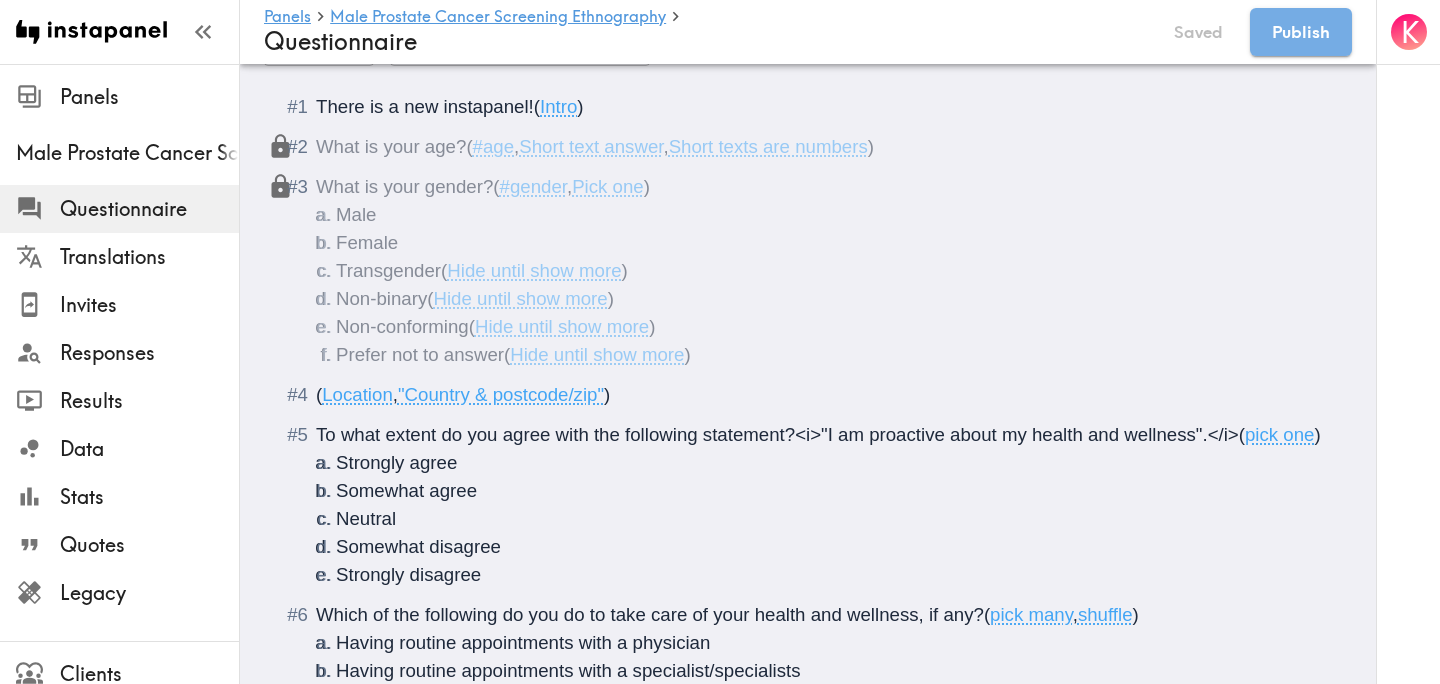 click on "( Location ,  "Country & postcode/zip" )" at bounding box center (822, 395) 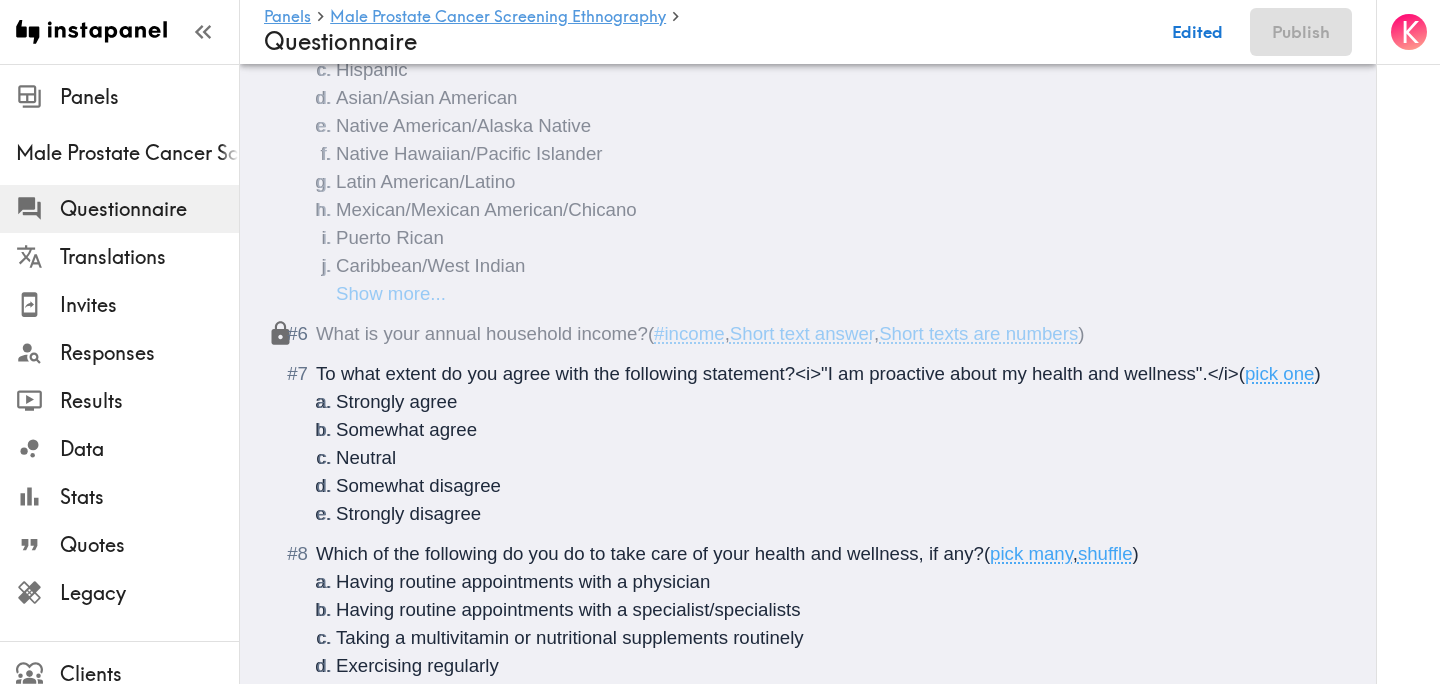 scroll, scrollTop: 0, scrollLeft: 0, axis: both 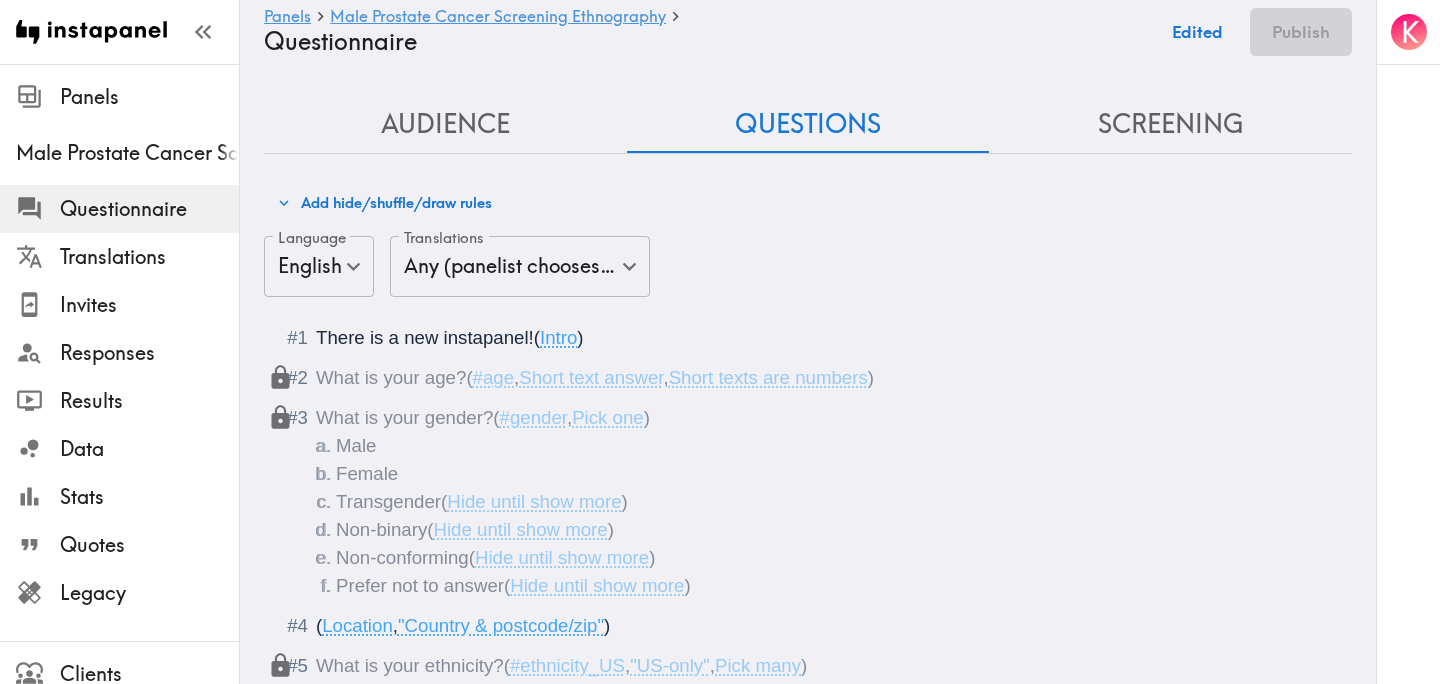 click on "Screening" at bounding box center [1170, 124] 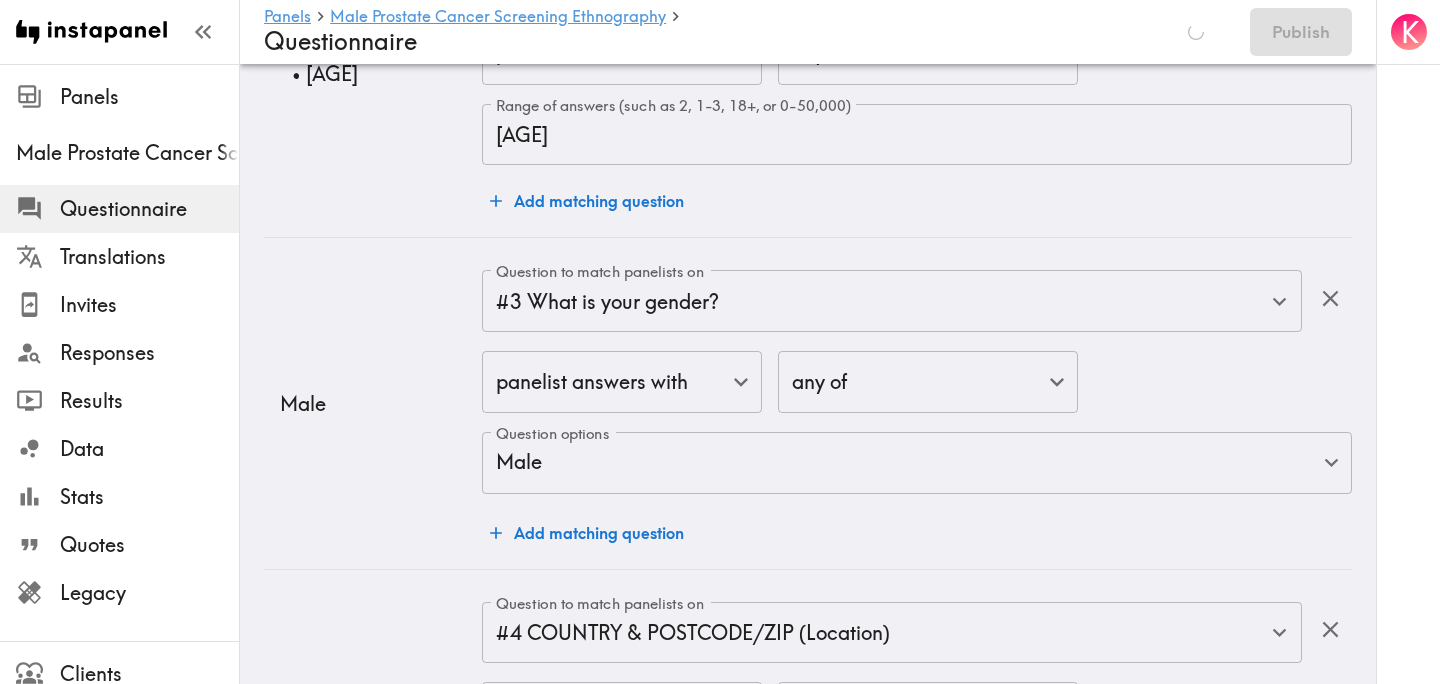 scroll, scrollTop: 1746, scrollLeft: 0, axis: vertical 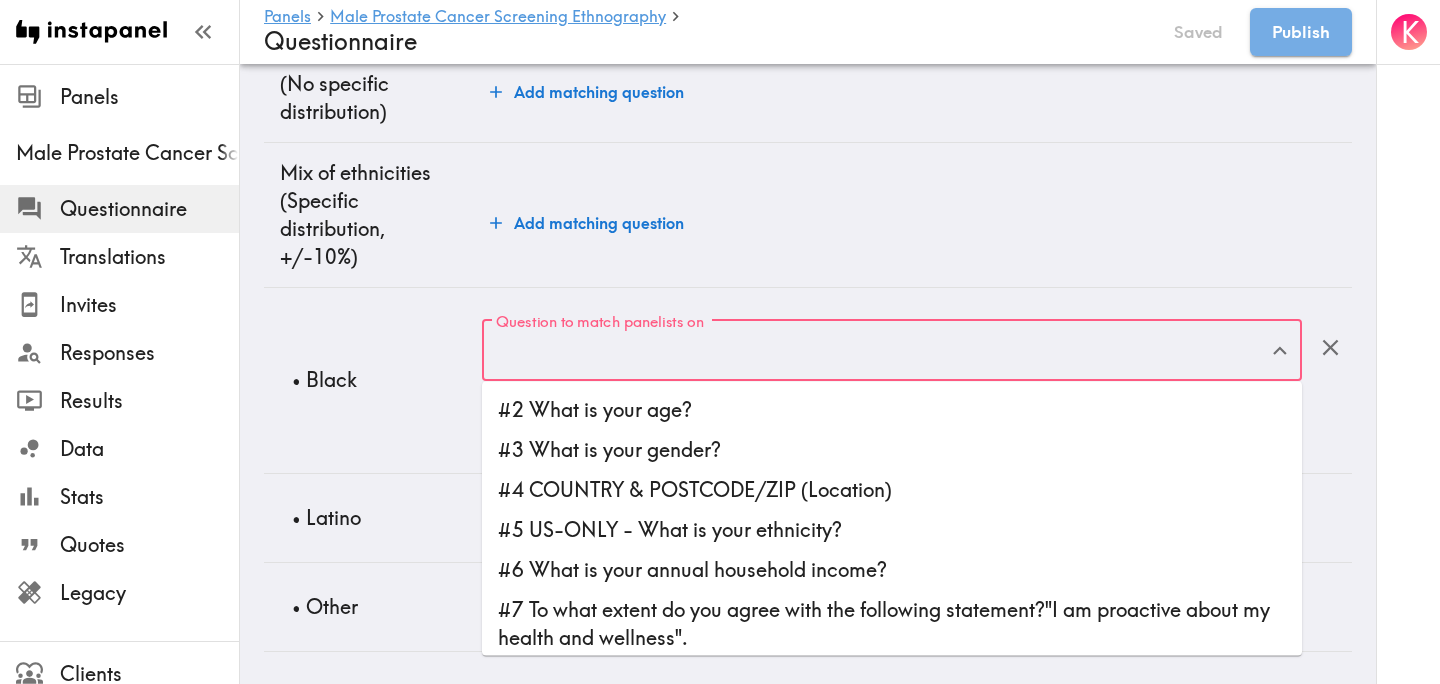 click on "Question to match panelists on" at bounding box center (877, 351) 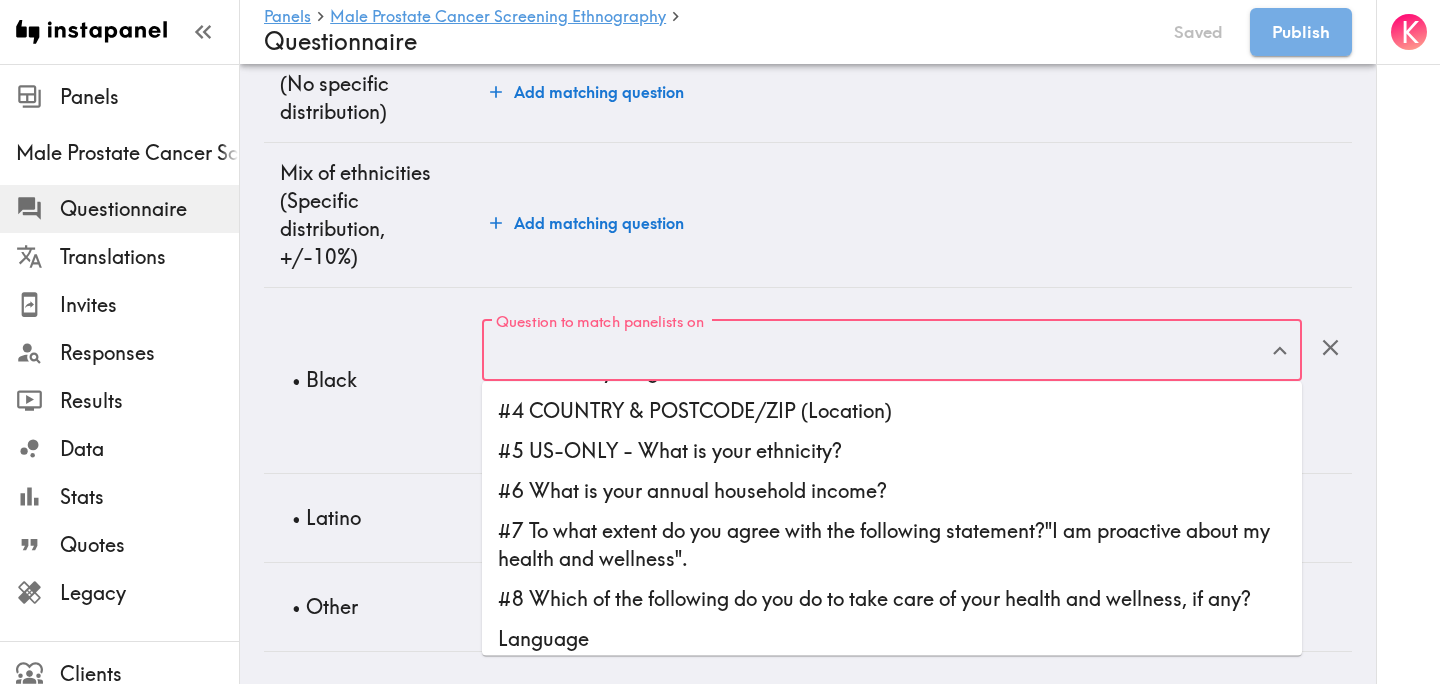 scroll, scrollTop: 81, scrollLeft: 0, axis: vertical 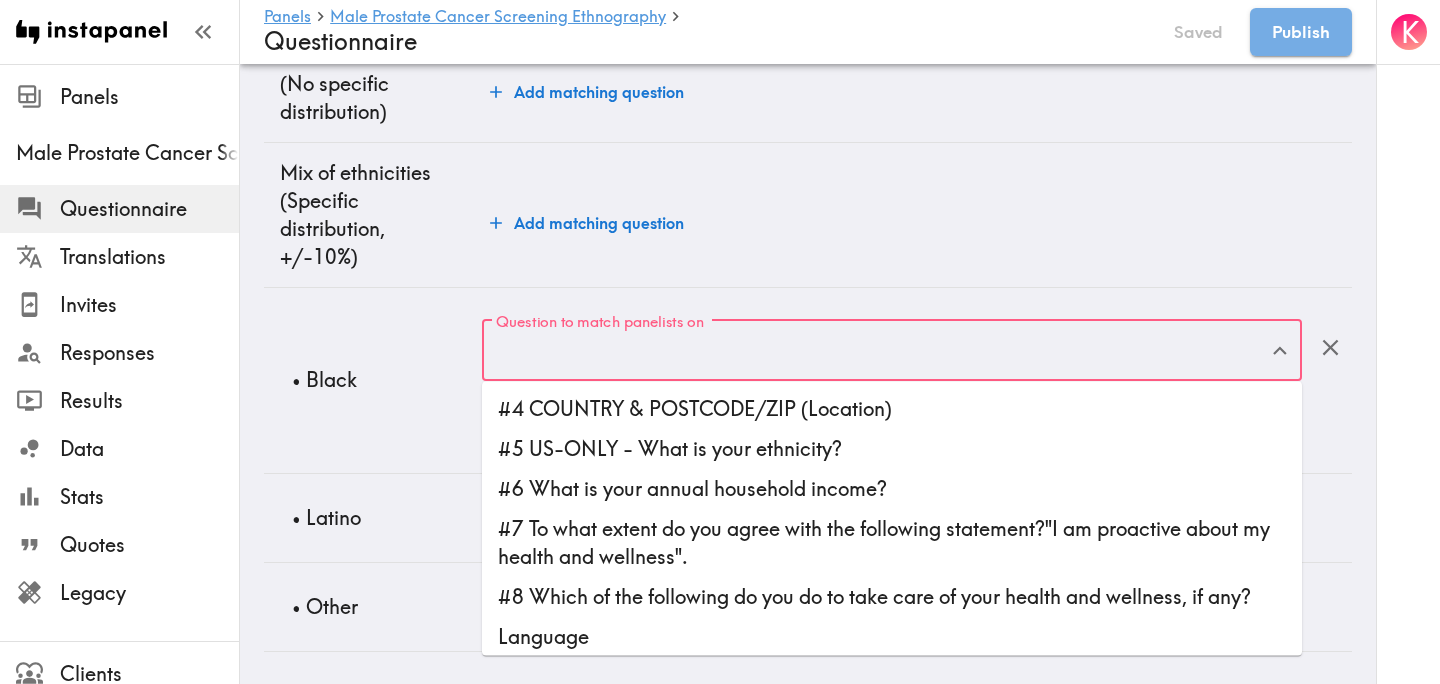 click on "#5 US-ONLY - What is your ethnicity?" at bounding box center [892, 449] 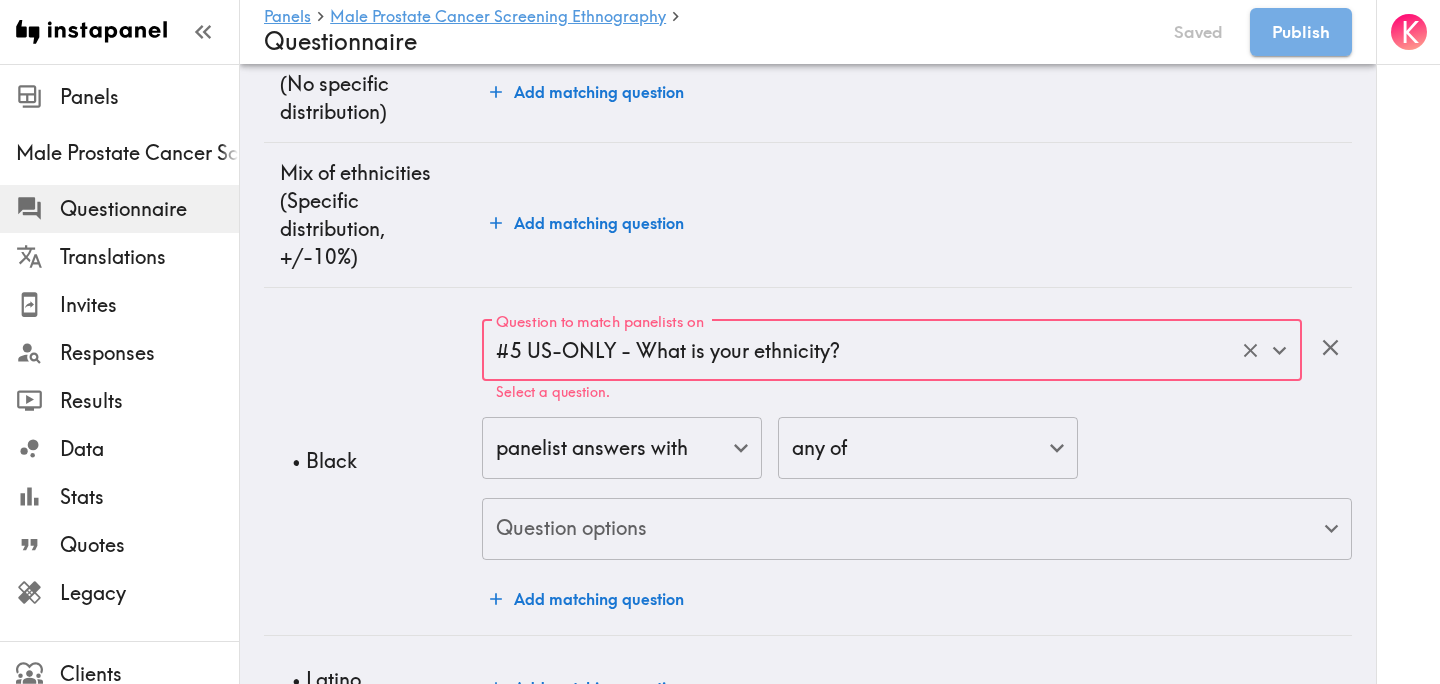 type on "#5 US-ONLY - What is your ethnicity?" 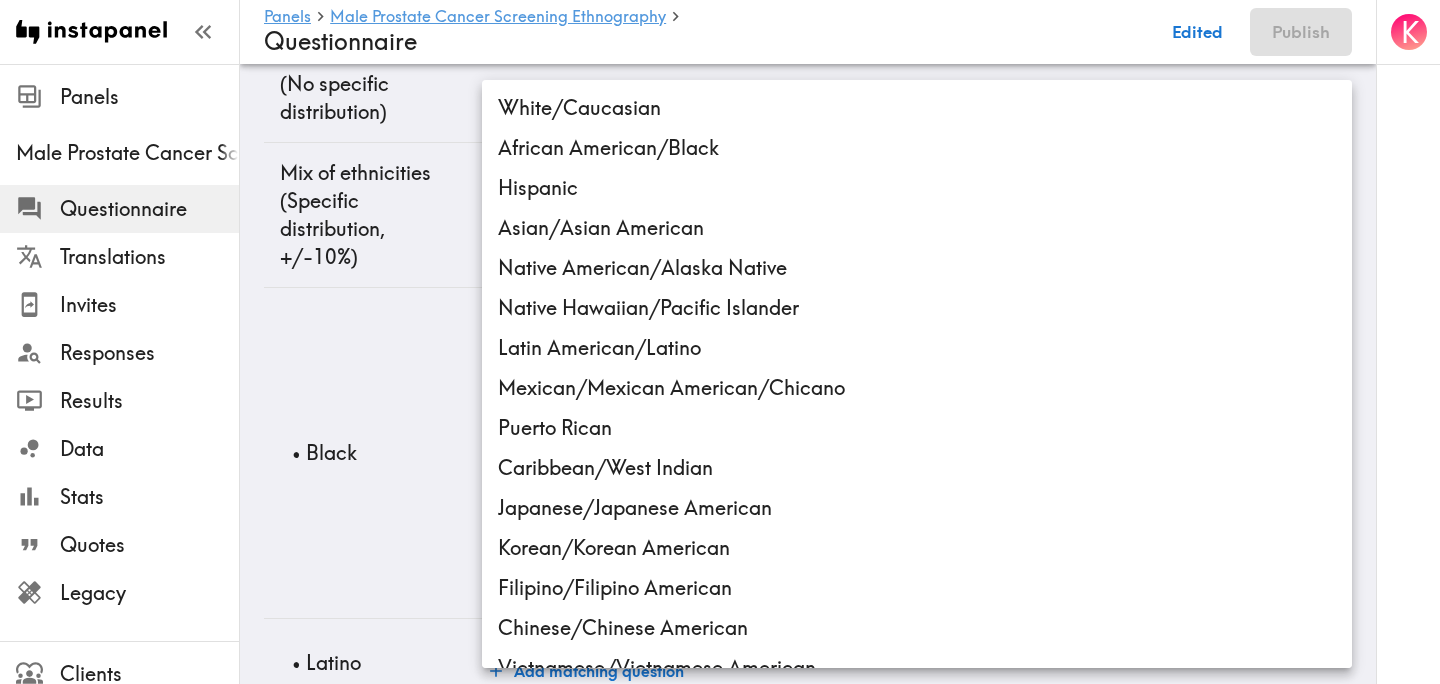 click on "Instapanel -  Panels  -  Male Prostate Cancer Screening Ethnography  -  Questionnaire Panels Male Prostate Cancer Screening Ethnography Questionnaire Translations Invites Responses Results Data Stats Quotes Legacy Clients Panelists Strategists My Invites My Rewards Help/Suggestions K Panels   Male Prostate Cancer Screening Ethnography   Questionnaire Edited Publish Audience Questions Screening # Video Responses 20 # Video Responses The target number of panelists recording video. # Quant Responses # Quant Responses The target number of panelists answering multiple-choice and short text questions (no video answers). Fall into one of the following segments  ( Equal distribution ,  +/-10% ) 40-50 years old 51-60 years old Male Broad geographic distribution across the US Mix of HHI levels  ( No specific distribution ) Mix of ethnicities  ( Specific distribution ,  +/-10% ) Black  ( 33%+ ) Latino  ( 33%+ ) Other  ( 0-34% ) Add hide/shuffle/draw rules Language English en Language Translations Any Translations ( ) (" at bounding box center [720, -427] 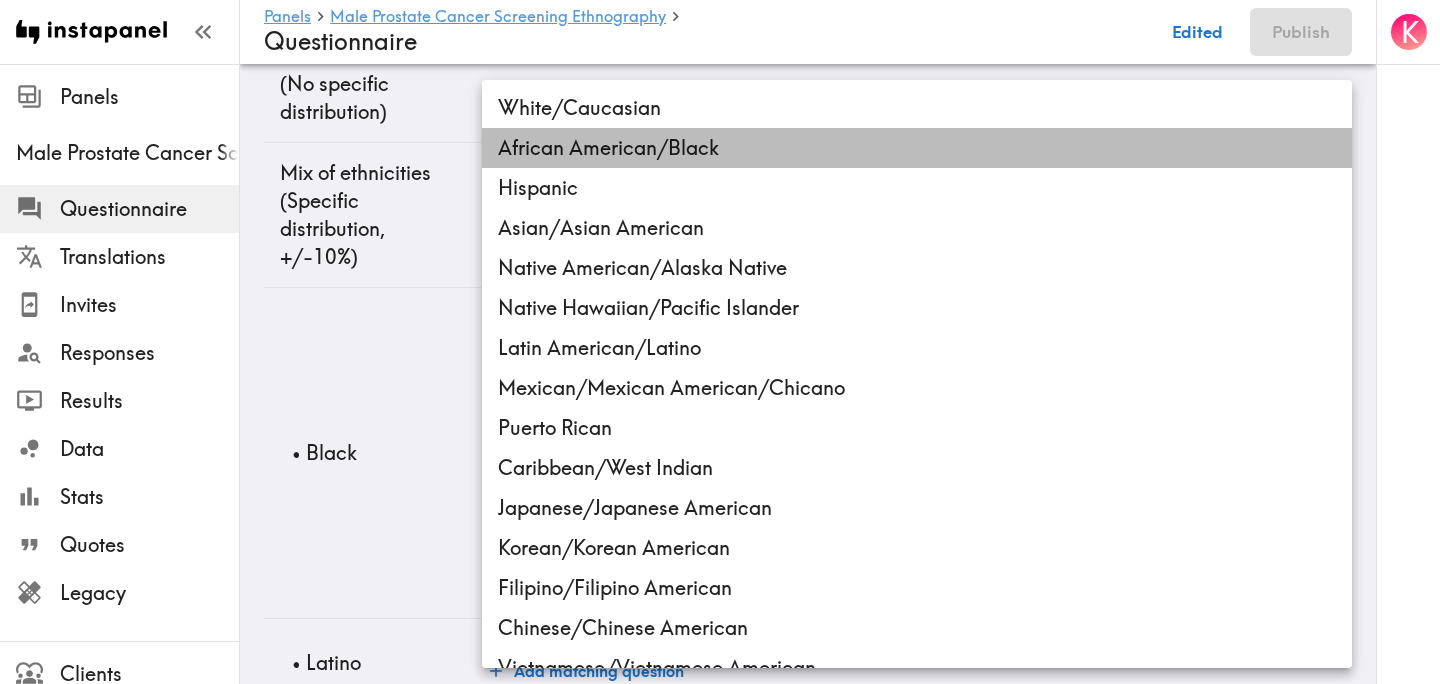 click on "African American/Black" at bounding box center [917, 148] 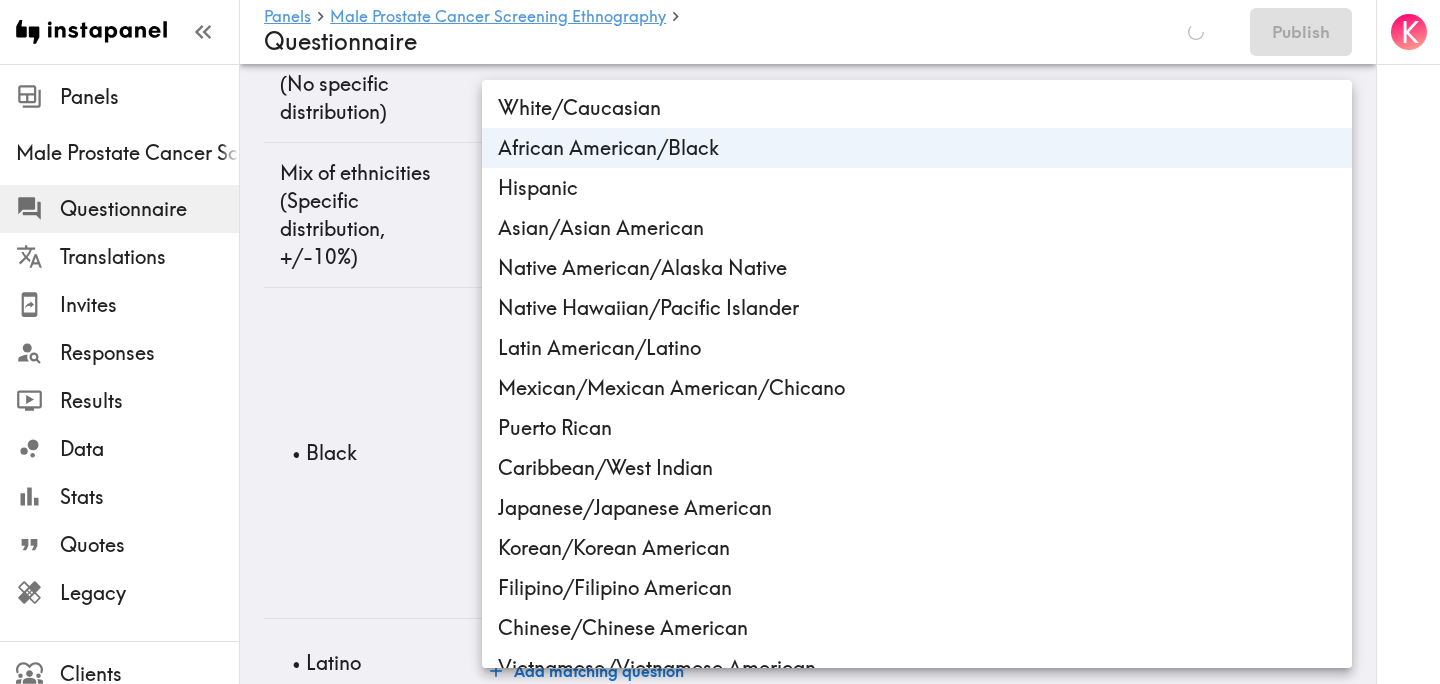 click on "Caribbean/West Indian" at bounding box center [917, 468] 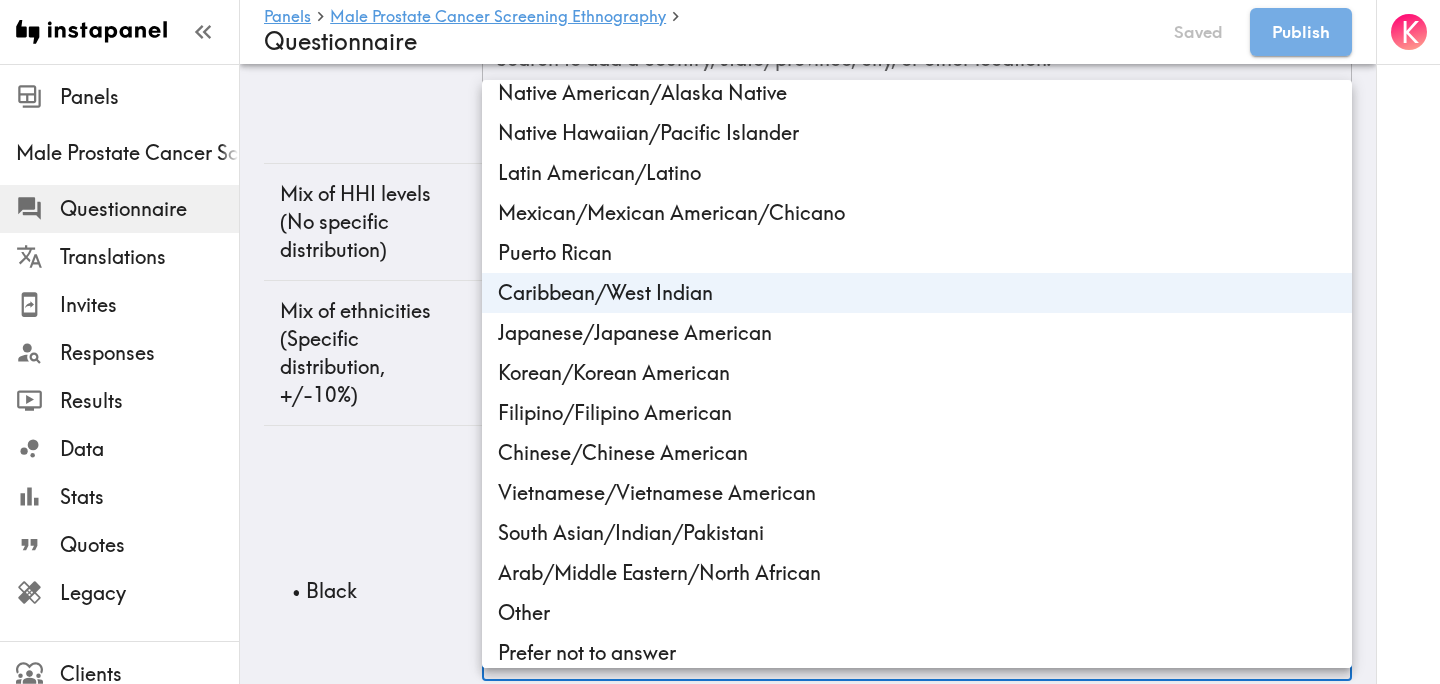 scroll, scrollTop: 188, scrollLeft: 0, axis: vertical 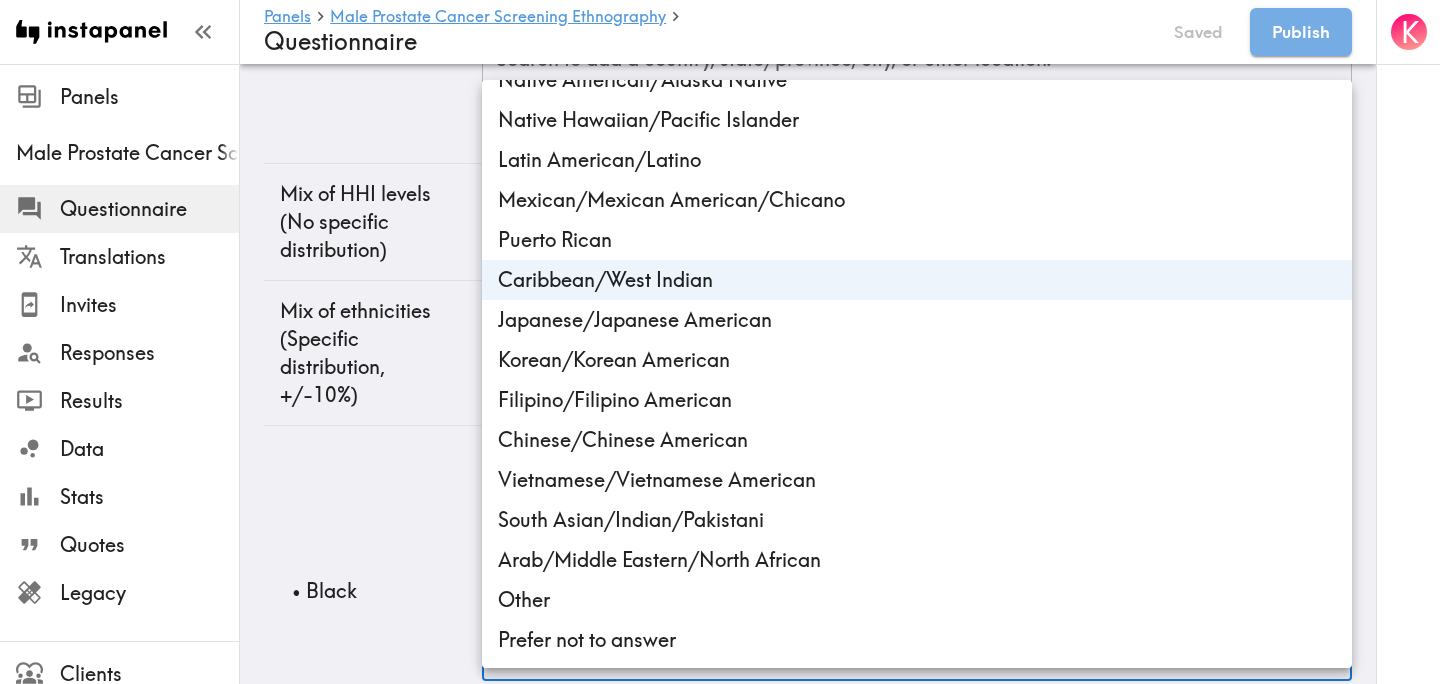 click at bounding box center [720, 342] 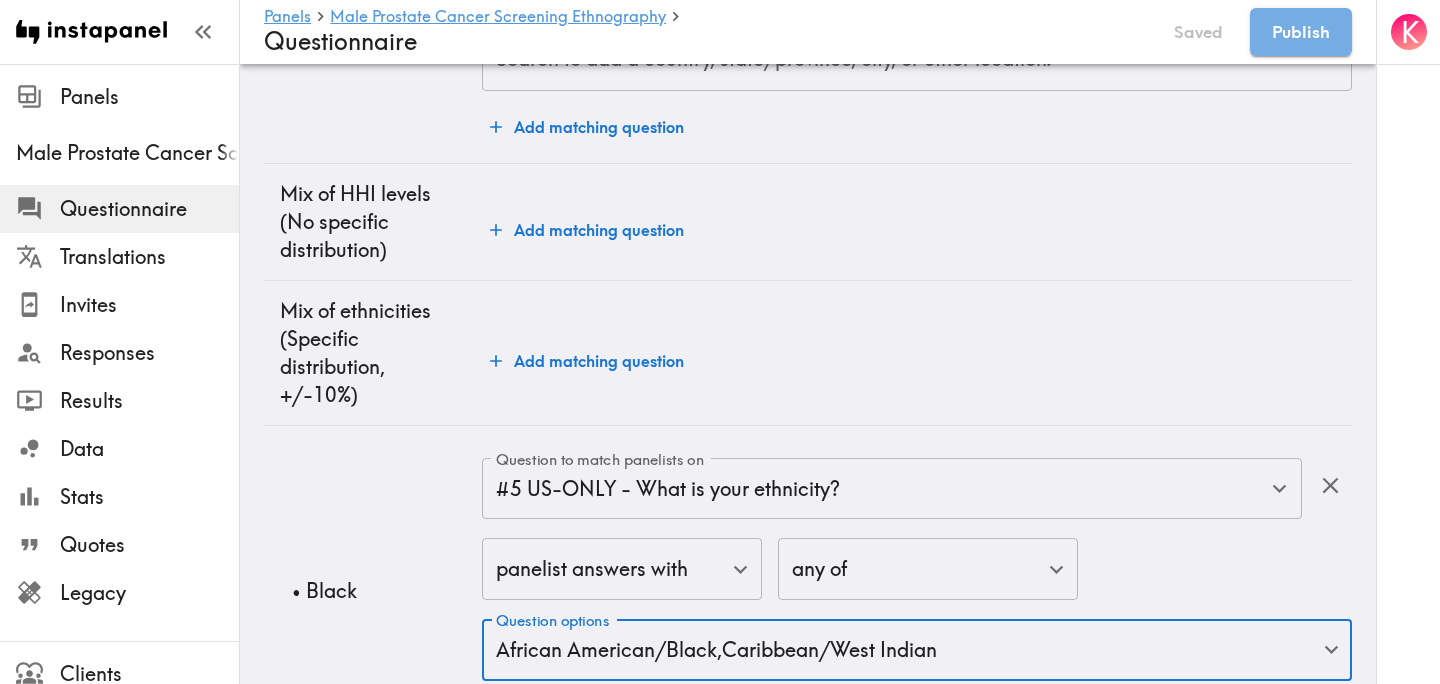 scroll, scrollTop: 2029, scrollLeft: 0, axis: vertical 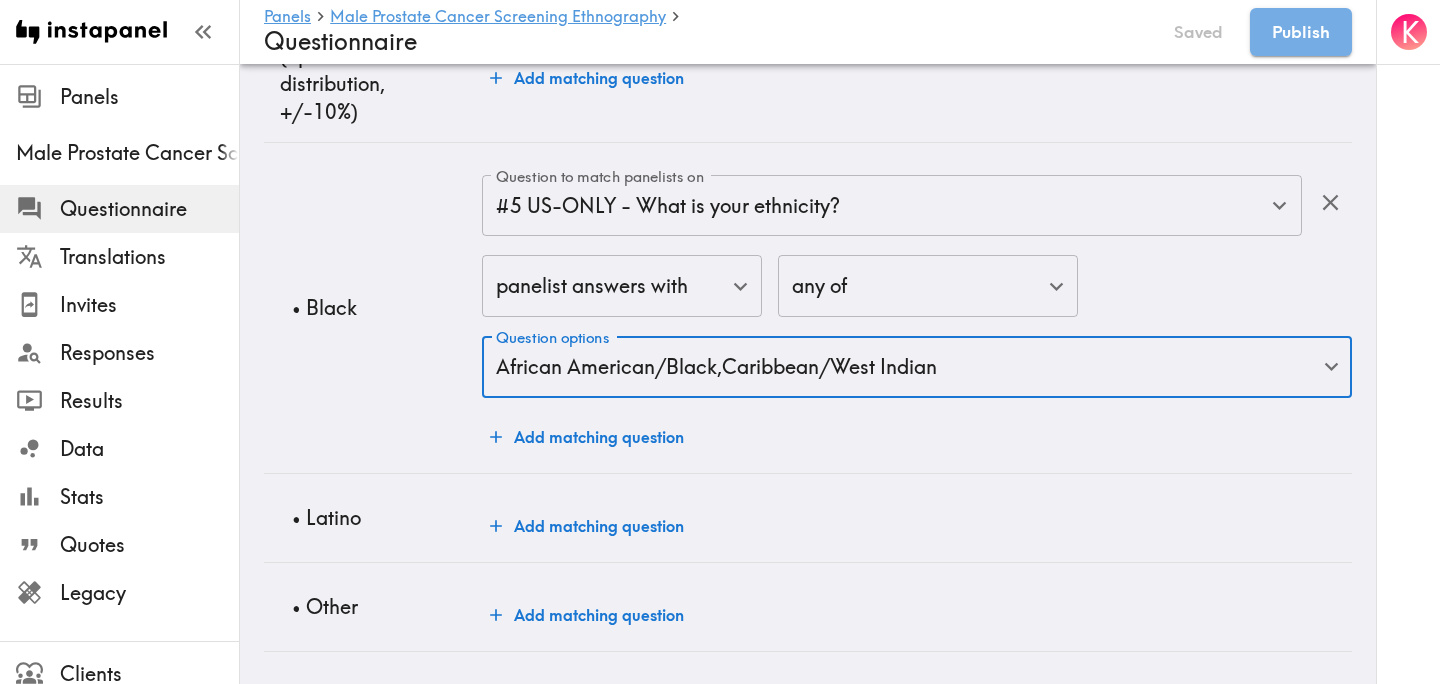 click on "Add matching question" at bounding box center (587, 526) 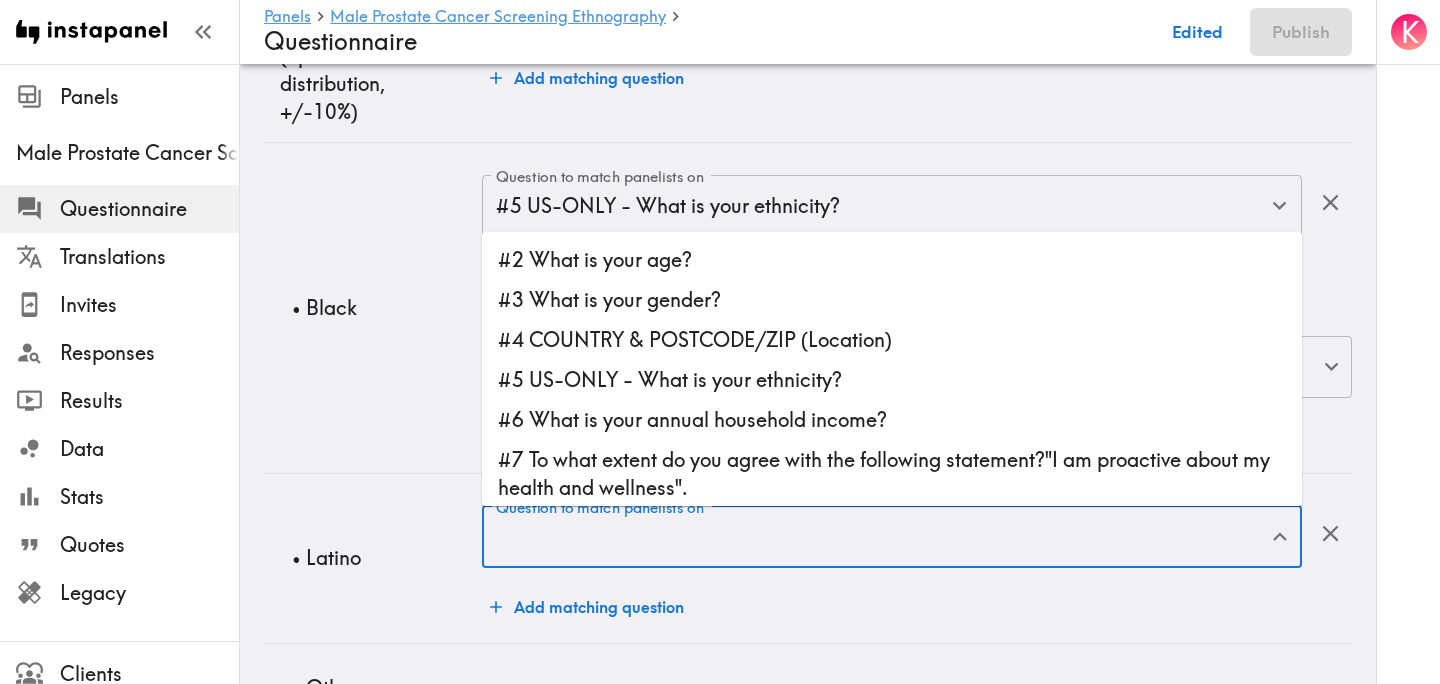 click on "Question to match panelists on" at bounding box center (877, 537) 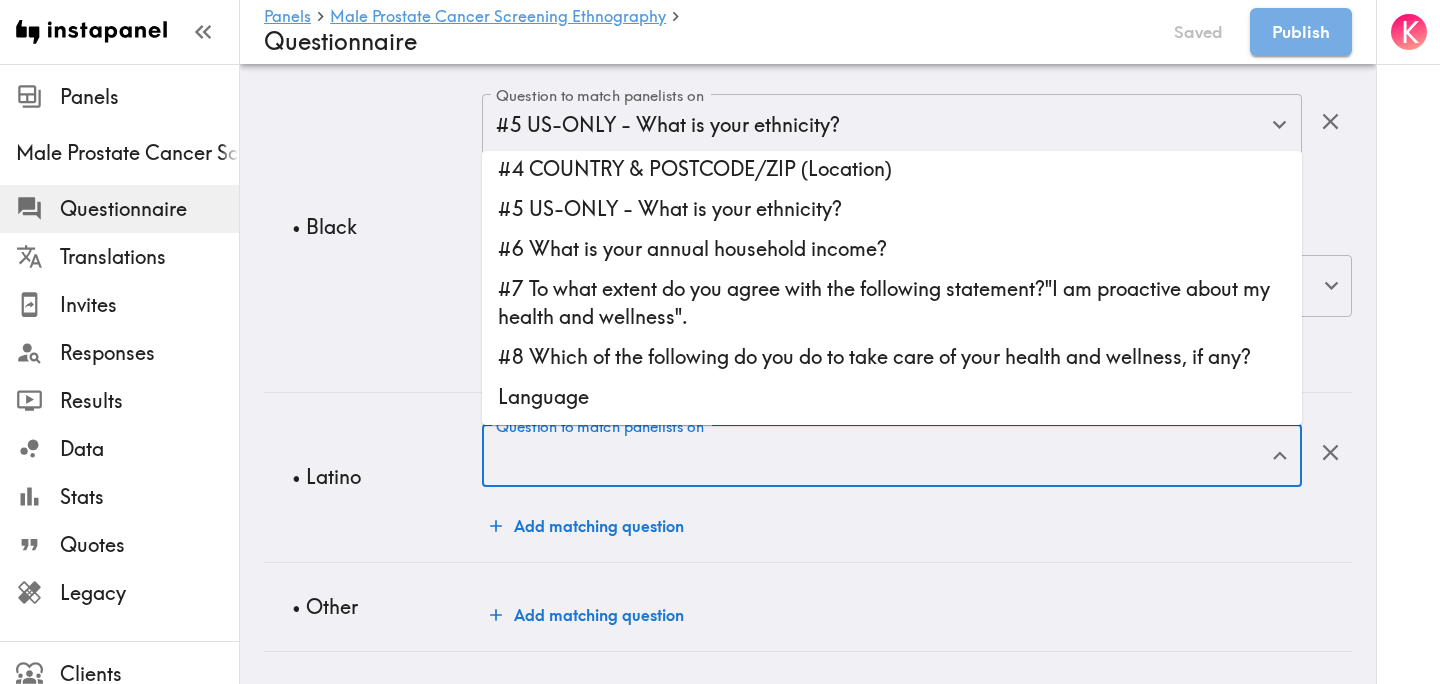 scroll, scrollTop: 90, scrollLeft: 0, axis: vertical 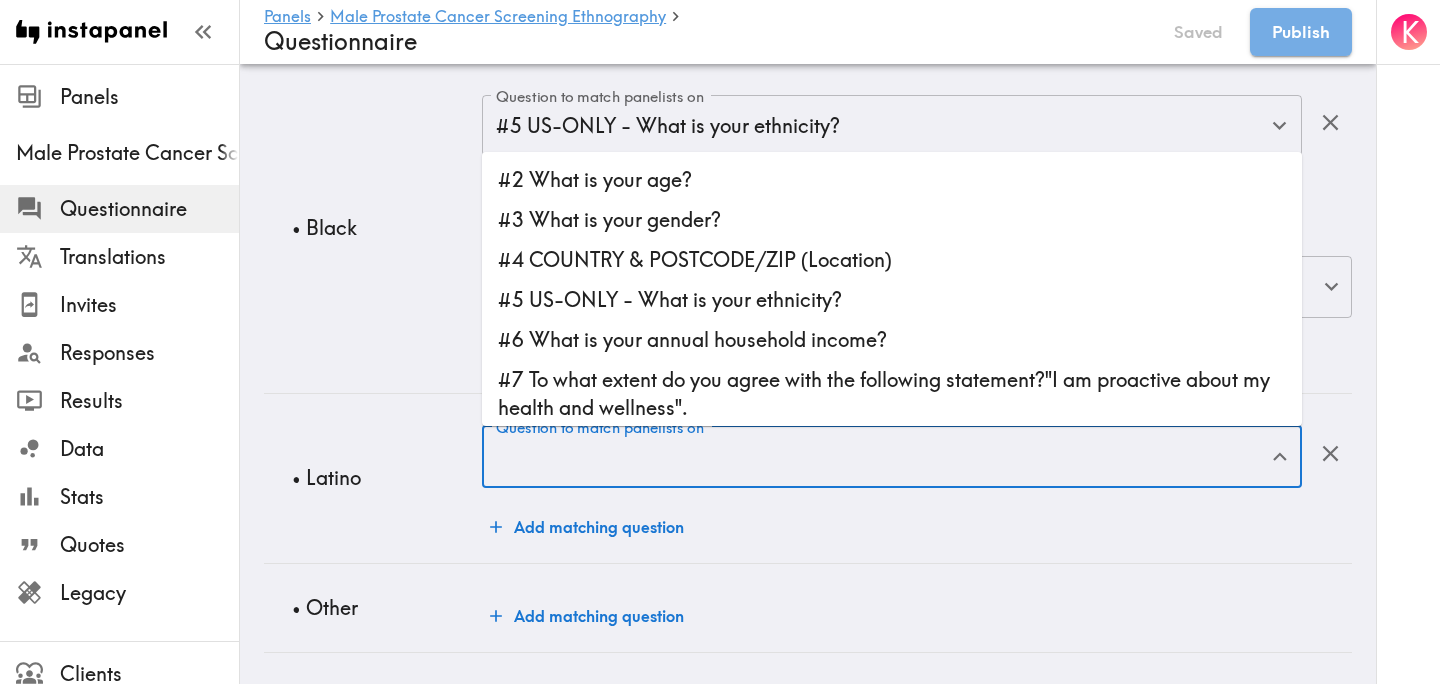 click on "#5 US-ONLY - What is your ethnicity?" at bounding box center (892, 300) 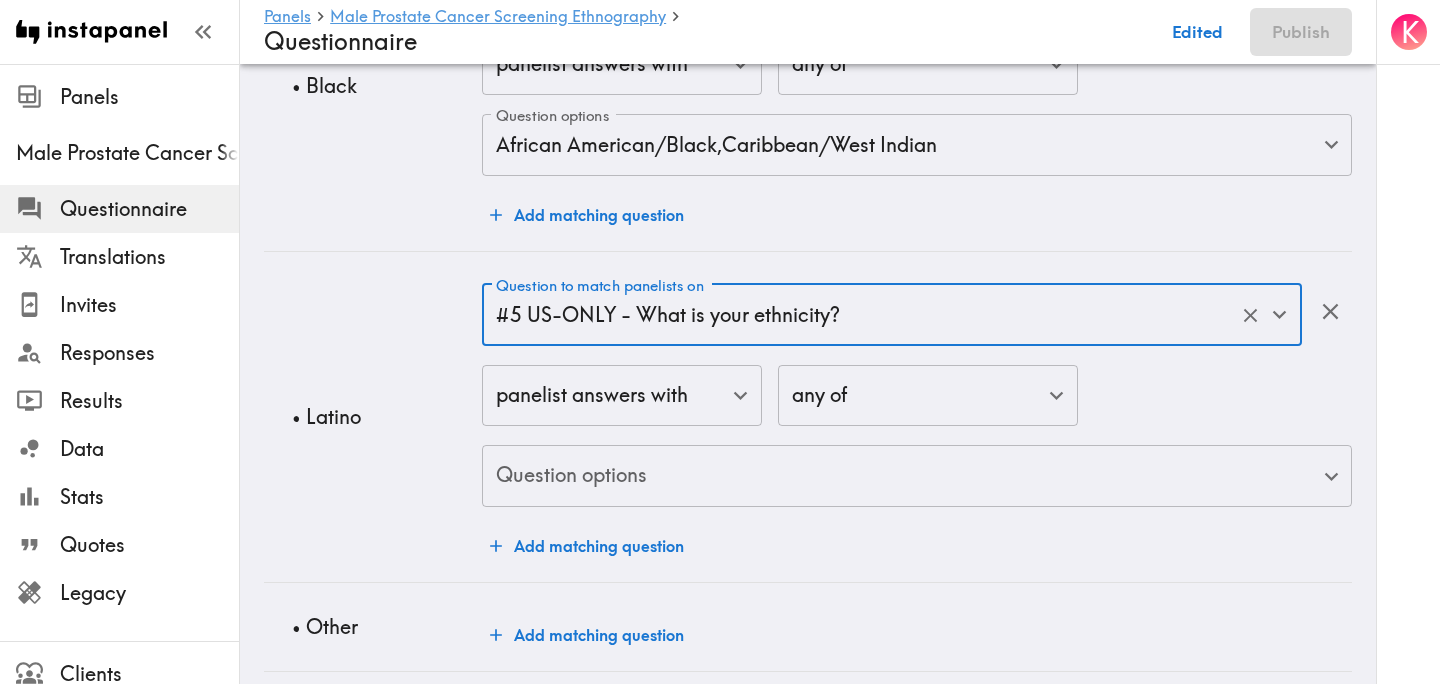 scroll, scrollTop: 2133, scrollLeft: 0, axis: vertical 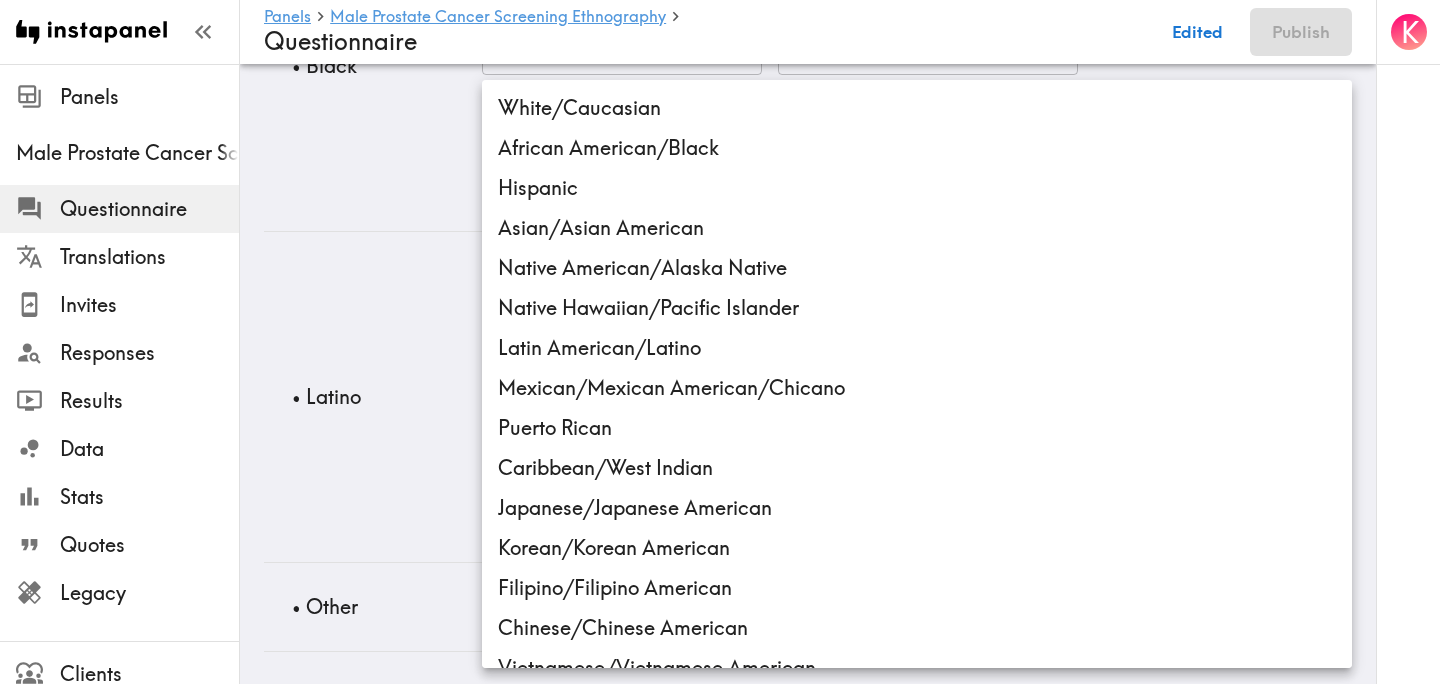 click on "Instapanel -  Panels  -  Male Prostate Cancer Screening Ethnography  -  Questionnaire Panels Male Prostate Cancer Screening Ethnography Questionnaire Translations Invites Responses Results Data Stats Quotes Legacy Clients Panelists Strategists My Invites My Rewards Help/Suggestions K Panels   Male Prostate Cancer Screening Ethnography   Questionnaire Edited Publish Audience Questions Screening # Video Responses 20 # Video Responses The target number of panelists recording video. # Quant Responses # Quant Responses The target number of panelists answering multiple-choice and short text questions (no video answers). Fall into one of the following segments  ( Equal distribution ,  +/-10% ) 40-50 years old 51-60 years old Male Broad geographic distribution across the US Mix of HHI levels  ( No specific distribution ) Mix of ethnicities  ( Specific distribution ,  +/-10% ) Black  ( 33%+ ) Latino  ( 33%+ ) Other  ( 0-34% ) Add hide/shuffle/draw rules Language English en Language Translations Any Translations ( ) (" at bounding box center [720, -693] 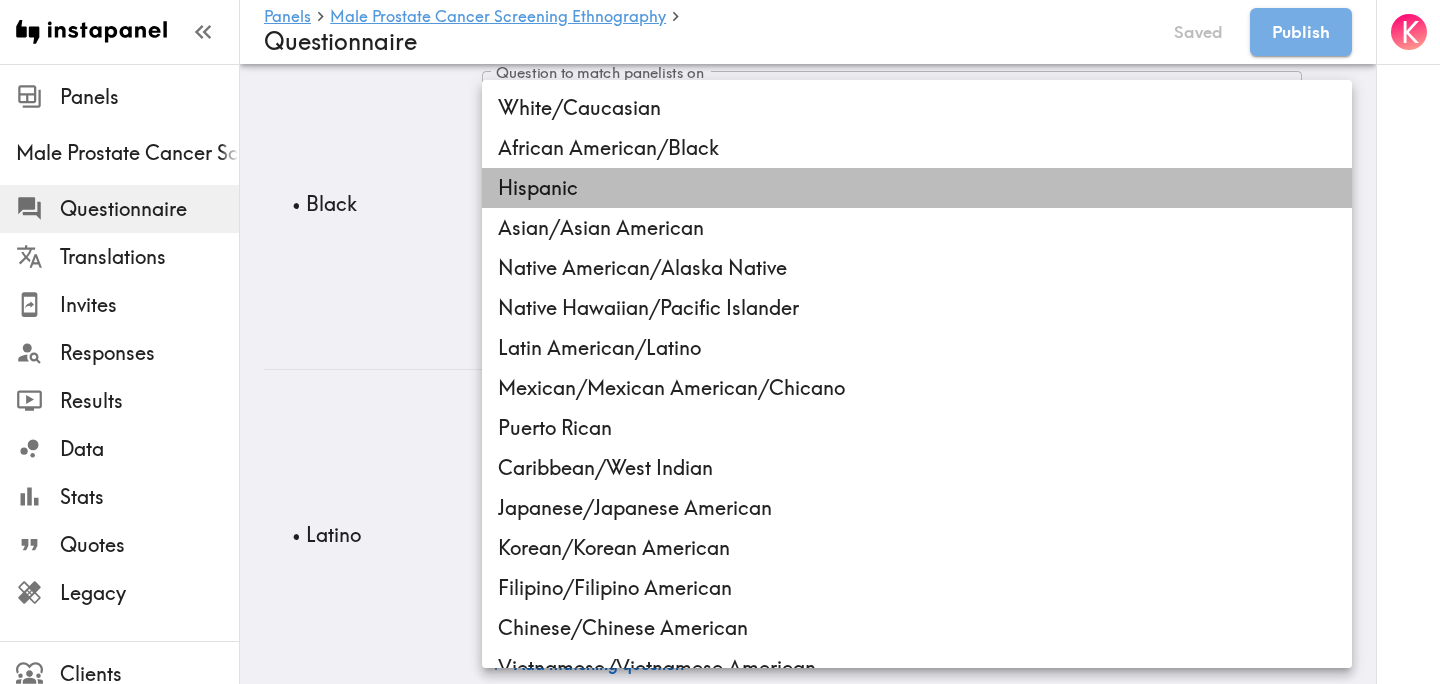 click on "Hispanic" at bounding box center (917, 188) 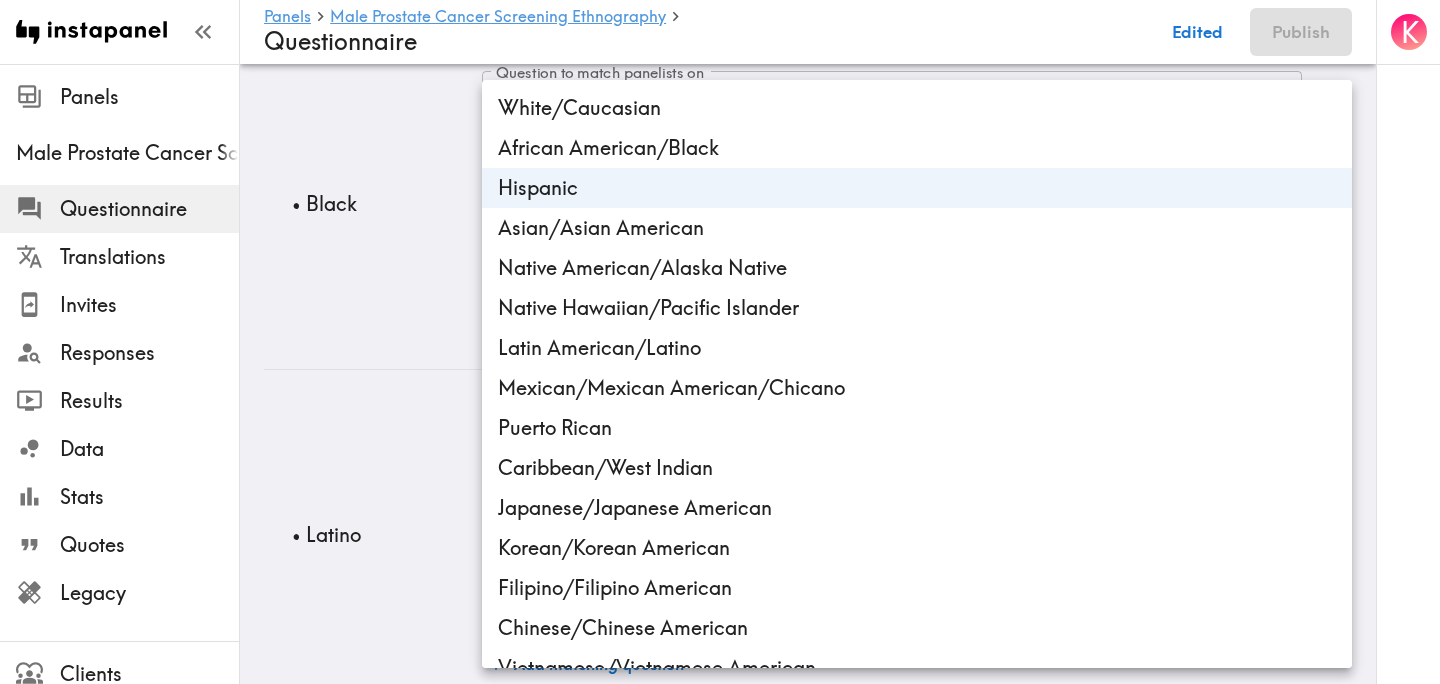click on "Latin American/Latino" at bounding box center (917, 348) 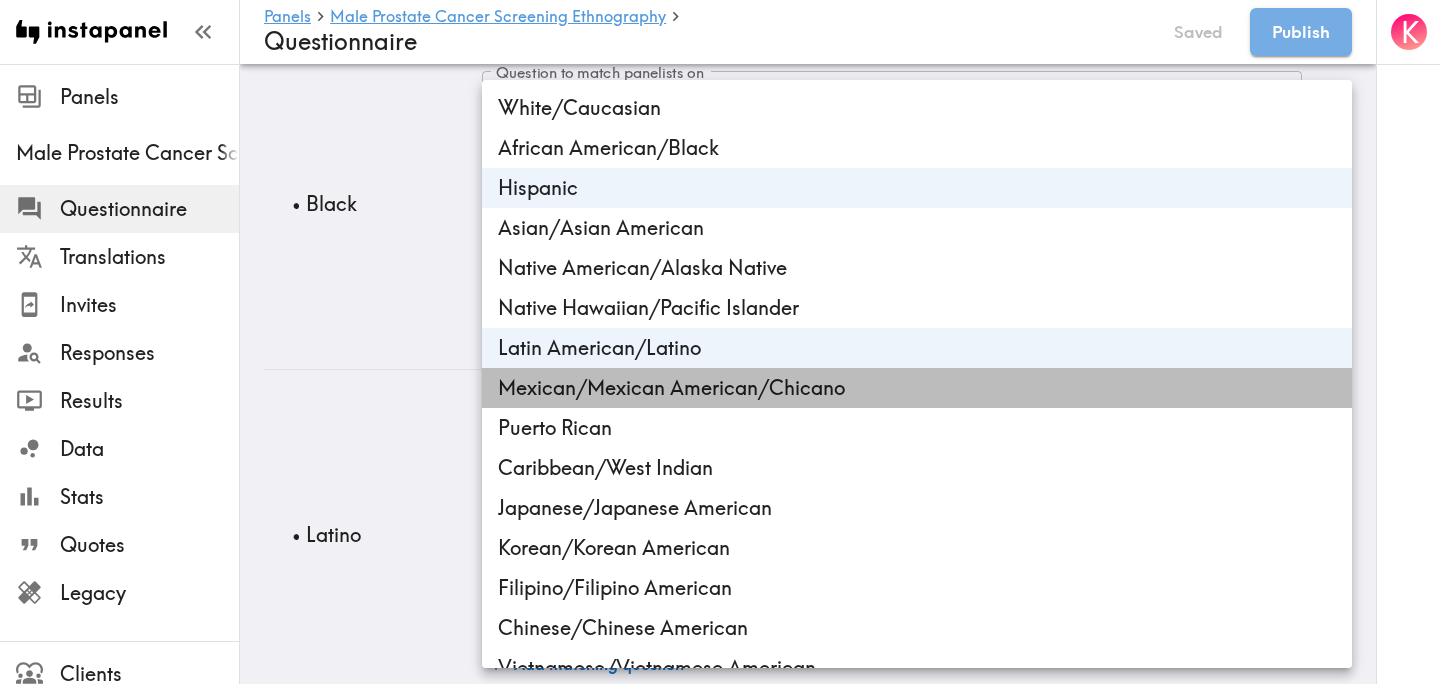 click on "Mexican/Mexican American/Chicano" at bounding box center (917, 388) 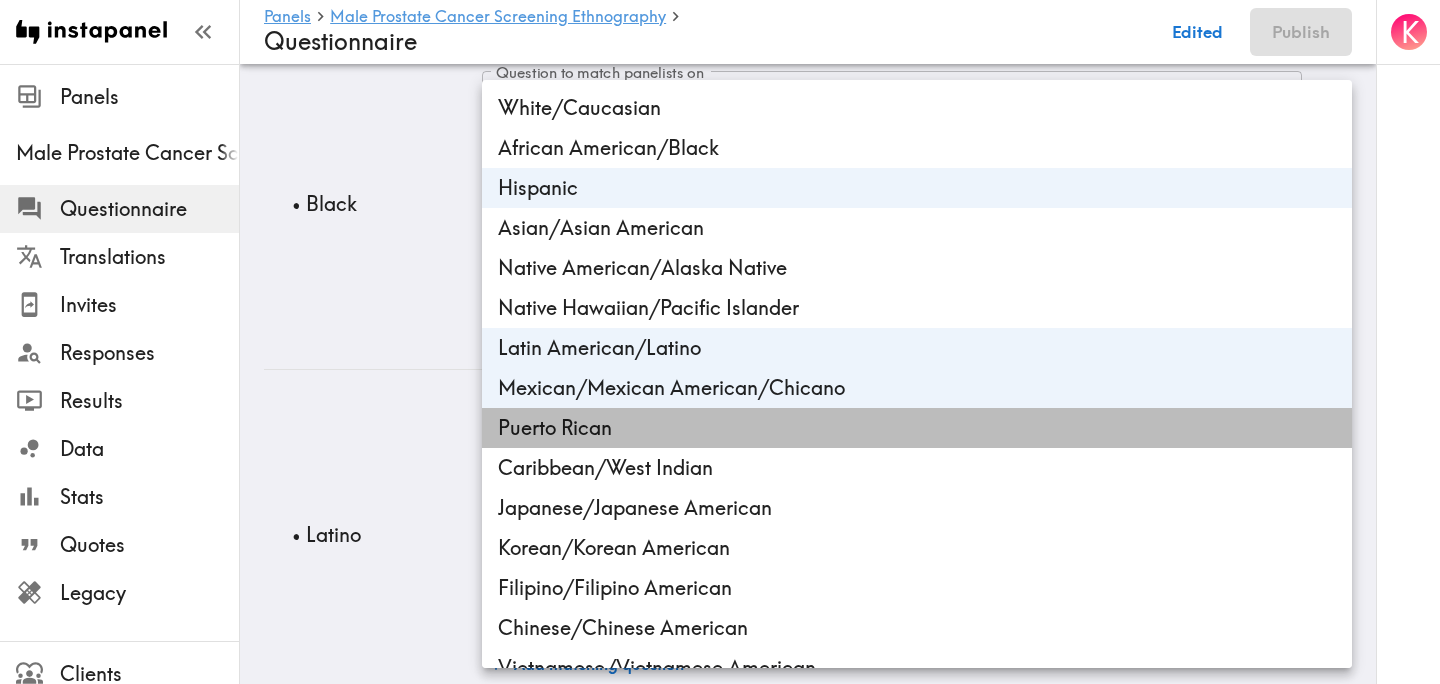 click on "Puerto Rican" at bounding box center [917, 428] 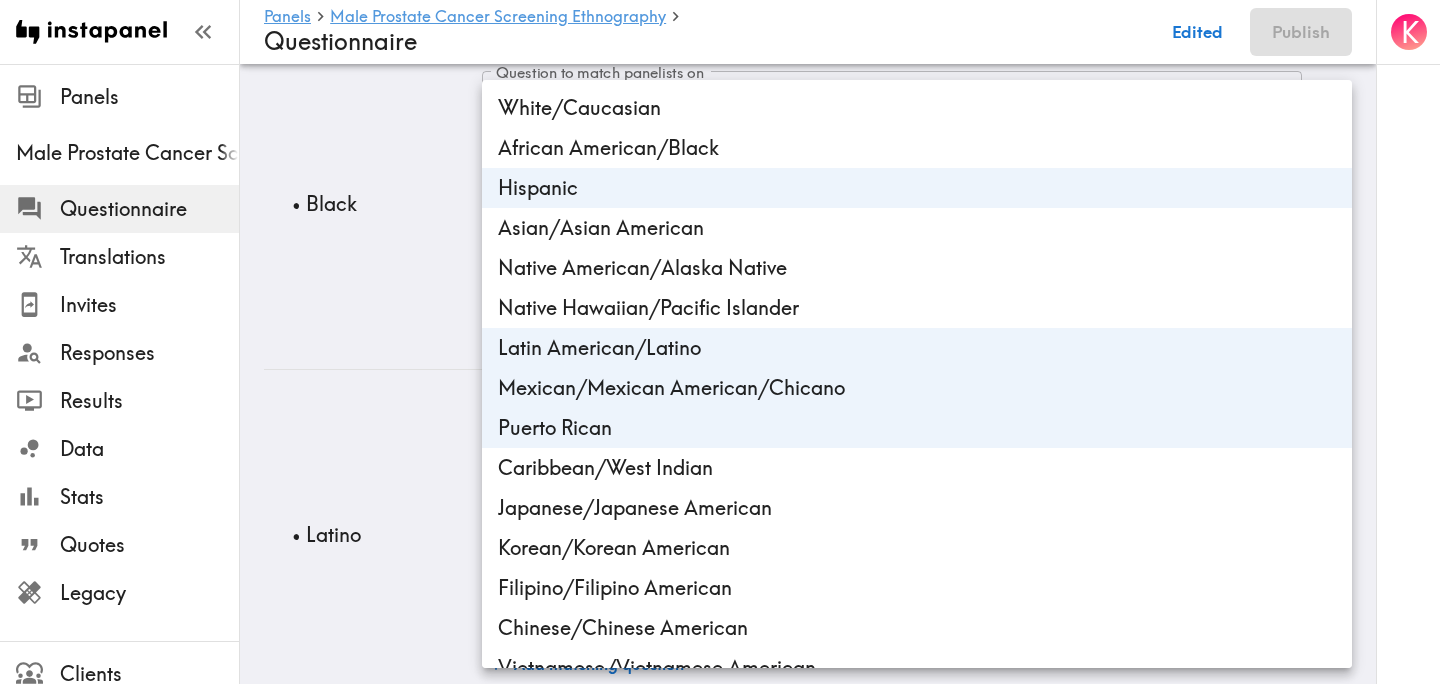 click at bounding box center [720, 342] 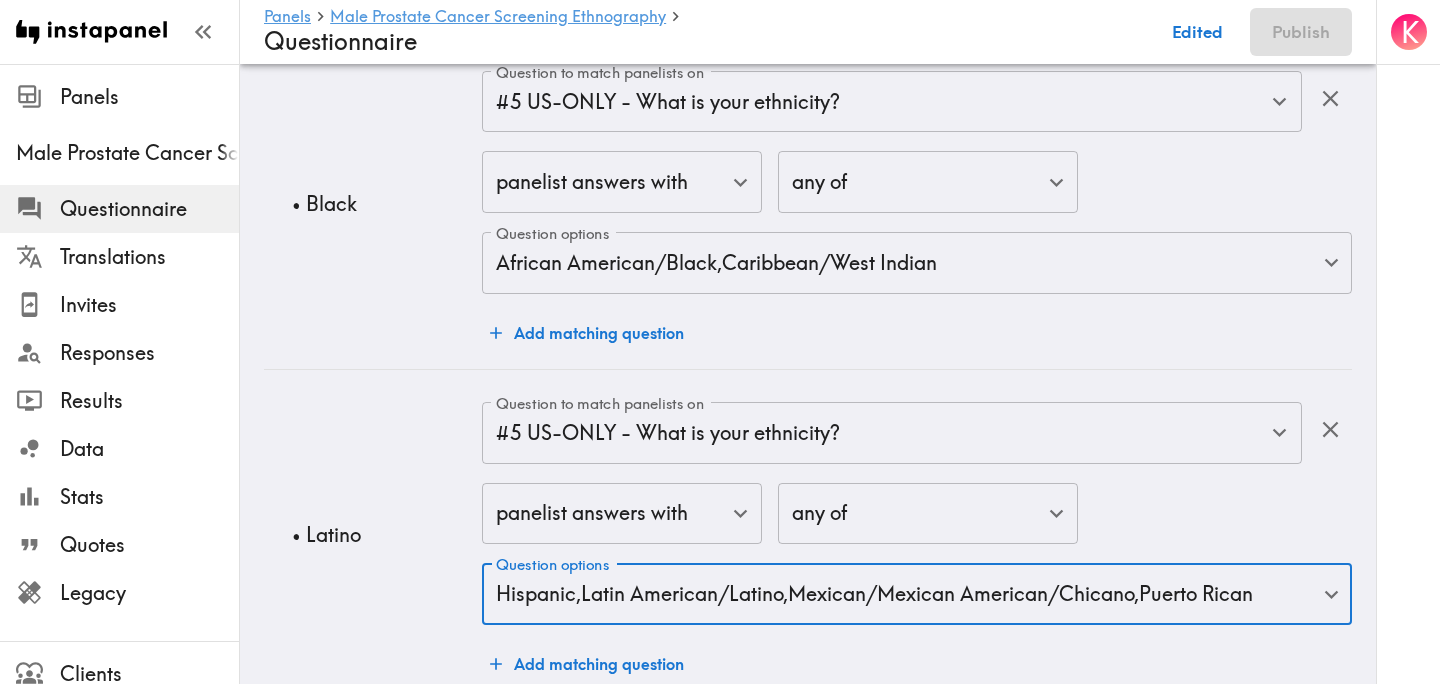 click on "•    Latino" at bounding box center (373, 534) 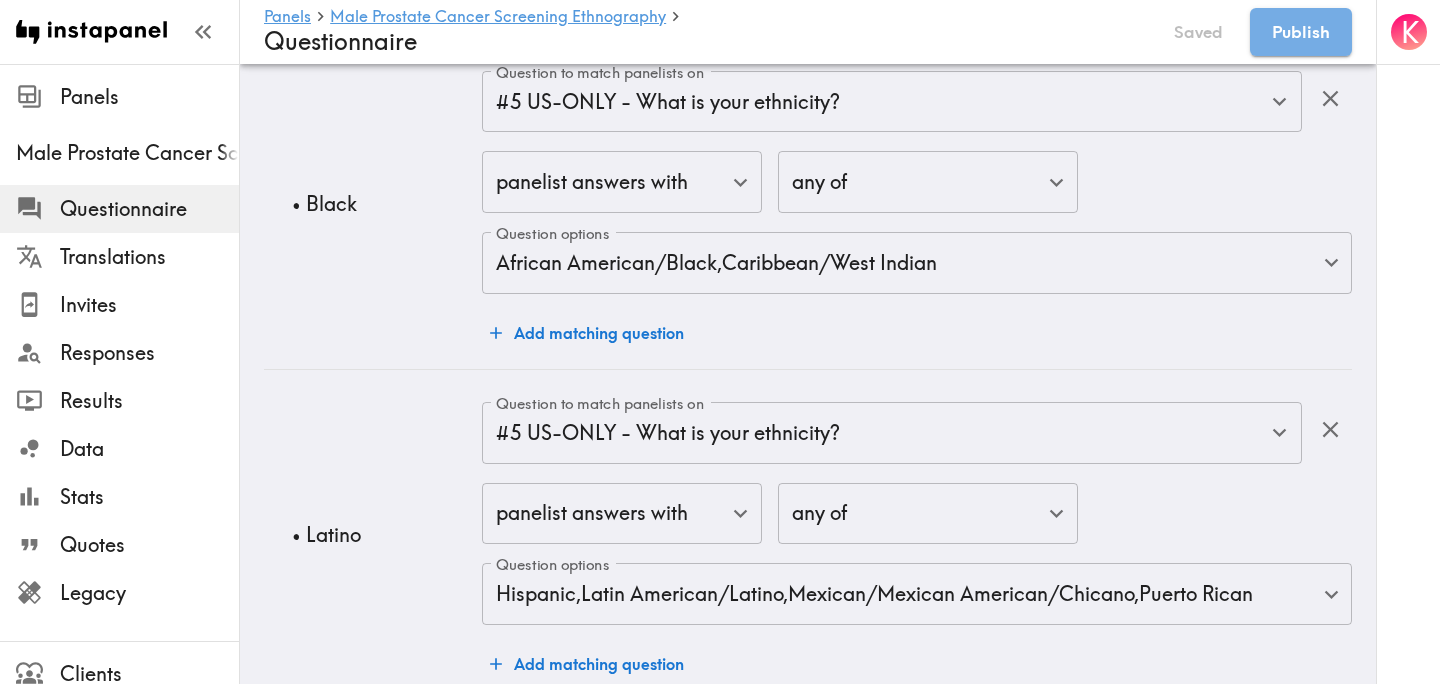 scroll, scrollTop: 2271, scrollLeft: 0, axis: vertical 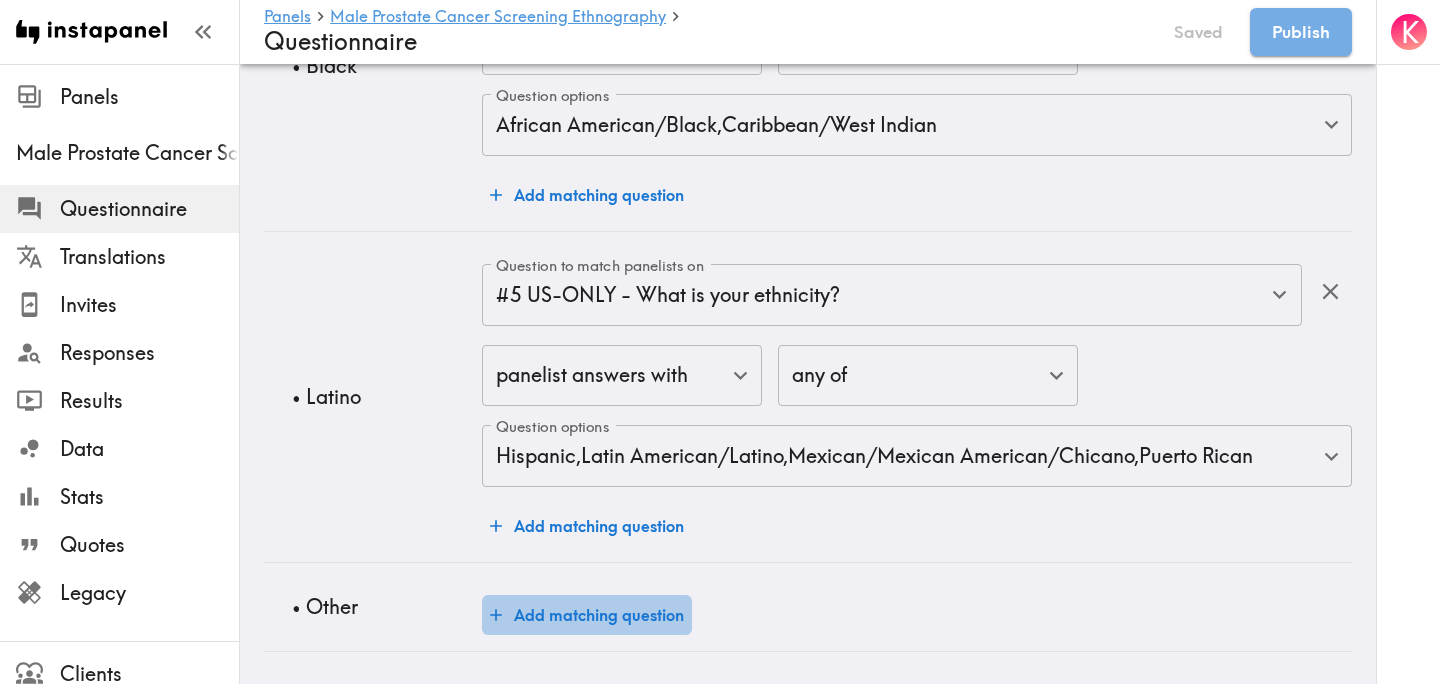 click on "Add matching question" at bounding box center (587, 615) 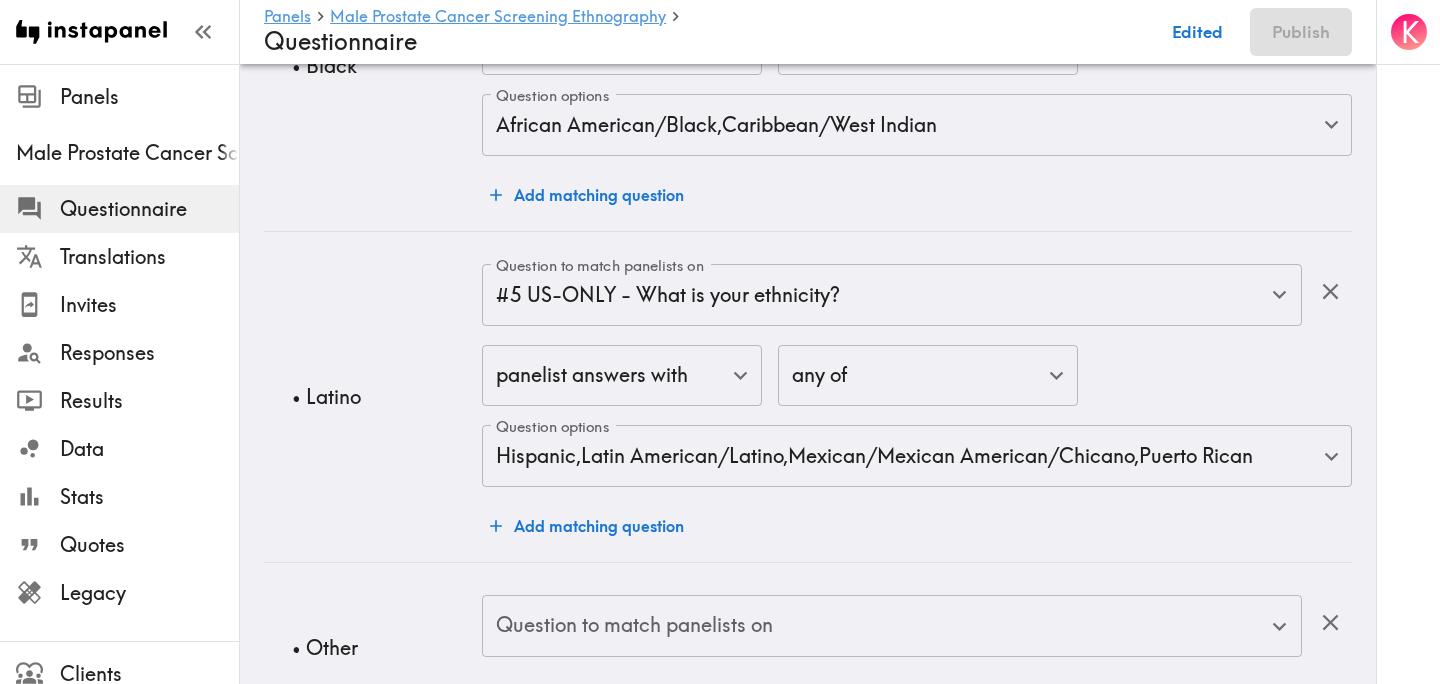 scroll, scrollTop: 2352, scrollLeft: 0, axis: vertical 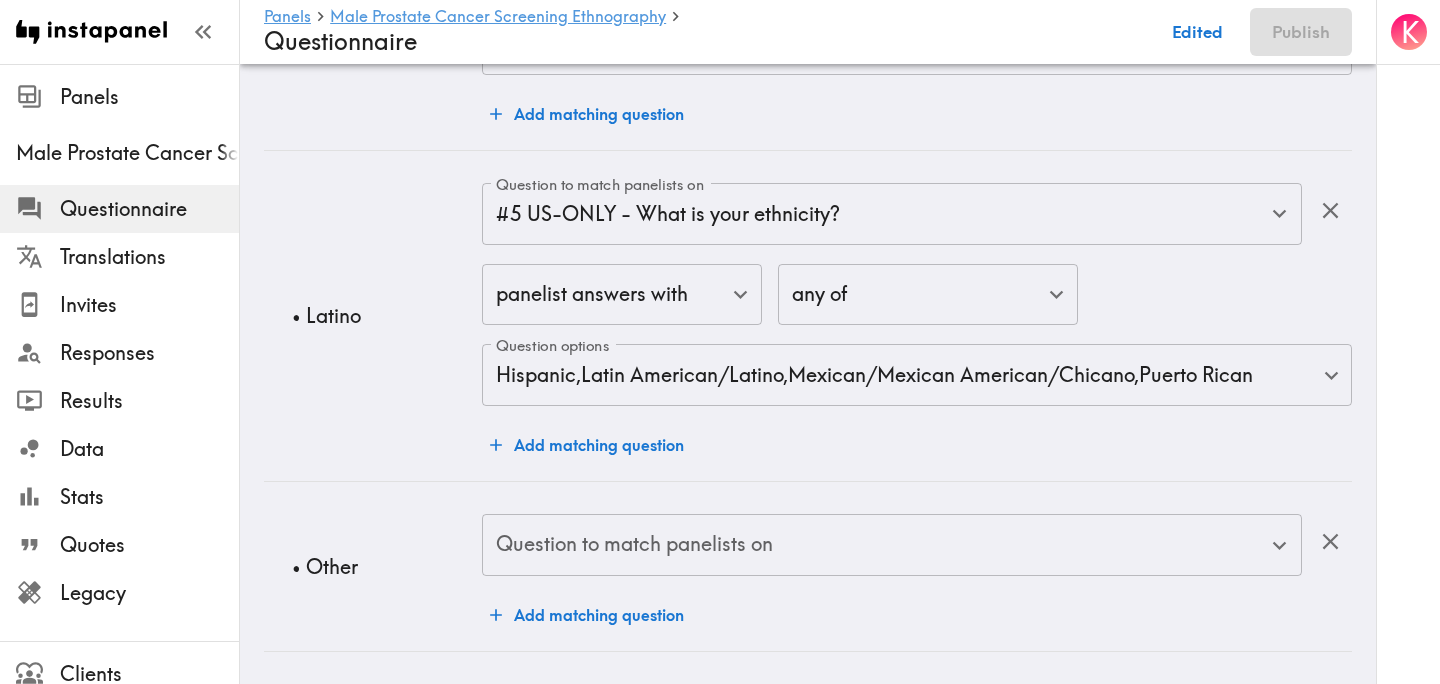 click on "Question to match panelists on" at bounding box center [892, 545] 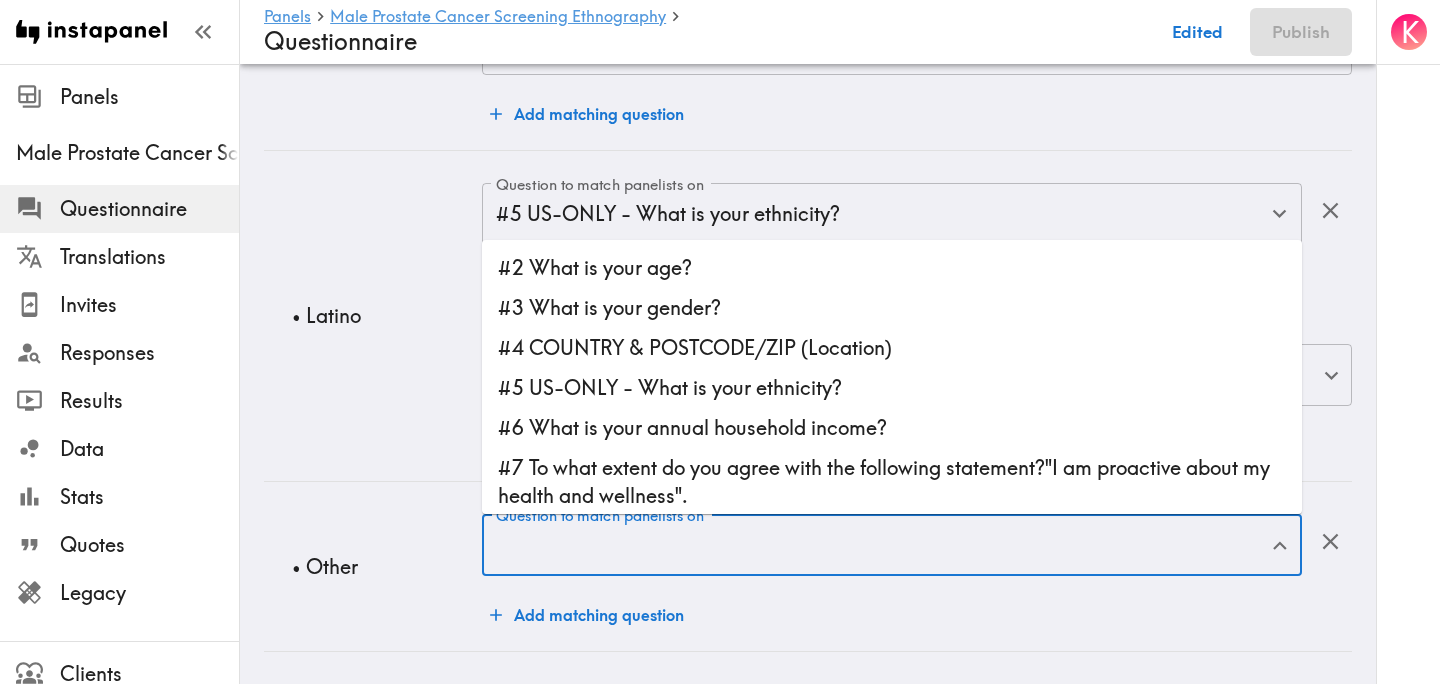 click on "#5 US-ONLY - What is your ethnicity?" at bounding box center (892, 388) 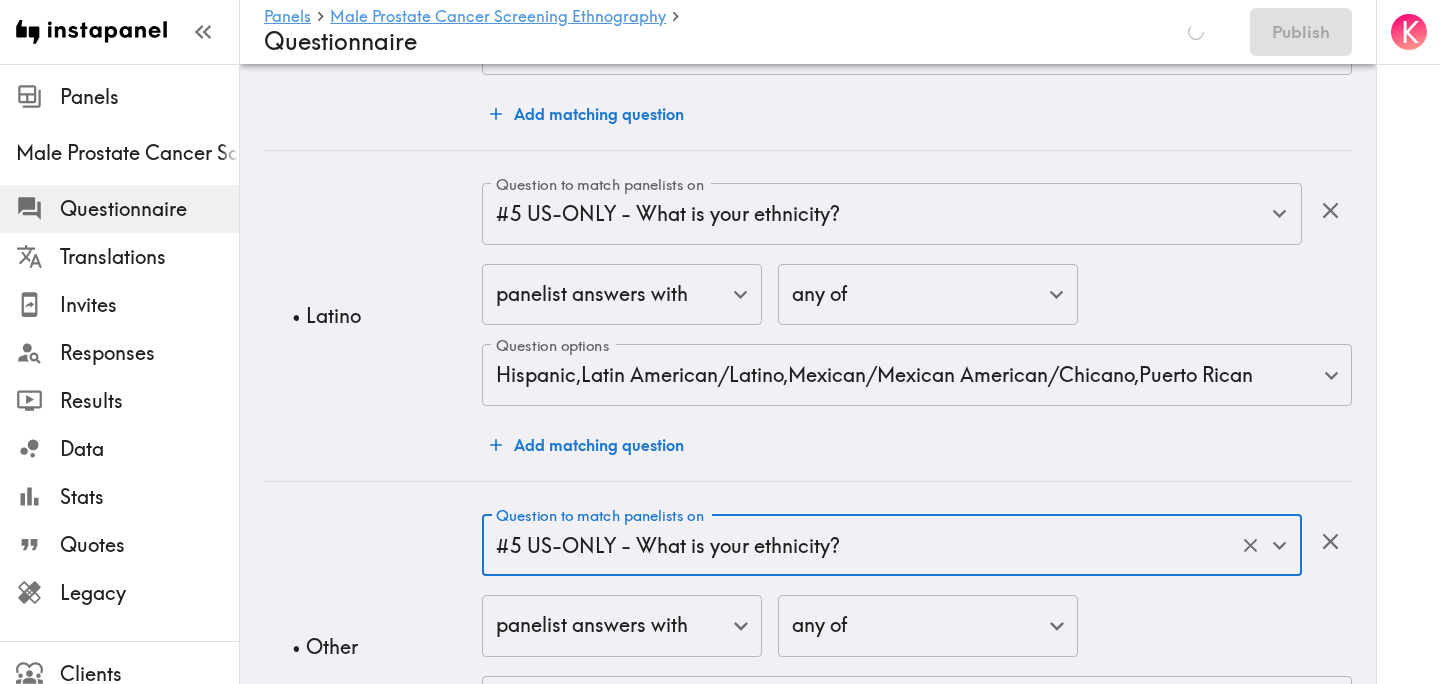 scroll, scrollTop: 2375, scrollLeft: 0, axis: vertical 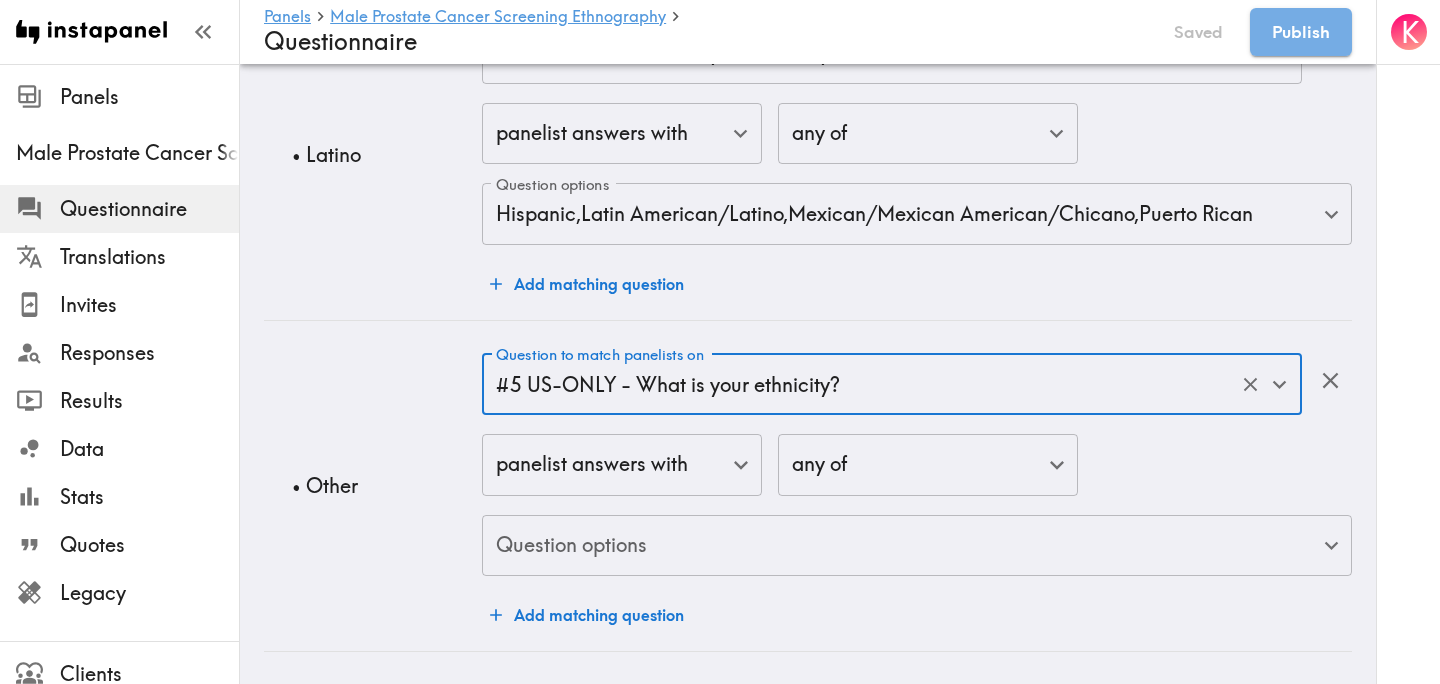 click on "Instapanel -  Panels  -  Male Prostate Cancer Screening Ethnography  -  Questionnaire Panels Male Prostate Cancer Screening Ethnography Questionnaire Translations Invites Responses Results Data Stats Quotes Legacy Clients Panelists Strategists My Invites My Rewards Help/Suggestions K Panels   Male Prostate Cancer Screening Ethnography   Questionnaire Saved Publish Audience Questions Screening # Video Responses 20 # Video Responses The target number of panelists recording video. # Quant Responses # Quant Responses The target number of panelists answering multiple-choice and short text questions (no video answers). Fall into one of the following segments  ( Equal distribution ,  +/-10% ) 40-50 years old 51-60 years old Male Broad geographic distribution across the US Mix of HHI levels  ( No specific distribution ) Mix of ethnicities  ( Specific distribution ,  +/-10% ) Black  ( 33%+ ) Latino  ( 33%+ ) Other  ( 0-34% ) Add hide/shuffle/draw rules Language English en Language Translations Any Translations ( Intro" at bounding box center [720, -814] 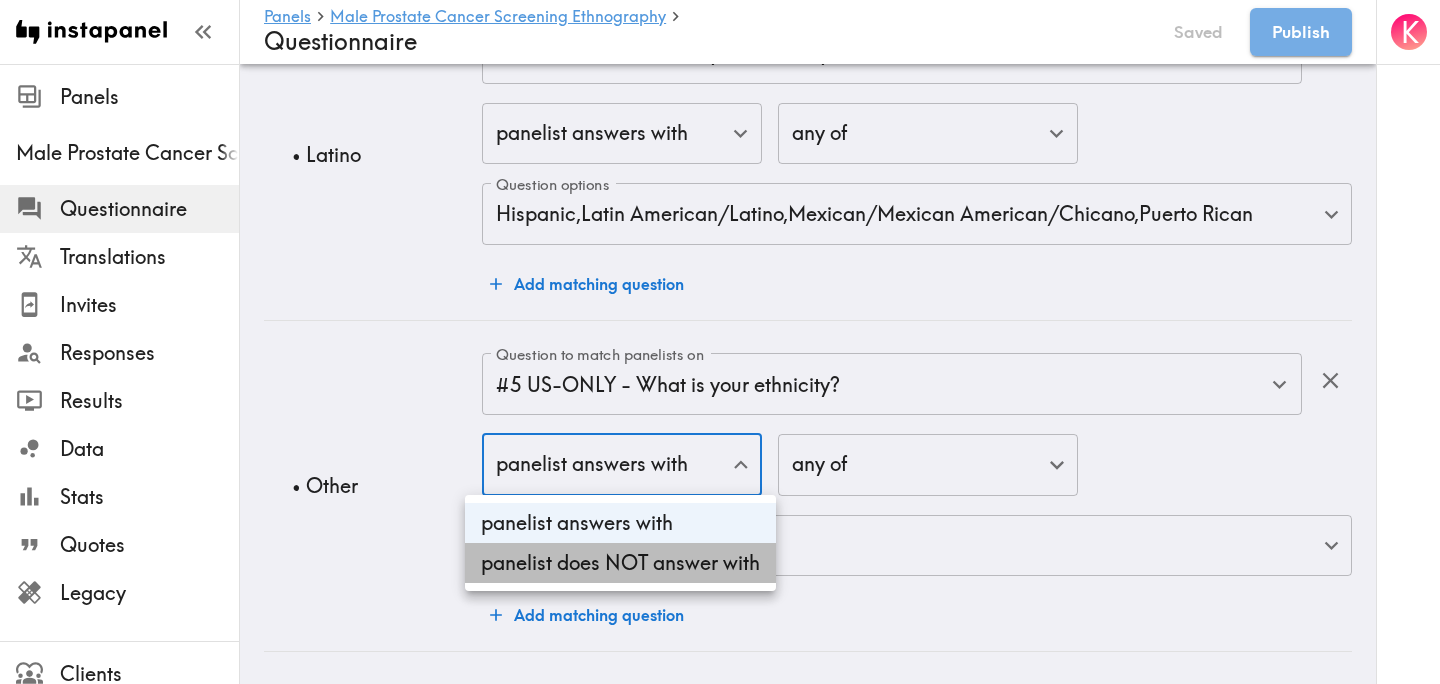 click on "panelist does NOT answer with" at bounding box center (620, 563) 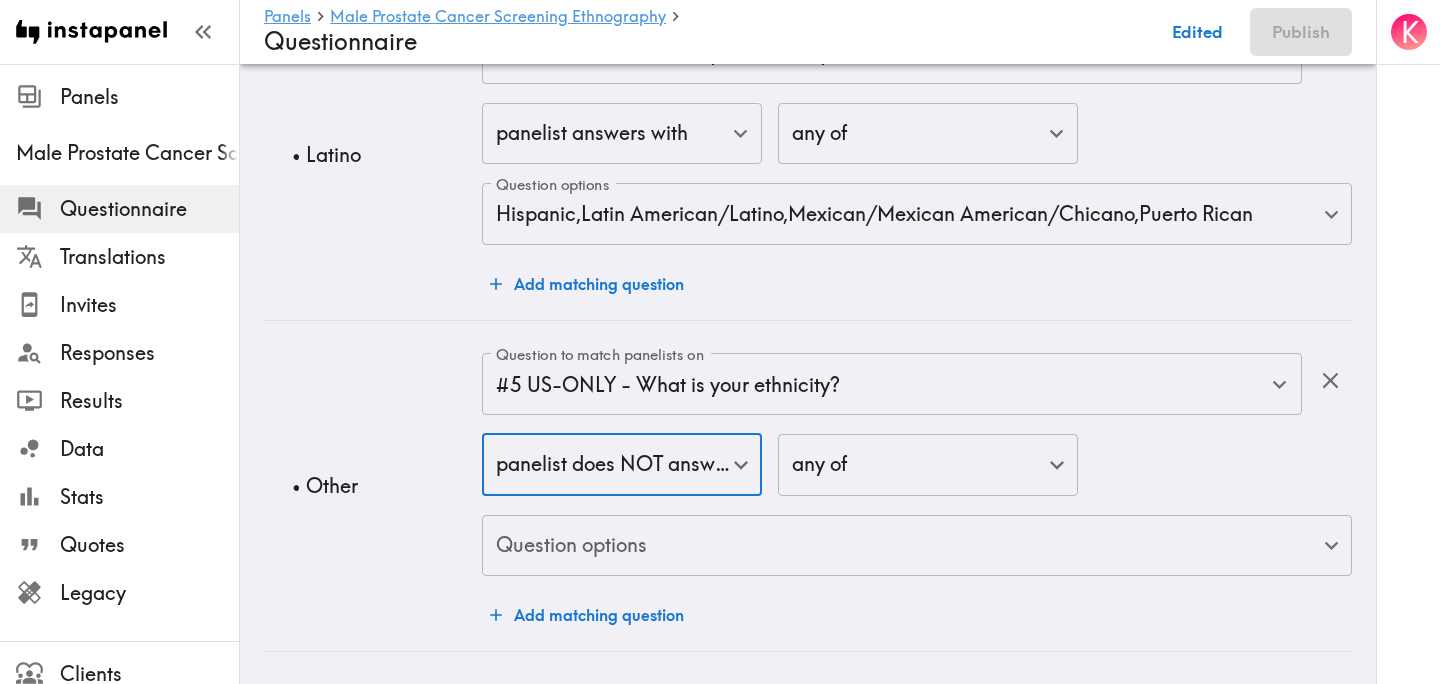click on "Instapanel -  Panels  -  Male Prostate Cancer Screening Ethnography  -  Questionnaire Panels Male Prostate Cancer Screening Ethnography Questionnaire Translations Invites Responses Results Data Stats Quotes Legacy Clients Panelists Strategists My Invites My Rewards Help/Suggestions K Panels   Male Prostate Cancer Screening Ethnography   Questionnaire Edited Publish Audience Questions Screening # Video Responses 20 # Video Responses The target number of panelists recording video. # Quant Responses # Quant Responses The target number of panelists answering multiple-choice and short text questions (no video answers). Fall into one of the following segments  ( Equal distribution ,  +/-10% ) 40-50 years old 51-60 years old Male Broad geographic distribution across the US Mix of HHI levels  ( No specific distribution ) Mix of ethnicities  ( Specific distribution ,  +/-10% ) Black  ( 33%+ ) Latino  ( 33%+ ) Other  ( 0-34% ) Add hide/shuffle/draw rules Language English en Language Translations Any Translations ( ) (" at bounding box center (720, -814) 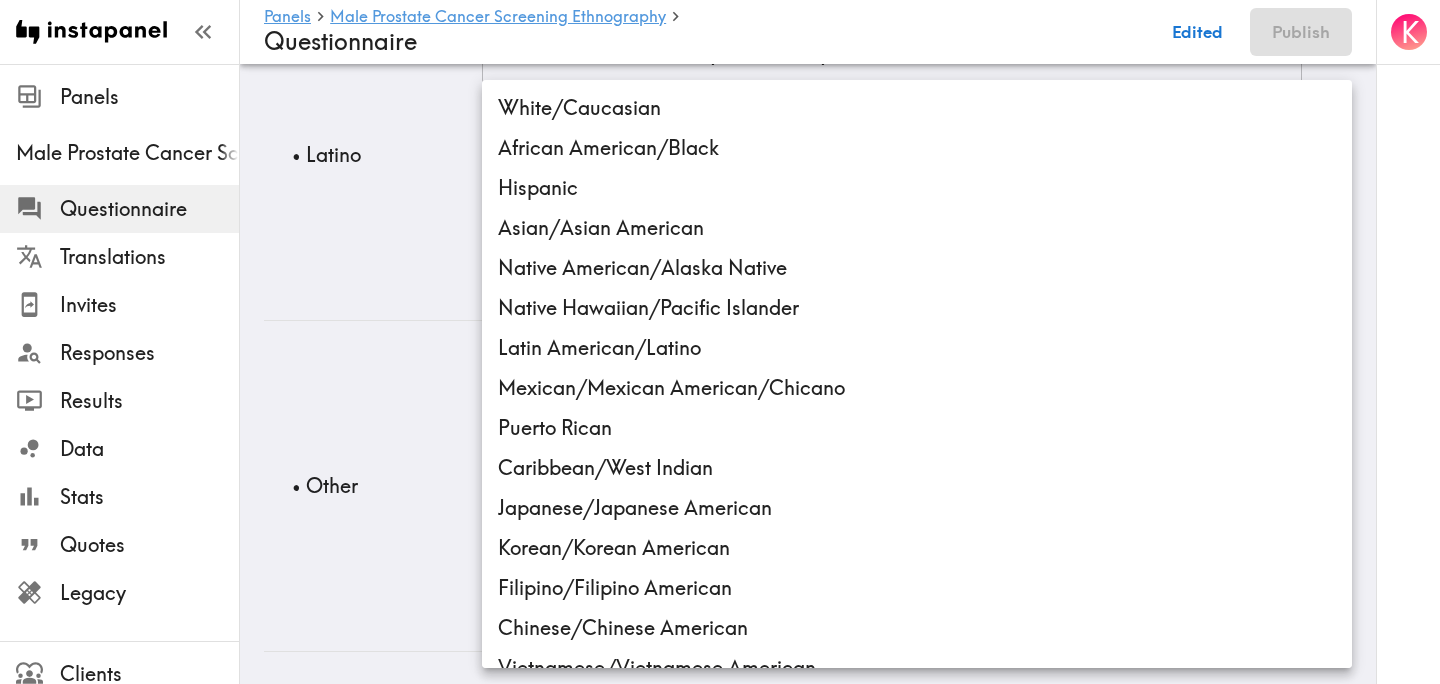 click on "African American/Black" at bounding box center [917, 148] 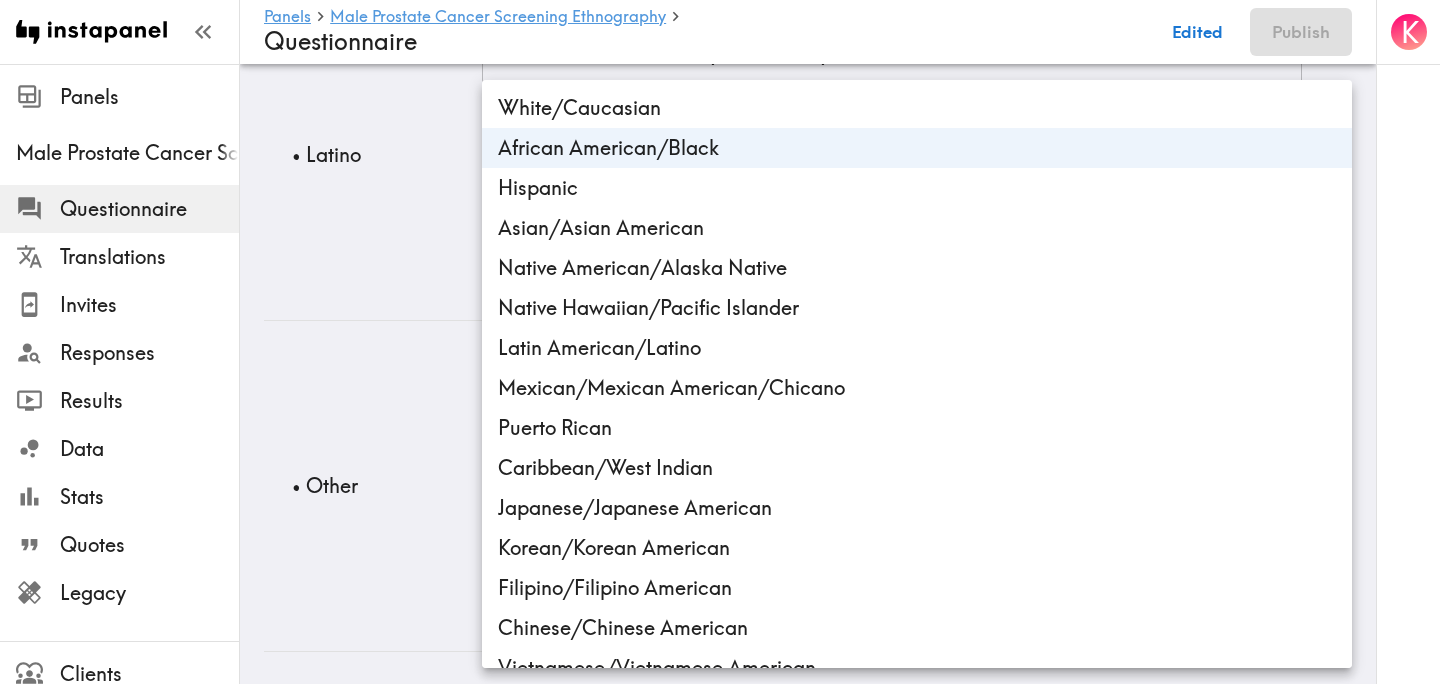 click on "Hispanic" at bounding box center (917, 188) 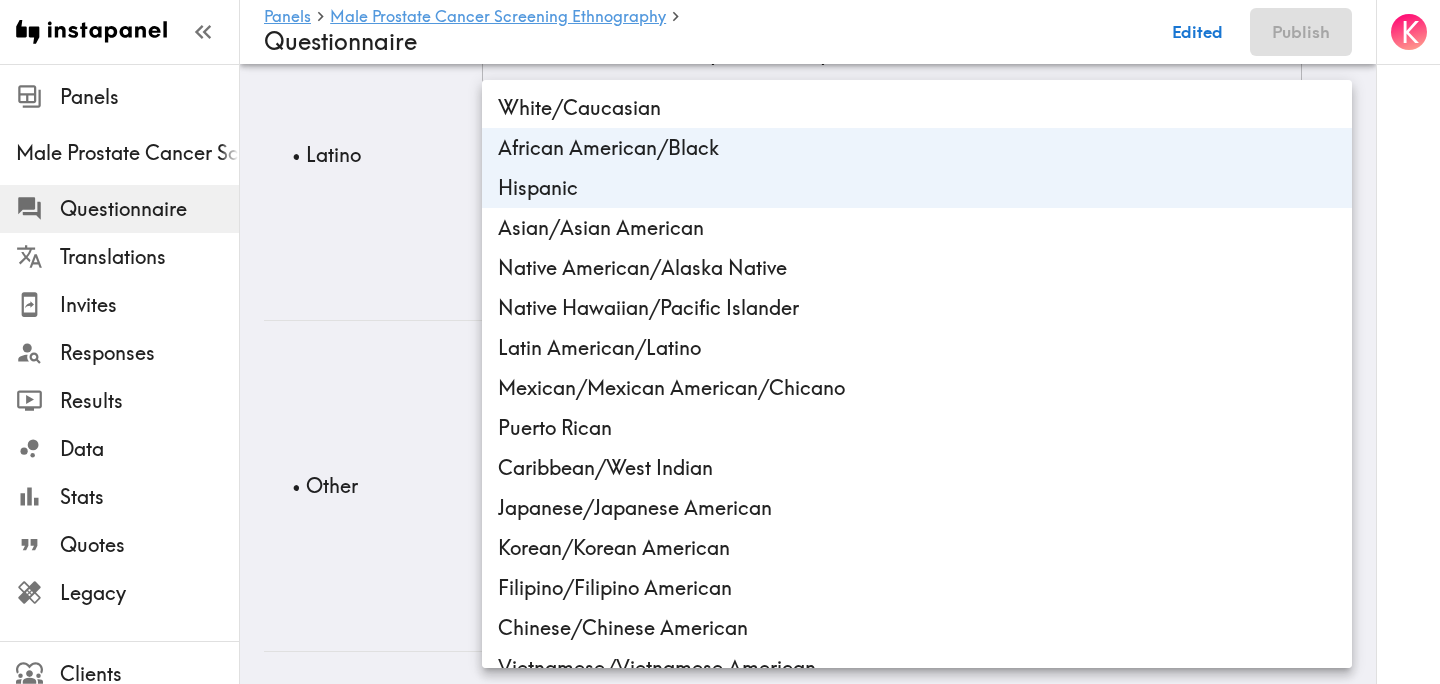 click on "Latin American/Latino" at bounding box center (917, 348) 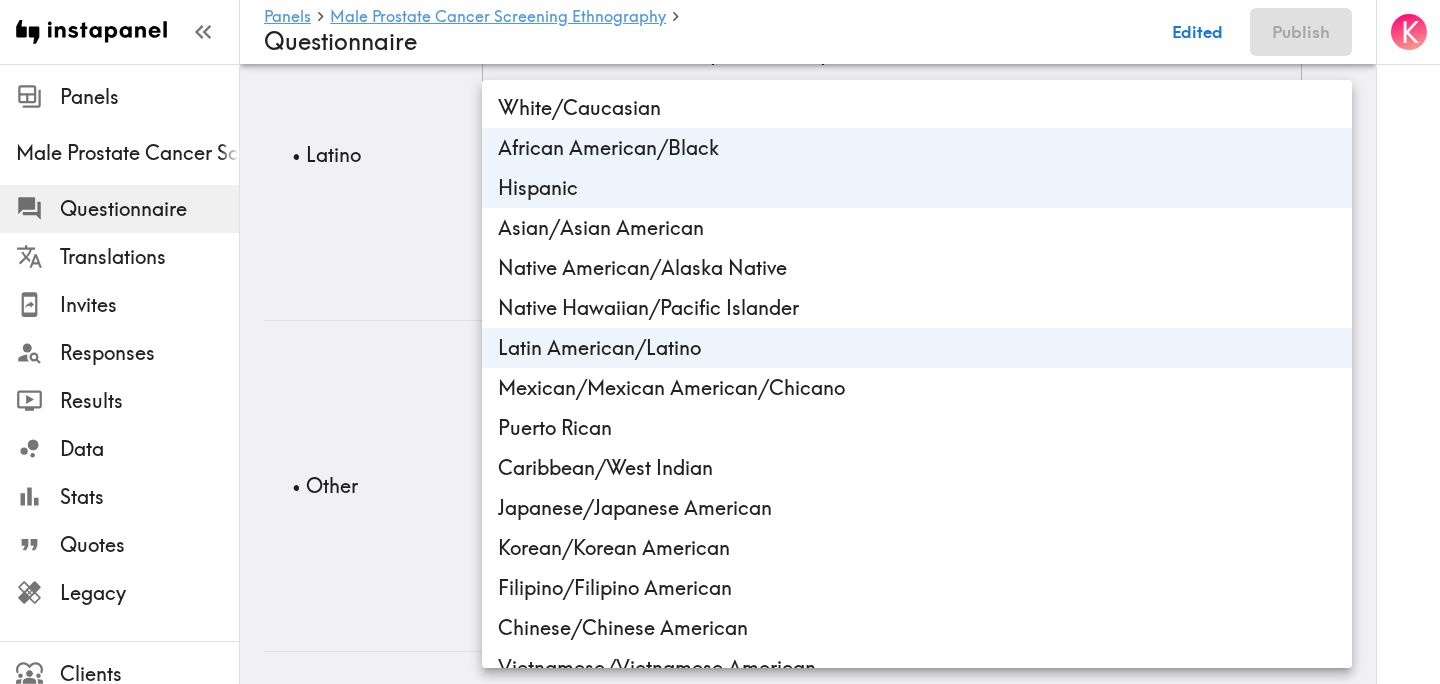 click on "Mexican/Mexican American/Chicano" at bounding box center (917, 388) 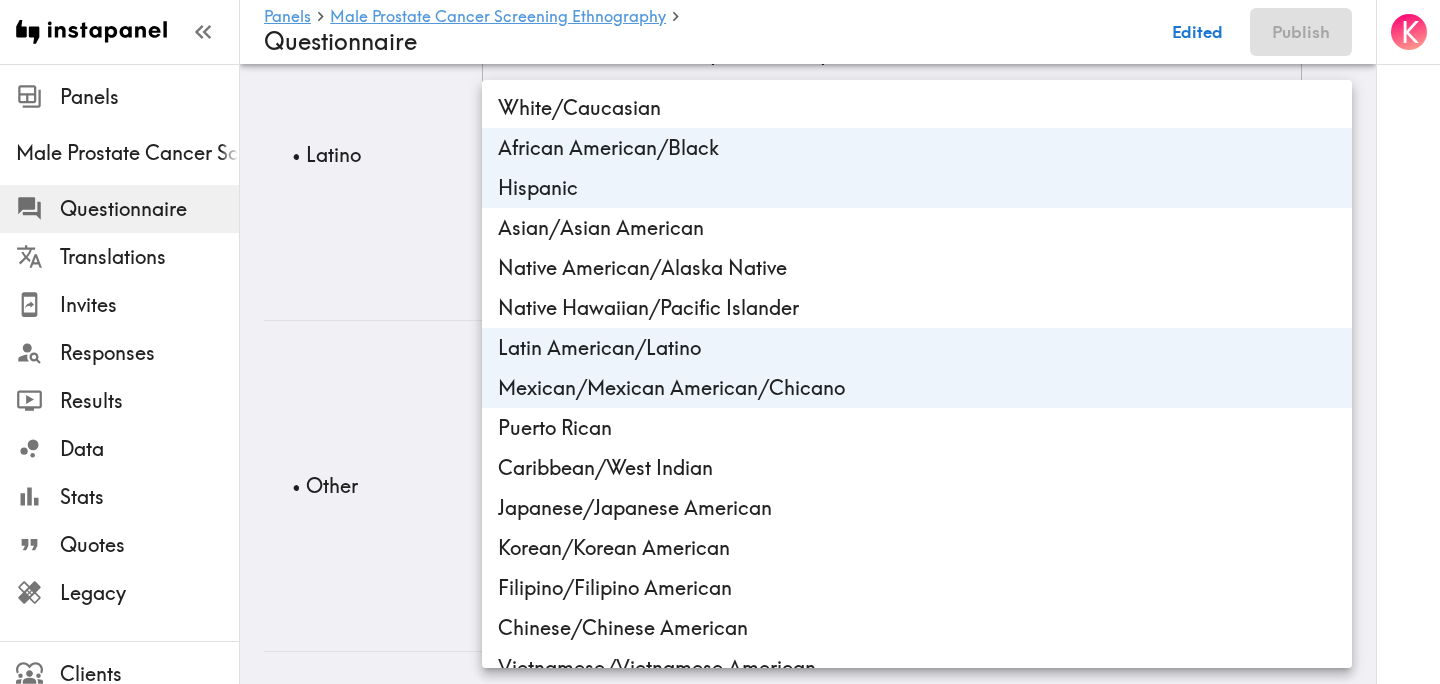 click on "Puerto Rican" at bounding box center [917, 428] 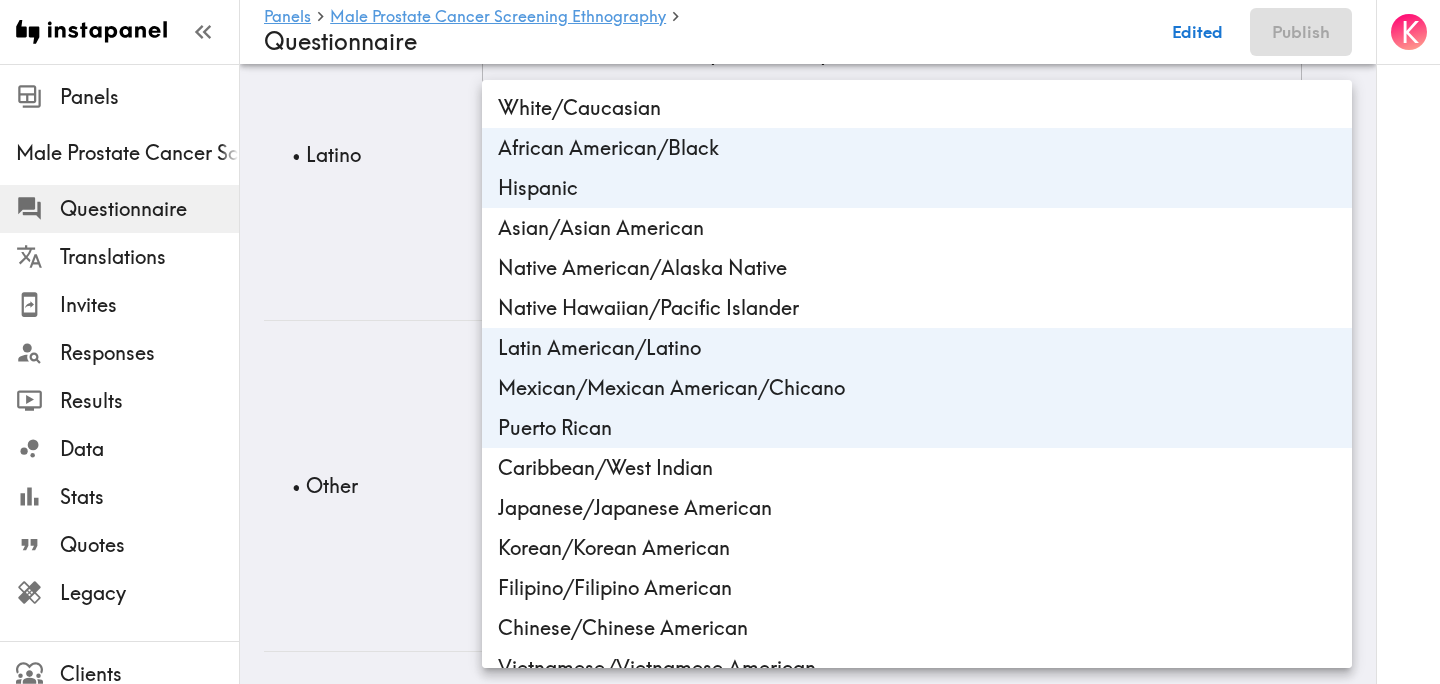 click on "Caribbean/West Indian" at bounding box center (917, 468) 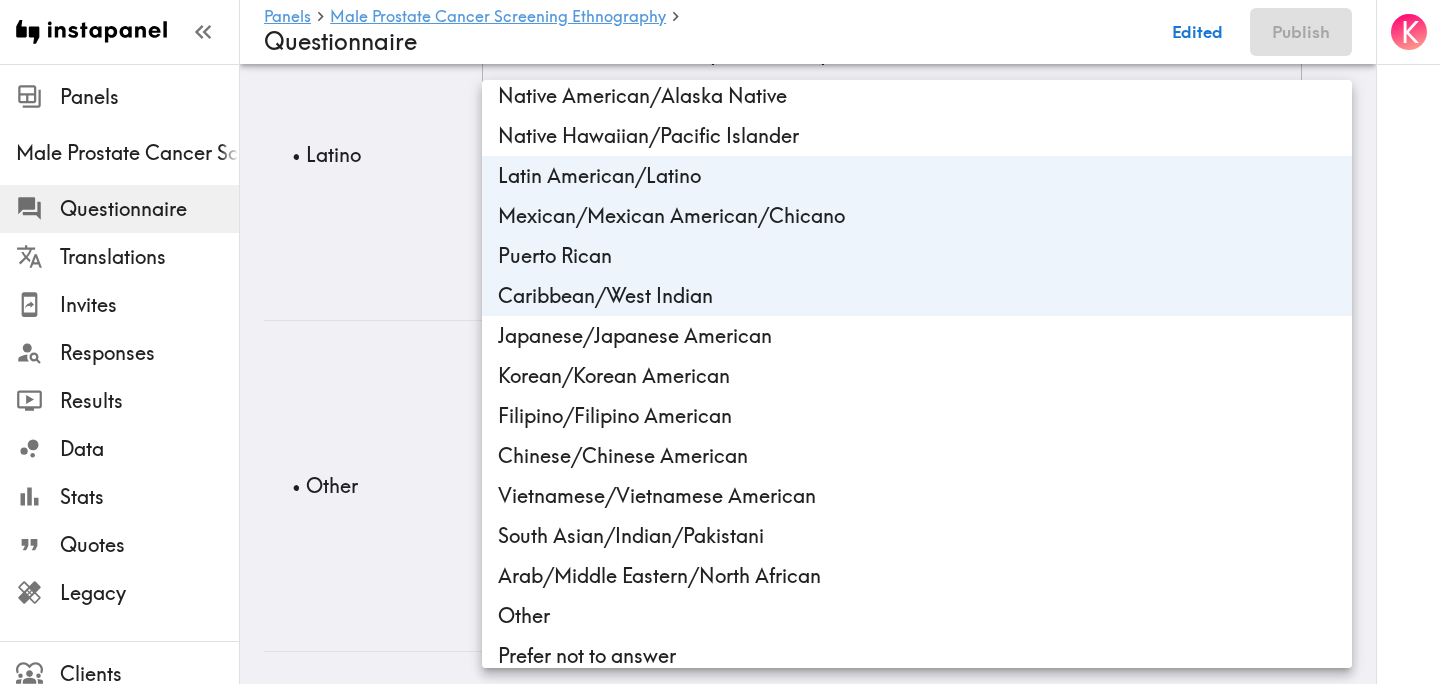 scroll, scrollTop: 188, scrollLeft: 0, axis: vertical 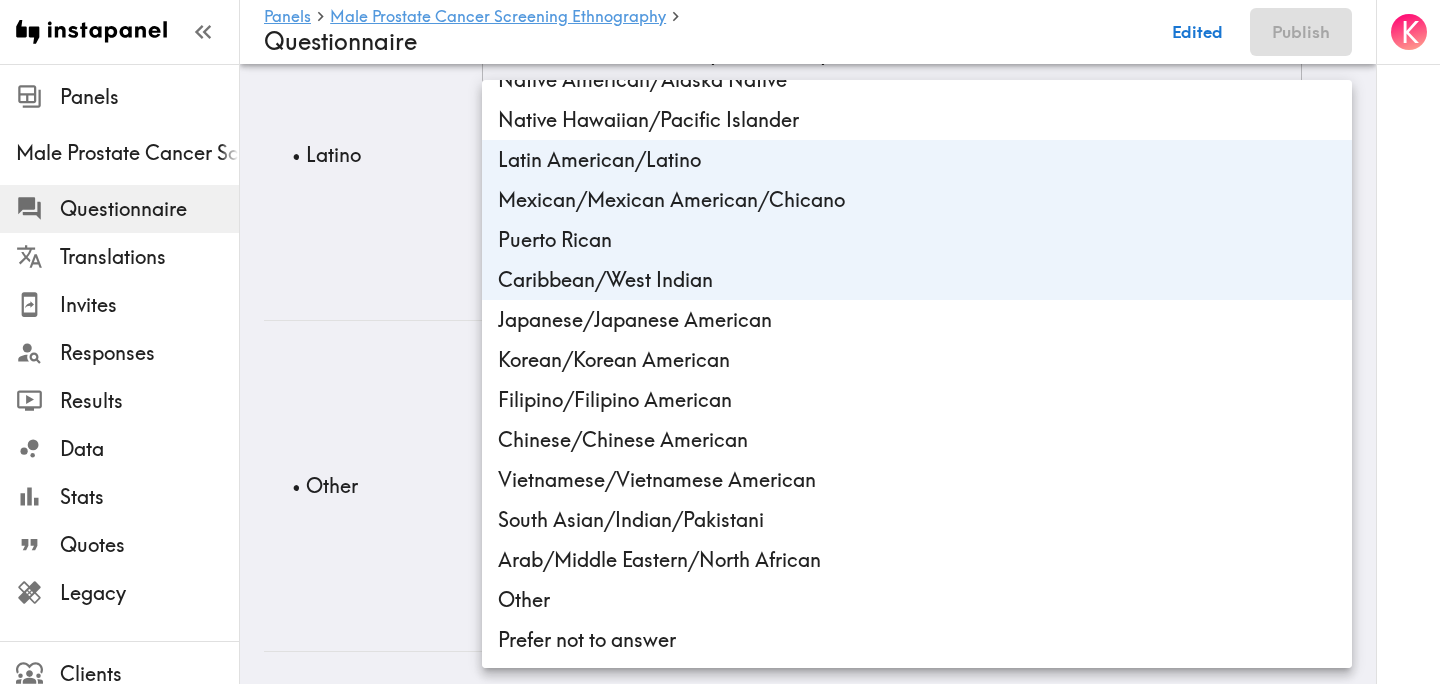 click at bounding box center [720, 342] 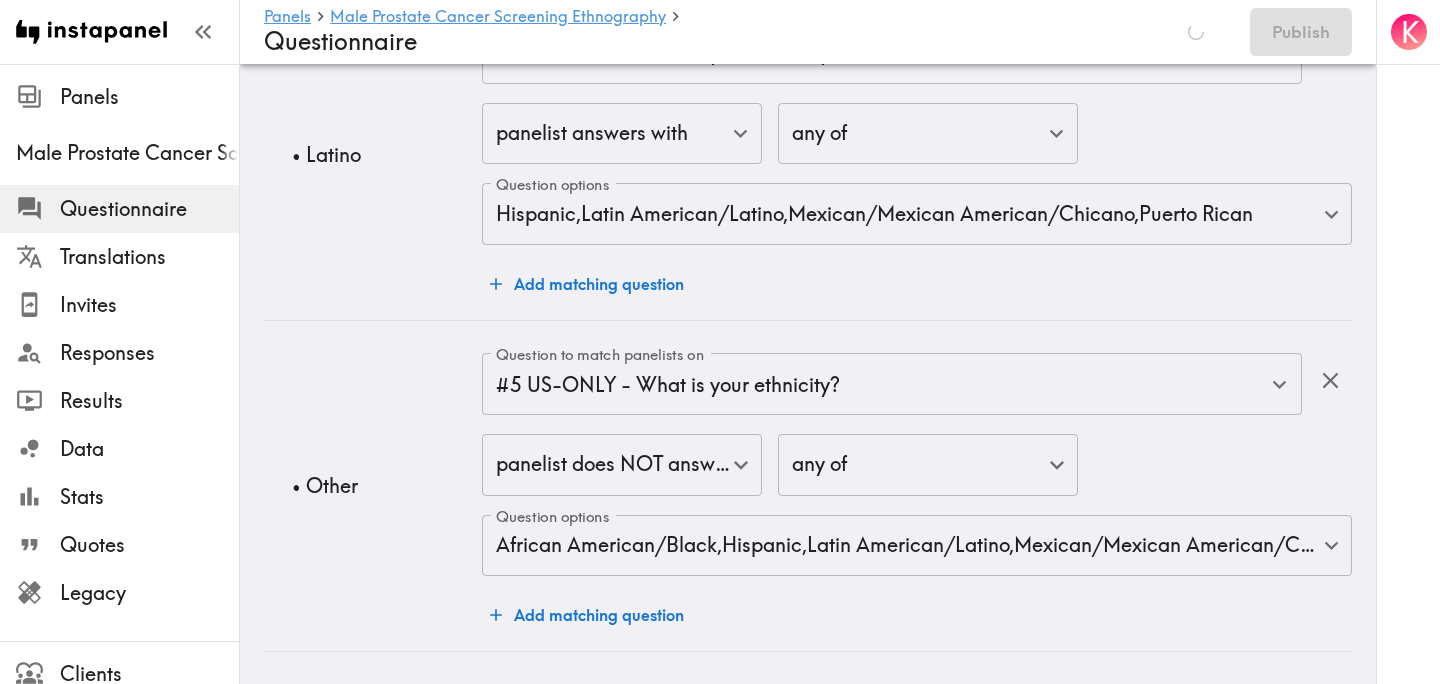click on "•    Other" at bounding box center (373, 486) 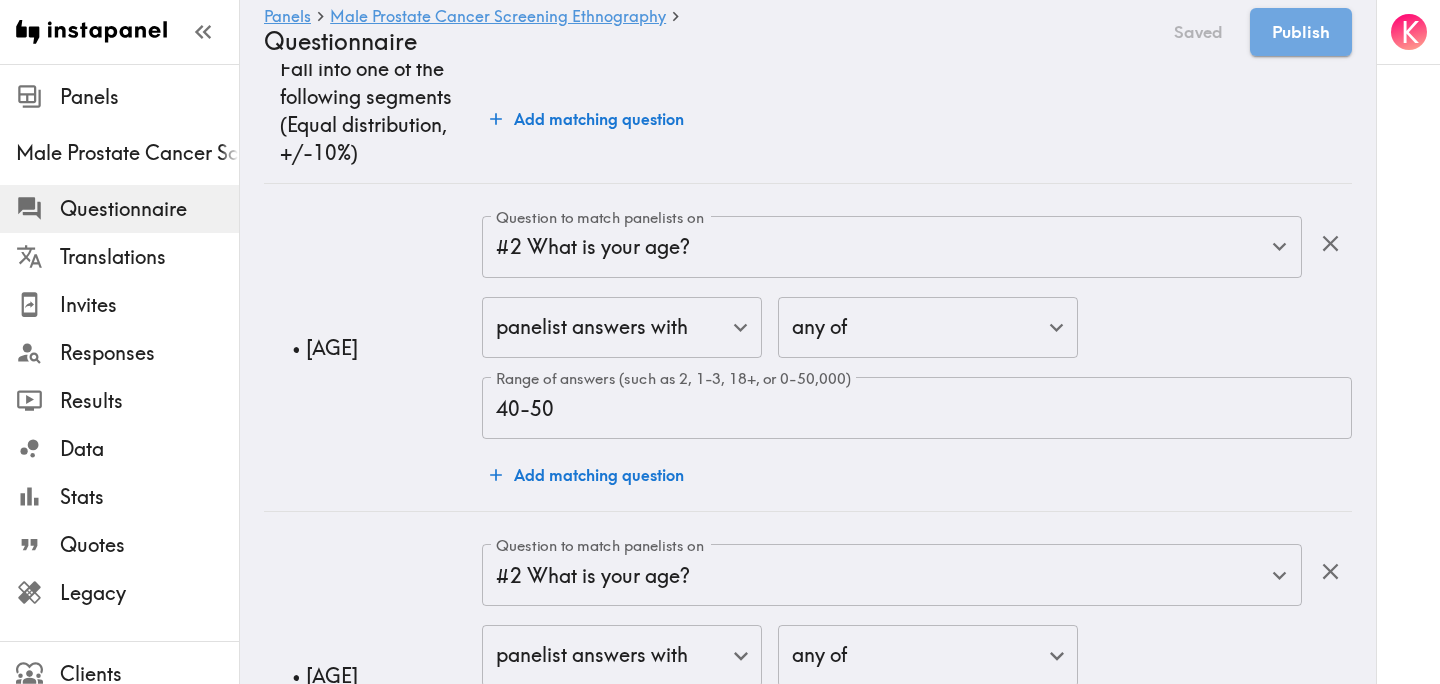 scroll, scrollTop: 0, scrollLeft: 0, axis: both 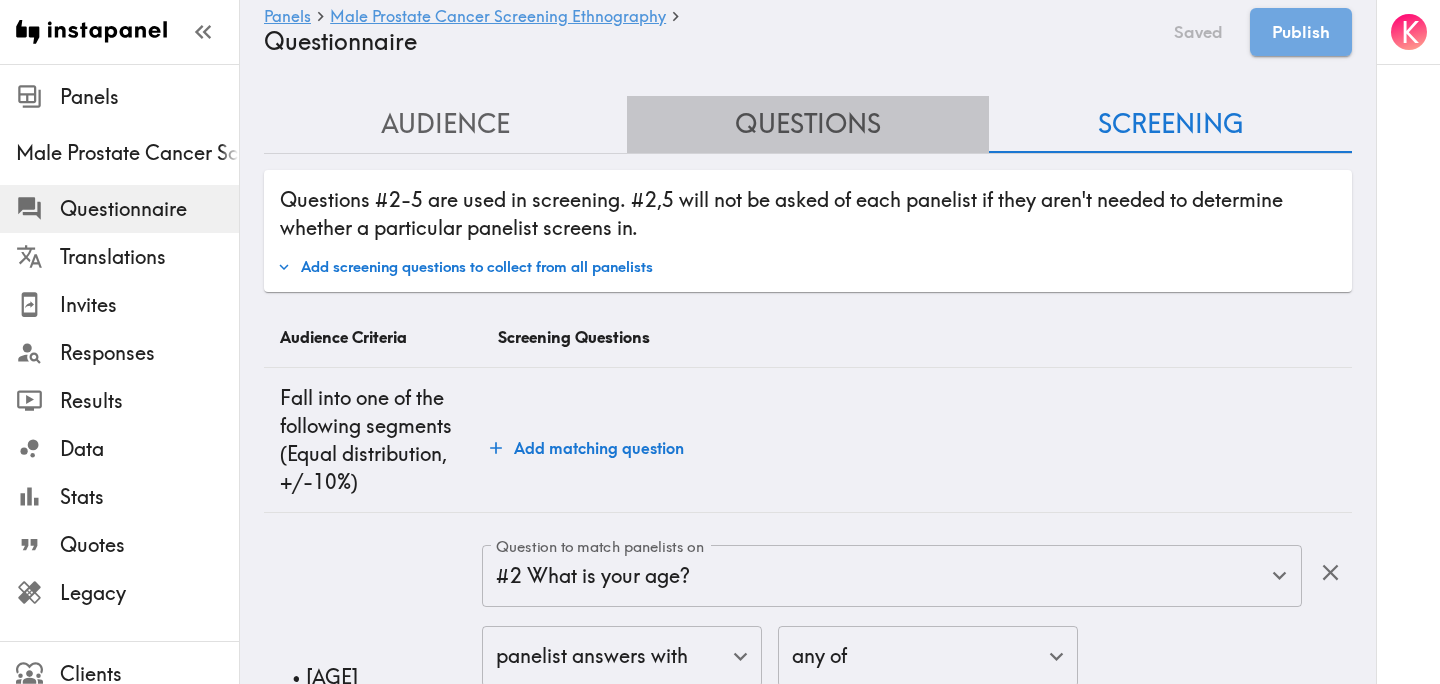 click on "Questions" at bounding box center (808, 124) 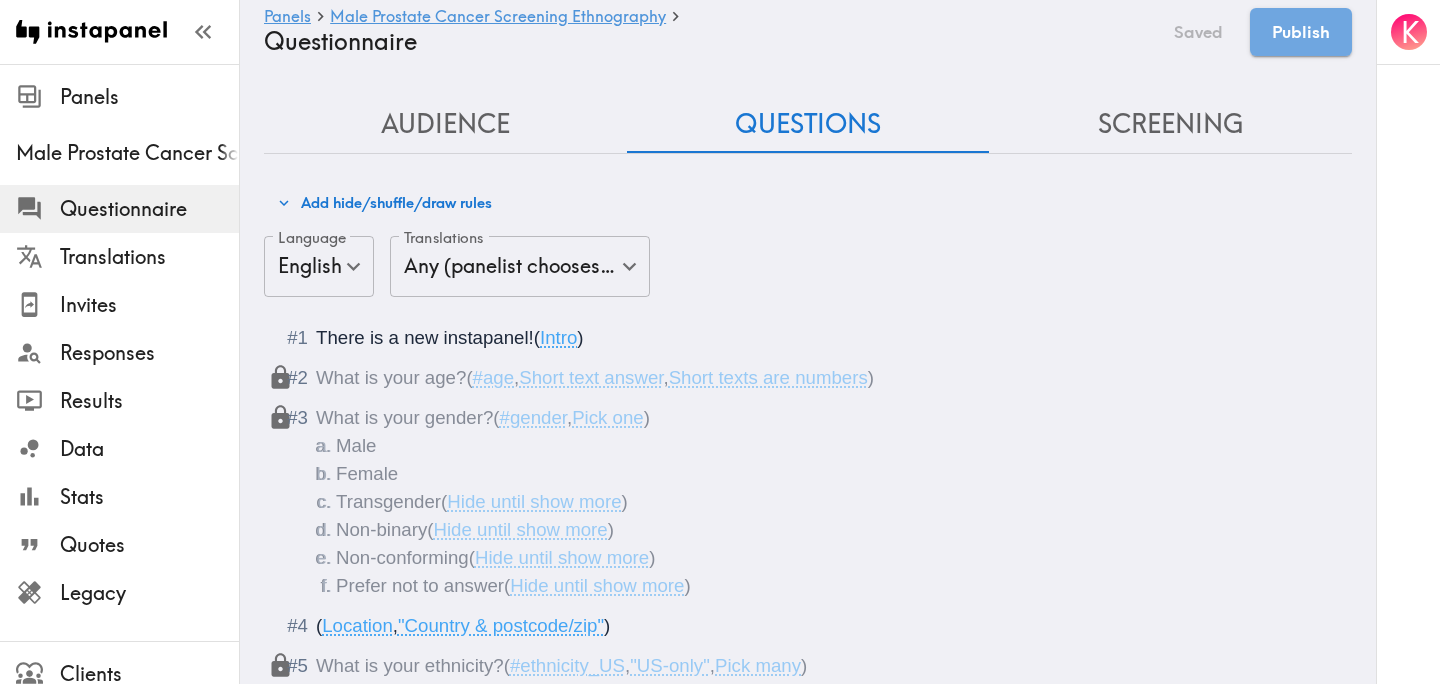 scroll, scrollTop: 1064, scrollLeft: 0, axis: vertical 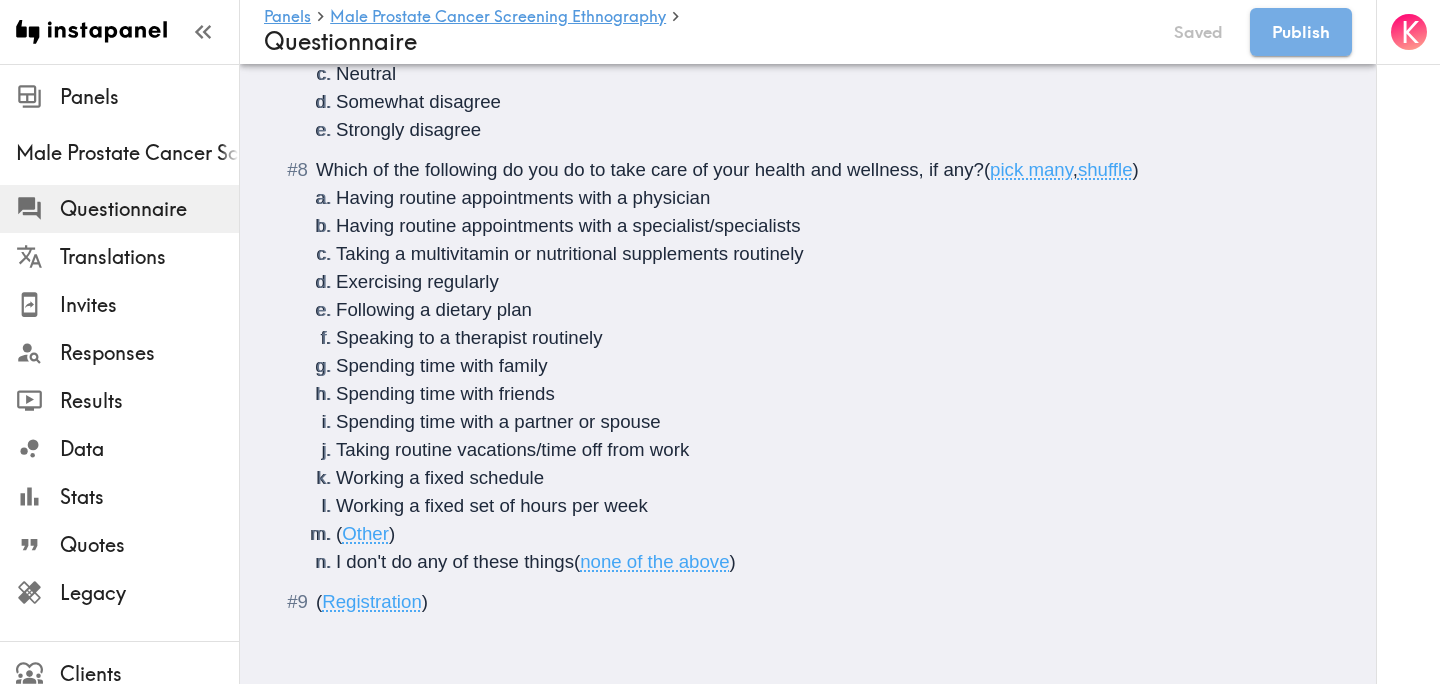 click on "I don't do any of these things  ( none of the above )" at bounding box center [832, 562] 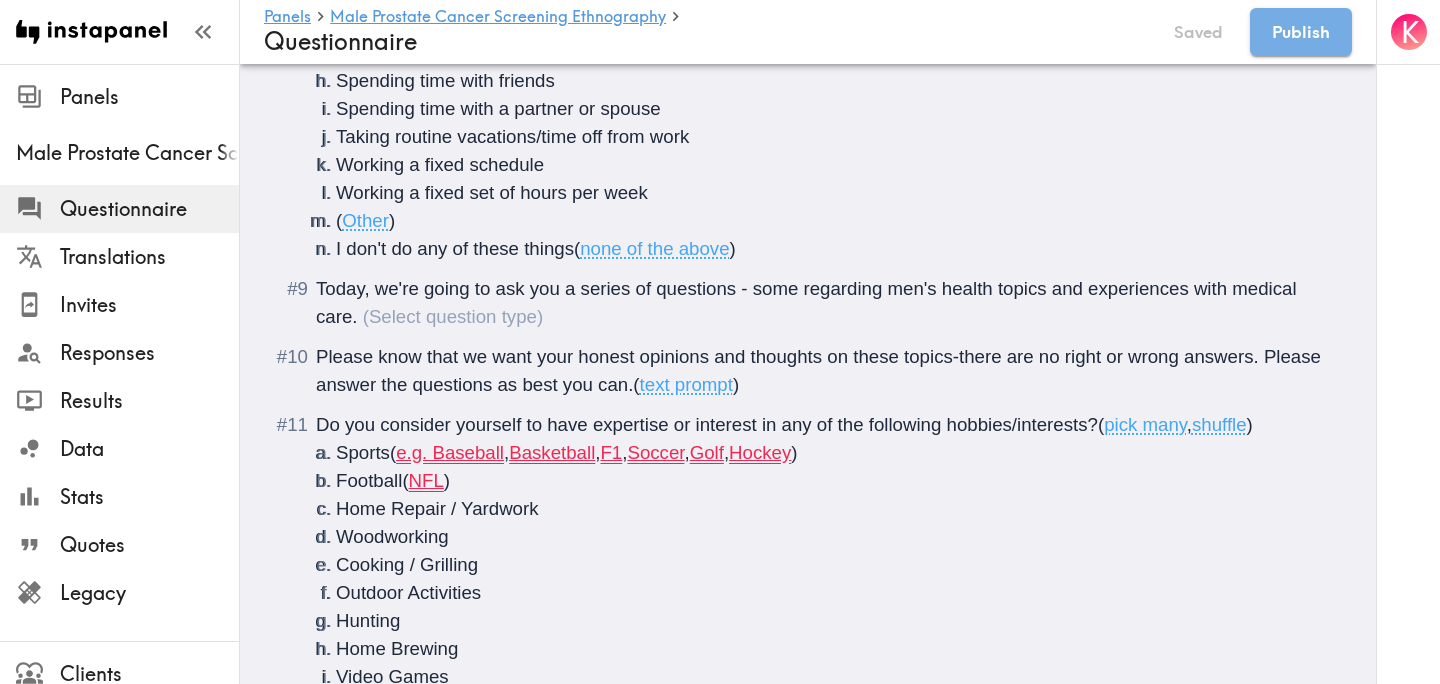 scroll, scrollTop: 1381, scrollLeft: 0, axis: vertical 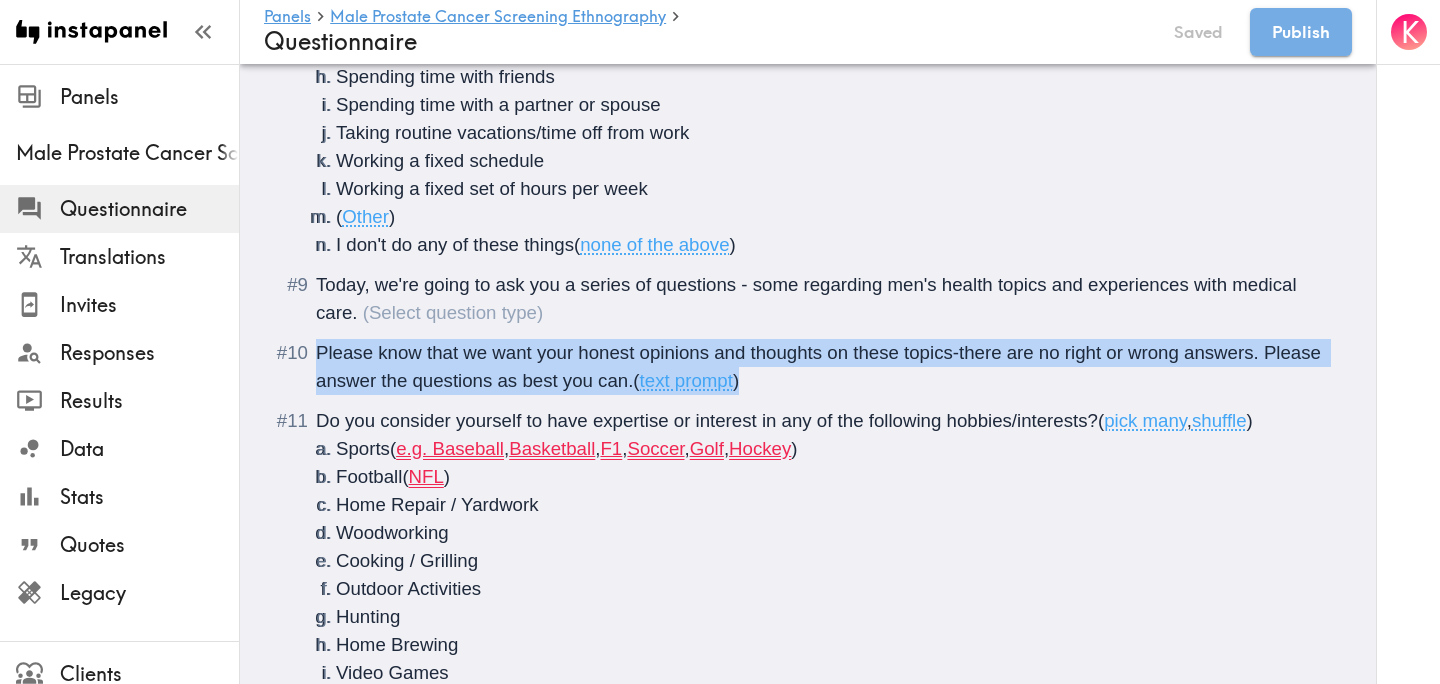 drag, startPoint x: 805, startPoint y: 381, endPoint x: 308, endPoint y: 351, distance: 497.9046 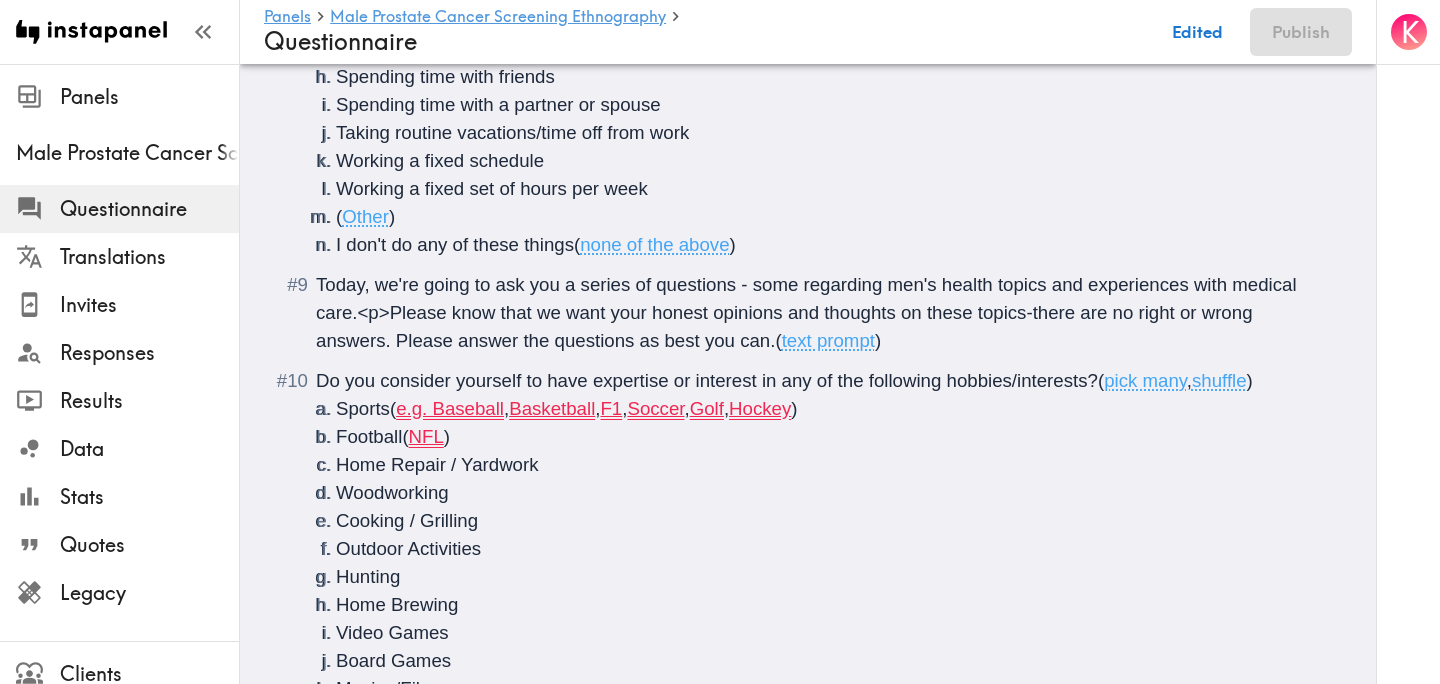 click on "(" at bounding box center (778, 340) 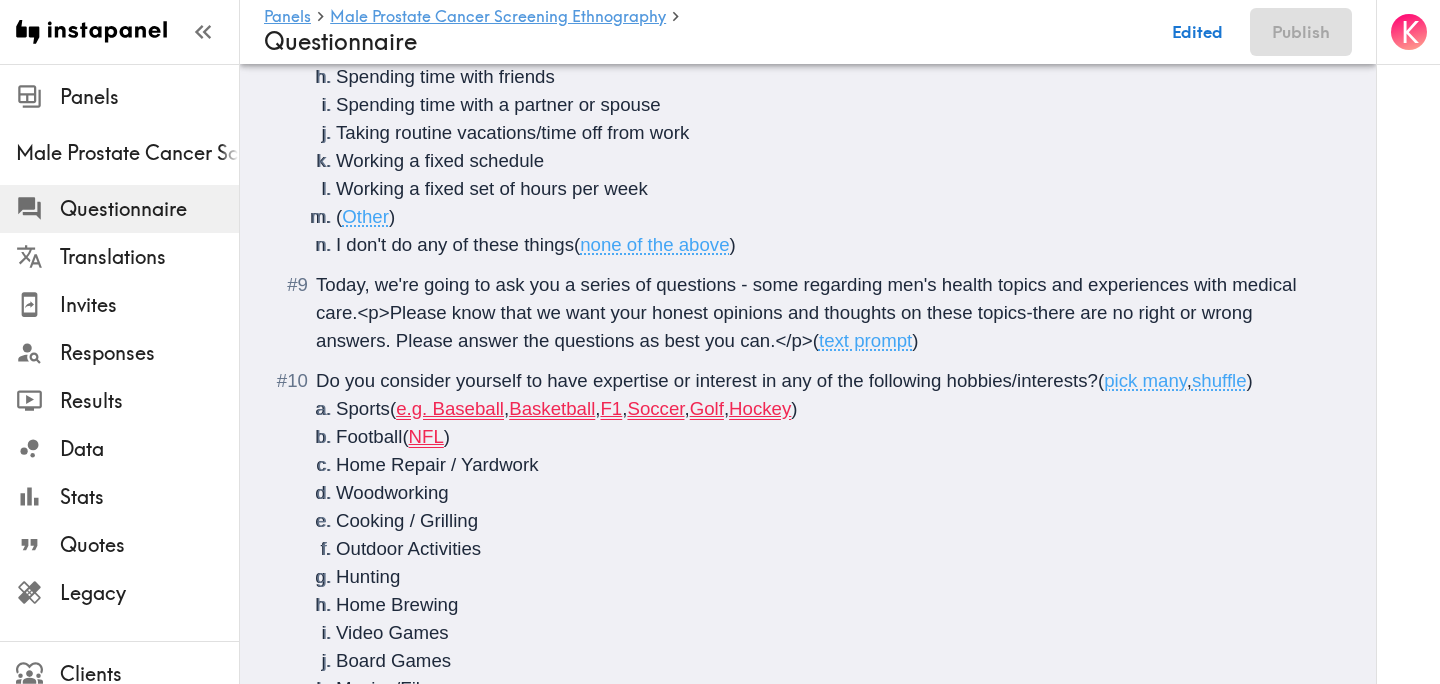 click on "Sports  ( e.g. Baseball ,  Basketball ,  F1 ,  Soccer ,  Golf ,  Hockey )" at bounding box center [832, 409] 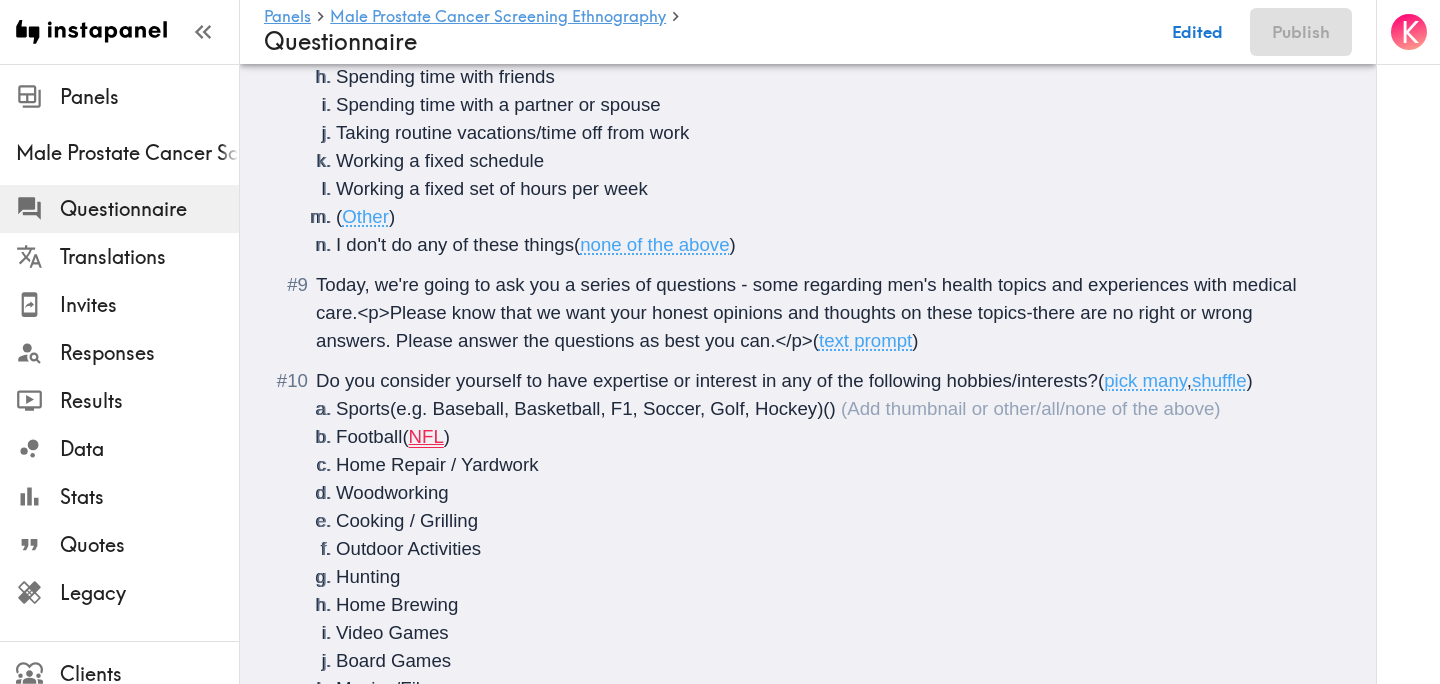 click on "Football  ( NFL )" at bounding box center (832, 437) 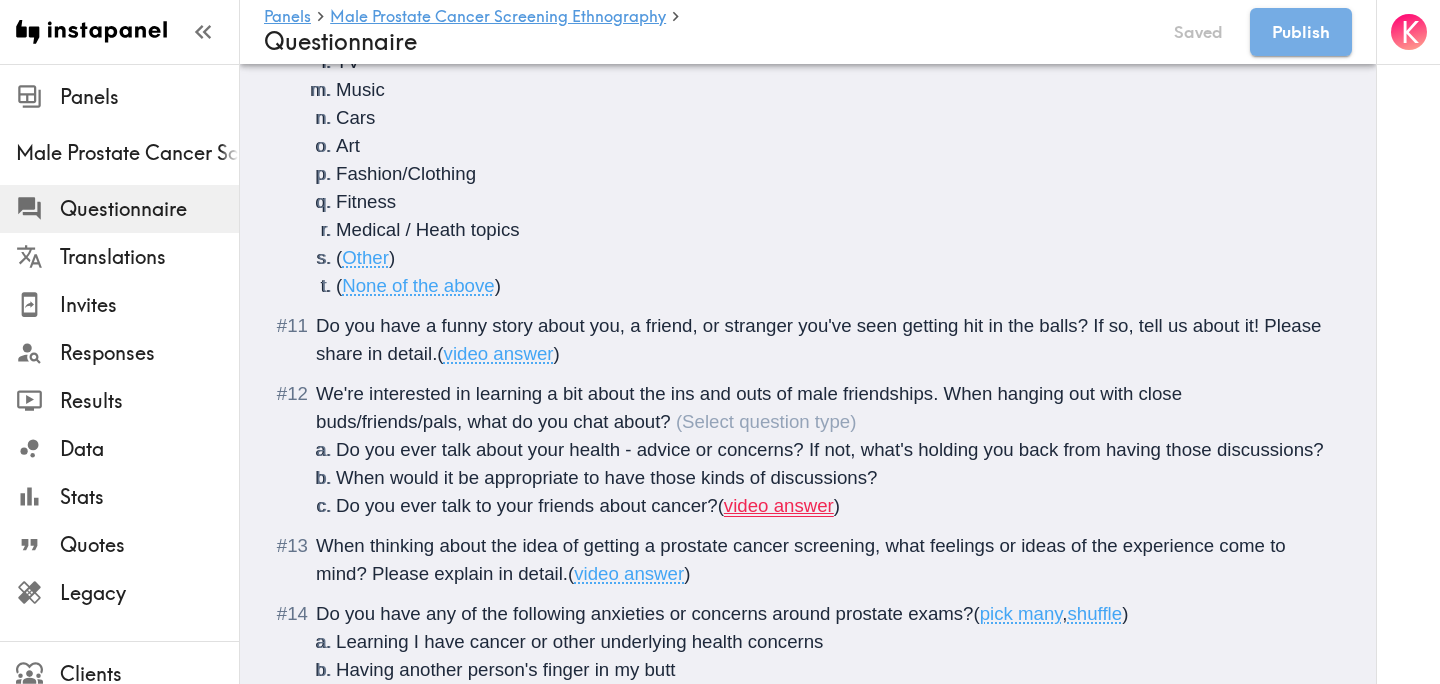 scroll, scrollTop: 2035, scrollLeft: 0, axis: vertical 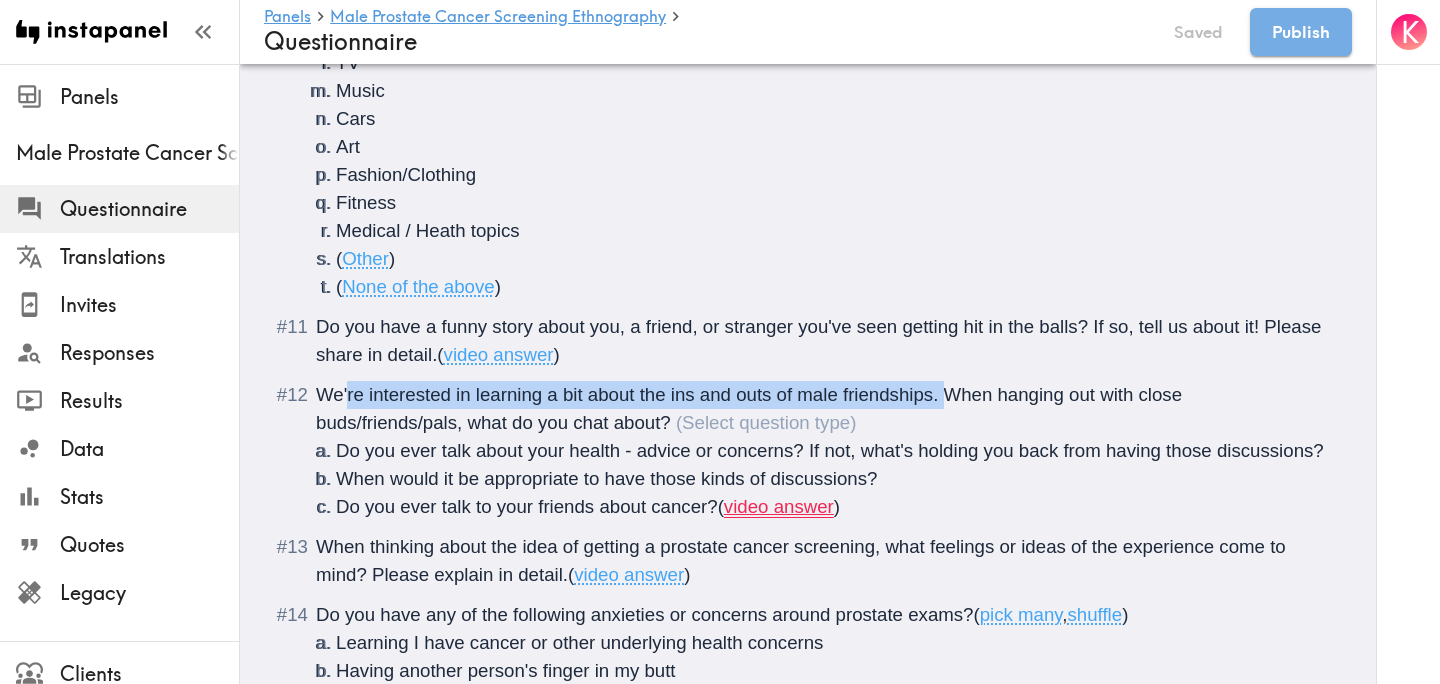 drag, startPoint x: 948, startPoint y: 397, endPoint x: 346, endPoint y: 399, distance: 602.0033 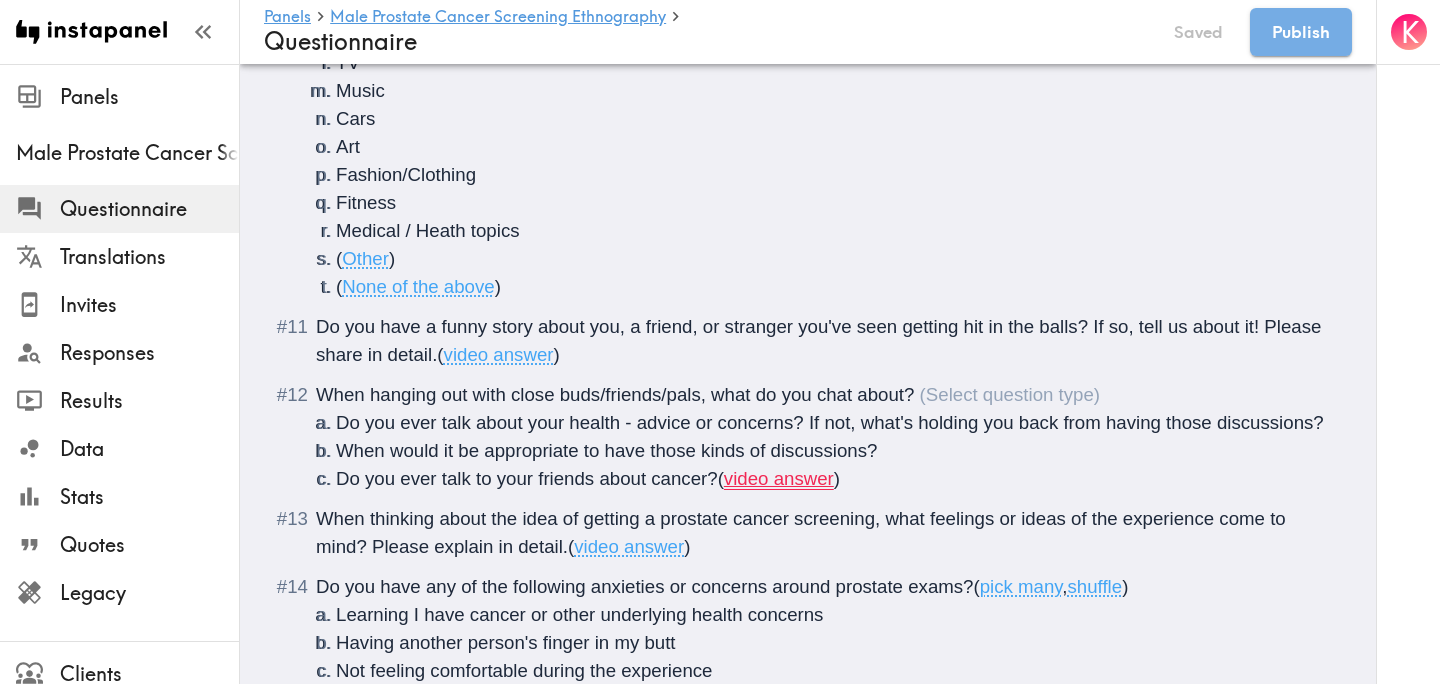 click on "When hanging out with close buds/friends/pals, what do you chat about?" at bounding box center [615, 394] 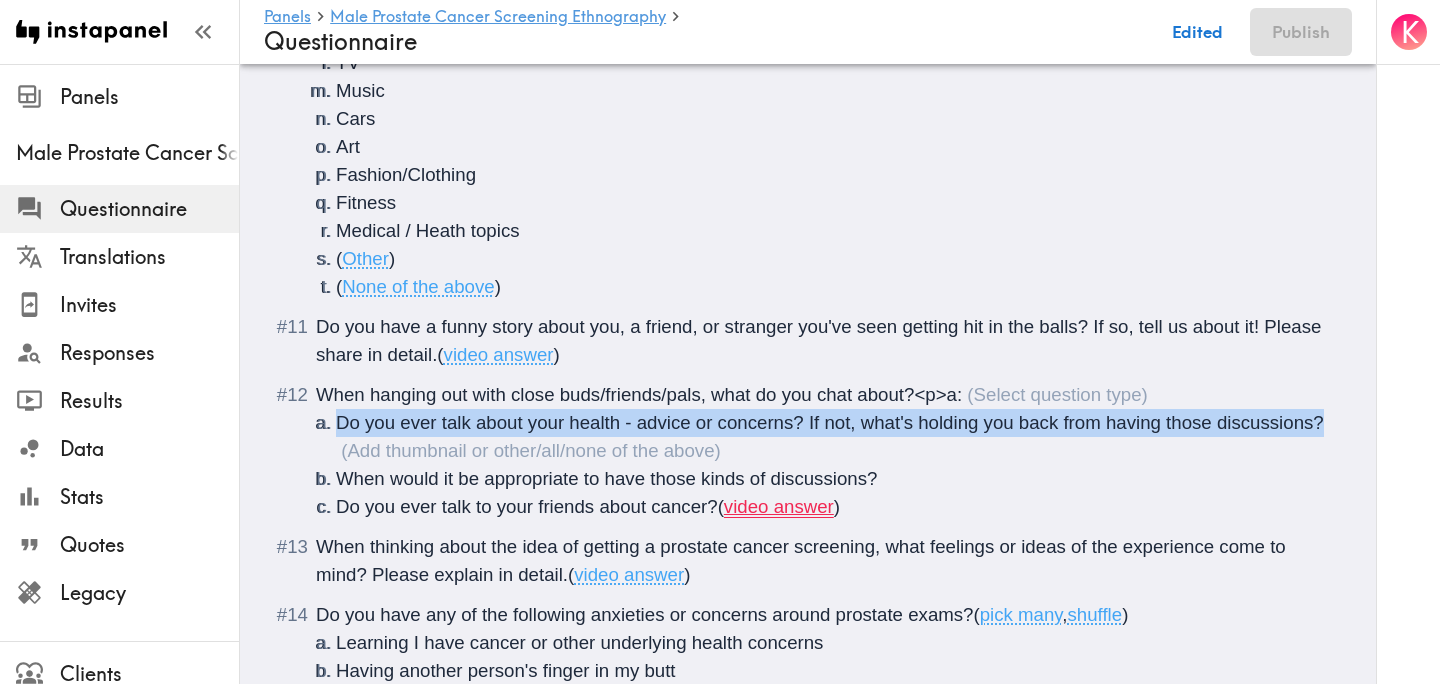 drag, startPoint x: 1330, startPoint y: 426, endPoint x: 268, endPoint y: 425, distance: 1062.0005 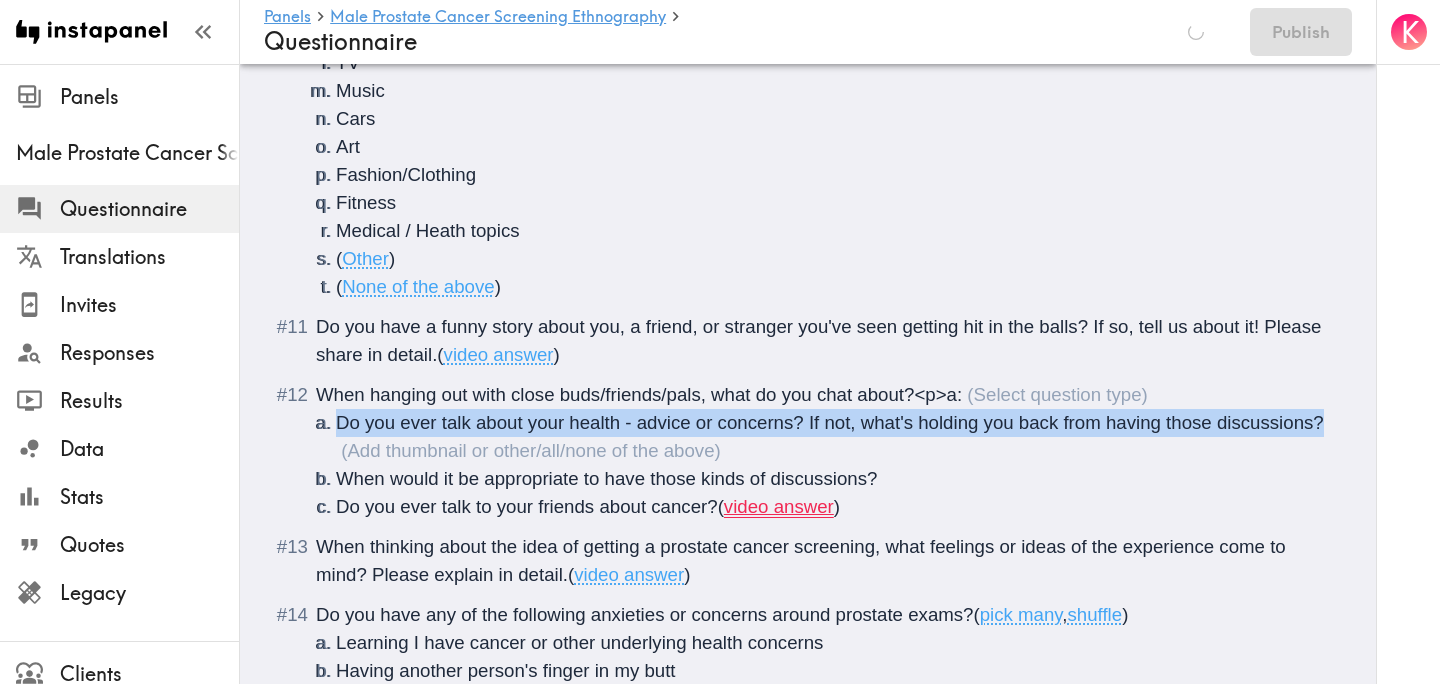 copy on "Do you ever talk about your health - advice or concerns? If not, what's holding you back from having those discussions?" 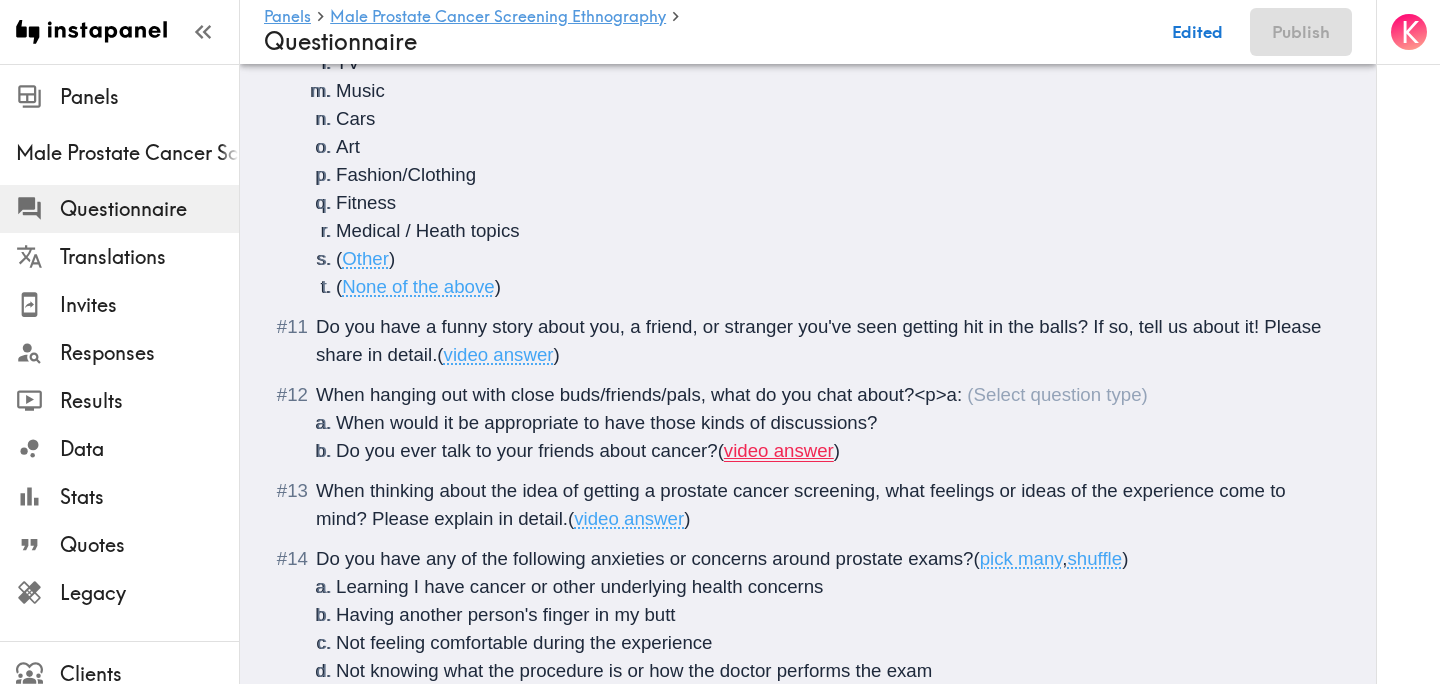 click on "When hanging out with close buds/friends/pals, what do you chat about?<p>a:" at bounding box center [639, 394] 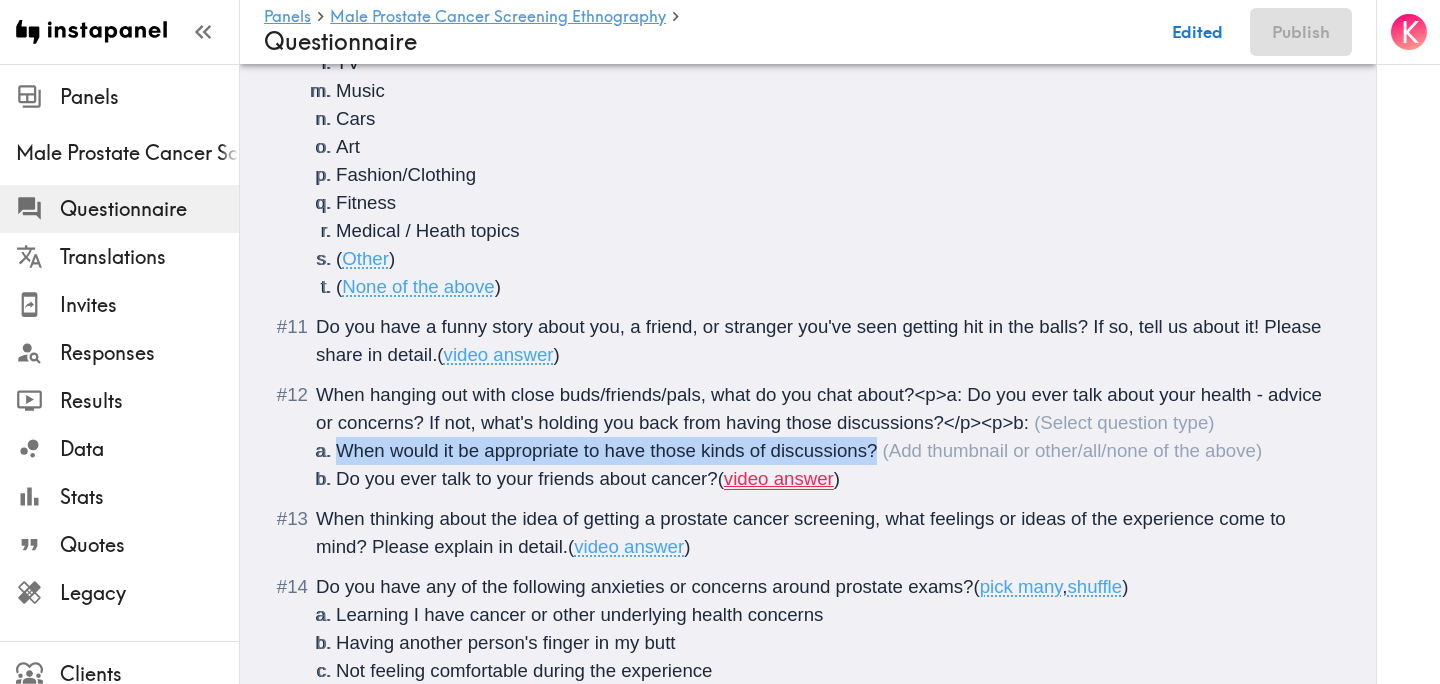drag, startPoint x: 893, startPoint y: 453, endPoint x: 308, endPoint y: 447, distance: 585.03076 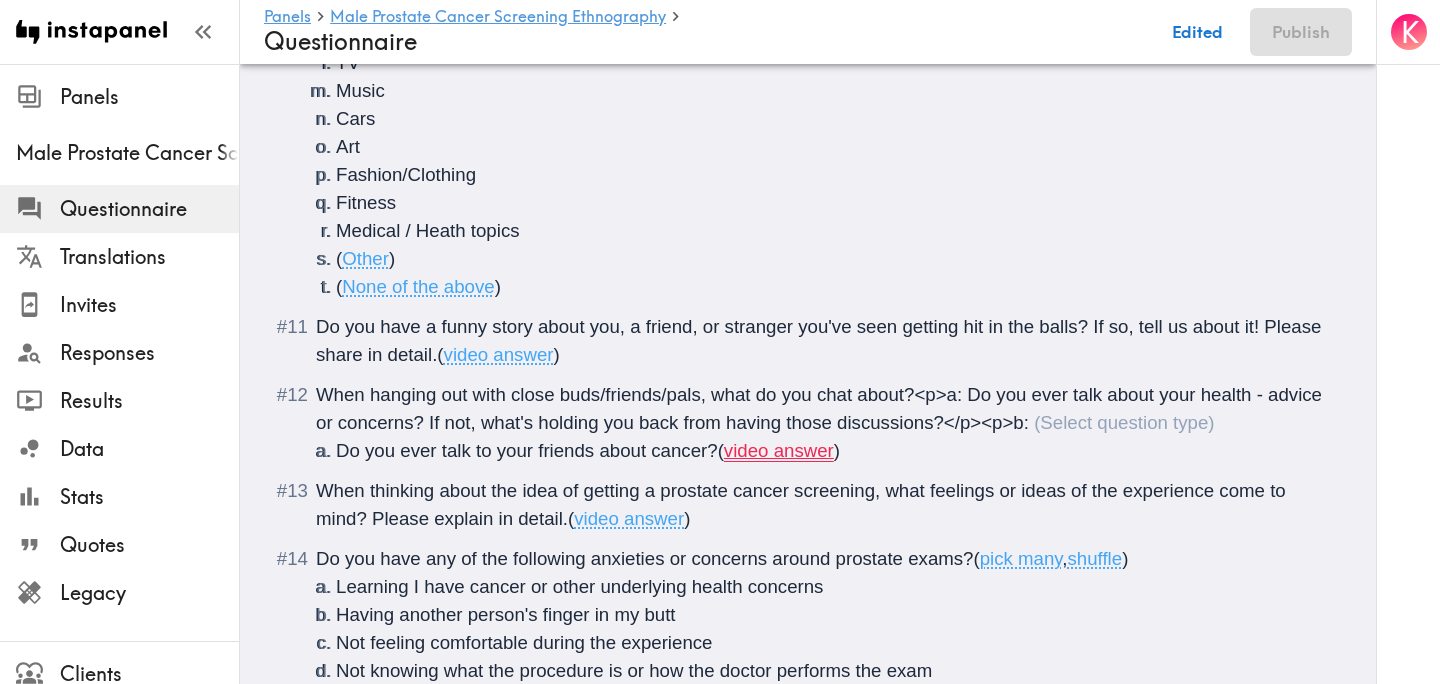 click on "When hanging out with close buds/friends/pals, what do you chat about?<p>a: Do you ever talk about your health - advice or concerns? If not, what's holding you back from having those discussions?</p><p>b:" at bounding box center [821, 408] 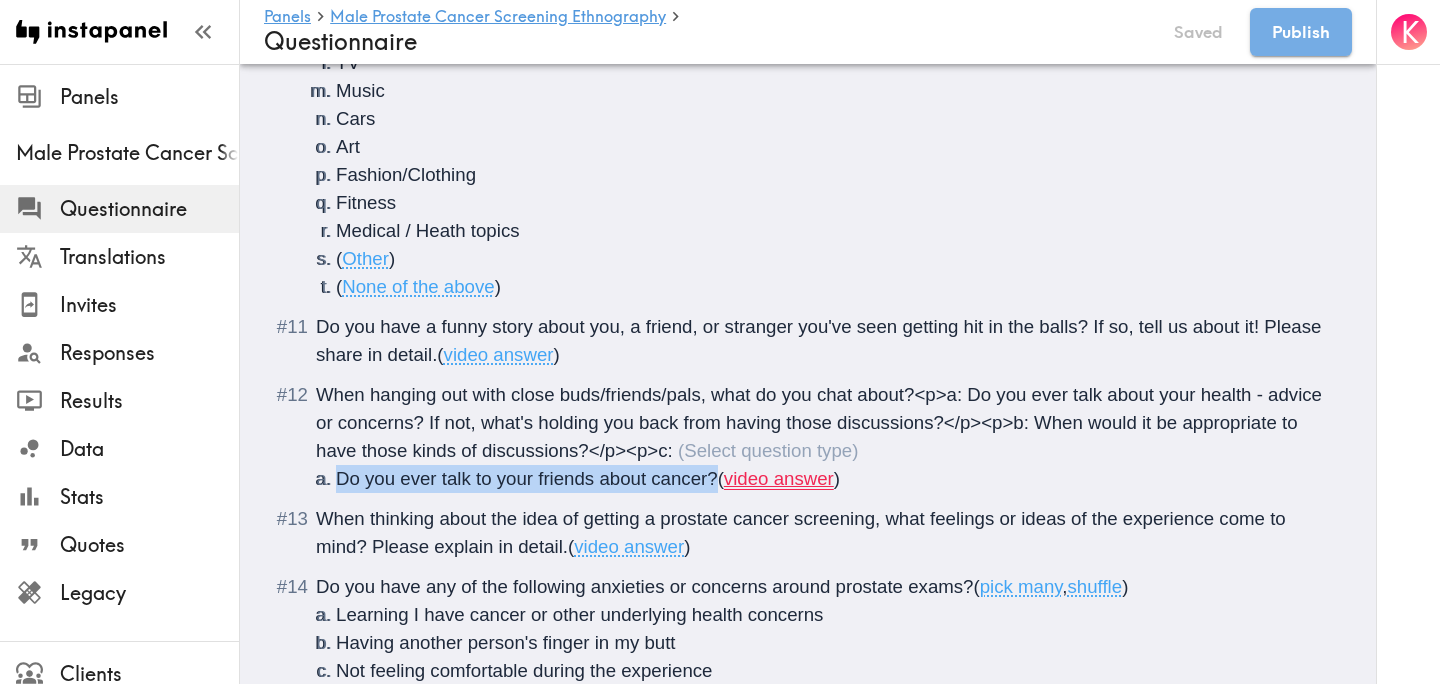 drag, startPoint x: 716, startPoint y: 475, endPoint x: 335, endPoint y: 477, distance: 381.00525 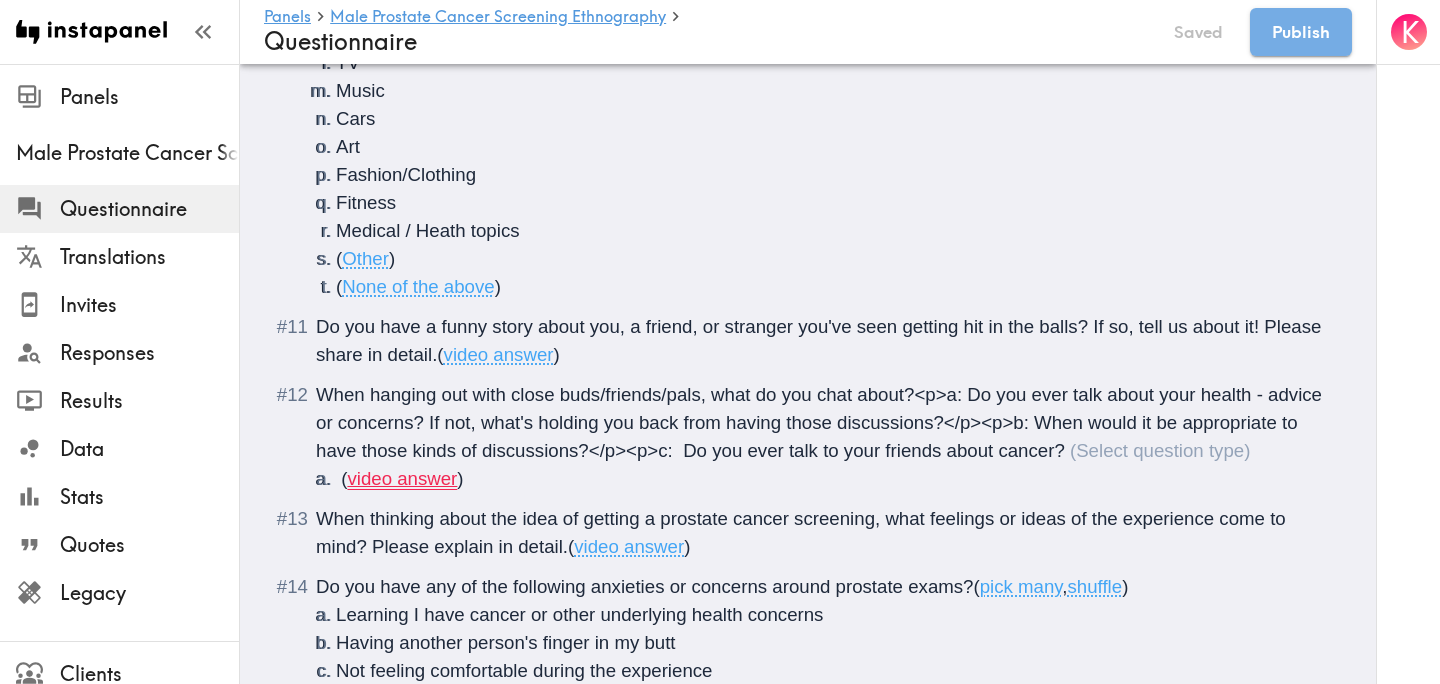 click on "When hanging out with close buds/friends/pals, what do you chat about?<p>a: Do you ever talk about your health - advice or concerns? If not, what's holding you back from having those discussions?</p><p>b: When would it be appropriate to have those kinds of discussions?</p><p>c:  Do you ever talk to your friends about cancer?" at bounding box center (821, 422) 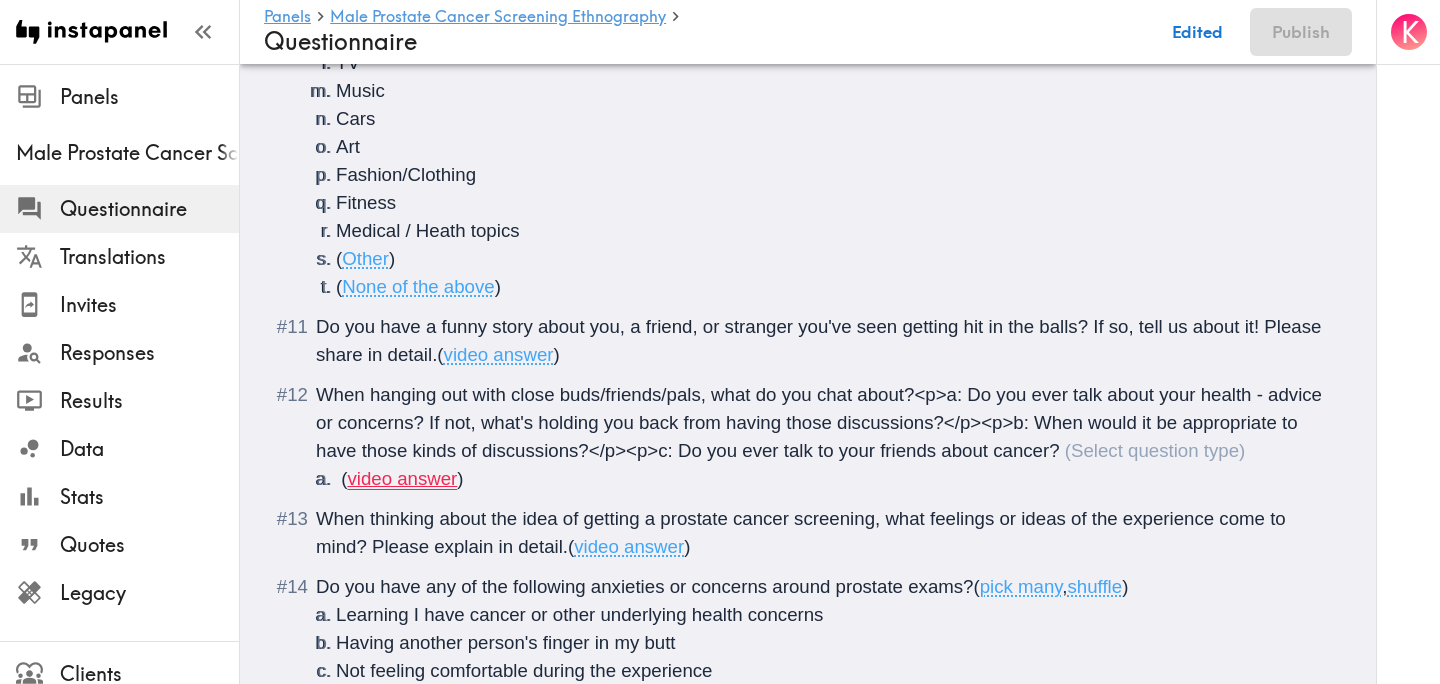 click on "When hanging out with close buds/friends/pals, what do you chat about?<p>a: Do you ever talk about your health - advice or concerns? If not, what's holding you back from having those discussions?</p><p>b: When would it be appropriate to have those kinds of discussions?</p><p>c: Do you ever talk to your friends about cancer?" at bounding box center [821, 422] 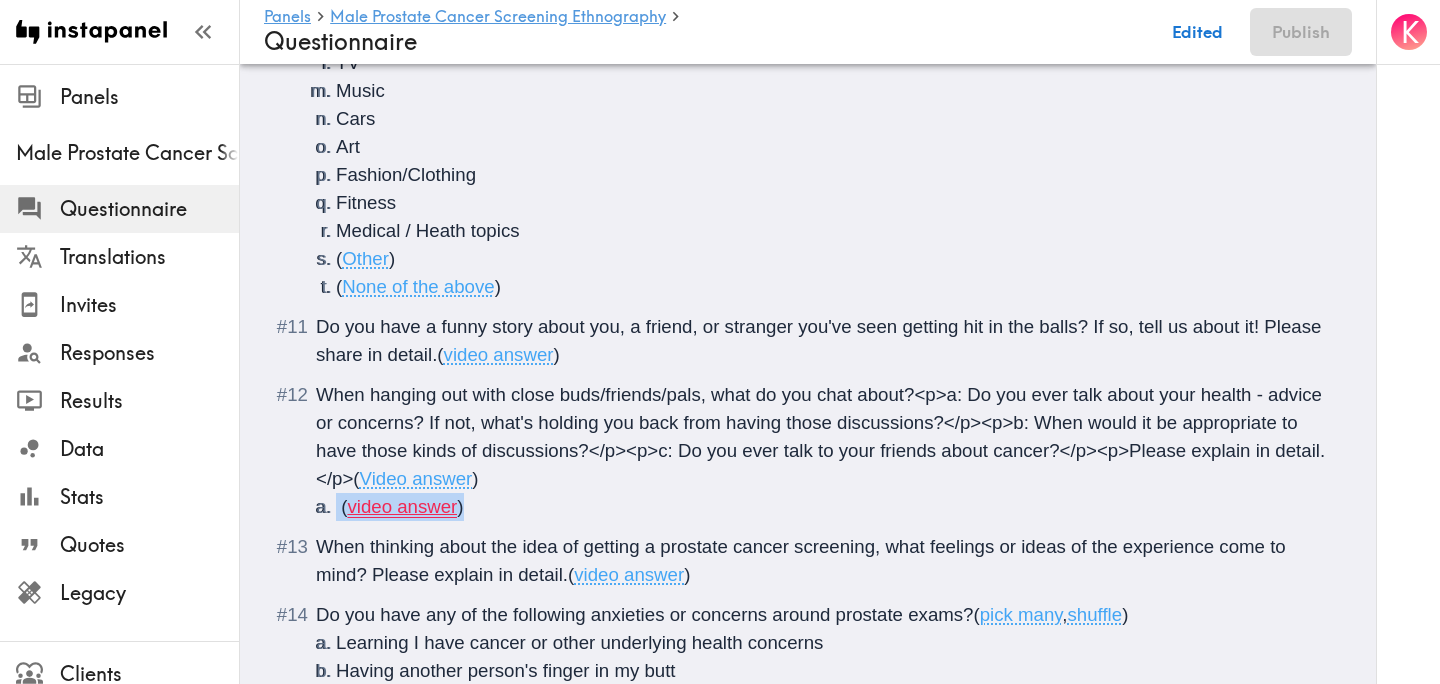 drag, startPoint x: 473, startPoint y: 519, endPoint x: 247, endPoint y: 519, distance: 226 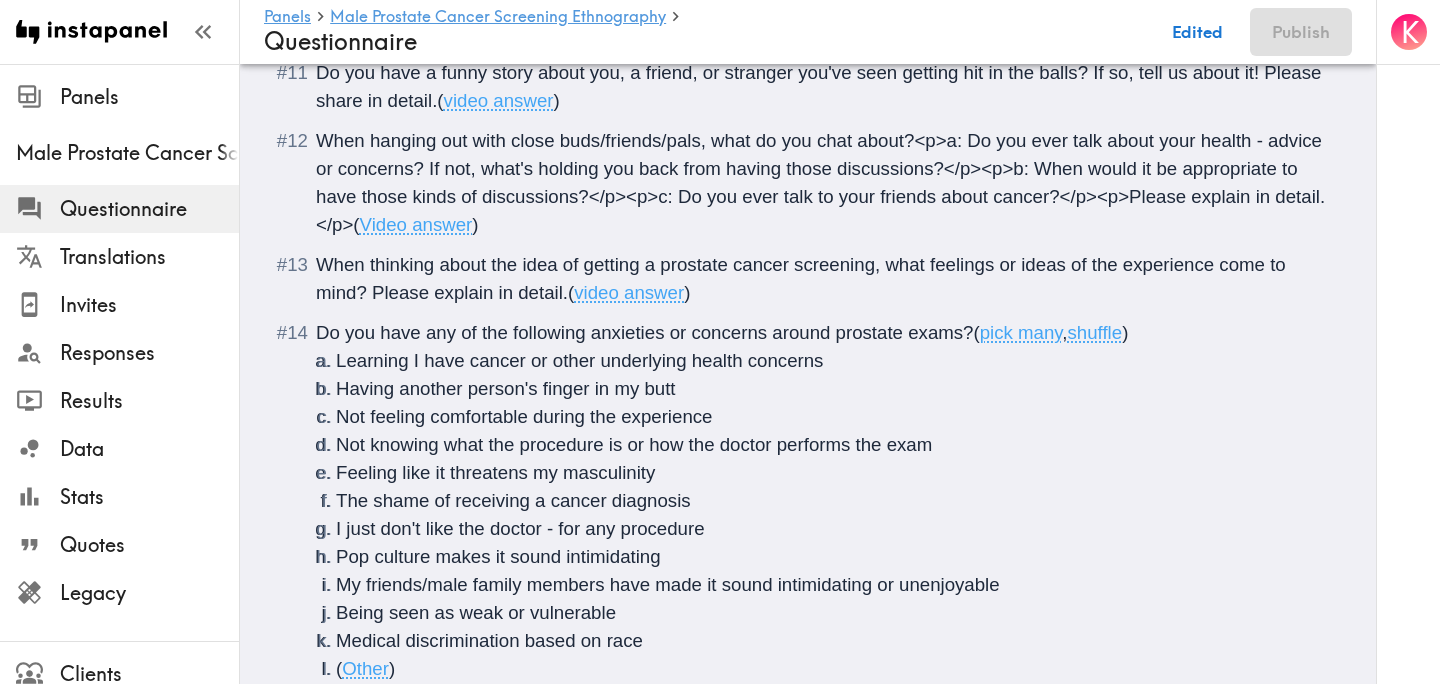 scroll, scrollTop: 2311, scrollLeft: 0, axis: vertical 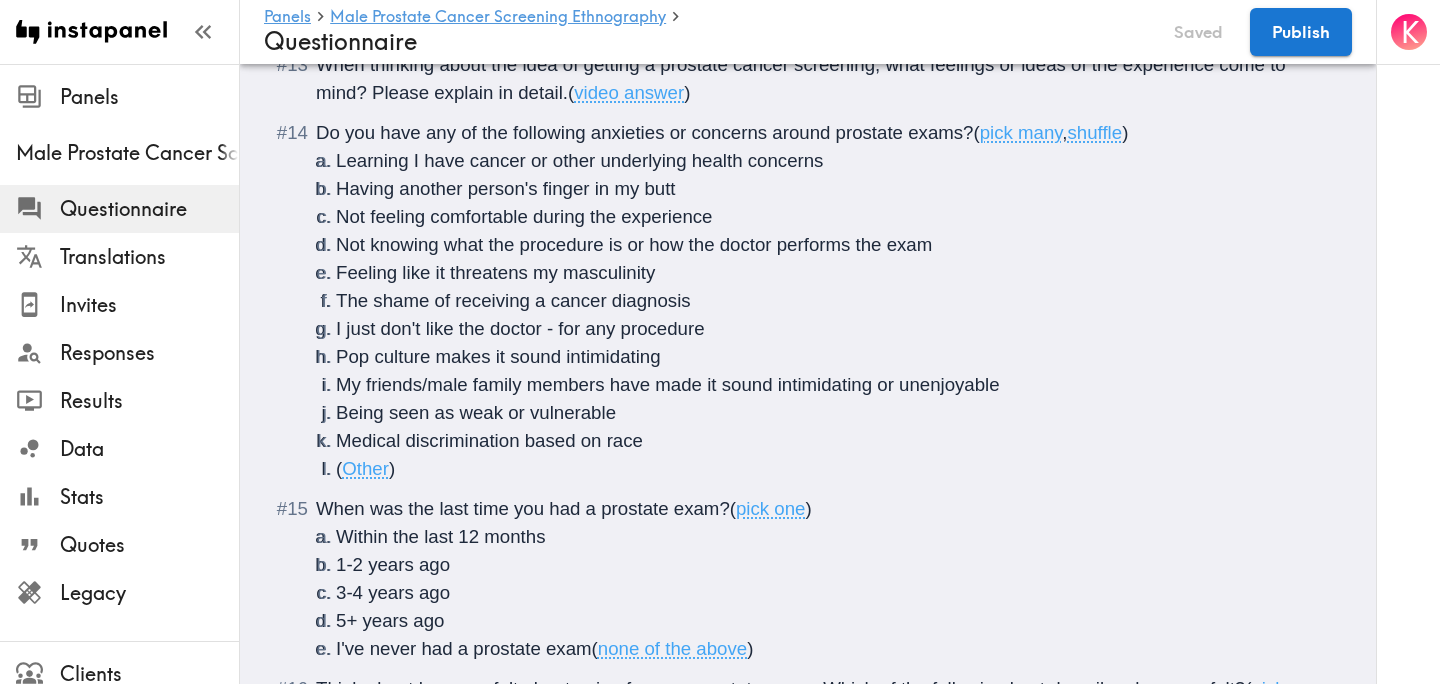 click on "( Other )" at bounding box center [832, 469] 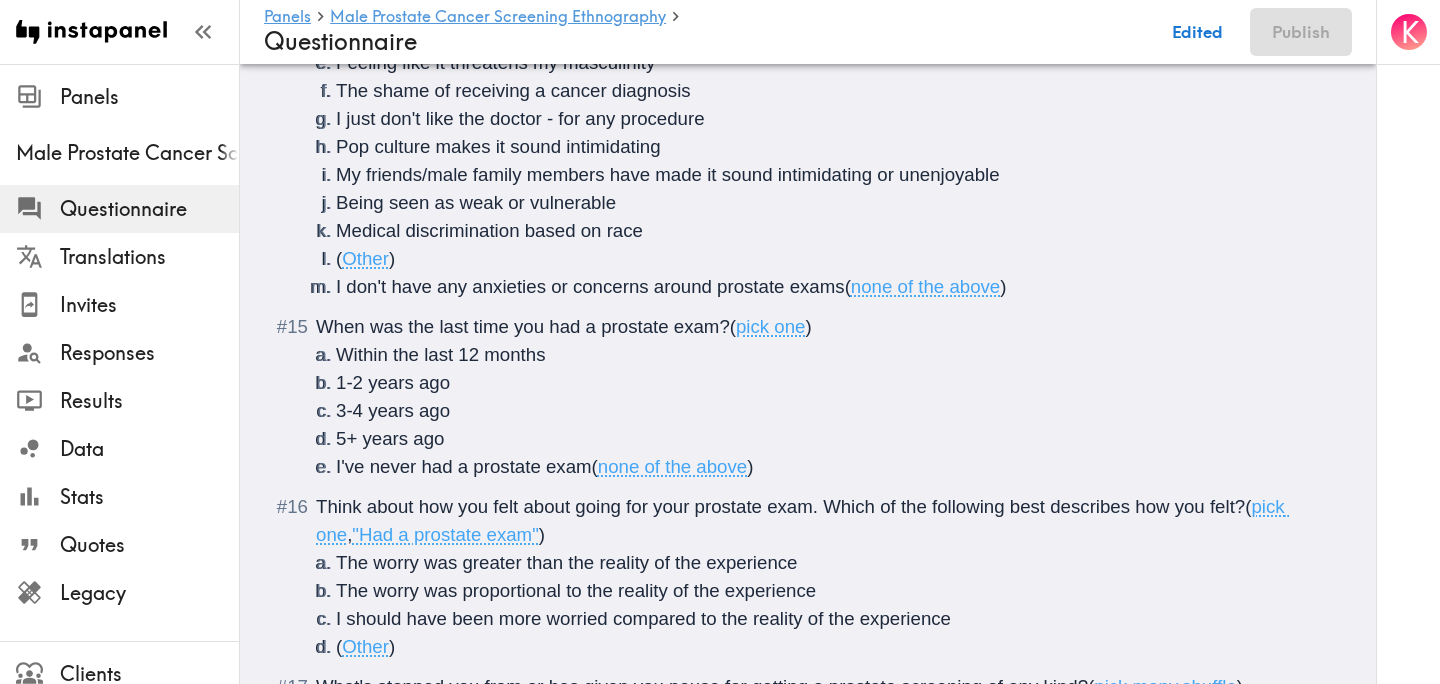 scroll, scrollTop: 2764, scrollLeft: 0, axis: vertical 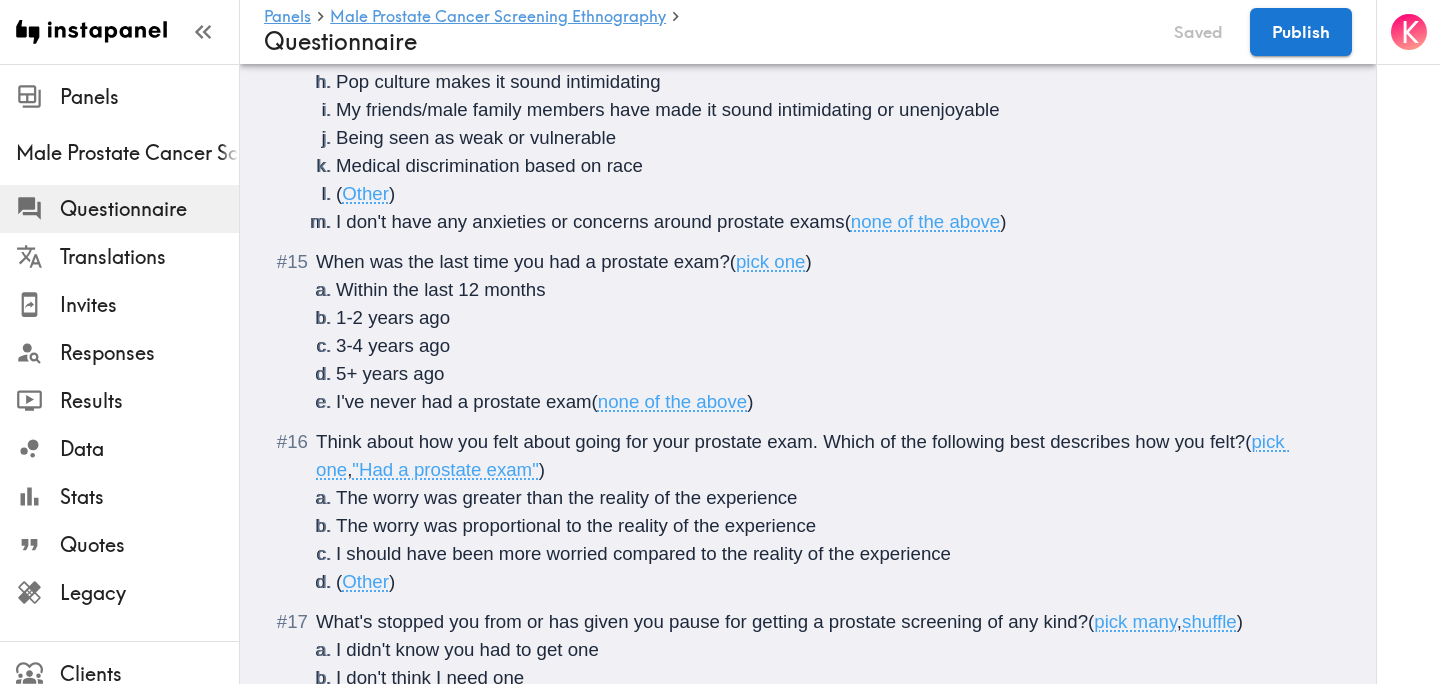 click on "Think about how you felt about going for your prostate exam. Which of the following best describes how you felt?" at bounding box center [780, 441] 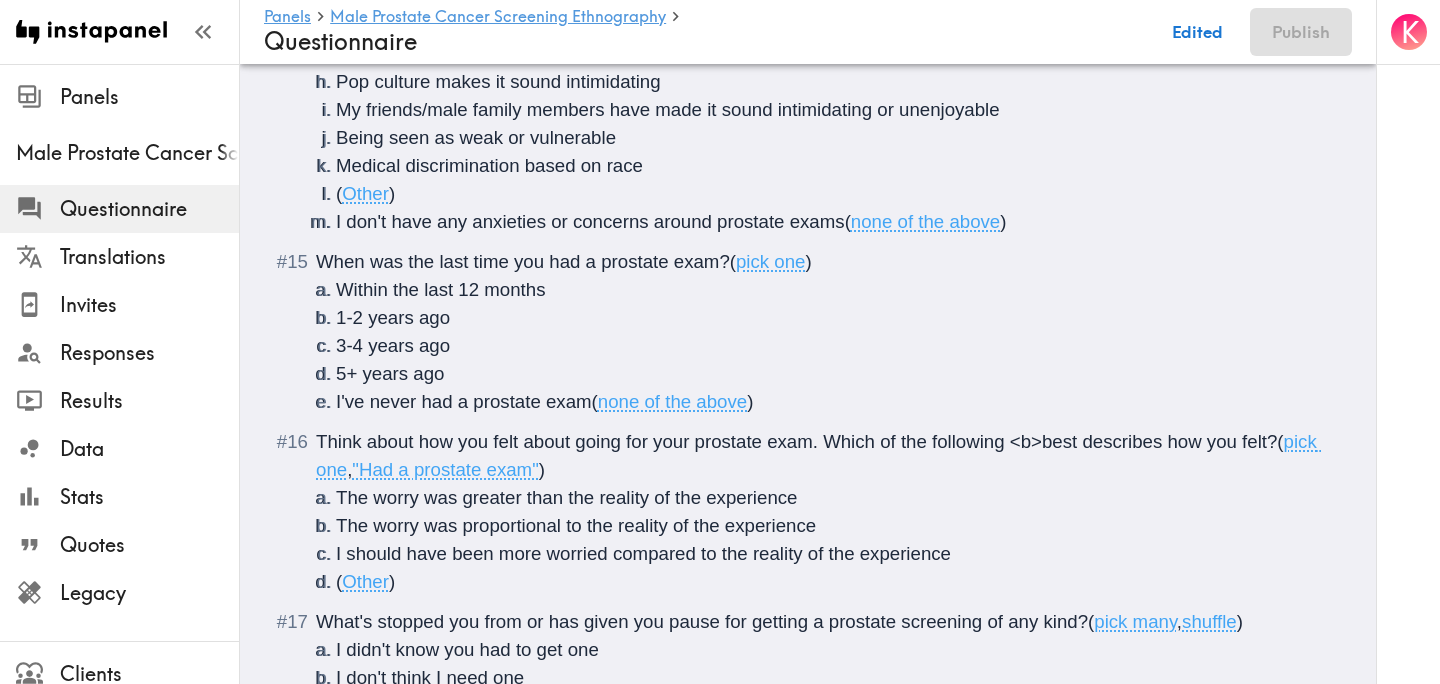 click on "Think about how you felt about going for your prostate exam. Which of the following <b>best describes how you felt?" at bounding box center (796, 441) 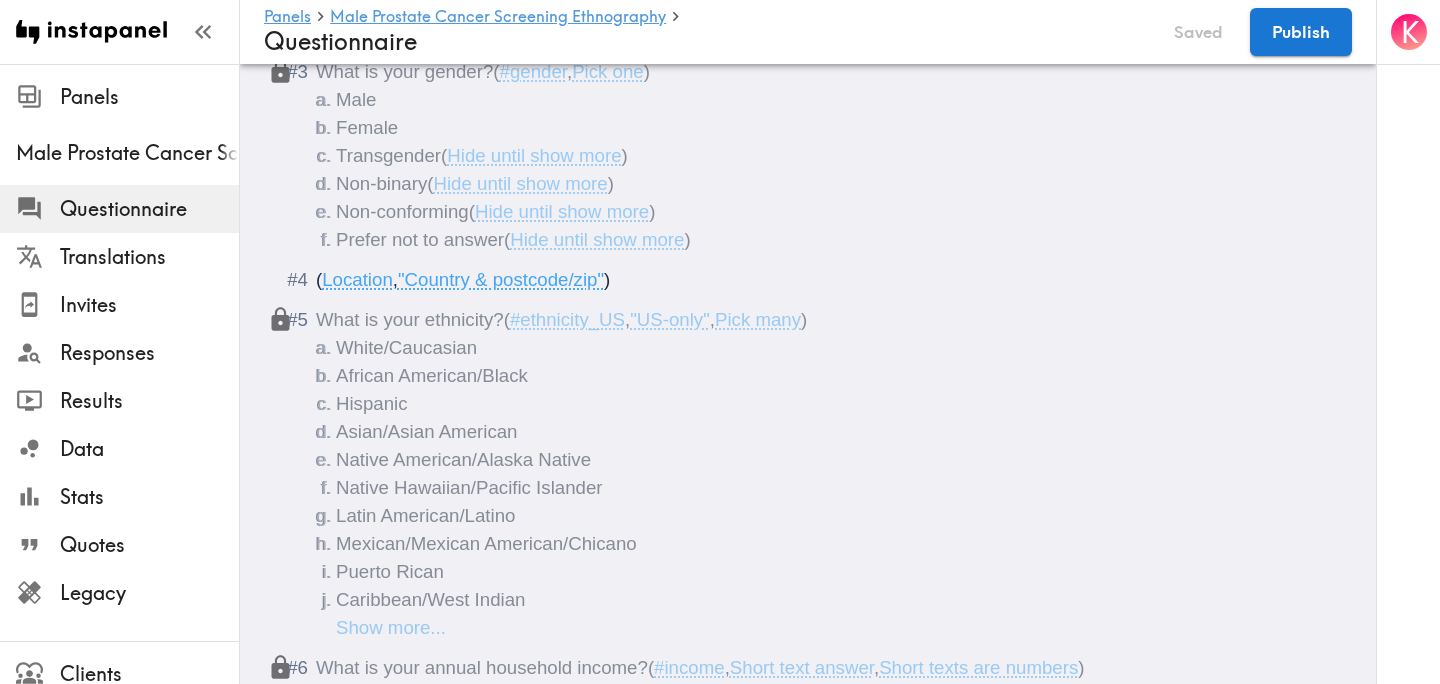 scroll, scrollTop: 0, scrollLeft: 0, axis: both 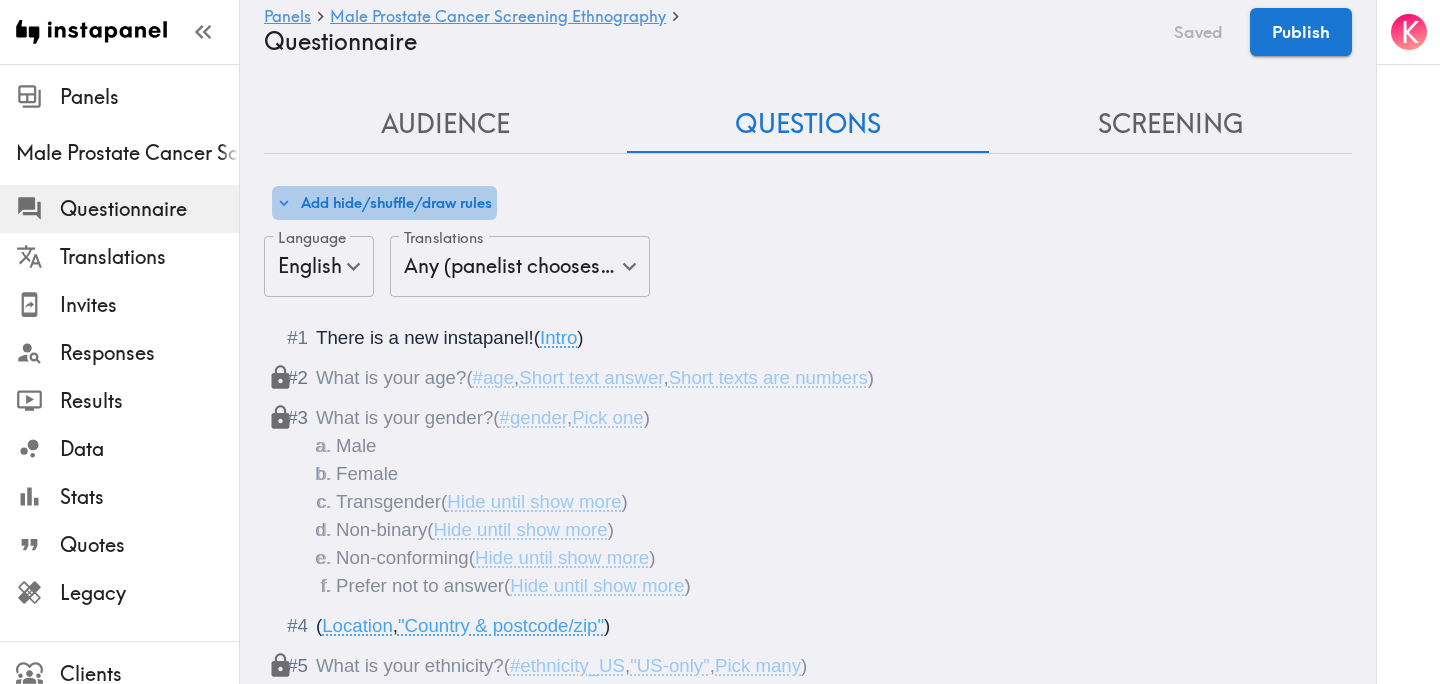 click on "Add hide/shuffle/draw rules" at bounding box center (384, 203) 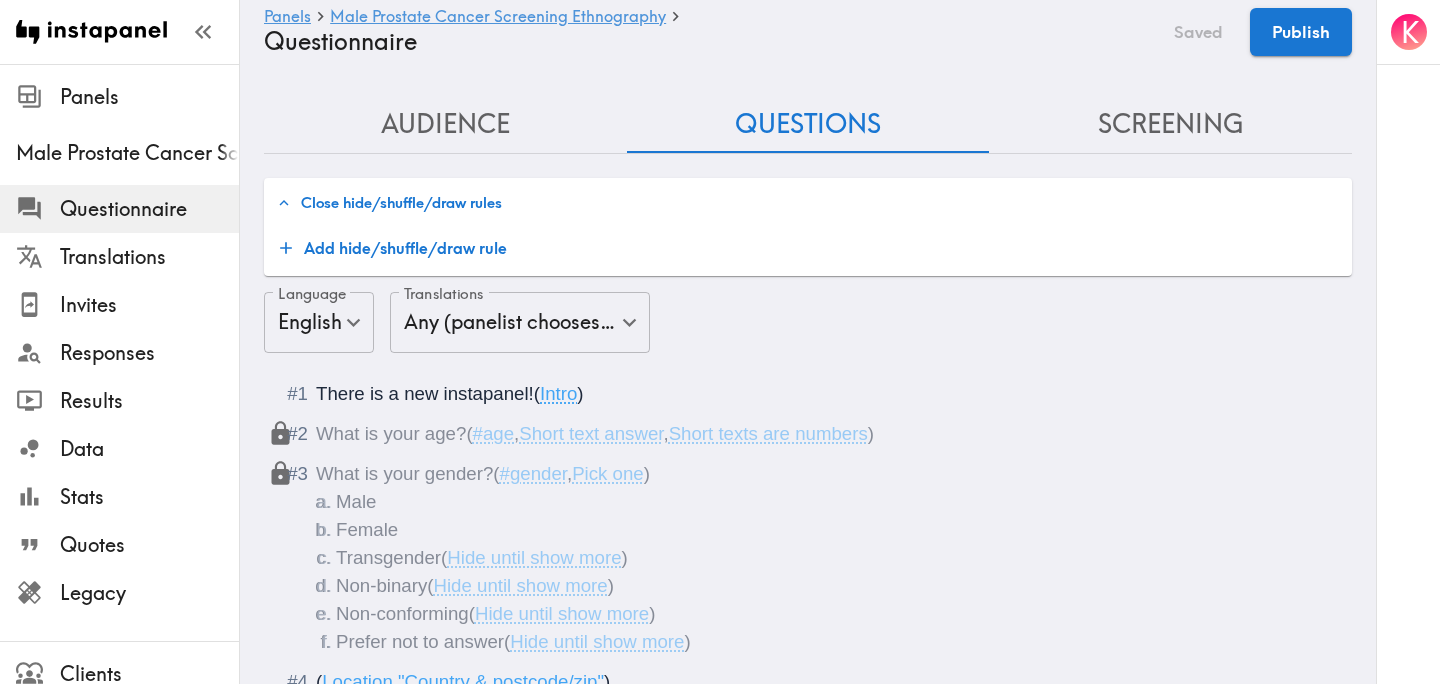 click on "Close hide/shuffle/draw rules" at bounding box center [389, 203] 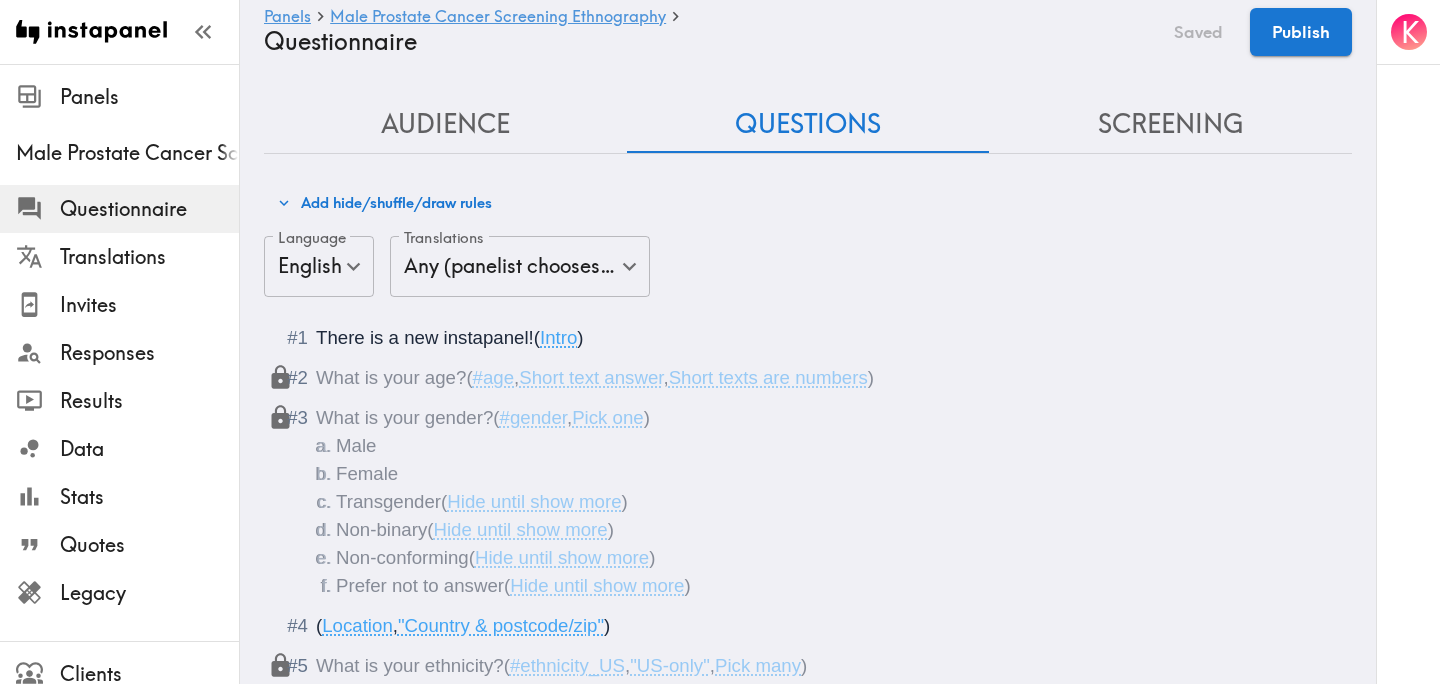 click on "Add hide/shuffle/draw rules" at bounding box center (384, 203) 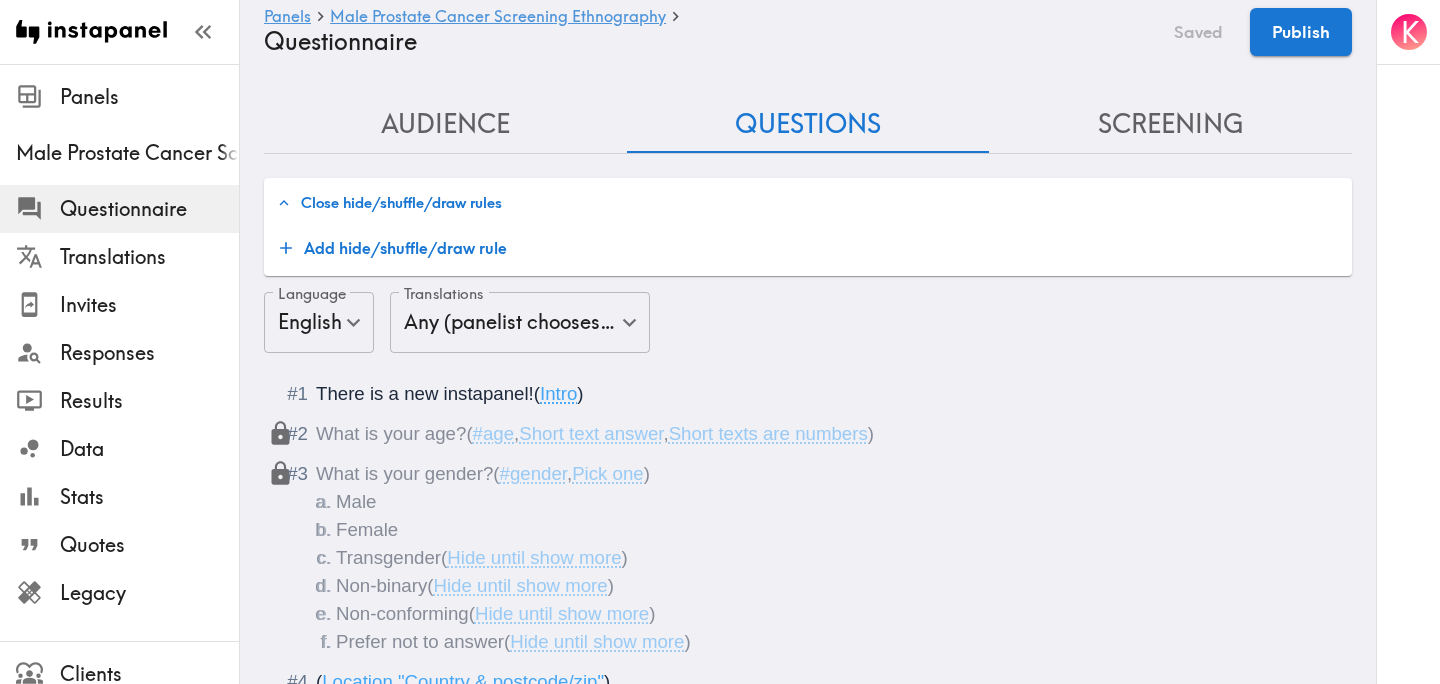 click on "Add hide/shuffle/draw rule" at bounding box center [393, 248] 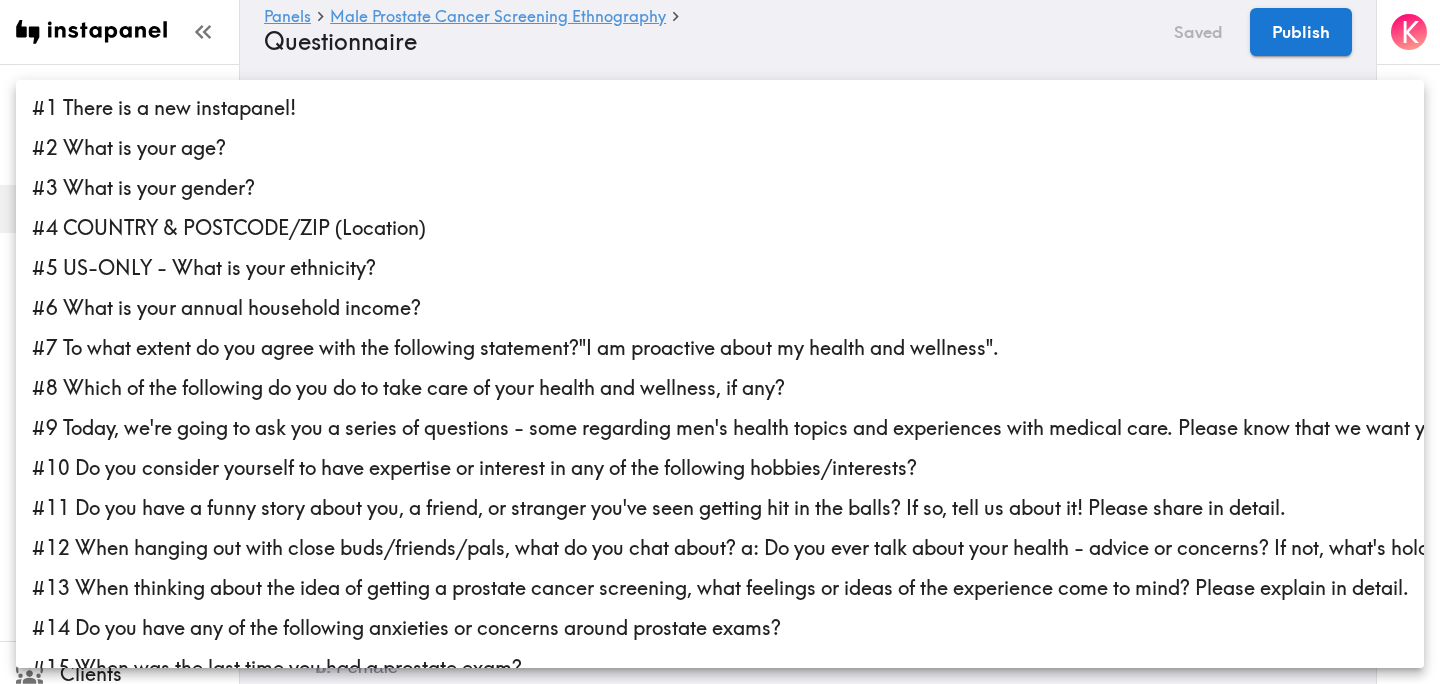 click on "Instapanel -  Panels  -  Male Prostate Cancer Screening Ethnography  -  Questionnaire Panels Male Prostate Cancer Screening Ethnography Questionnaire Translations Invites Responses Results Data Stats Quotes Legacy Clients Panelists Strategists My Invites My Rewards Help/Suggestions K Panels   Male Prostate Cancer Screening Ethnography   Questionnaire Saved Publish Audience Questions Screening # Video Responses 20 # Video Responses The target number of panelists recording video. # Quant Responses # Quant Responses The target number of panelists answering multiple-choice and short text questions (no video answers). Fall into one of the following segments  ( Equal distribution ,  +/-10% ) 40-50 years old 51-60 years old Male Broad geographic distribution across the US Mix of HHI levels  ( No specific distribution ) Mix of ethnicities  ( Specific distribution ,  +/-10% ) Black  ( 33%+ ) Latino  ( 33%+ ) Other  ( 0-34% ) Close hide/shuffle/draw rules Hide Hide ​ Questions ​ Questions Add question group if en (" at bounding box center [720, 2520] 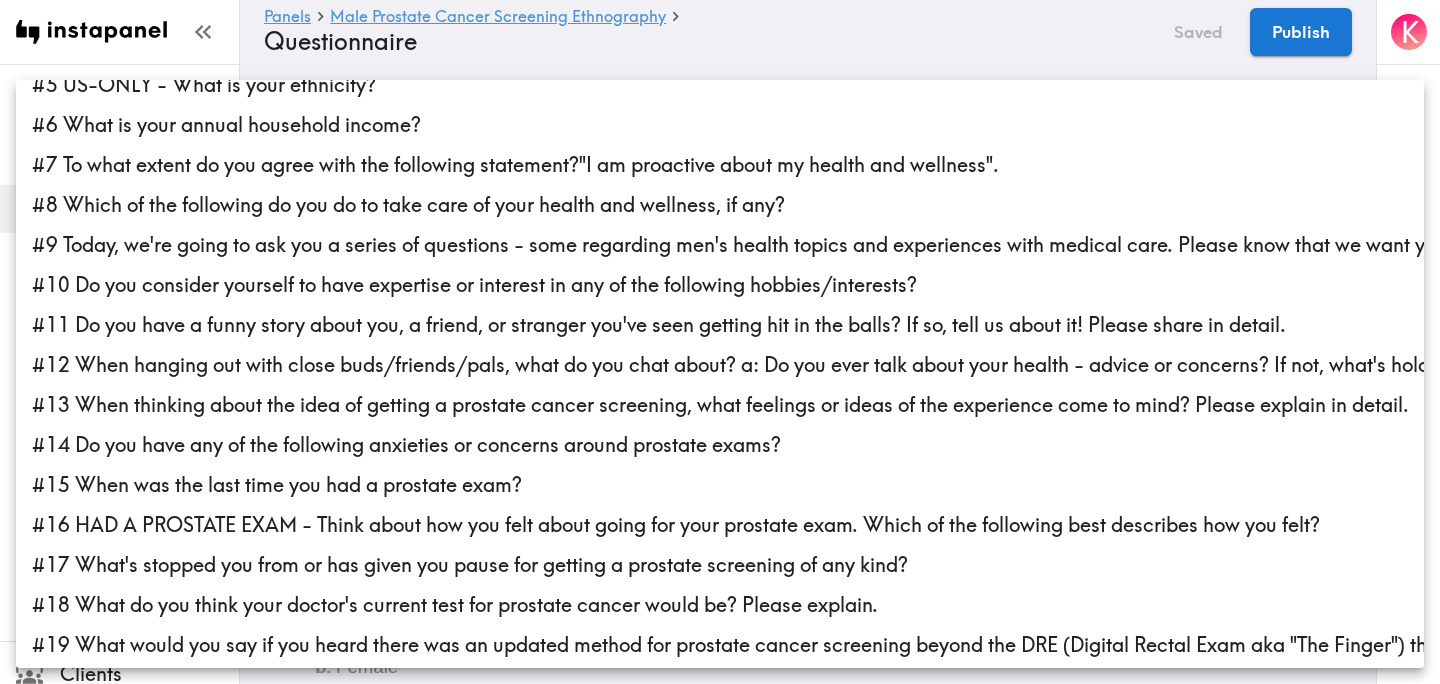 scroll, scrollTop: 185, scrollLeft: 0, axis: vertical 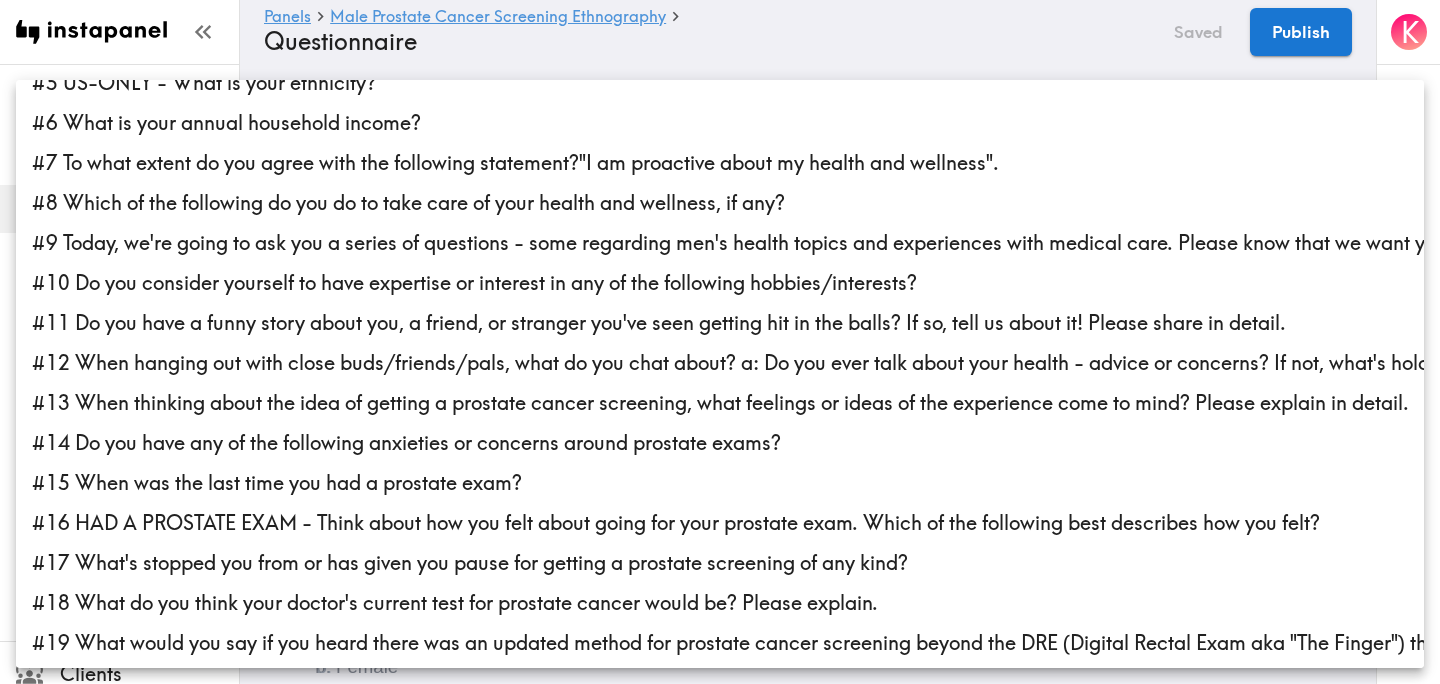 click on "#16 HAD A PROSTATE EXAM - Think about how you felt about going for your prostate exam. Which of the following best describes how you felt?" at bounding box center (720, 523) 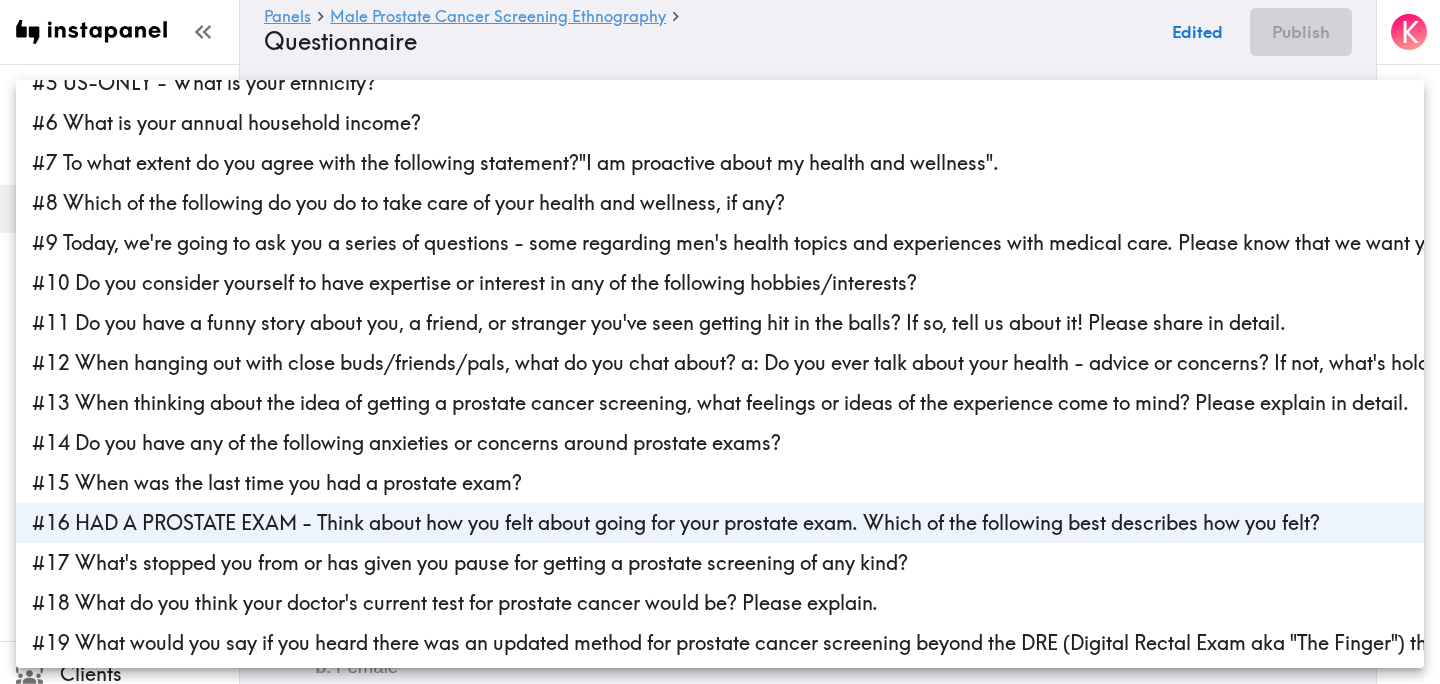 click at bounding box center (720, 342) 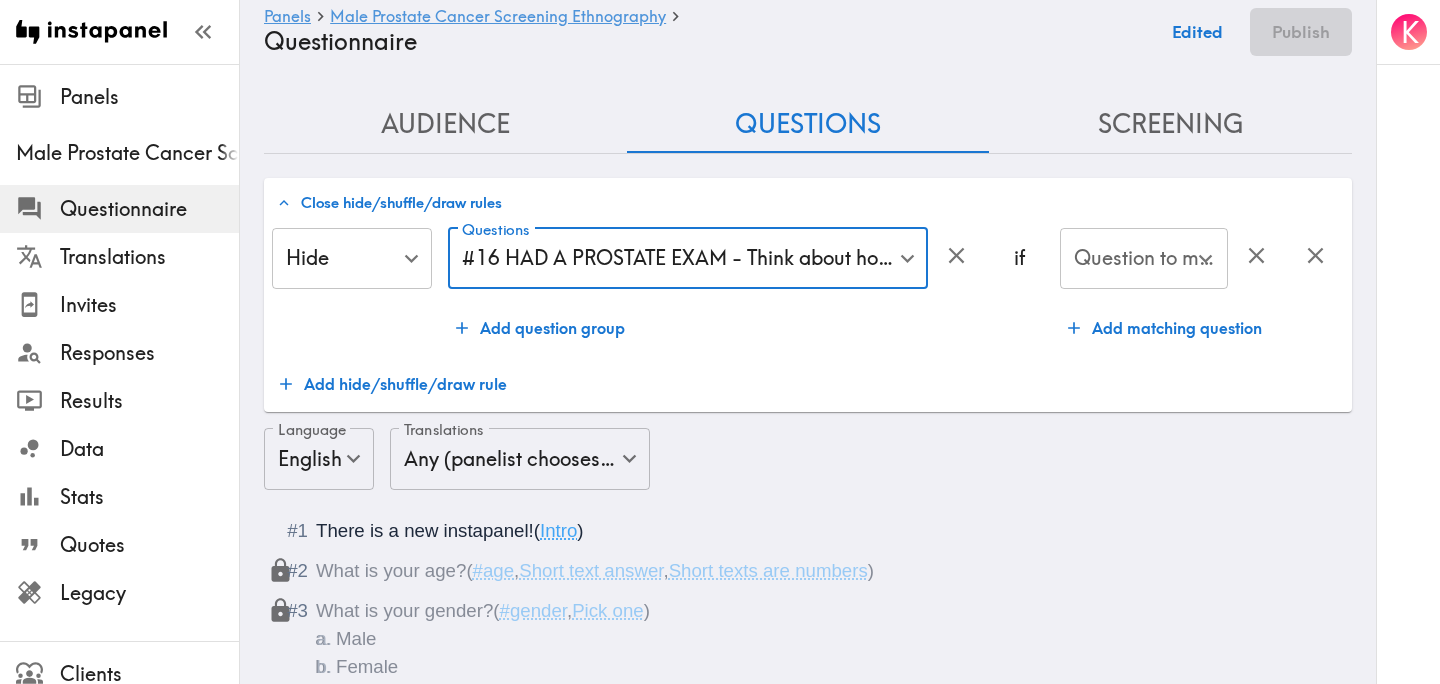 click on "Question to match panelists on Question to match panelists on" at bounding box center (1144, 260) 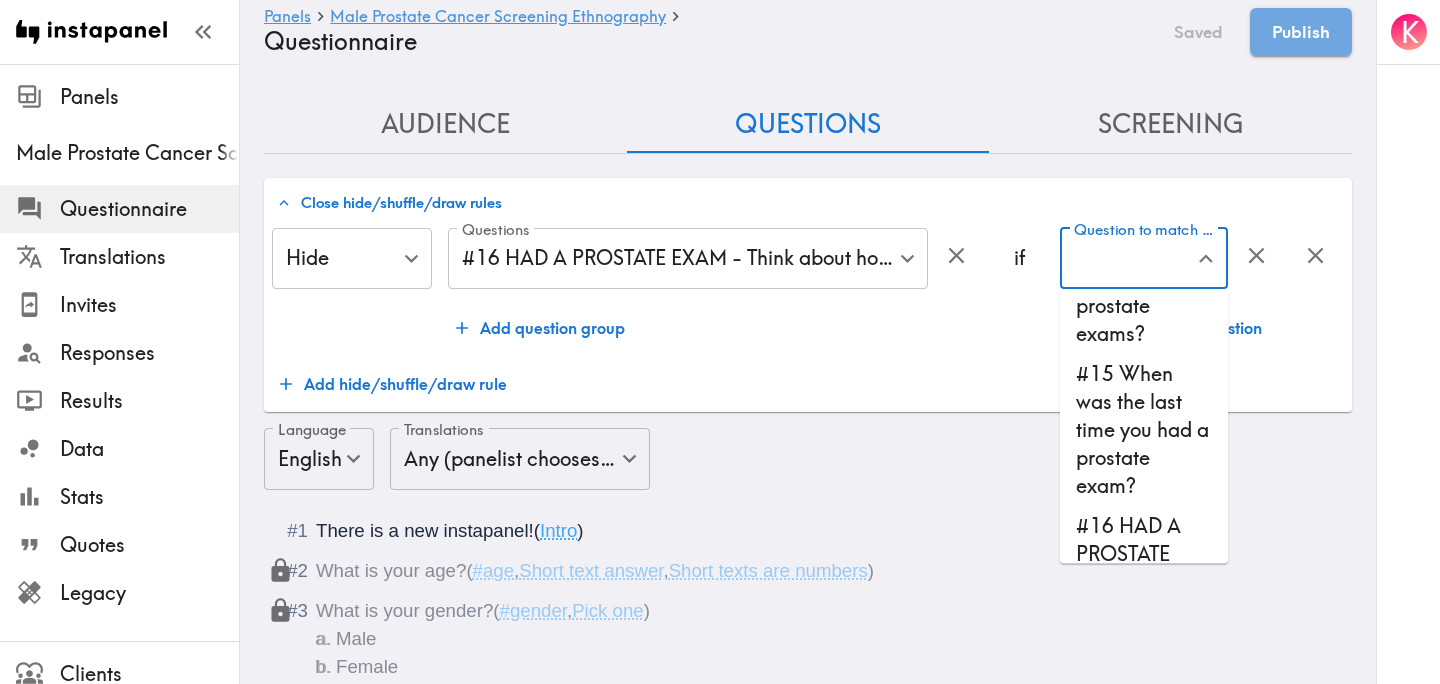 scroll, scrollTop: 1284, scrollLeft: 0, axis: vertical 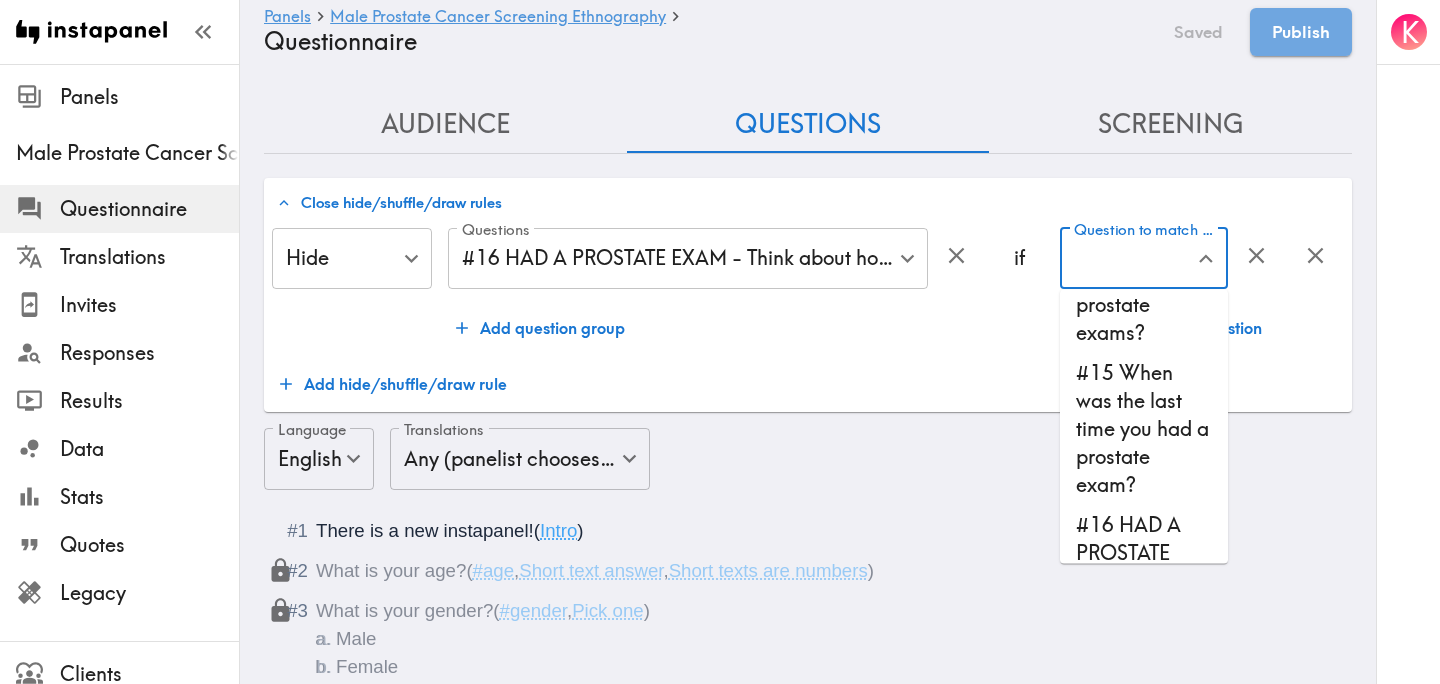 click on "#15 When was the last time you had a prostate exam?" at bounding box center [1144, 430] 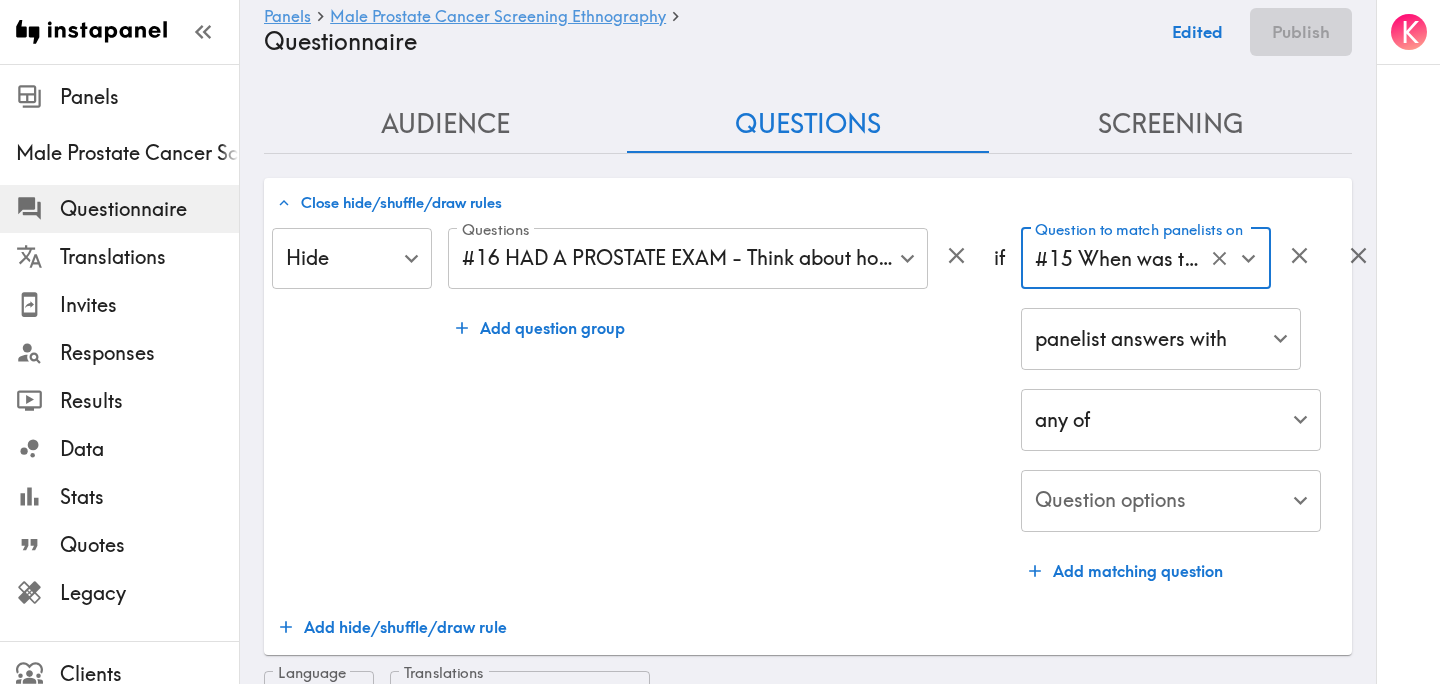 click on "Instapanel -  Panels  -  Male Prostate Cancer Screening Ethnography  -  Questionnaire Panels Male Prostate Cancer Screening Ethnography Questionnaire Translations Invites Responses Results Data Stats Quotes Legacy Clients Panelists Strategists My Invites My Rewards Help/Suggestions K Panels   Male Prostate Cancer Screening Ethnography   Questionnaire Edited Publish Audience Questions Screening # Video Responses 20 # Video Responses The target number of panelists recording video. # Quant Responses # Quant Responses The target number of panelists answering multiple-choice and short text questions (no video answers). Fall into one of the following segments  ( Equal distribution ,  +/-10% ) 40-50 years old 51-60 years old Male Broad geographic distribution across the US Mix of HHI levels  ( No specific distribution ) Mix of ethnicities  ( Specific distribution ,  +/-10% ) Black  ( 33%+ ) Latino  ( 33%+ ) Other  ( 0-34% ) Close hide/shuffle/draw rules Hide Hide ​ Questions a8cd9f22-7df6-4f46-ac49-c733c2c33b8d if" at bounding box center [720, 2641] 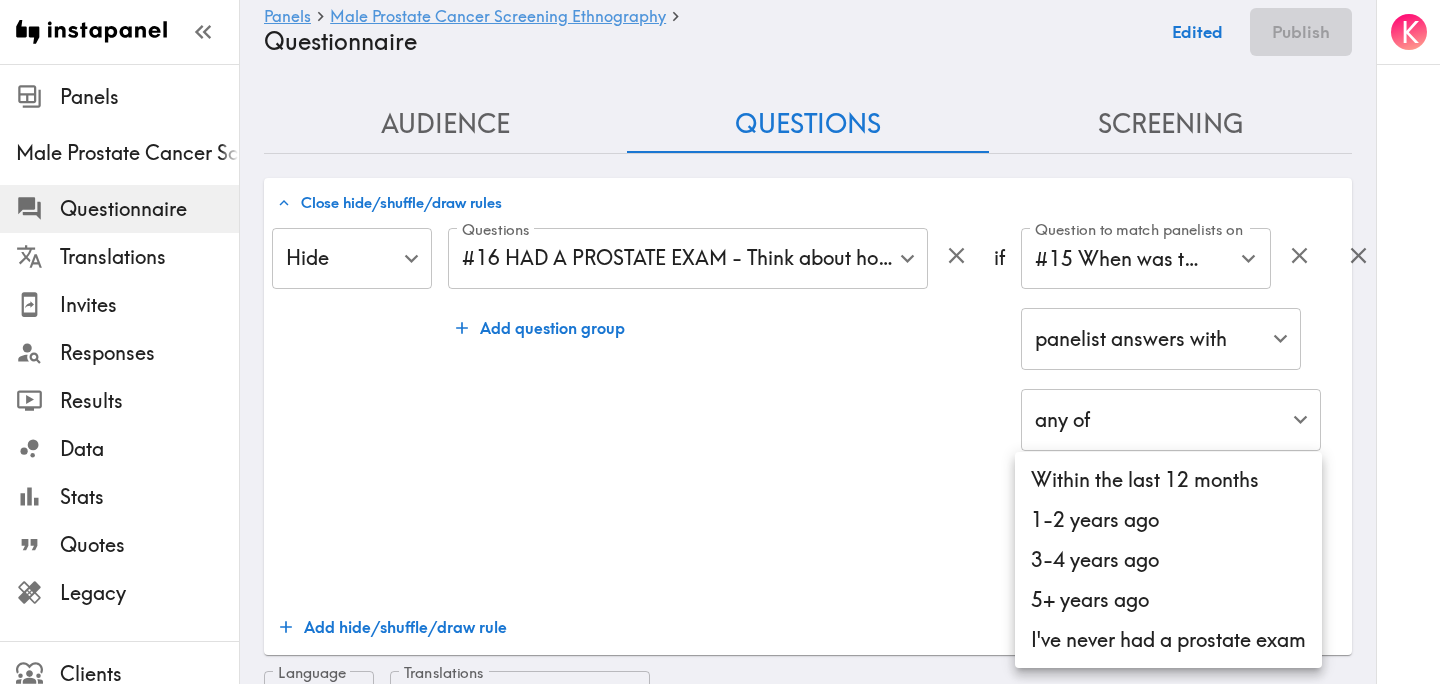 click on "I've never had a prostate exam" at bounding box center [1168, 640] 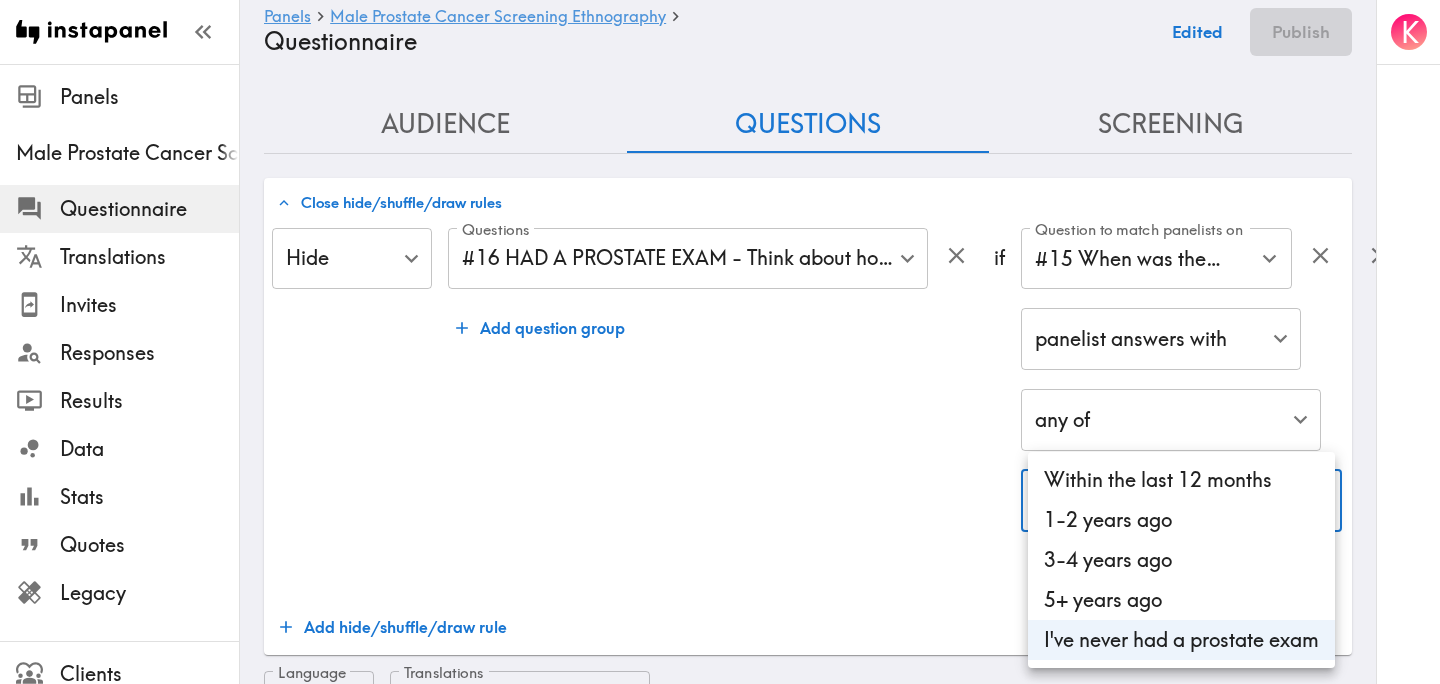 click at bounding box center [720, 342] 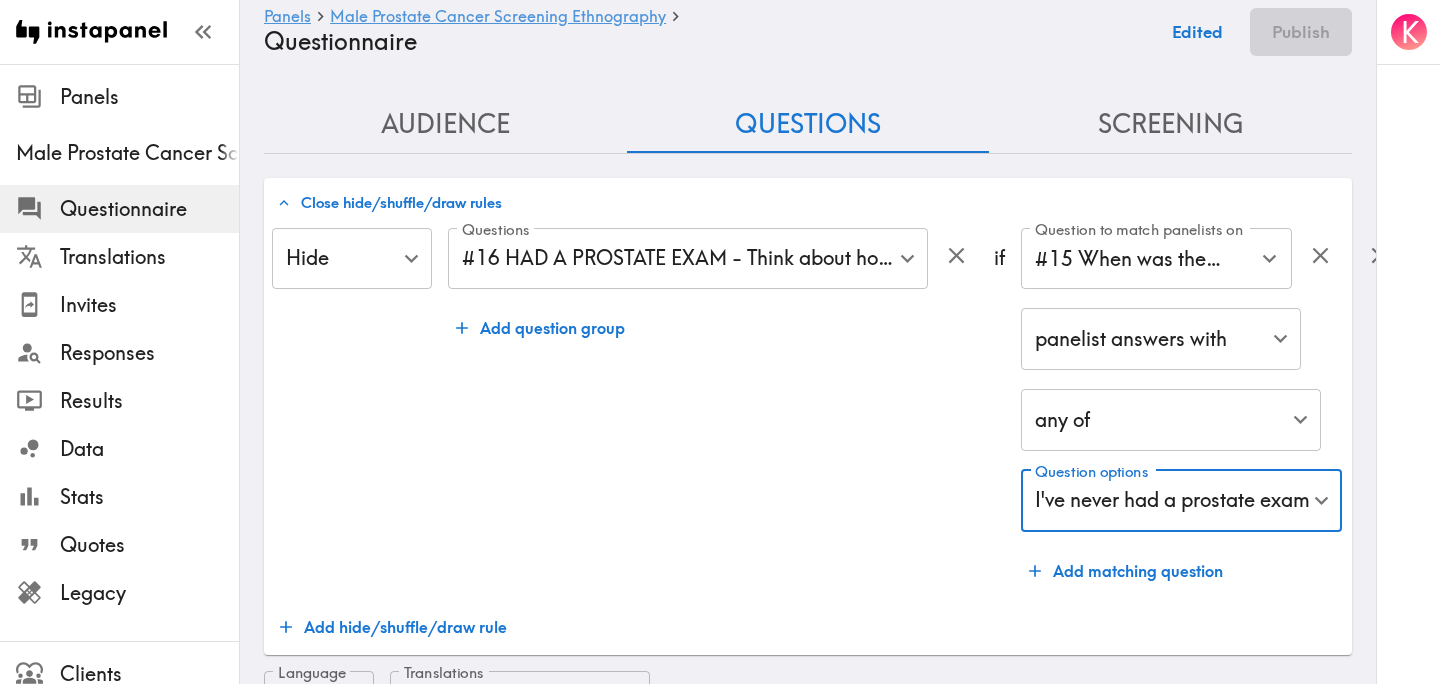click on "Questions #16 HAD A PROSTATE EXAM - Think about how you felt about going for your prostate exam. Which of the following best describes how you felt? a8cd9f22-7df6-4f46-ac49-c733c2c33b8d Questions Add question group" at bounding box center (713, 409) 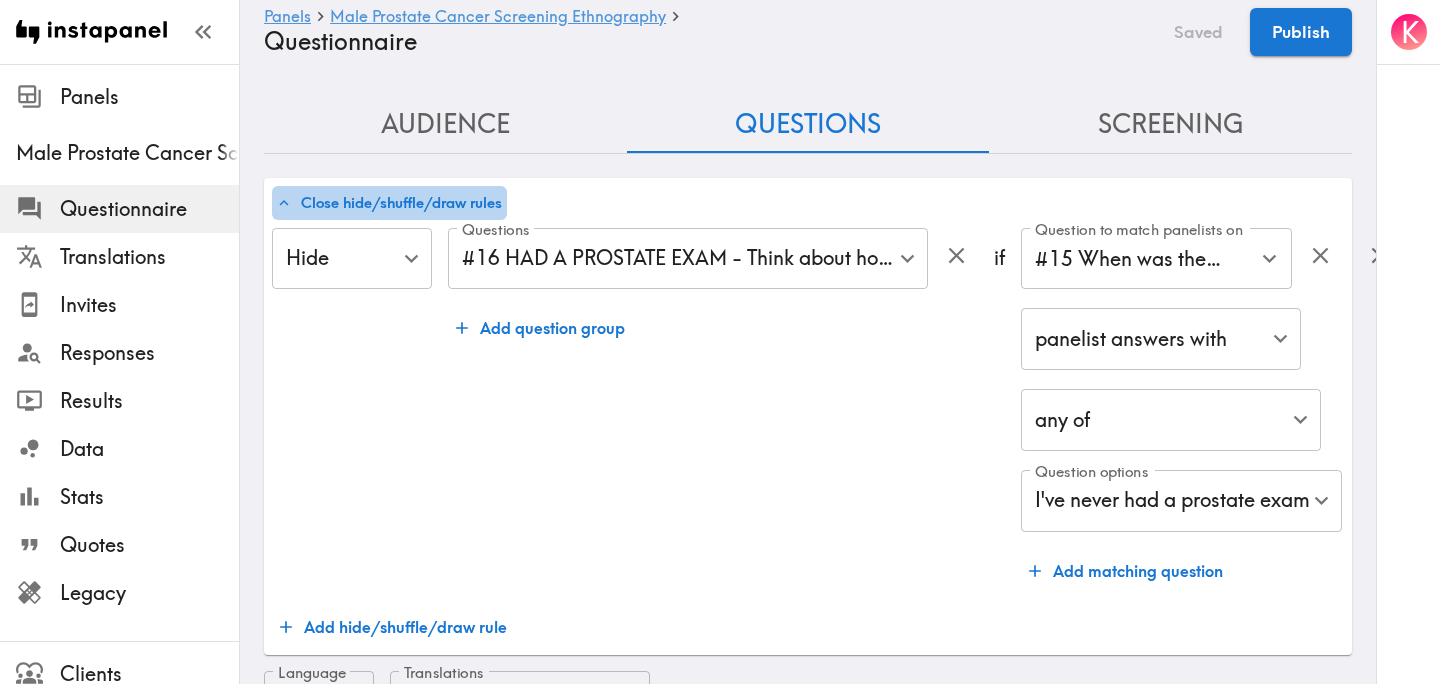 click on "Close hide/shuffle/draw rules" at bounding box center (389, 203) 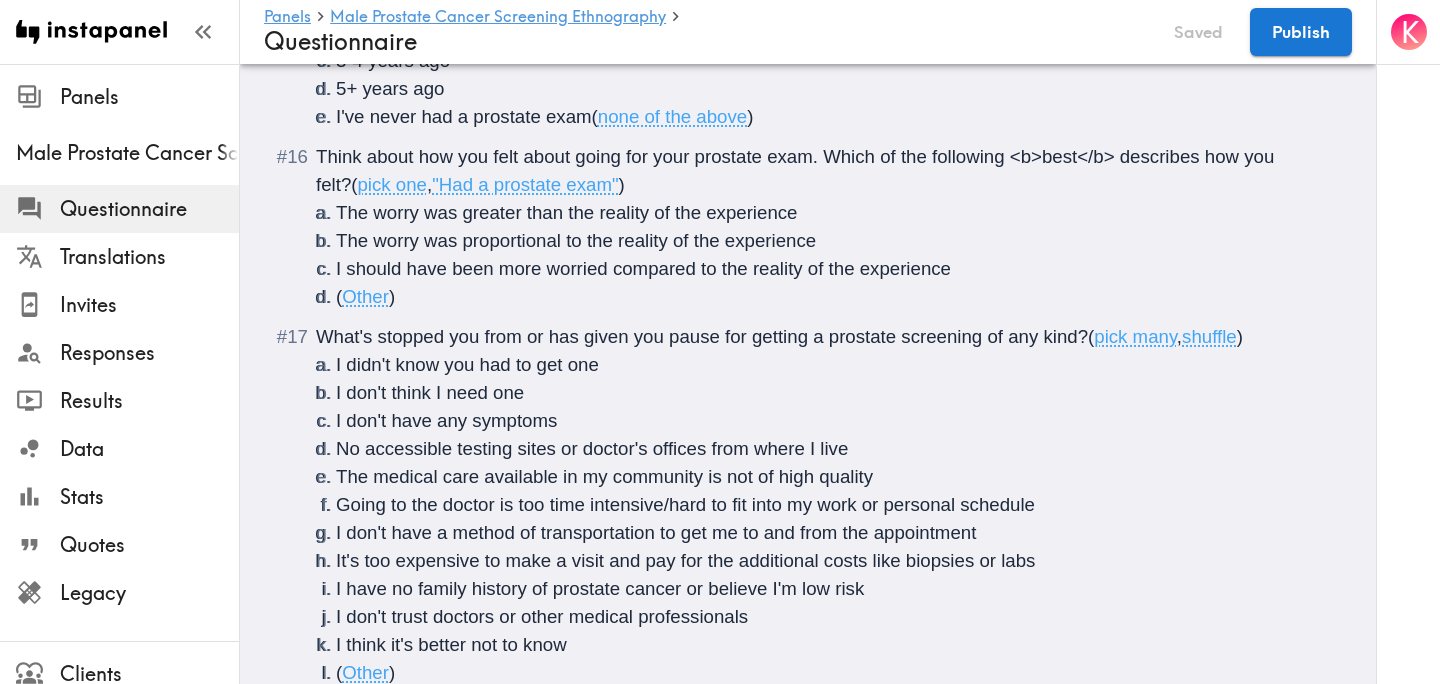 scroll, scrollTop: 3103, scrollLeft: 0, axis: vertical 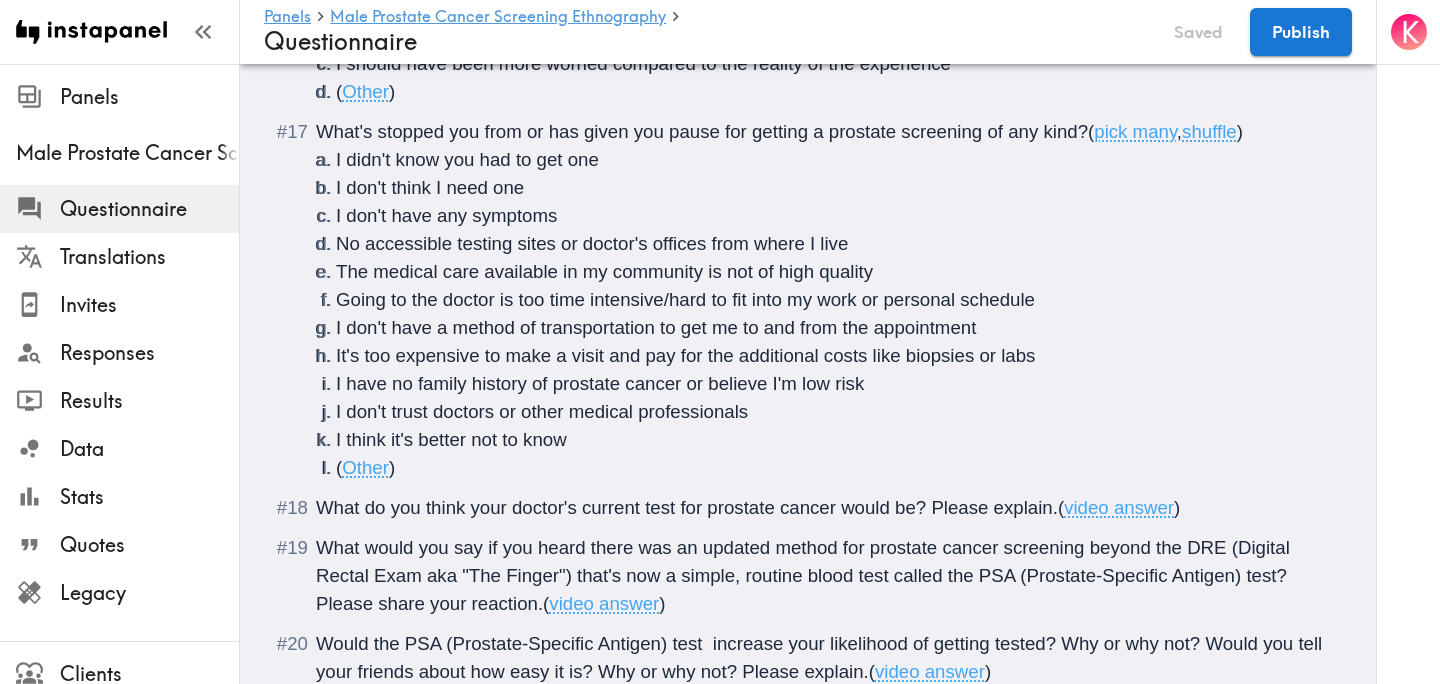 click on "( Other )" at bounding box center (832, 468) 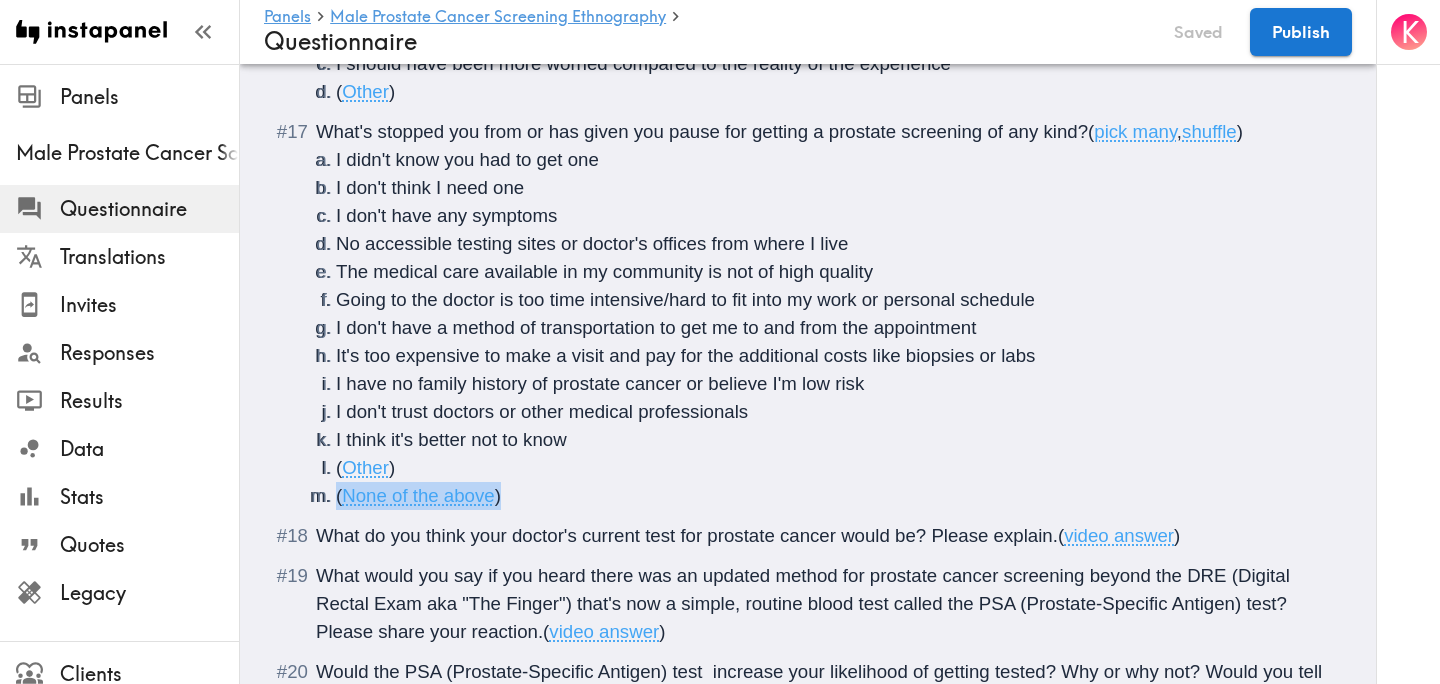 drag, startPoint x: 534, startPoint y: 503, endPoint x: 331, endPoint y: 498, distance: 203.06157 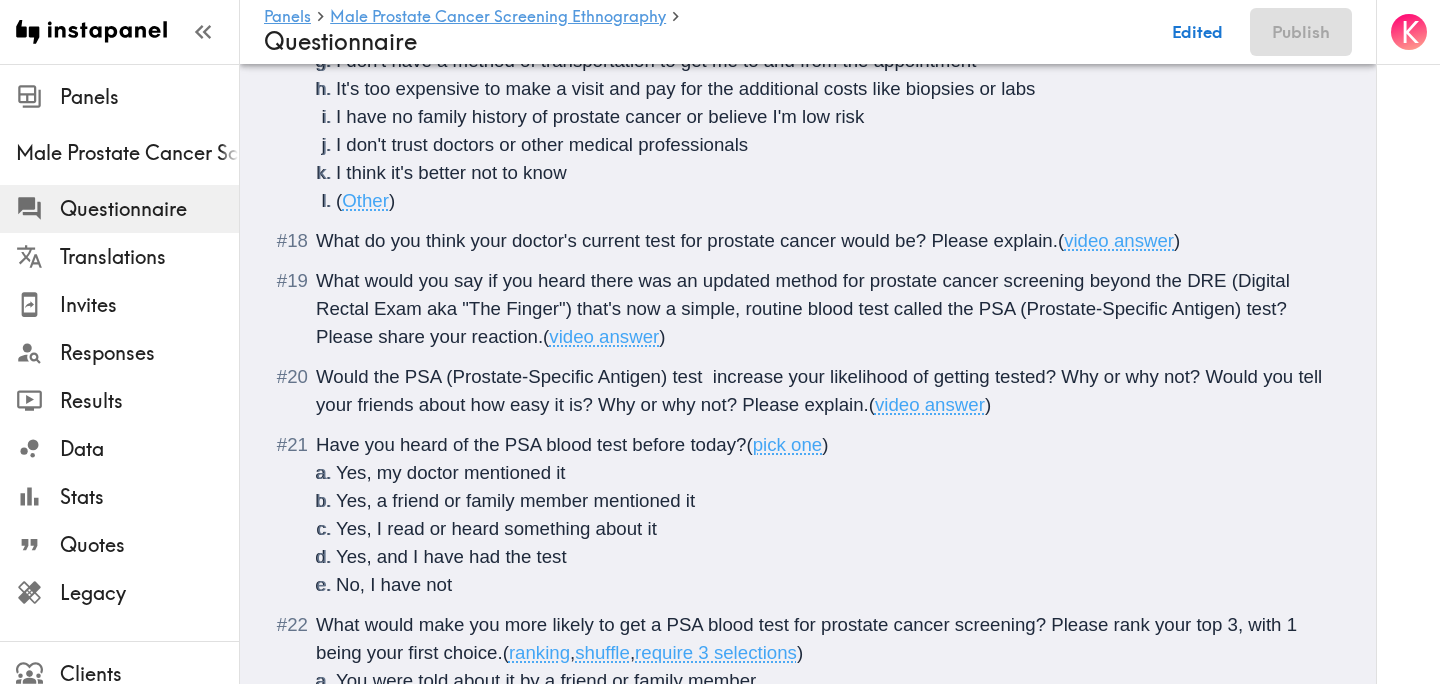 scroll, scrollTop: 3575, scrollLeft: 0, axis: vertical 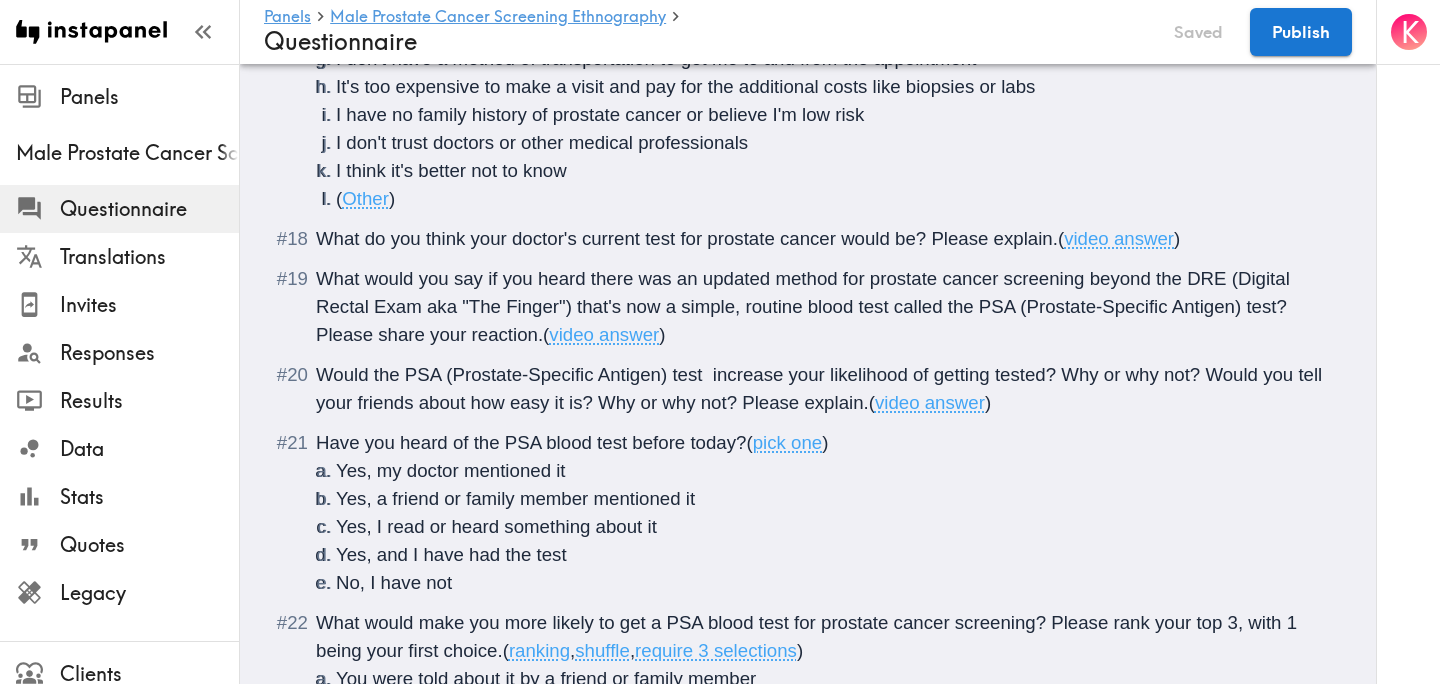 click on "What do you think your doctor's current test for prostate cancer would be? Please explain." at bounding box center [687, 238] 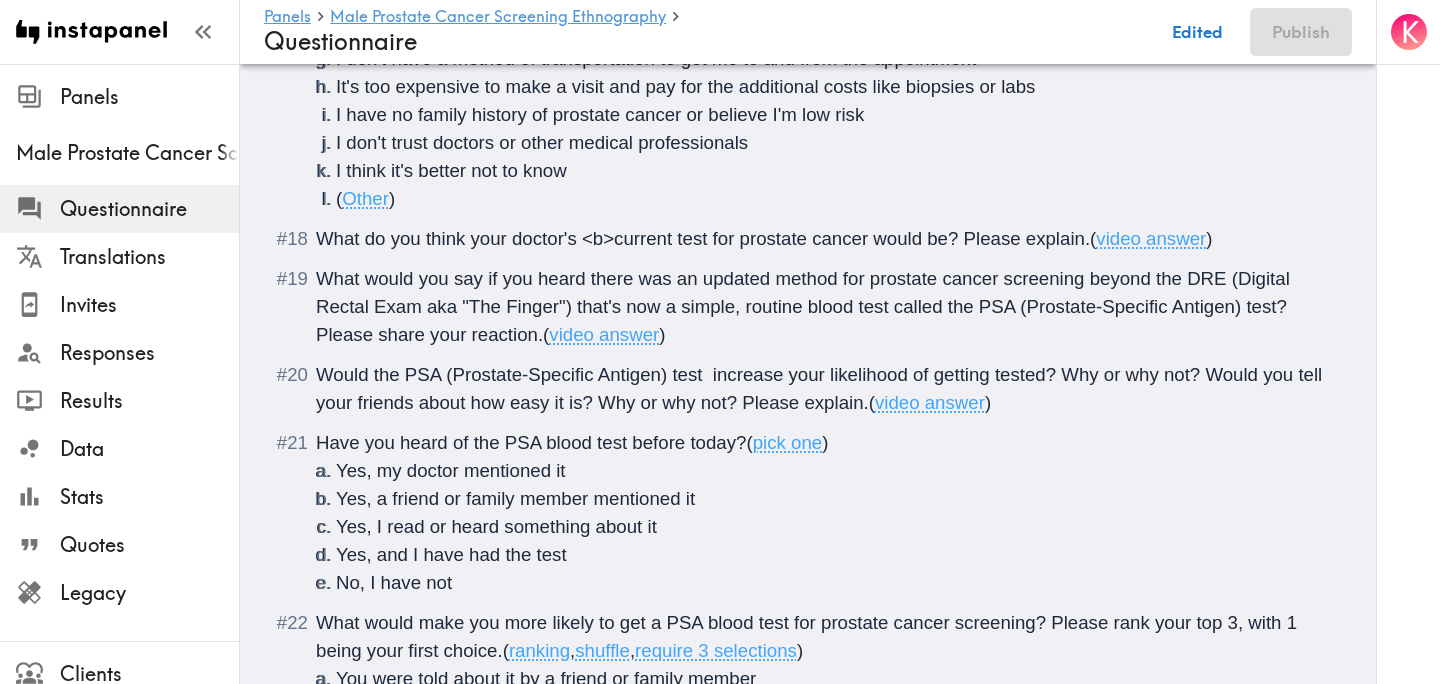 click on "What do you think your doctor's <b>current test for prostate cancer would be? Please explain." at bounding box center [703, 238] 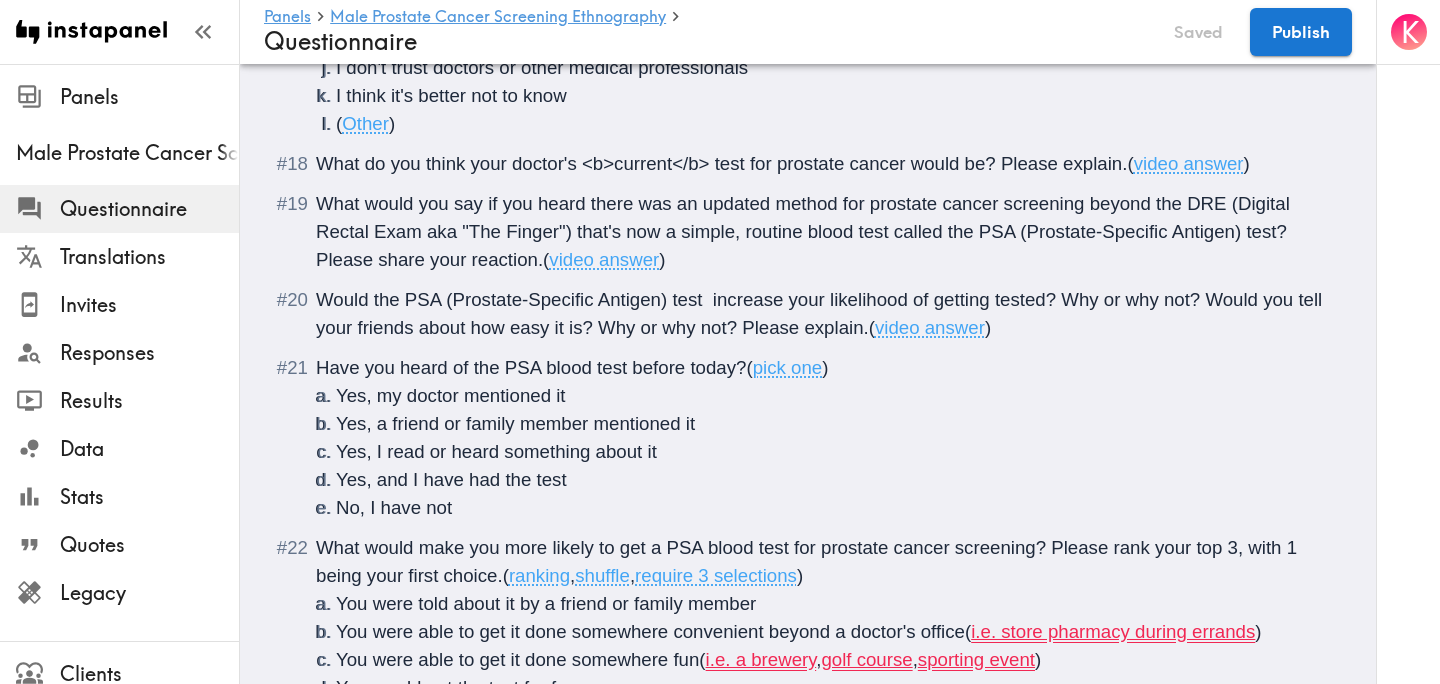 scroll, scrollTop: 3656, scrollLeft: 0, axis: vertical 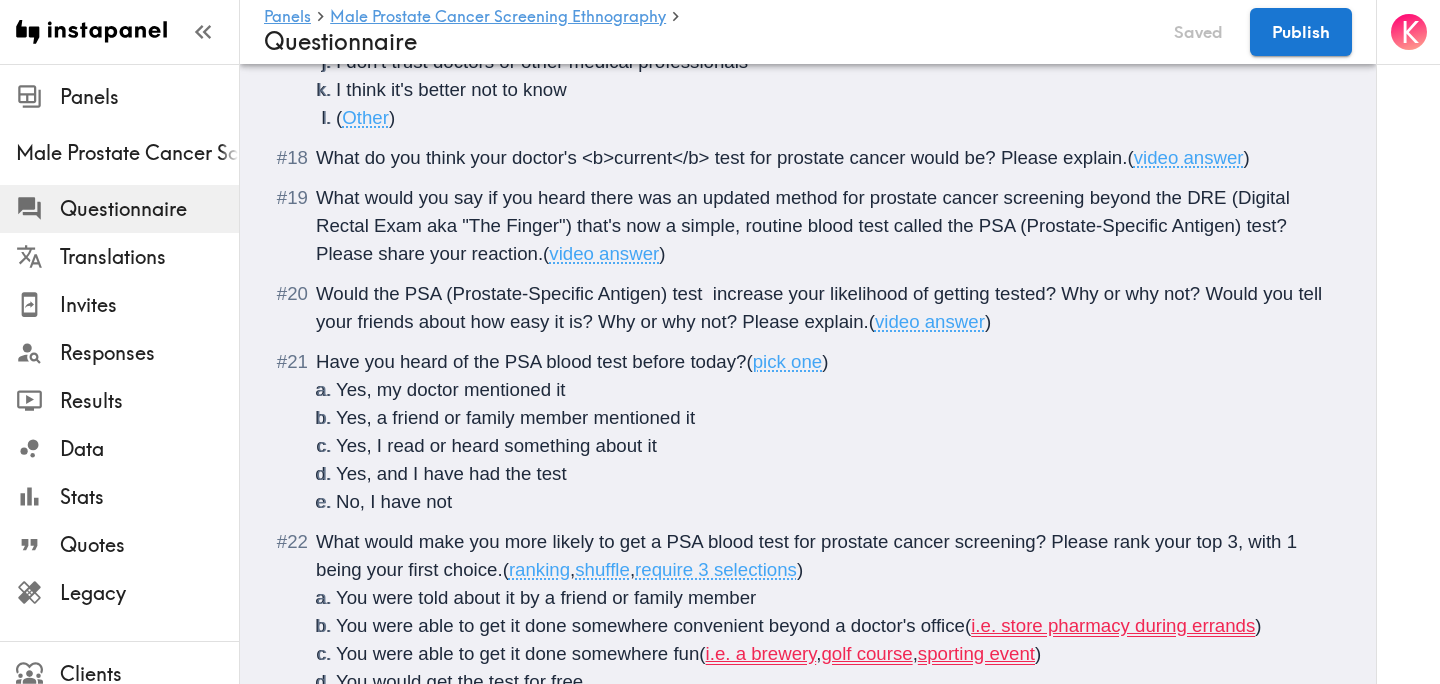 click on "Would the PSA (Prostate-Specific Antigen) test  increase your likelihood of getting tested? Why or why not? Would you tell your friends about how easy it is? Why or why not? Please explain." at bounding box center [821, 307] 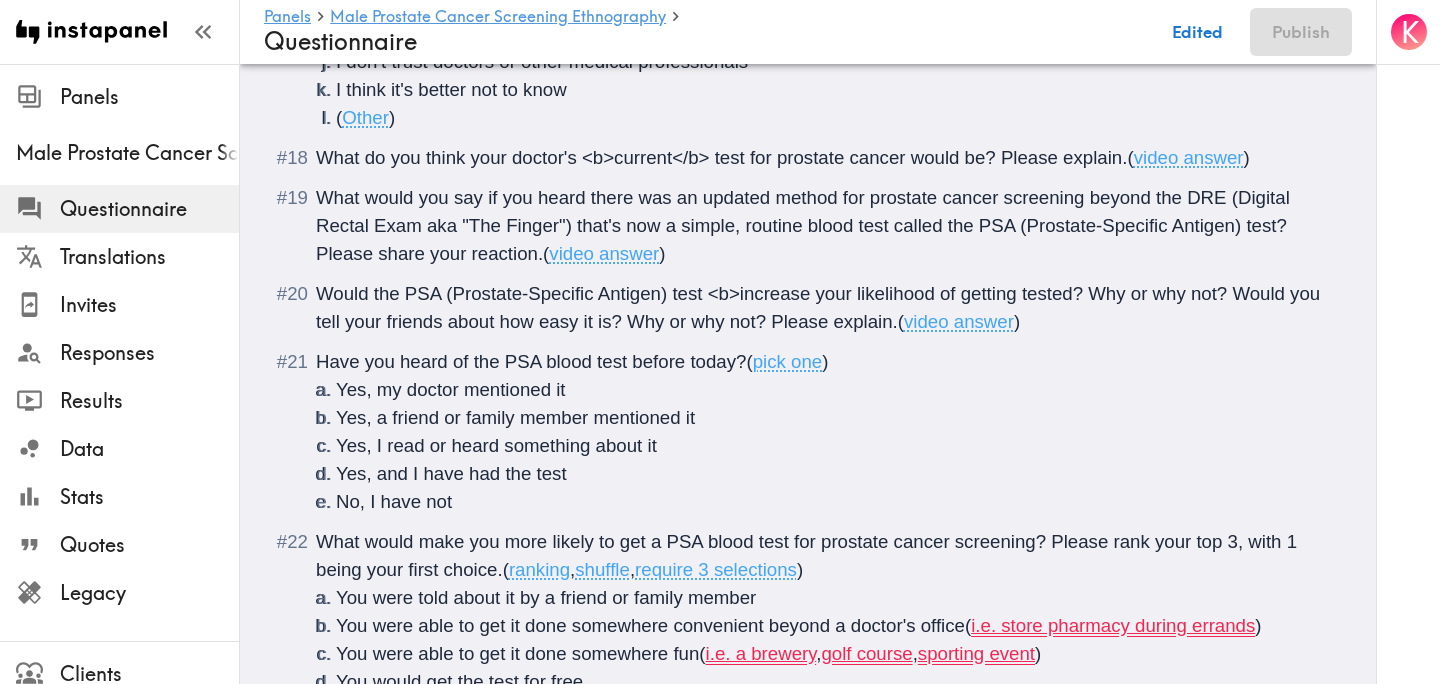 click on "Would the PSA (Prostate-Specific Antigen) test <b>increase your likelihood of getting tested? Why or why not? Would you tell your friends about how easy it is? Why or why not? Please explain." at bounding box center (820, 307) 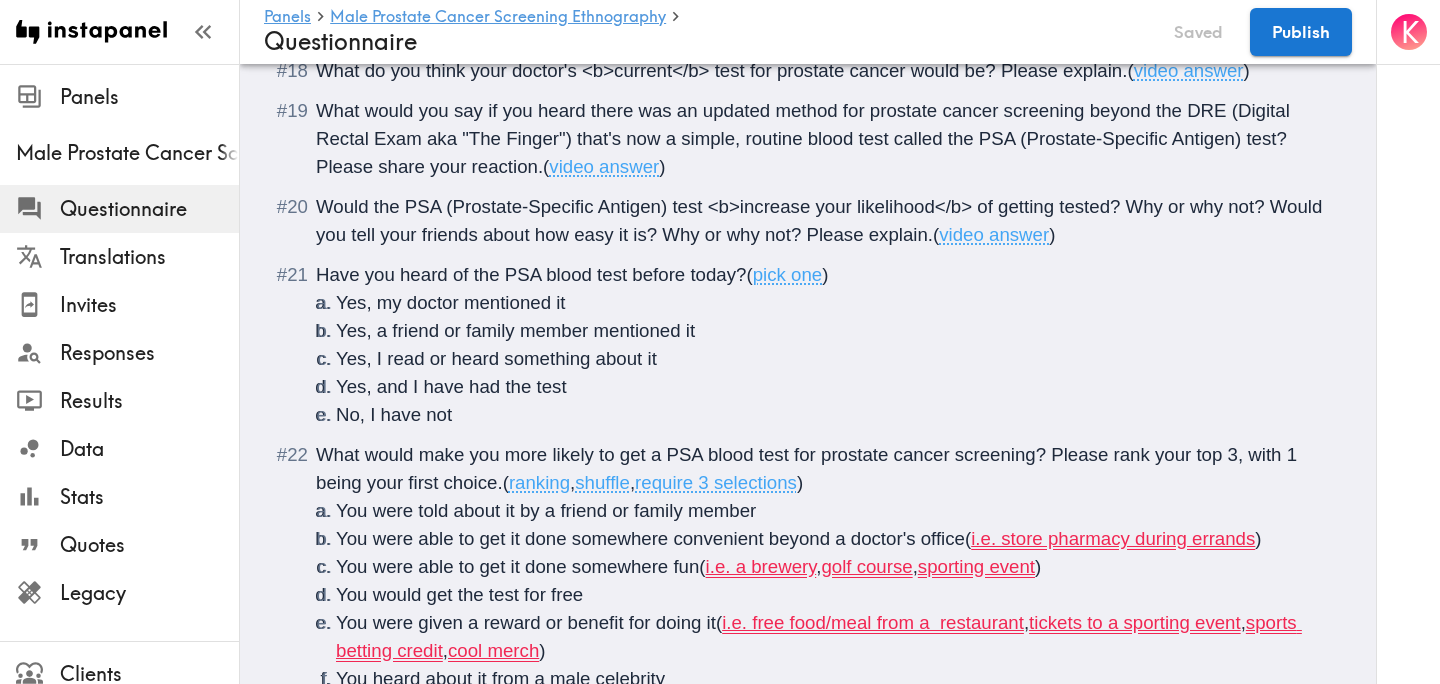 scroll, scrollTop: 3744, scrollLeft: 0, axis: vertical 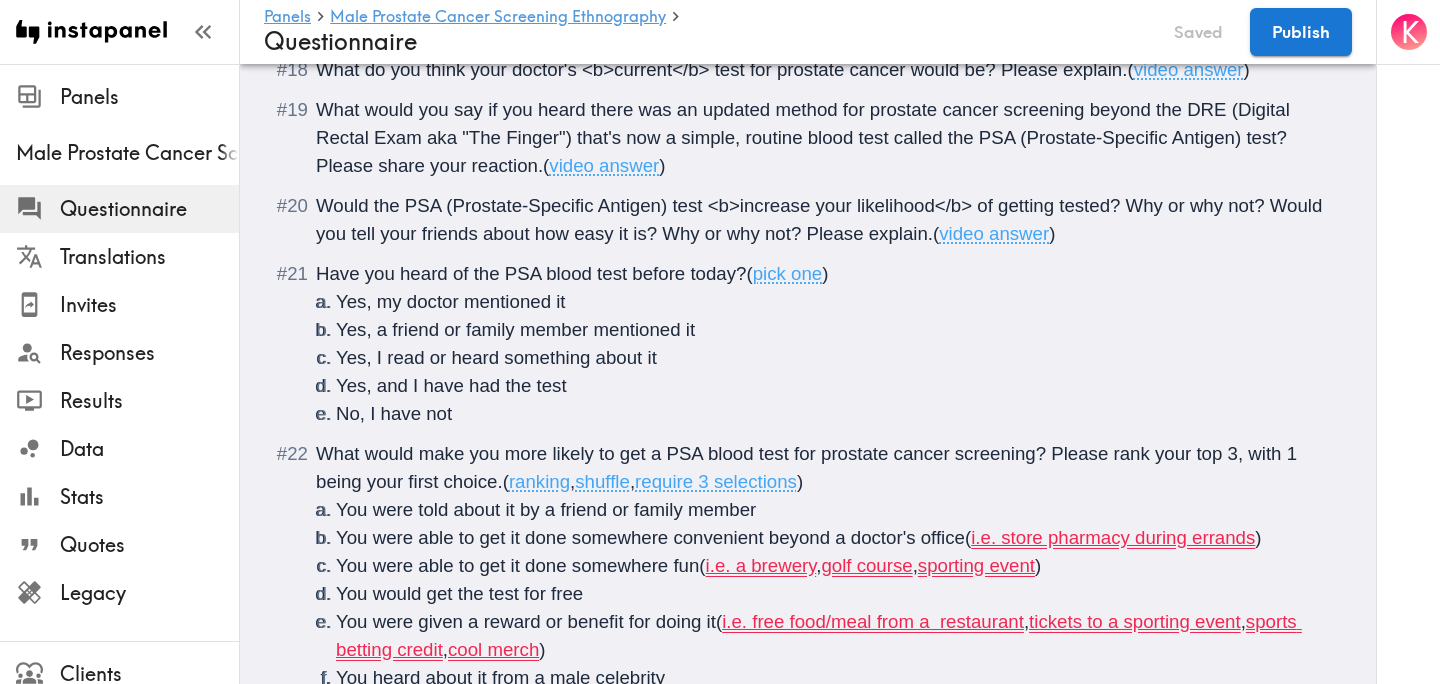 click on "Have you heard of the PSA blood test before today?" at bounding box center [531, 273] 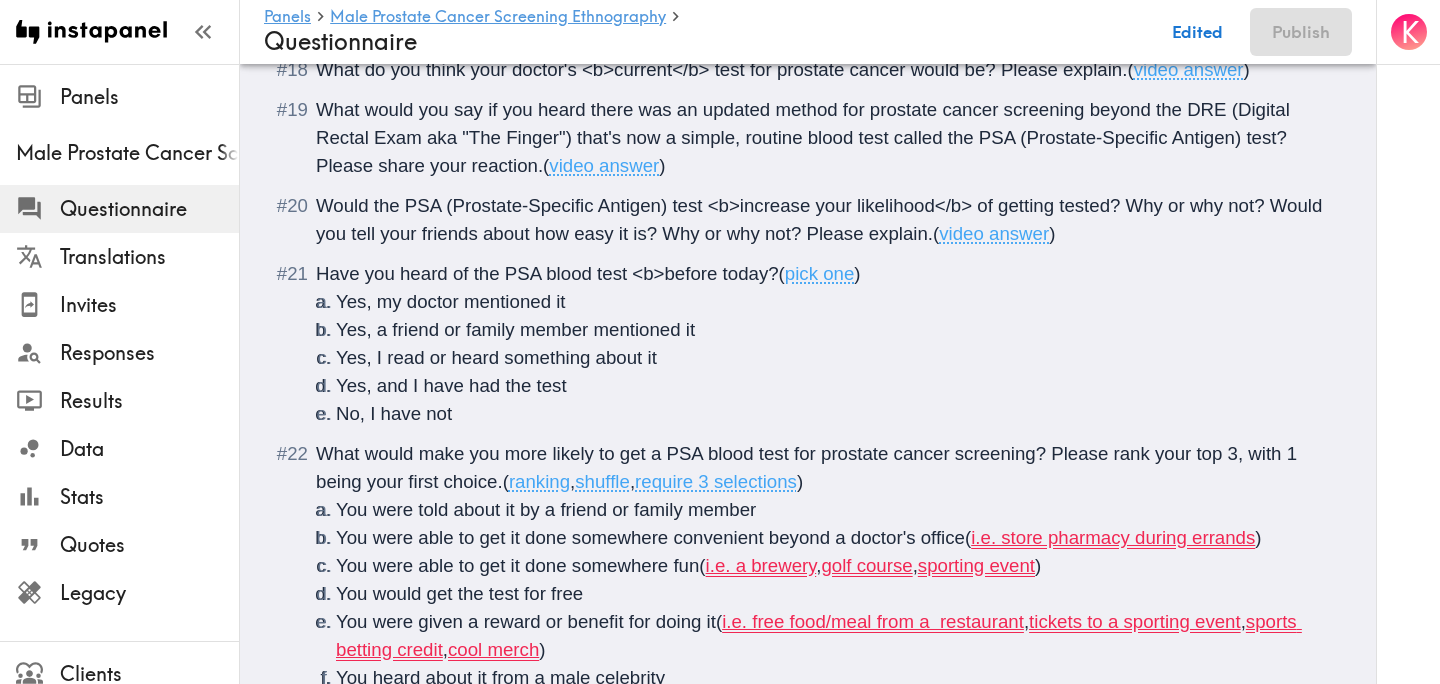 click on "Have you heard of the PSA blood test <b>before today?" at bounding box center [547, 273] 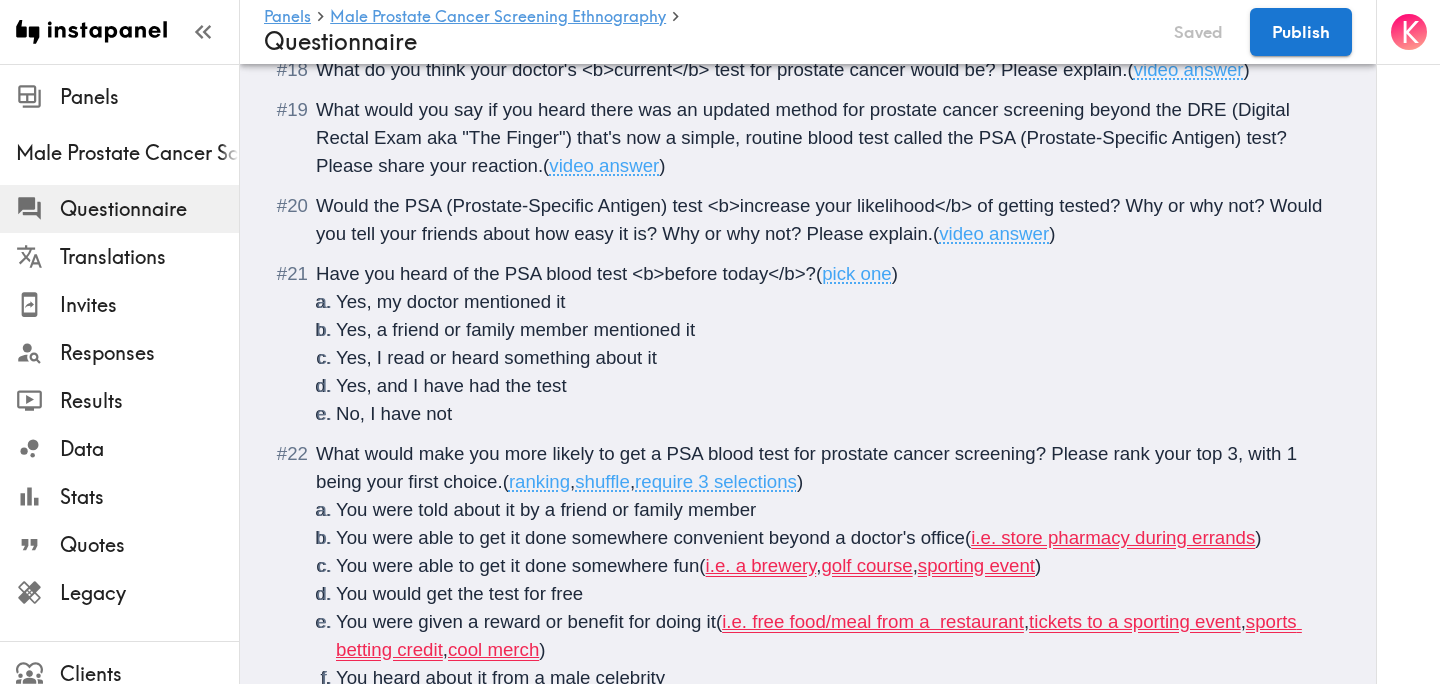 click on "Have you heard of the PSA blood test <b>before today</b>?" at bounding box center (566, 273) 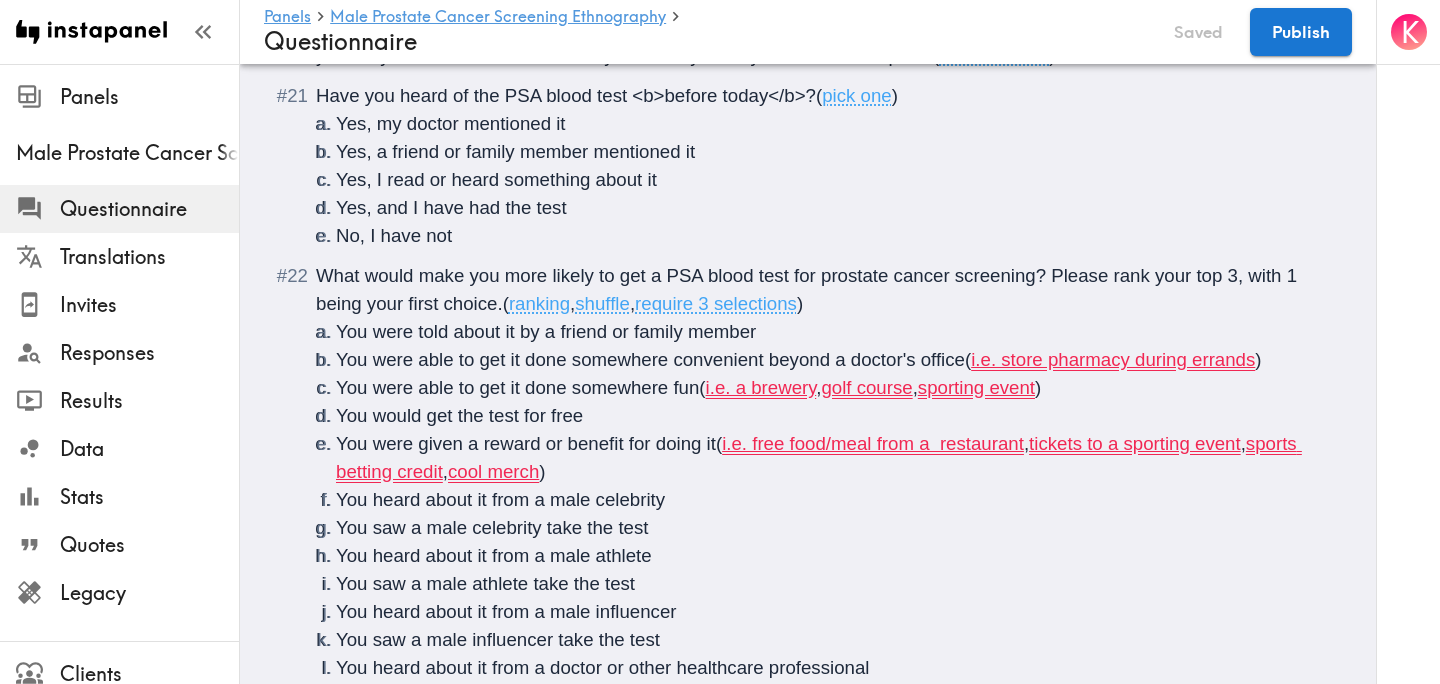 scroll, scrollTop: 3924, scrollLeft: 0, axis: vertical 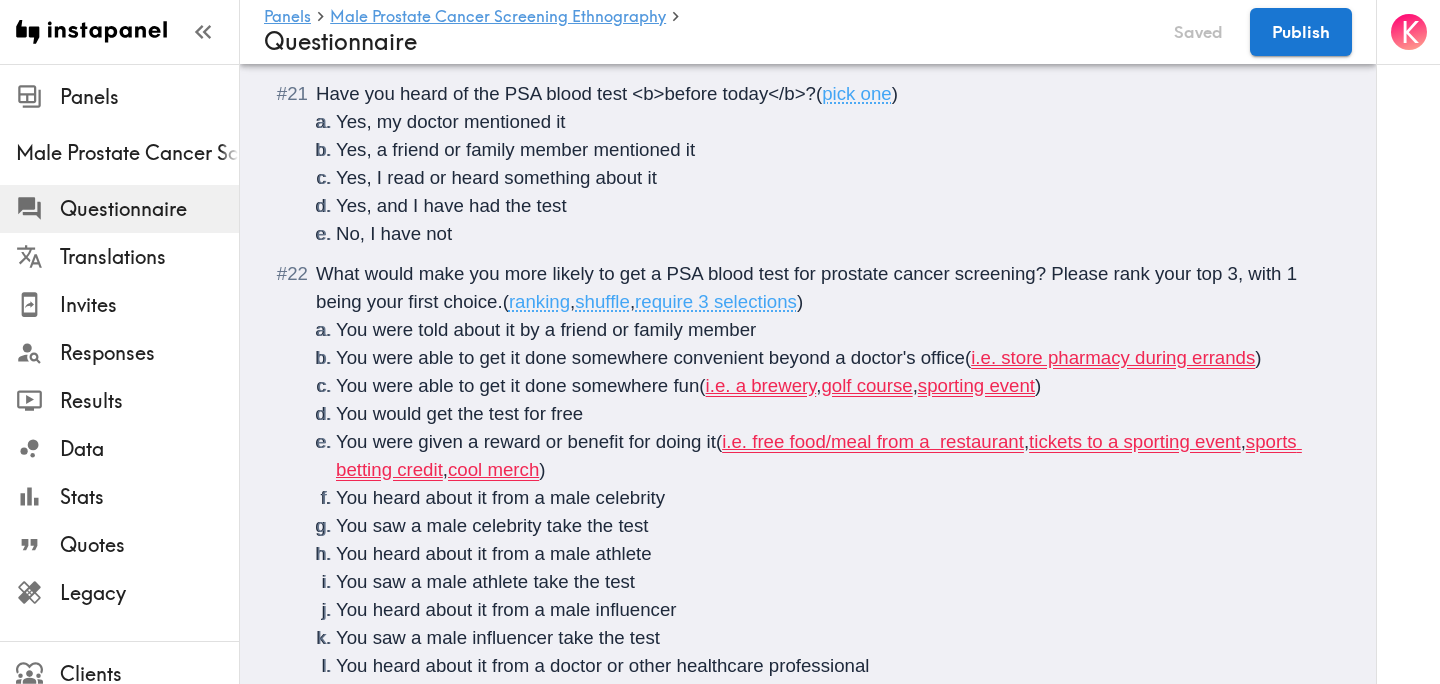 click on "What would make you more likely to get a PSA blood test for prostate cancer screening? Please rank your top 3, with 1 being your first choice." at bounding box center [809, 287] 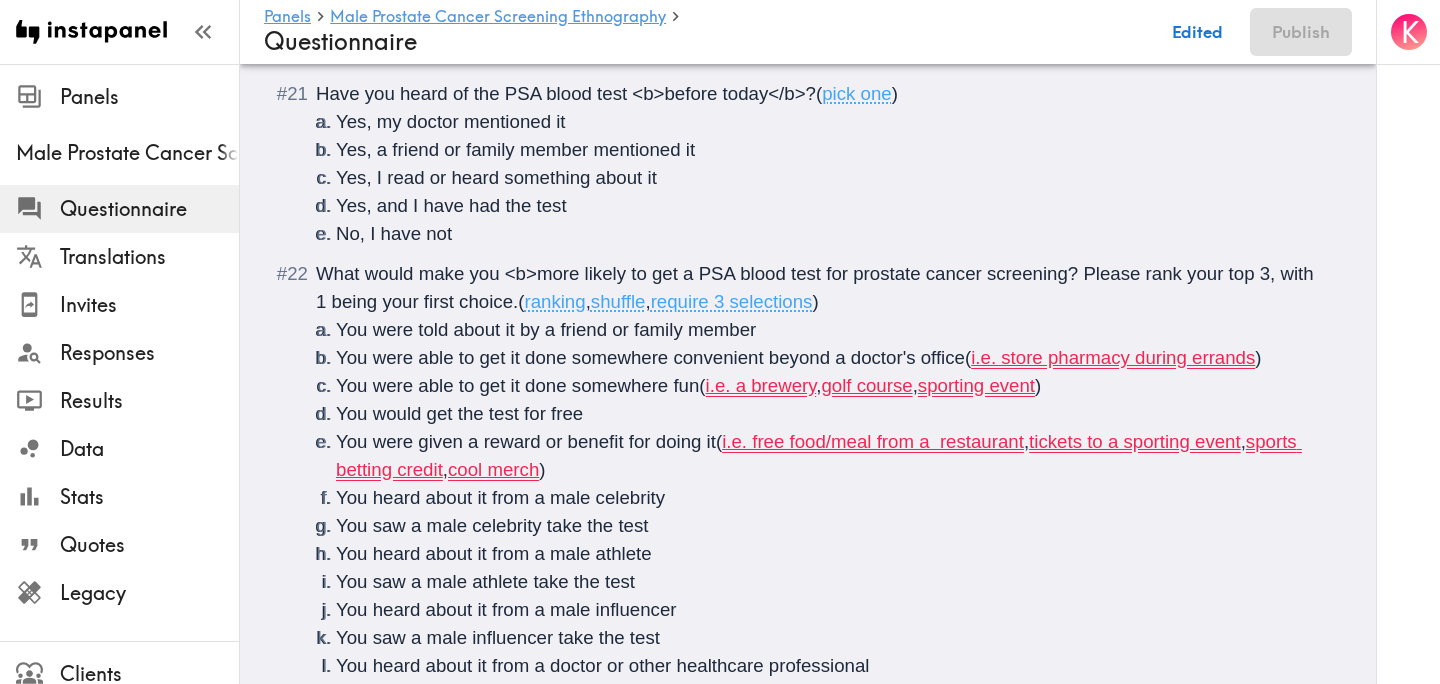 click on "What would make you <b>more likely to get a PSA blood test for prostate cancer screening? Please rank your top 3, with 1 being your first choice." at bounding box center [817, 287] 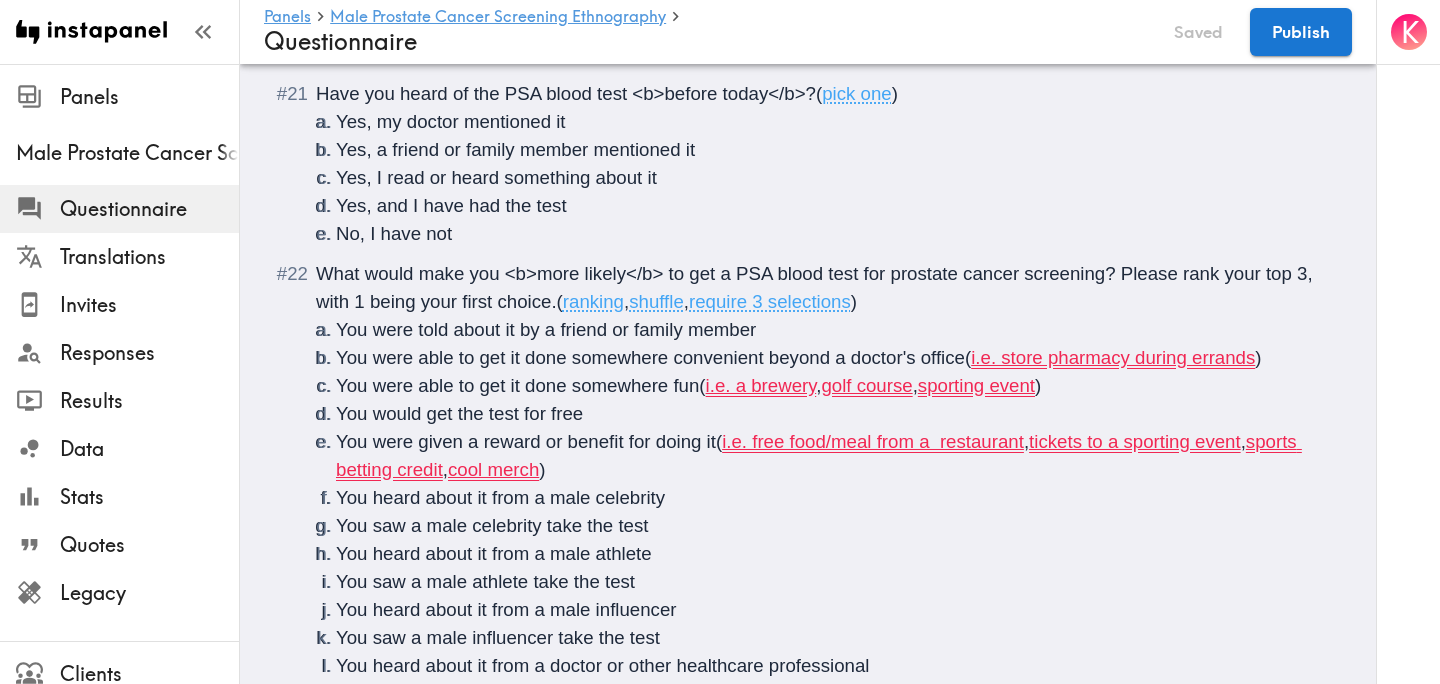 click on "What would make you <b>more likely</b> to get a PSA blood test for prostate cancer screening? Please rank your top 3, with 1 being your first choice." at bounding box center [817, 287] 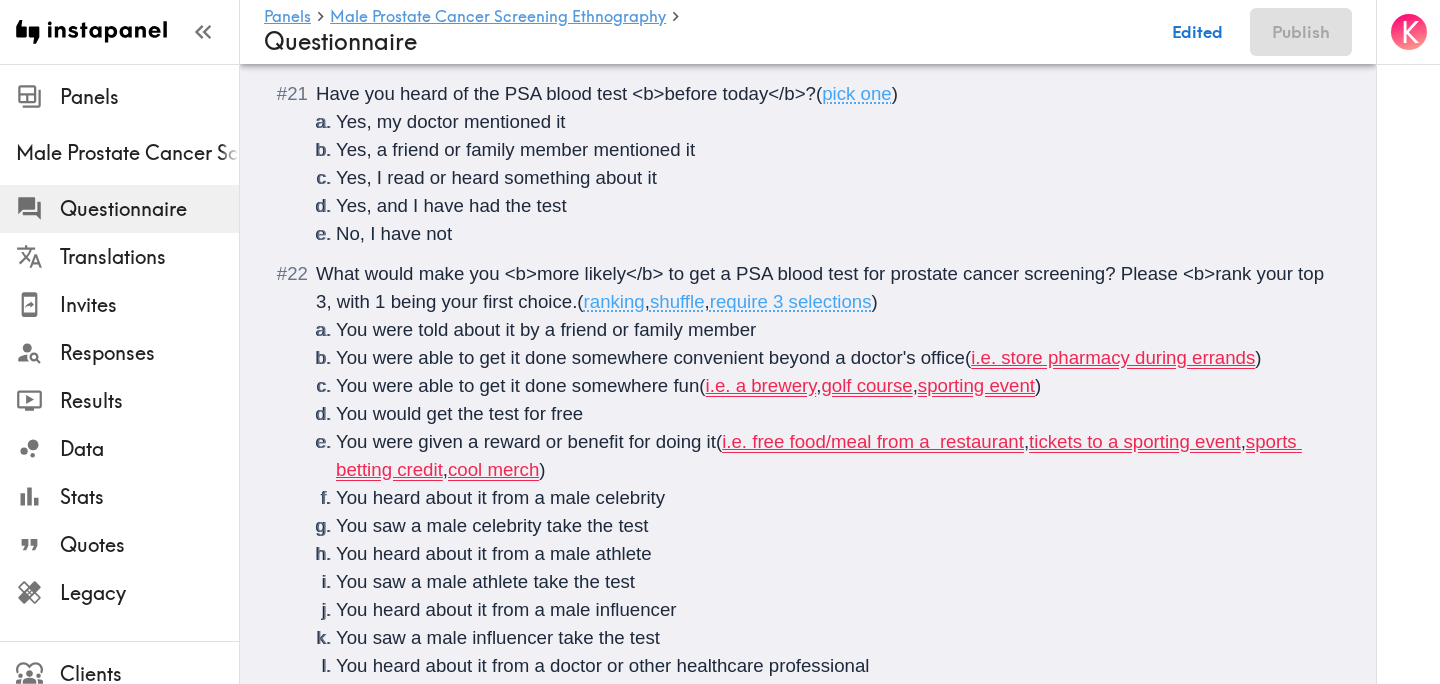 click on "What would make you <b>more likely</b> to get a PSA blood test for prostate cancer screening? Please <b>rank your top 3, with 1 being your first choice." at bounding box center (822, 287) 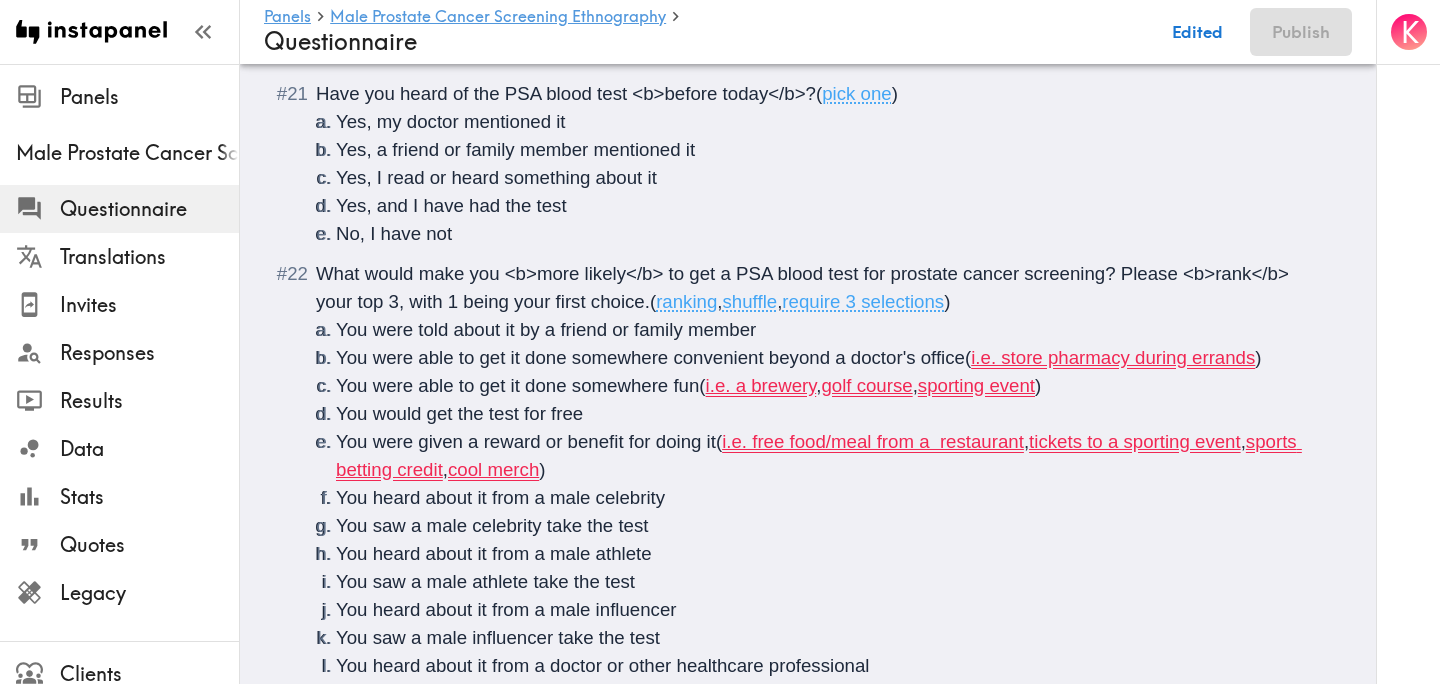 click on "What would make you <b>more likely</b> to get a PSA blood test for prostate cancer screening? Please <b>rank</b> your top 3, with 1 being your first choice." at bounding box center [805, 287] 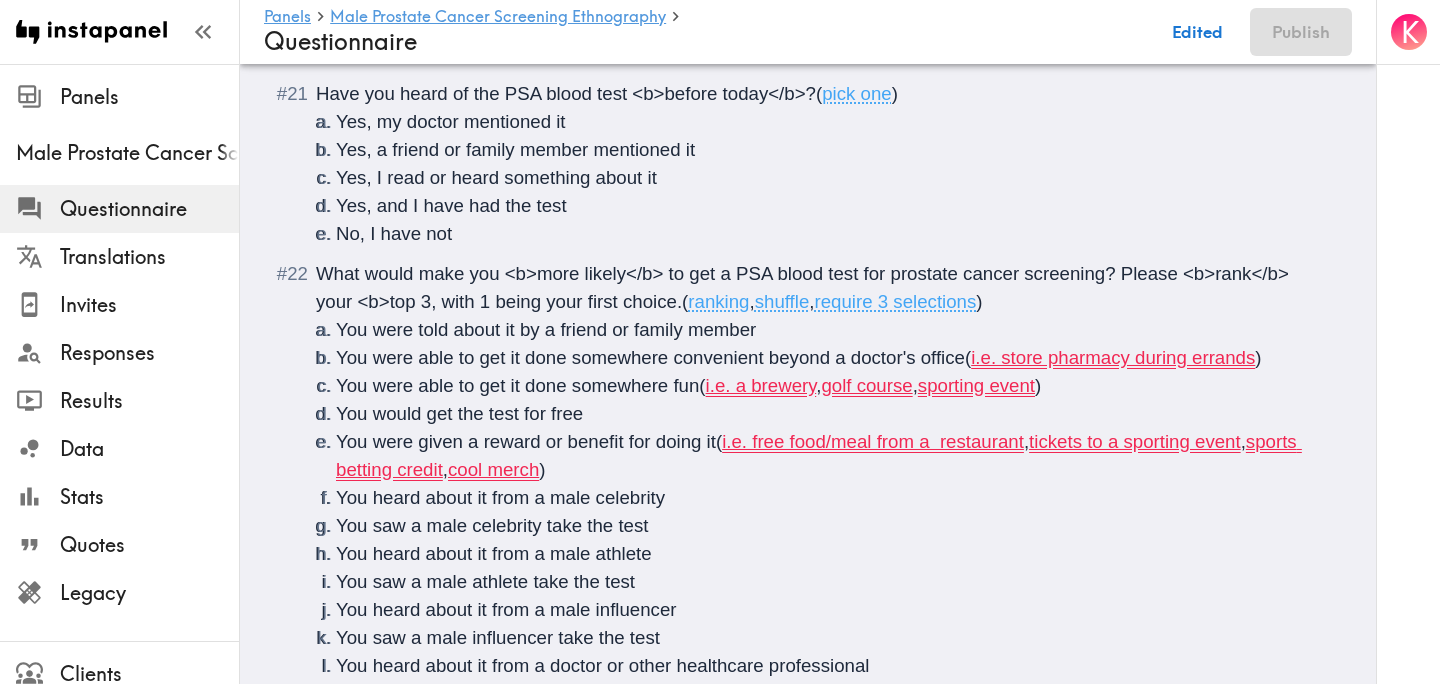 click on "What would make you <b>more likely</b> to get a PSA blood test for prostate cancer screening? Please <b>rank</b> your <b>top 3, with 1 being your first choice." at bounding box center (805, 287) 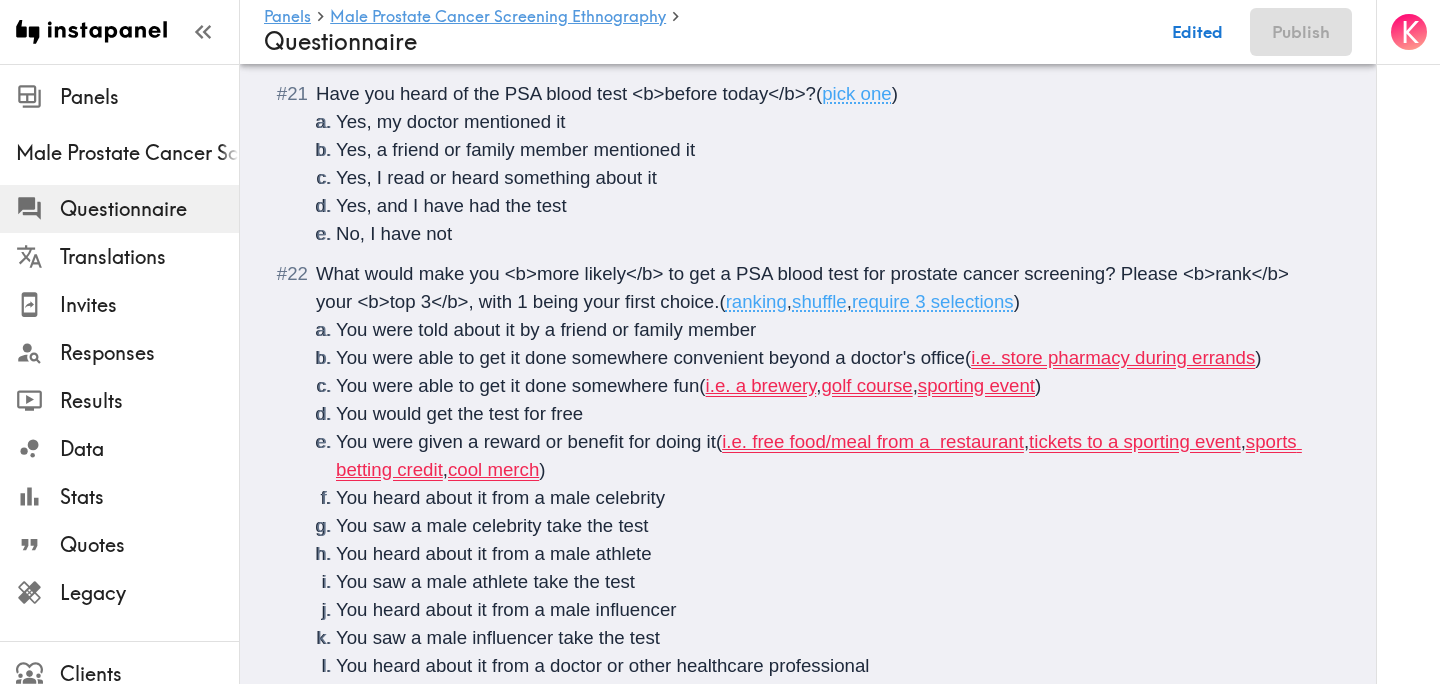 click on "What would make you <b>more likely</b> to get a PSA blood test for prostate cancer screening? Please <b>rank</b> your <b>top 3</b>, with 1 being your first choice." at bounding box center (805, 287) 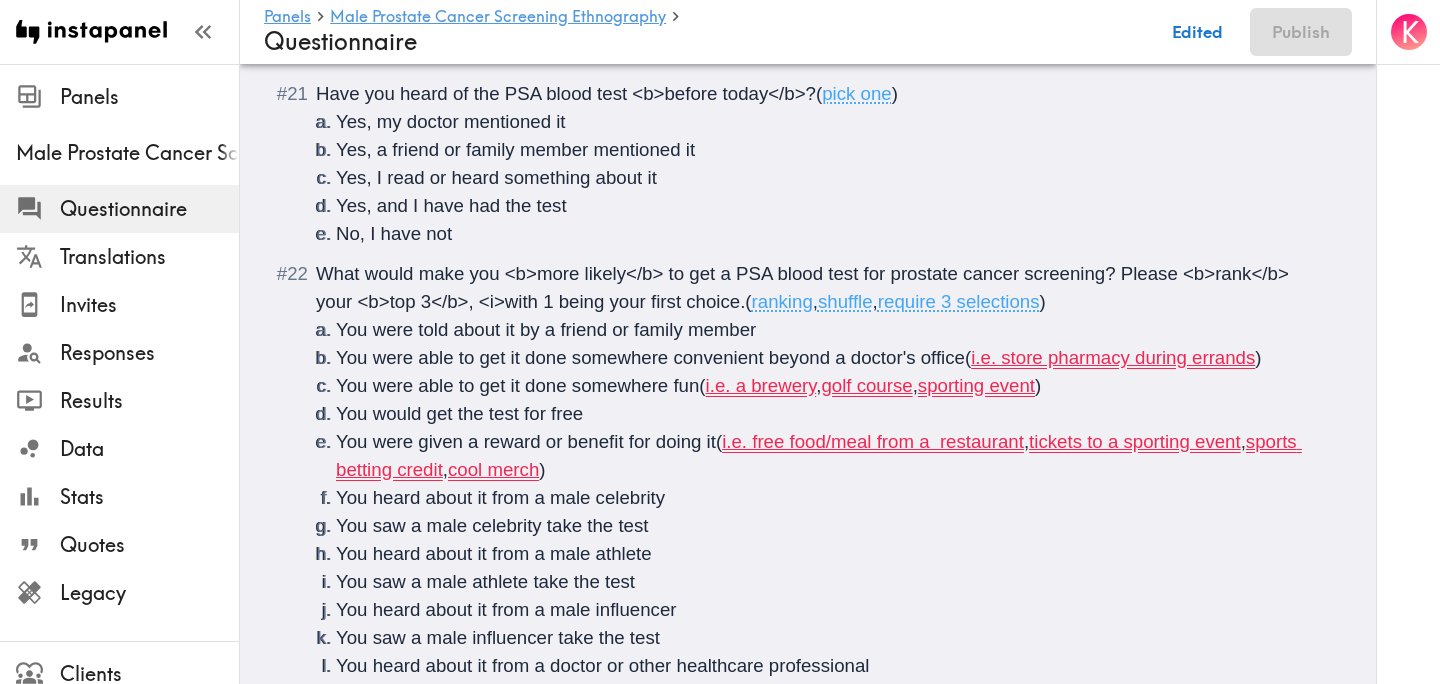click on "(" at bounding box center [748, 301] 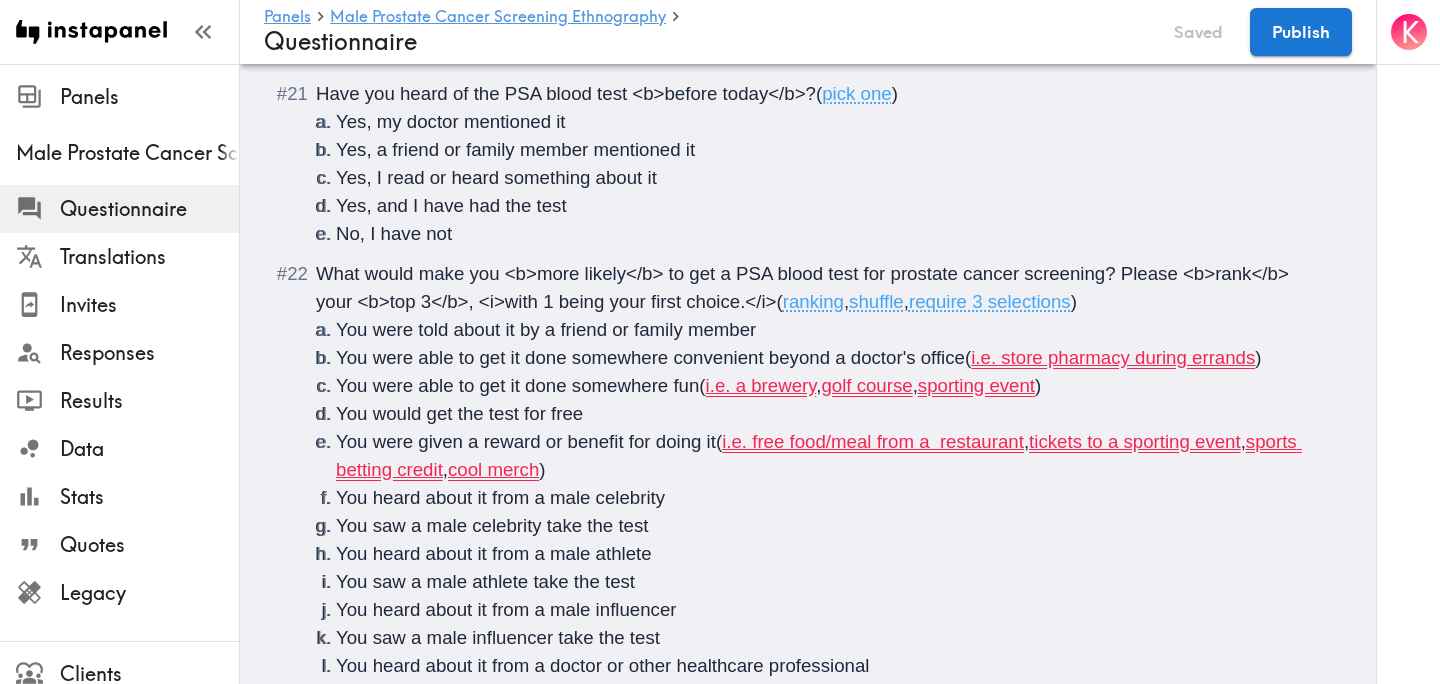 scroll, scrollTop: 4152, scrollLeft: 0, axis: vertical 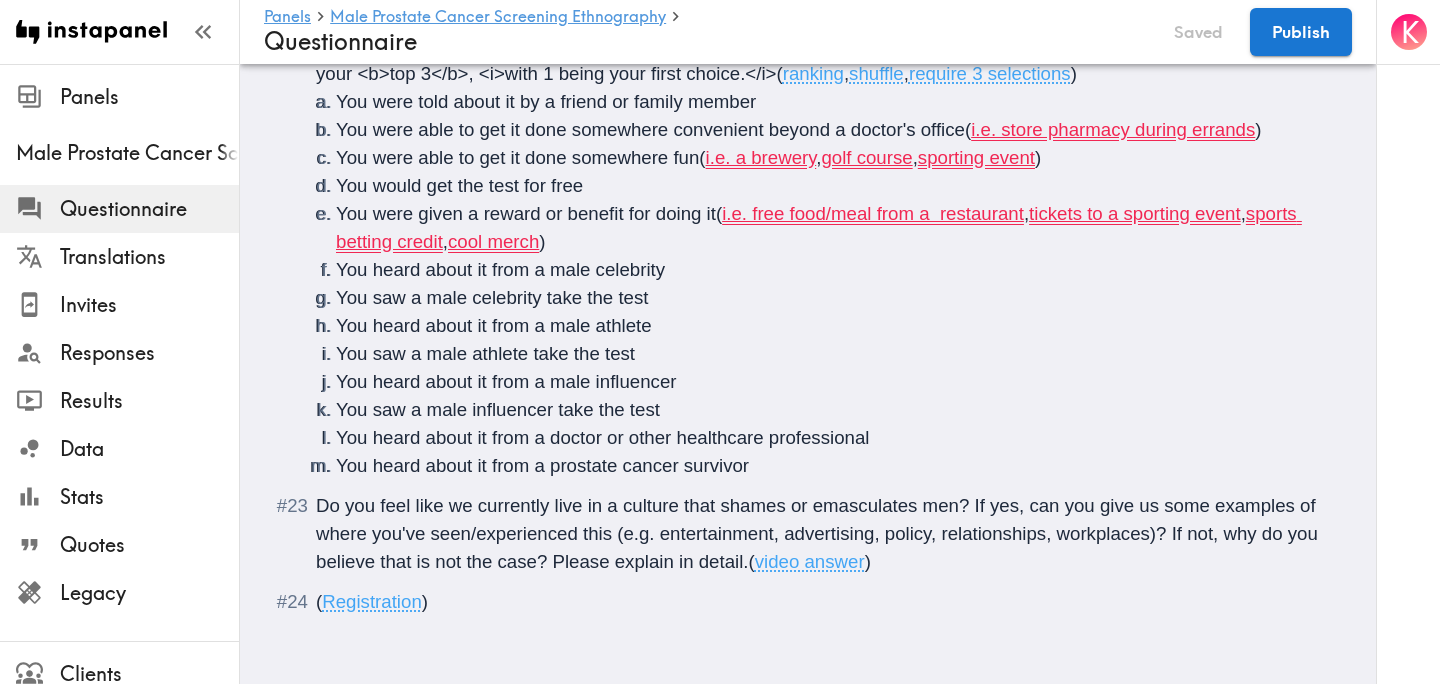 click on "Do you feel like we currently live in a culture that shames or emasculates men? If yes, can you give us some examples of where you've seen/experienced this (e.g. entertainment, advertising, policy, relationships, workplaces)? If not, why do you believe that is not the case? Please explain in detail." at bounding box center [819, 533] 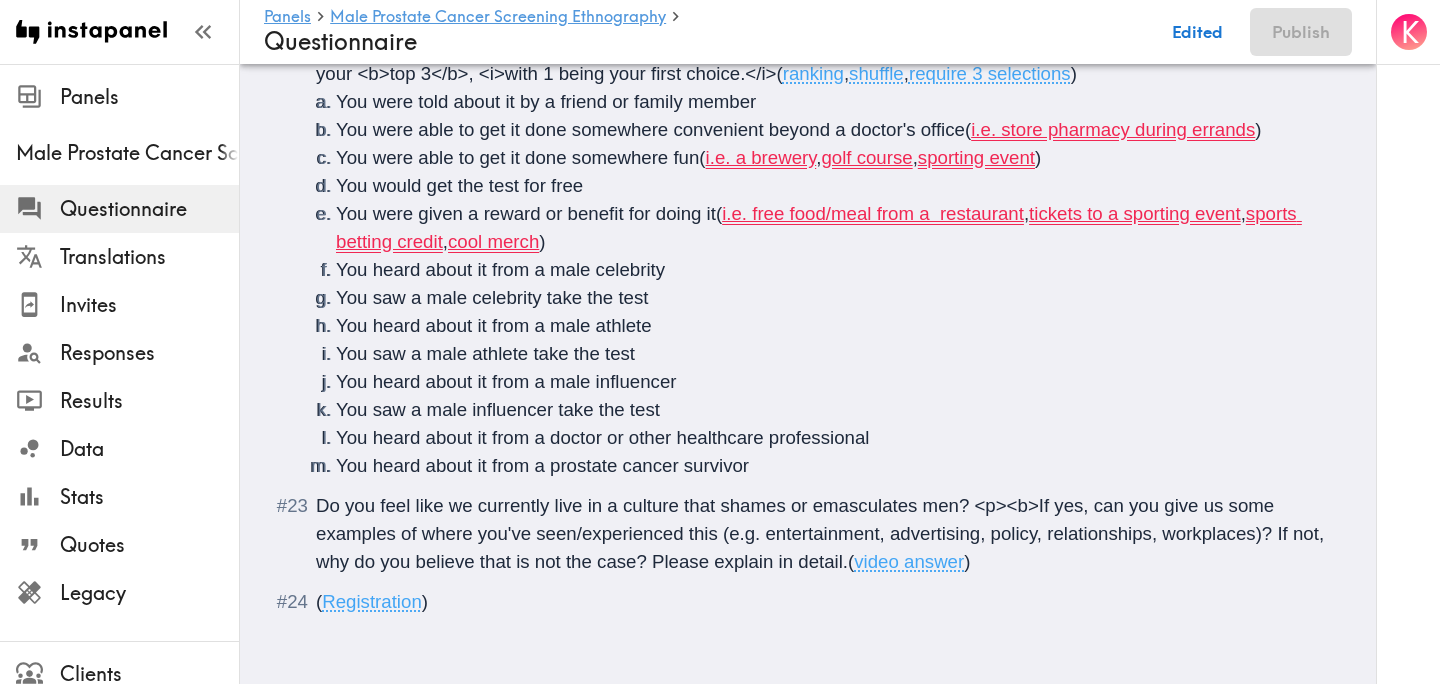 click on "Do you feel like we currently live in a culture that shames or emasculates men? <p><b>If yes, can you give us some examples of where you've seen/experienced this (e.g. entertainment, advertising, policy, relationships, workplaces)? If not, why do you believe that is not the case? Please explain in detail." at bounding box center [822, 533] 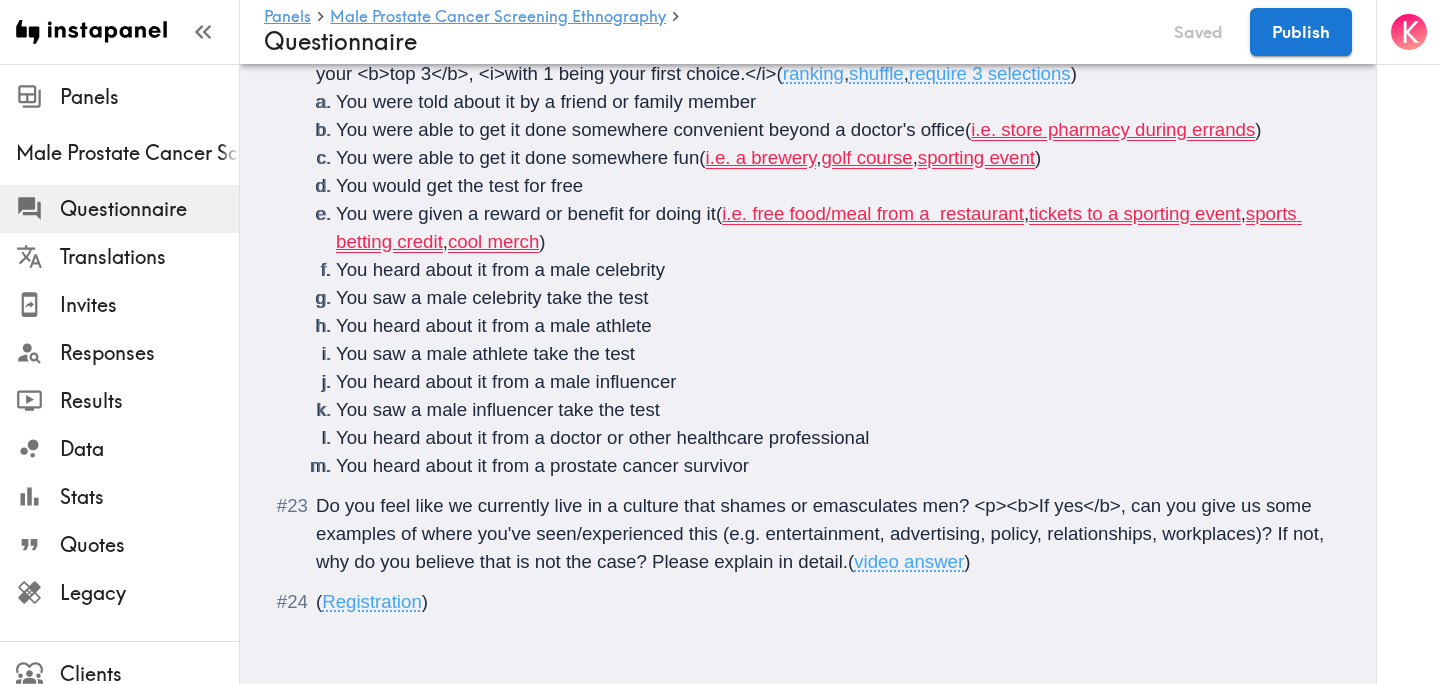 click on "Do you feel like we currently live in a culture that shames or emasculates men? <p><b>If yes</b>, can you give us some examples of where you've seen/experienced this (e.g. entertainment, advertising, policy, relationships, workplaces)? If not, why do you believe that is not the case? Please explain in detail." at bounding box center [822, 533] 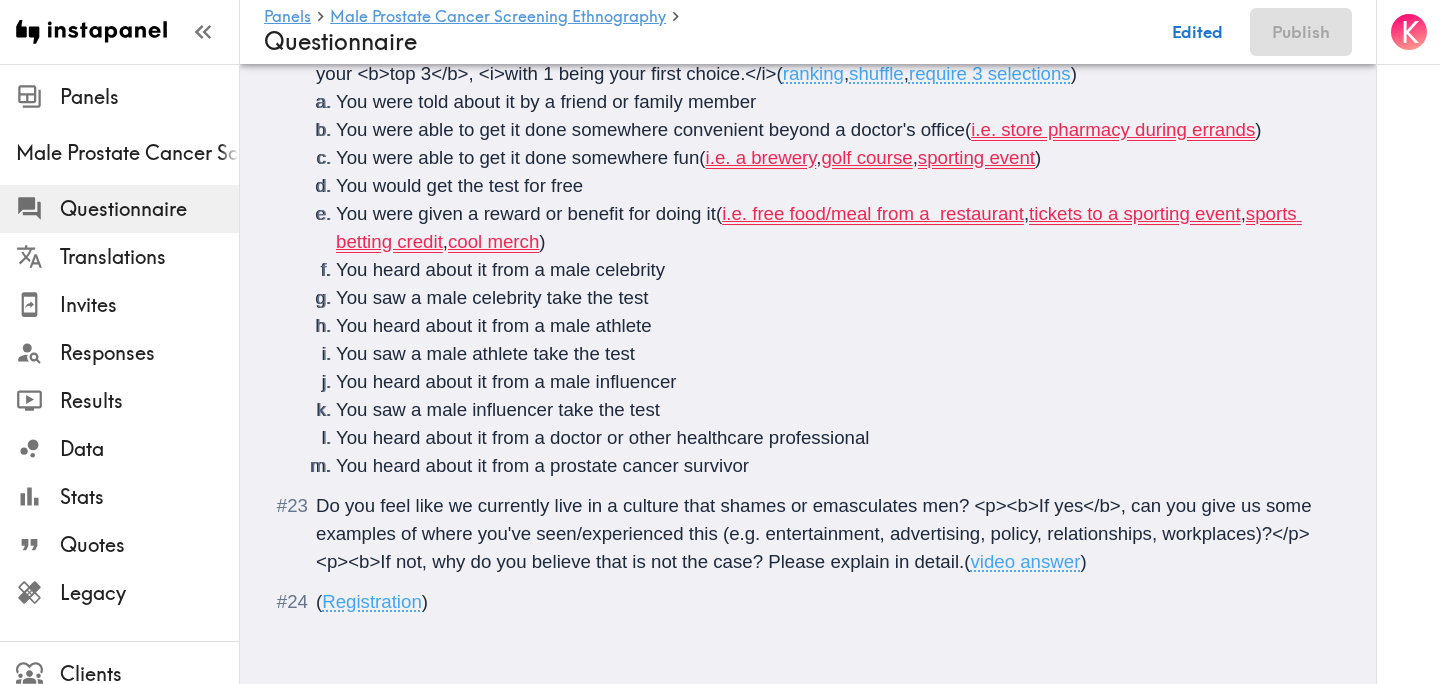 click on "Do you feel like we currently live in a culture that shames or emasculates men? <p><b>If yes</b>, can you give us some examples of where you've seen/experienced this (e.g. entertainment, advertising, policy, relationships, workplaces)?</p><p><b>If not, why do you believe that is not the case? Please explain in detail." at bounding box center [816, 533] 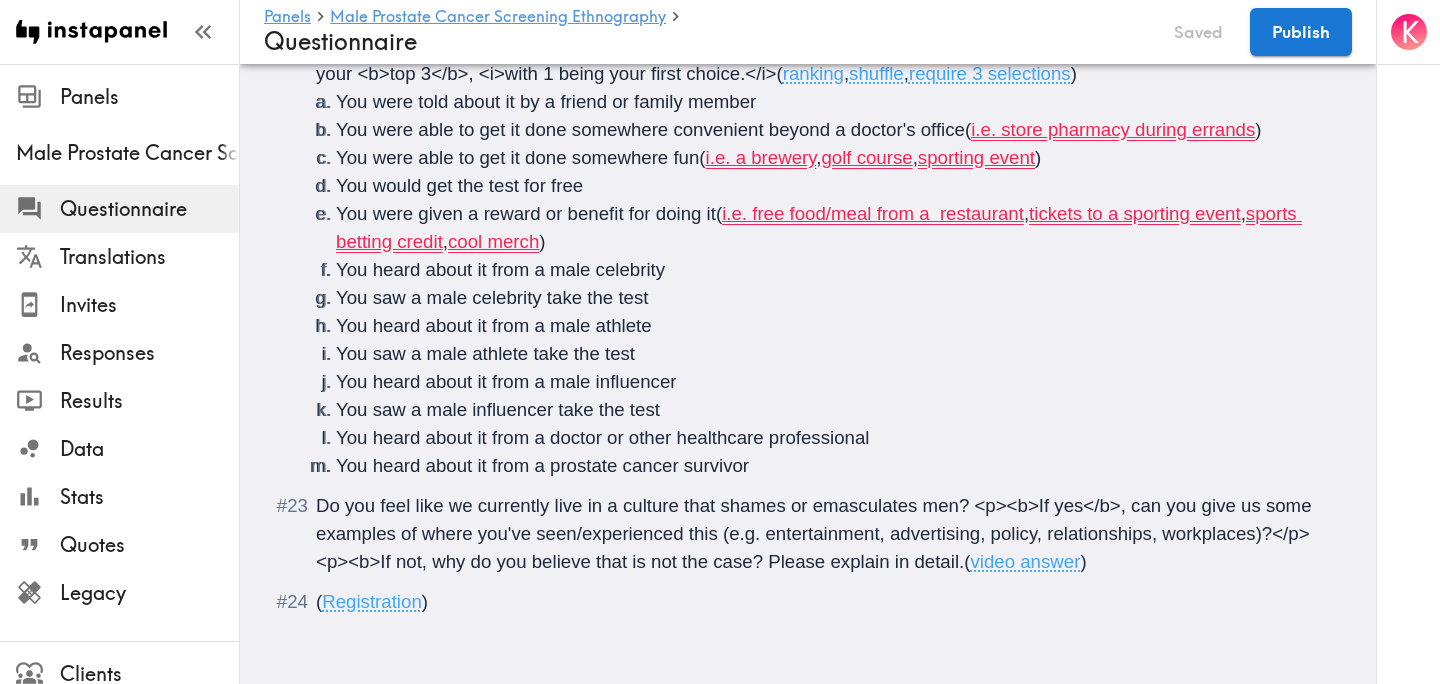 click on "Do you feel like we currently live in a culture that shames or emasculates men? <p><b>If yes</b>, can you give us some examples of where you've seen/experienced this (e.g. entertainment, advertising, policy, relationships, workplaces)?</p><p><b>If not, why do you believe that is not the case? Please explain in detail." at bounding box center (816, 533) 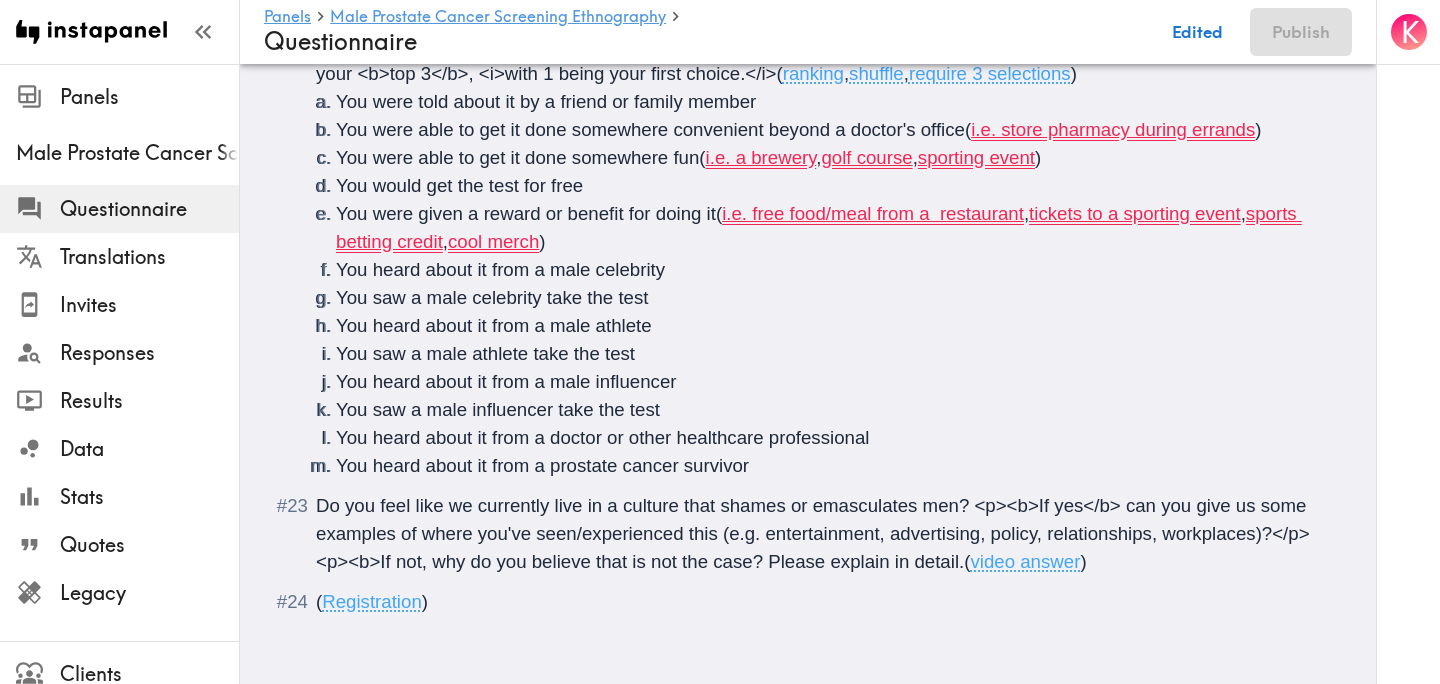 click on "Do you feel like we currently live in a culture that shames or emasculates men? <p><b>If yes</b> can you give us some examples of where you've seen/experienced this (e.g. entertainment, advertising, policy, relationships, workplaces)?</p><p><b>If not, why do you believe that is not the case? Please explain in detail." at bounding box center [814, 533] 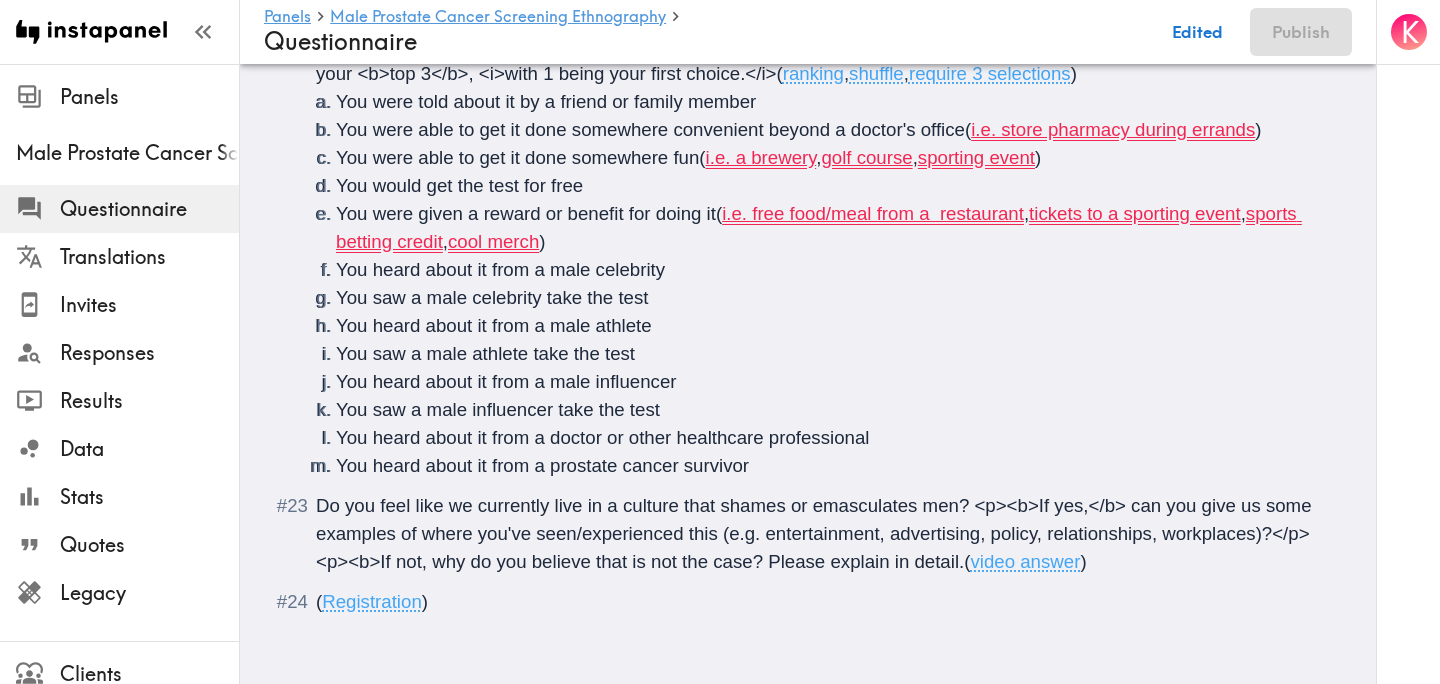 click on "Do you feel like we currently live in a culture that shames or emasculates men? <p><b>If yes,</b> can you give us some examples of where you've seen/experienced this (e.g. entertainment, advertising, policy, relationships, workplaces)?</p><p><b>If not, why do you believe that is not the case? Please explain in detail." at bounding box center [816, 533] 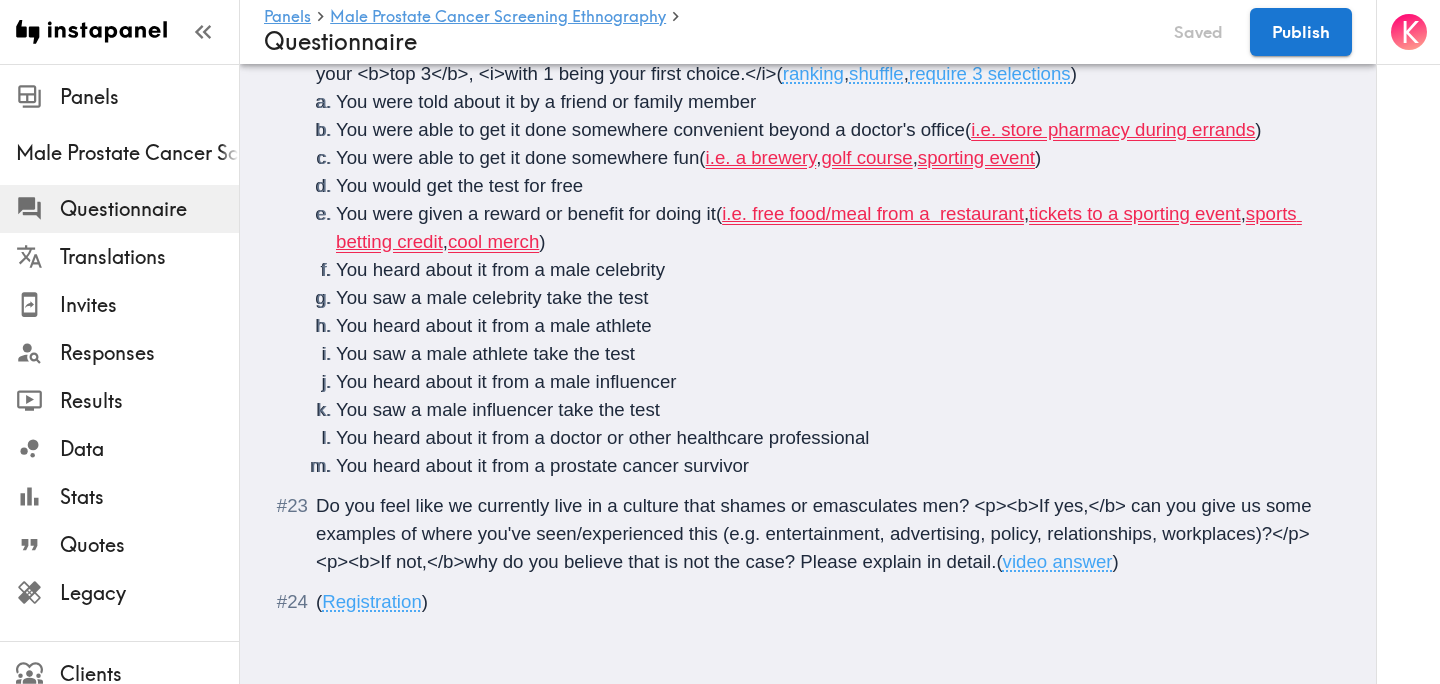 click on "Do you feel like we currently live in a culture that shames or emasculates men? <p><b>If yes,</b> can you give us some examples of where you've seen/experienced this (e.g. entertainment, advertising, policy, relationships, workplaces)?</p><p><b>If not,</b>why do you believe that is not the case? Please explain in detail." at bounding box center (816, 533) 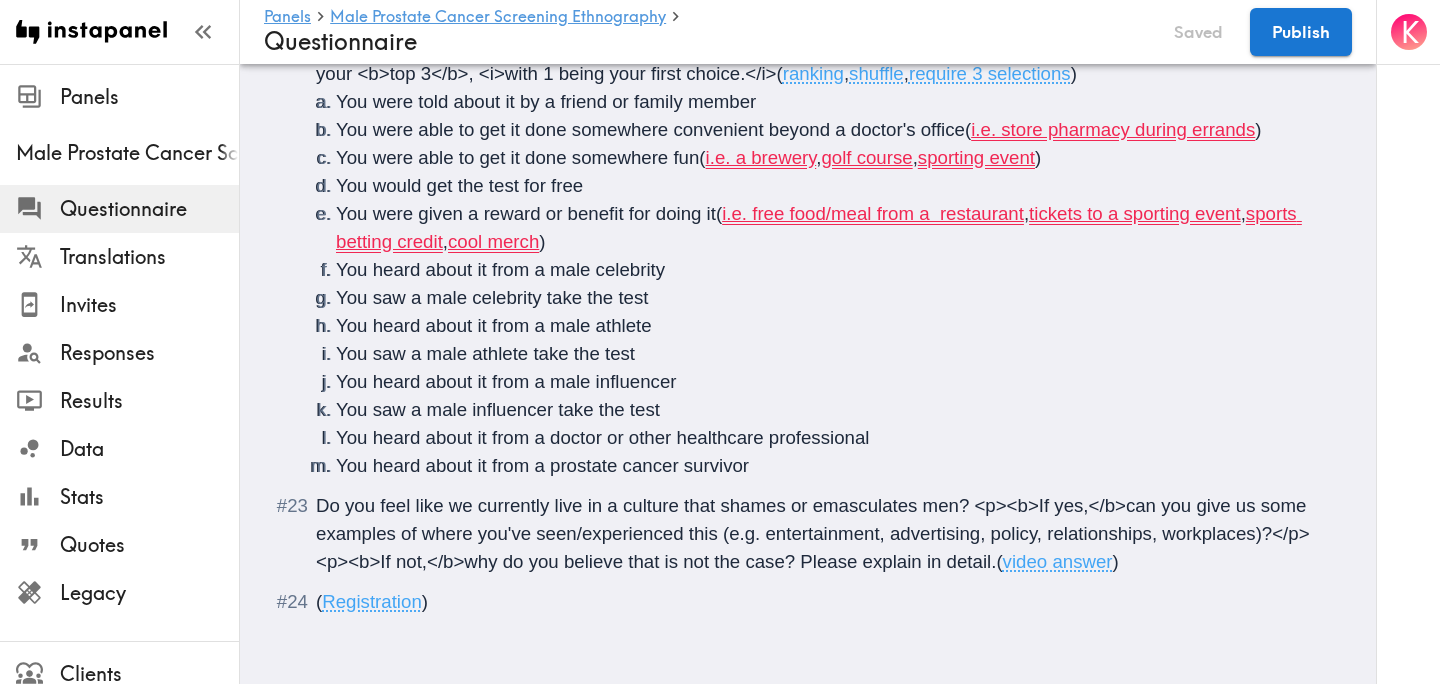click on "Do you feel like we currently live in a culture that shames or emasculates men? <p><b>If yes,</b>can you give us some examples of where you've seen/experienced this (e.g. entertainment, advertising, policy, relationships, workplaces)?</p><p><b>If not,</b>why do you believe that is not the case? Please explain in detail." at bounding box center [814, 533] 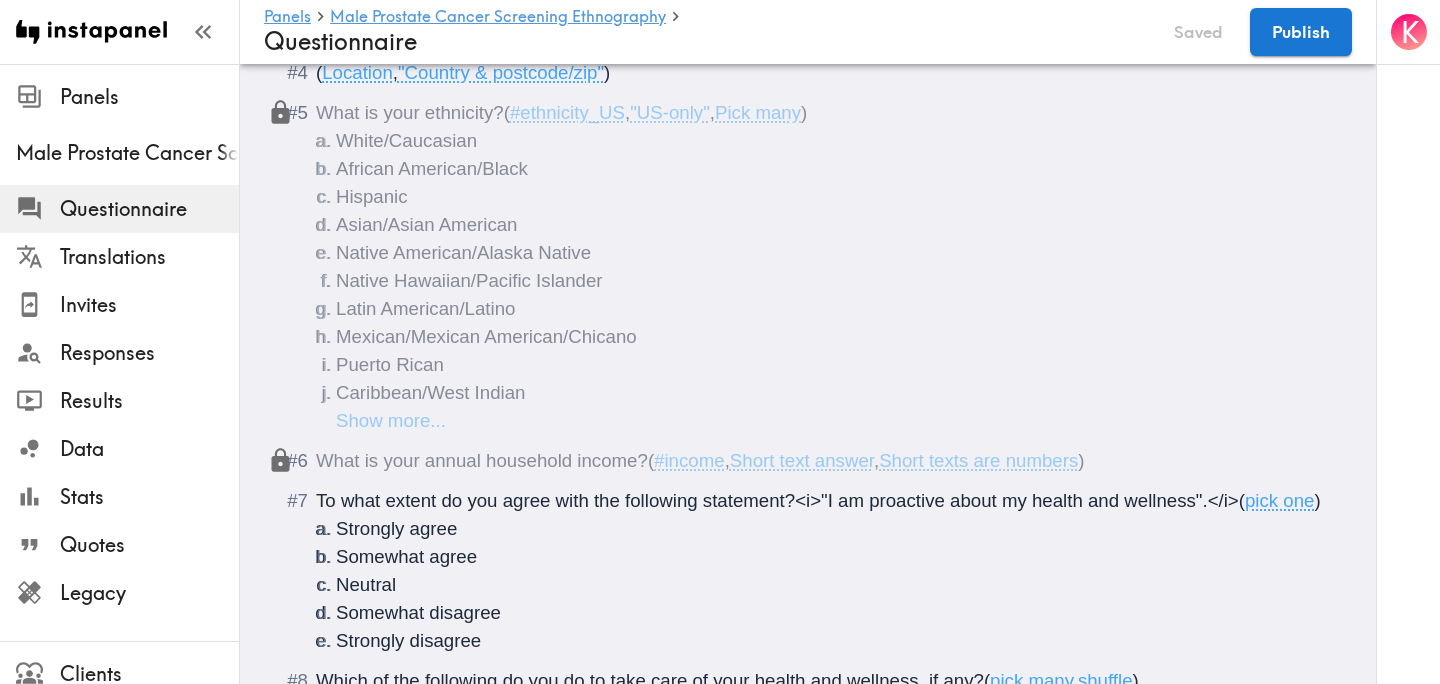 scroll, scrollTop: 0, scrollLeft: 0, axis: both 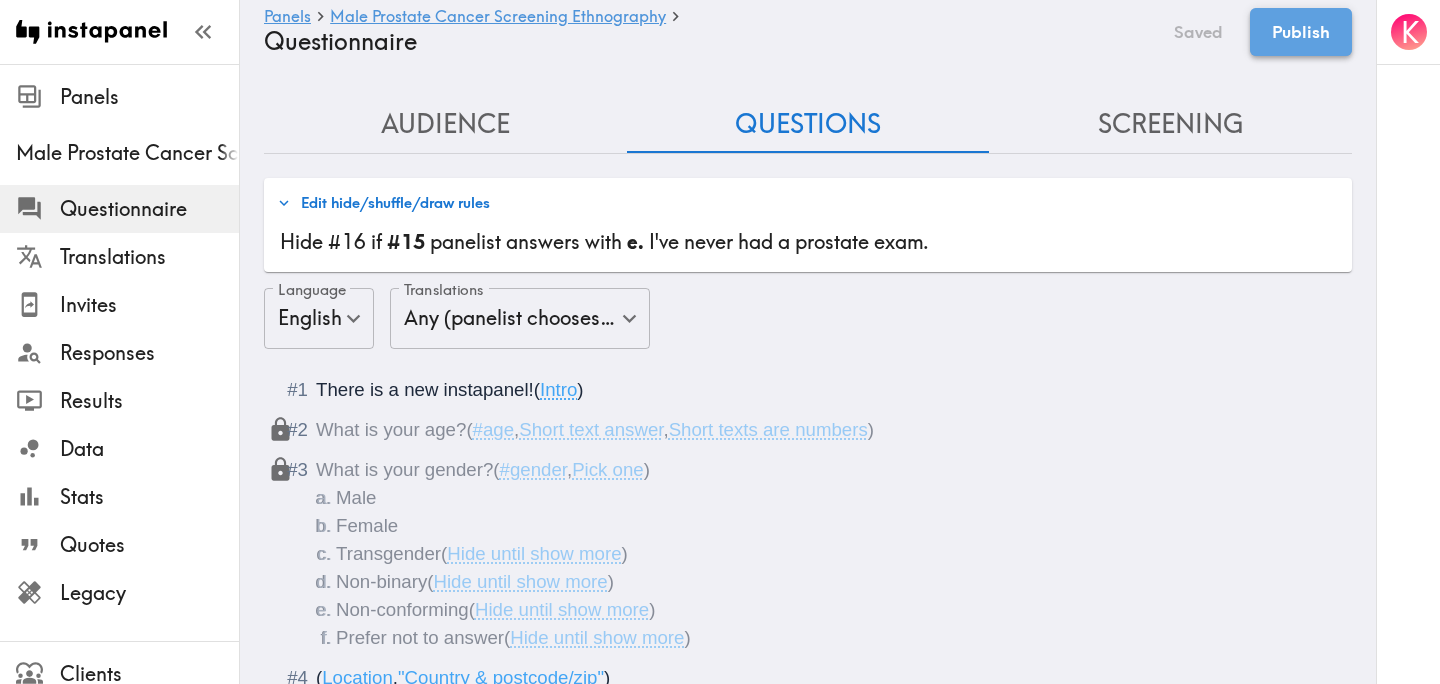 click on "Publish" at bounding box center [1301, 32] 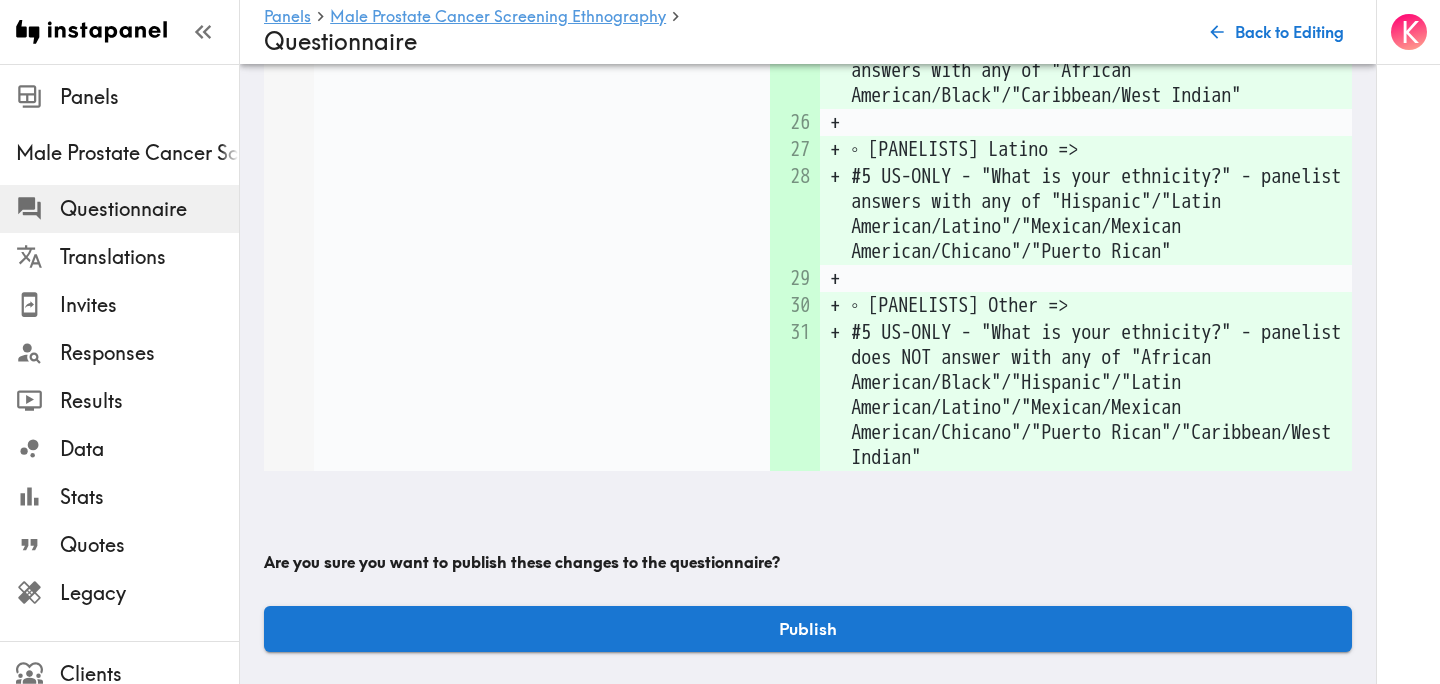 scroll, scrollTop: 9080, scrollLeft: 0, axis: vertical 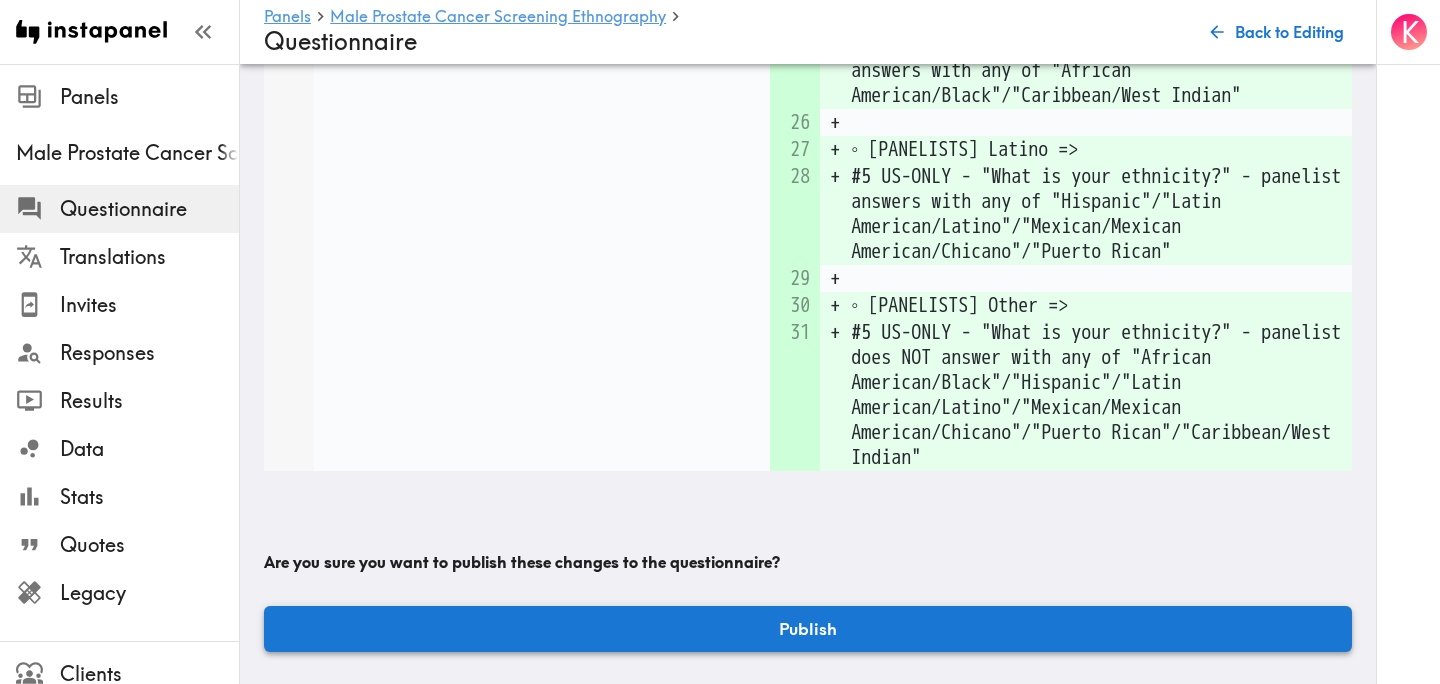 click on "Publish" at bounding box center [808, 629] 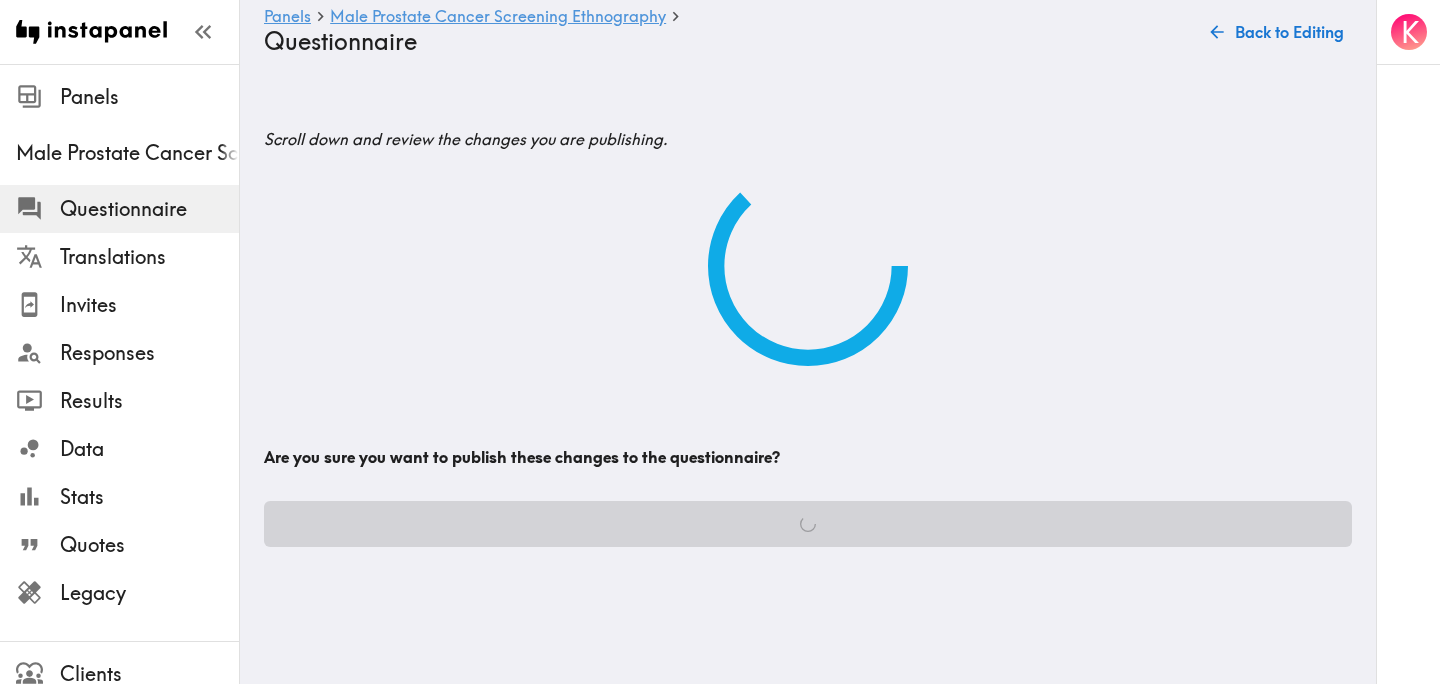 scroll, scrollTop: 0, scrollLeft: 0, axis: both 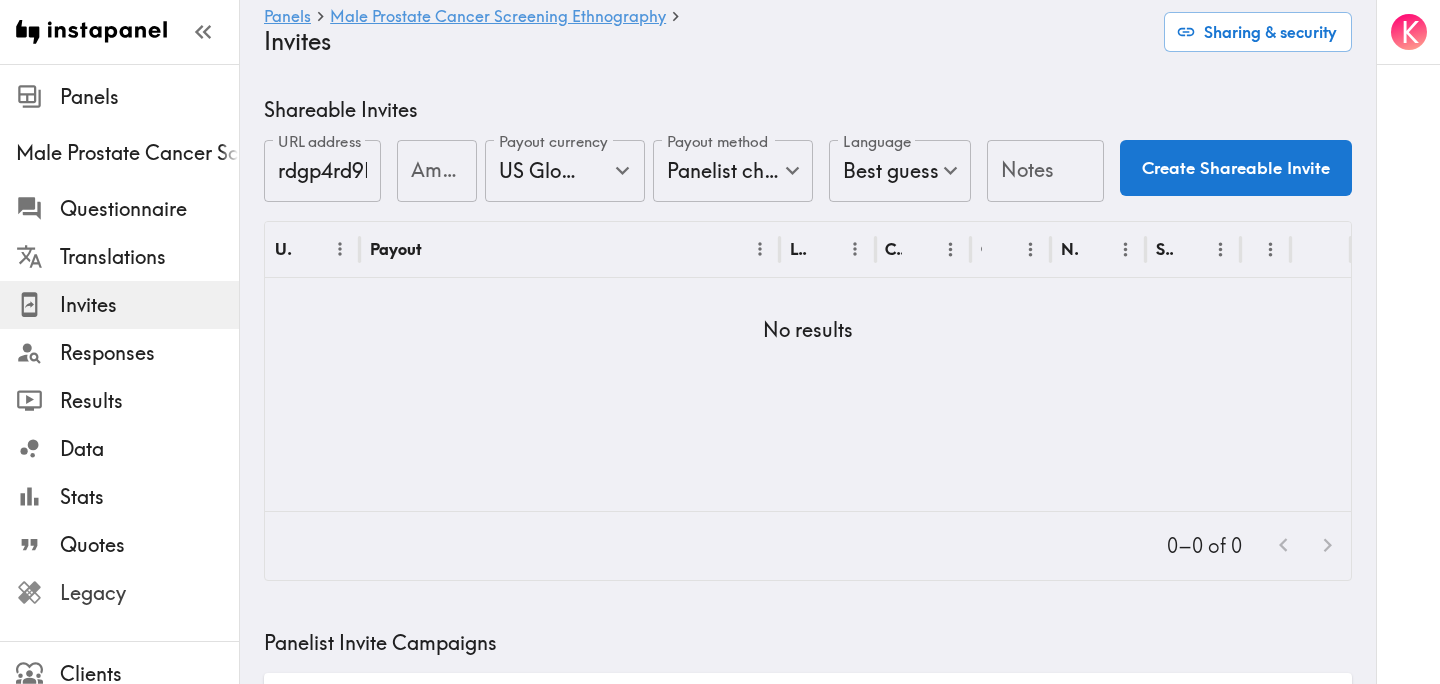 click on "Legacy" at bounding box center (149, 593) 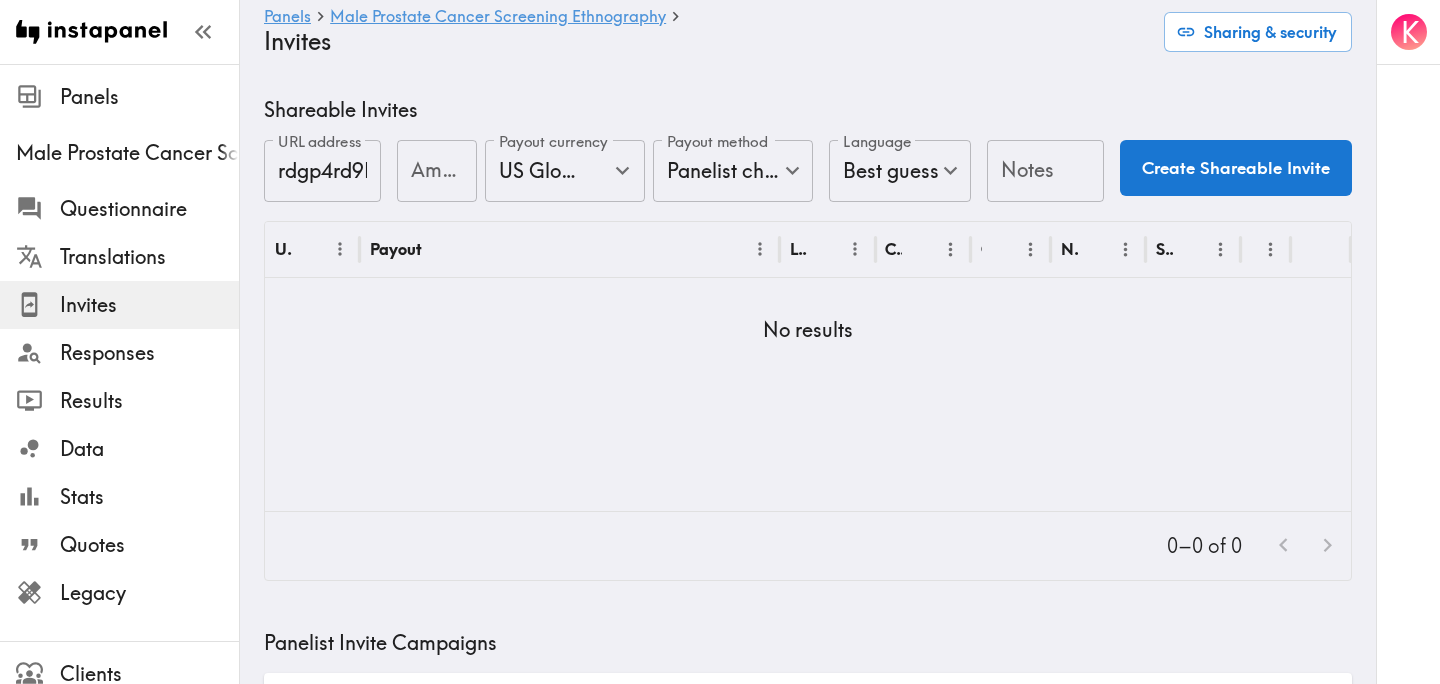 click on "Amount" at bounding box center [437, 171] 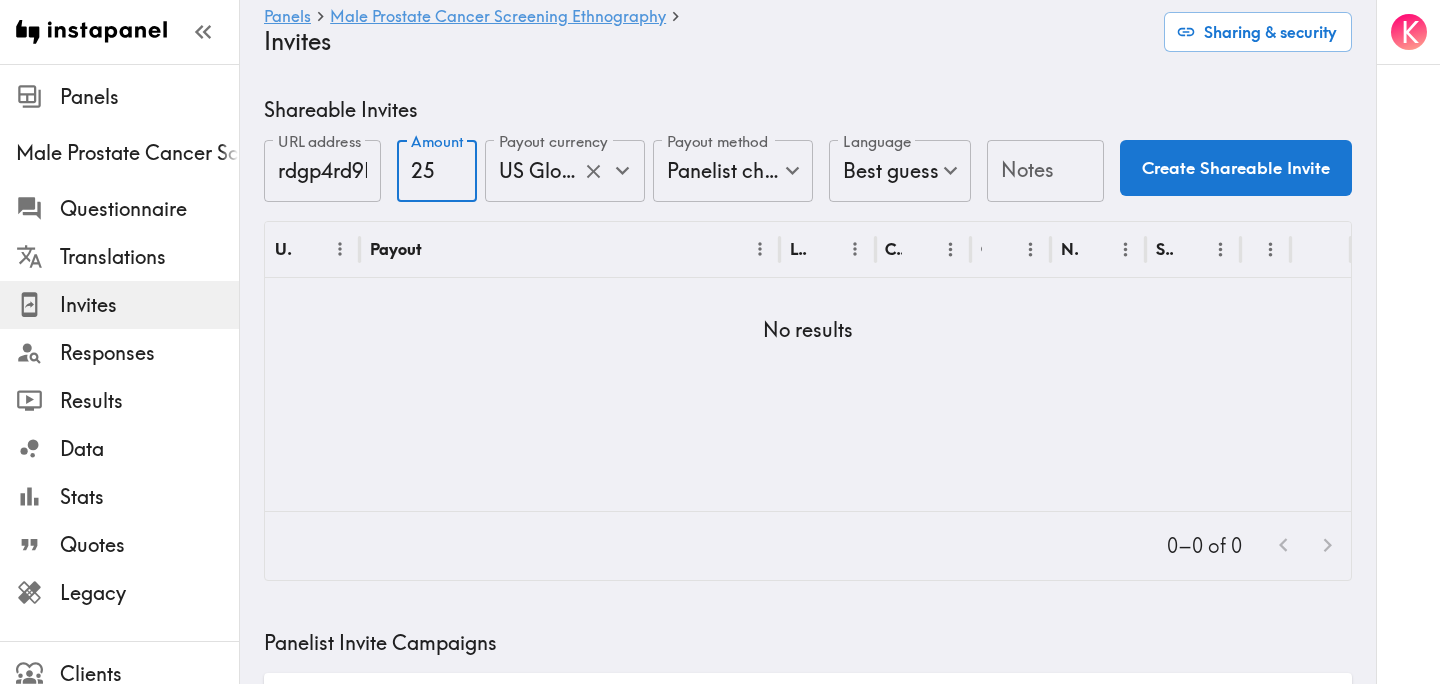 click 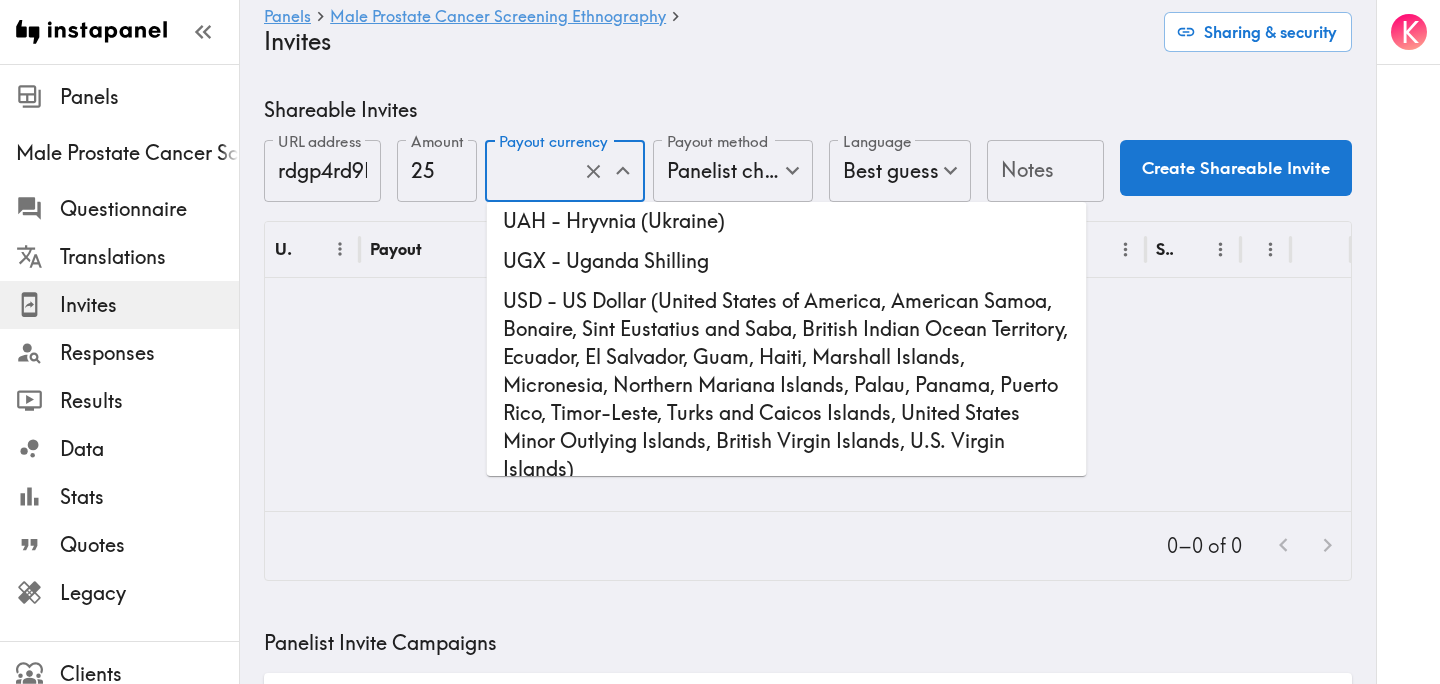 scroll, scrollTop: 5517, scrollLeft: 0, axis: vertical 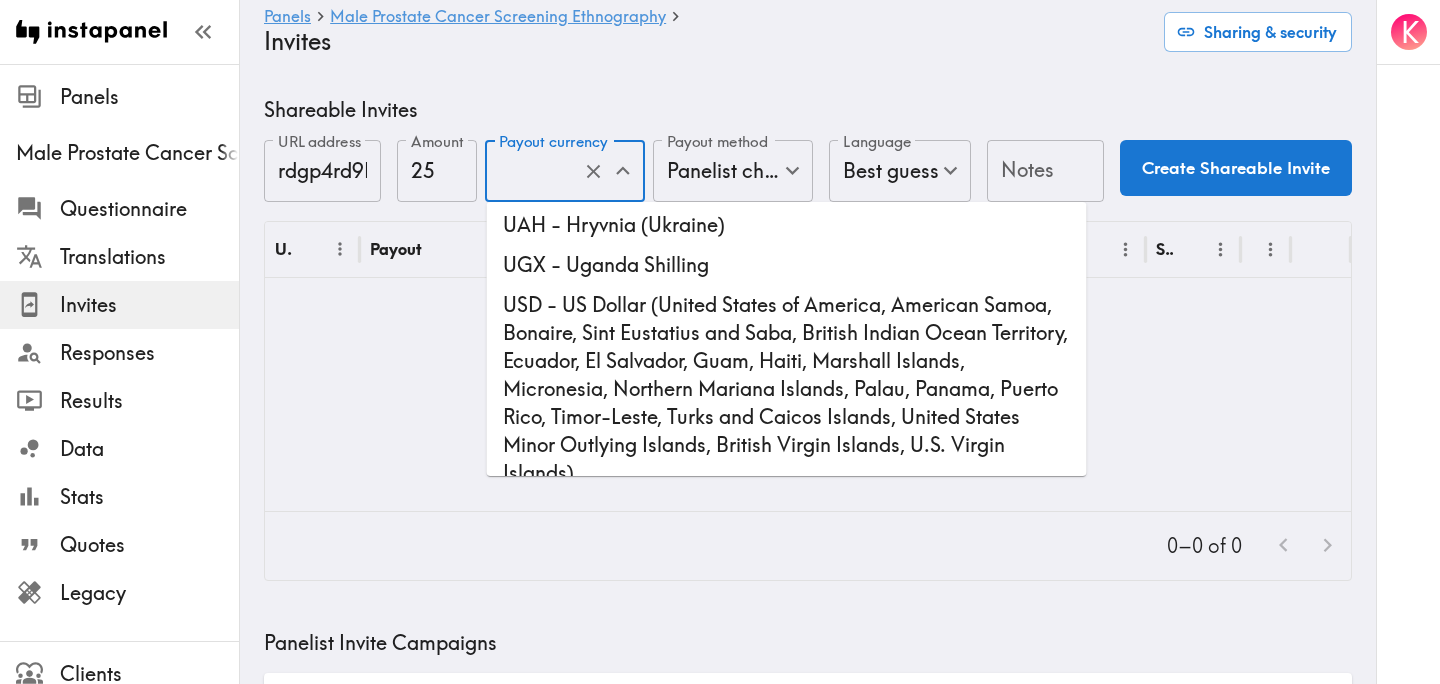 click on "USD - US Dollar (United States of America, American Samoa, Bonaire, Sint Eustatius and Saba, British Indian Ocean Territory, Ecuador, El Salvador, Guam, Haiti, Marshall Islands, Micronesia, Northern Mariana Islands, Palau, Panama, Puerto Rico, Timor-Leste, Turks and Caicos Islands, United States Minor Outlying Islands, British Virgin Islands, U.S. Virgin Islands)" at bounding box center (787, 389) 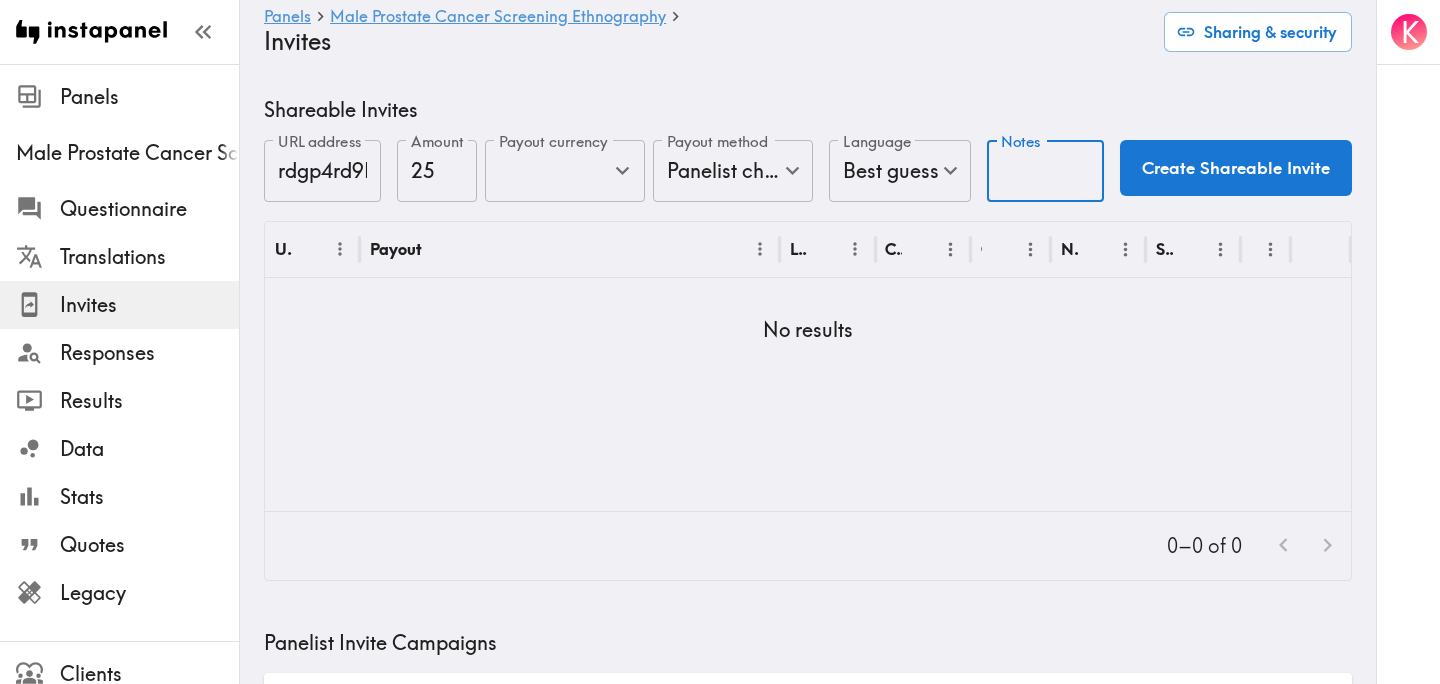click on "Notes" at bounding box center (1045, 171) 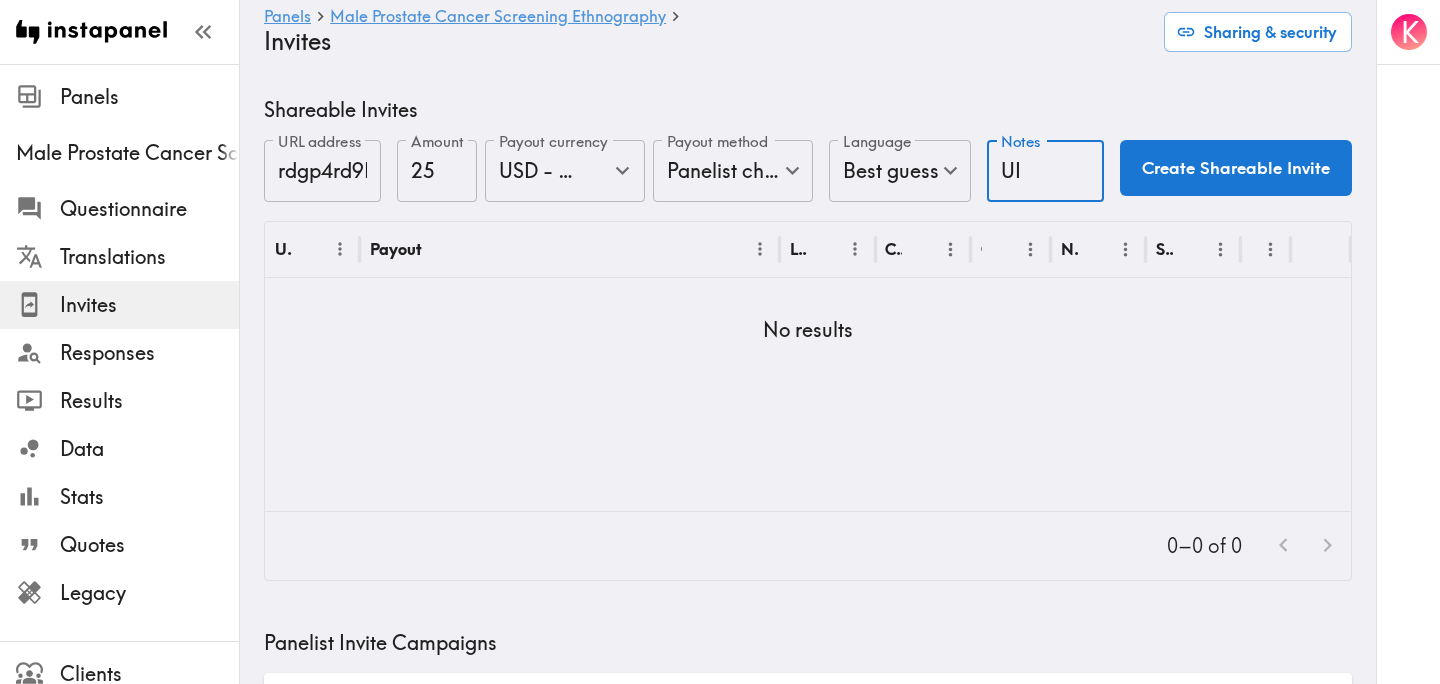 type on "UI" 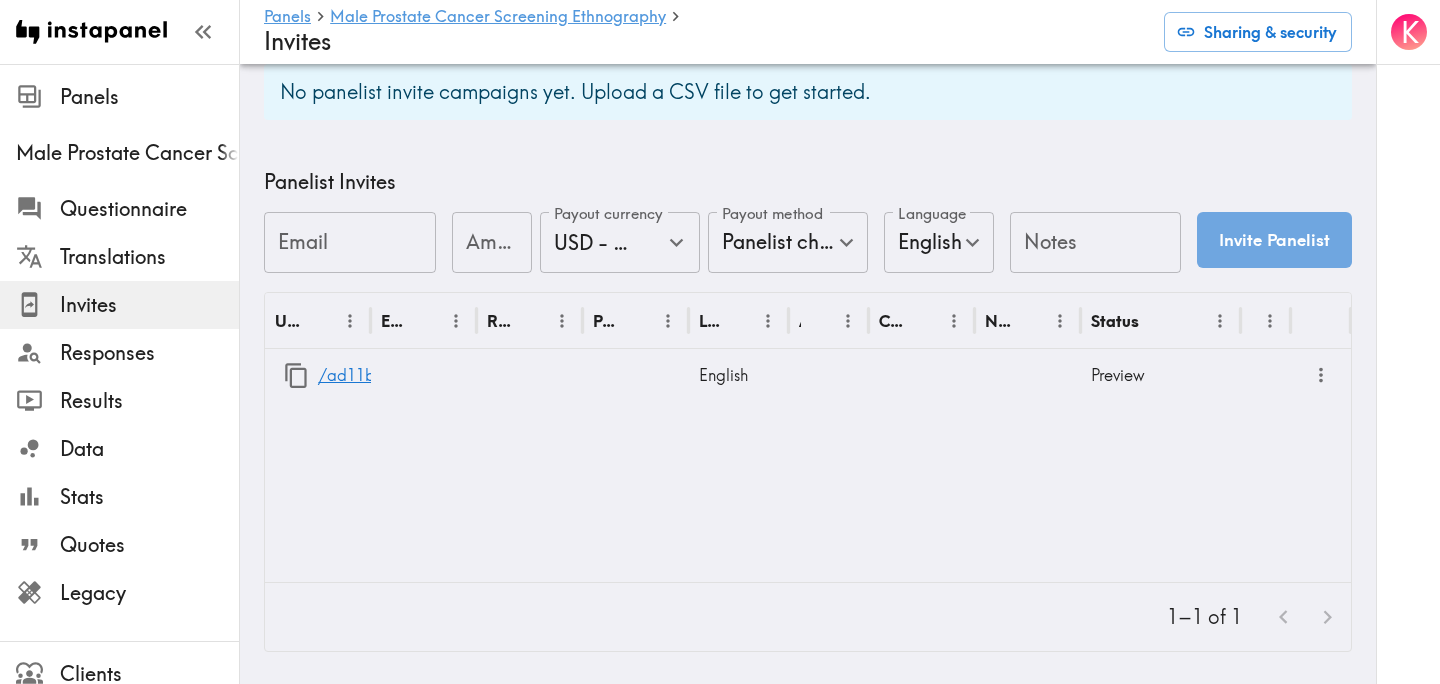 scroll, scrollTop: 862, scrollLeft: 0, axis: vertical 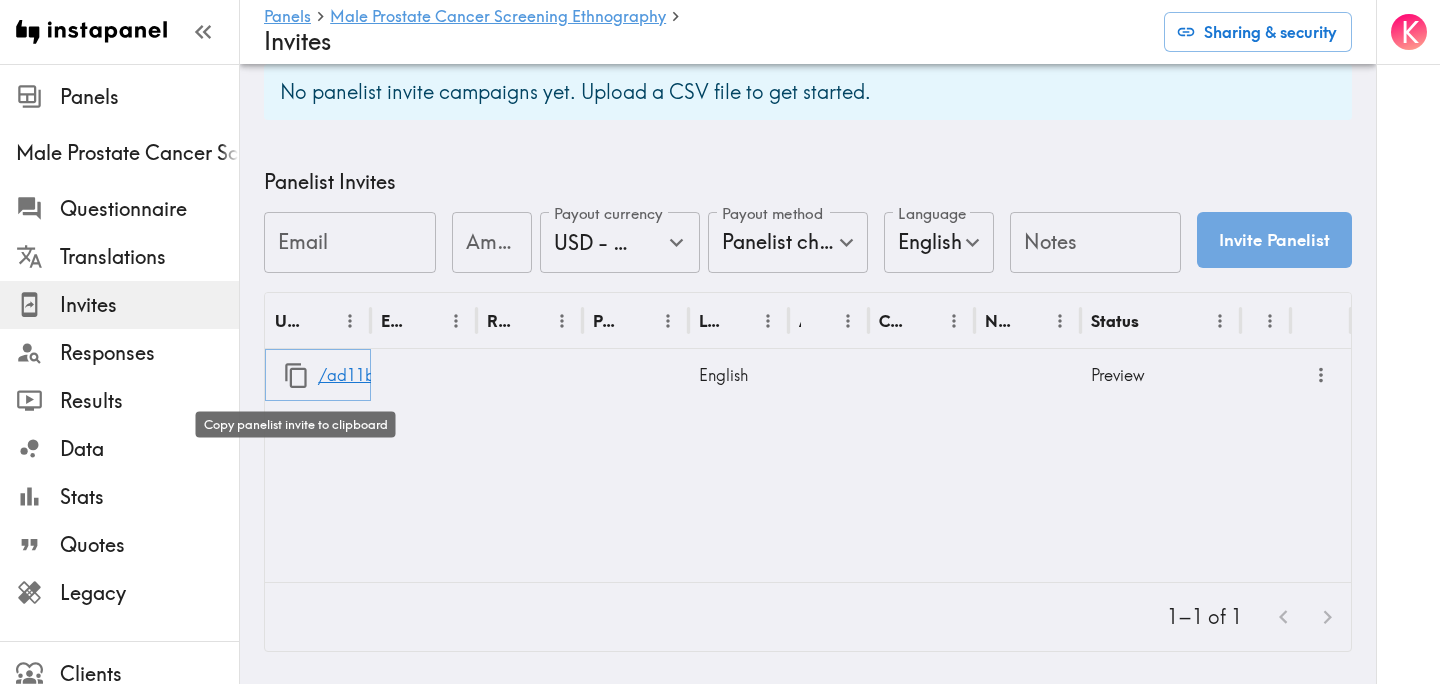 click 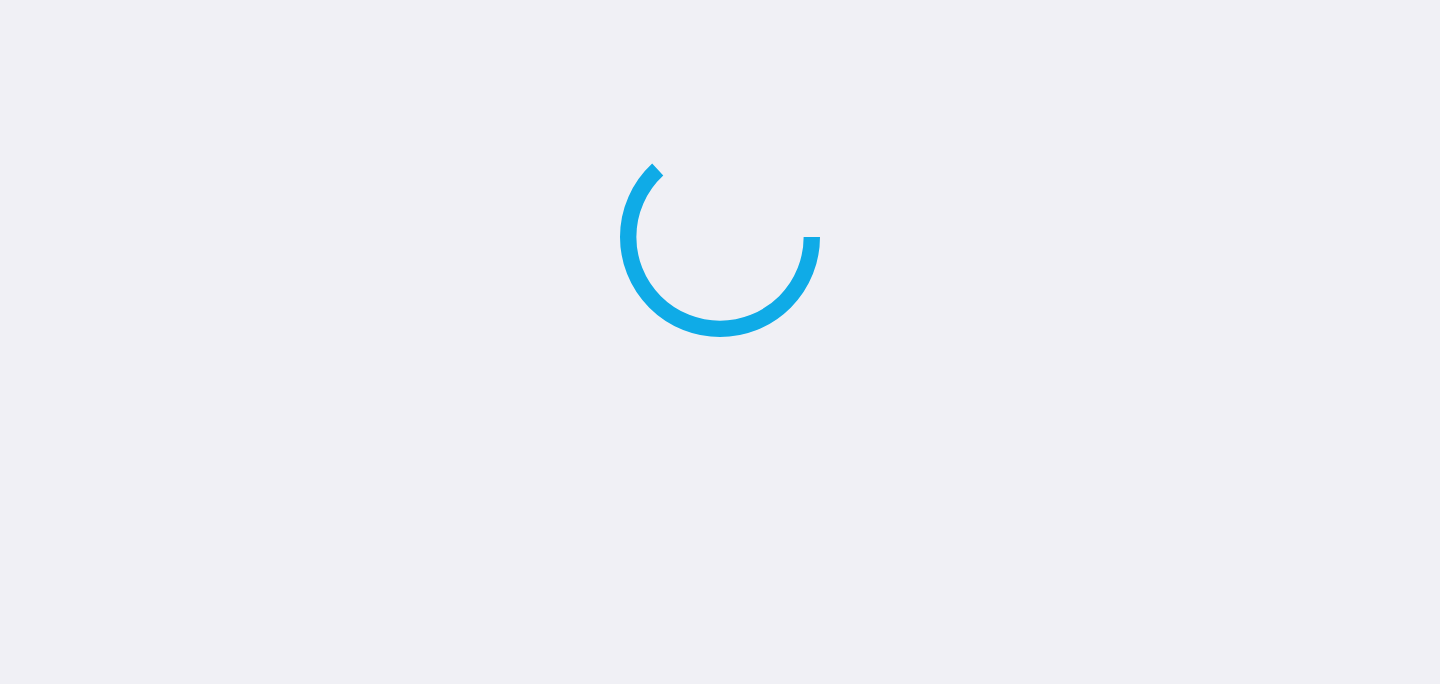 scroll, scrollTop: 0, scrollLeft: 0, axis: both 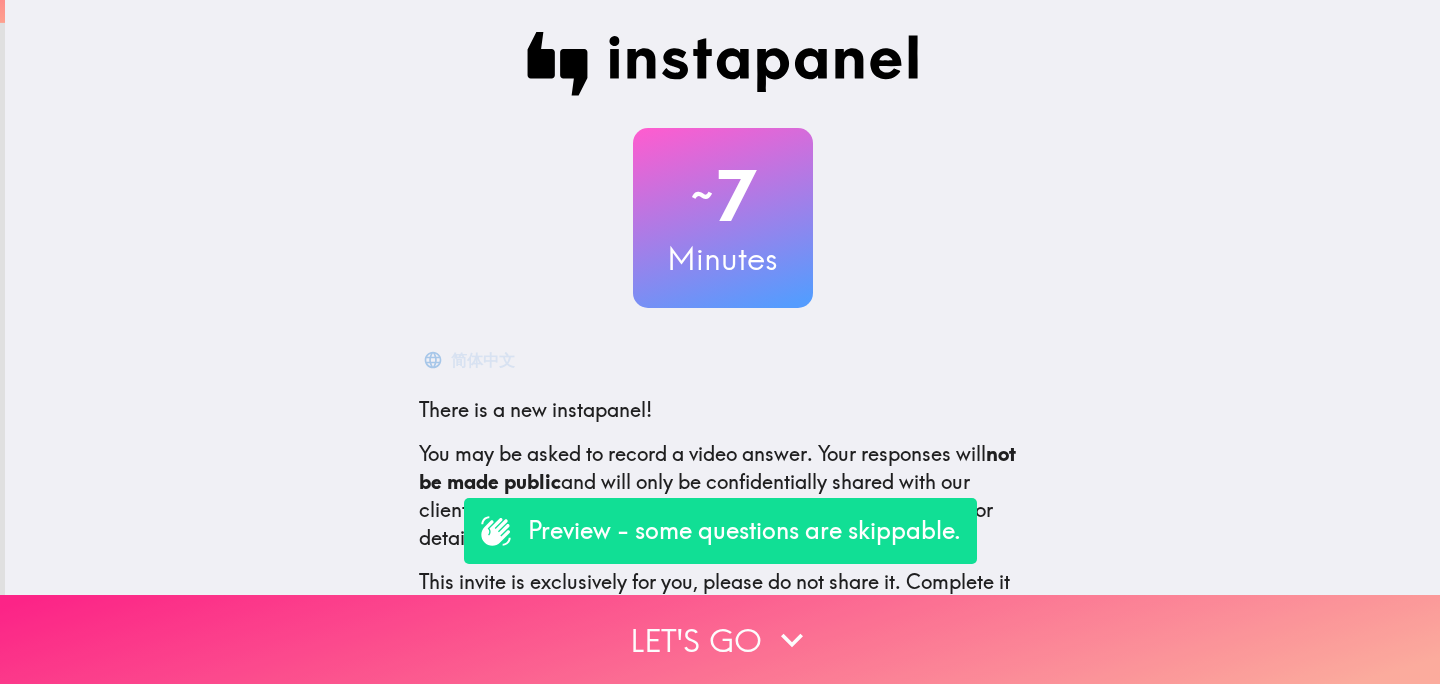 click on "Let's go" at bounding box center [720, 639] 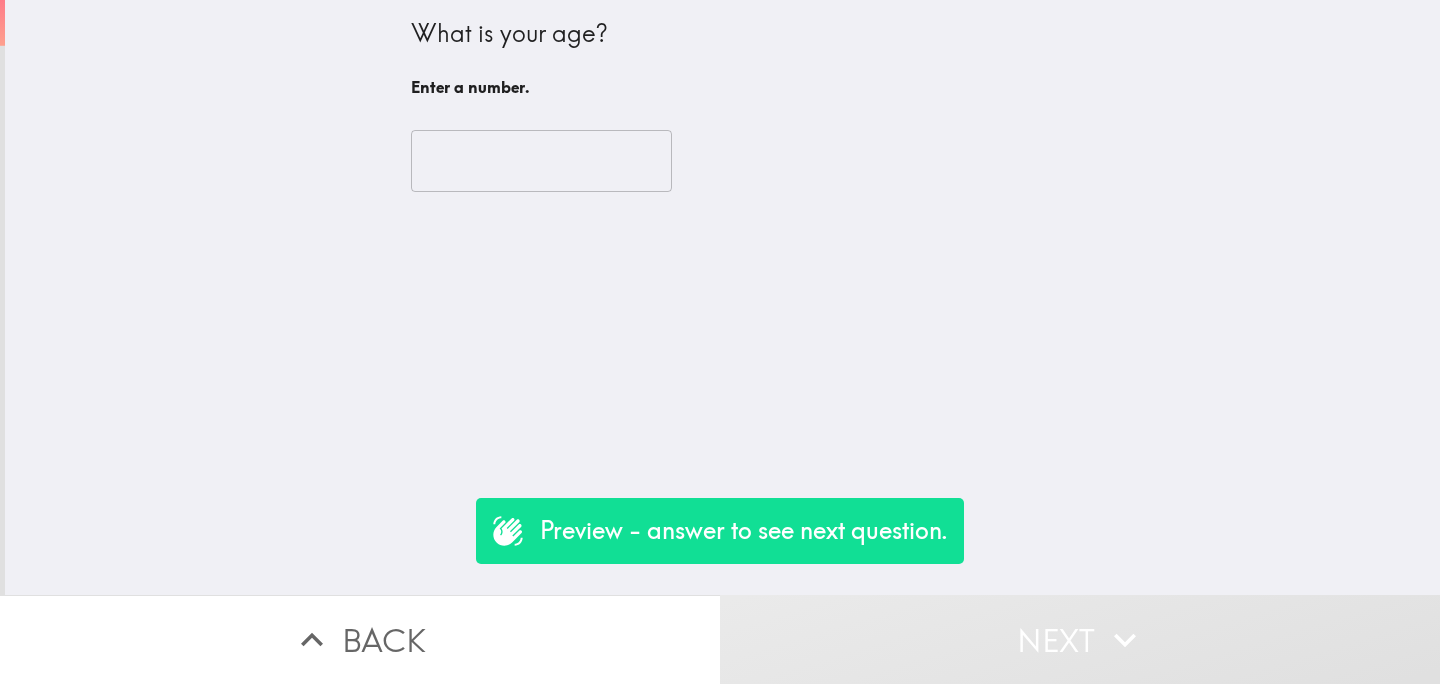 click at bounding box center (541, 161) 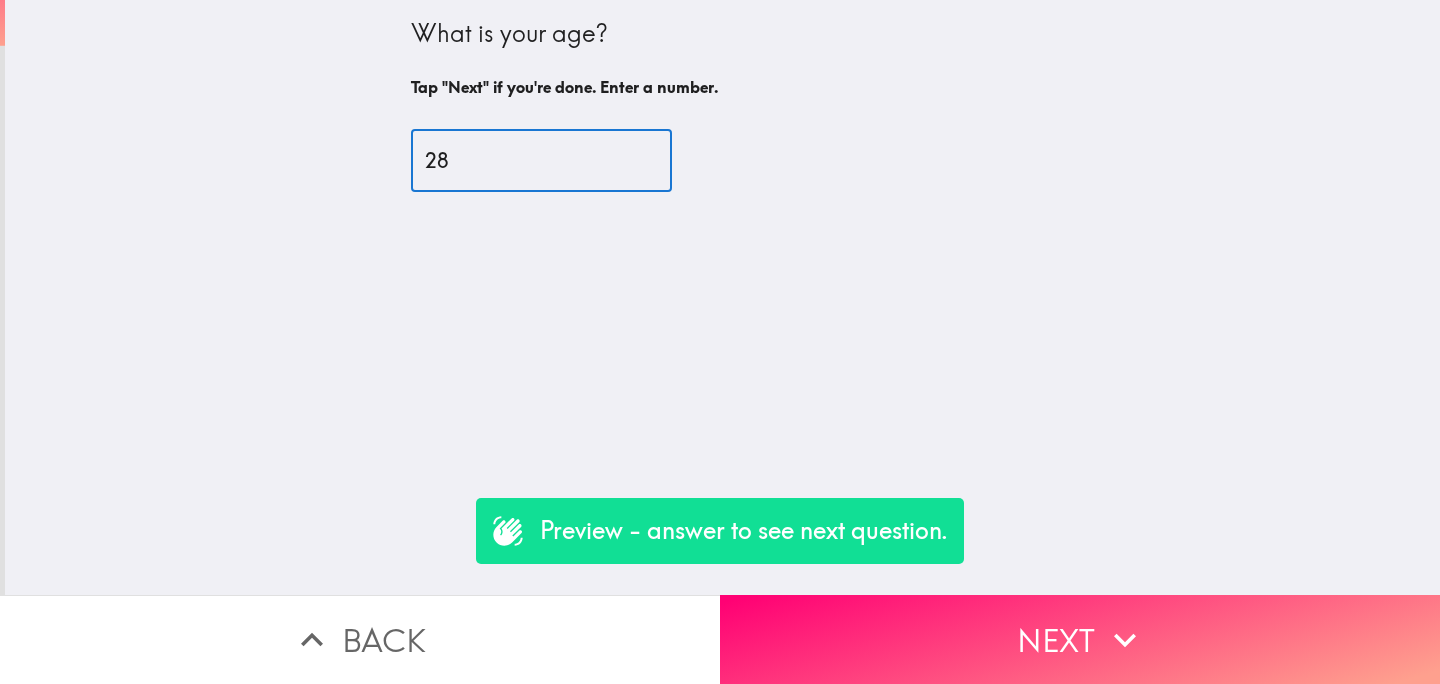 type on "28" 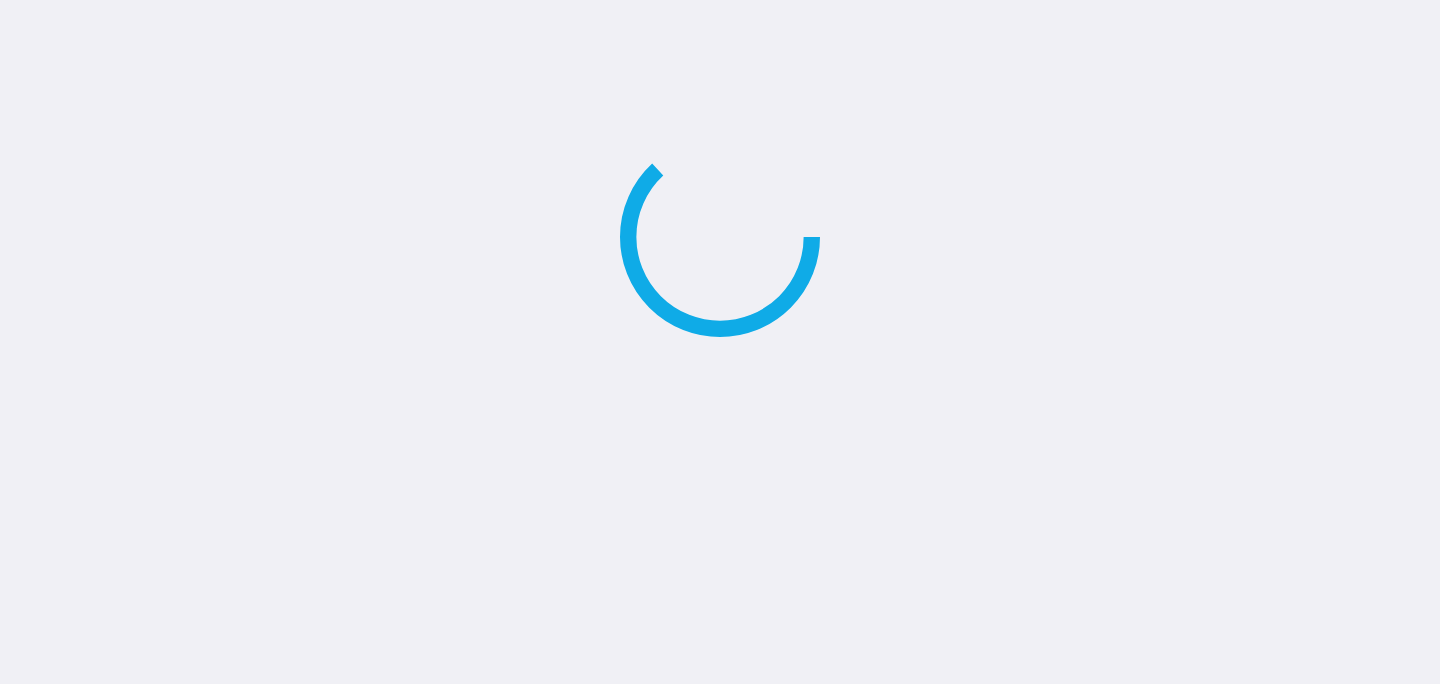 scroll, scrollTop: 0, scrollLeft: 0, axis: both 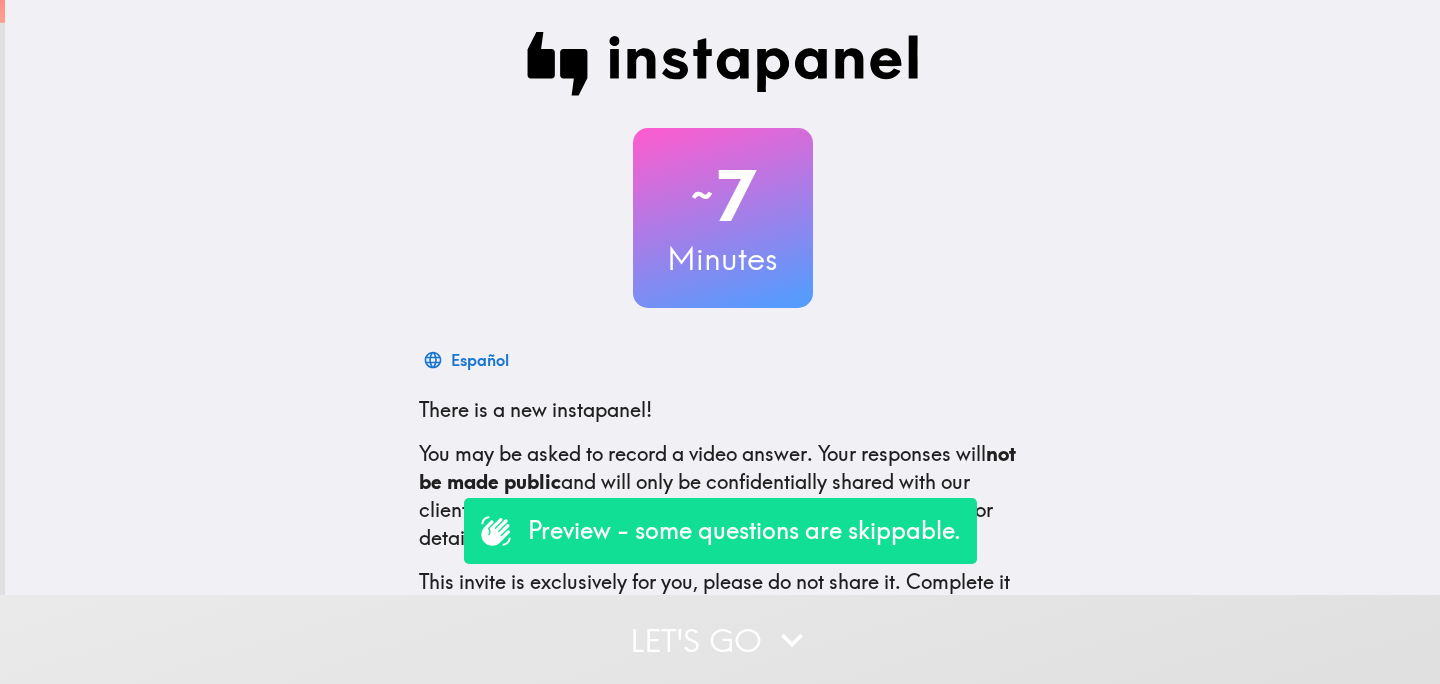click on "Let's go" at bounding box center [720, 639] 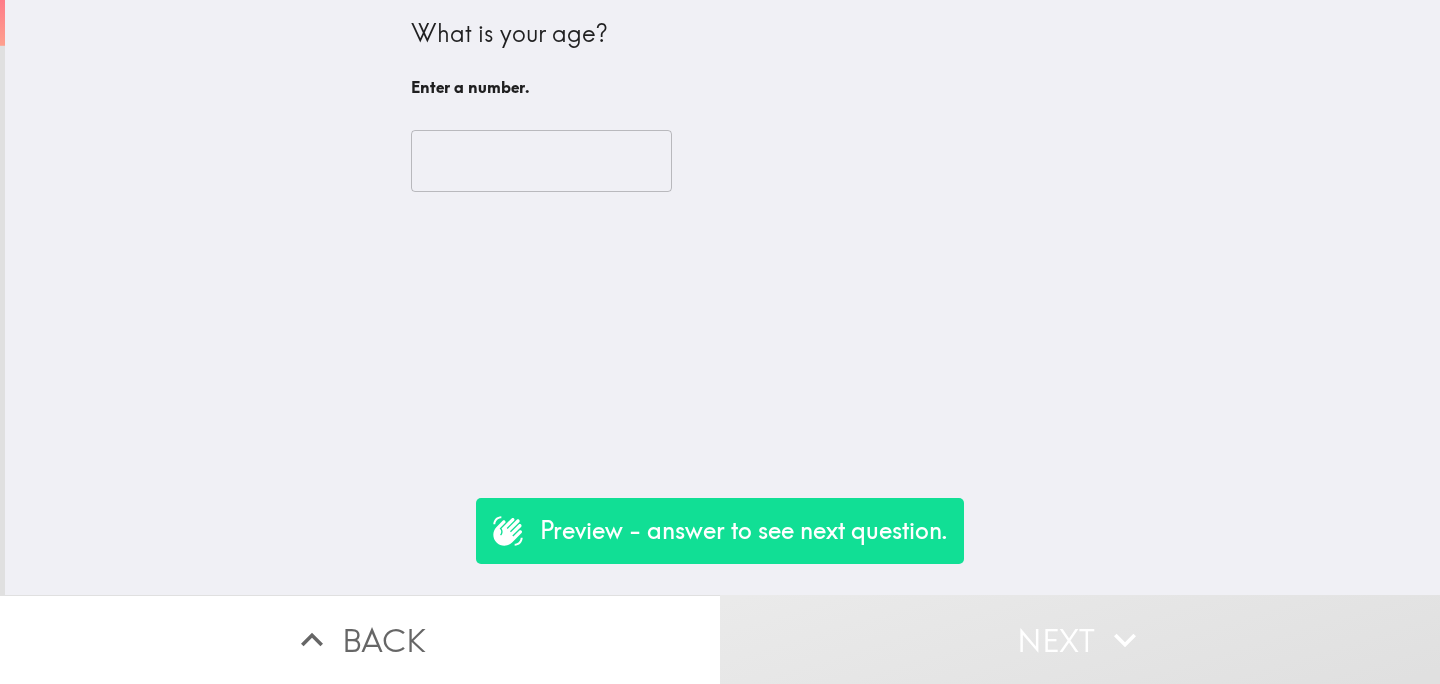 type 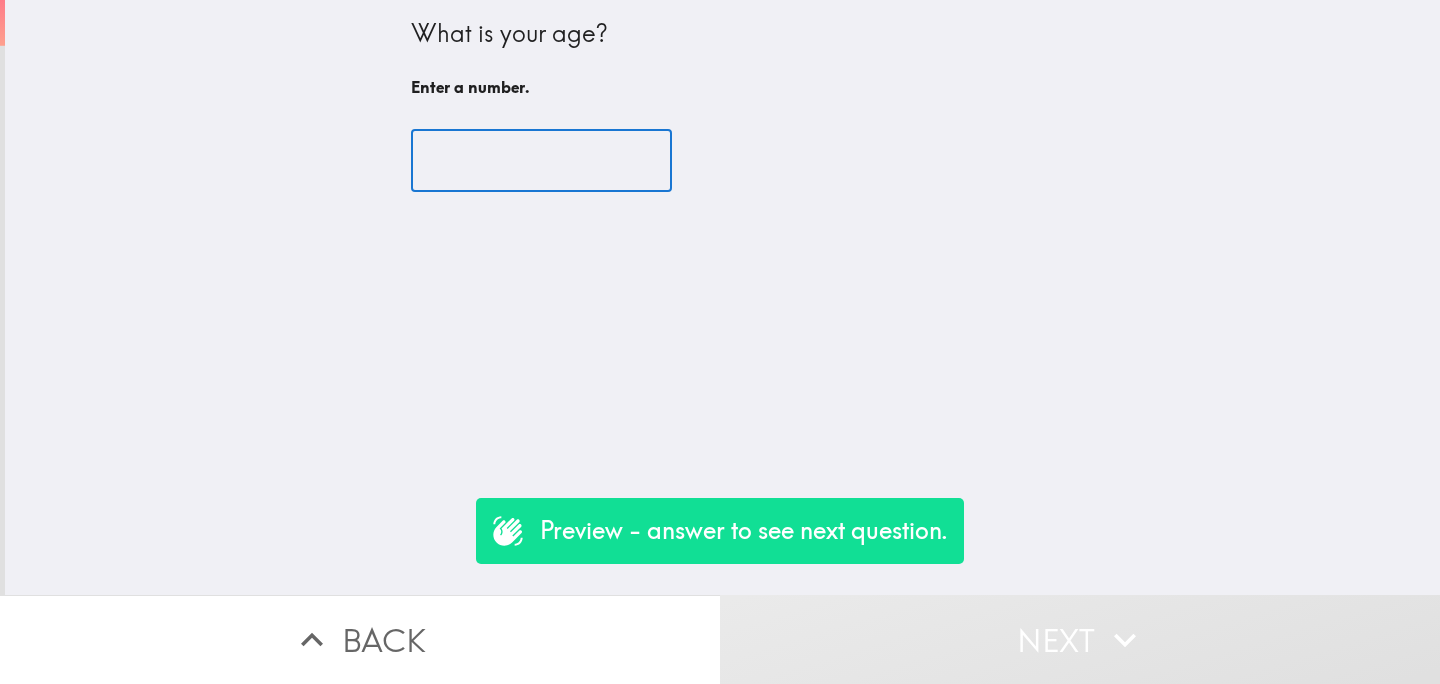 click at bounding box center [541, 161] 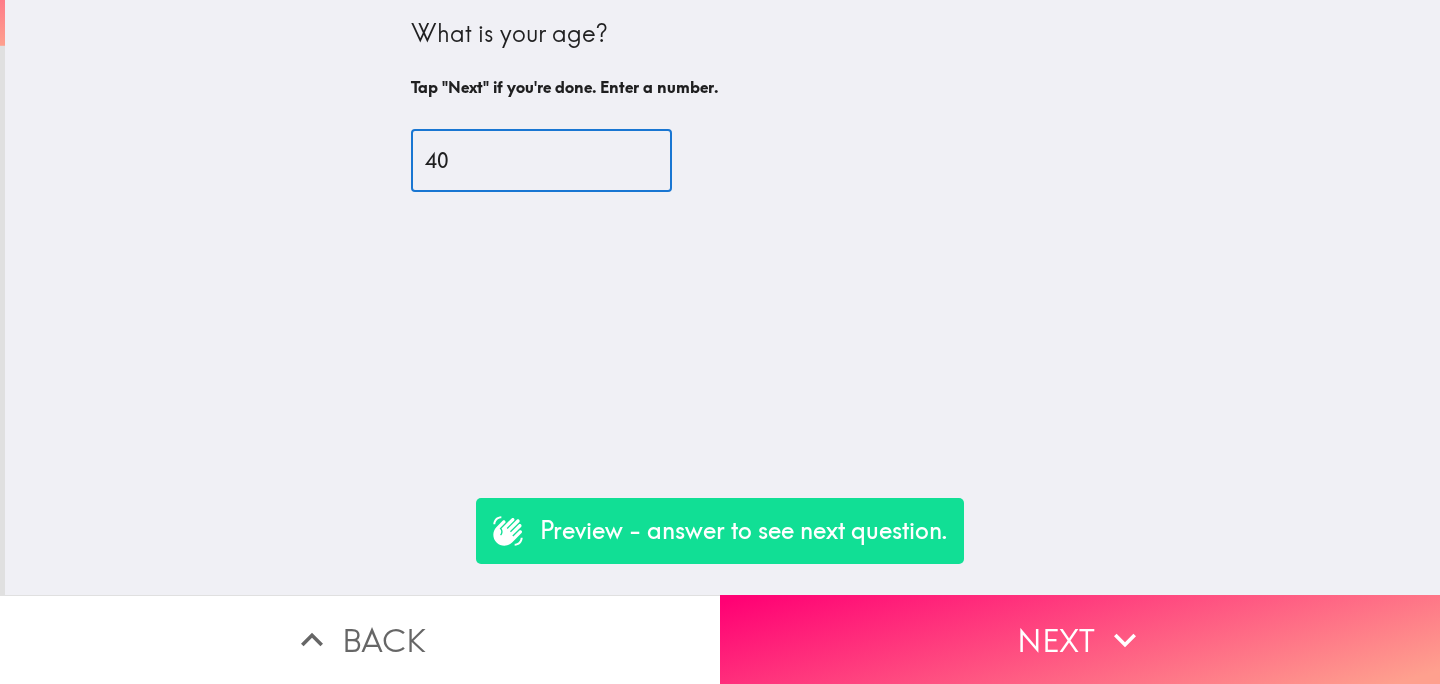 type on "40" 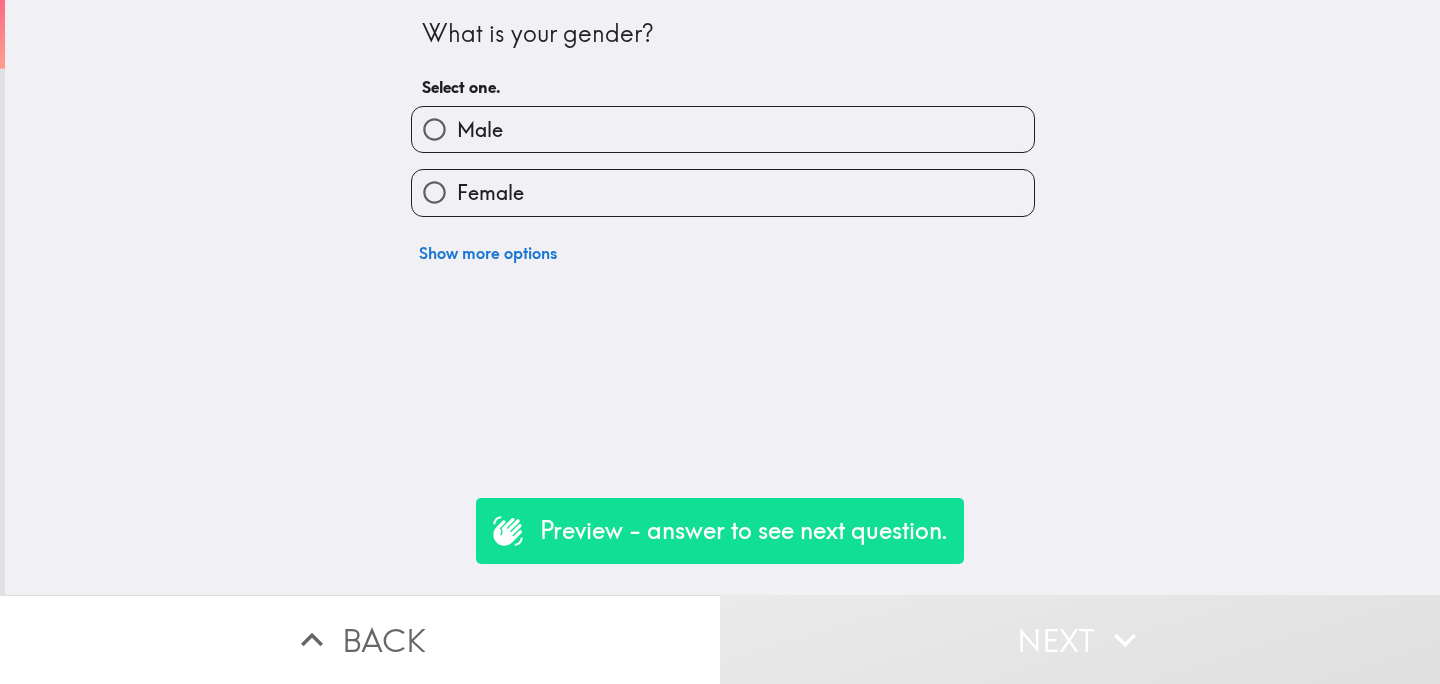 click on "Female" at bounding box center (723, 192) 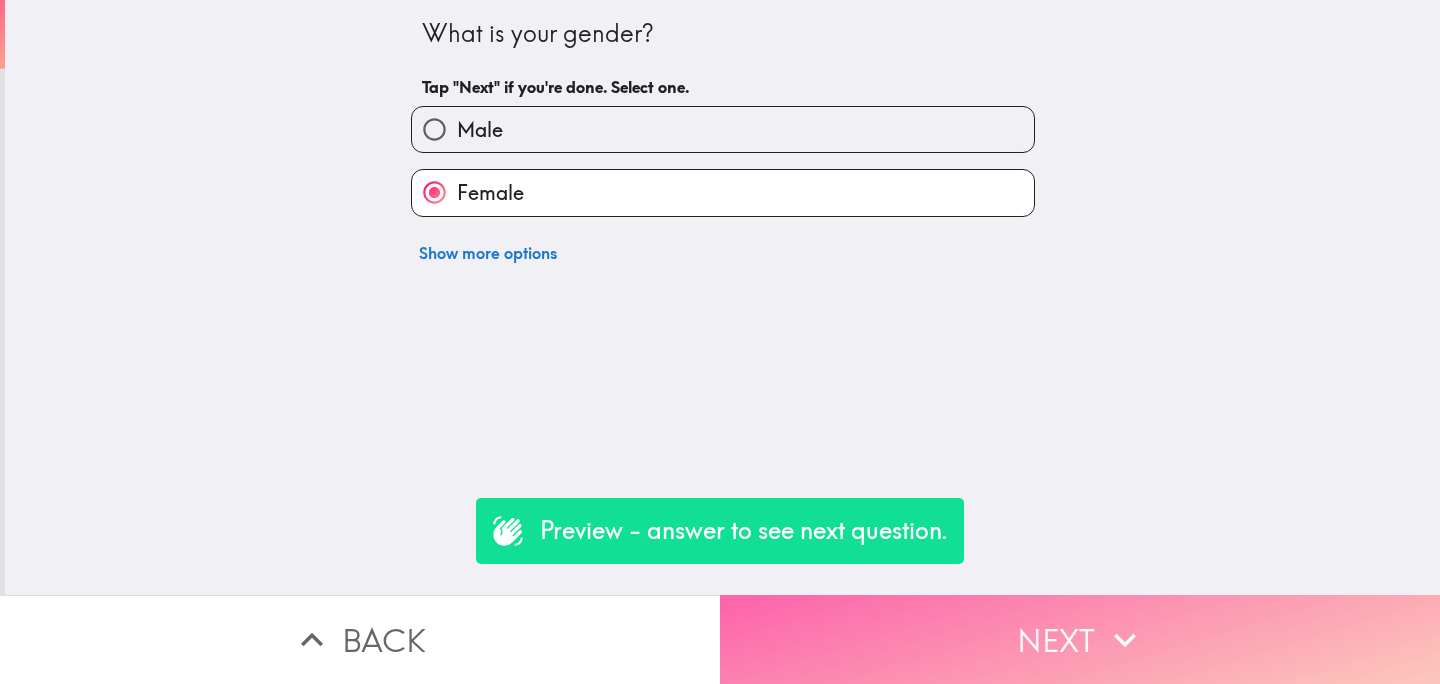 click on "Next" at bounding box center [1080, 639] 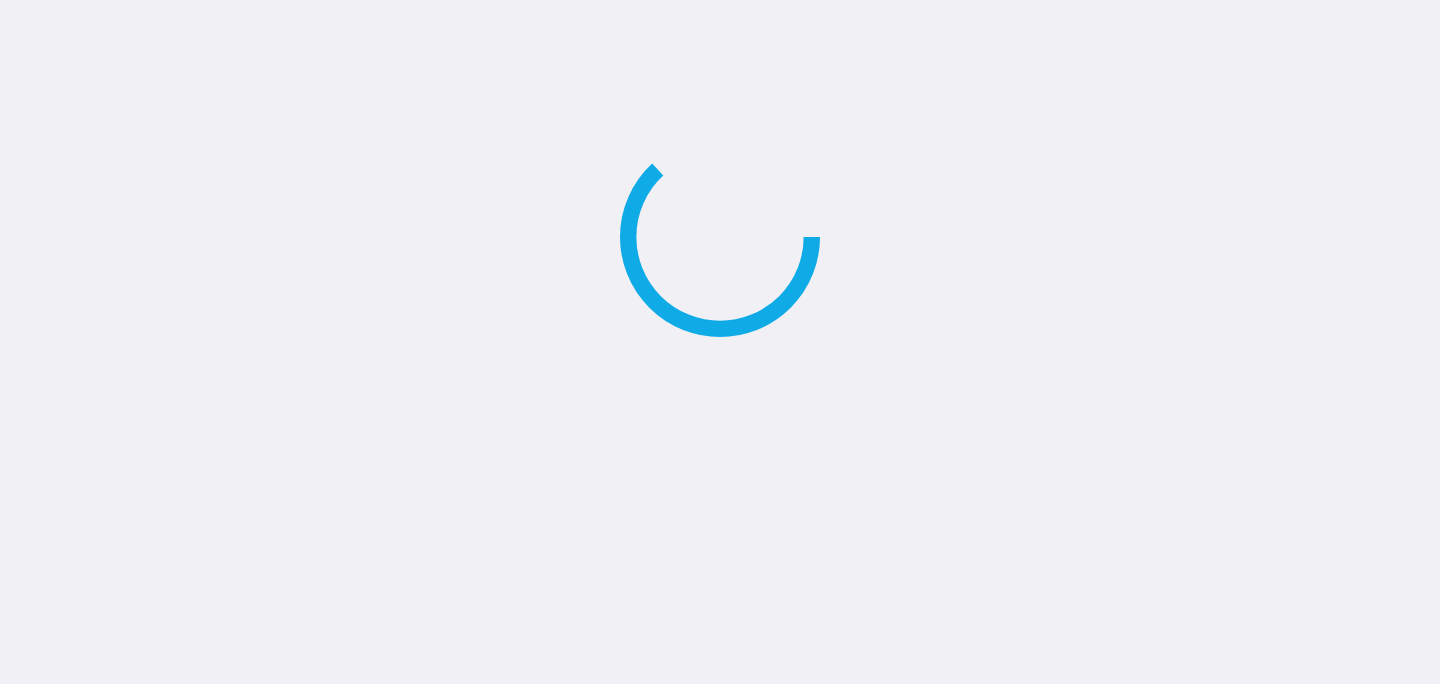 scroll, scrollTop: 0, scrollLeft: 0, axis: both 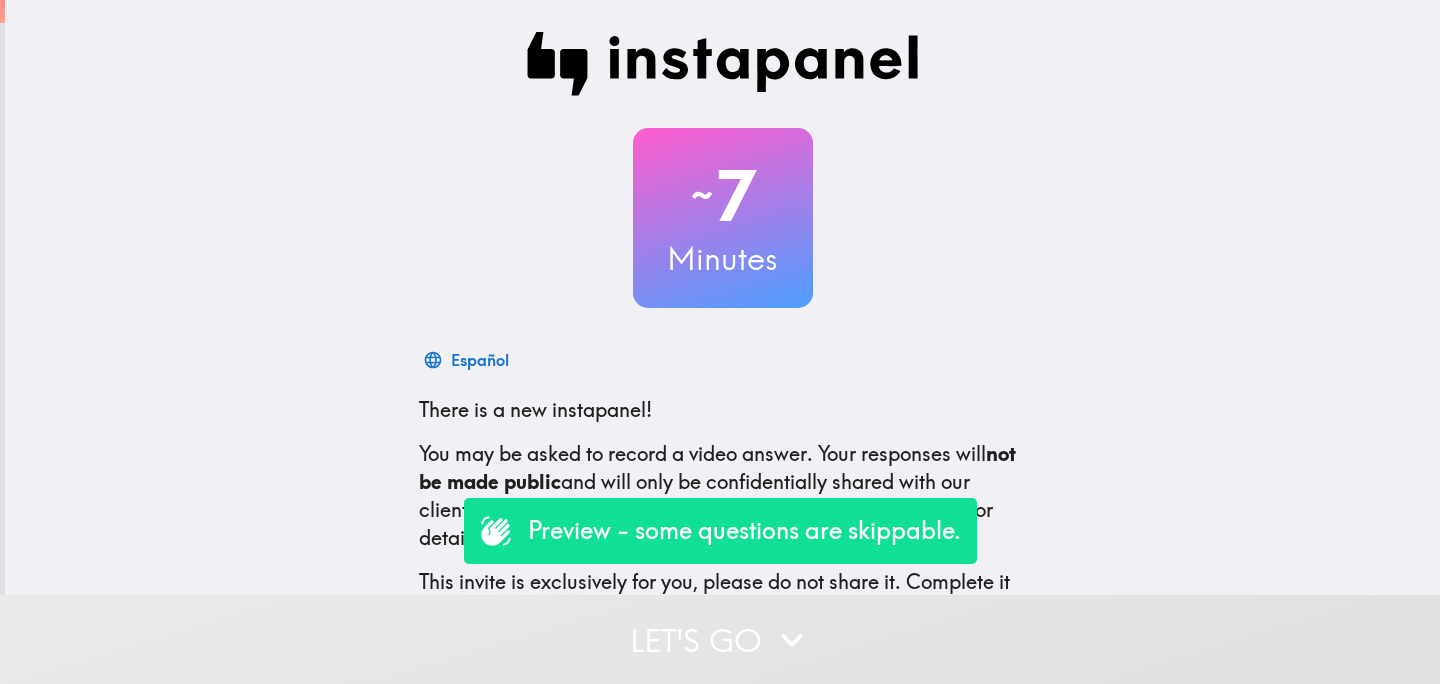 click on "Let's go" at bounding box center [720, 639] 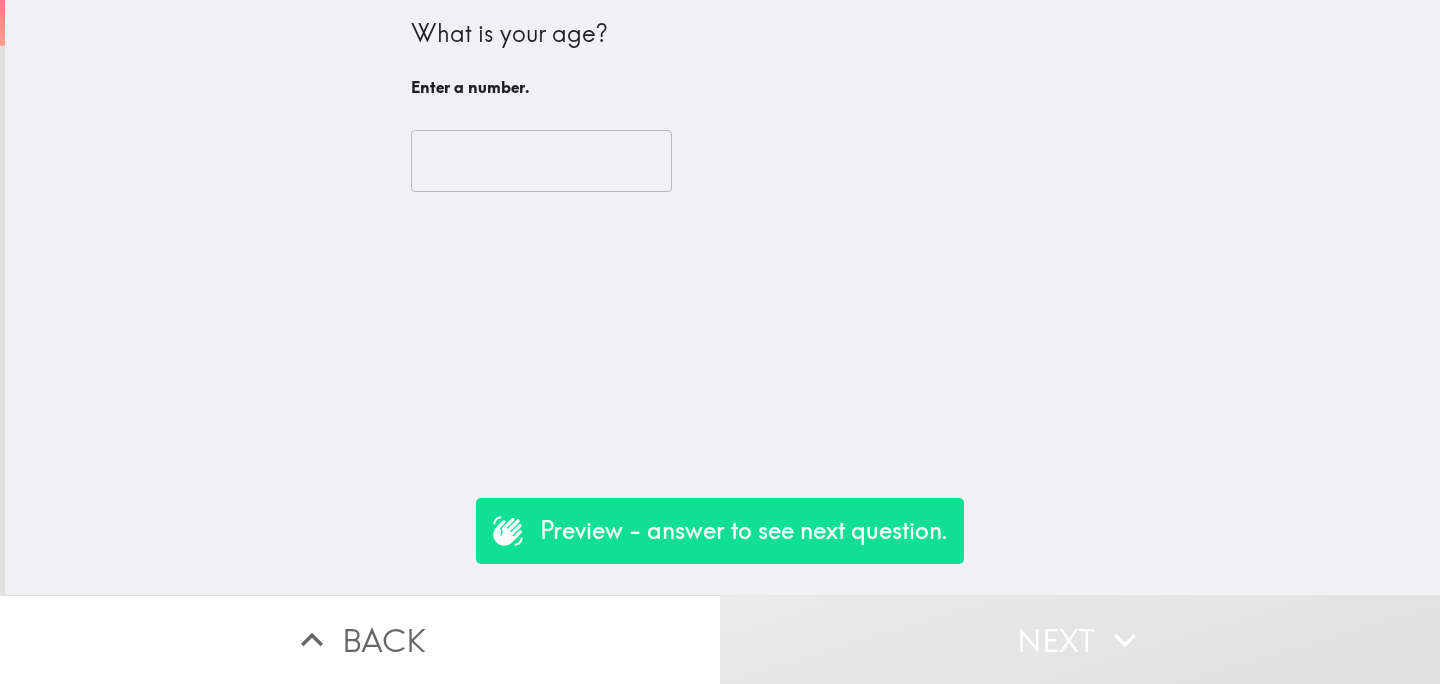 click at bounding box center [541, 161] 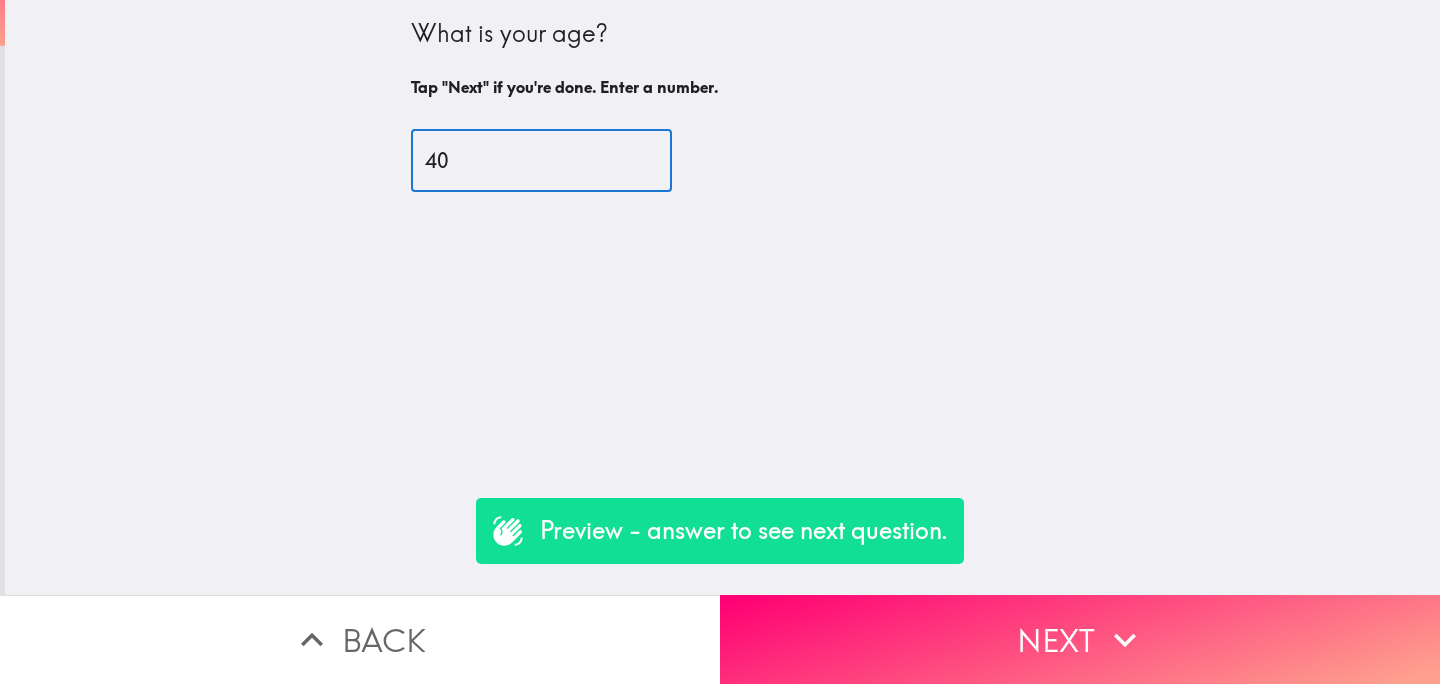 type on "40" 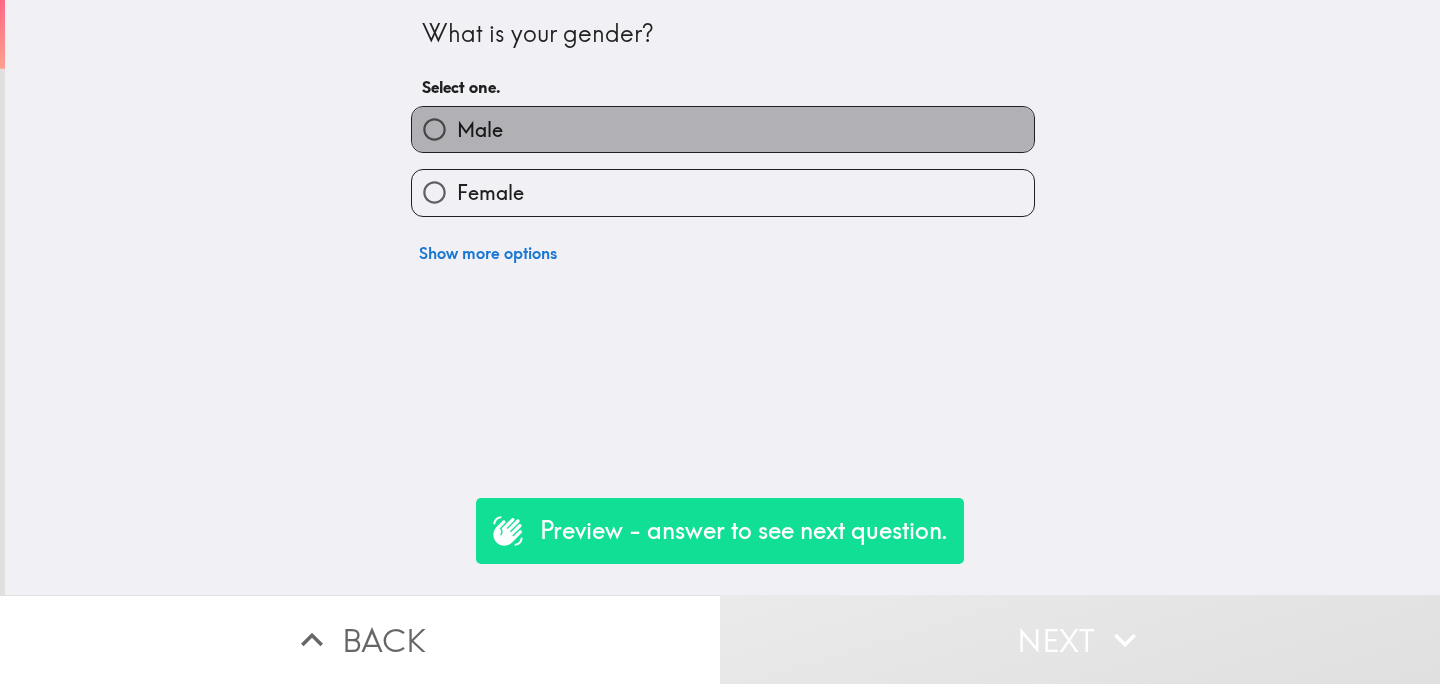 click on "Male" at bounding box center [723, 129] 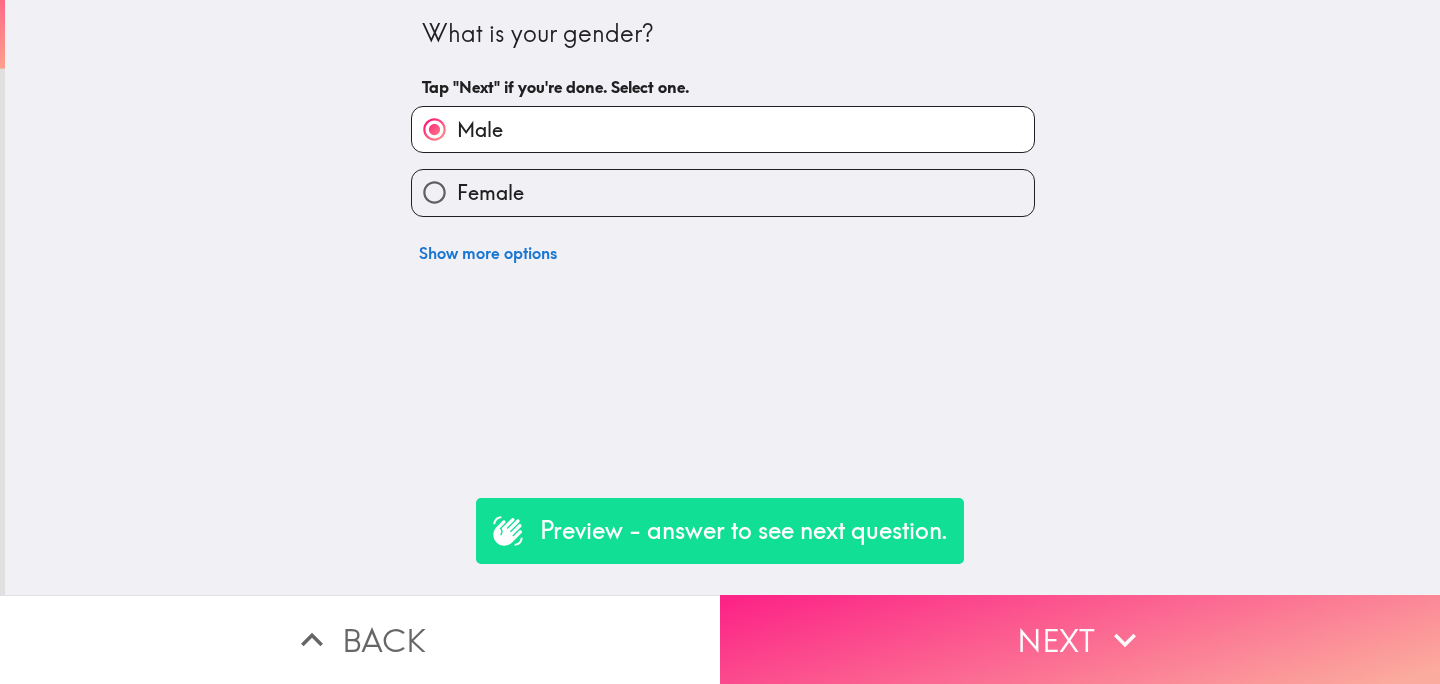 click on "Next" at bounding box center [1080, 639] 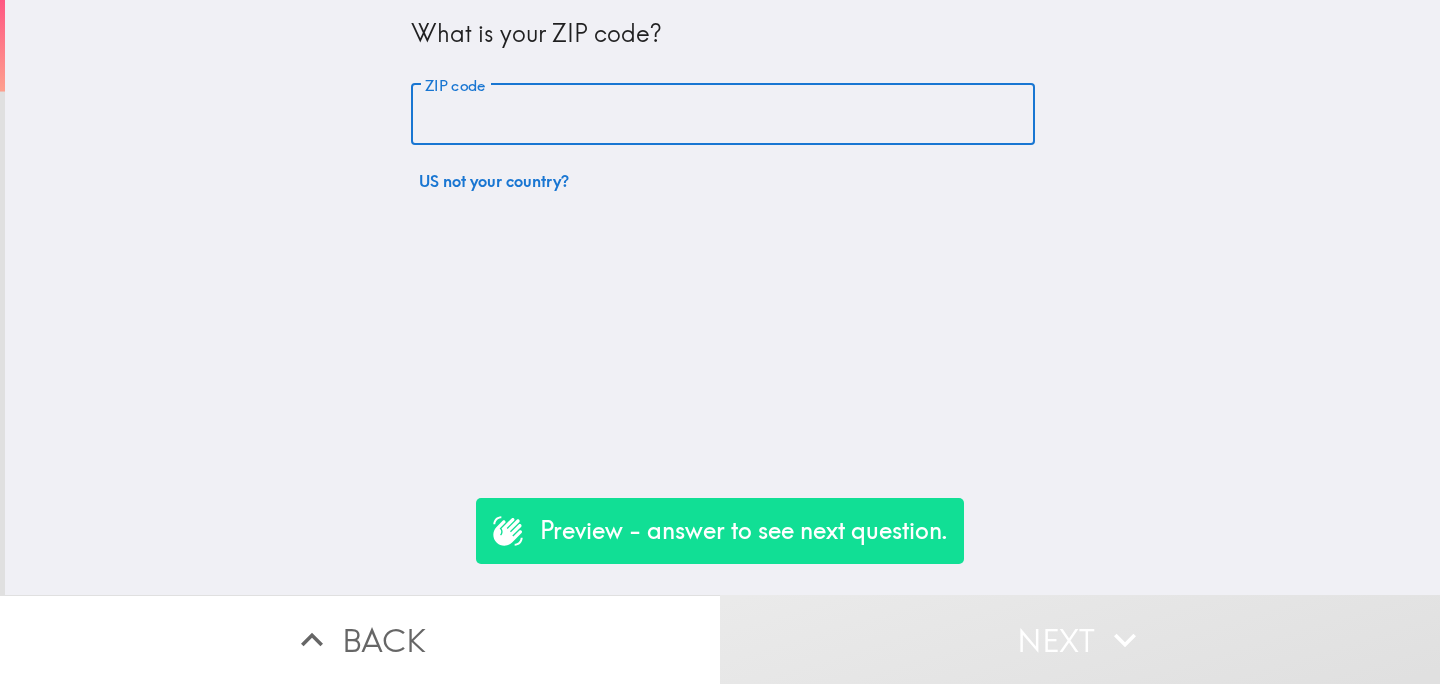 click on "ZIP code" at bounding box center [723, 115] 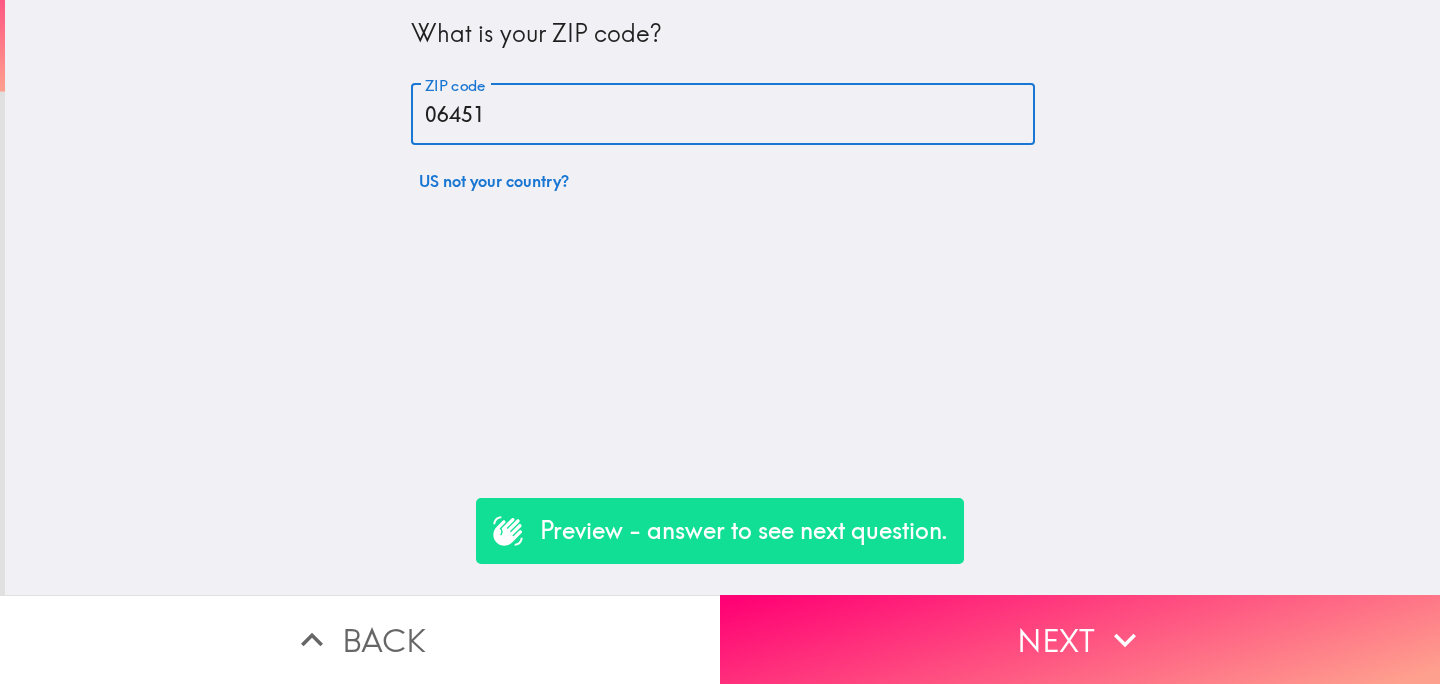 type on "06451" 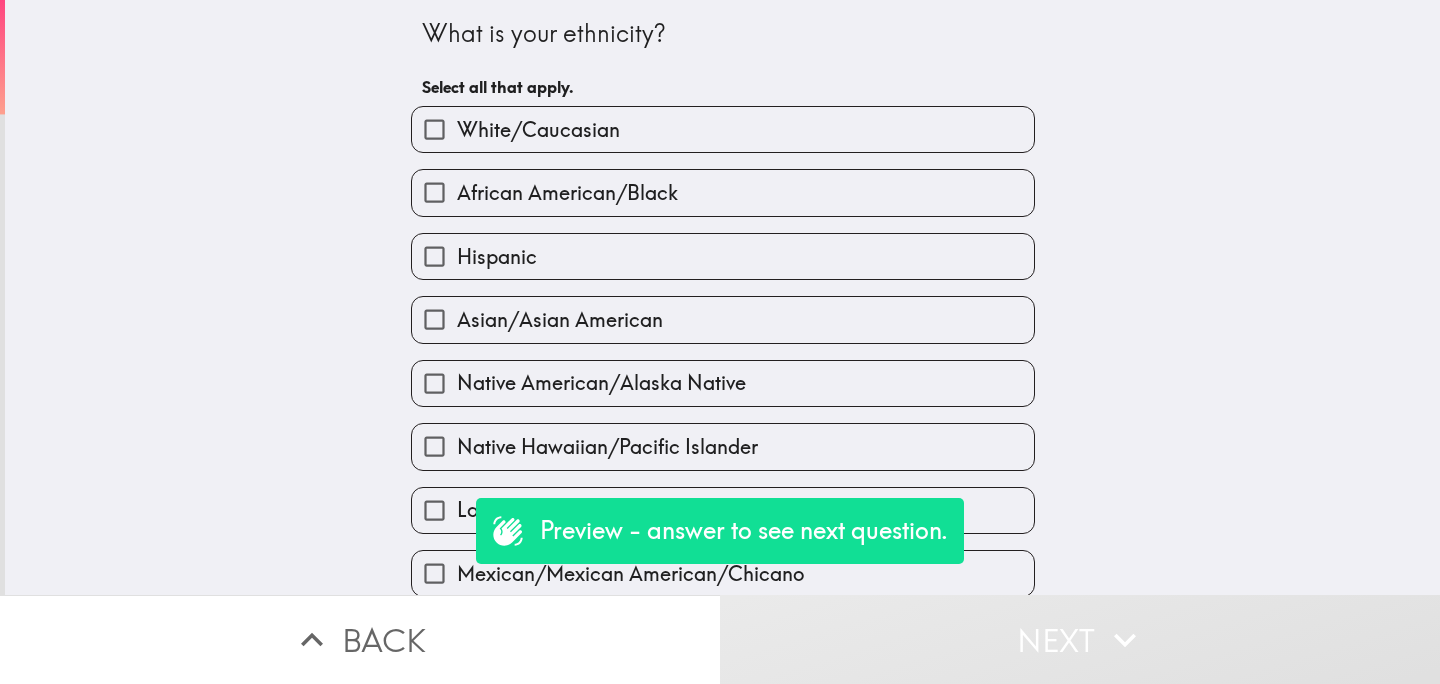 click on "African American/Black" at bounding box center [567, 193] 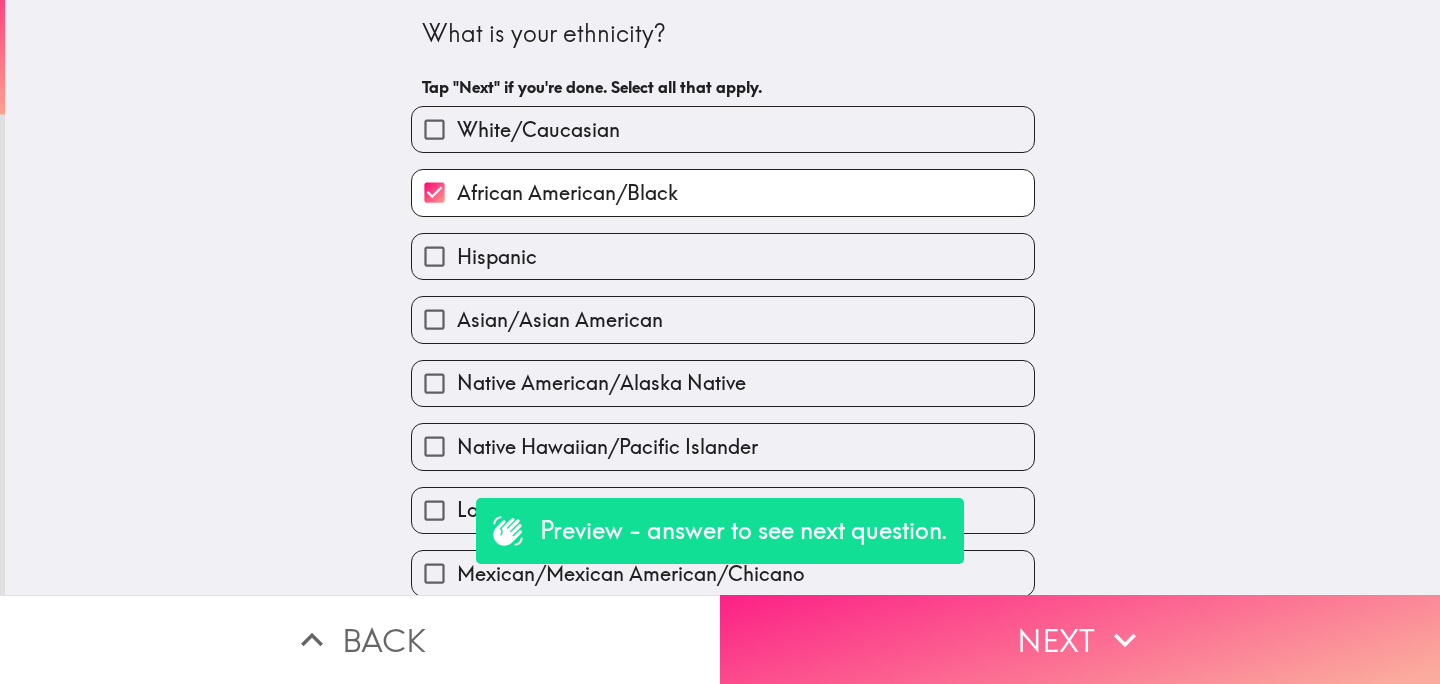 click on "Next" at bounding box center [1080, 639] 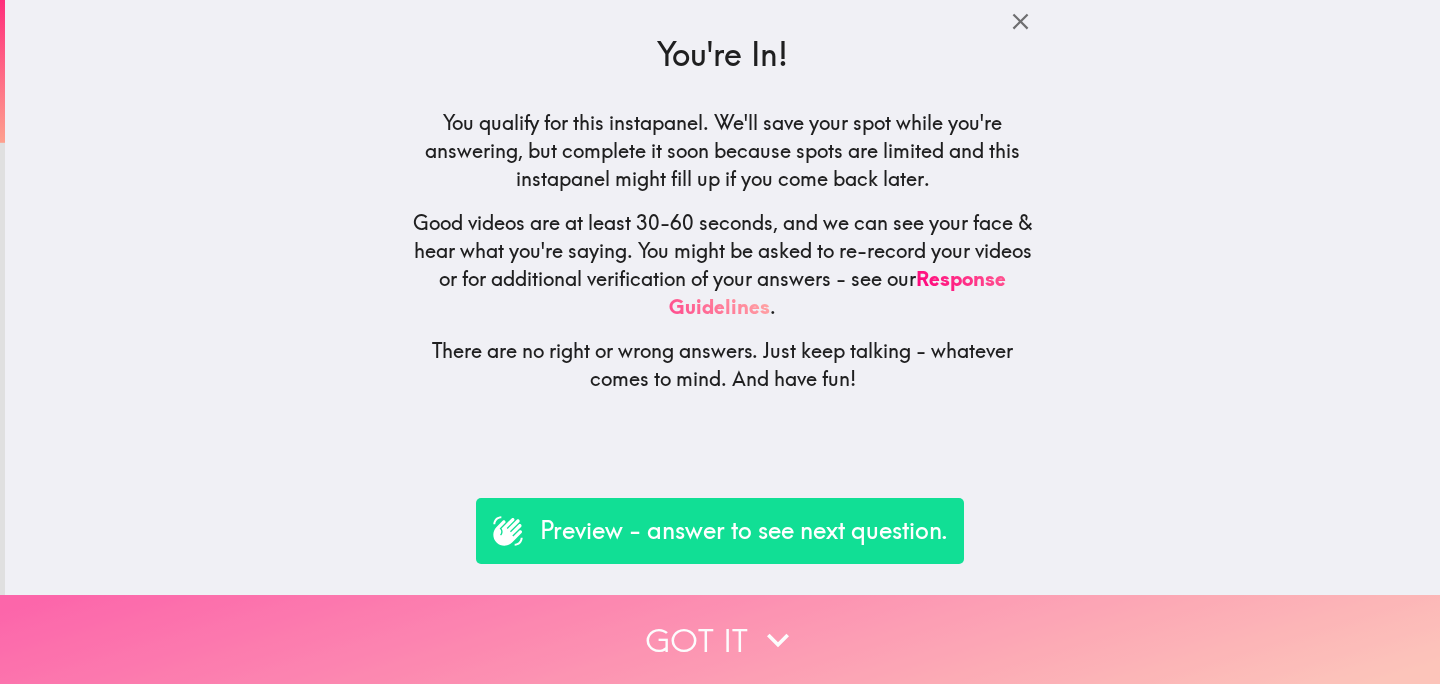 click on "Got it" at bounding box center (720, 639) 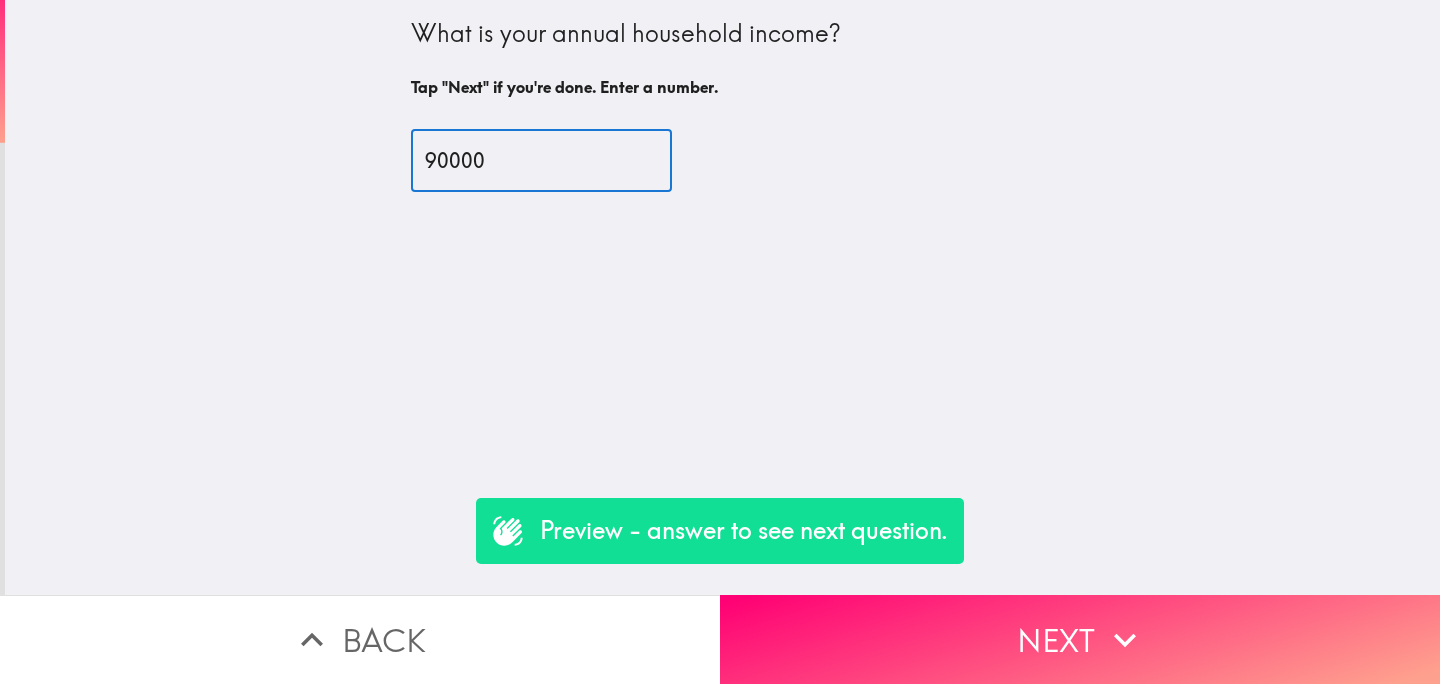 type on "90000" 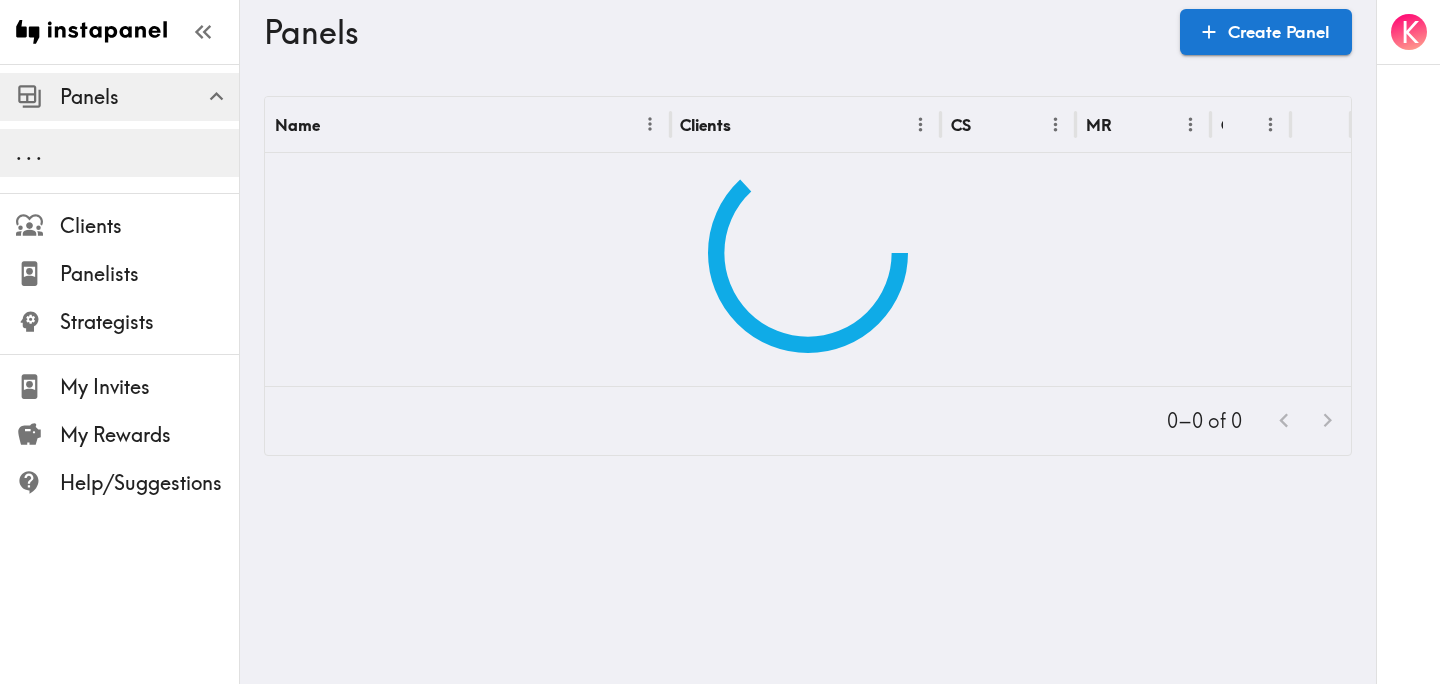 scroll, scrollTop: 0, scrollLeft: 0, axis: both 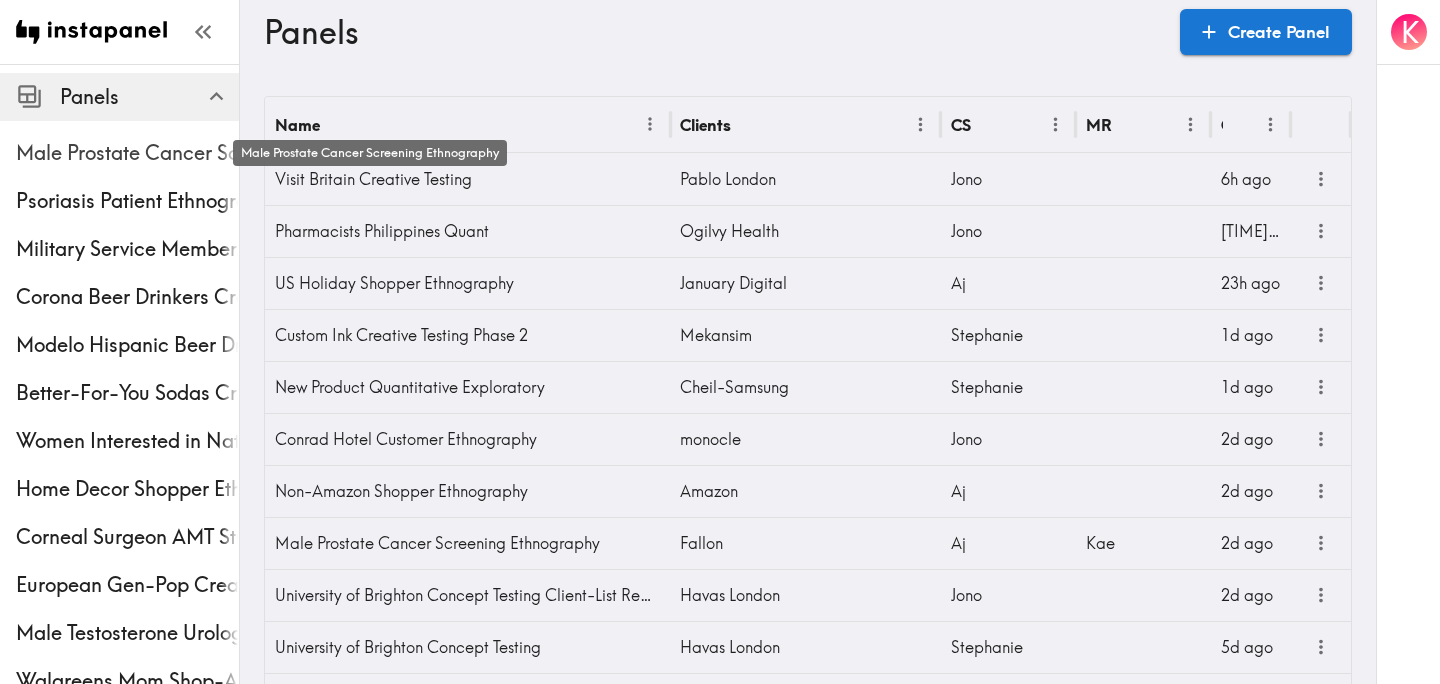 click on "Male Prostate Cancer Screening Ethnography" at bounding box center (127, 153) 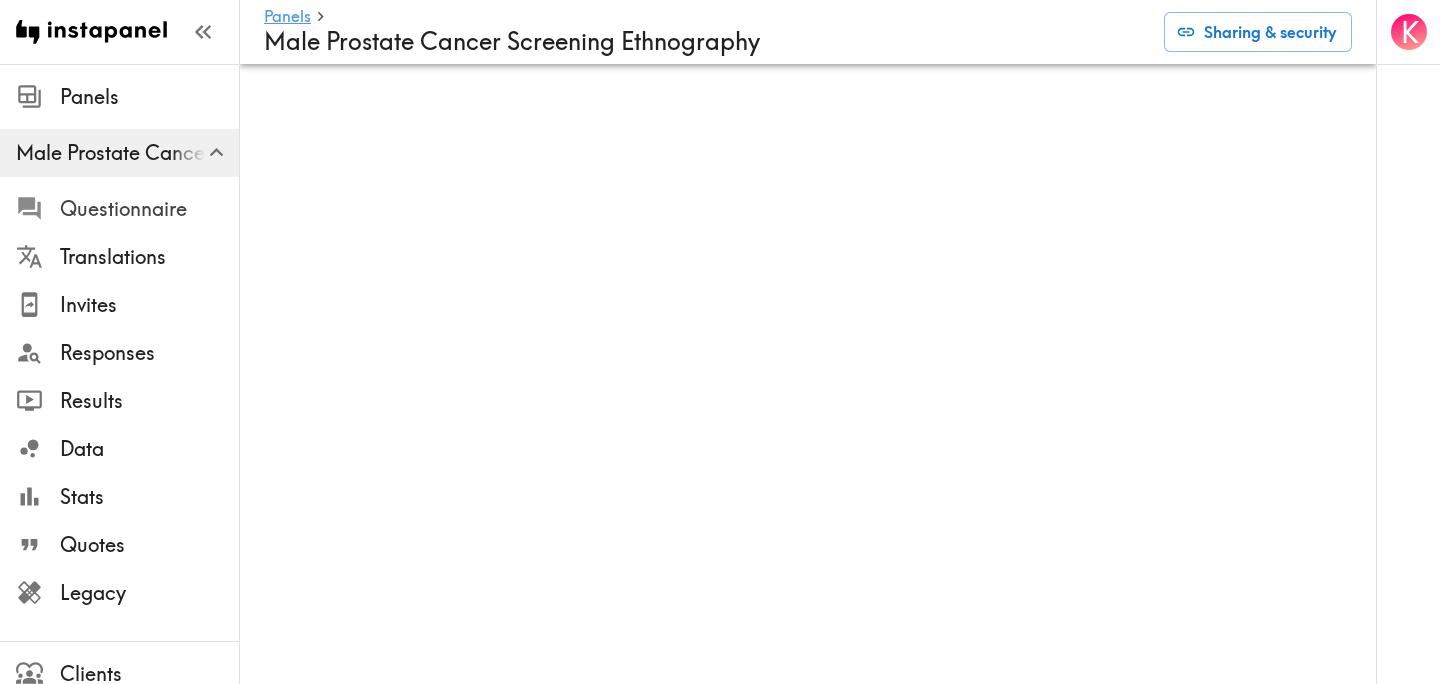 click on "Questionnaire" at bounding box center [149, 209] 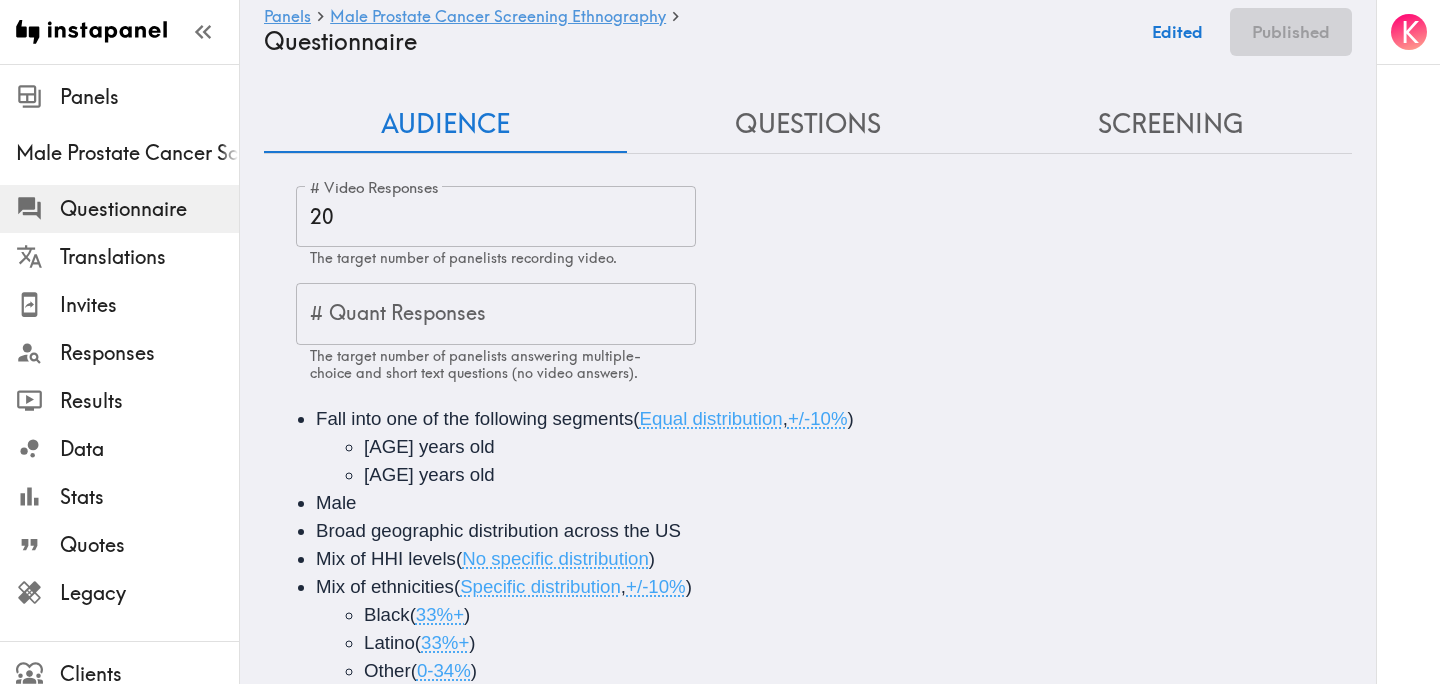 click on "Questions" at bounding box center (808, 124) 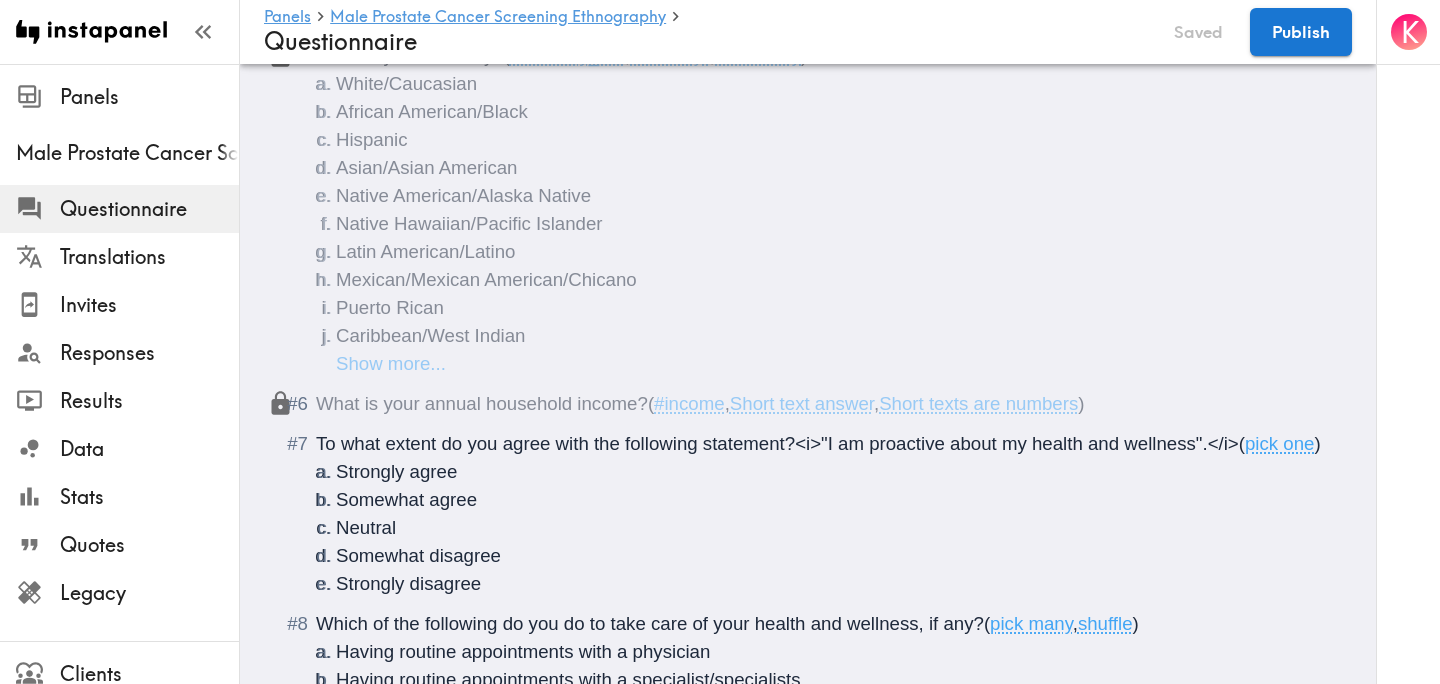 scroll, scrollTop: 670, scrollLeft: 0, axis: vertical 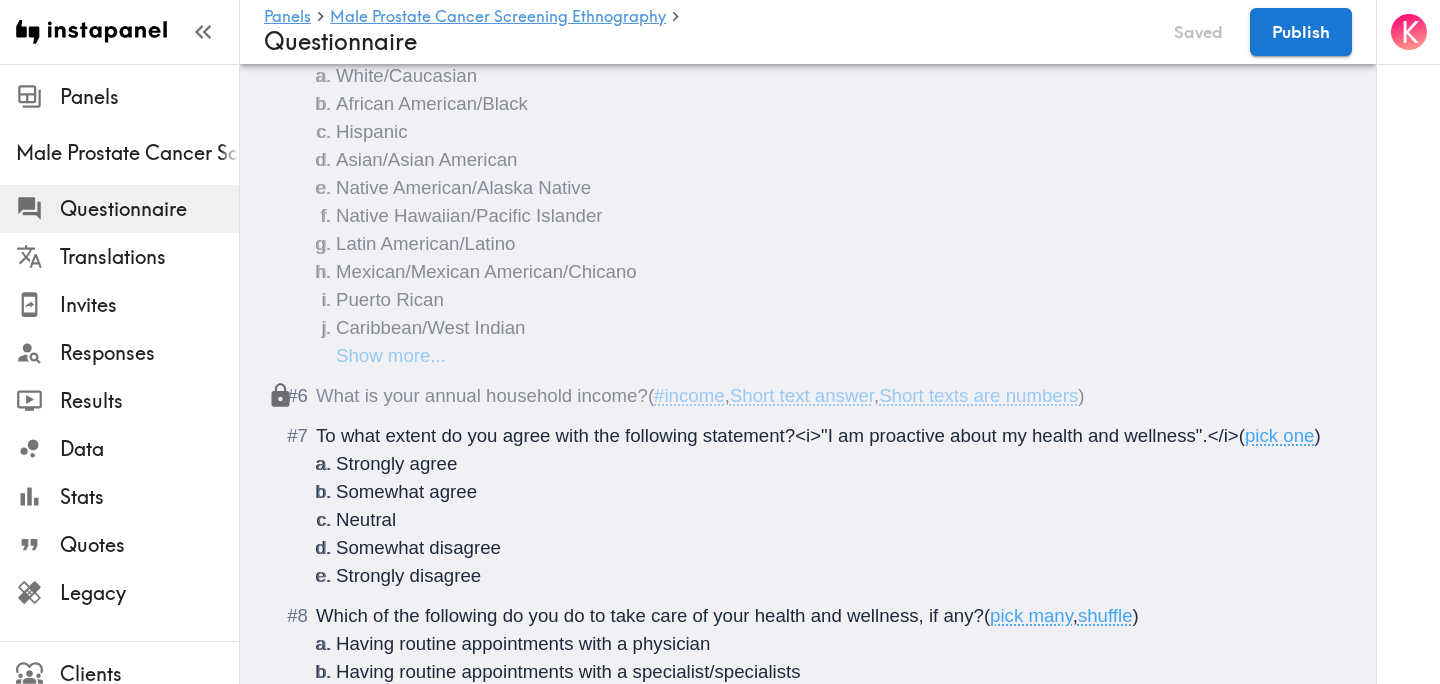 click on "To what extent do you agree with the following statement?<i>"I am proactive about my health and wellness".</i>" at bounding box center [777, 435] 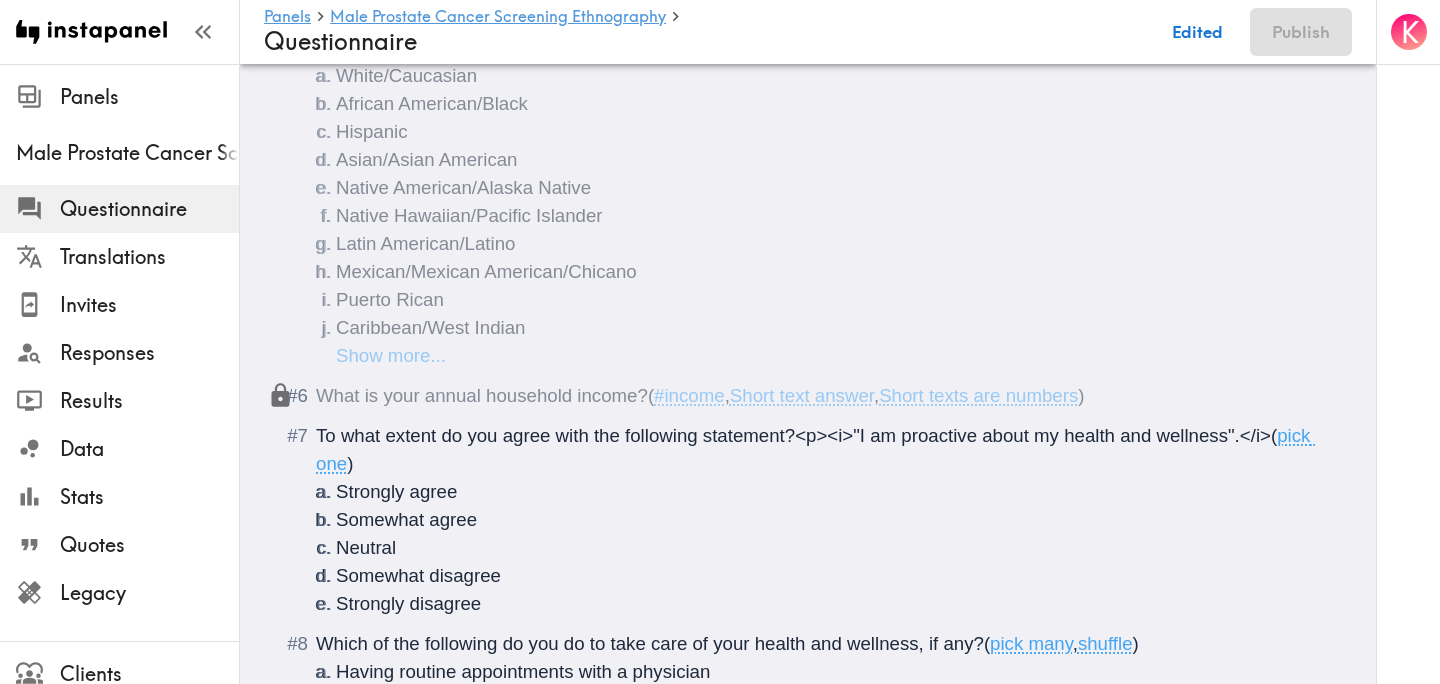 click on "(" at bounding box center (1274, 435) 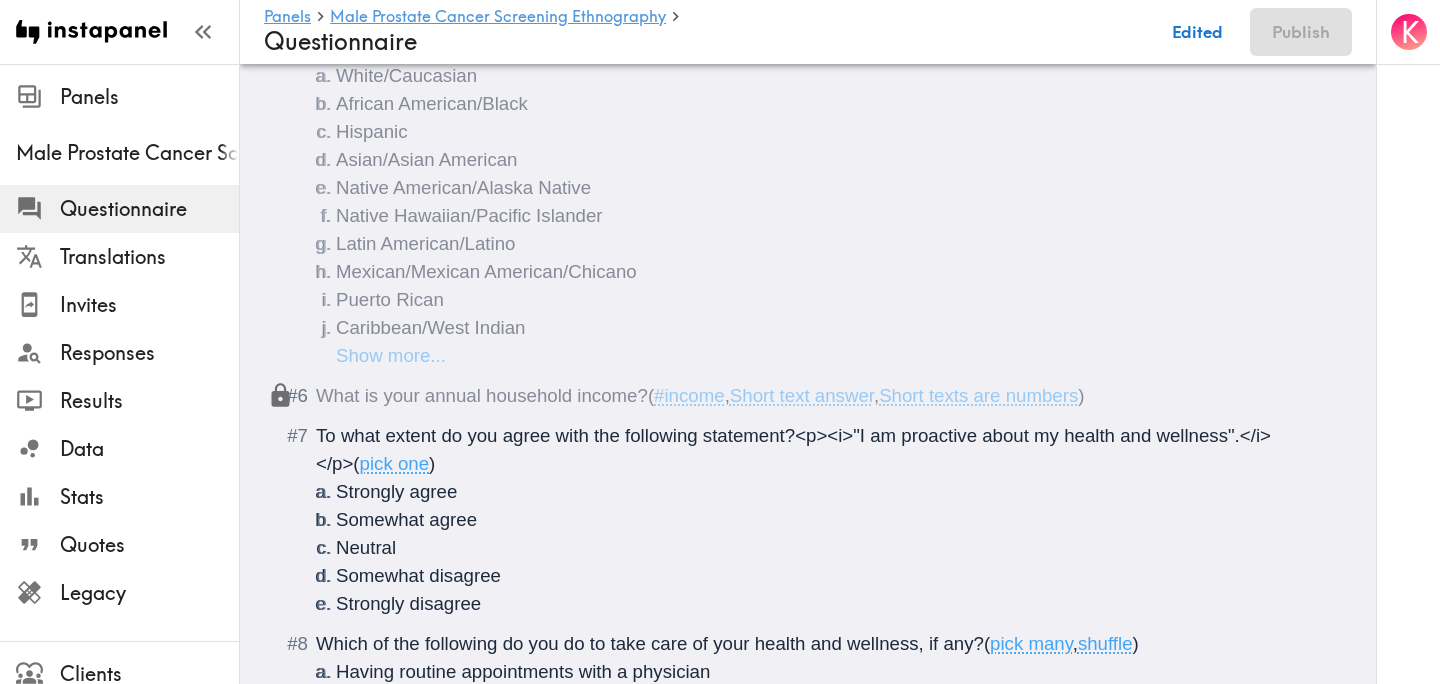 scroll, scrollTop: 0, scrollLeft: 0, axis: both 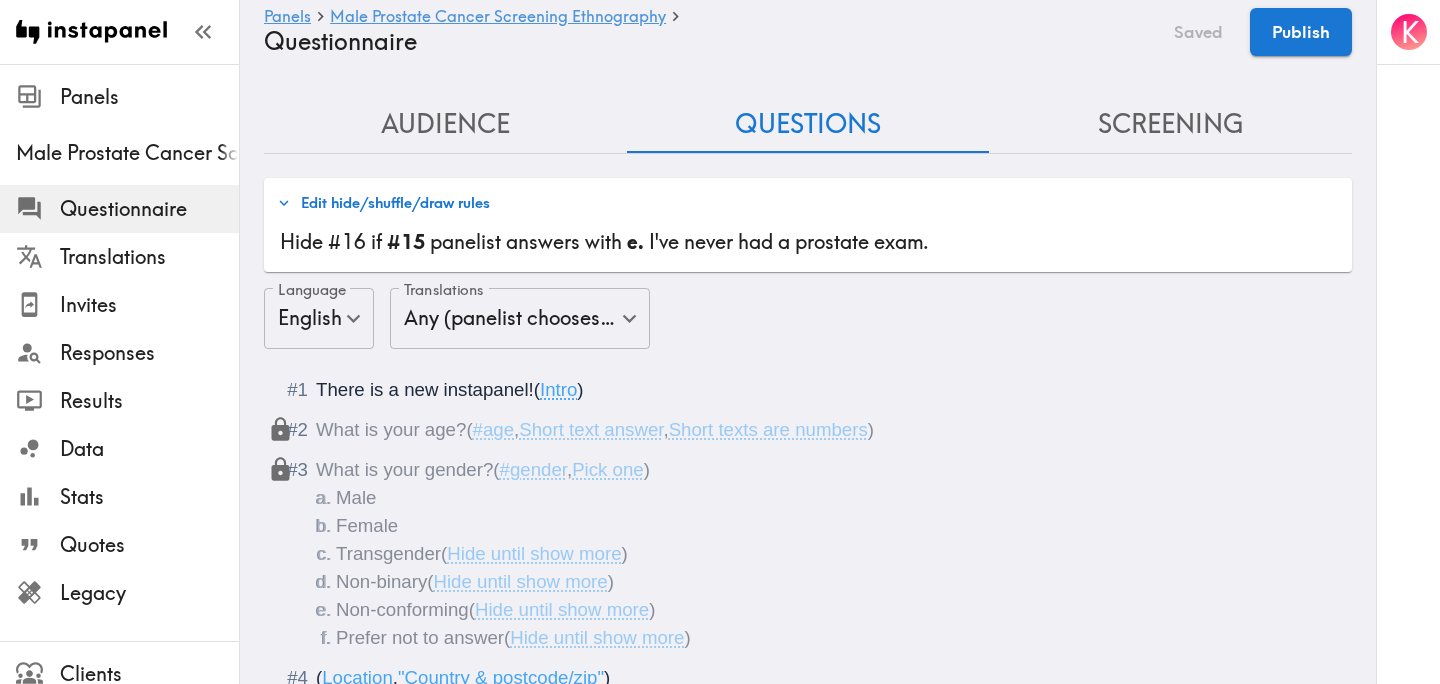 click on "Publish" at bounding box center [1301, 32] 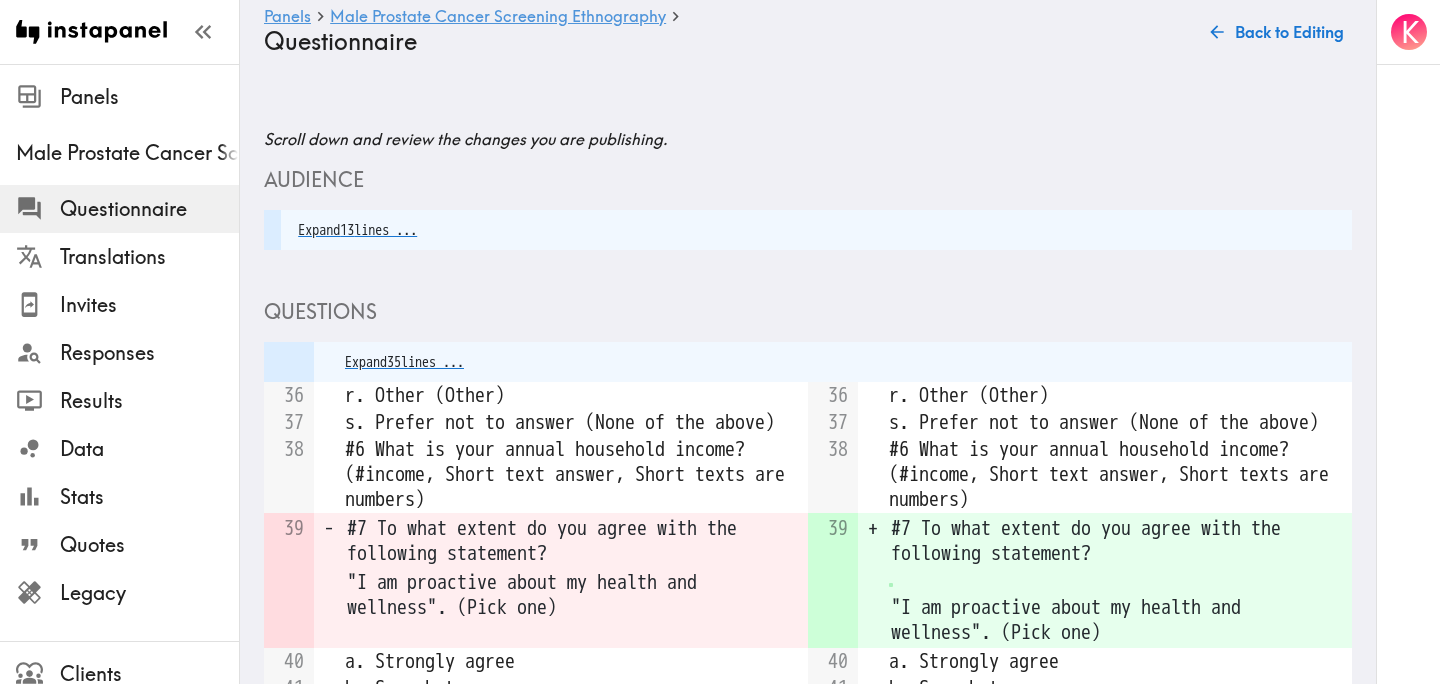 scroll, scrollTop: 455, scrollLeft: 0, axis: vertical 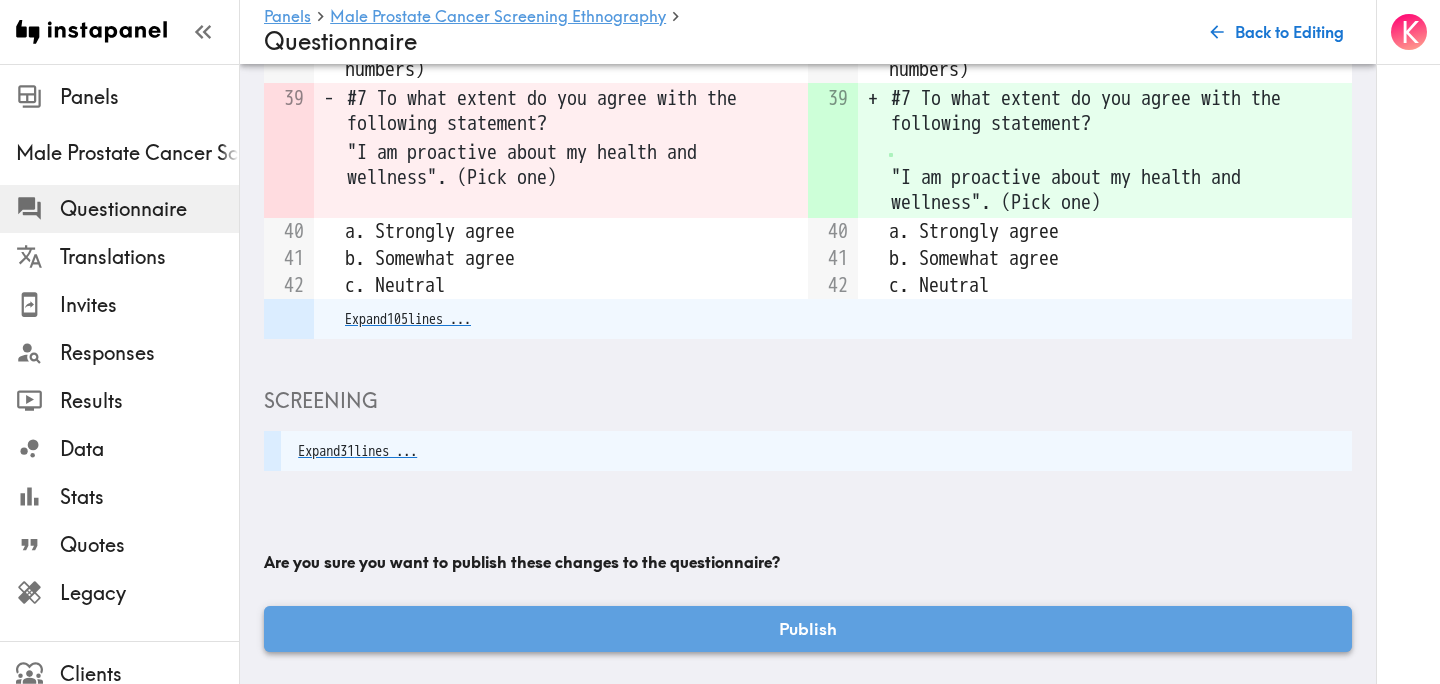 click on "Publish" at bounding box center (808, 629) 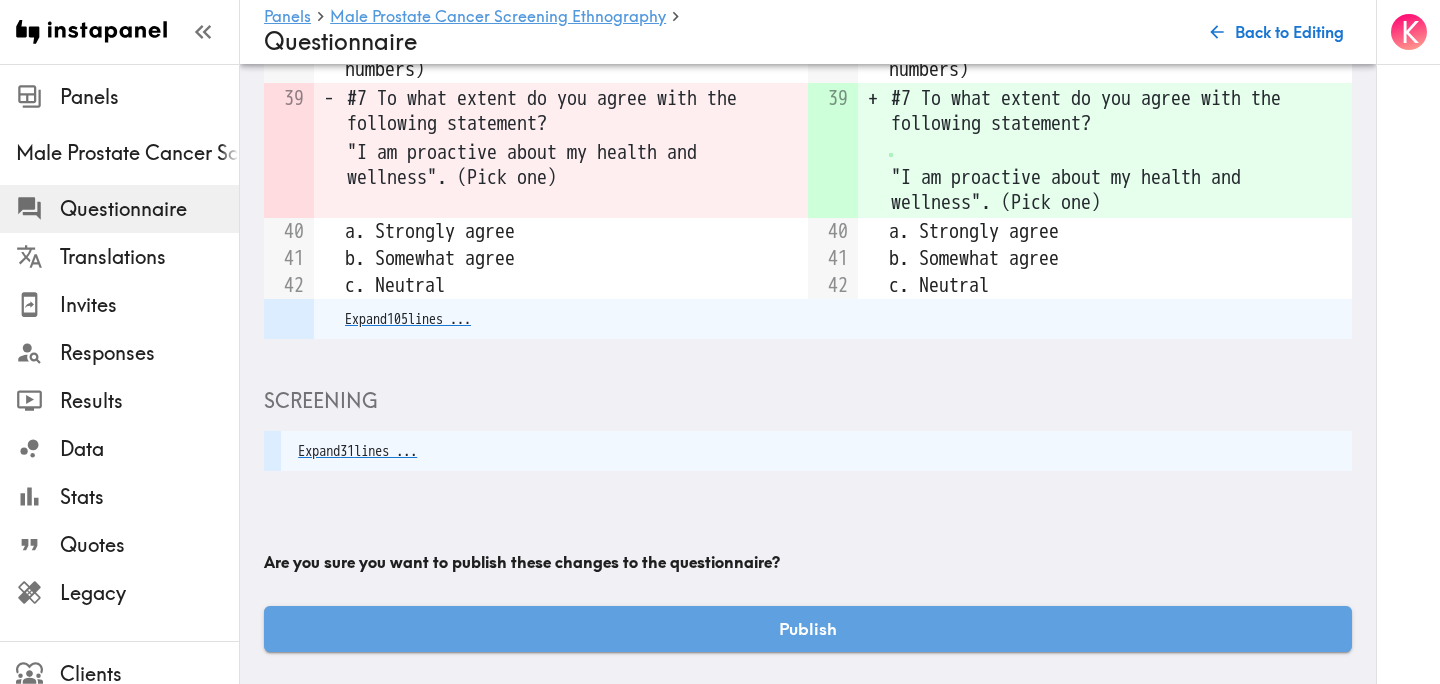 scroll, scrollTop: 0, scrollLeft: 0, axis: both 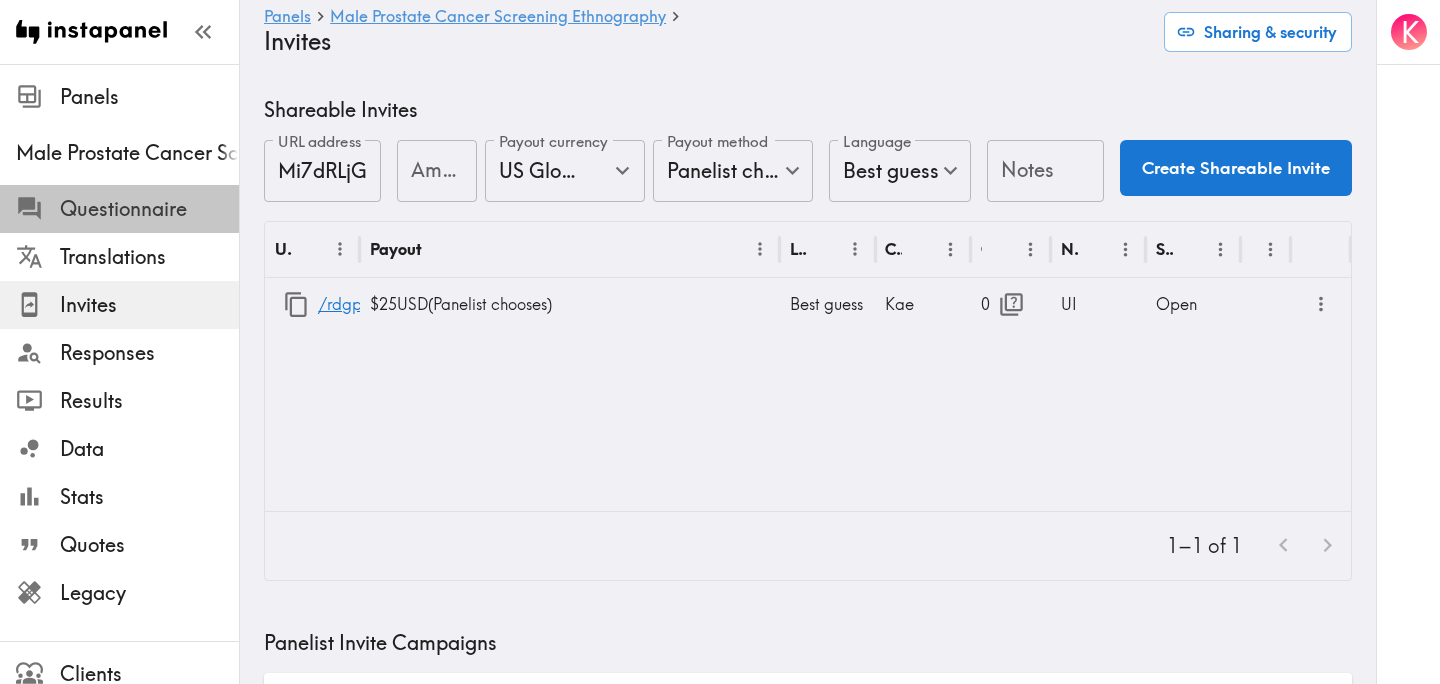 click on "Questionnaire" at bounding box center [149, 209] 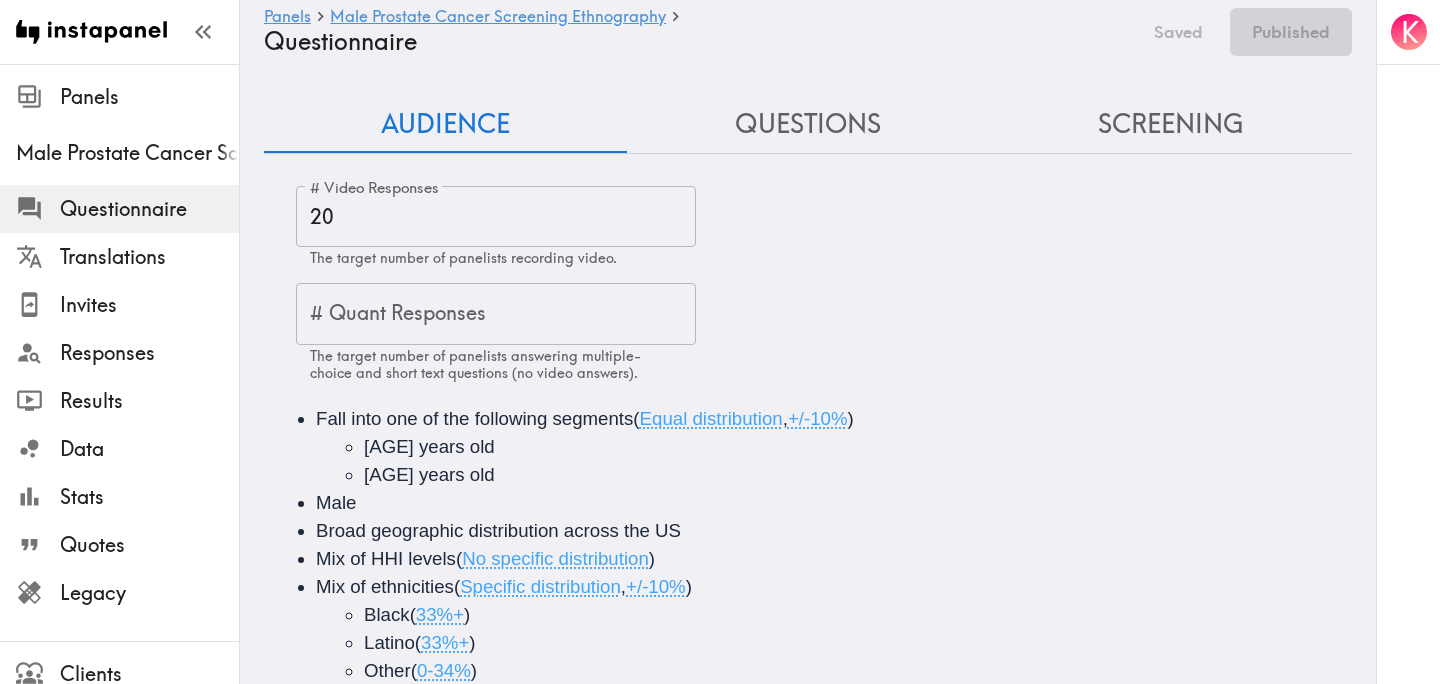 click on "Questions" at bounding box center (808, 124) 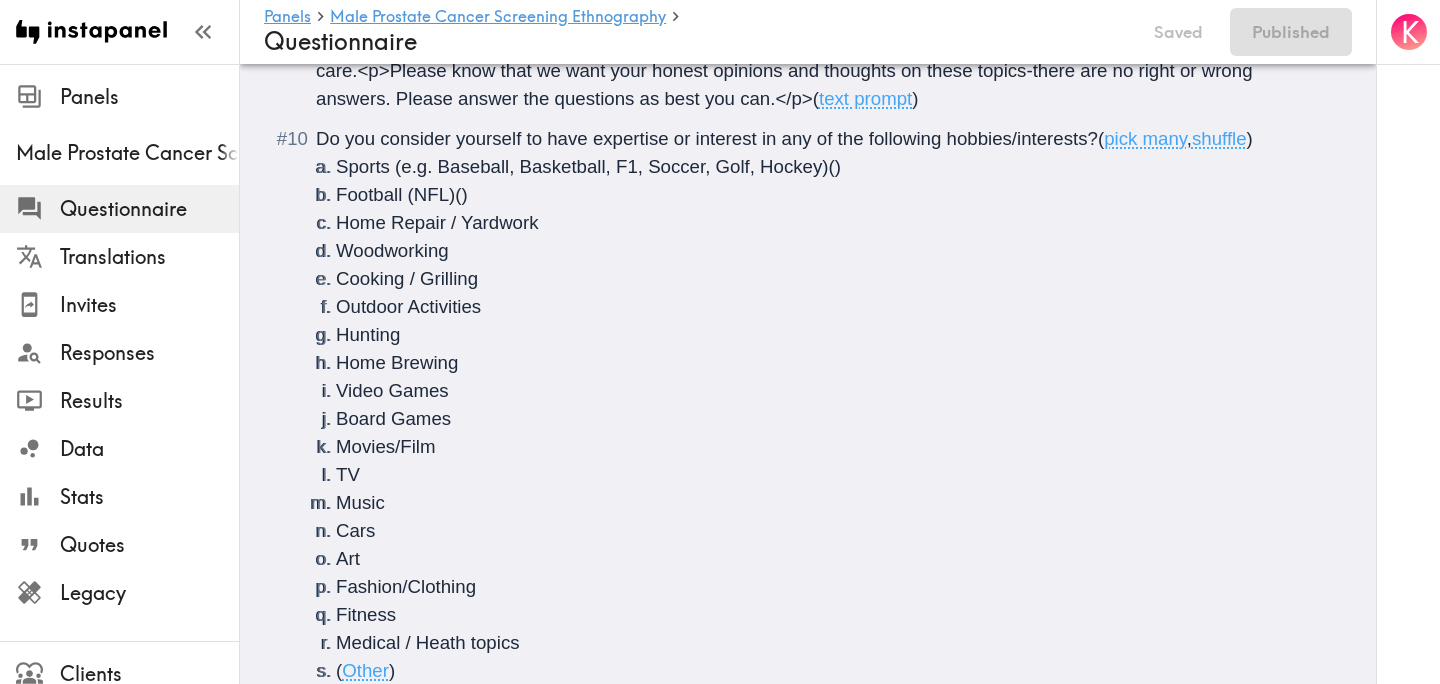 scroll, scrollTop: 1704, scrollLeft: 0, axis: vertical 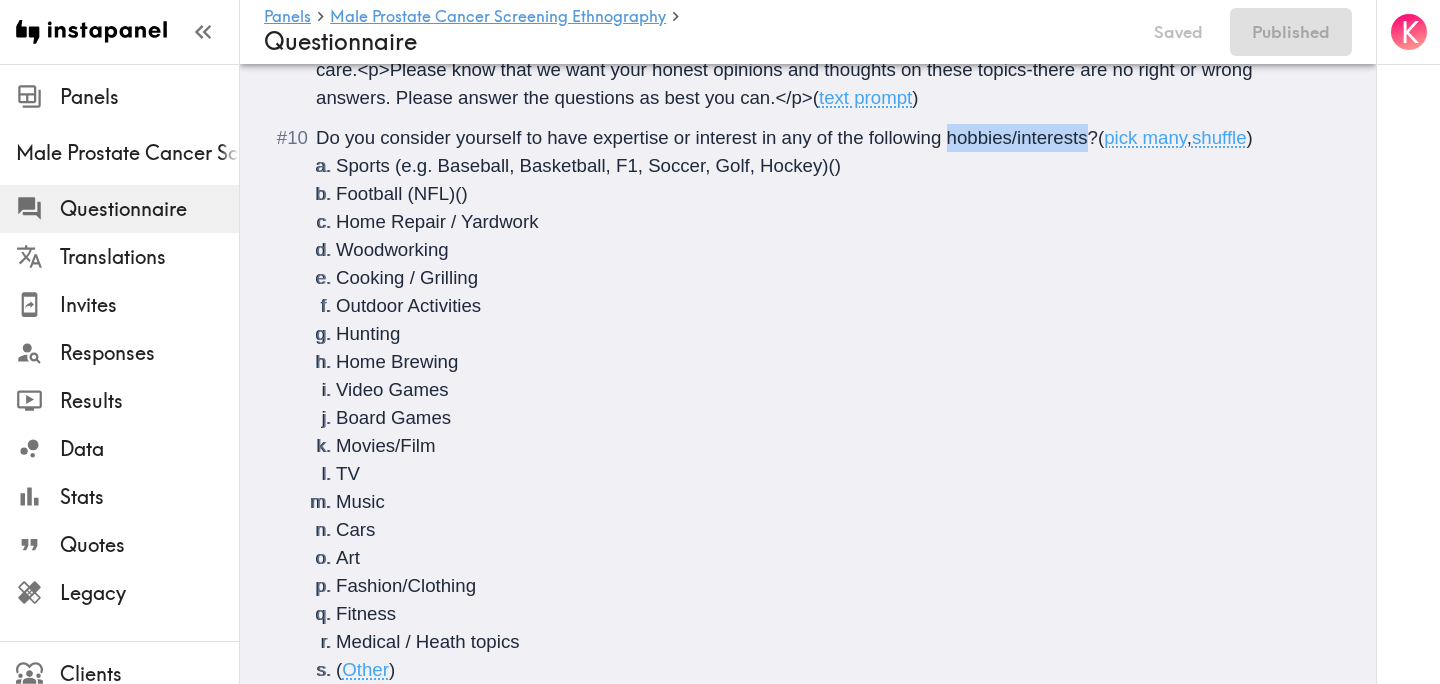 drag, startPoint x: 1088, startPoint y: 138, endPoint x: 944, endPoint y: 136, distance: 144.01389 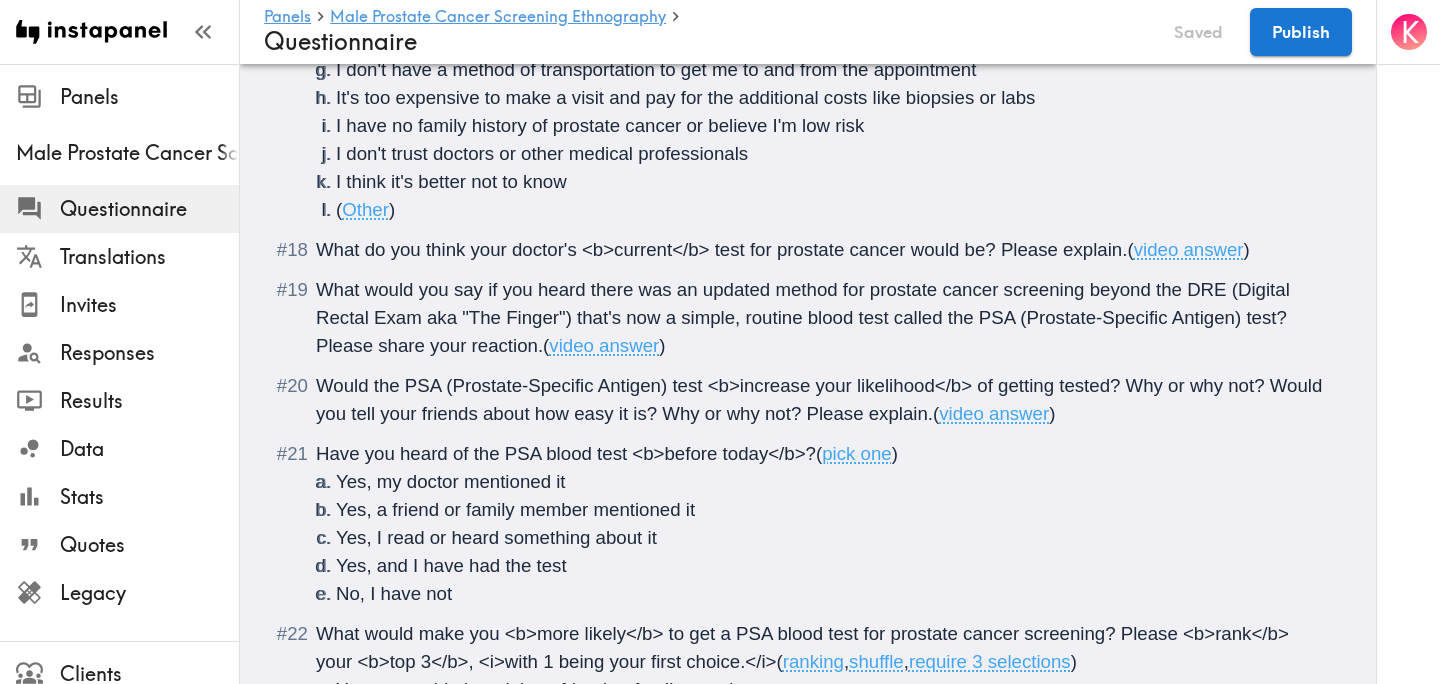 scroll, scrollTop: 4180, scrollLeft: 0, axis: vertical 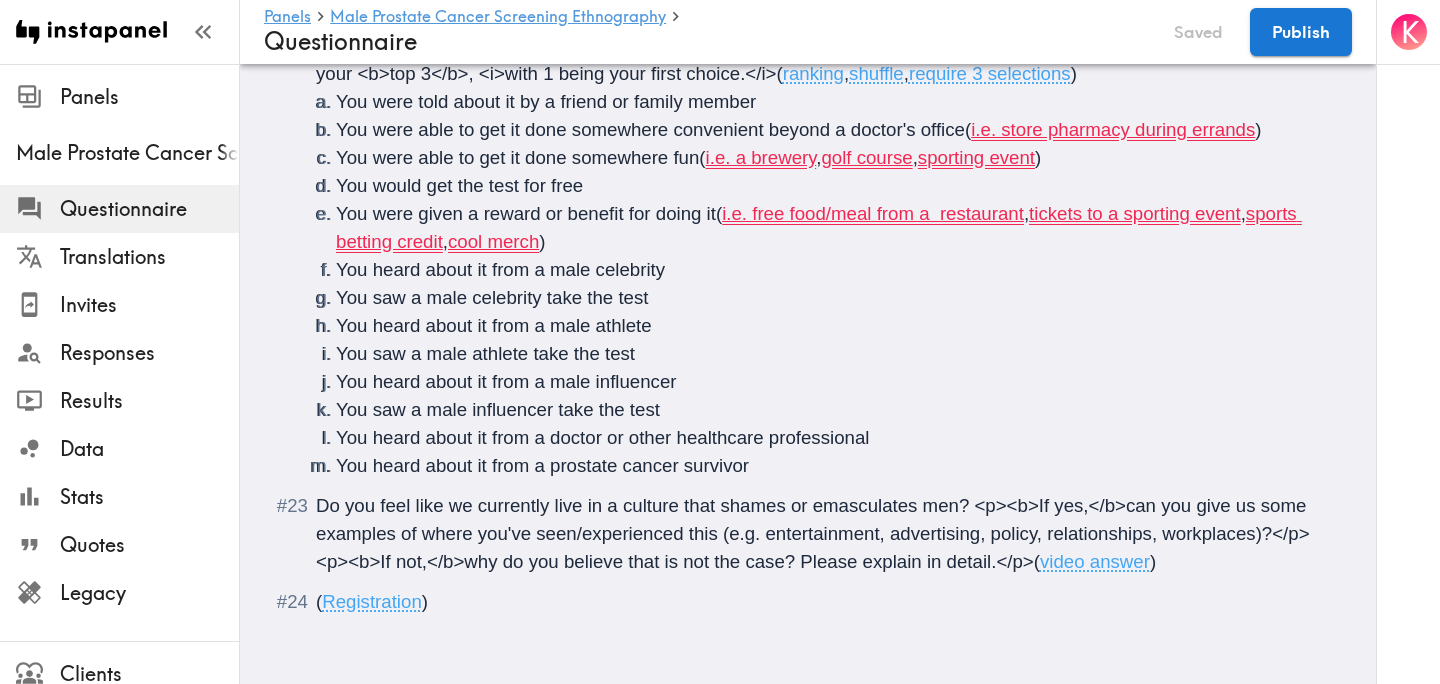 click on "Do you feel like we currently live in a culture that shames or emasculates men? <p><b>If yes,</b>can you give us some examples of where you've seen/experienced this (e.g. entertainment, advertising, policy, relationships, workplaces)?</p><p><b>If not,</b>why do you believe that is not the case? Please explain in detail.</p>" at bounding box center [814, 533] 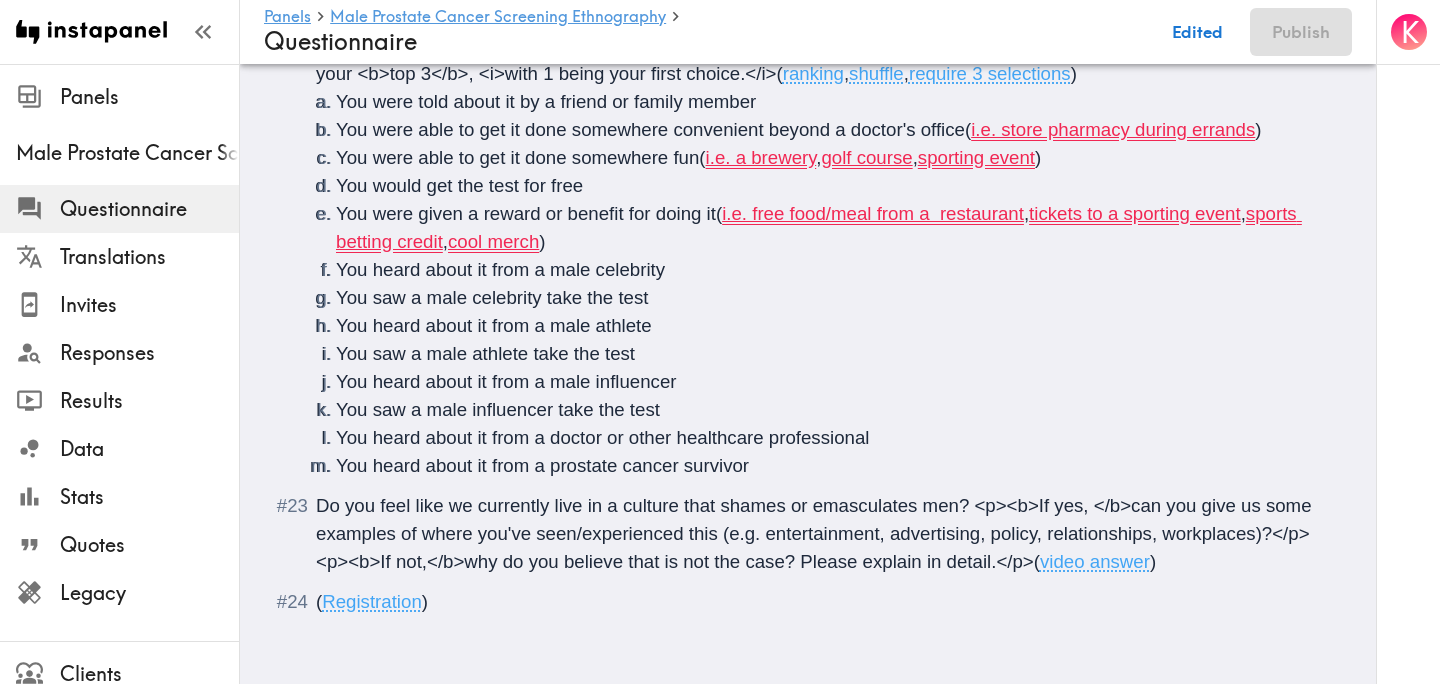 click on "Do you feel like we currently live in a culture that shames or emasculates men? <p><b>If yes, </b>can you give us some examples of where you've seen/experienced this (e.g. entertainment, advertising, policy, relationships, workplaces)?</p><p><b>If not,</b>why do you believe that is not the case? Please explain in detail.</p>" at bounding box center [816, 533] 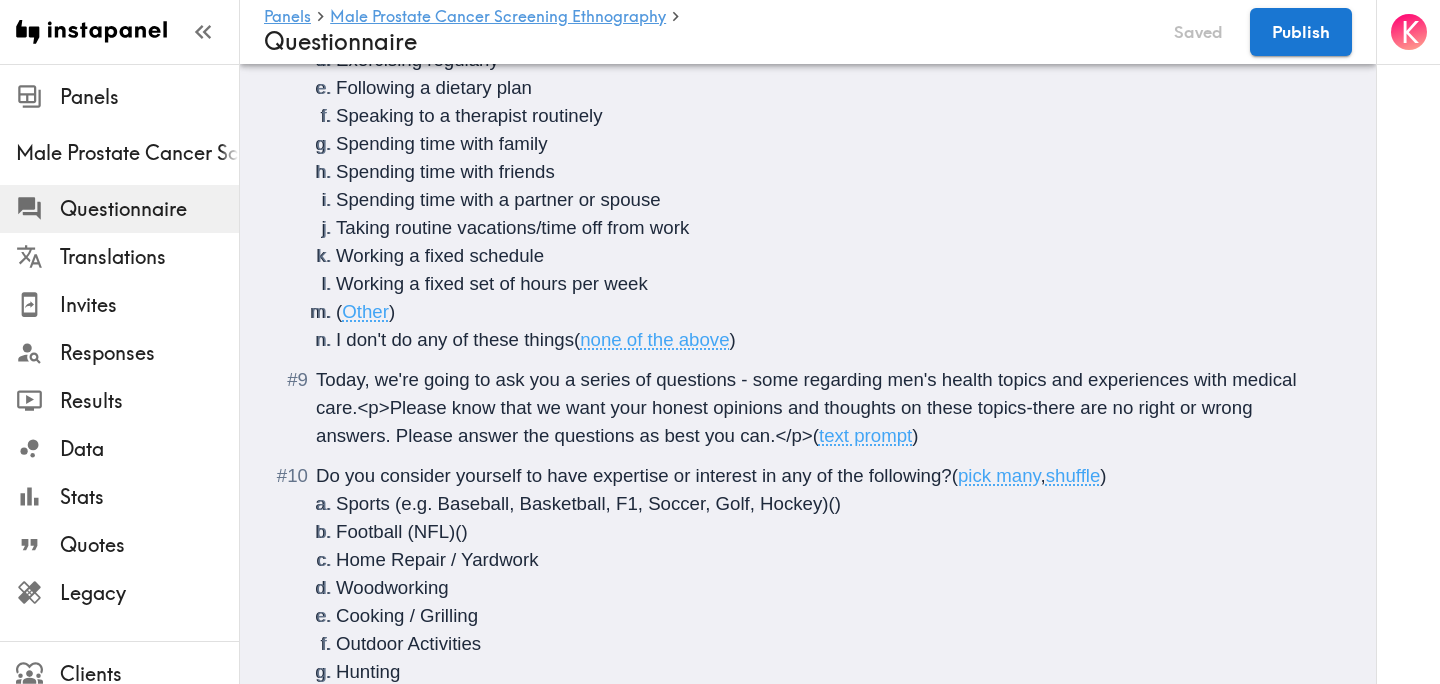scroll, scrollTop: 0, scrollLeft: 0, axis: both 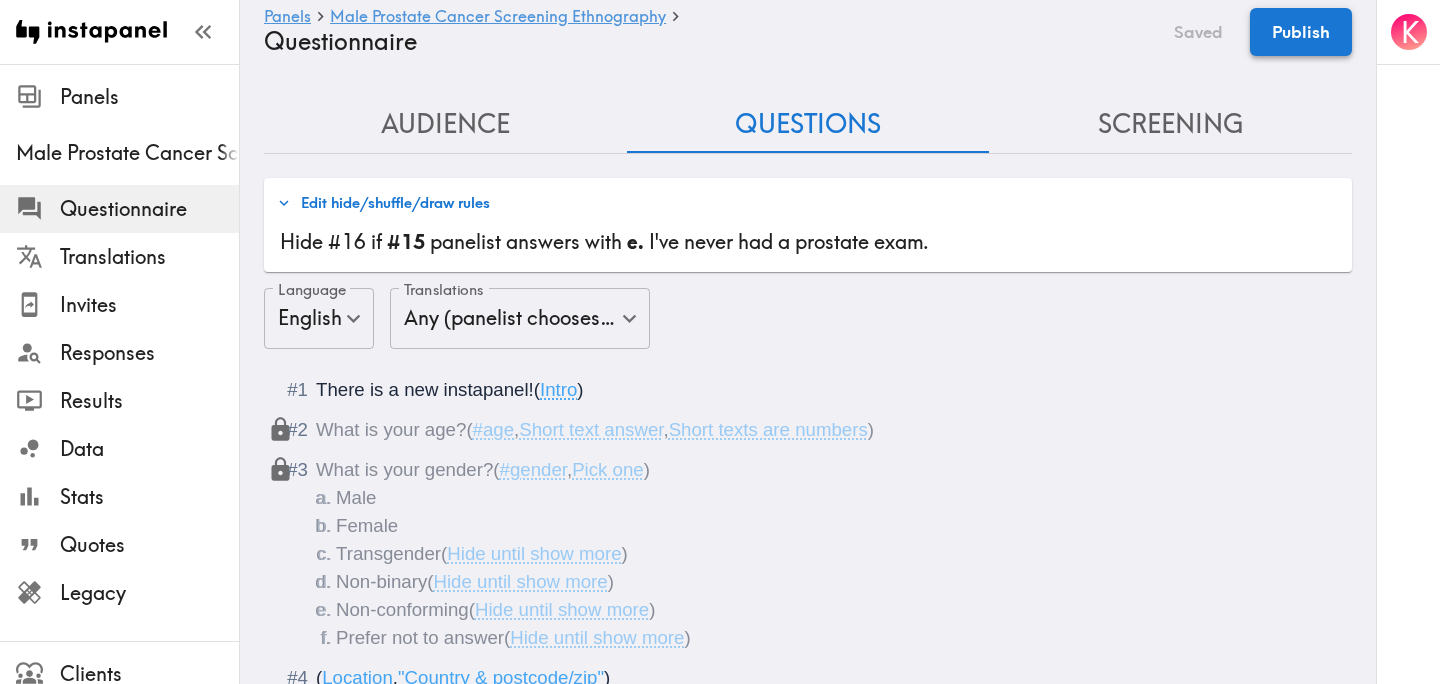 click on "Publish" at bounding box center [1301, 32] 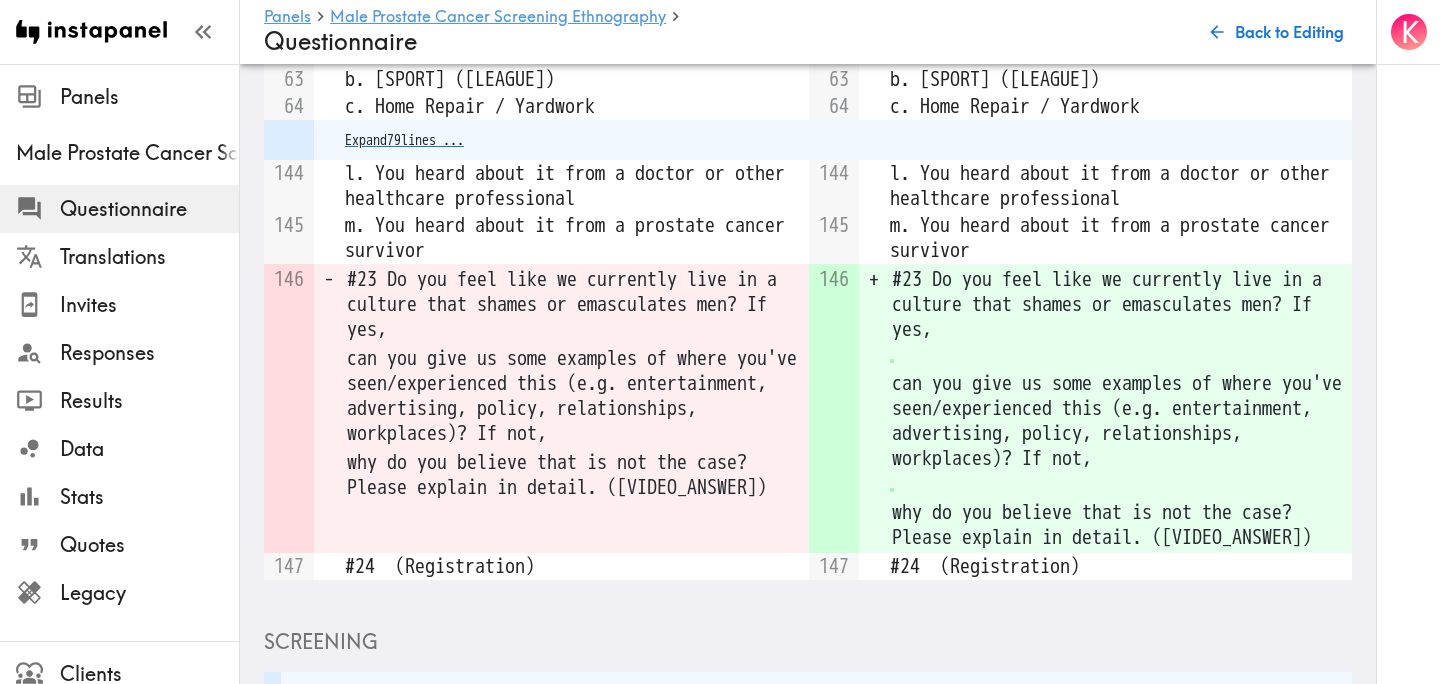 scroll, scrollTop: 1104, scrollLeft: 0, axis: vertical 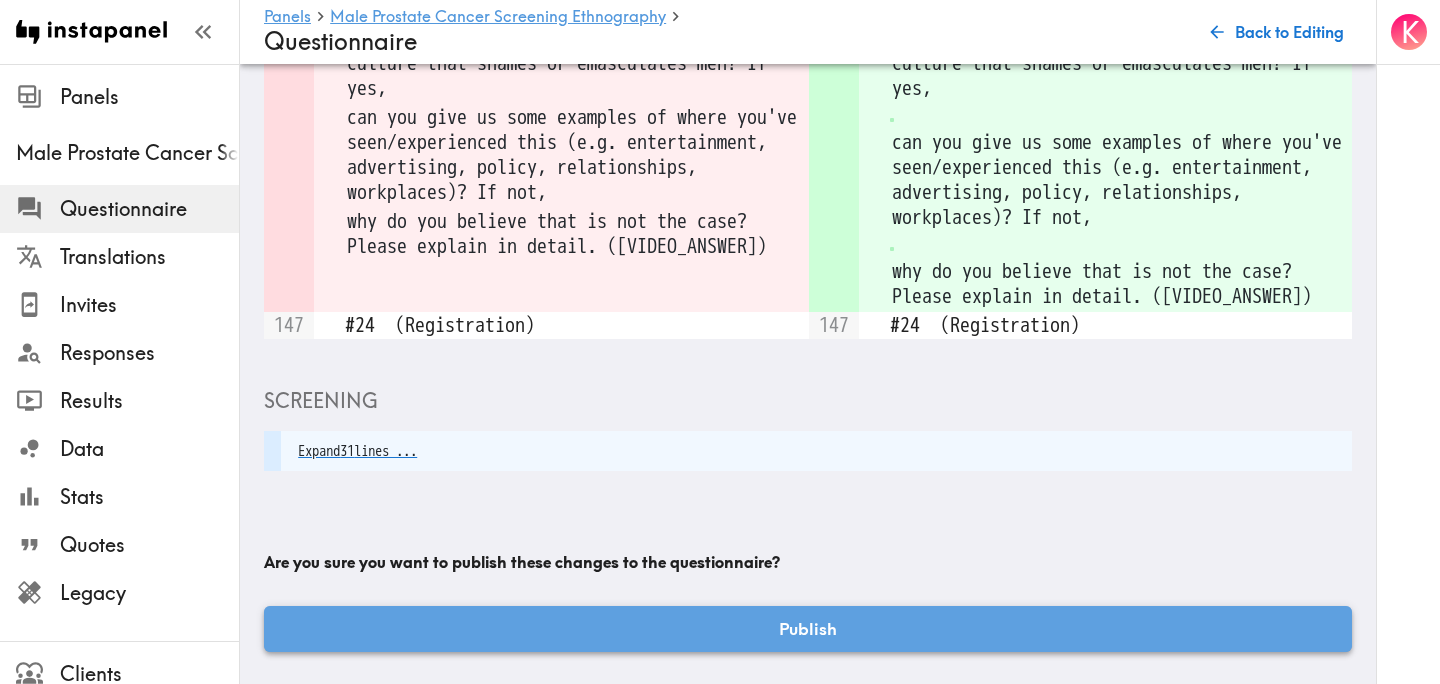 click on "Publish" at bounding box center [808, 629] 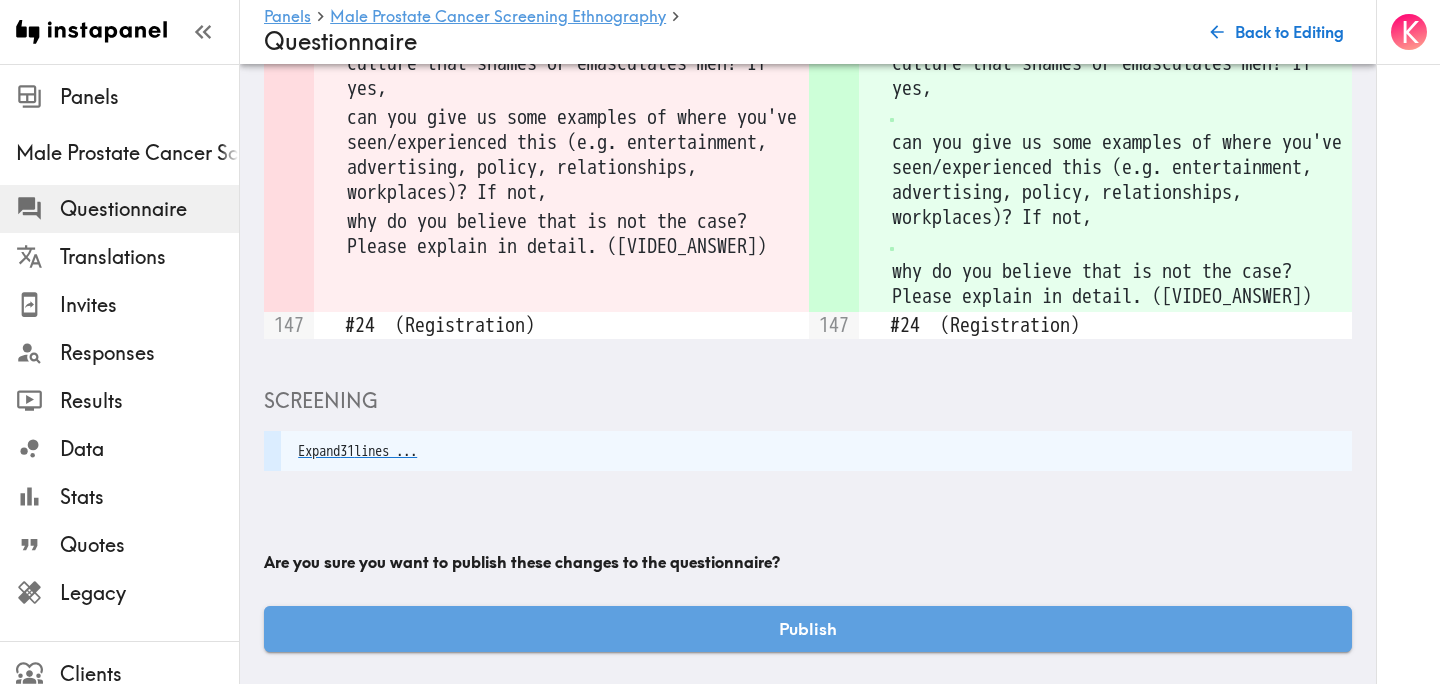 scroll, scrollTop: 0, scrollLeft: 0, axis: both 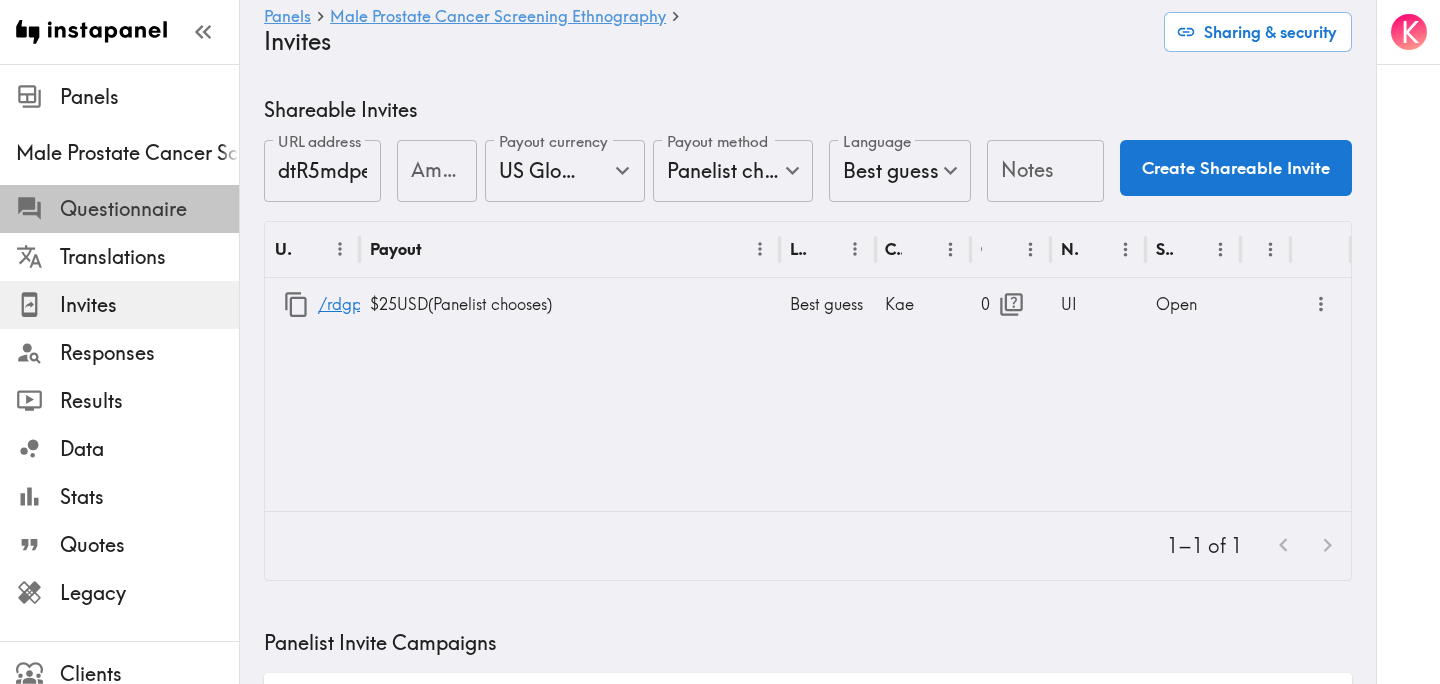 click on "Questionnaire" at bounding box center [149, 209] 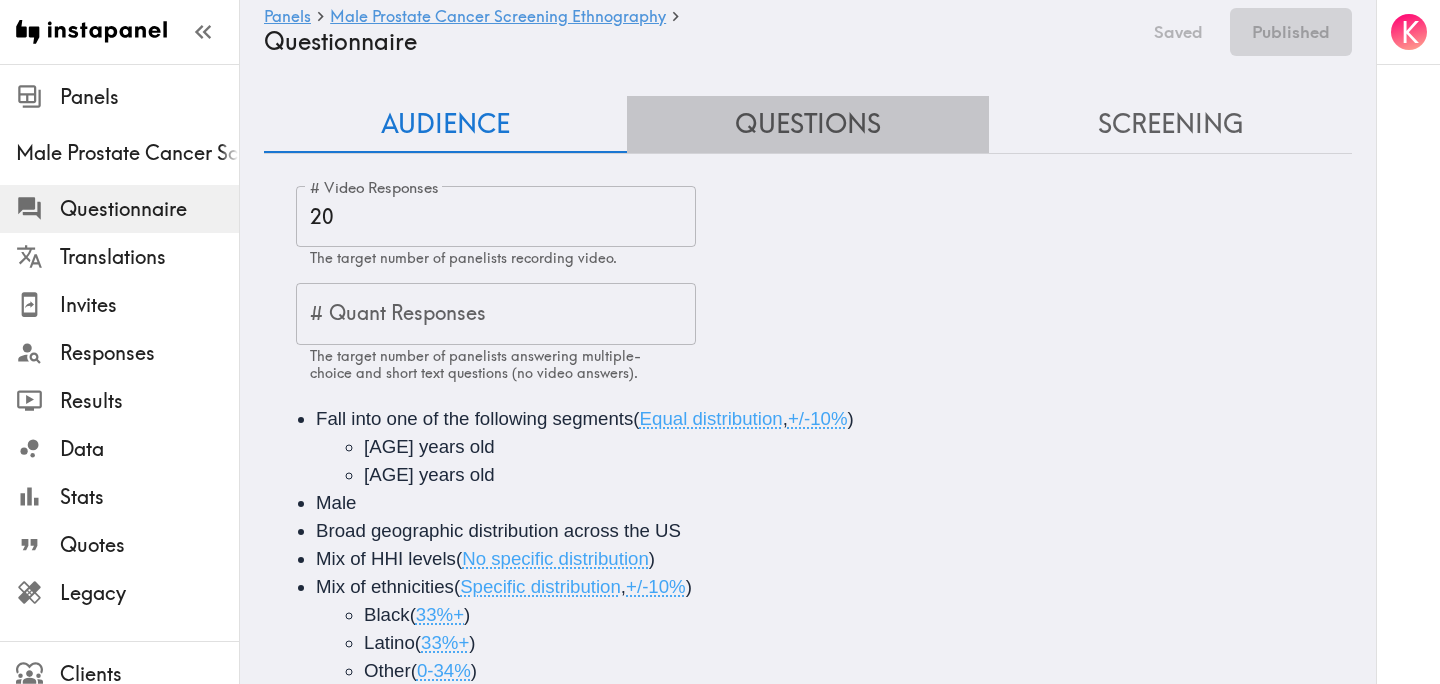click on "Questions" at bounding box center [808, 124] 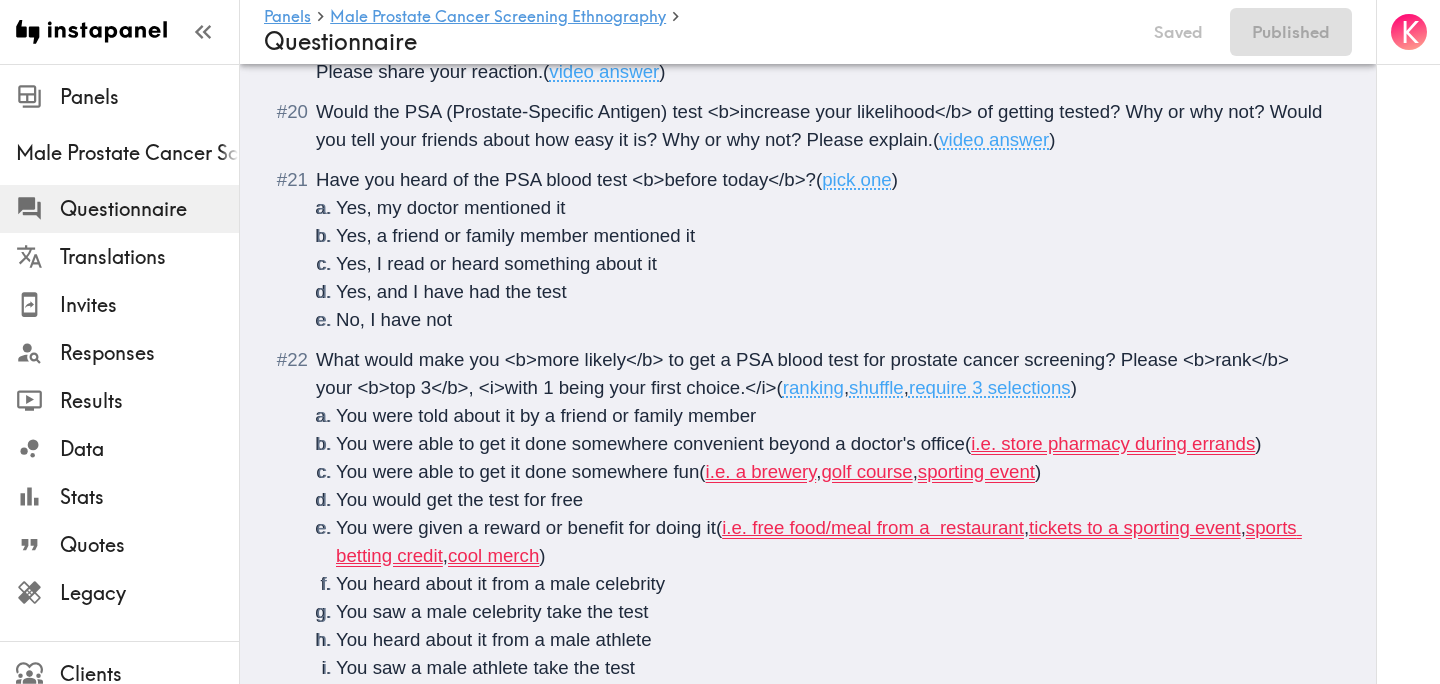 scroll, scrollTop: 4180, scrollLeft: 0, axis: vertical 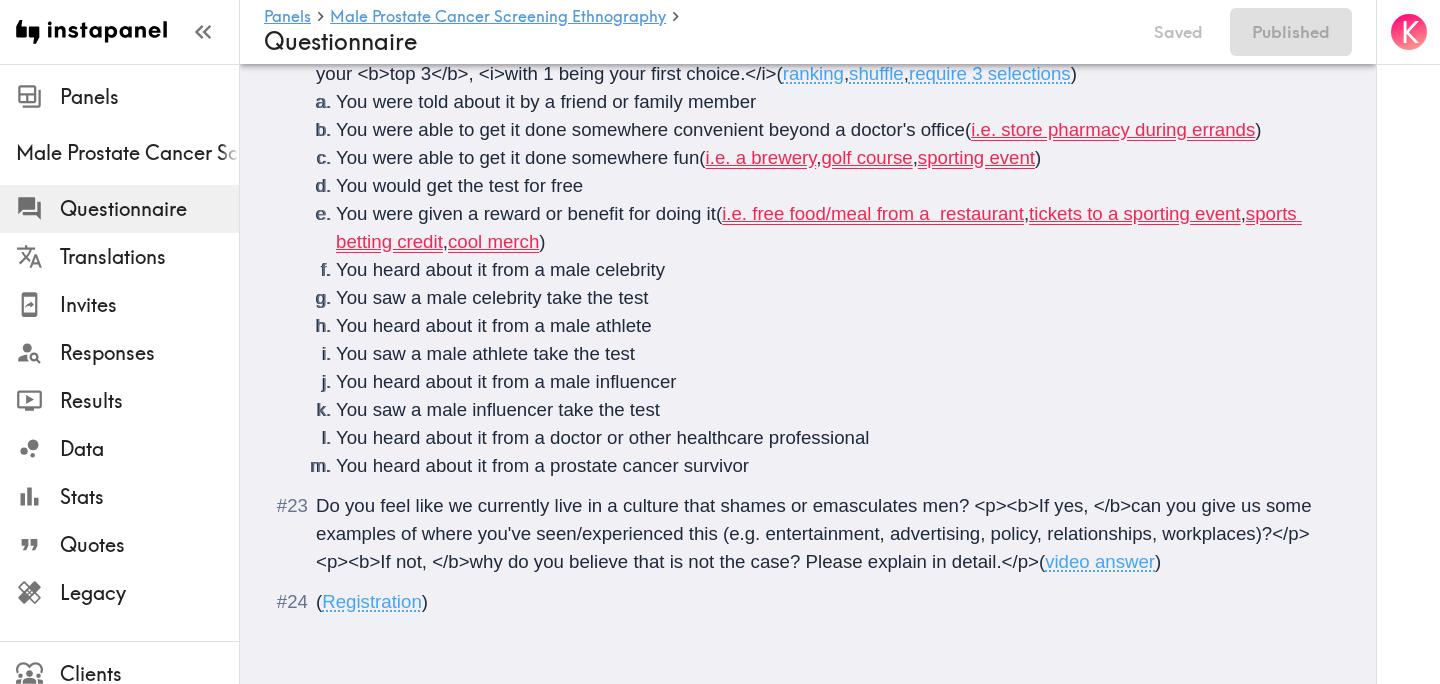 click on "Do you feel like we currently live in a culture that shames or emasculates men? <p><b>If yes, </b>can you give us some examples of where you've seen/experienced this (e.g. entertainment, advertising, policy, relationships, workplaces)?</p><p><b>If not, </b>why do you believe that is not the case? Please explain in detail.</p>" at bounding box center (816, 533) 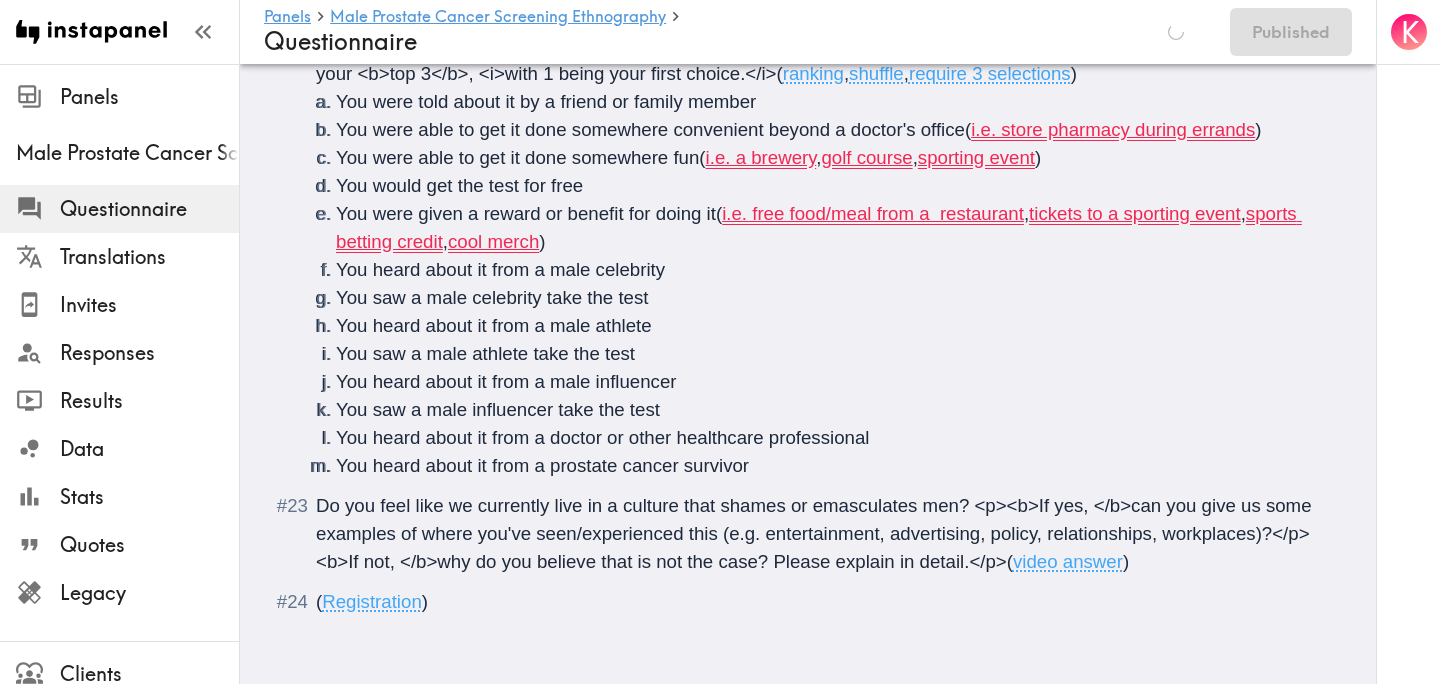 click on "(" at bounding box center (1010, 561) 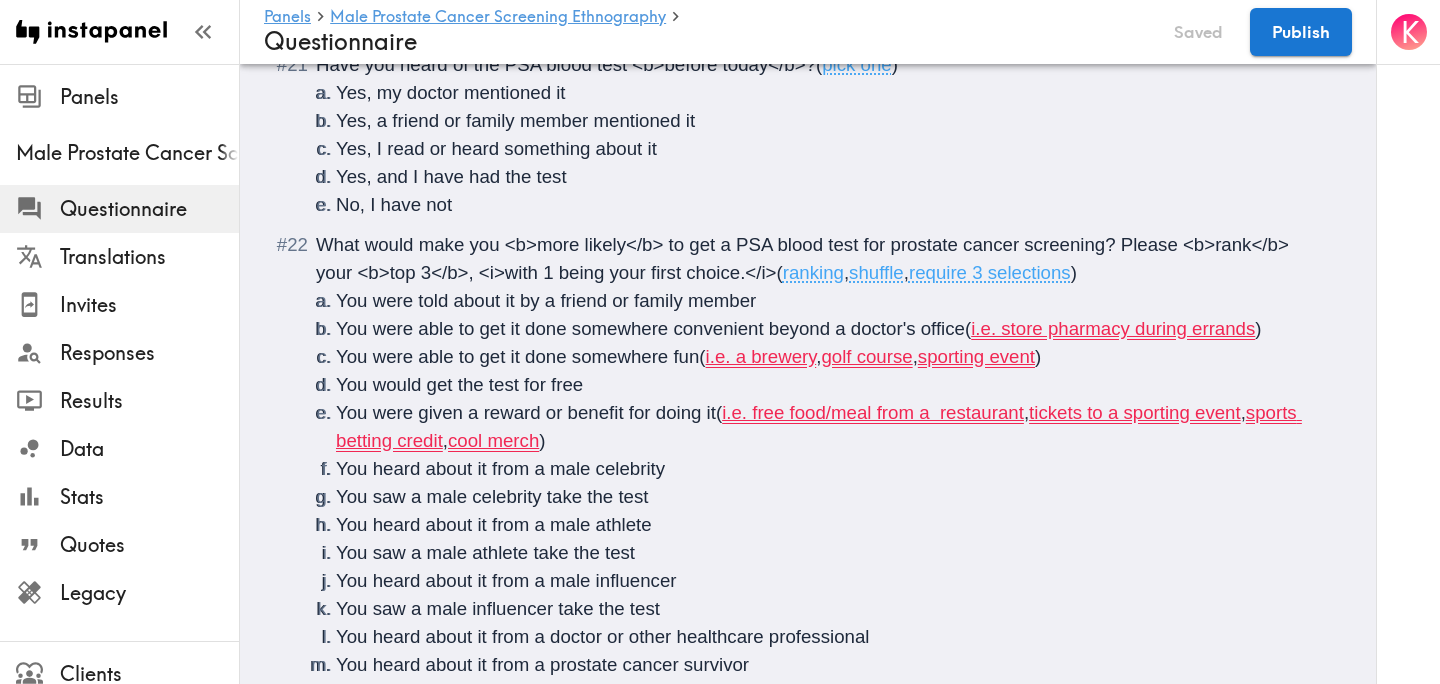 scroll, scrollTop: 3980, scrollLeft: 0, axis: vertical 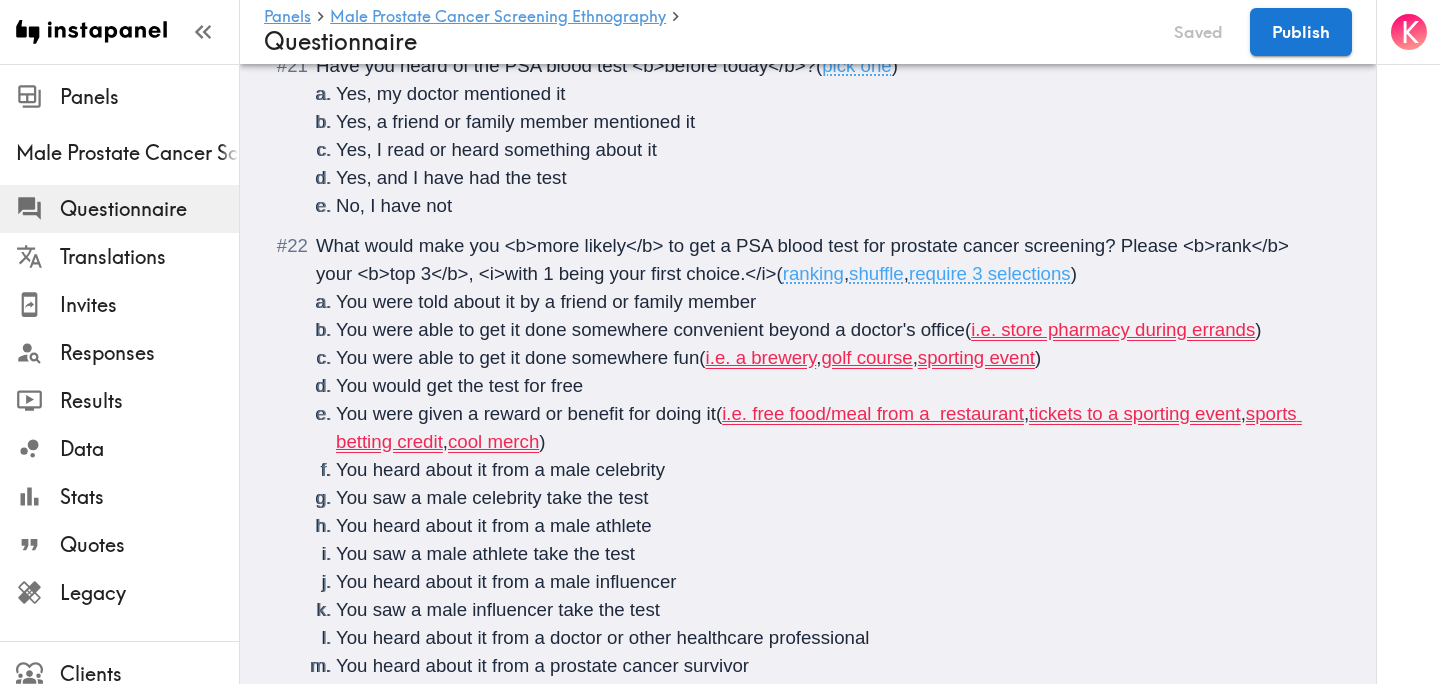 click on ")" at bounding box center [1258, 329] 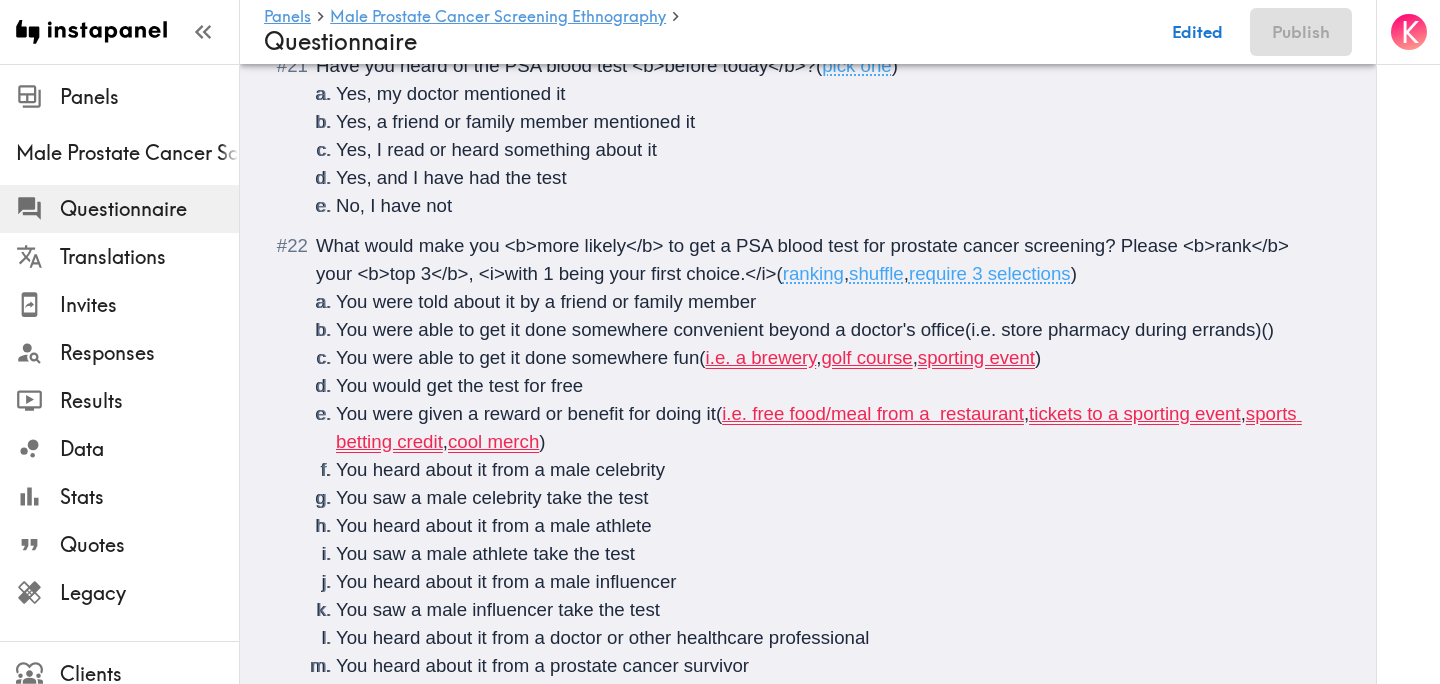 click on "You were told about it by a friend or family member You were able to get it done somewhere convenient beyond a doctor's office  (i.e. store pharmacy during errands) () You were able to get it done somewhere fun  ( i.e. a brewery ,  golf course ,  sporting event ) You would get the test for free You were given a reward or benefit for doing it  ( i.e. free food/meal from a  restaurant ,  tickets to a sporting event ,  sports betting credit ,  cool merch ) You heard about it from a male celebrity You saw a male celebrity take the test You heard about it from a male athlete You saw a male athlete take the test You heard about it from a male influencer You saw a male influencer take the test You heard about it from a doctor or other healthcare professional You heard about it from a prostate cancer survivor" at bounding box center [822, 484] 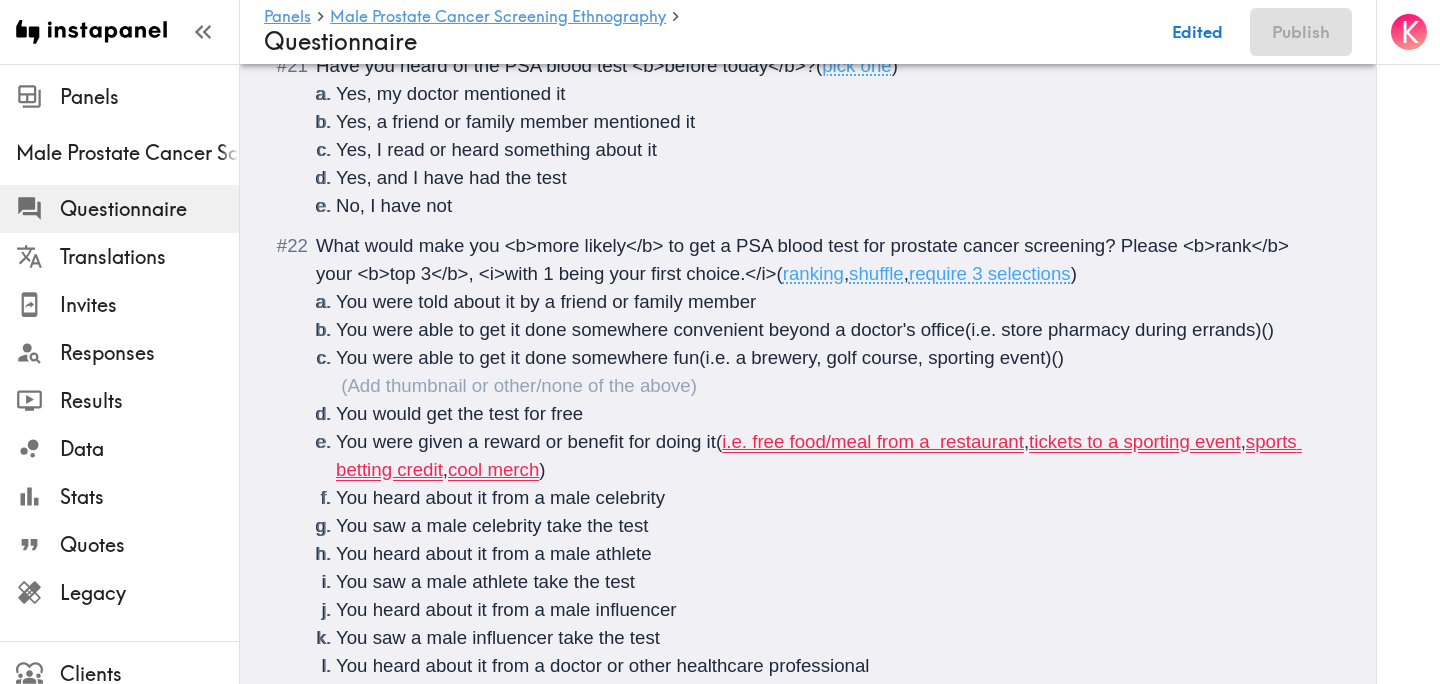 click on "You were told about it by a friend or family member You were able to get it done somewhere convenient beyond a doctor's office  (i.e. [STORE] [POSTAL_CODE] during errands) () You were able to get it done somewhere fun  (i.e. a brewery, golf course, sporting event) () You would get the test for free You were given a reward or benefit for doing it  ( i.e. [MERCHANDISE] ) You heard about it from a male celebrity You saw a male celebrity take the test You heard about it from a male athlete You saw a male athlete take the test You heard about it from a male influencer You saw a male influencer take the test You heard about it from a doctor or other healthcare professional You heard about it from a prostate cancer survivor" at bounding box center [822, 498] 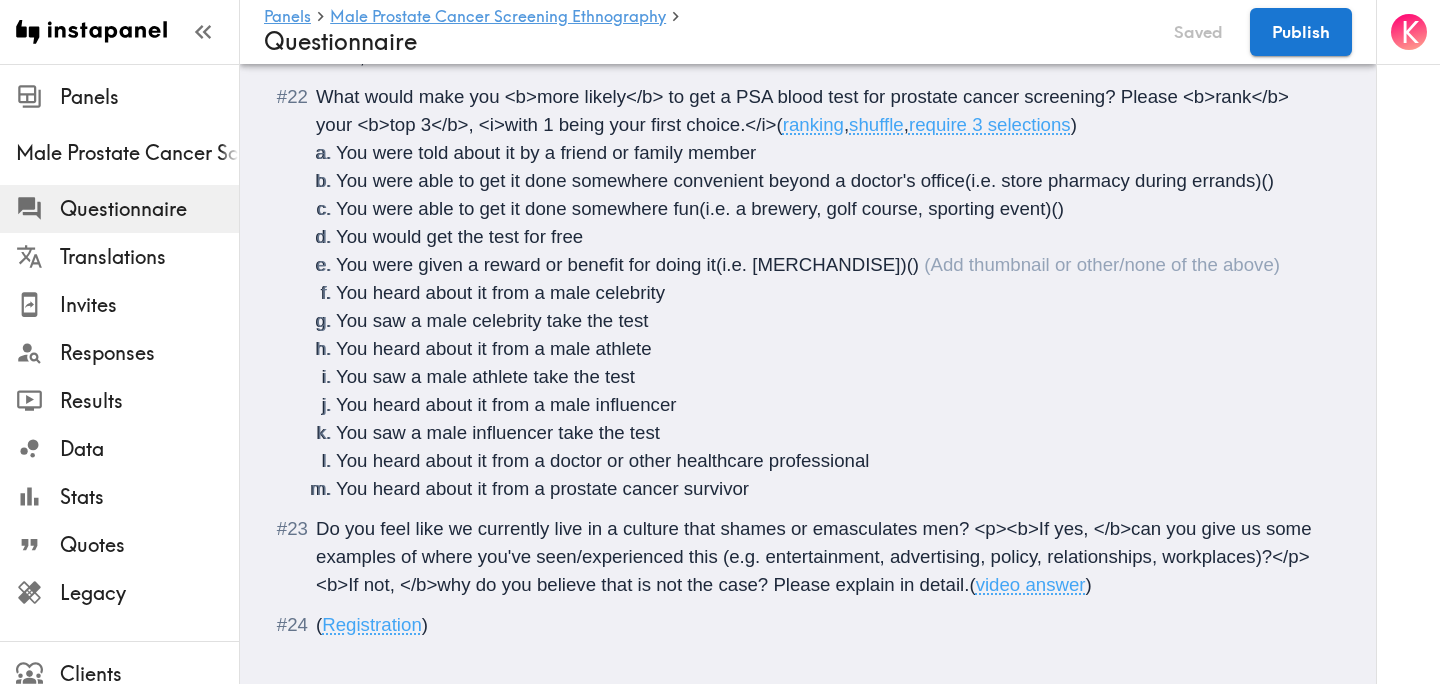 scroll, scrollTop: 4180, scrollLeft: 0, axis: vertical 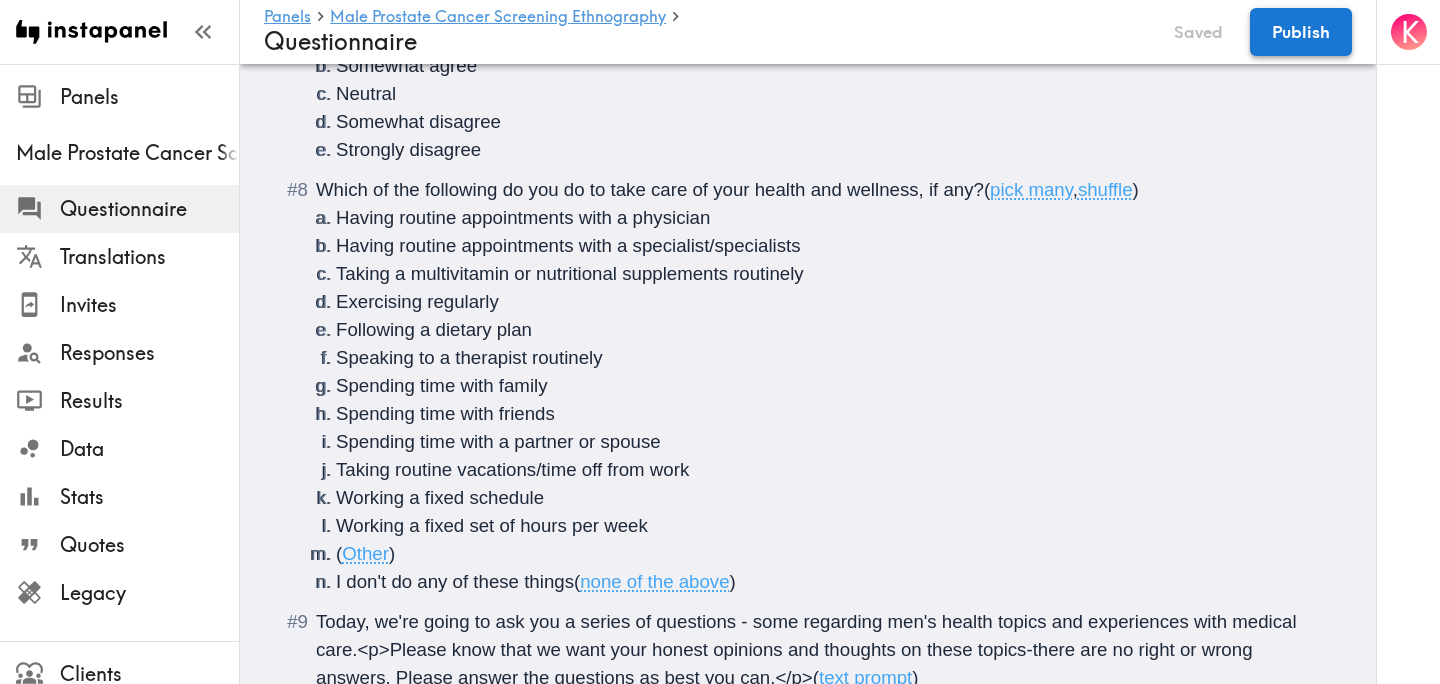 click on "Publish" at bounding box center (1301, 32) 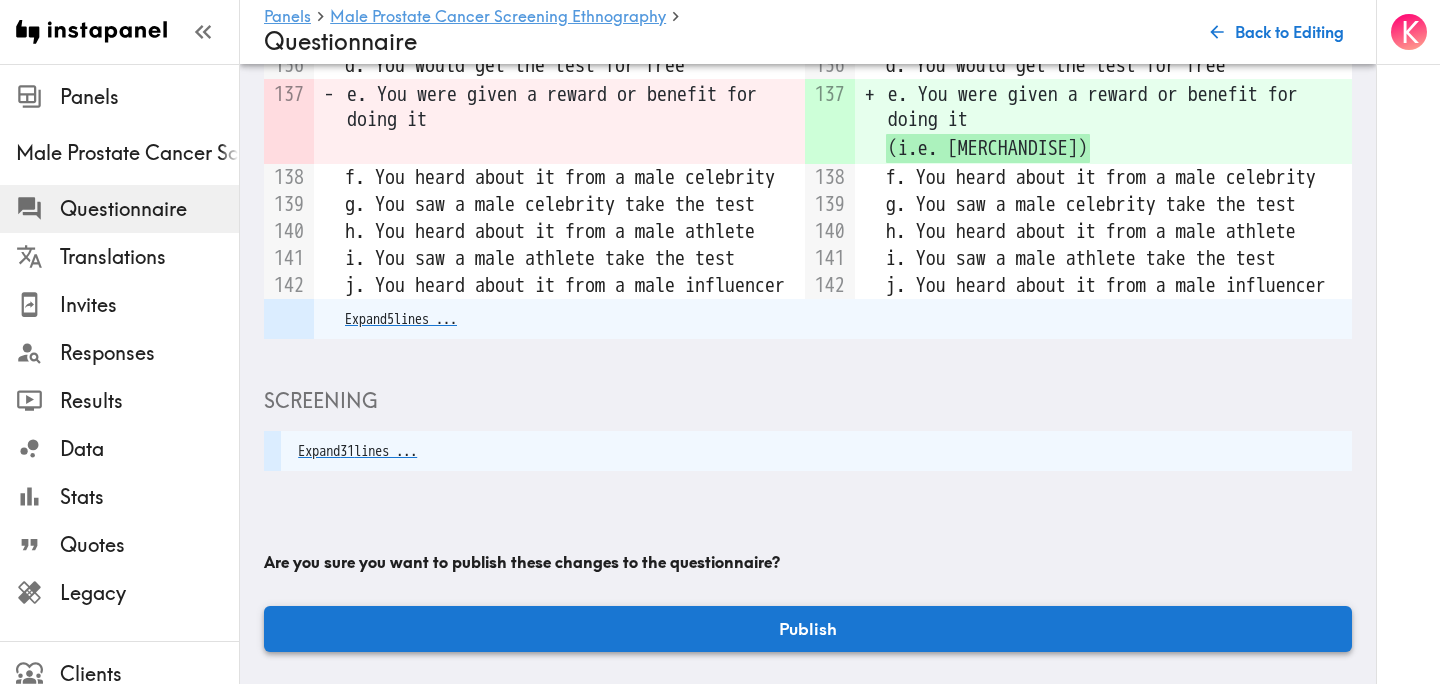 click on "Publish" at bounding box center (808, 629) 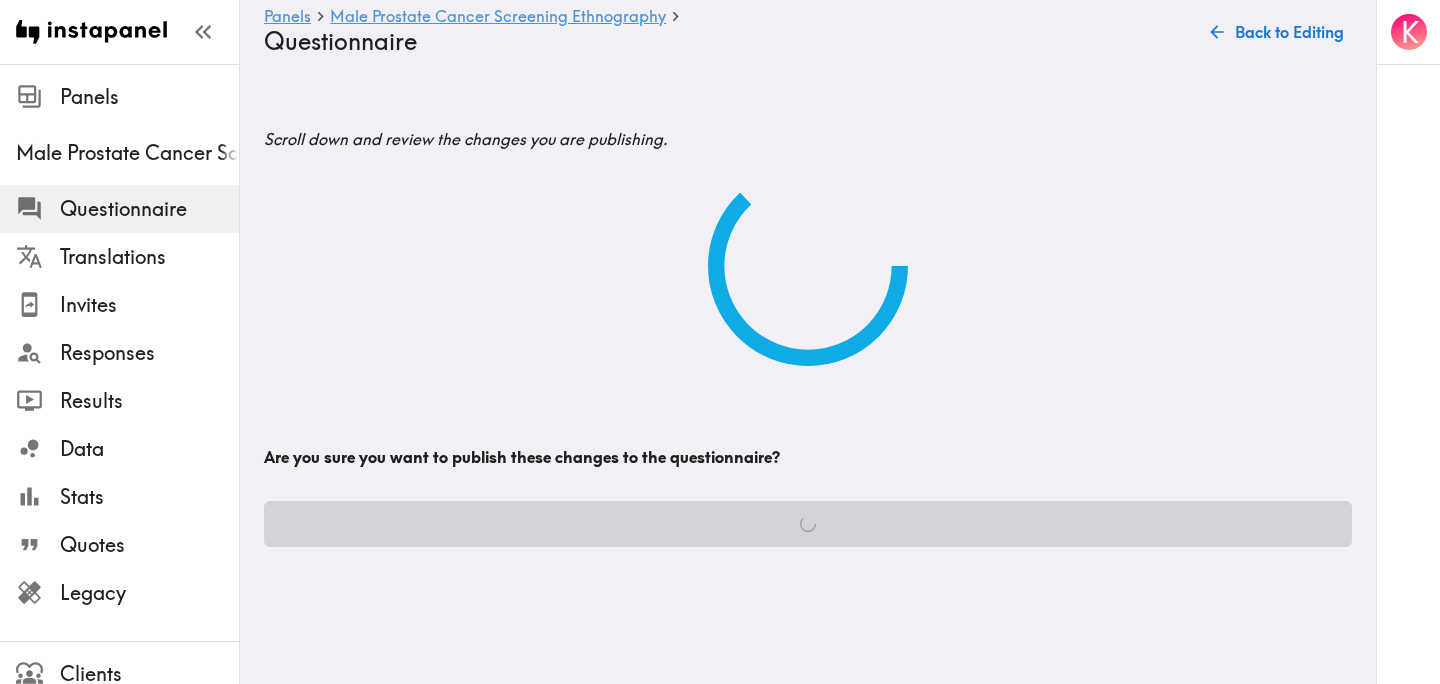 scroll, scrollTop: 0, scrollLeft: 0, axis: both 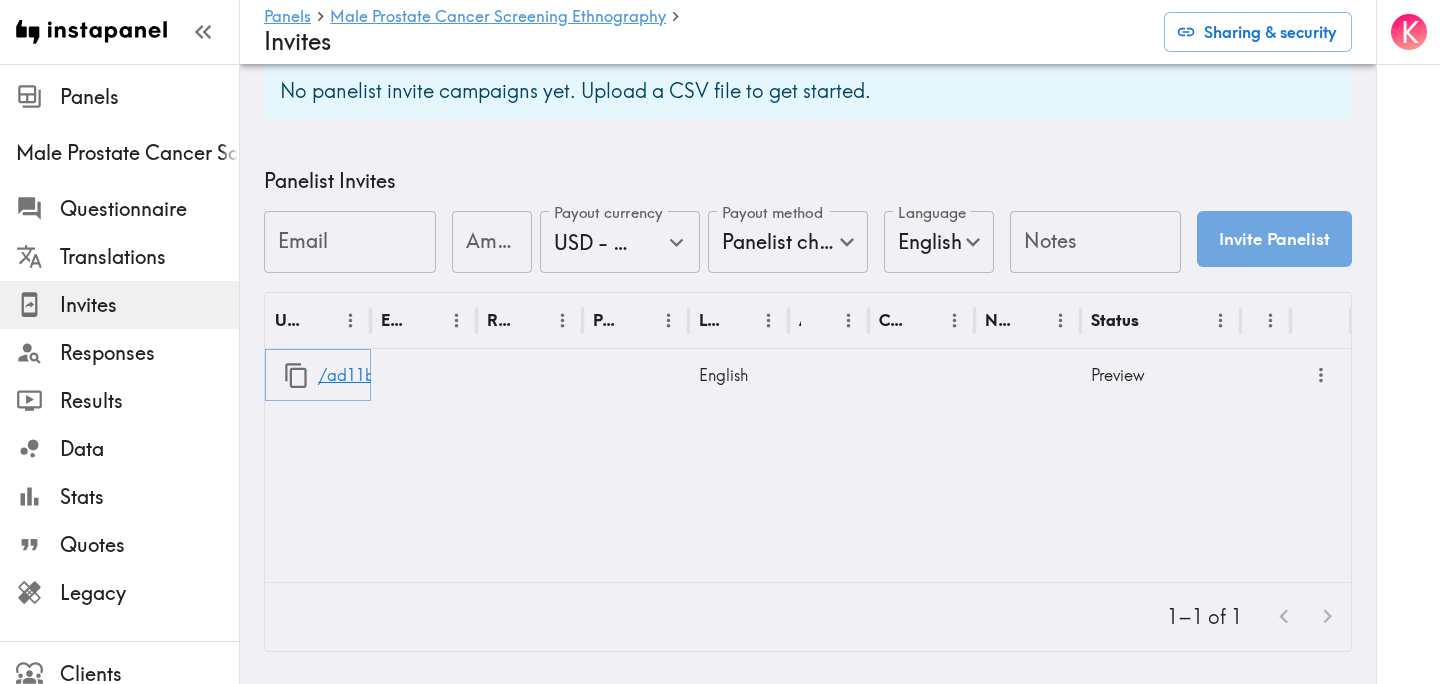 click 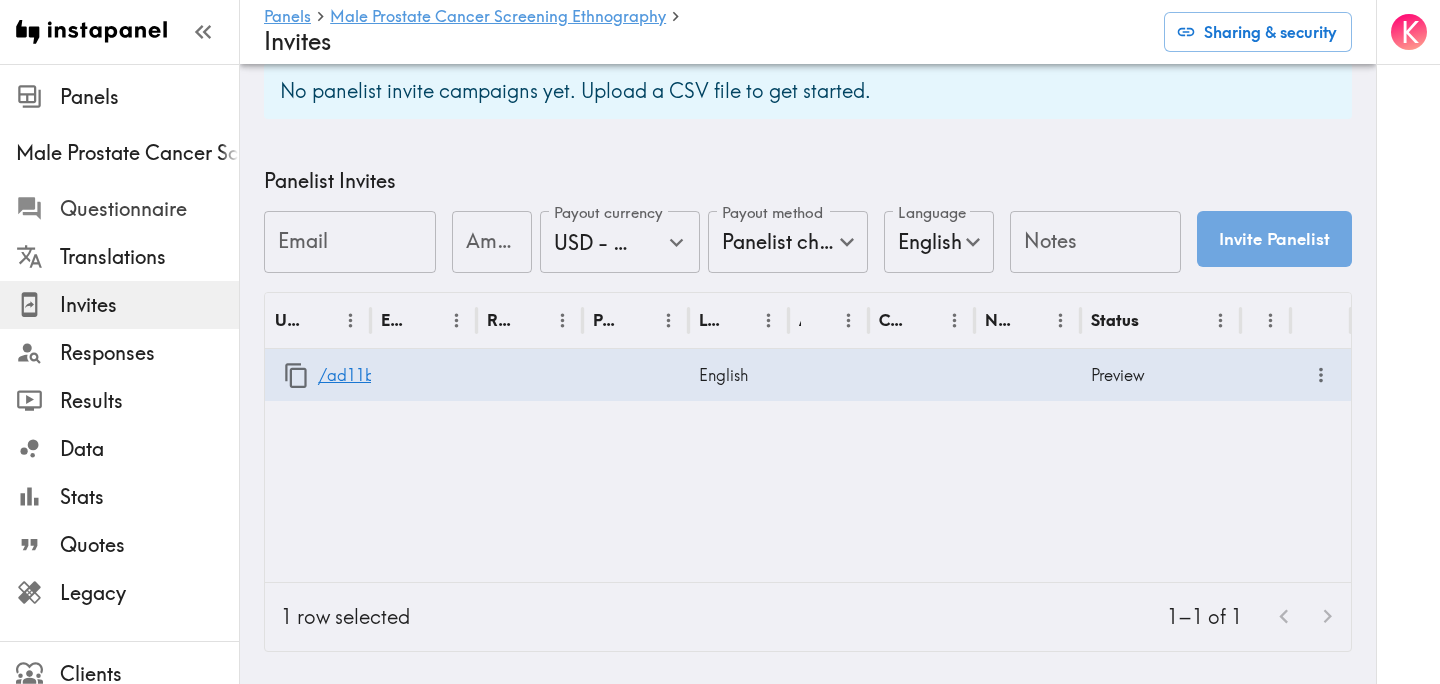 click on "Questionnaire" at bounding box center [149, 209] 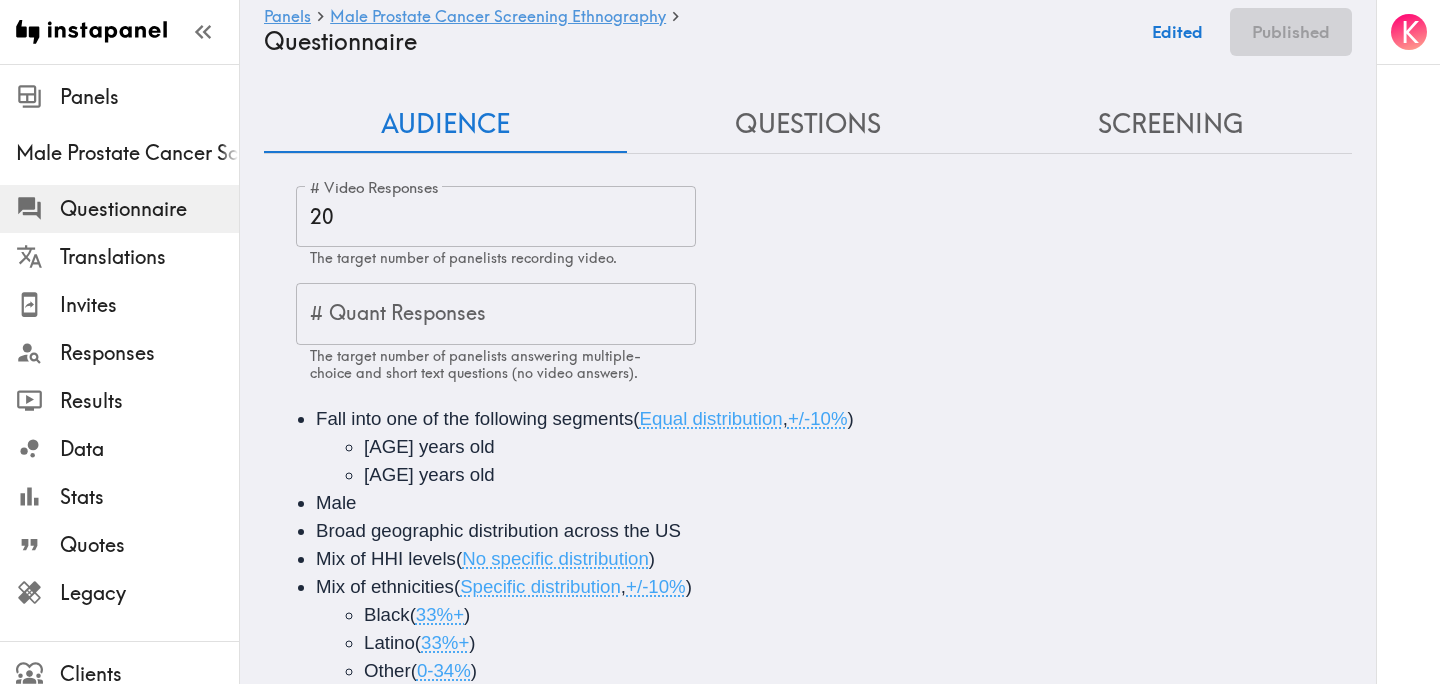 click on "Questions" at bounding box center (808, 124) 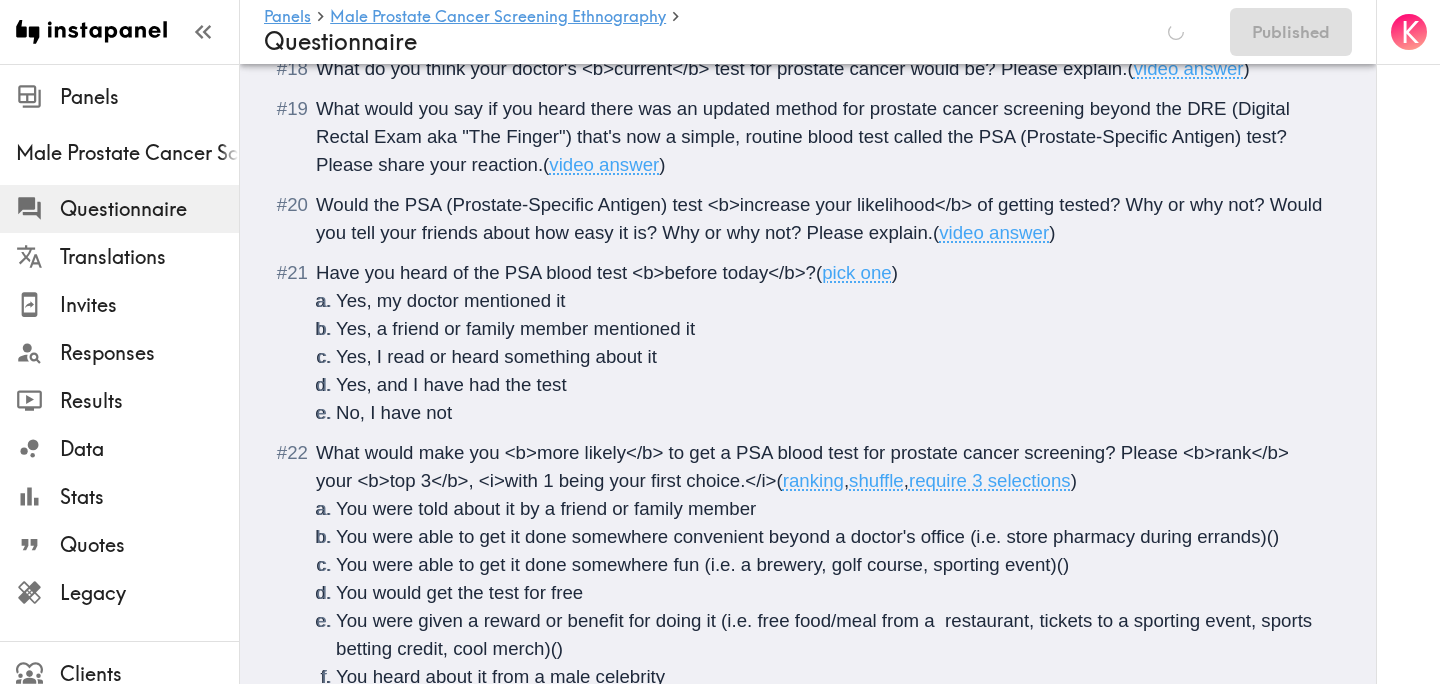 scroll, scrollTop: 3763, scrollLeft: 0, axis: vertical 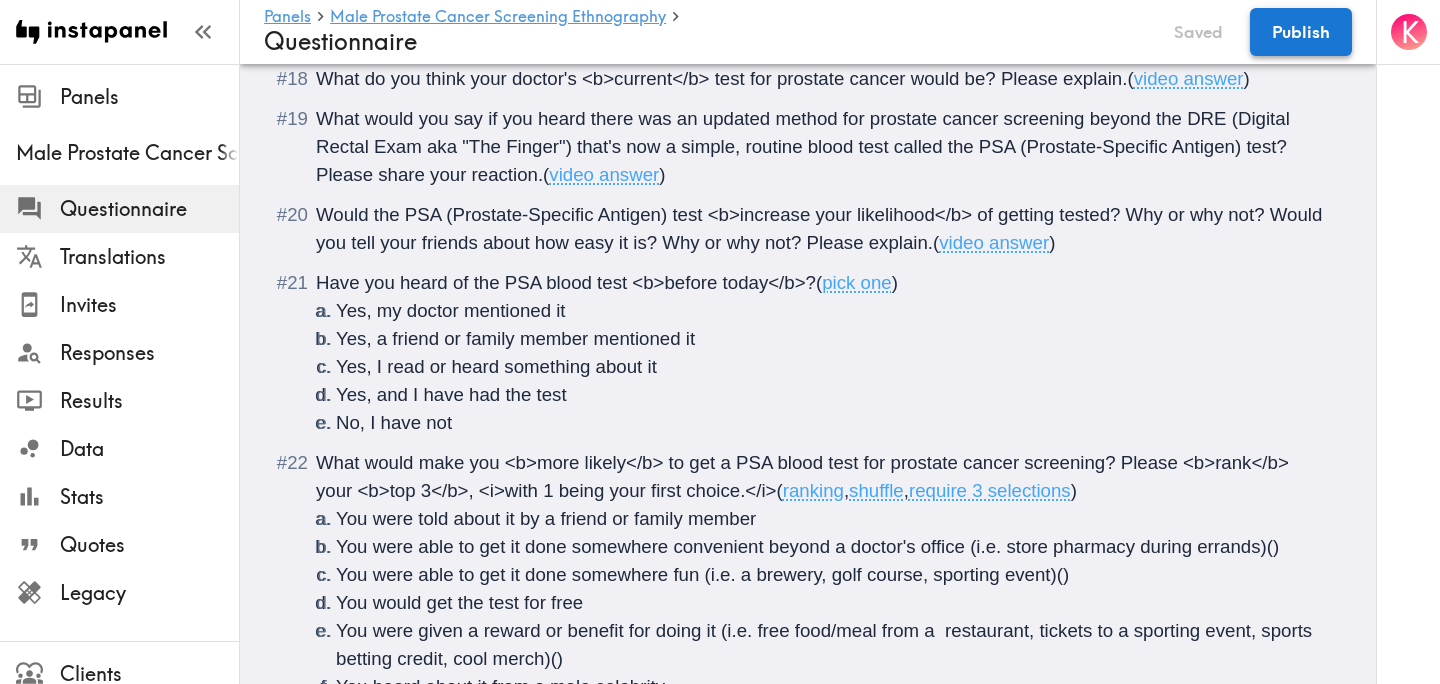 click on "Publish" at bounding box center [1301, 32] 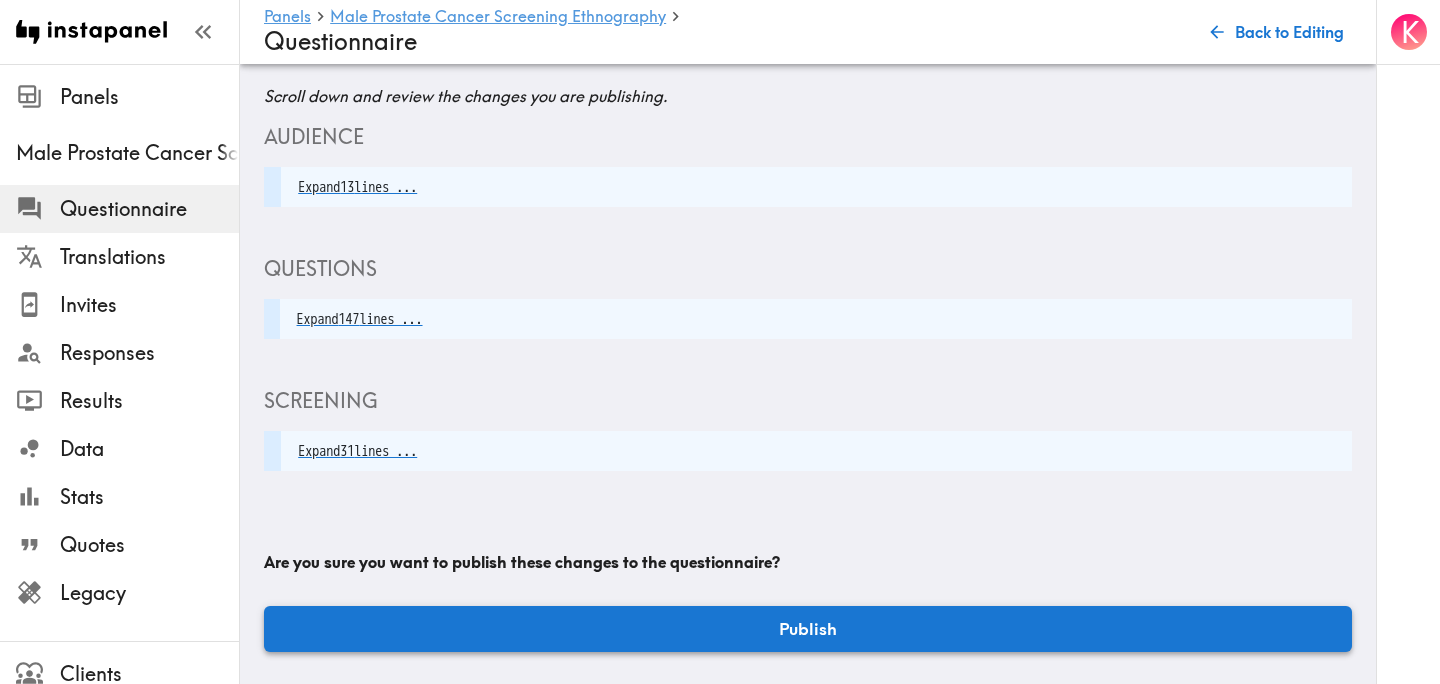 click on "Publish" at bounding box center (808, 629) 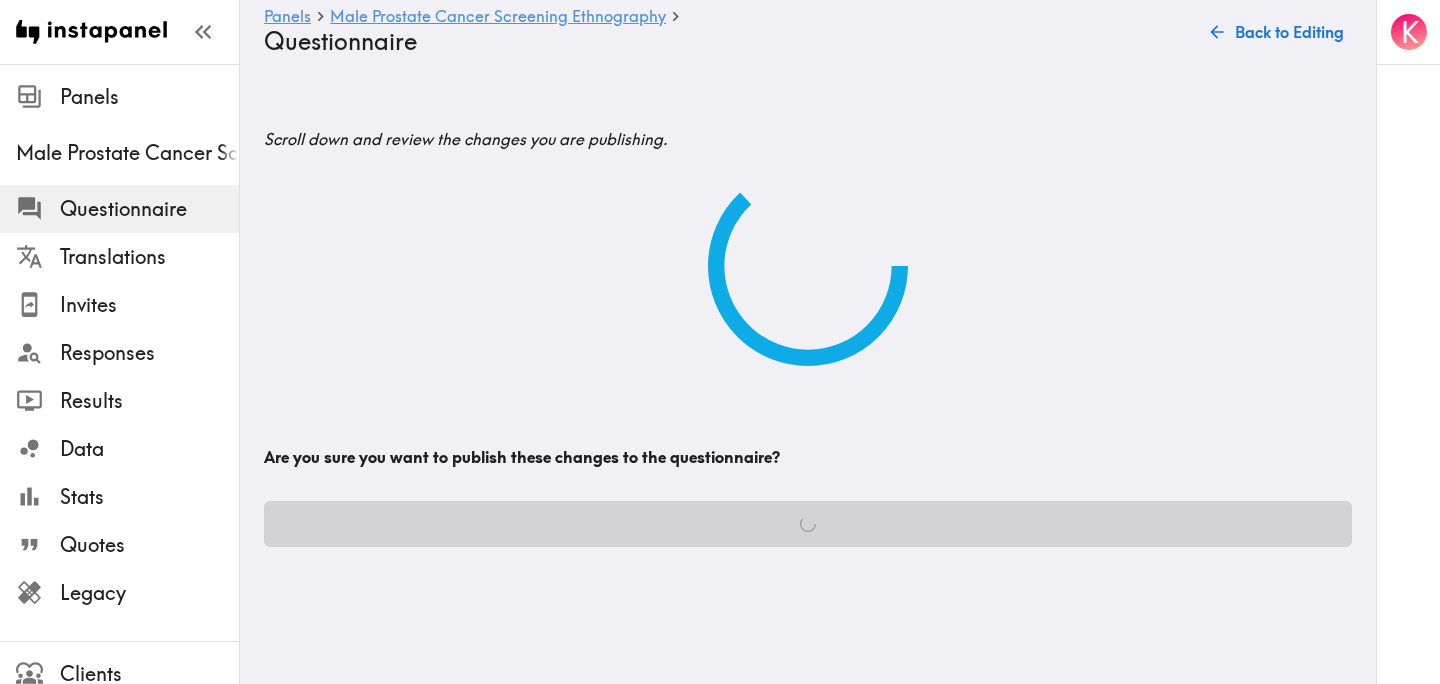scroll, scrollTop: 0, scrollLeft: 0, axis: both 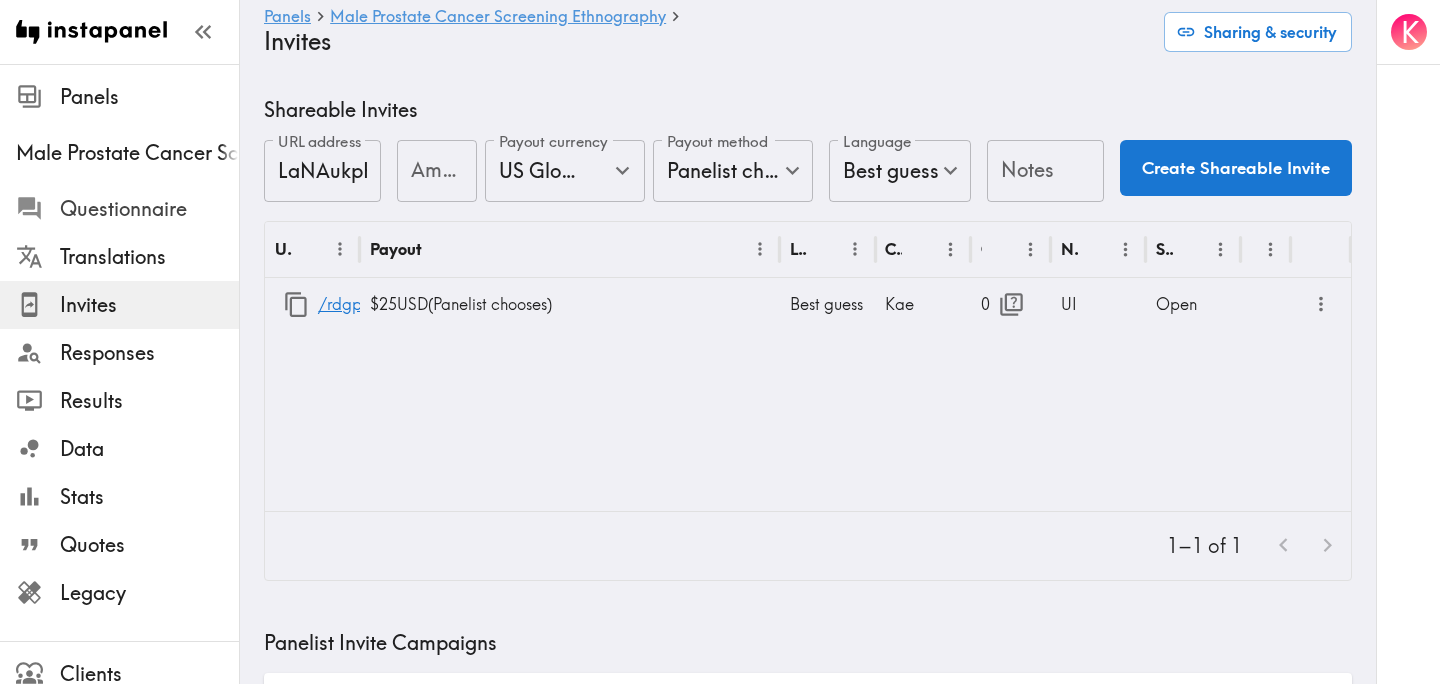 click on "Questionnaire" at bounding box center (149, 209) 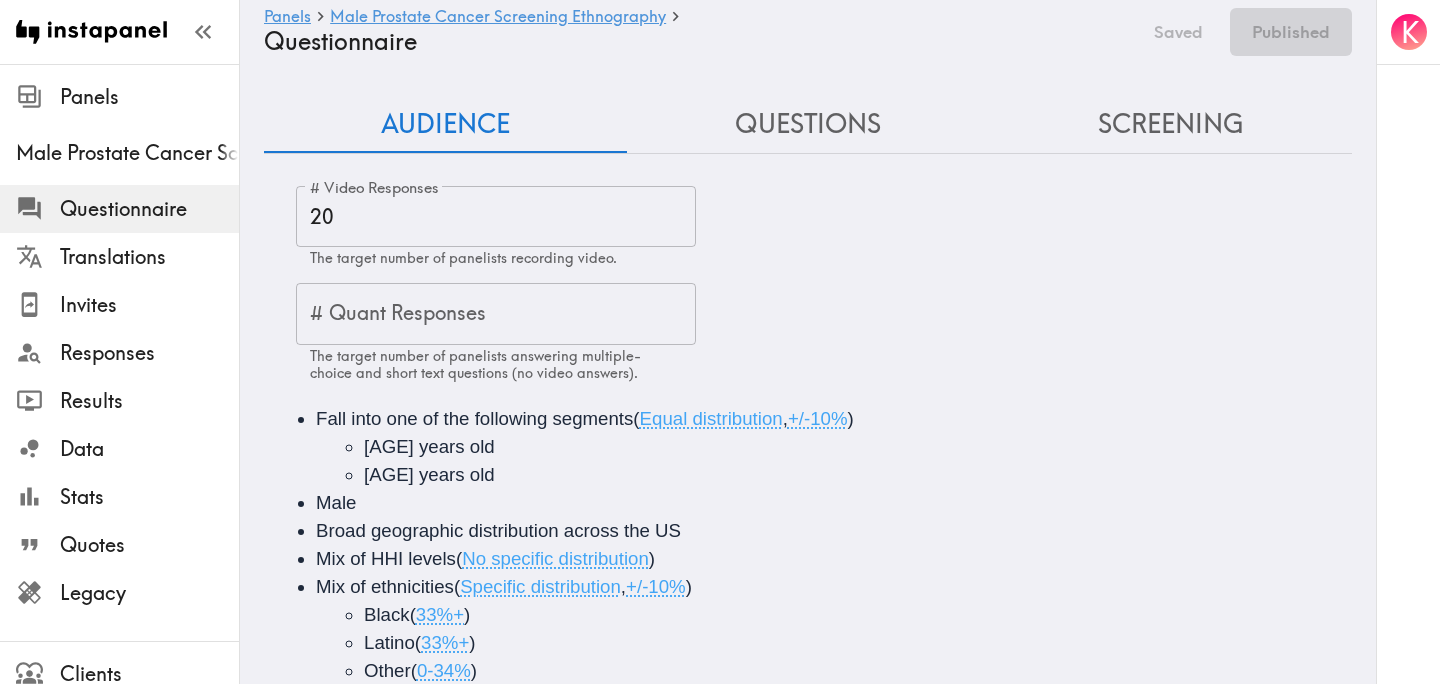 click on "Questions" at bounding box center (808, 124) 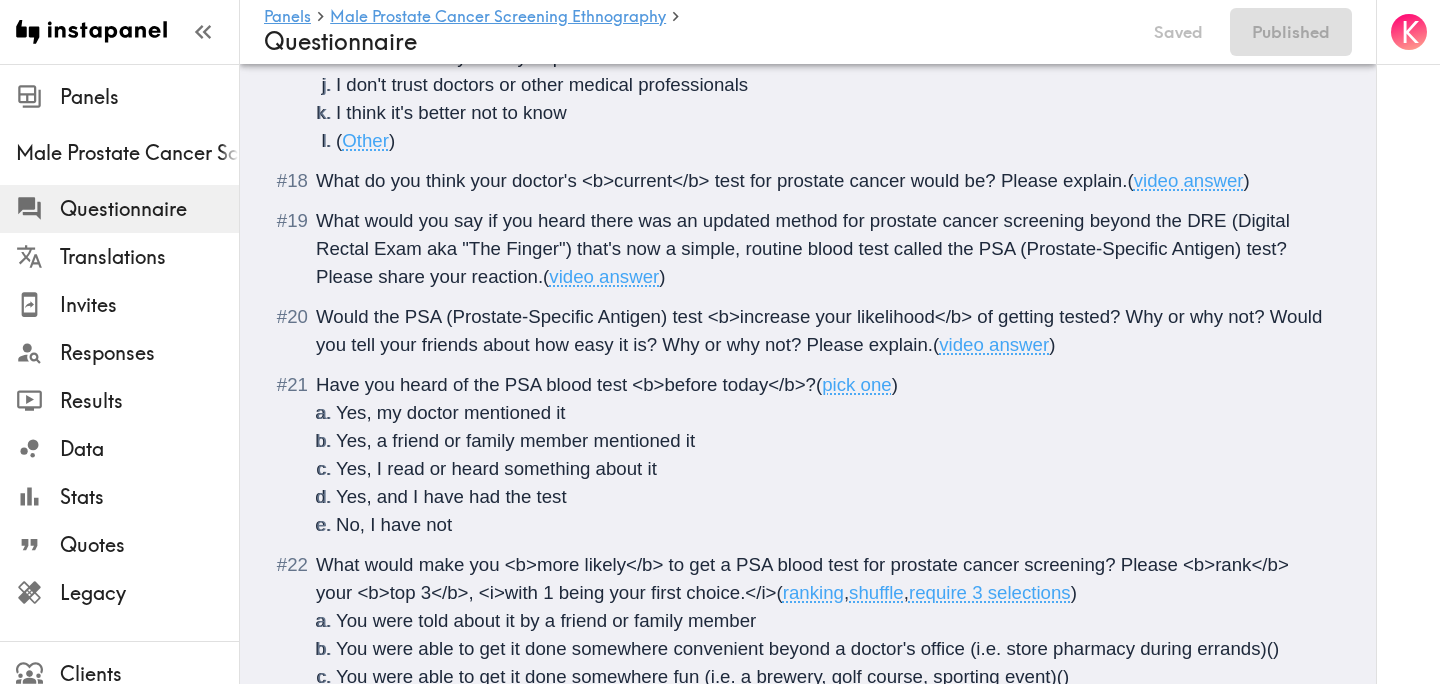 scroll, scrollTop: 4180, scrollLeft: 0, axis: vertical 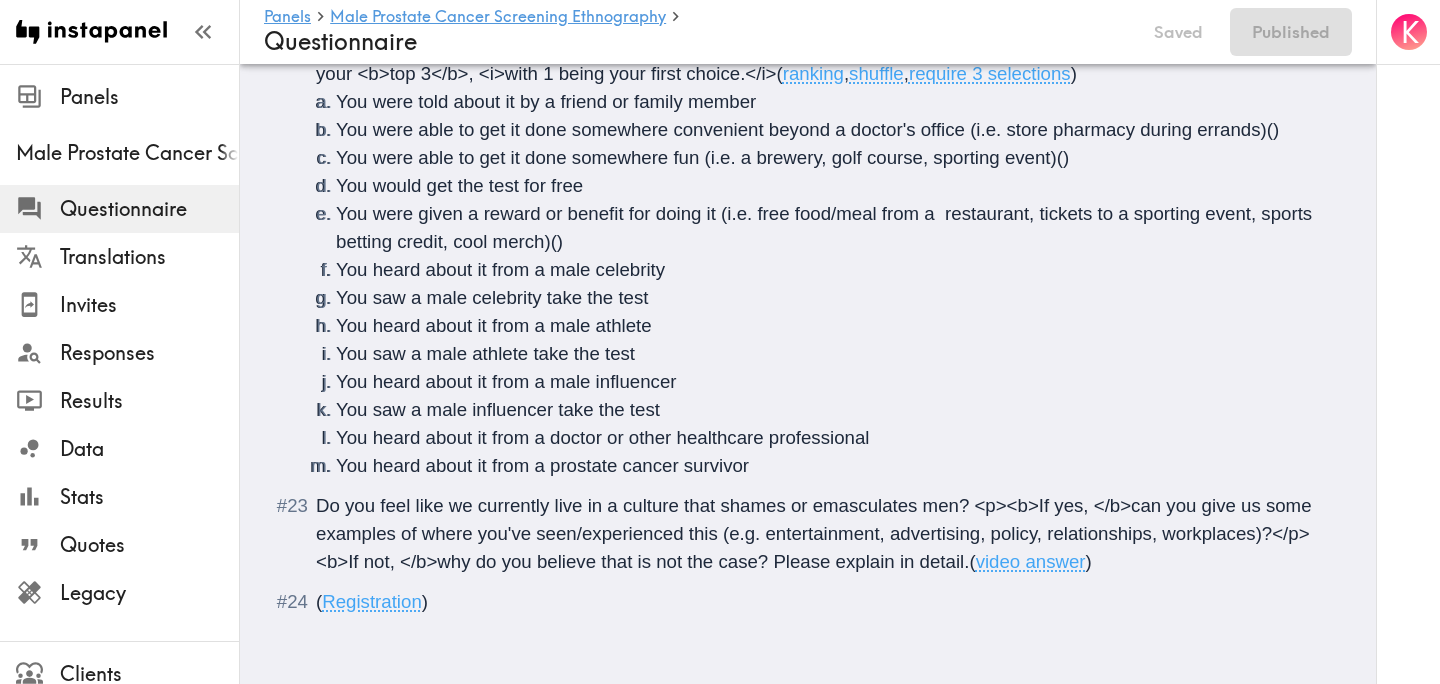click on "Do you feel like we currently live in a culture that shames or emasculates men? <p><b>If yes, </b>can you give us some examples of where you've seen/experienced this (e.g. entertainment, advertising, policy, relationships, workplaces)?</b></p><b>If not, </b>why do you believe that is not the case? Please explain in detail. ( video answer )" at bounding box center [822, 534] 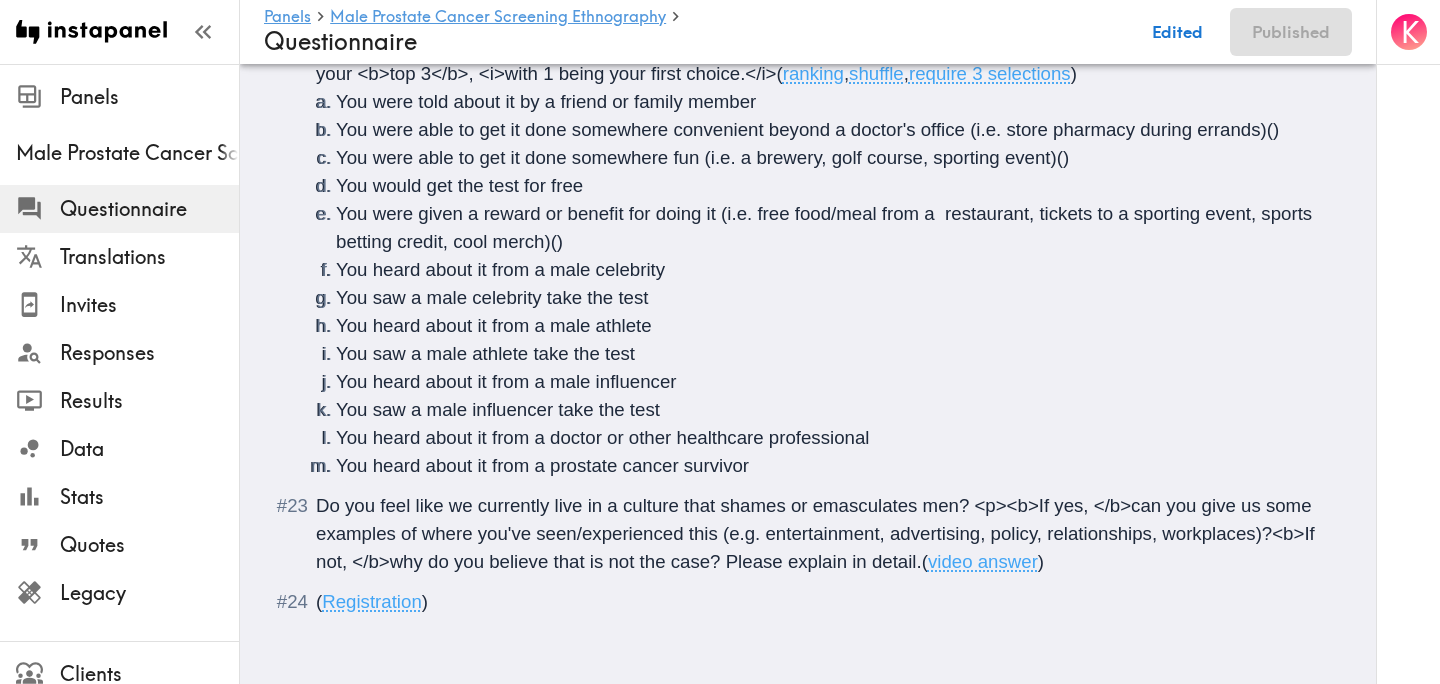 type 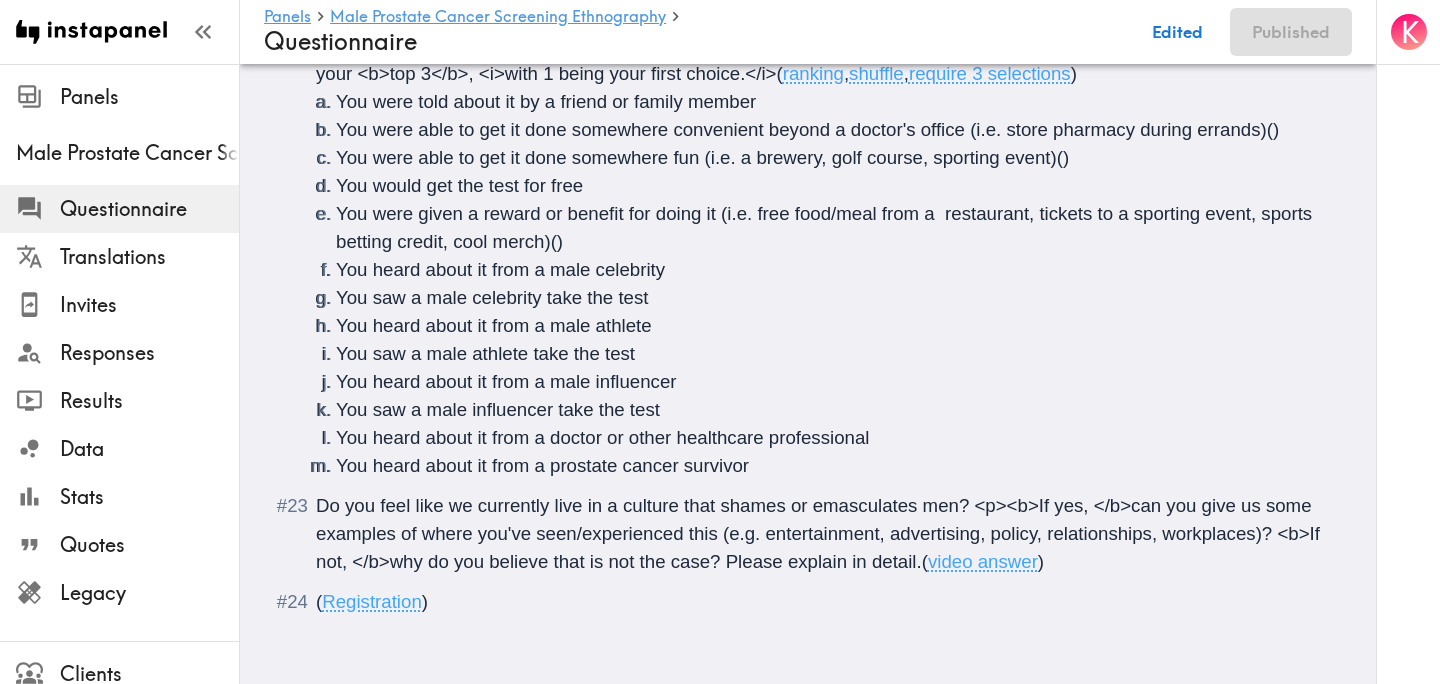click on "(" at bounding box center (925, 561) 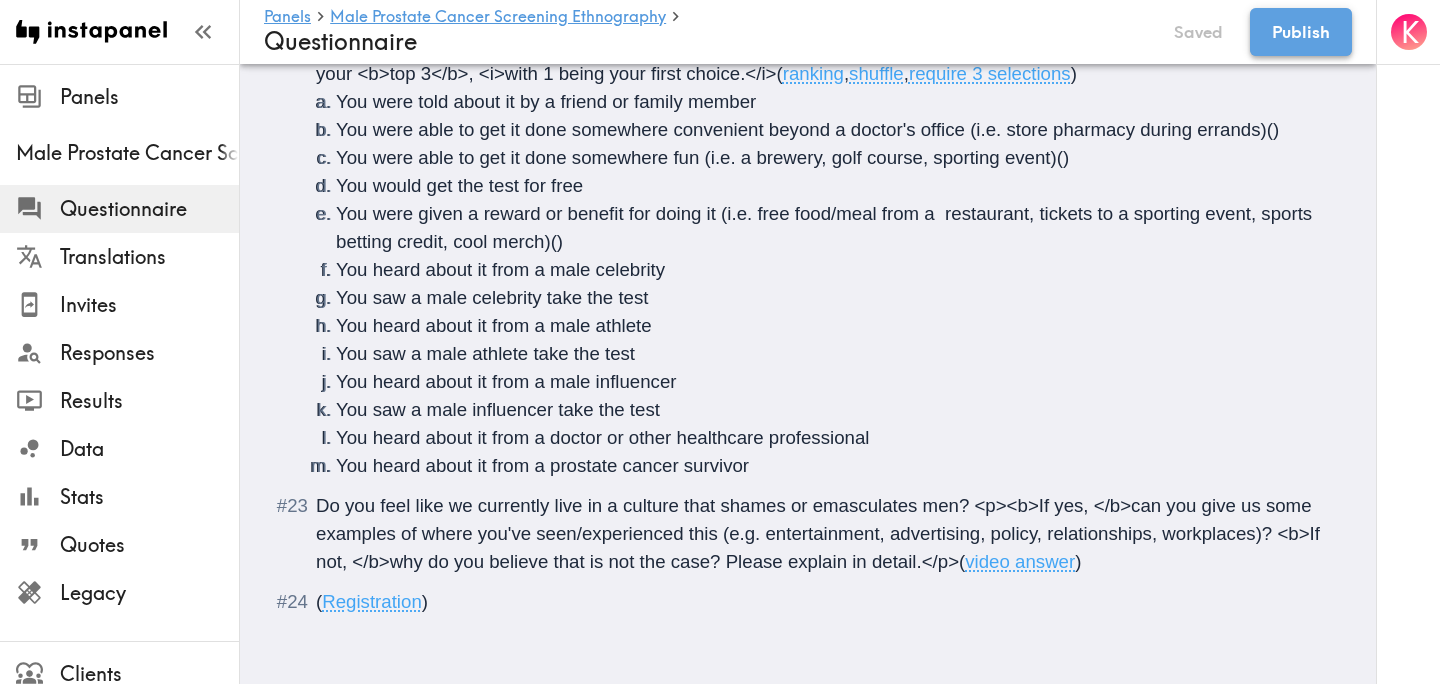 click on "Publish" at bounding box center [1301, 32] 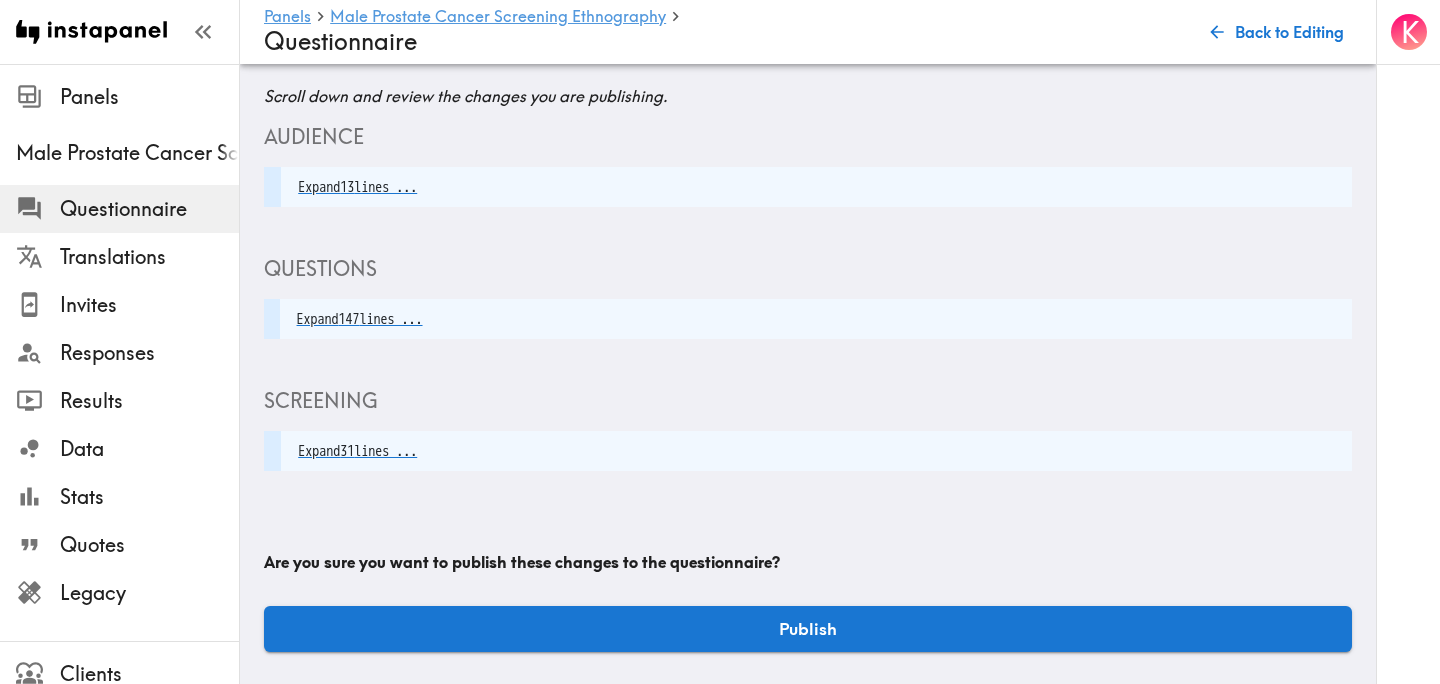 click on "Publish" at bounding box center [808, 629] 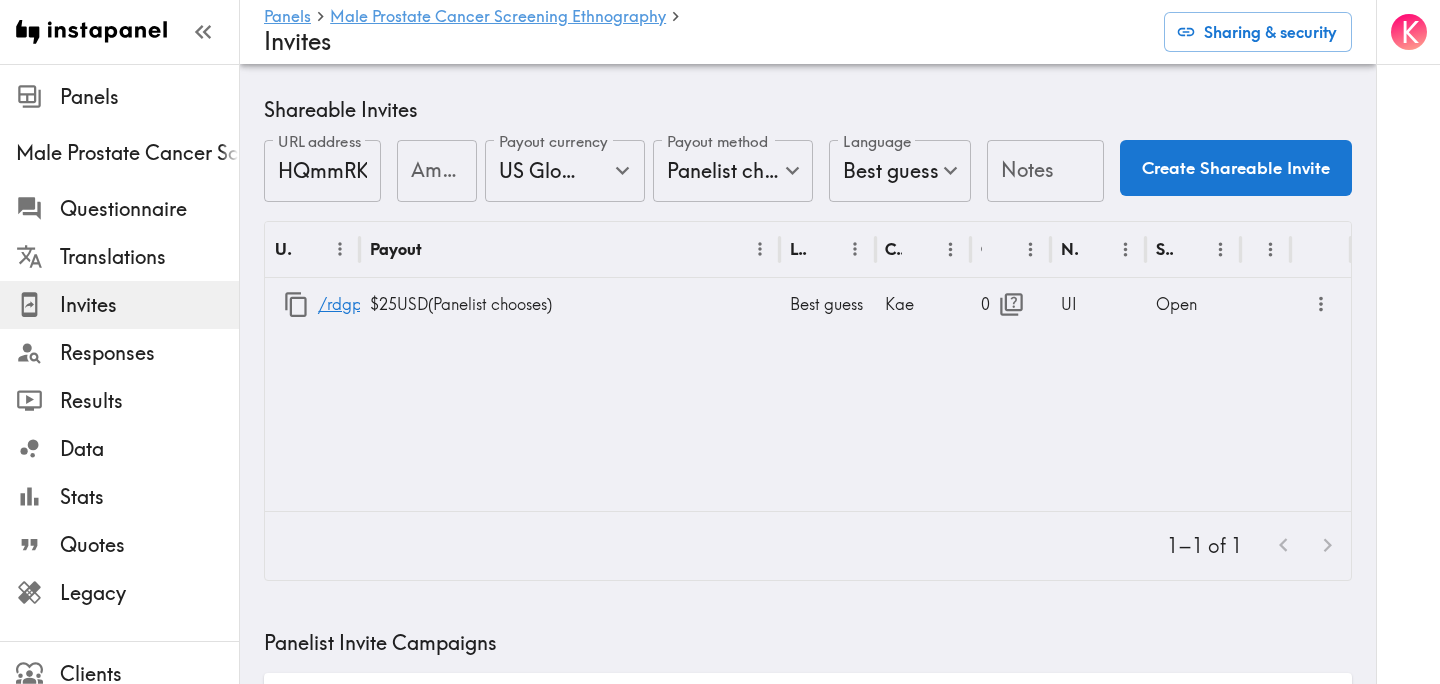 scroll, scrollTop: 792, scrollLeft: 0, axis: vertical 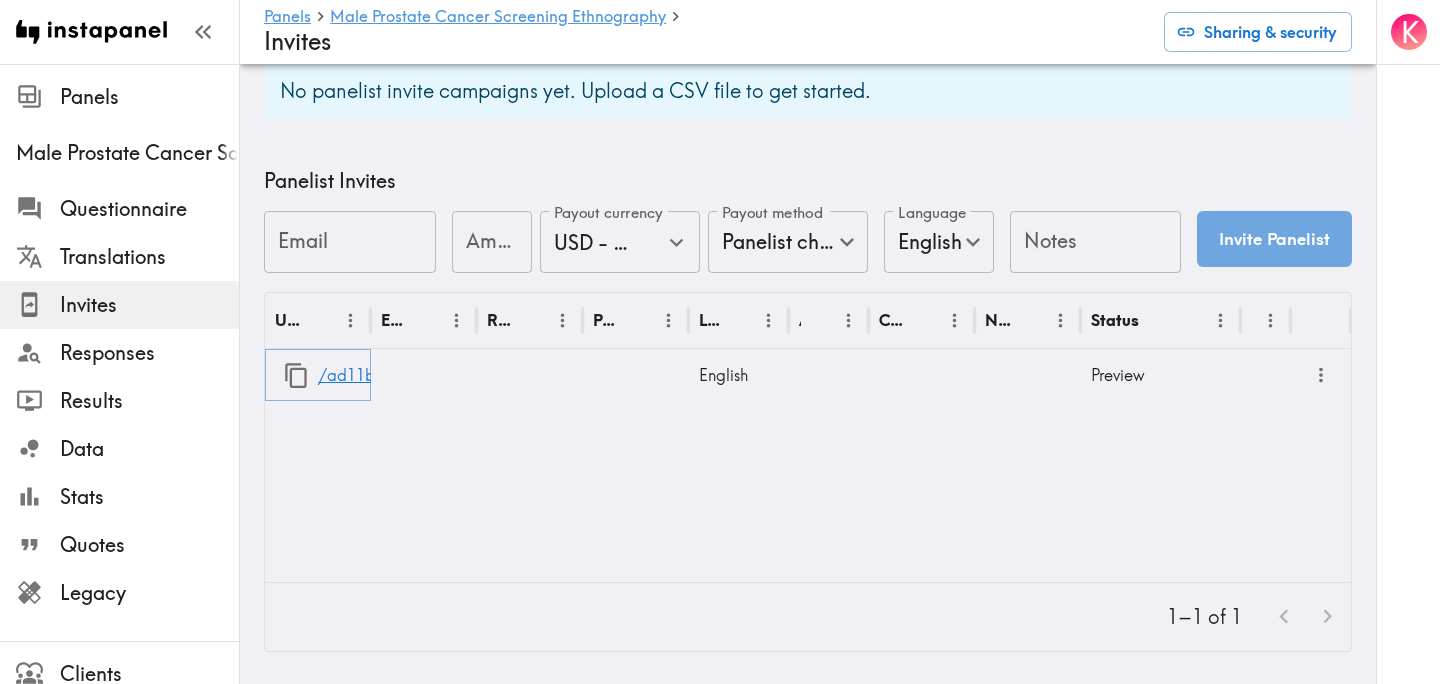 click 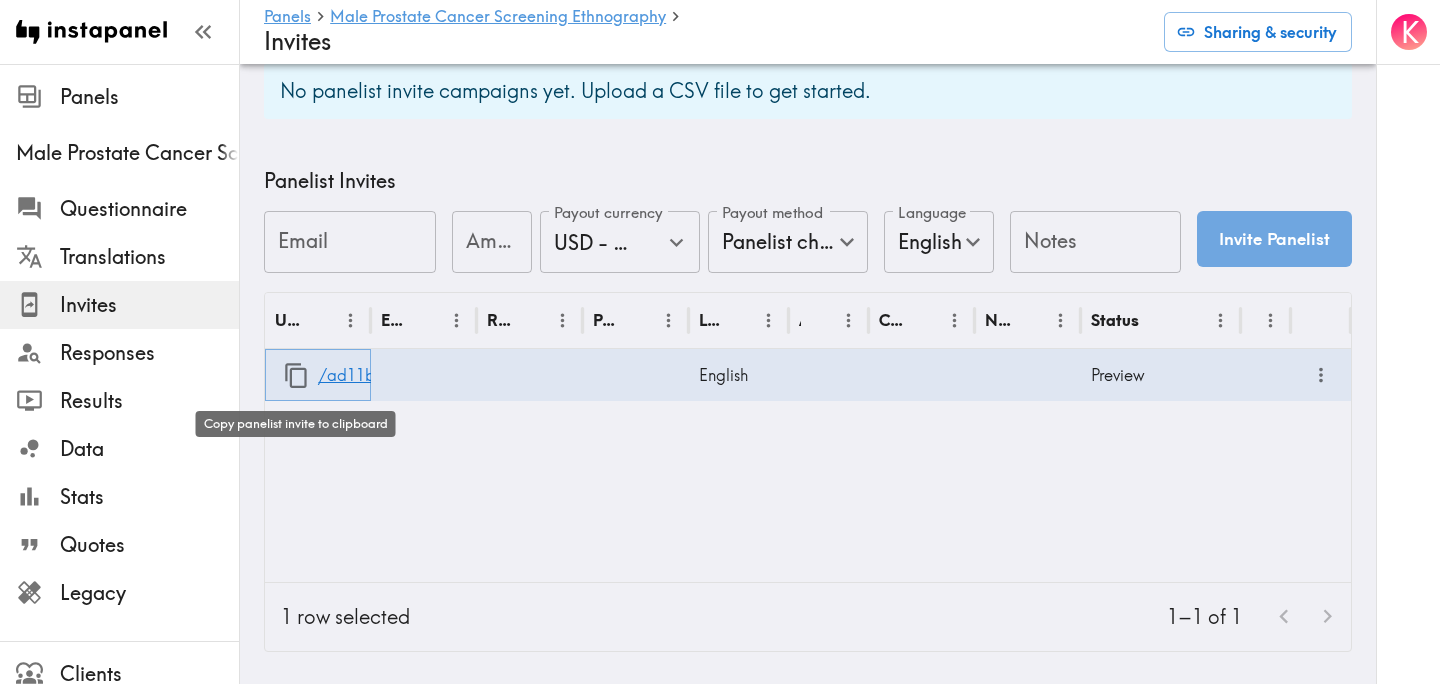 click 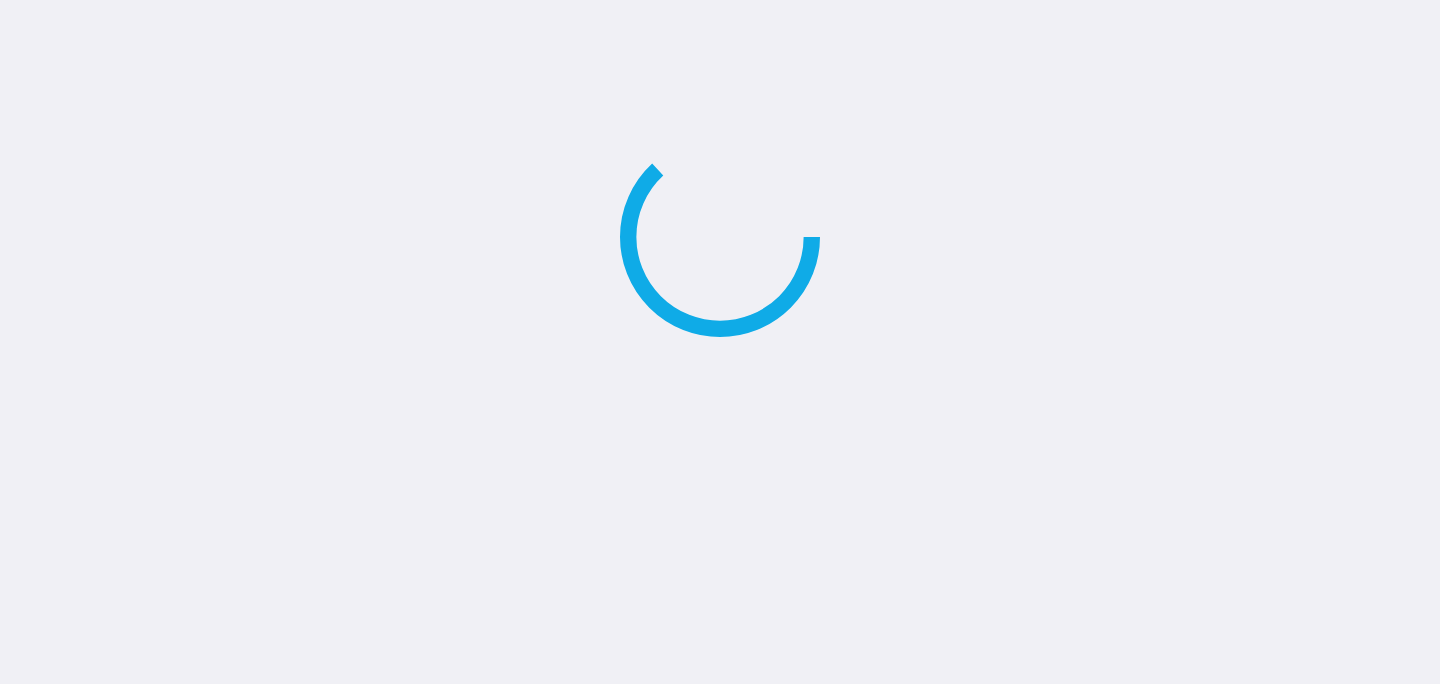scroll, scrollTop: 0, scrollLeft: 0, axis: both 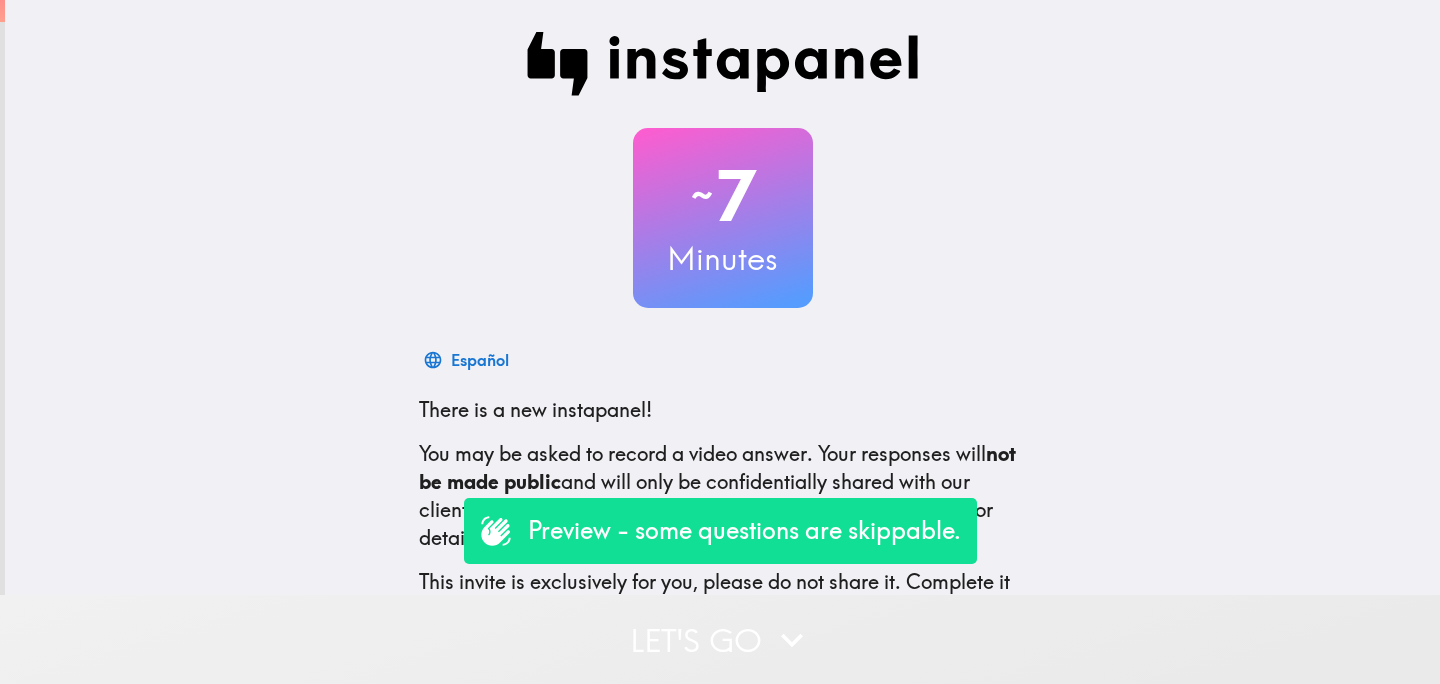 click on "Let's go" at bounding box center (720, 639) 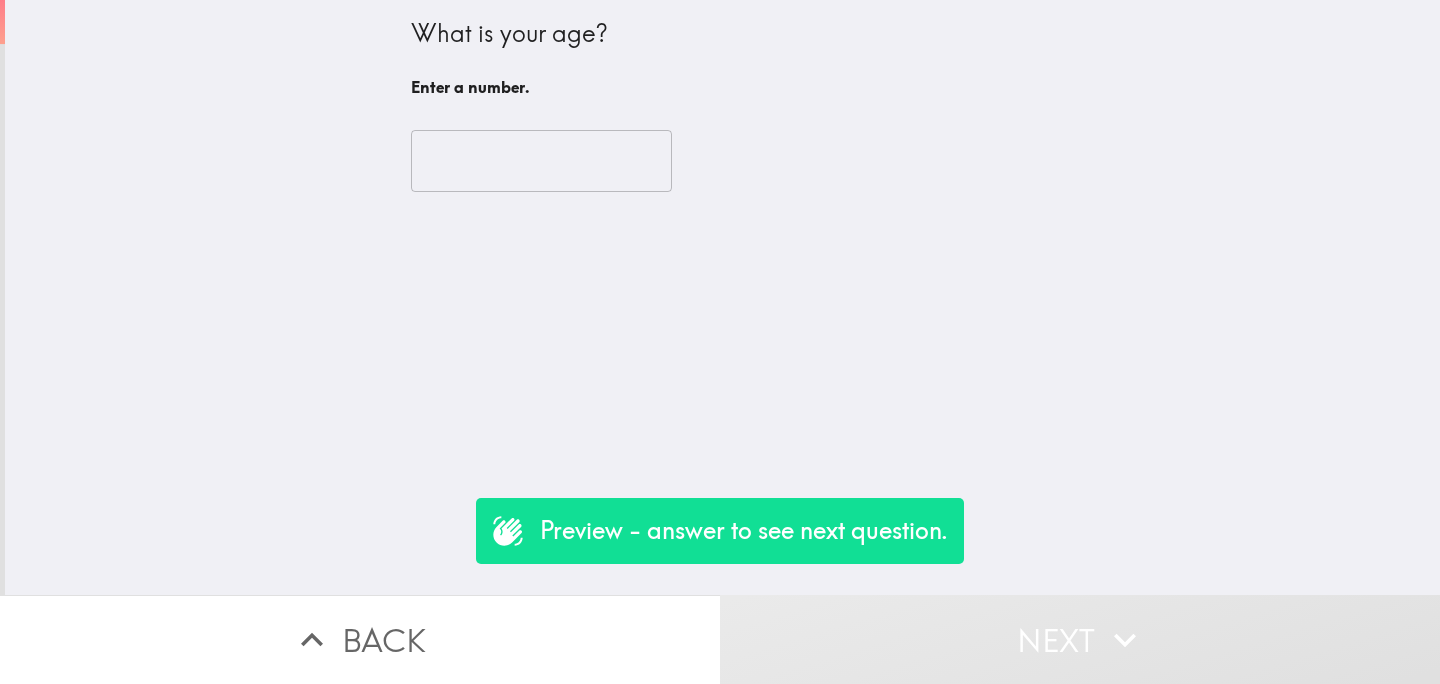 click at bounding box center [541, 161] 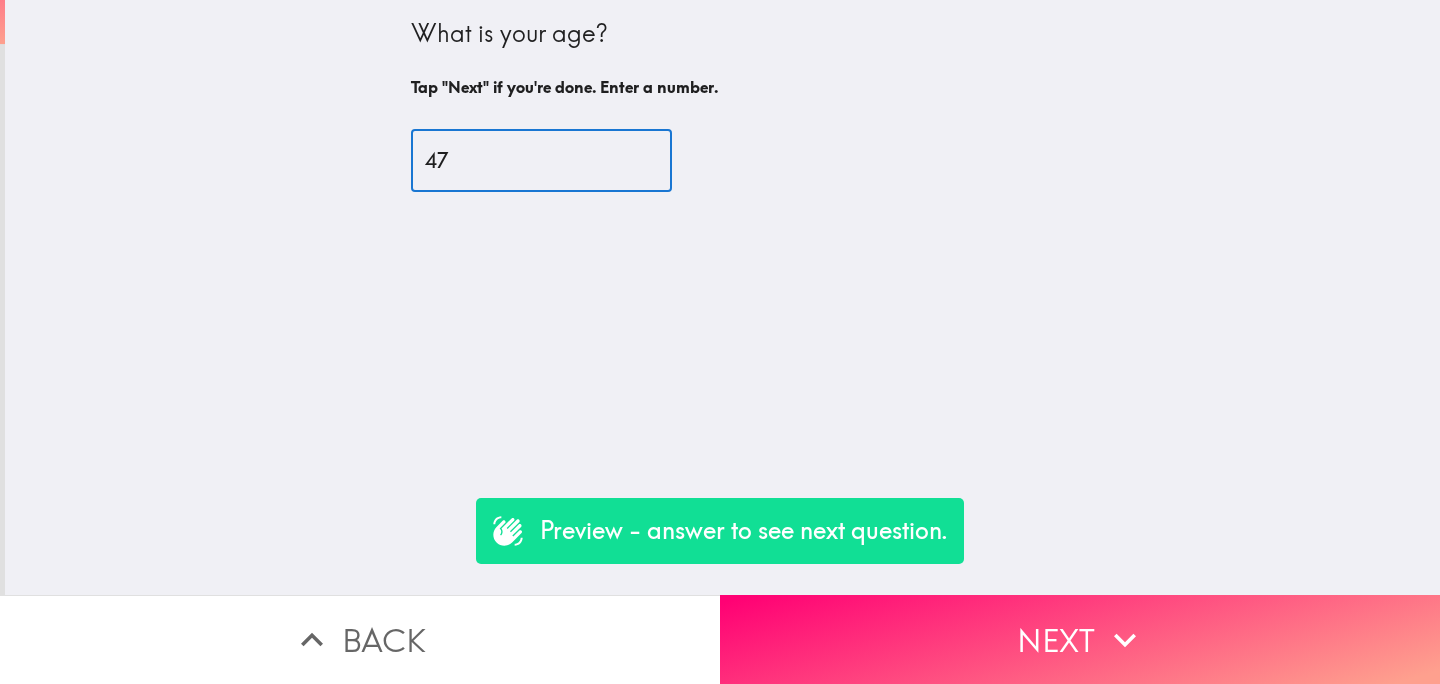 type on "47" 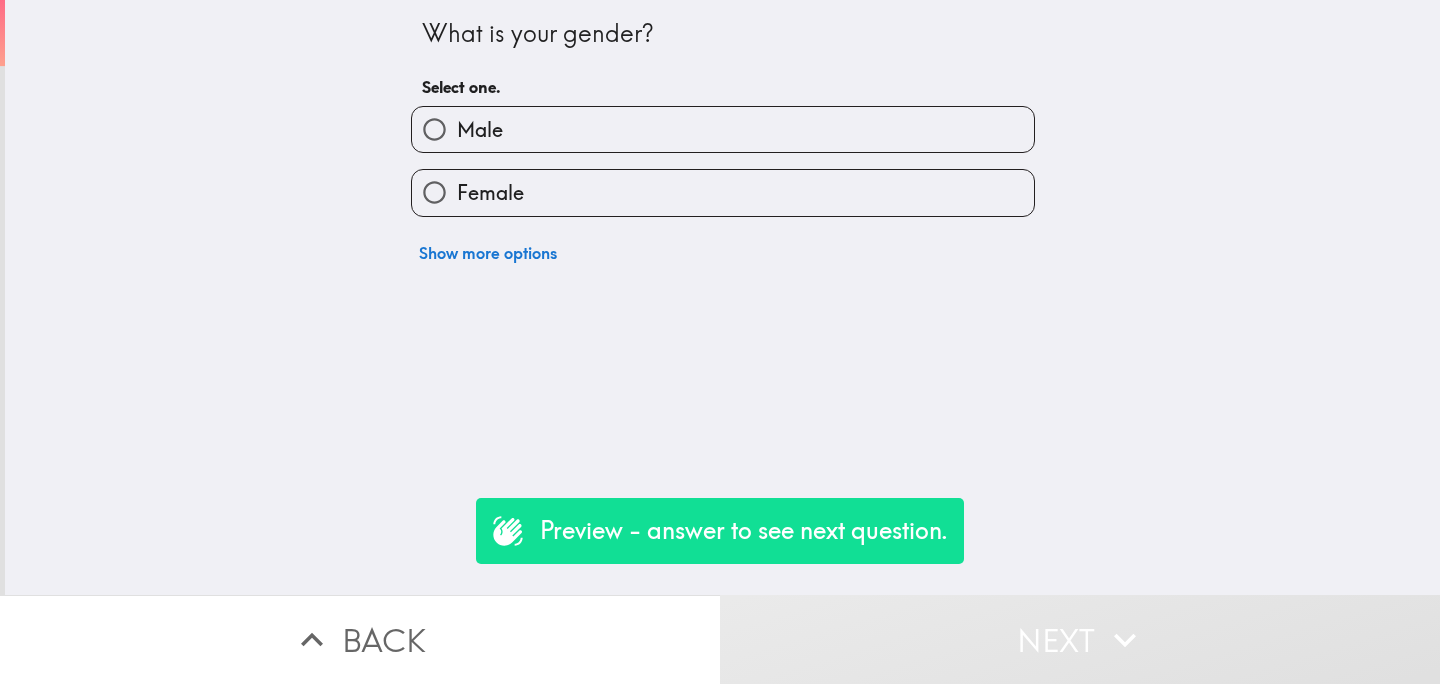 click on "Male" at bounding box center [723, 129] 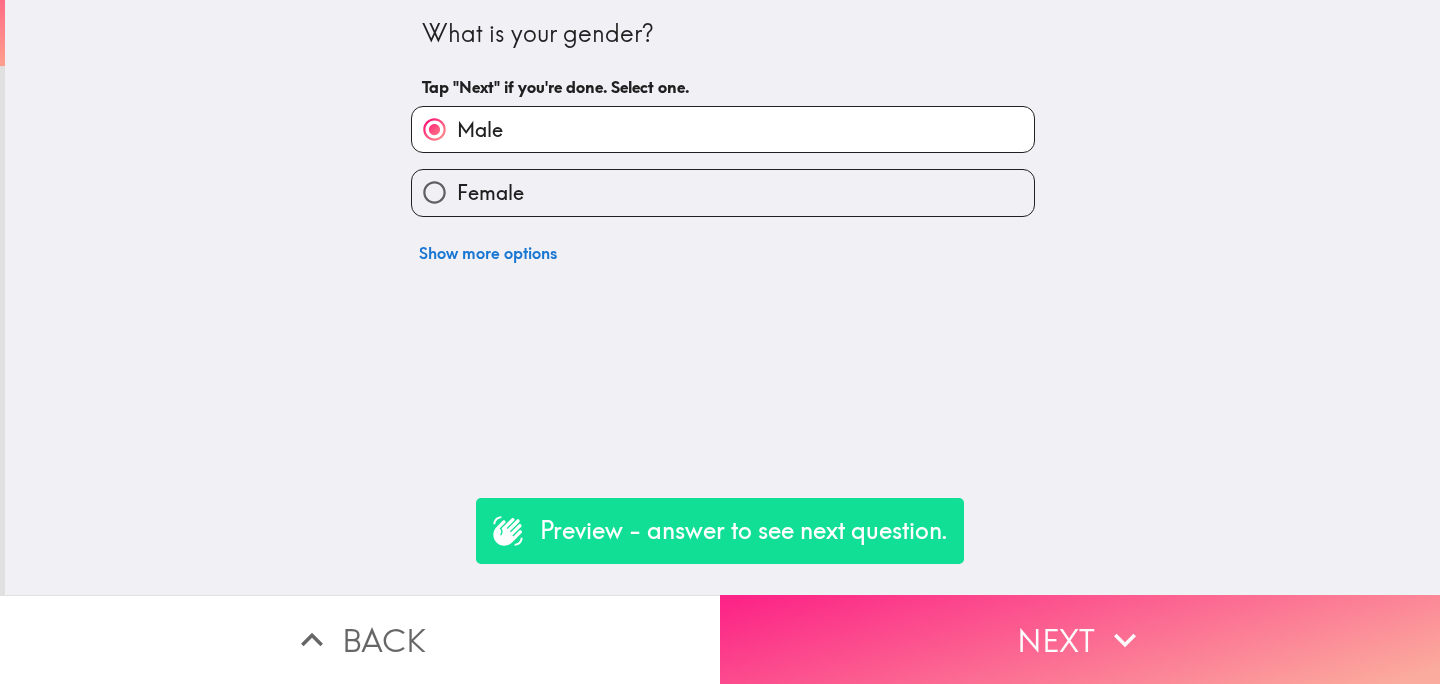 click on "Next" at bounding box center [1080, 639] 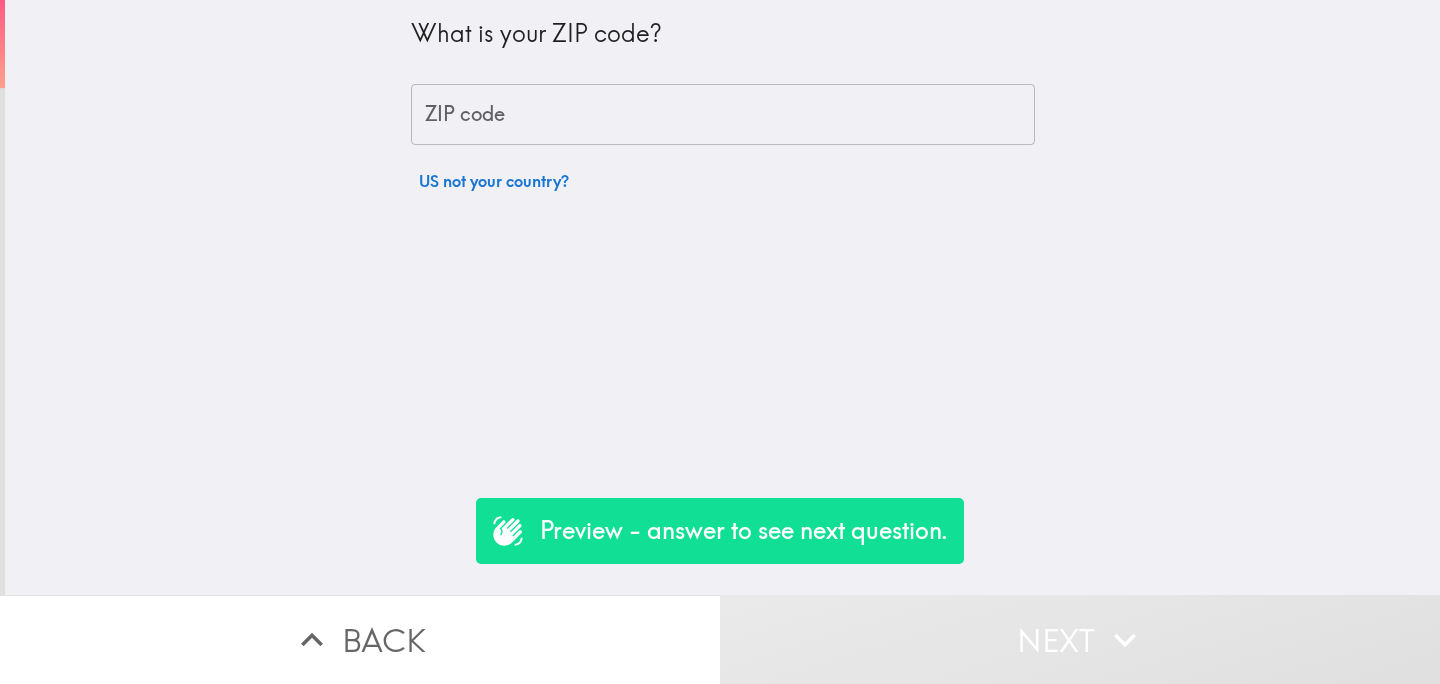 click on "ZIP code" at bounding box center [723, 115] 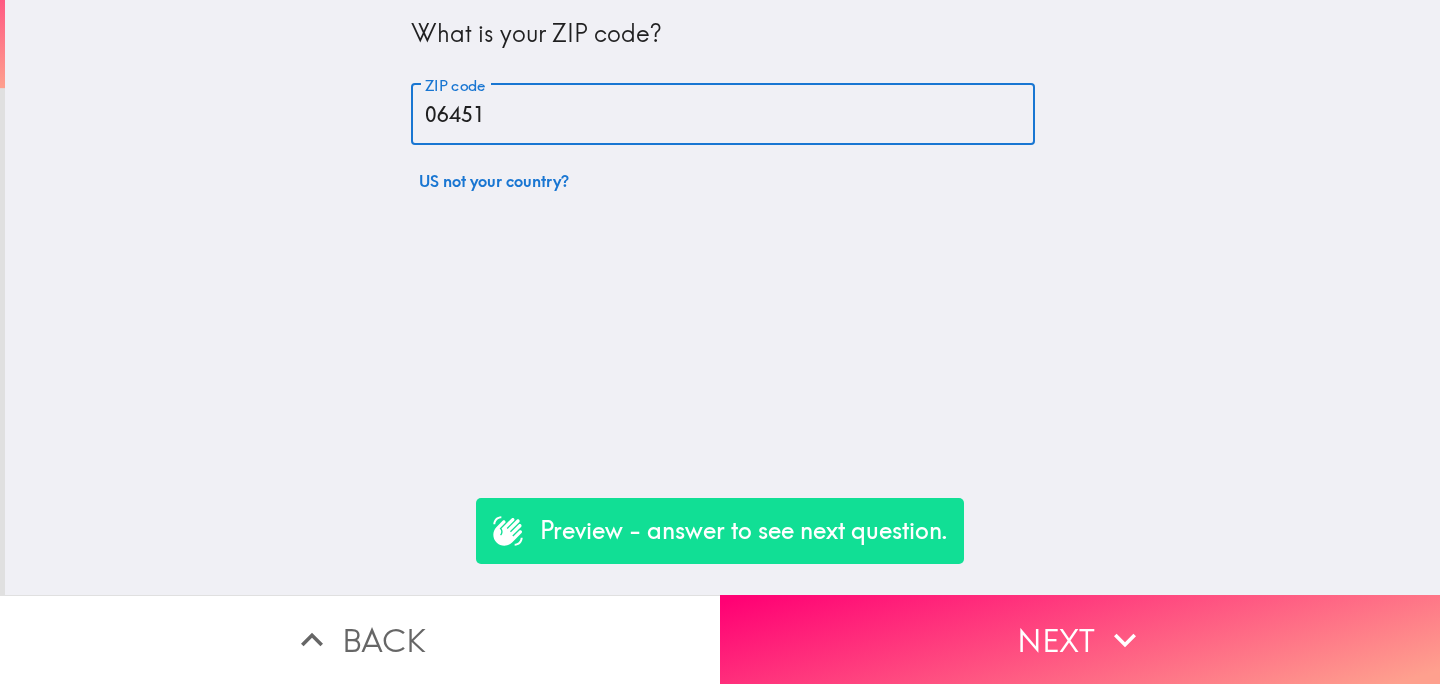 type on "06451" 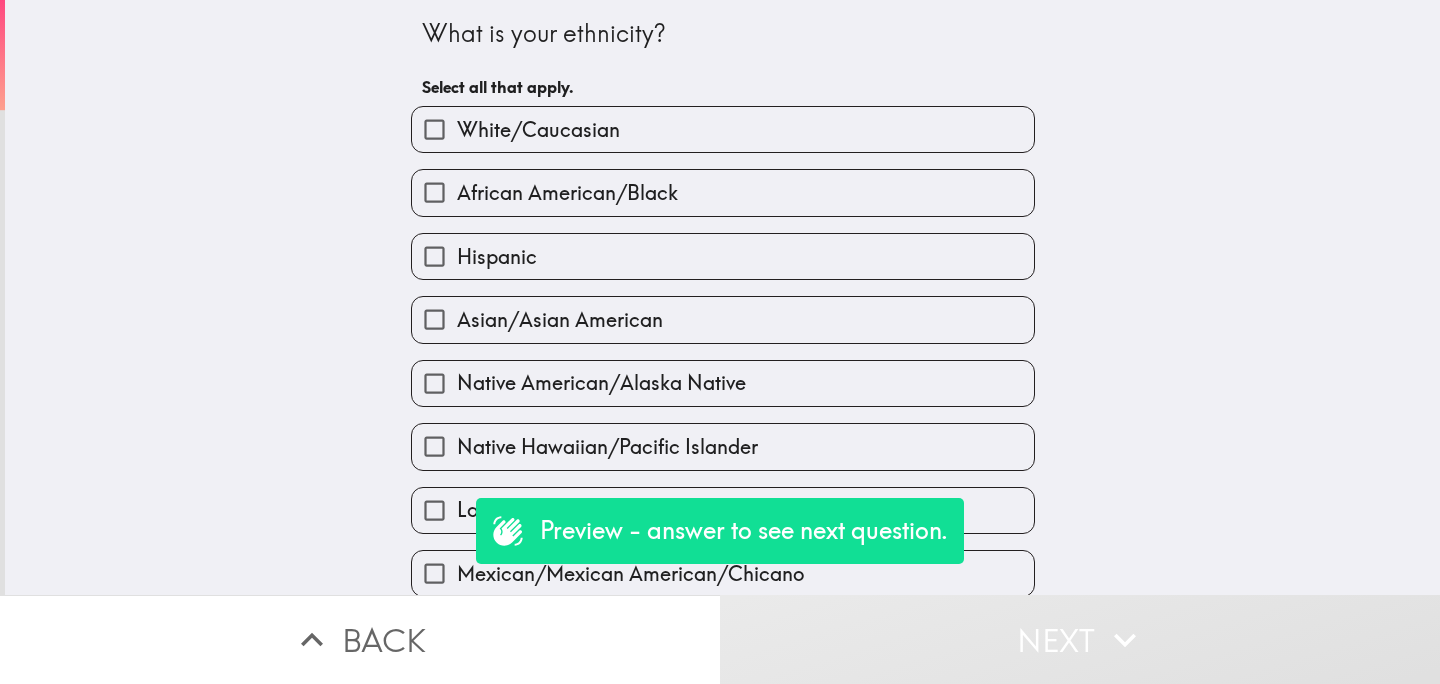 click on "African American/Black" at bounding box center (723, 192) 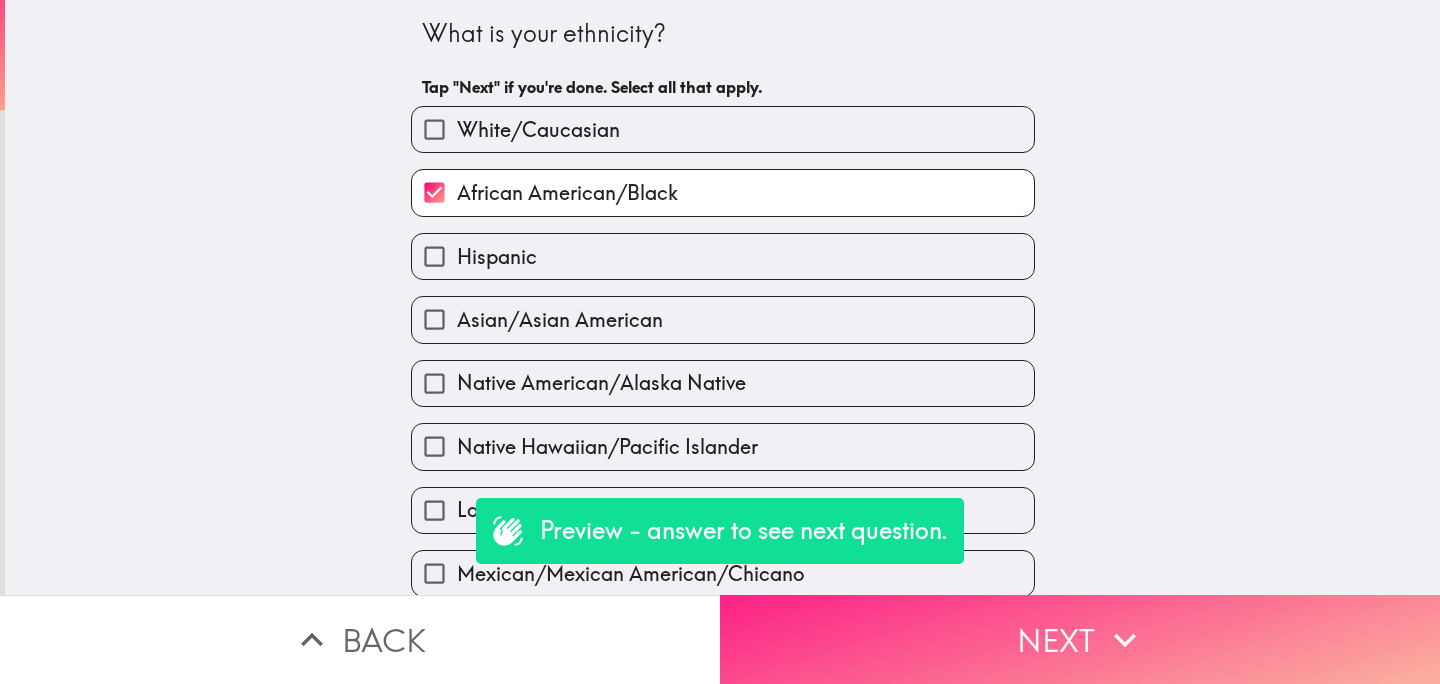 click on "Next" at bounding box center (1080, 639) 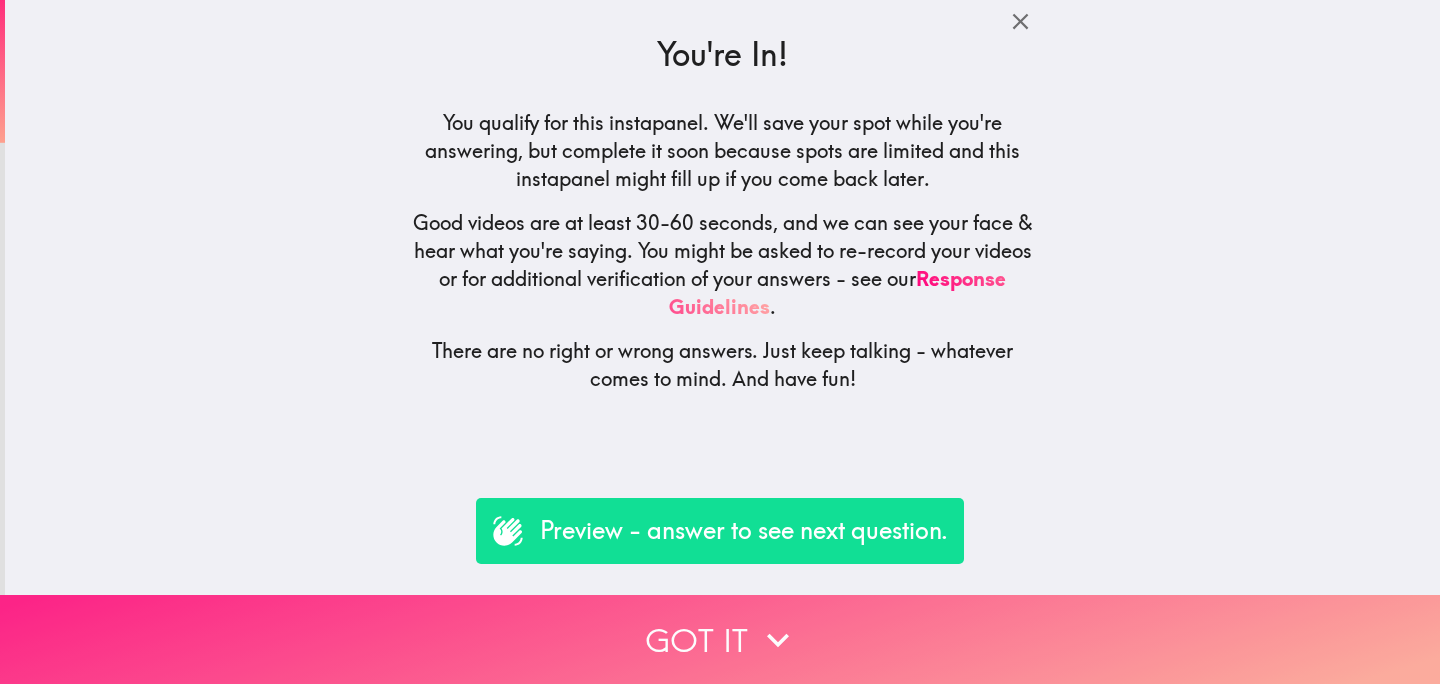 click on "Got it" at bounding box center (720, 639) 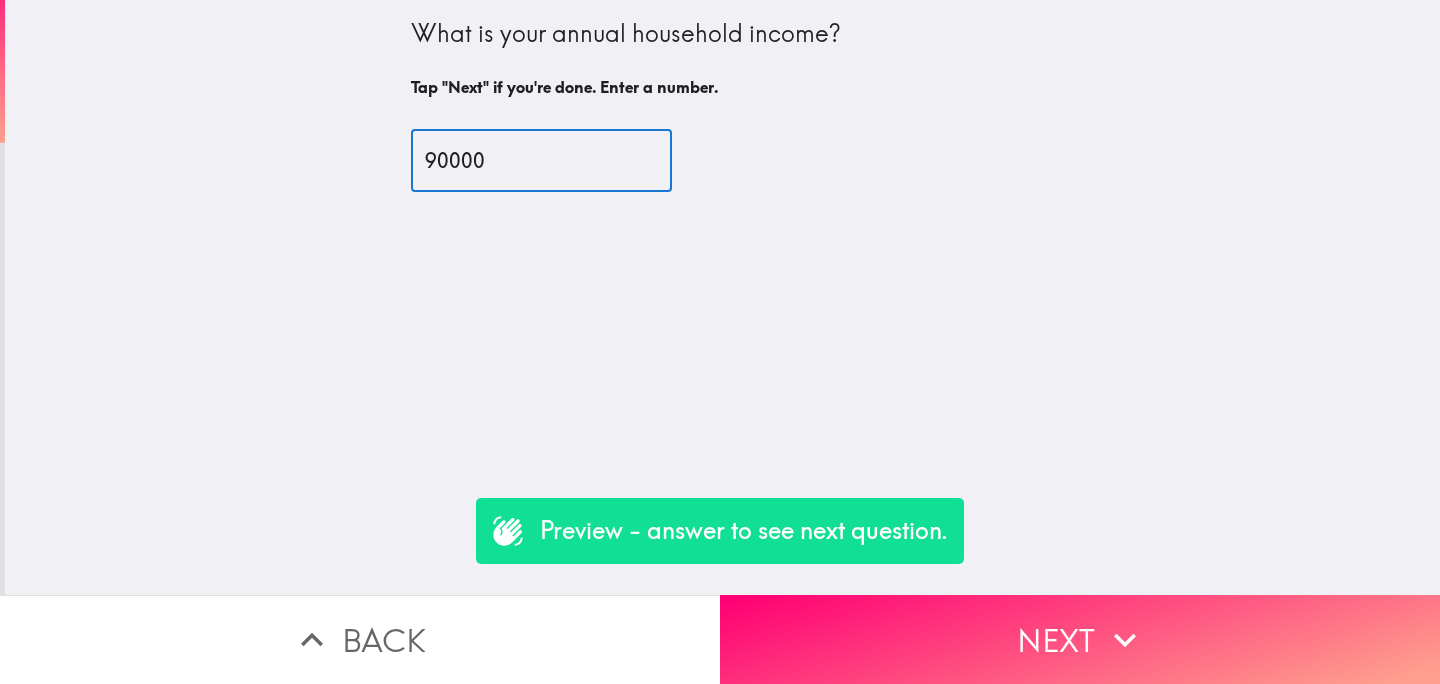 type on "90000" 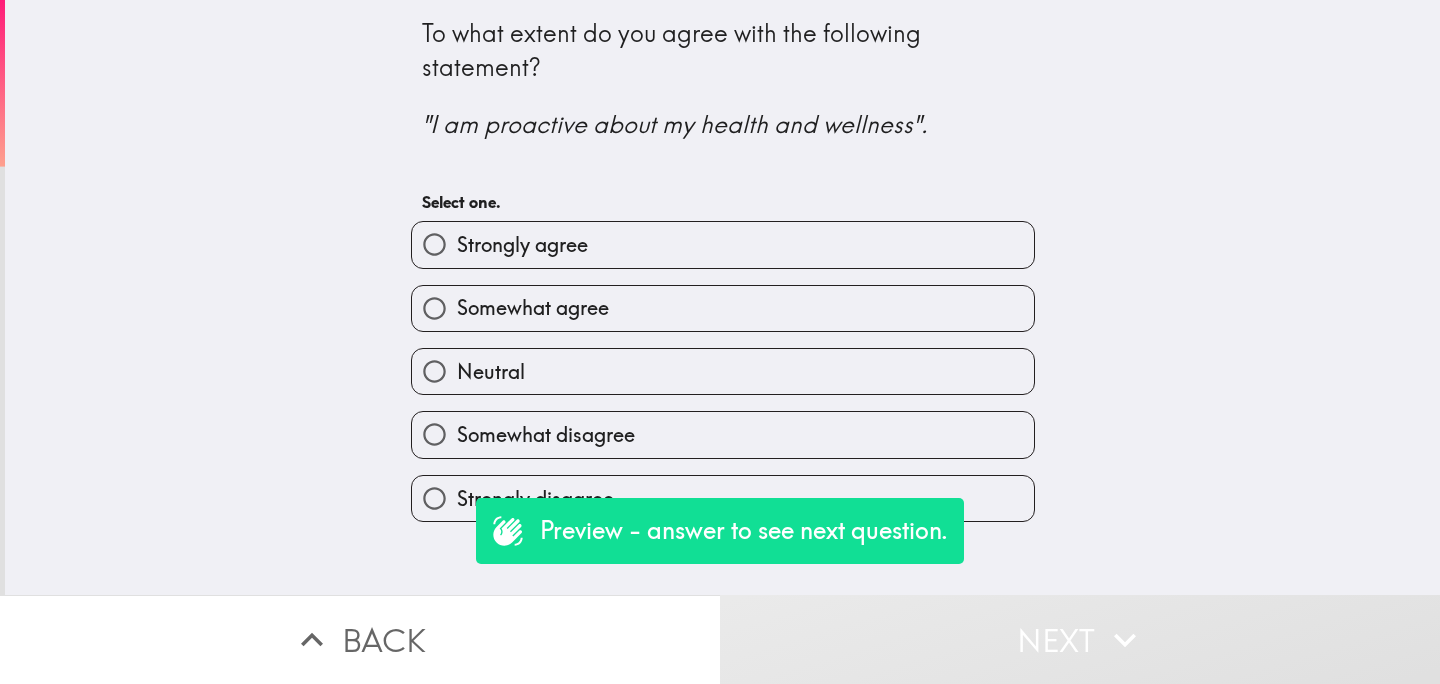click on "Strongly agree" at bounding box center [522, 245] 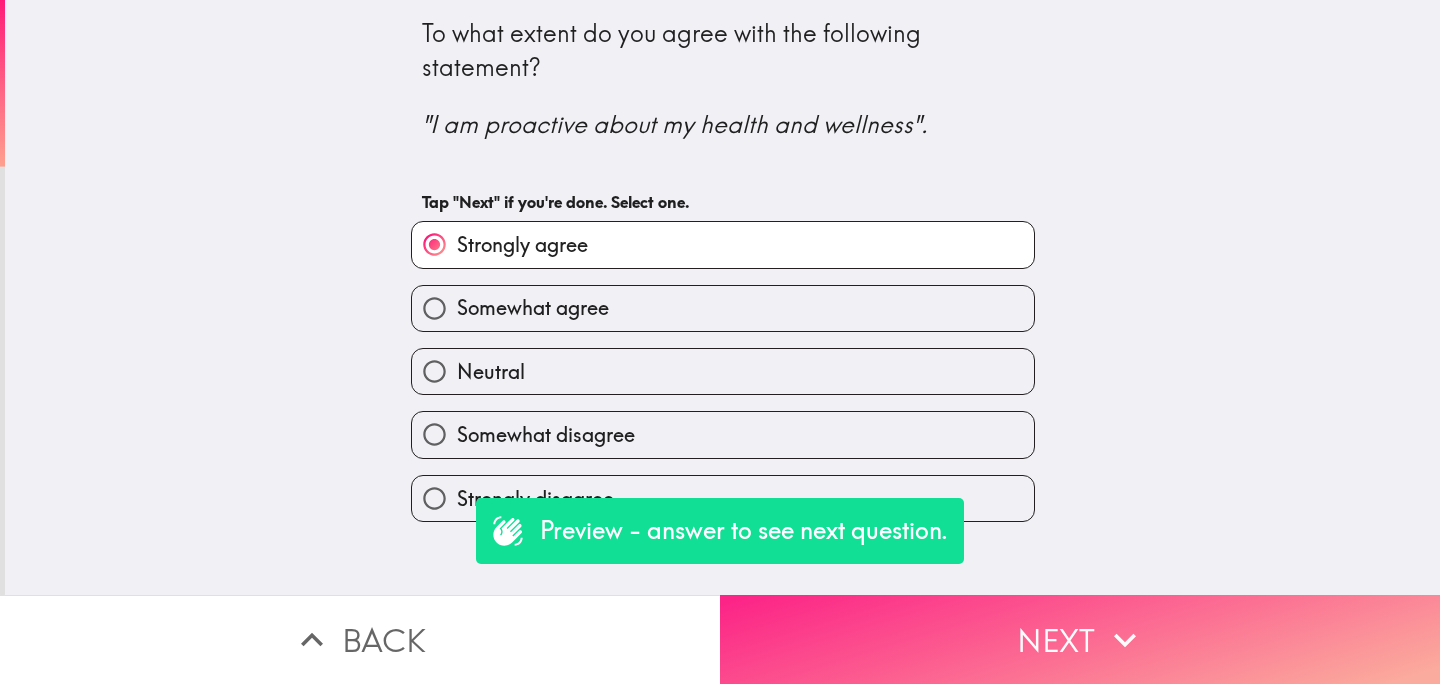click on "Next" at bounding box center [1080, 639] 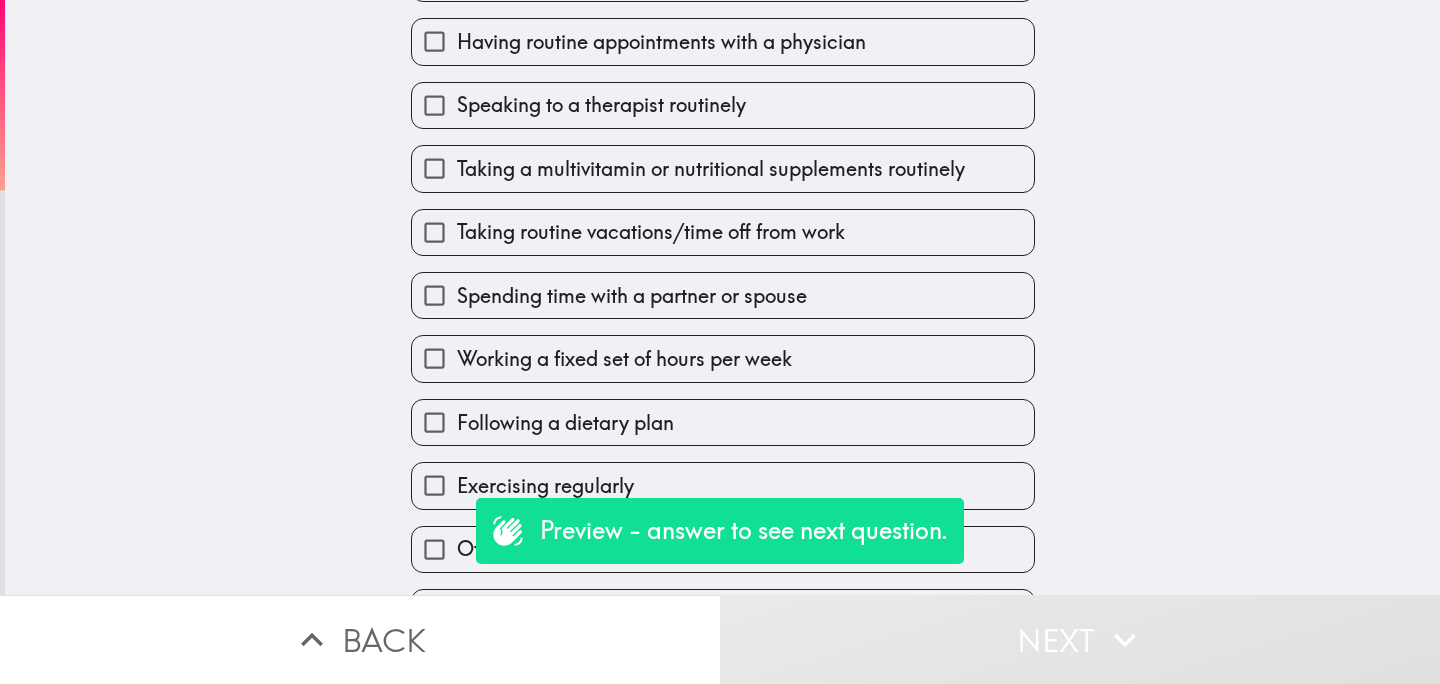 scroll, scrollTop: 430, scrollLeft: 0, axis: vertical 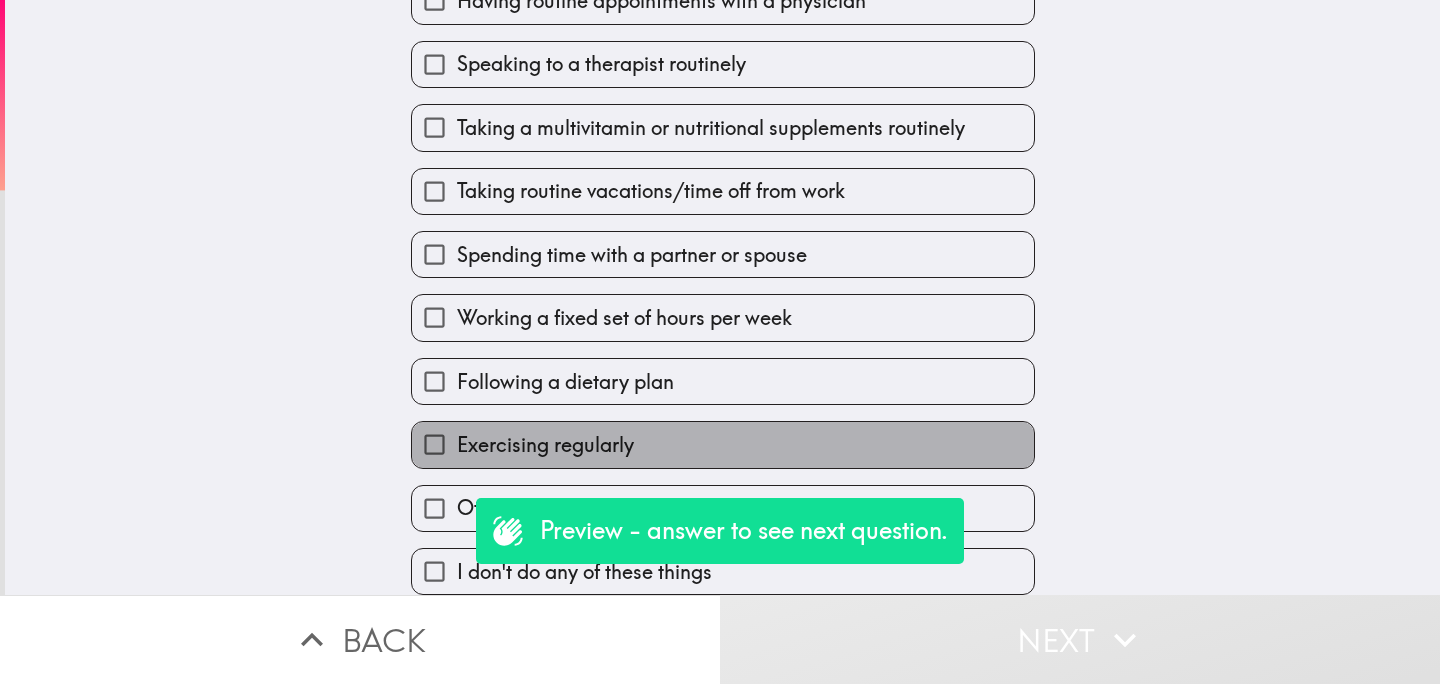 click on "Exercising regularly" at bounding box center [723, 444] 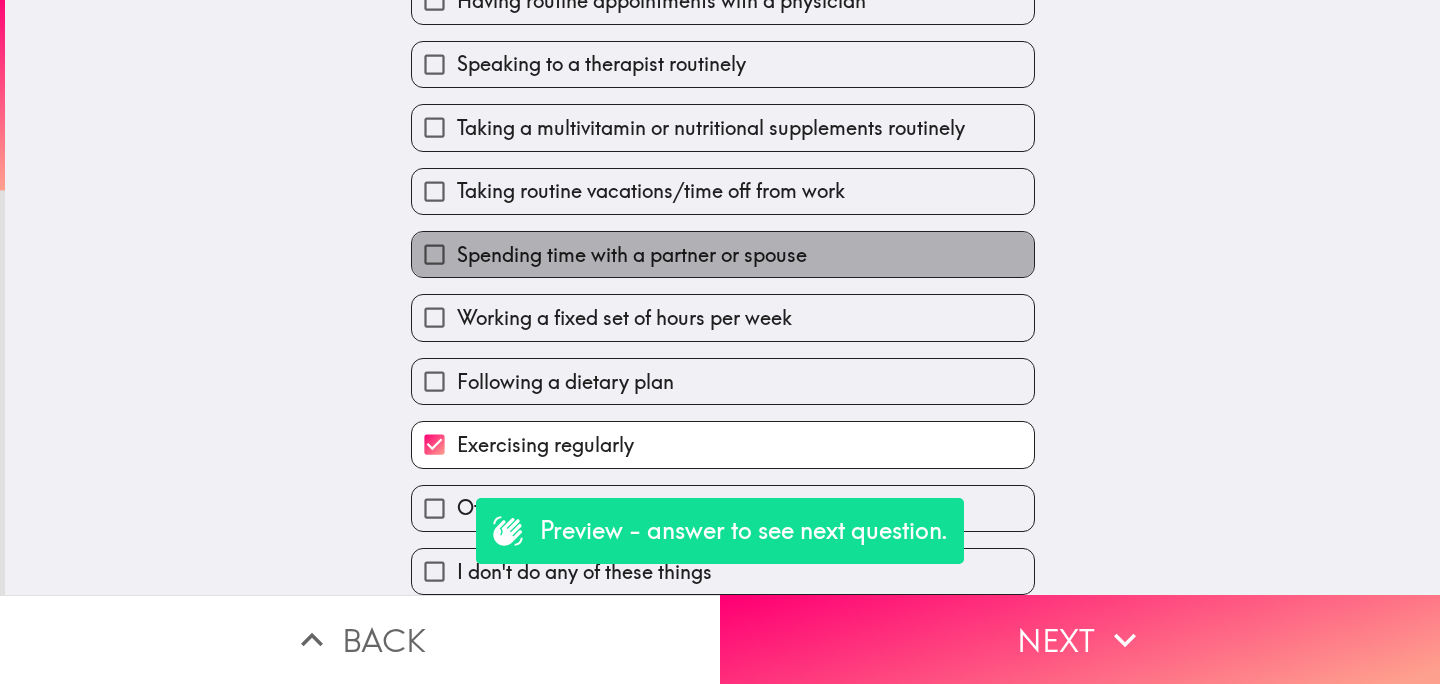 click on "Spending time with a partner or spouse" at bounding box center [632, 255] 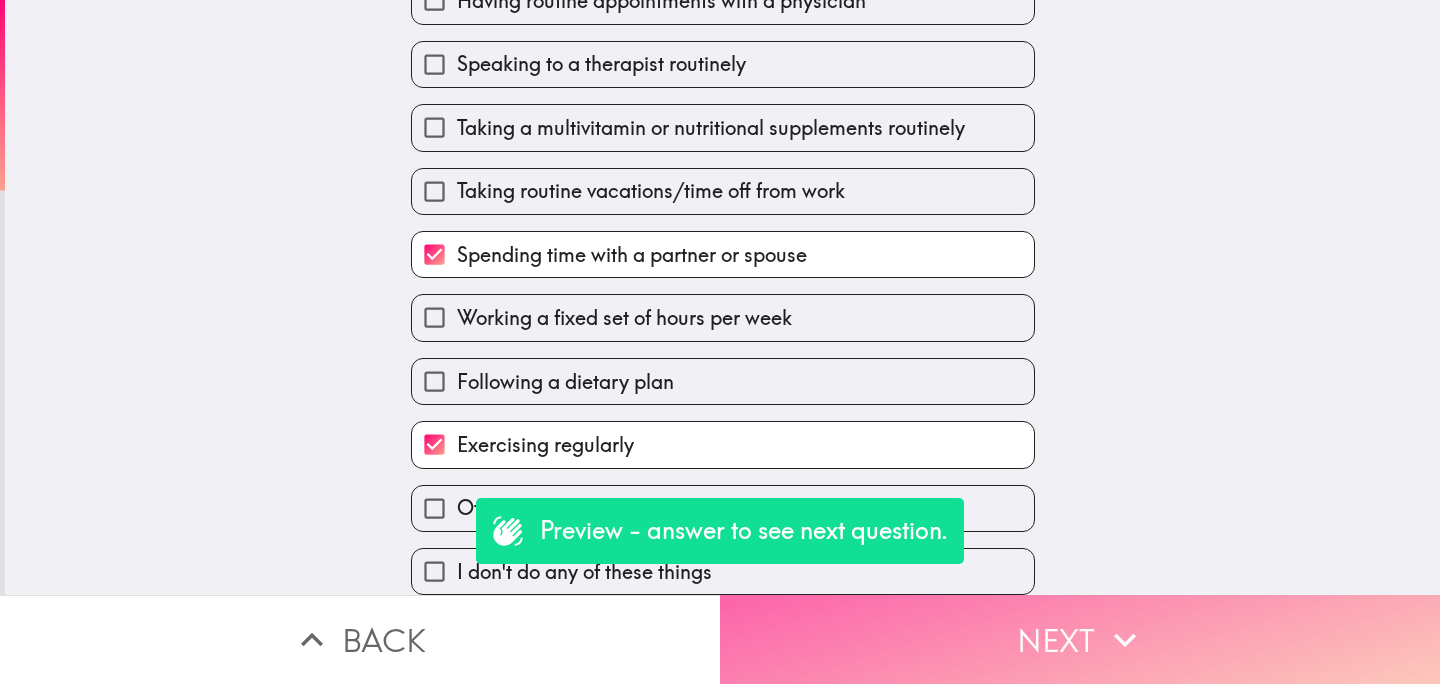 click on "Next" at bounding box center (1080, 639) 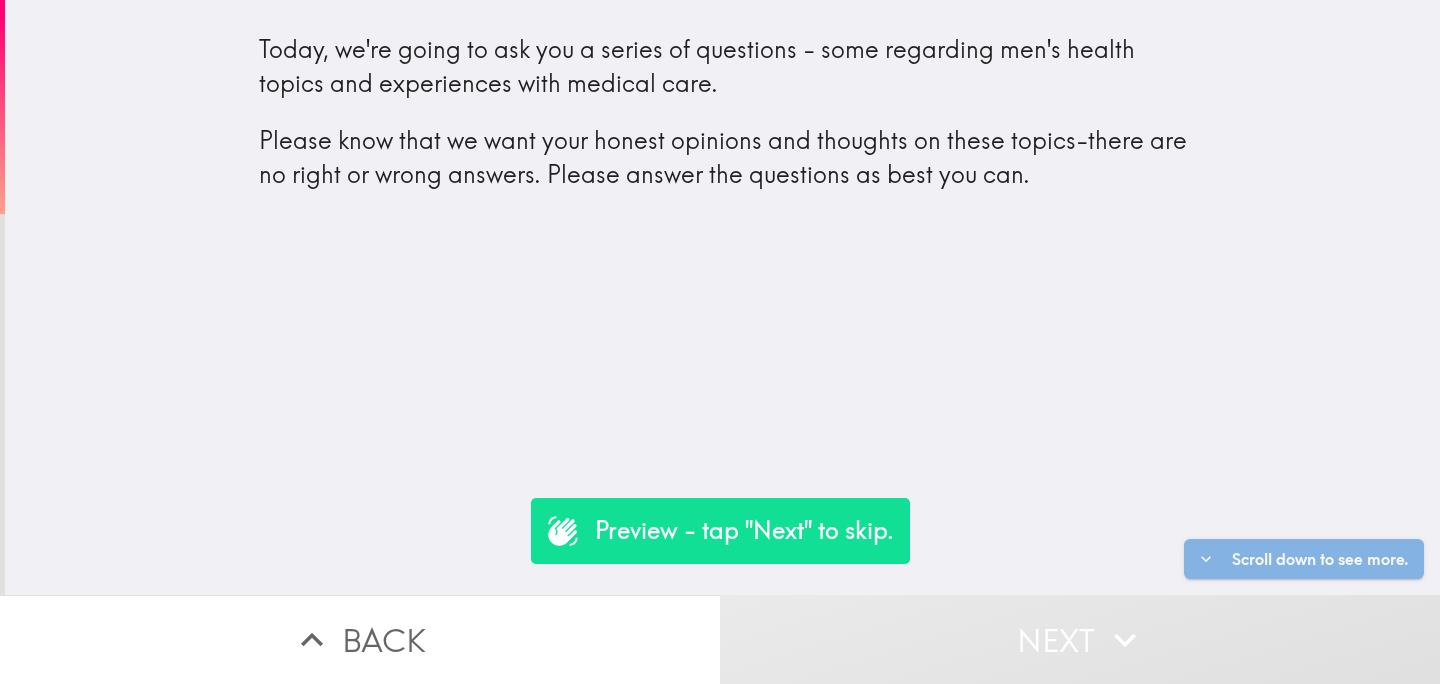 scroll, scrollTop: 0, scrollLeft: 0, axis: both 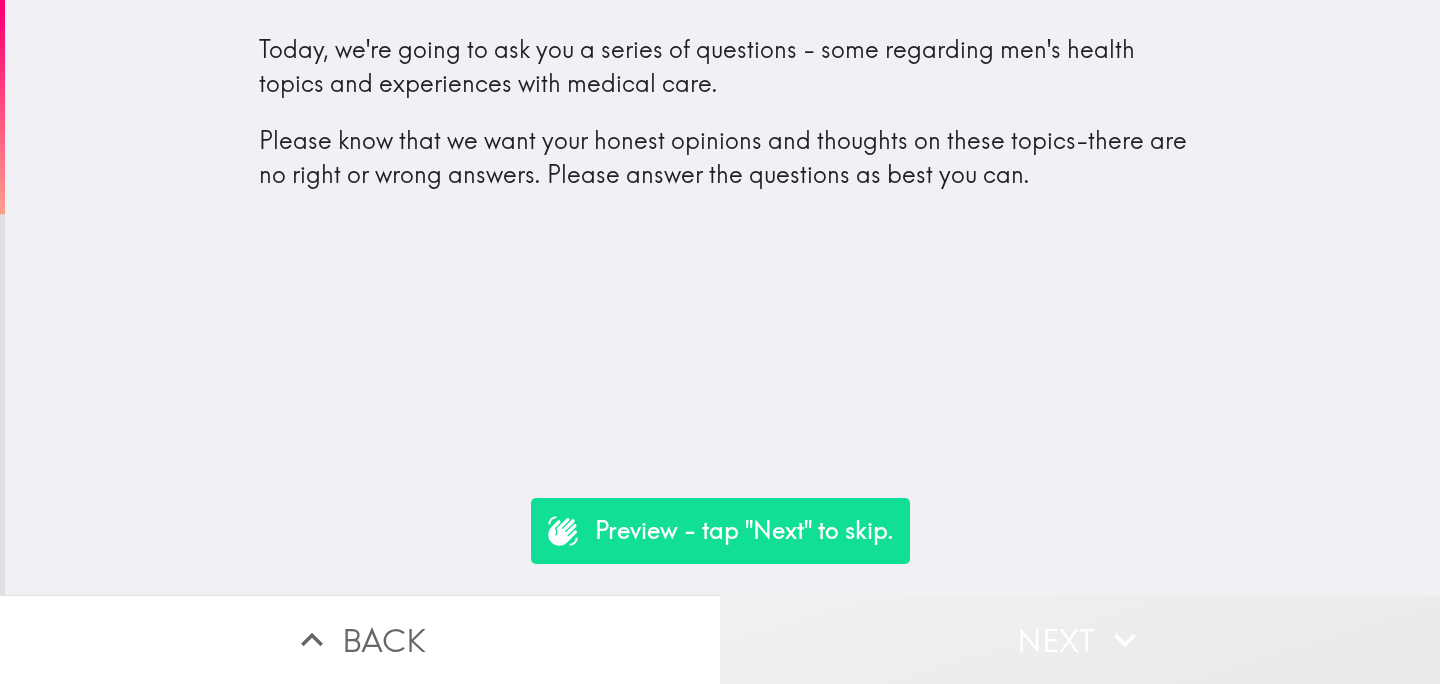 click on "Next" at bounding box center [1080, 639] 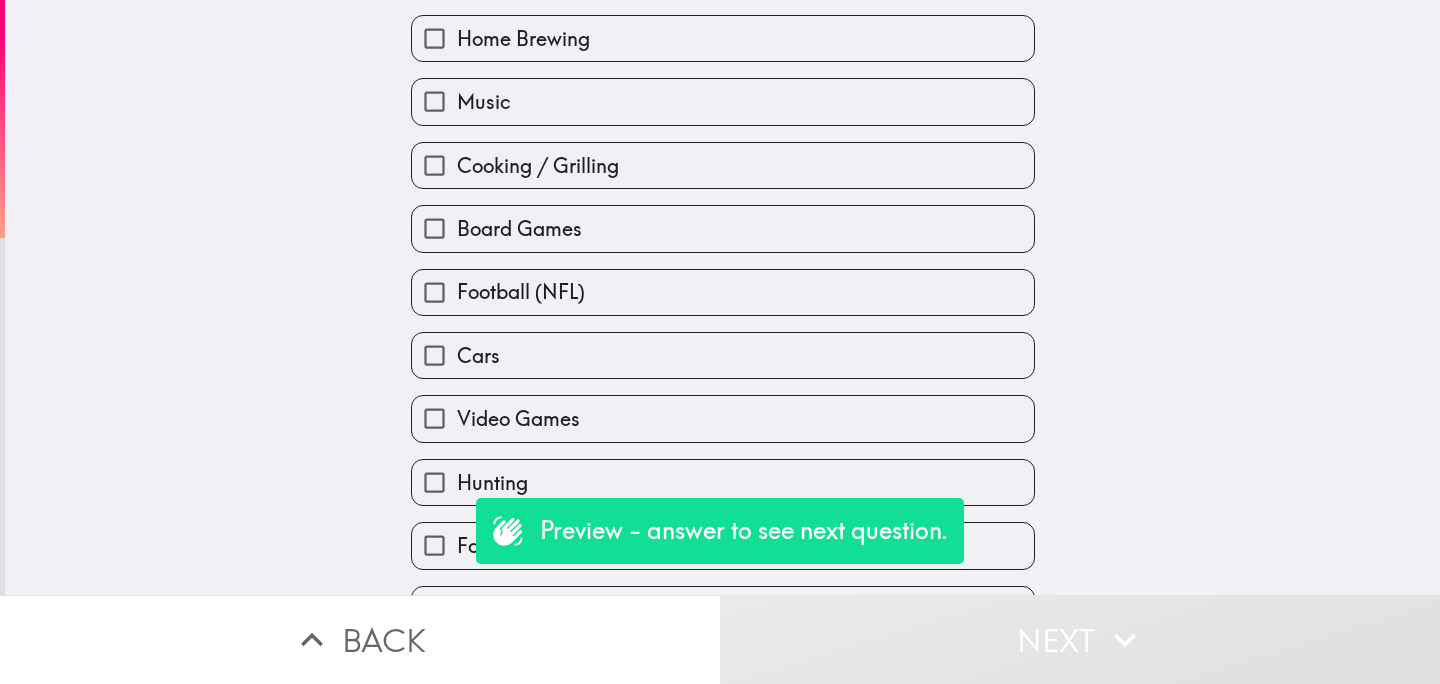 scroll, scrollTop: 629, scrollLeft: 0, axis: vertical 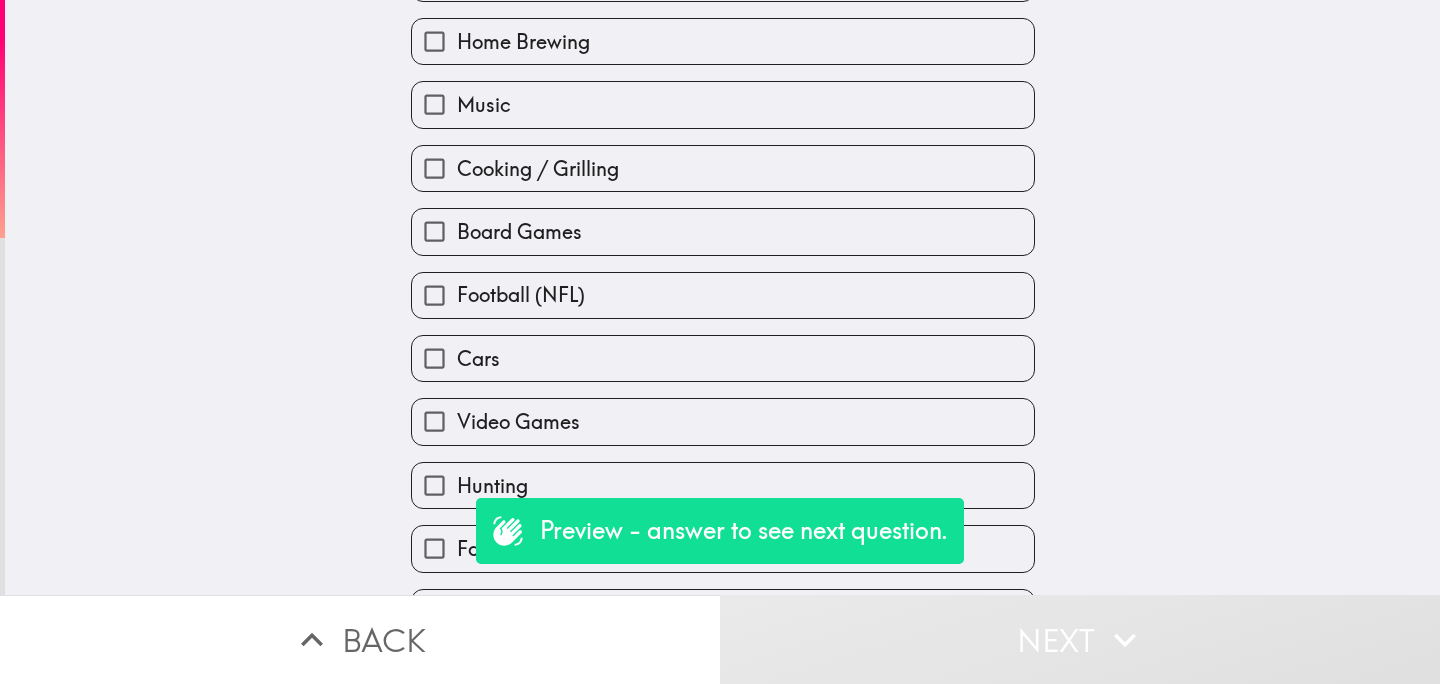 click on "Football (NFL)" at bounding box center [723, 295] 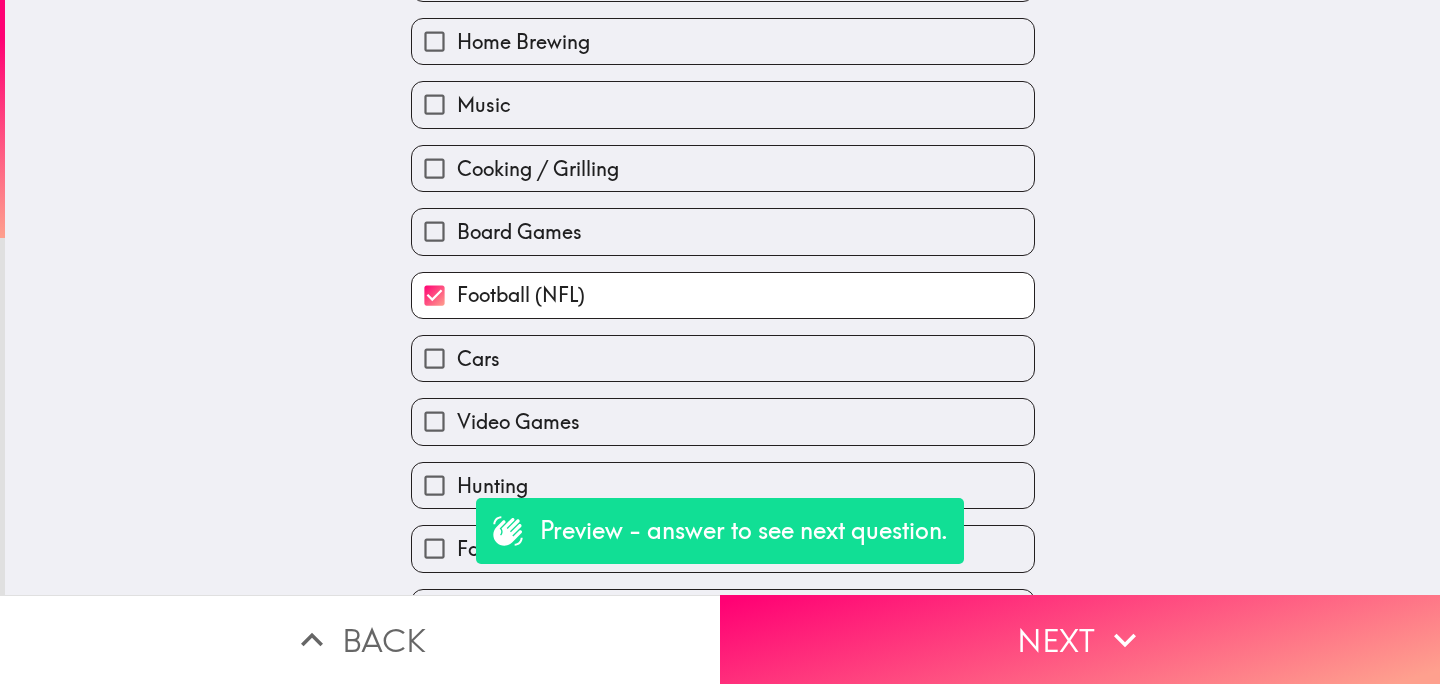 click on "Board Games" at bounding box center (723, 231) 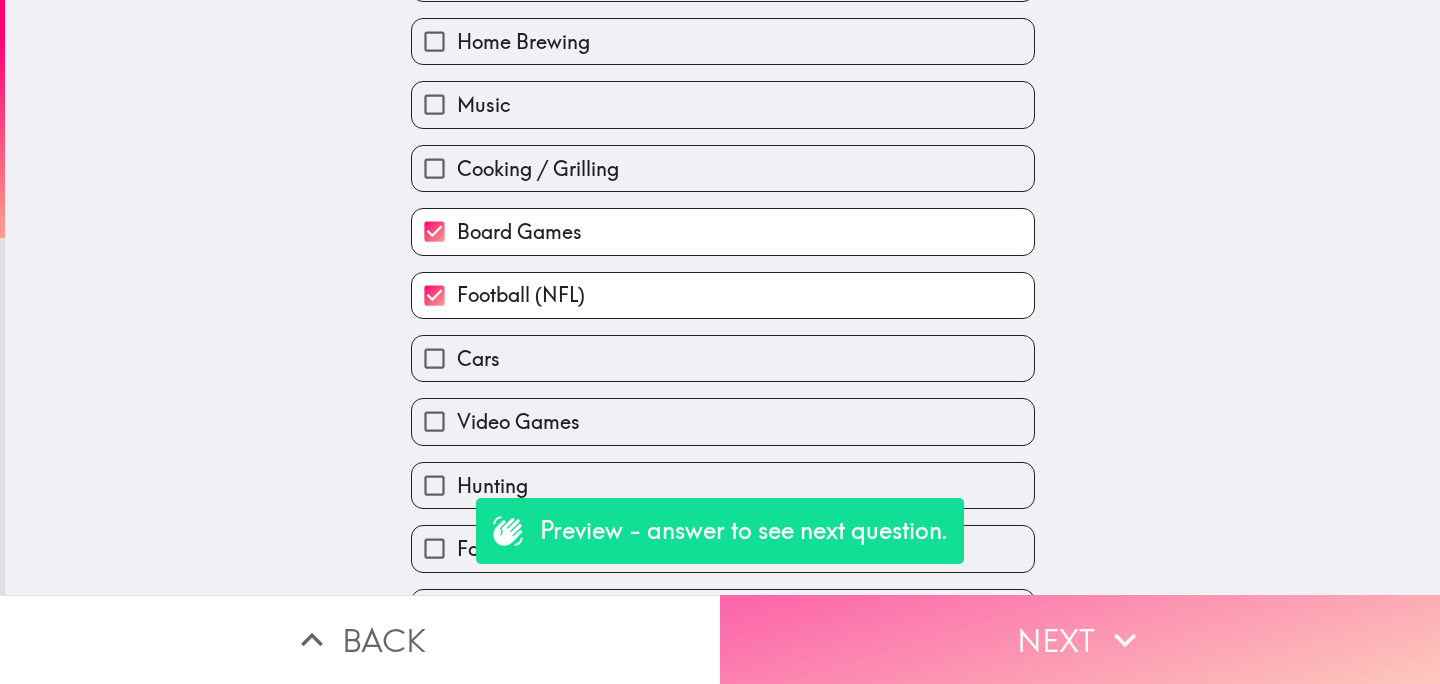 click on "Next" at bounding box center [1080, 639] 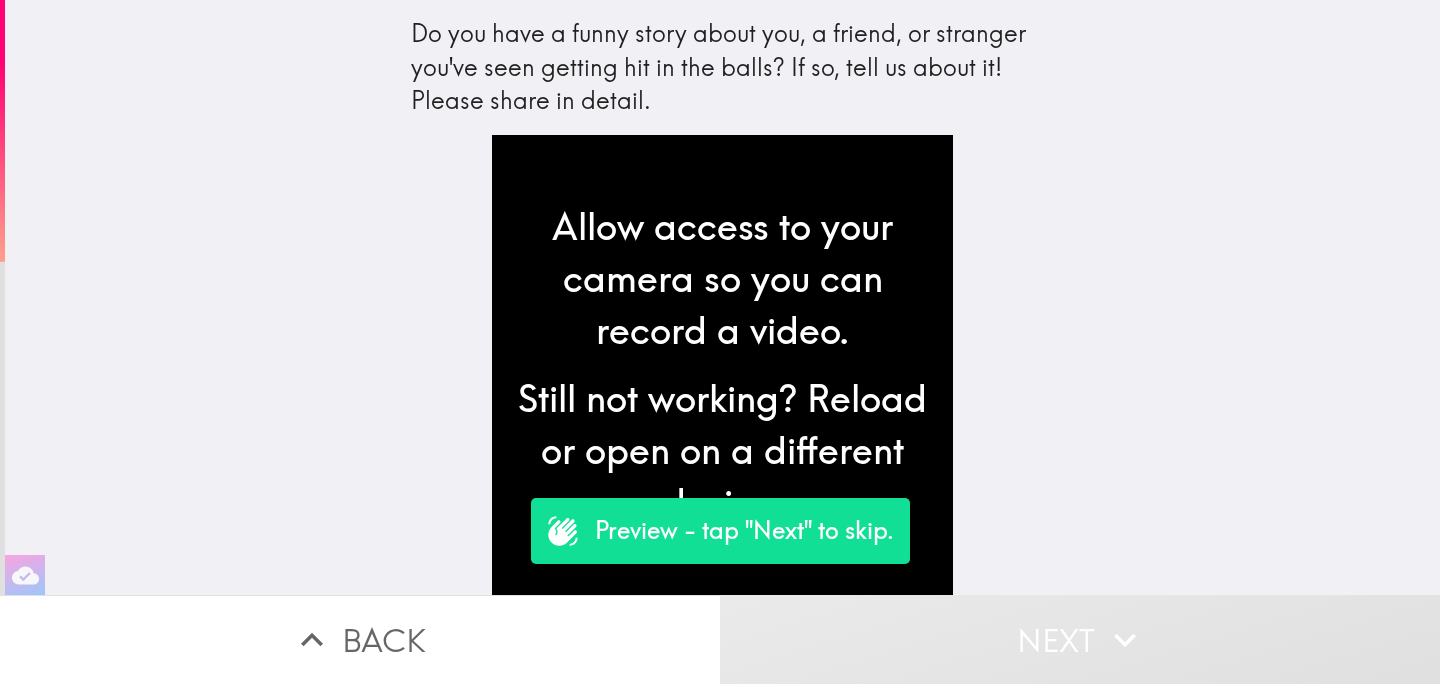 scroll, scrollTop: 0, scrollLeft: 0, axis: both 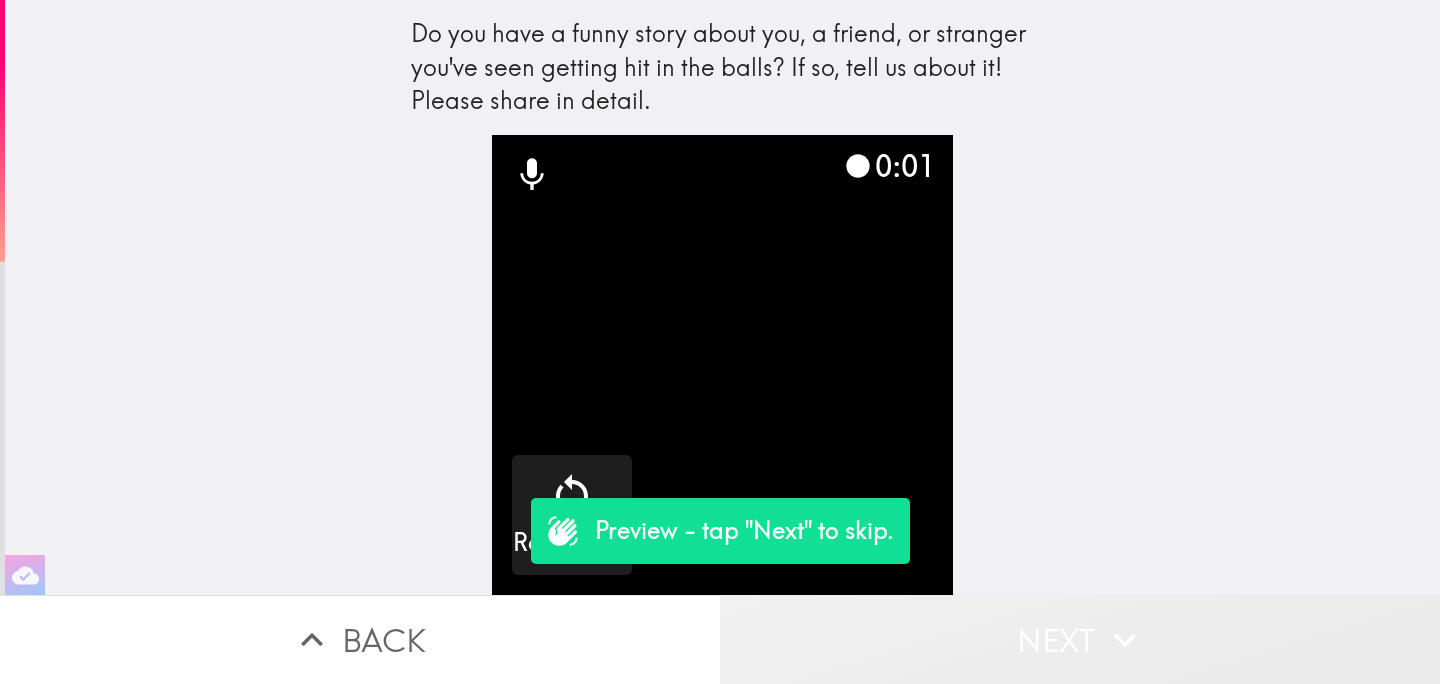 click on "Next" at bounding box center (1080, 639) 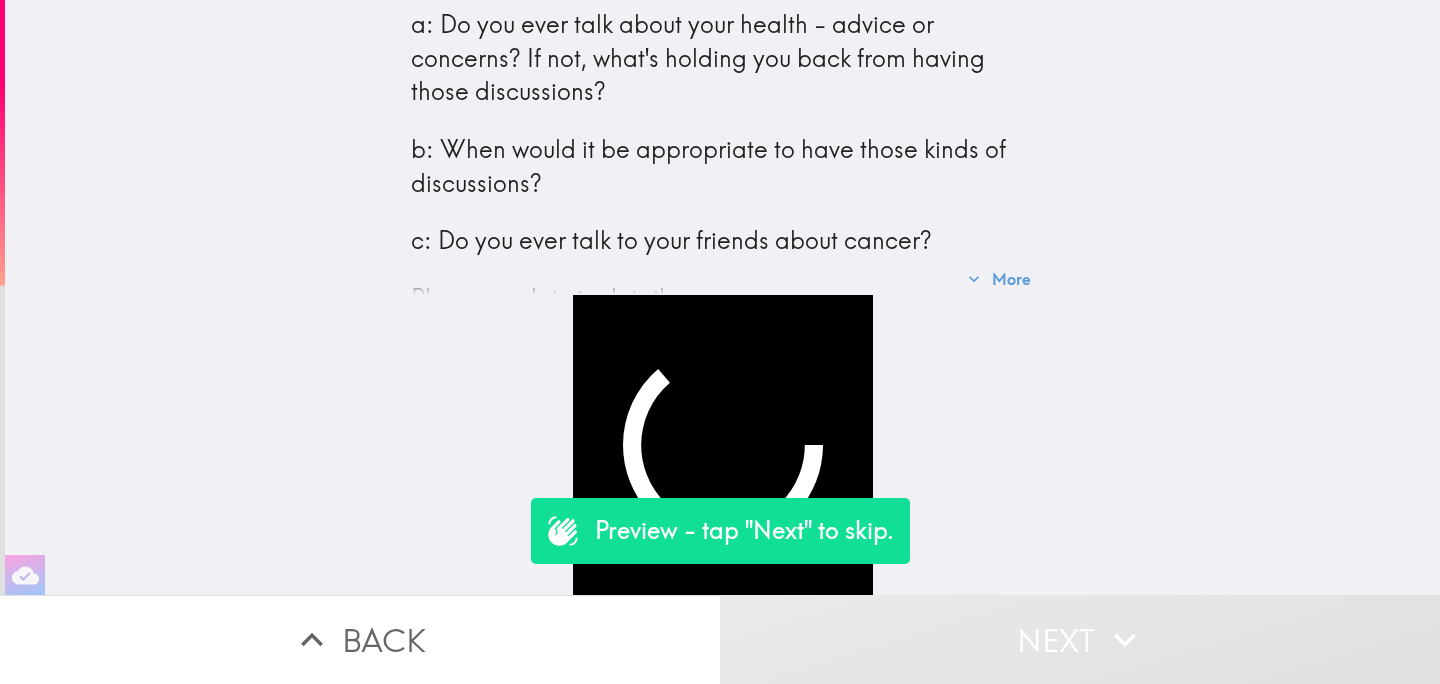 scroll, scrollTop: 161, scrollLeft: 0, axis: vertical 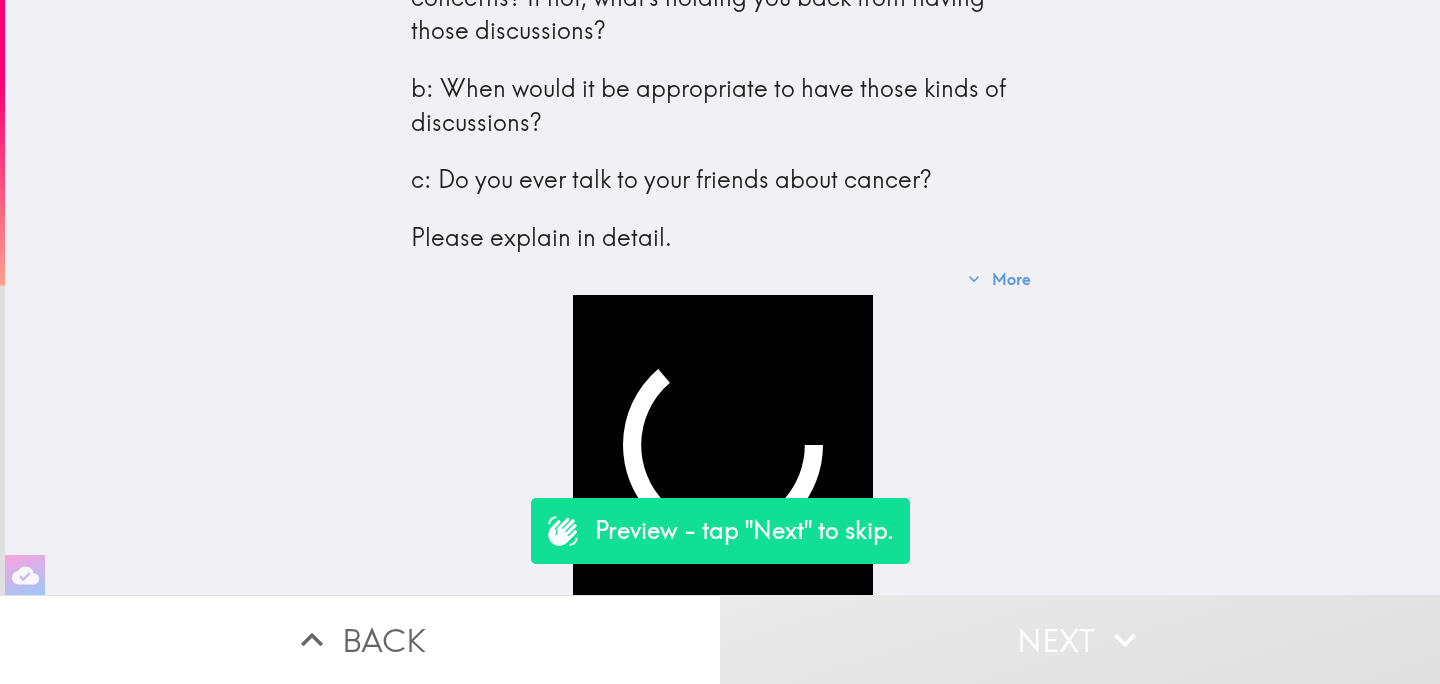 click on "Next" at bounding box center [1080, 639] 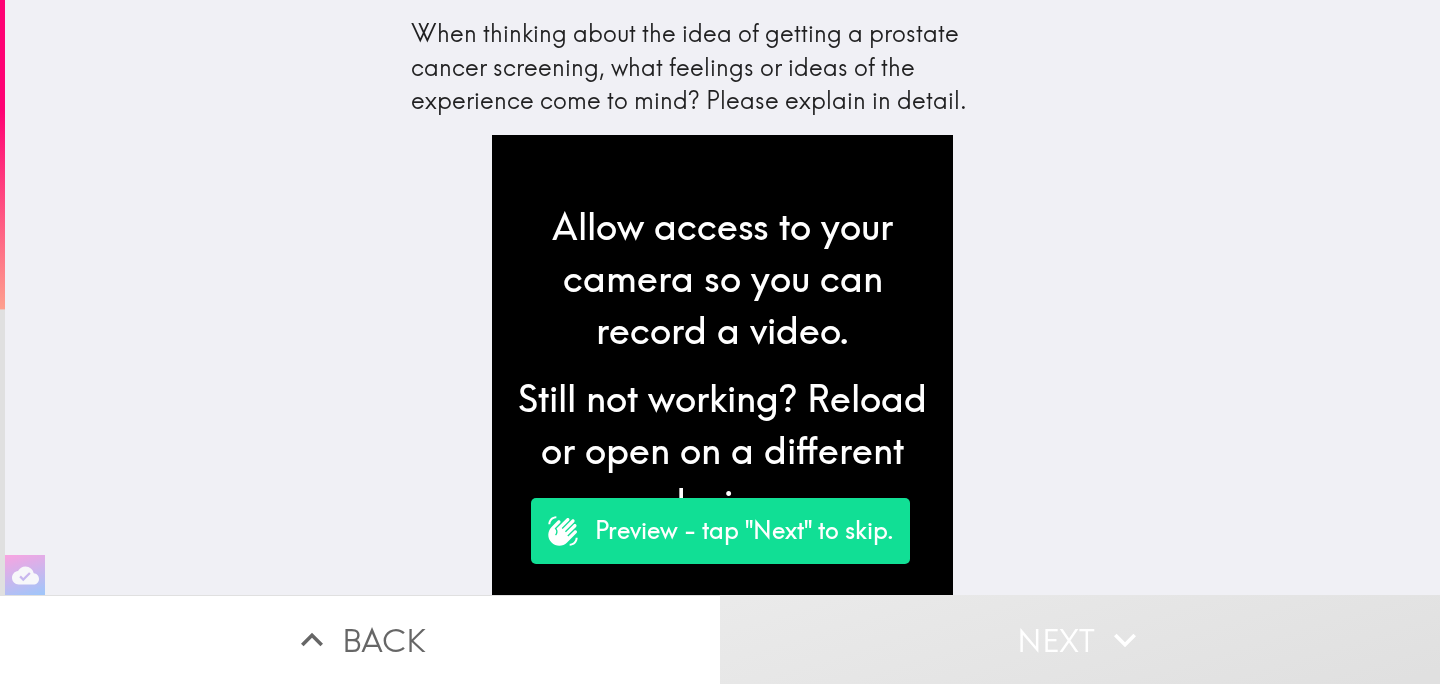 click on "Next" at bounding box center (1080, 639) 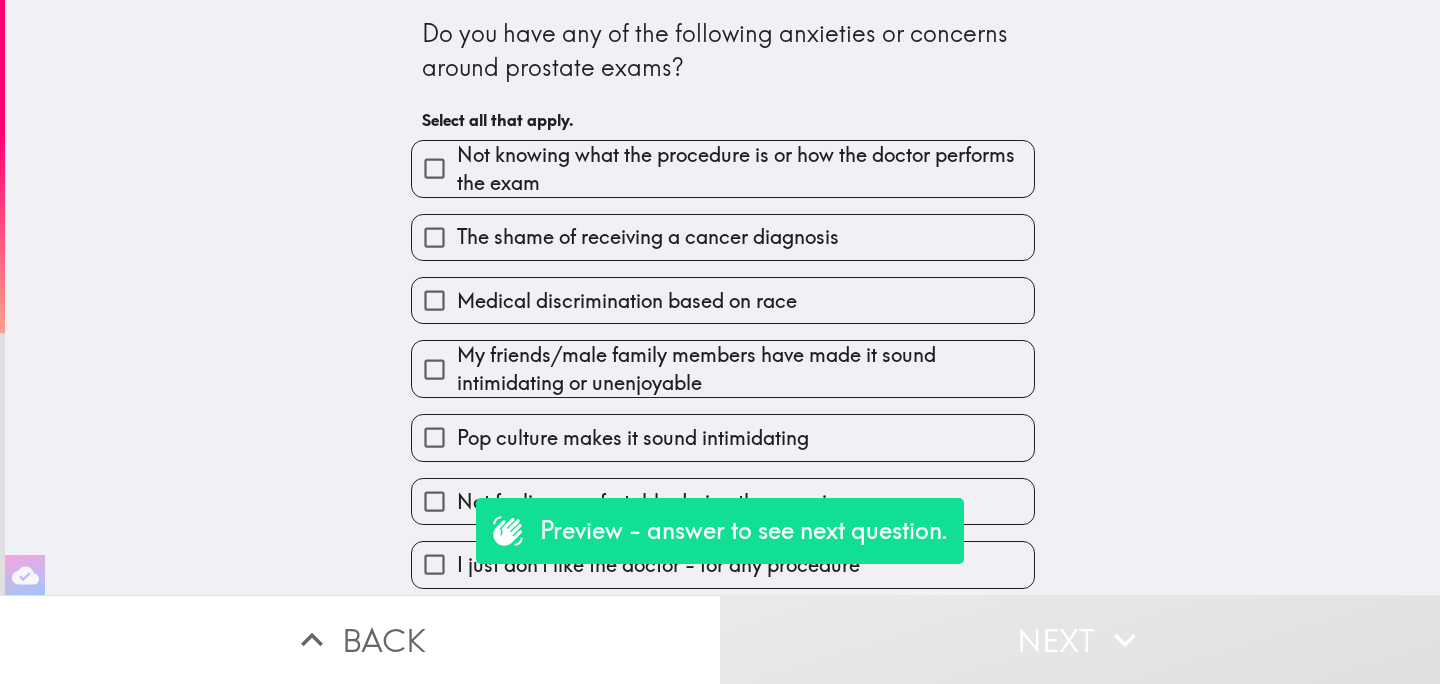 click on "My friends/male family members have made it sound intimidating or unenjoyable" at bounding box center [715, 361] 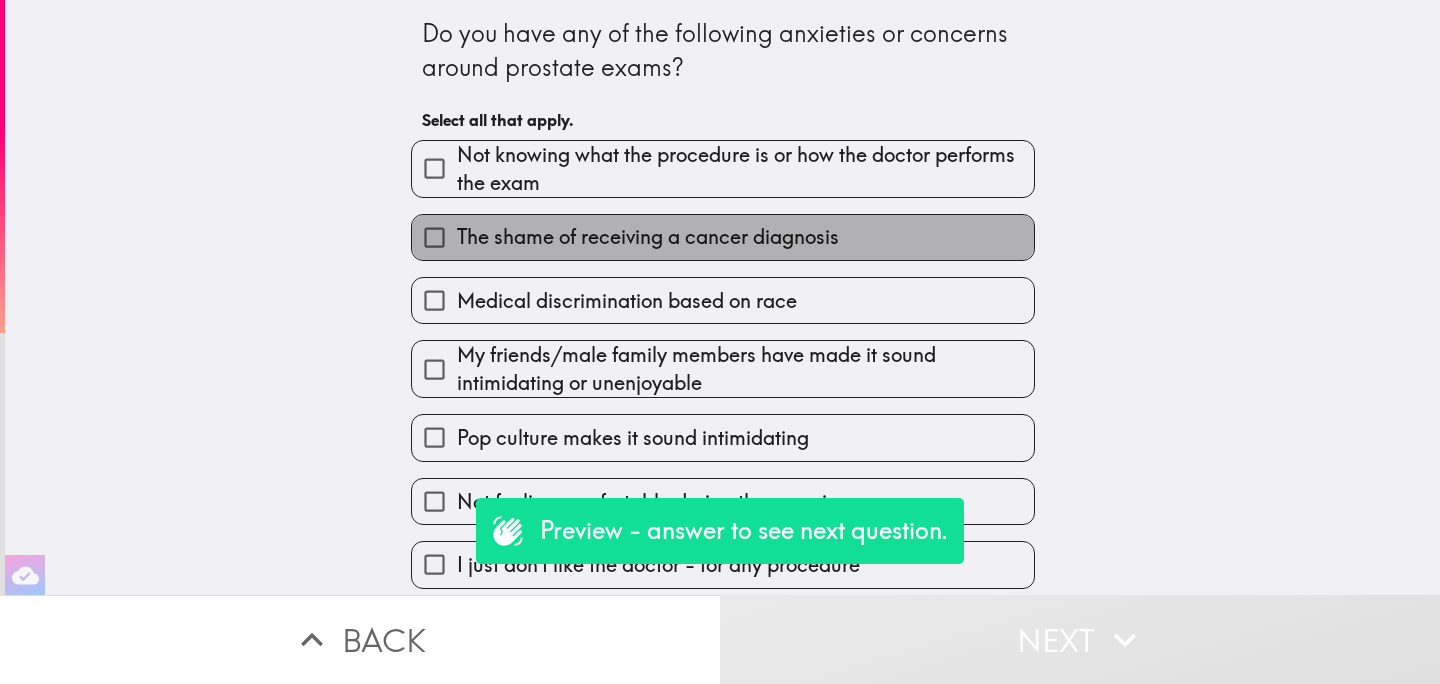 click on "The shame of receiving a cancer diagnosis" at bounding box center (723, 237) 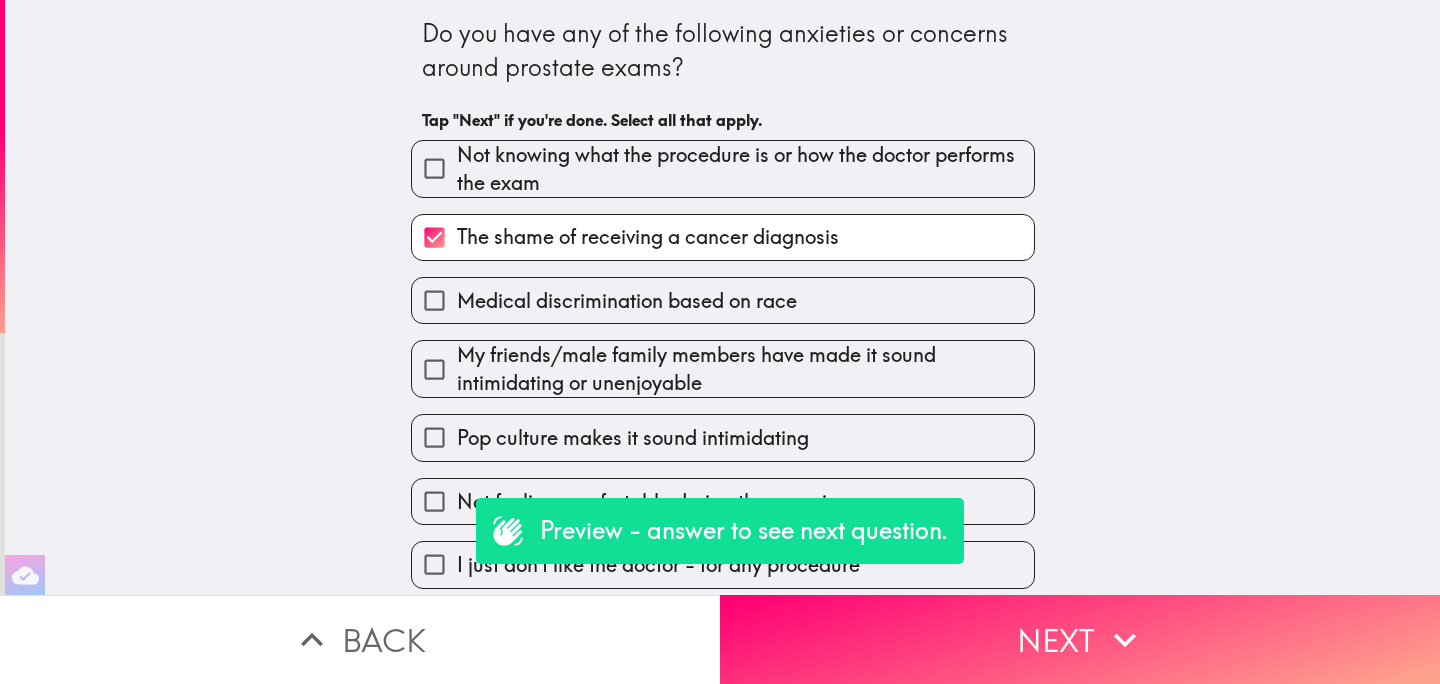 scroll, scrollTop: 387, scrollLeft: 0, axis: vertical 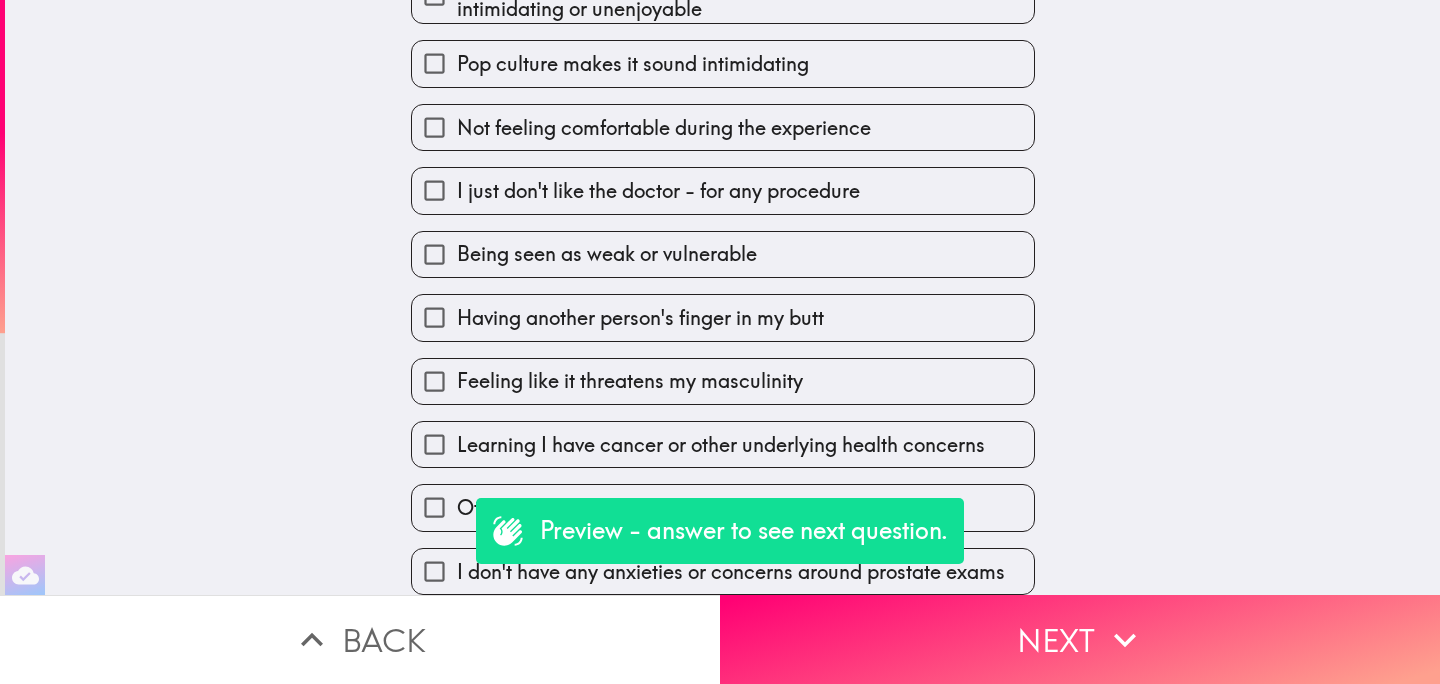 click on "Learning I have cancer or other underlying health concerns" at bounding box center (715, 436) 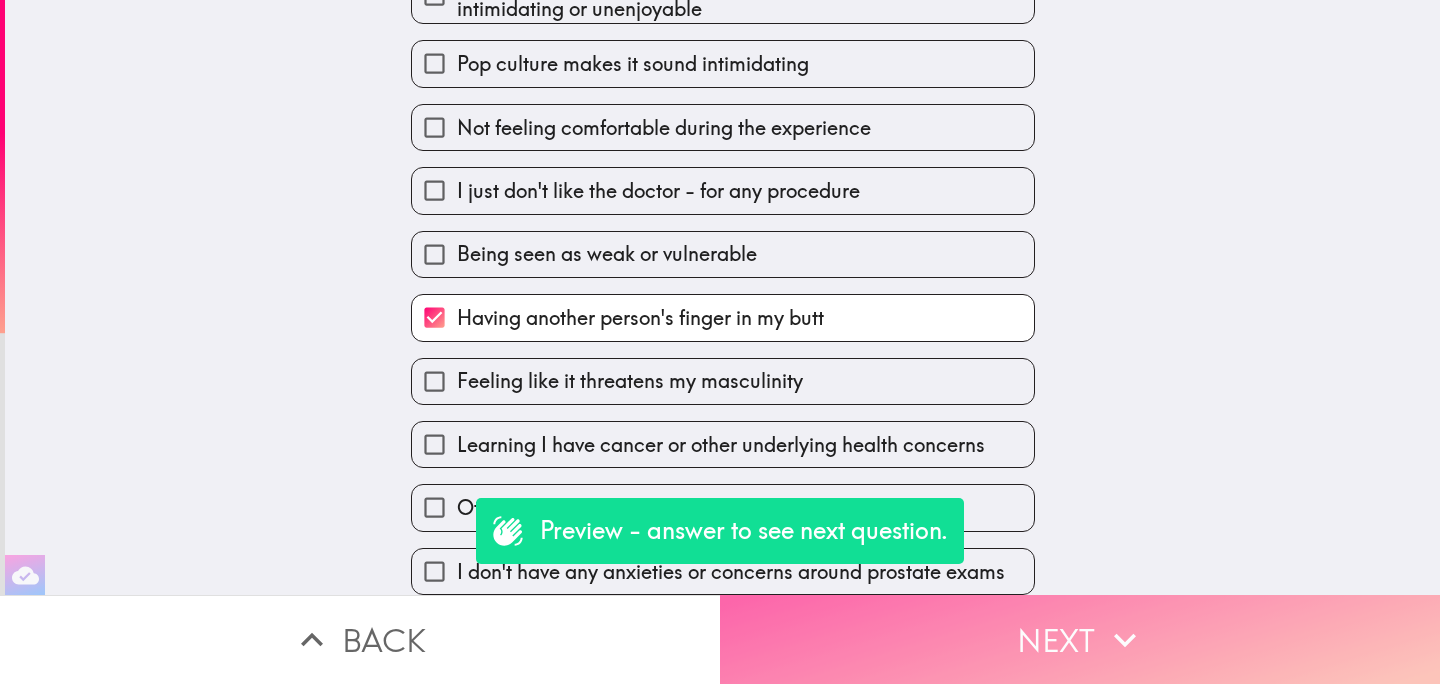 click on "Next" at bounding box center (1080, 639) 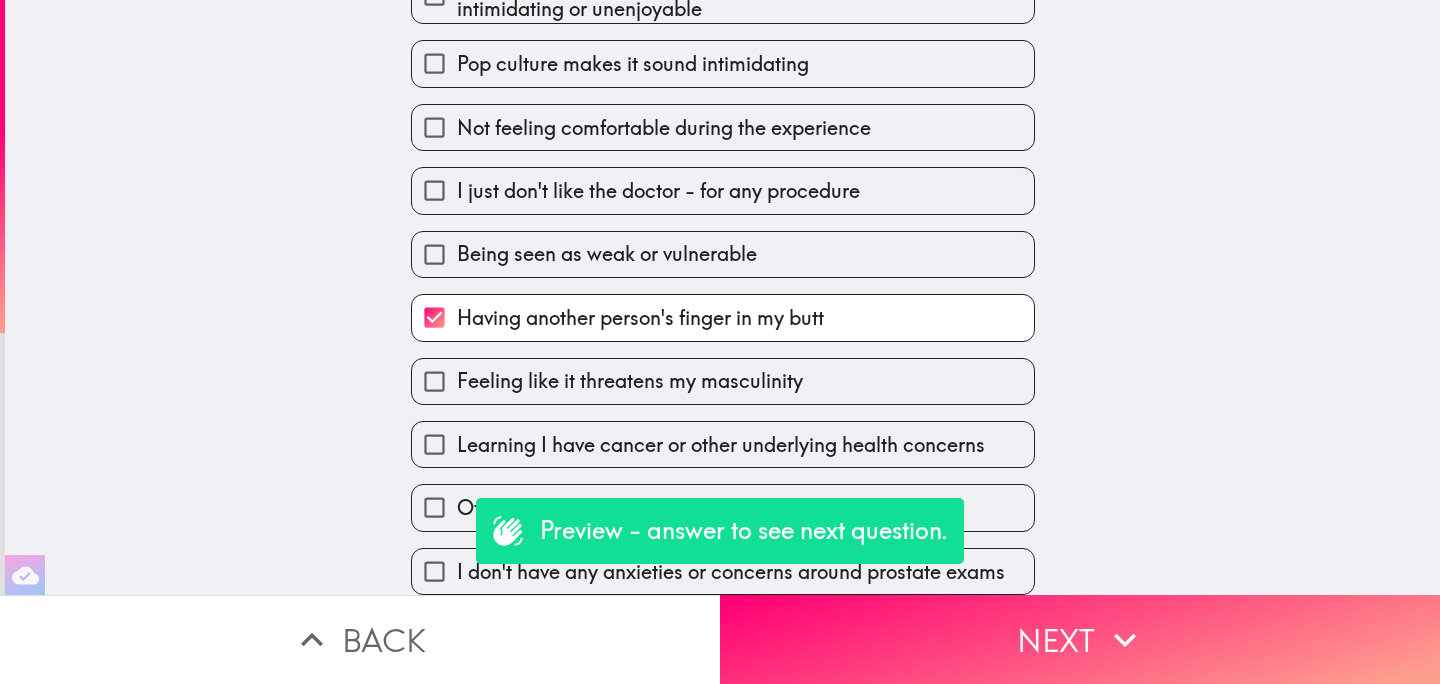 scroll, scrollTop: 184, scrollLeft: 0, axis: vertical 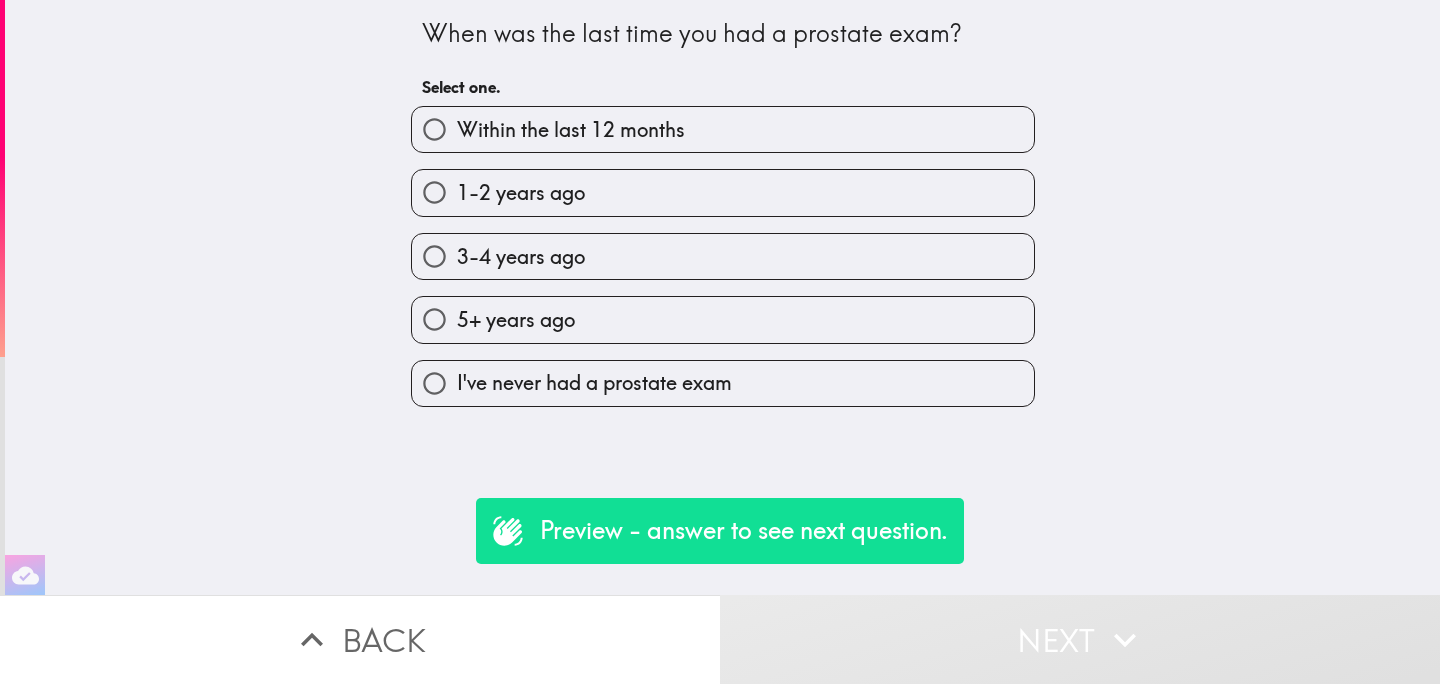 click on "I've never had a prostate exam" at bounding box center [594, 383] 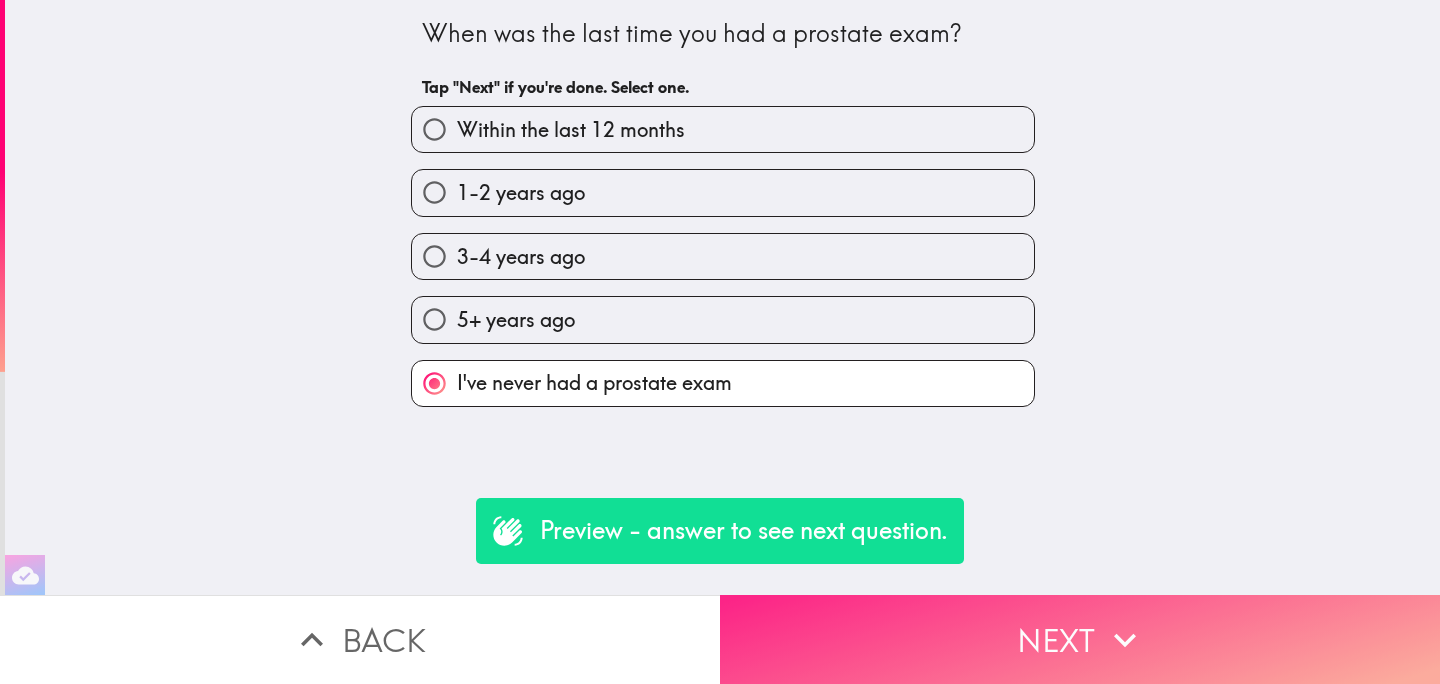 click on "Next" at bounding box center (1080, 639) 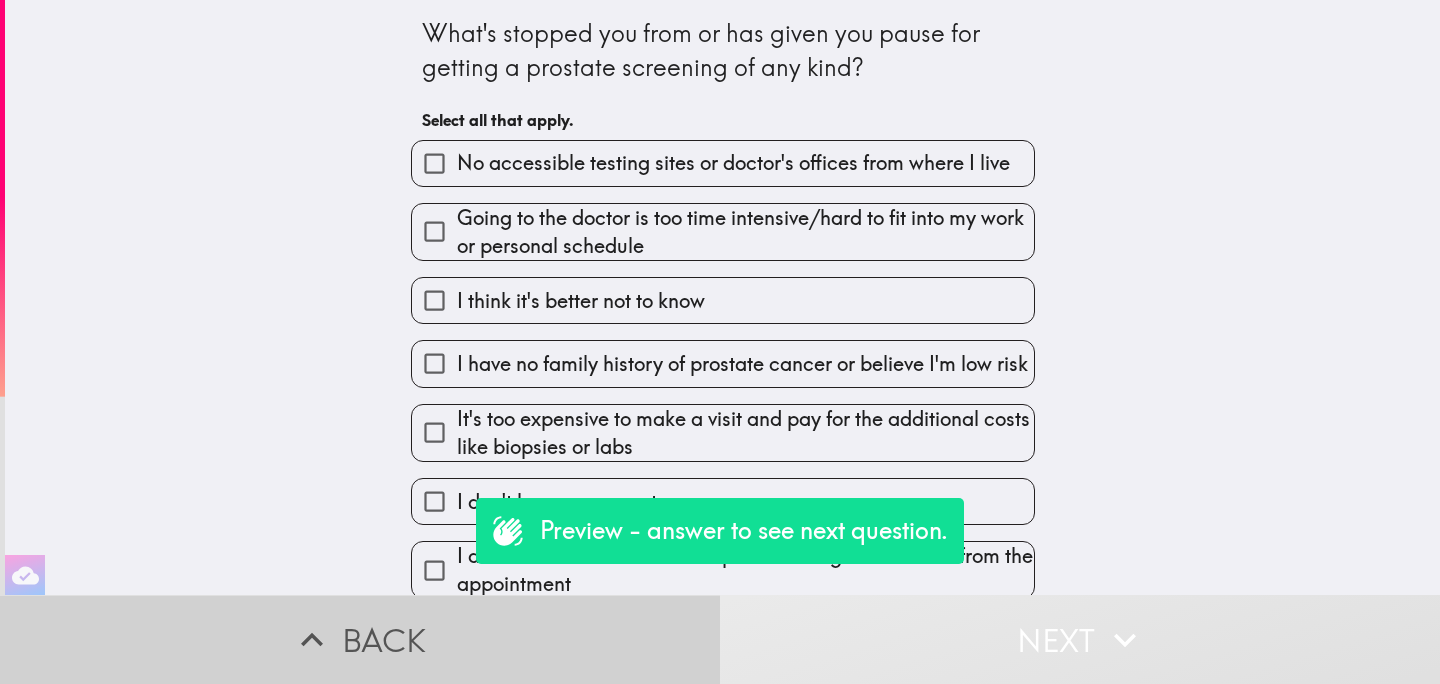 click on "Back" at bounding box center [360, 639] 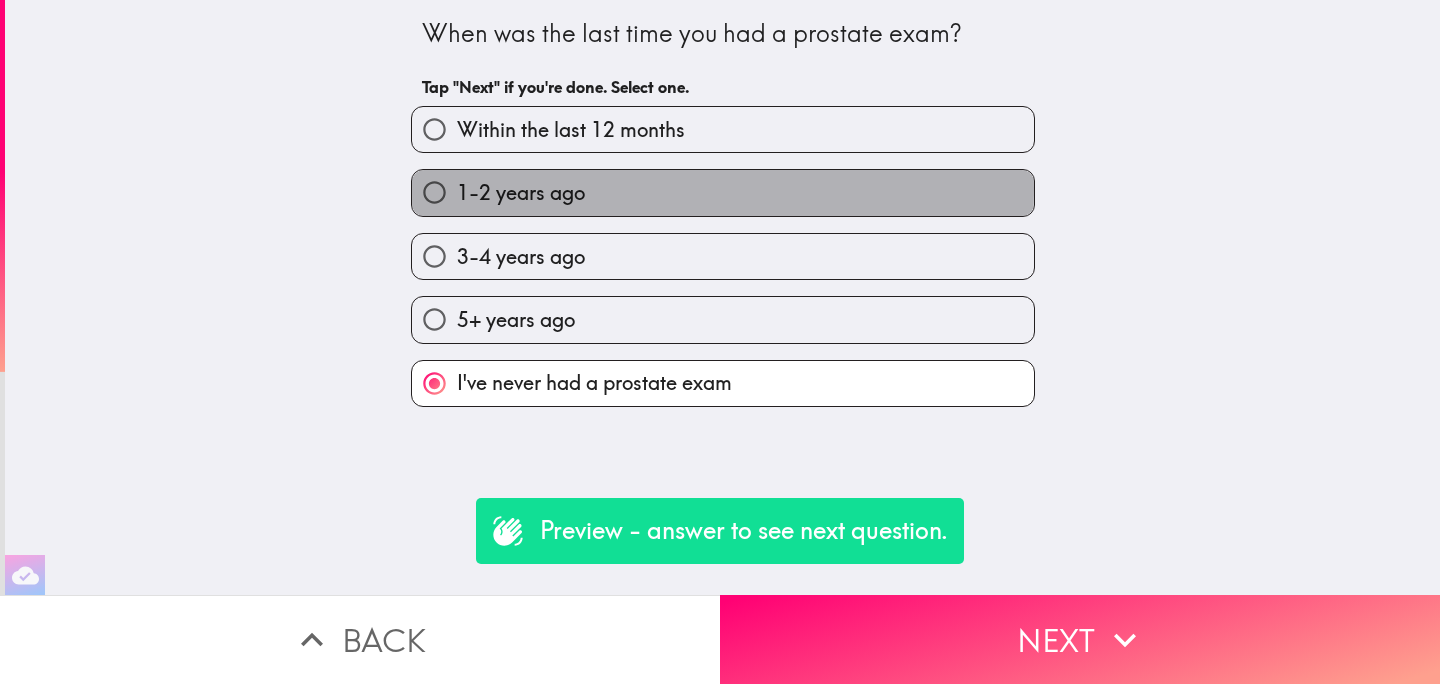 click on "1-2 years ago" at bounding box center [521, 193] 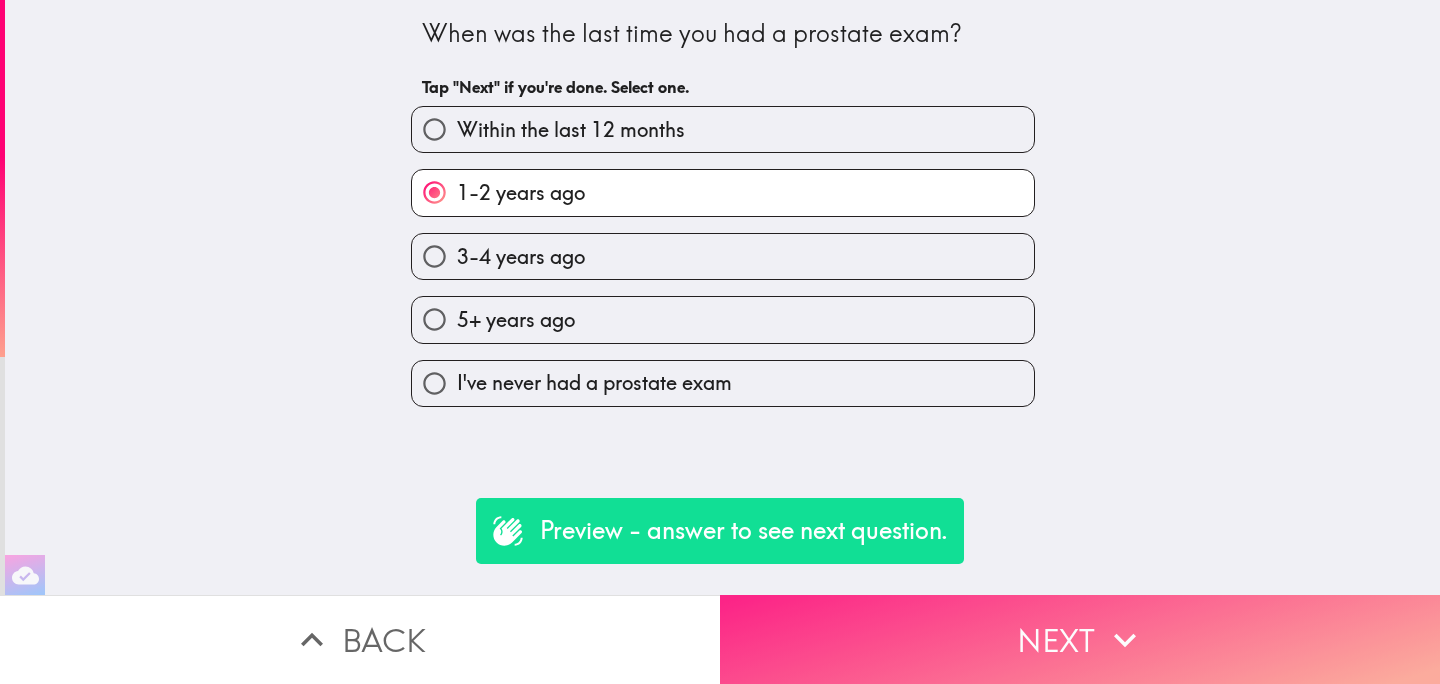 click on "Next" at bounding box center [1080, 639] 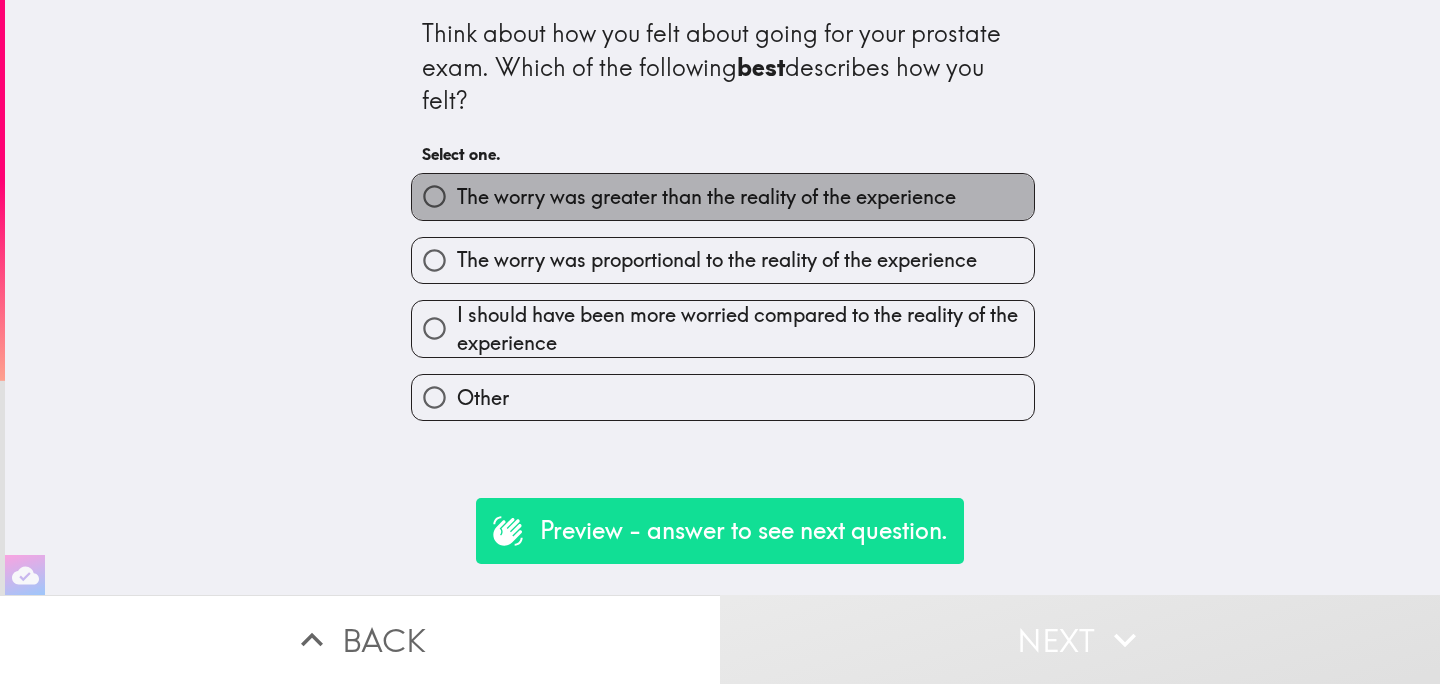 click on "The worry was greater than the reality of the experience" at bounding box center (706, 197) 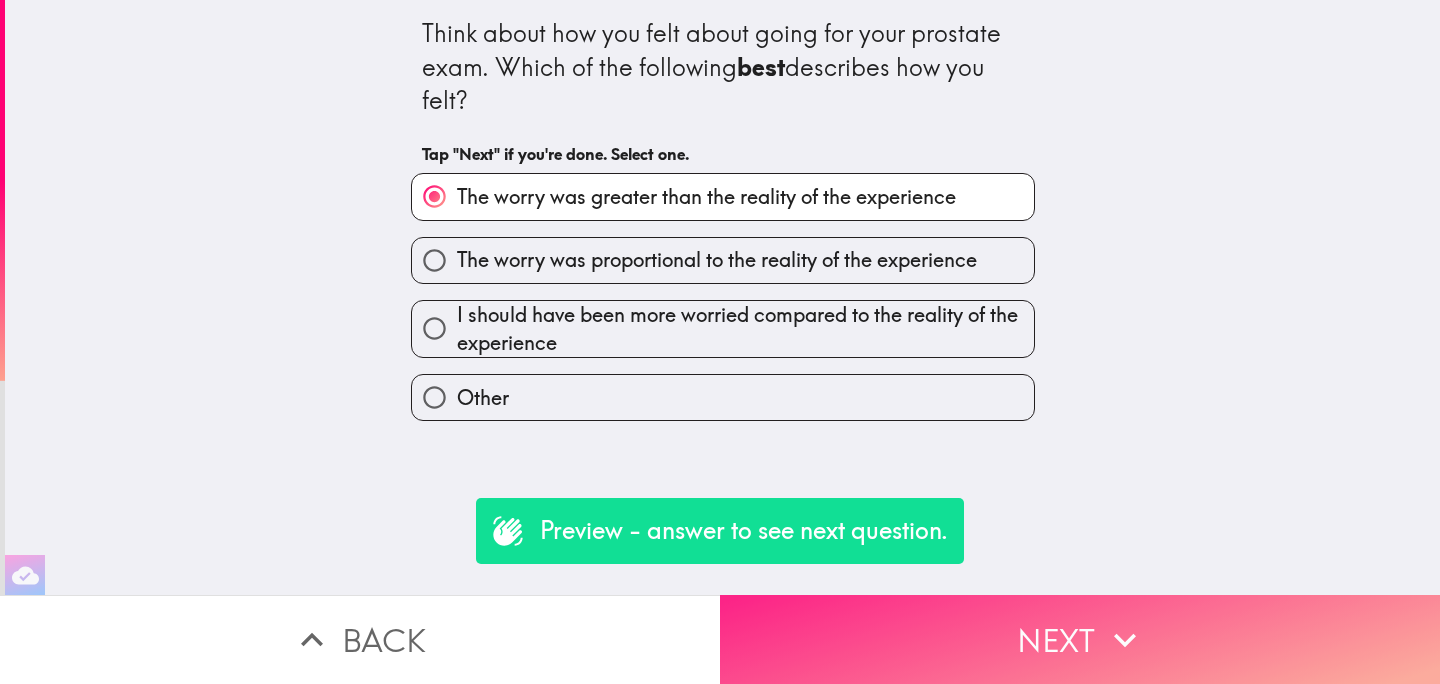 click on "Next" at bounding box center (1080, 639) 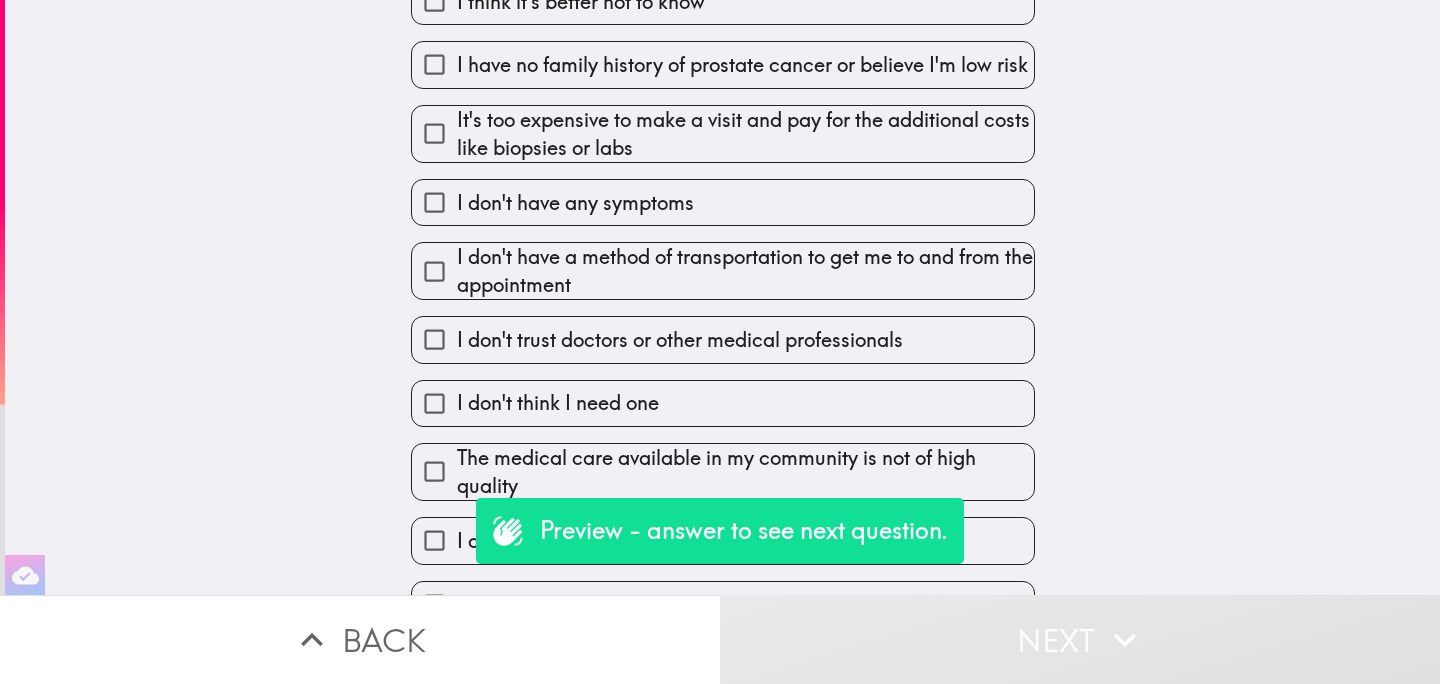 scroll, scrollTop: 354, scrollLeft: 0, axis: vertical 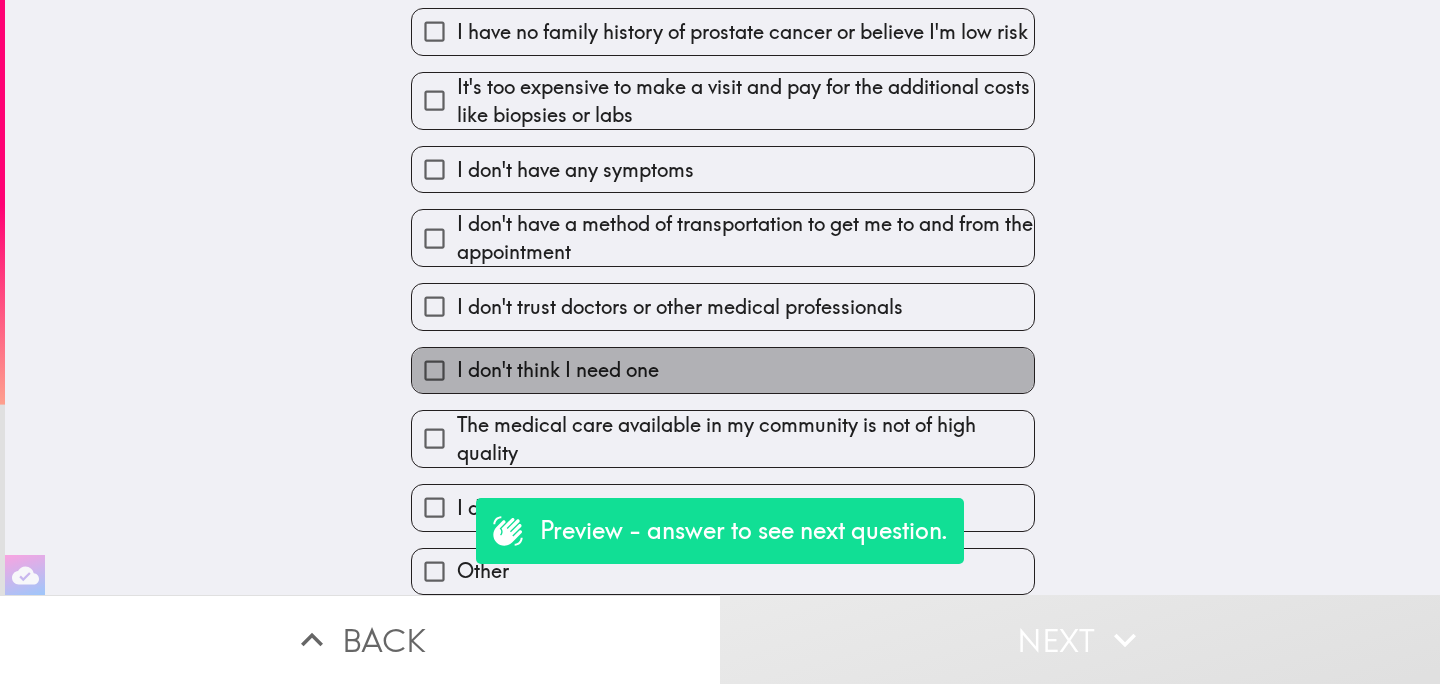 click on "I don't think I need one" at bounding box center [723, 370] 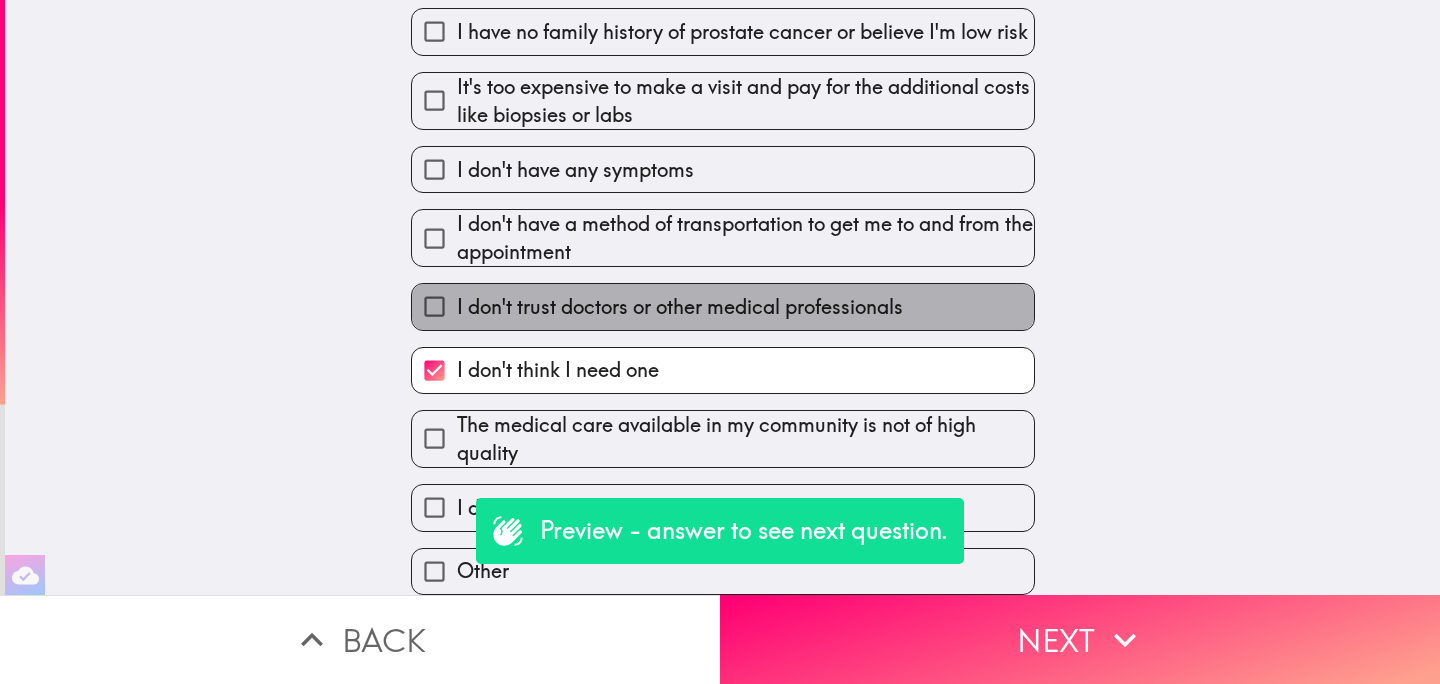 click on "I don't trust doctors or other medical professionals" at bounding box center (680, 307) 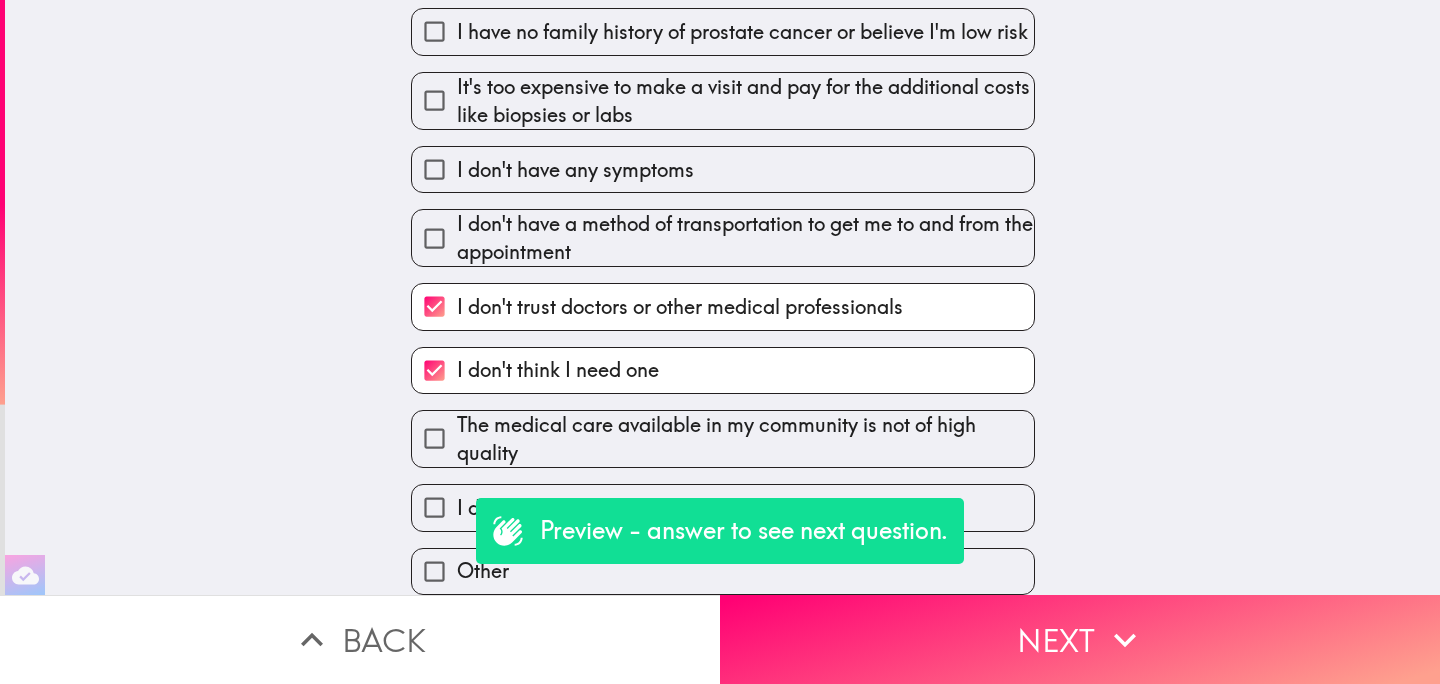 click on "It's too expensive to make a visit and pay for the additional costs like biopsies or labs" at bounding box center [723, 101] 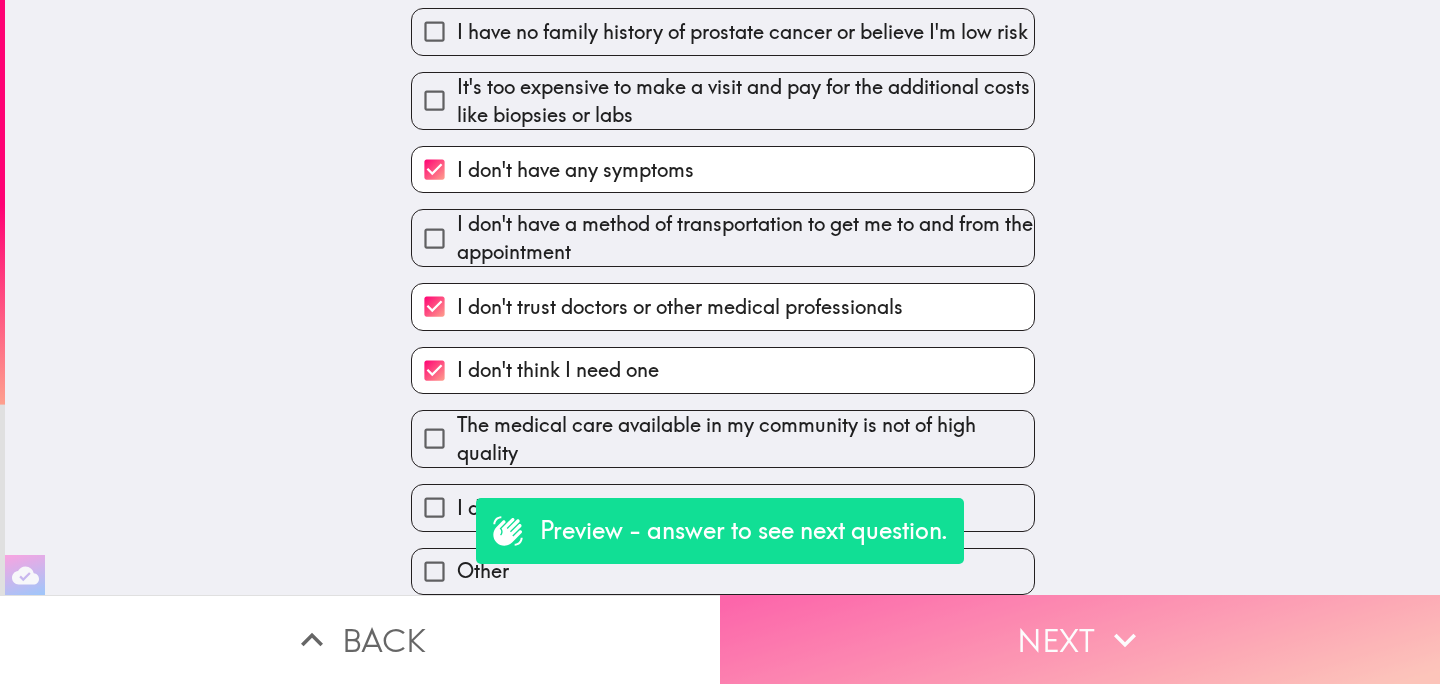 click on "Next" at bounding box center (1080, 639) 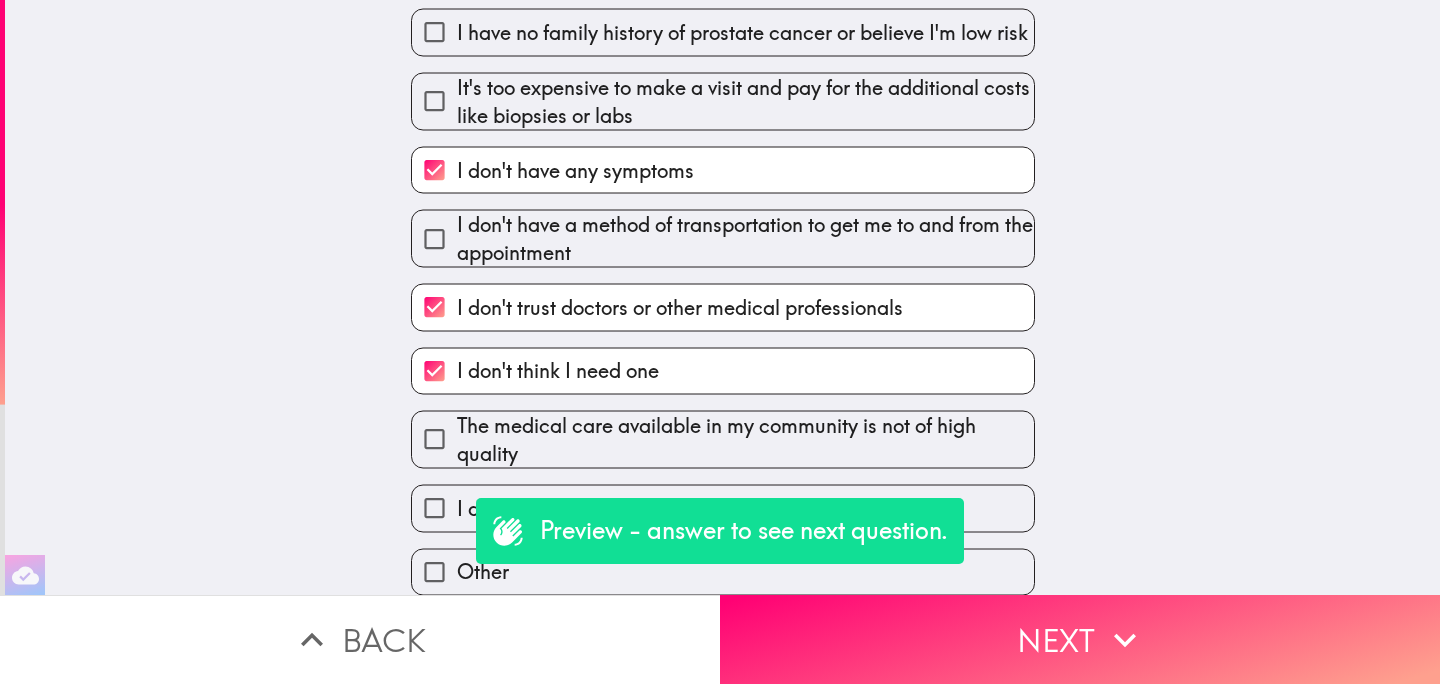 scroll, scrollTop: 0, scrollLeft: 0, axis: both 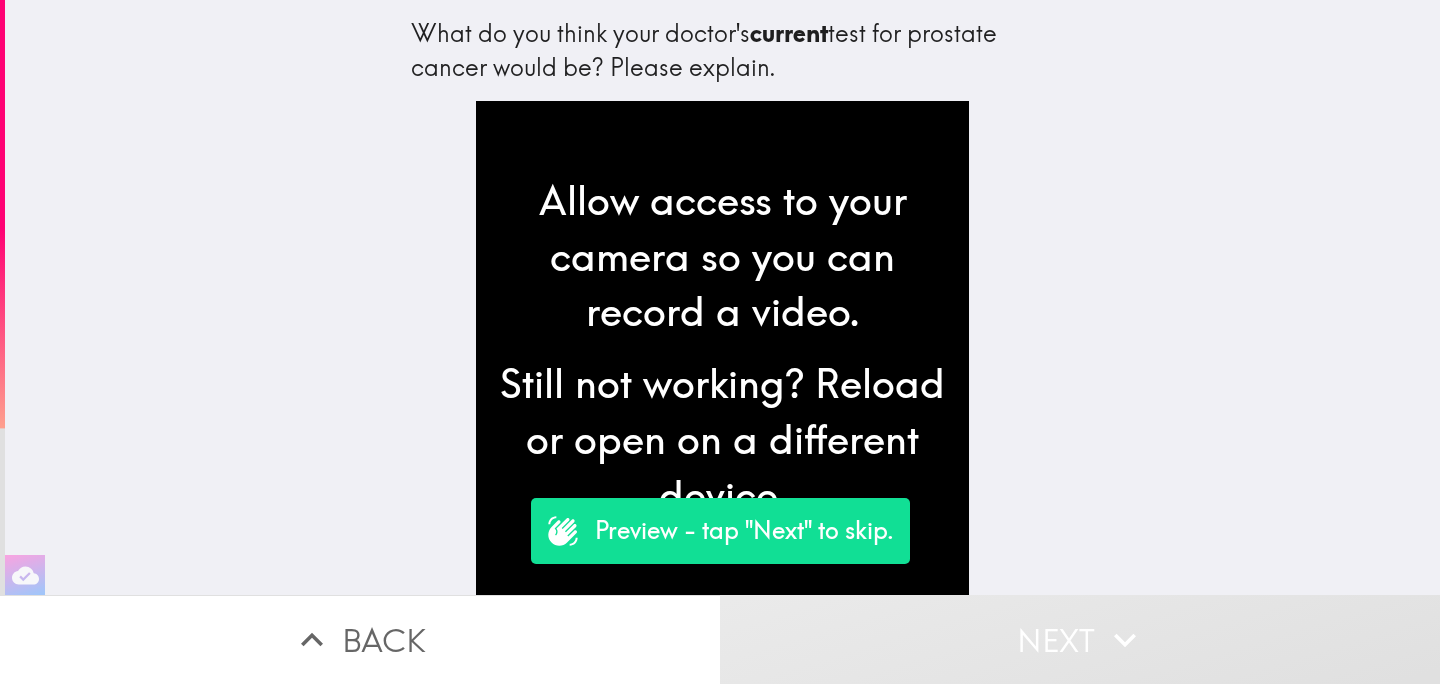 click on "Back" at bounding box center [360, 639] 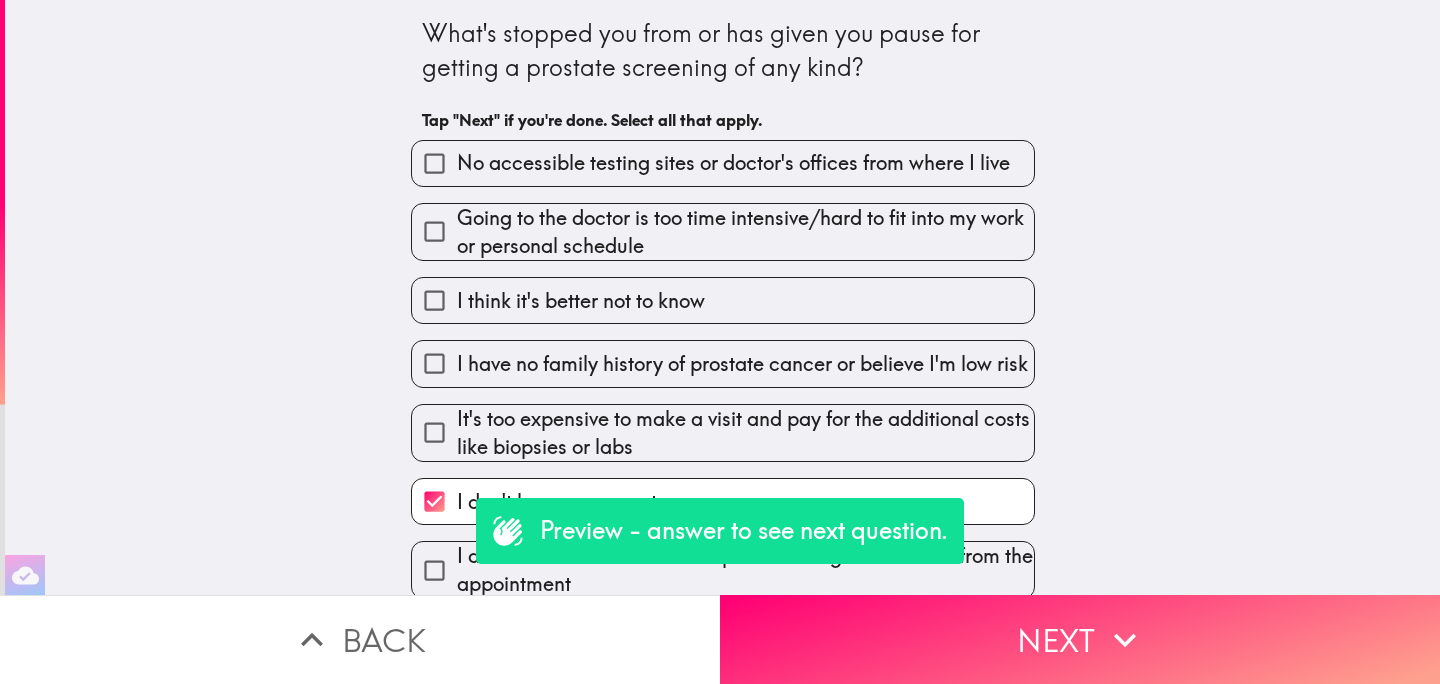 click on "Back" at bounding box center [360, 639] 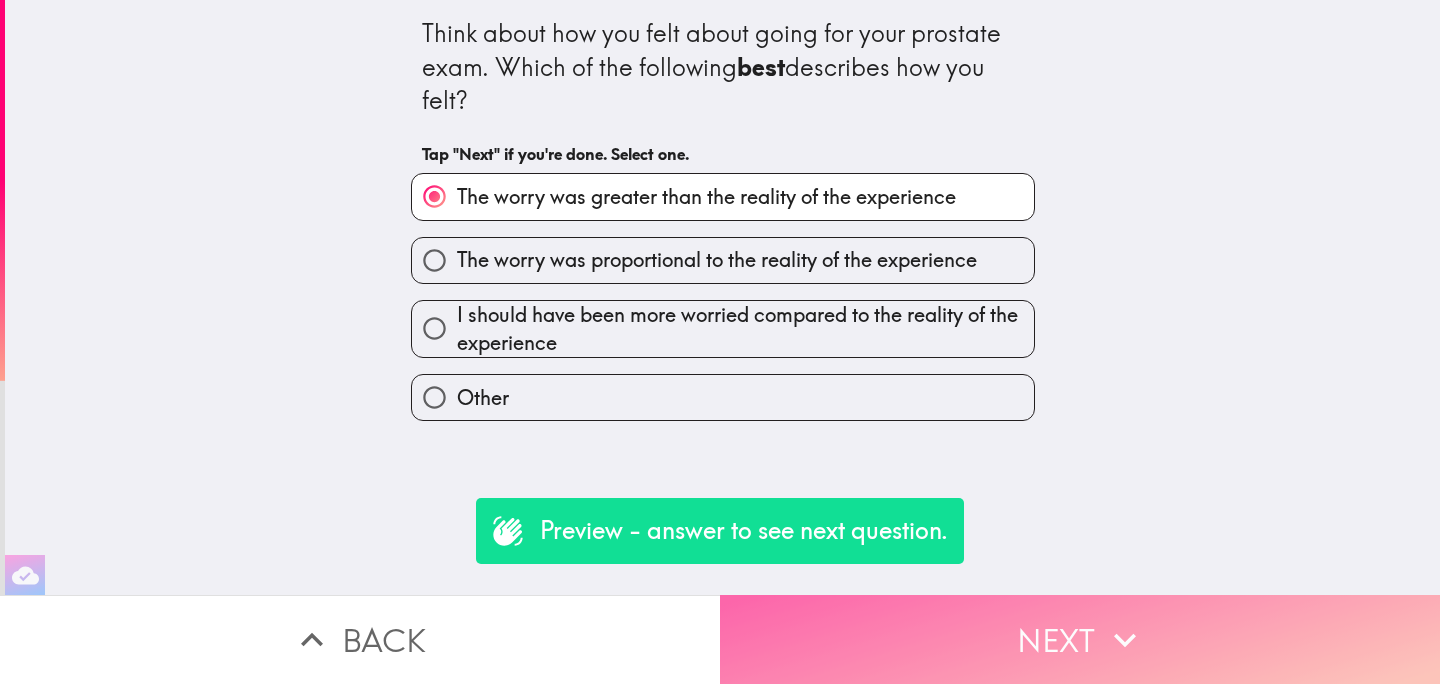 click on "Next" at bounding box center [1080, 639] 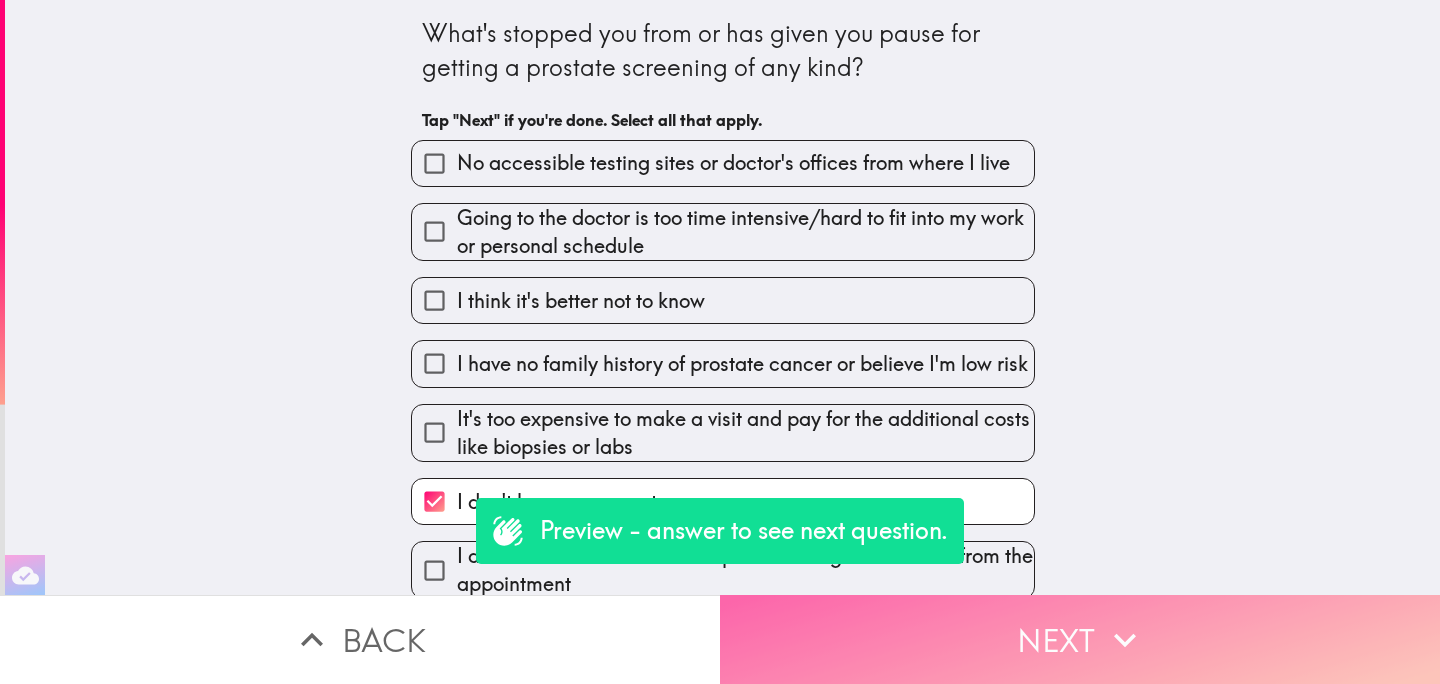 click on "Next" at bounding box center (1080, 639) 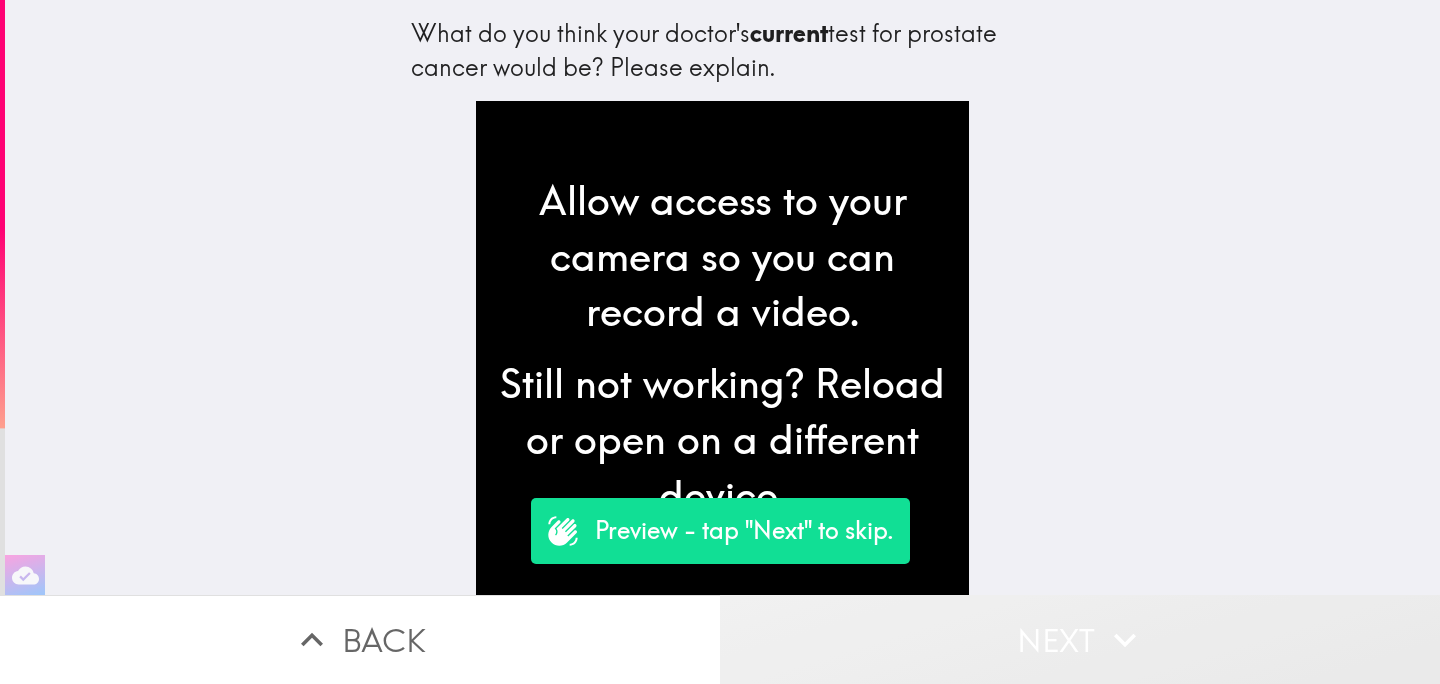 click on "Next" at bounding box center [1080, 639] 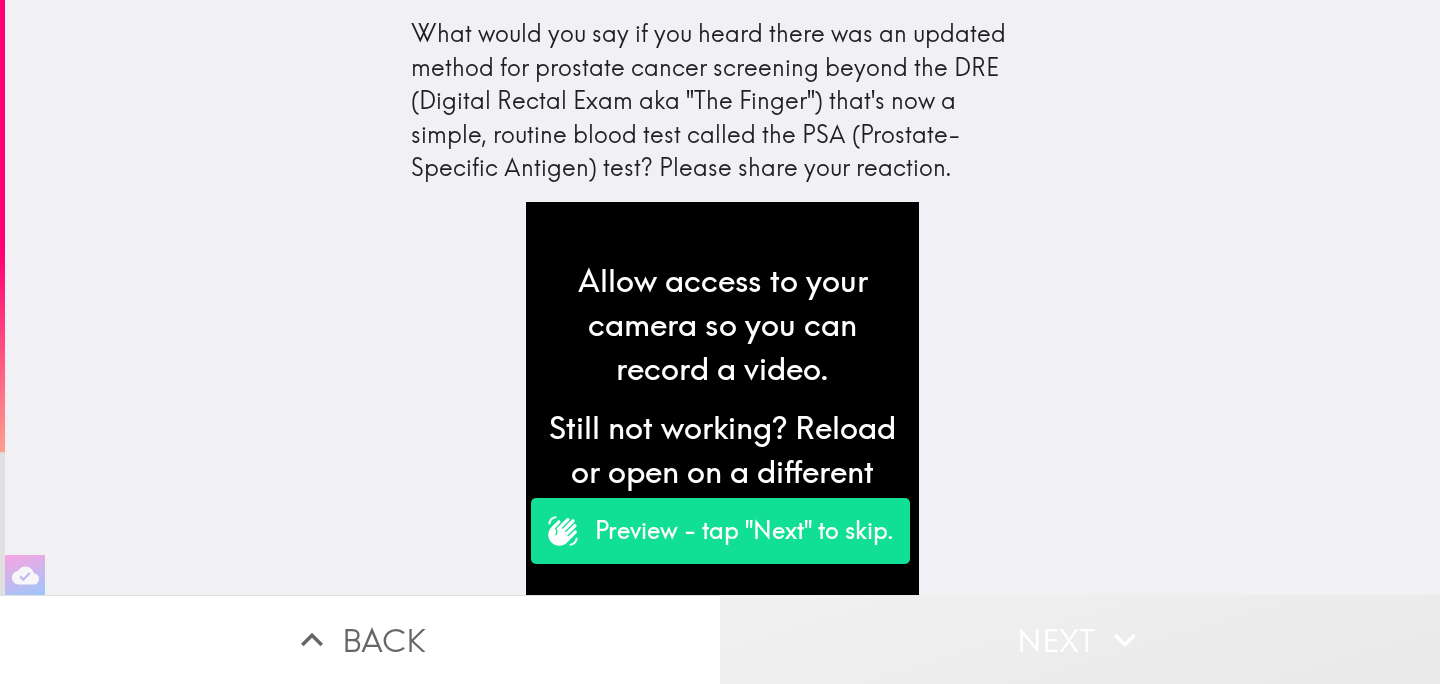click on "Next" at bounding box center (1080, 639) 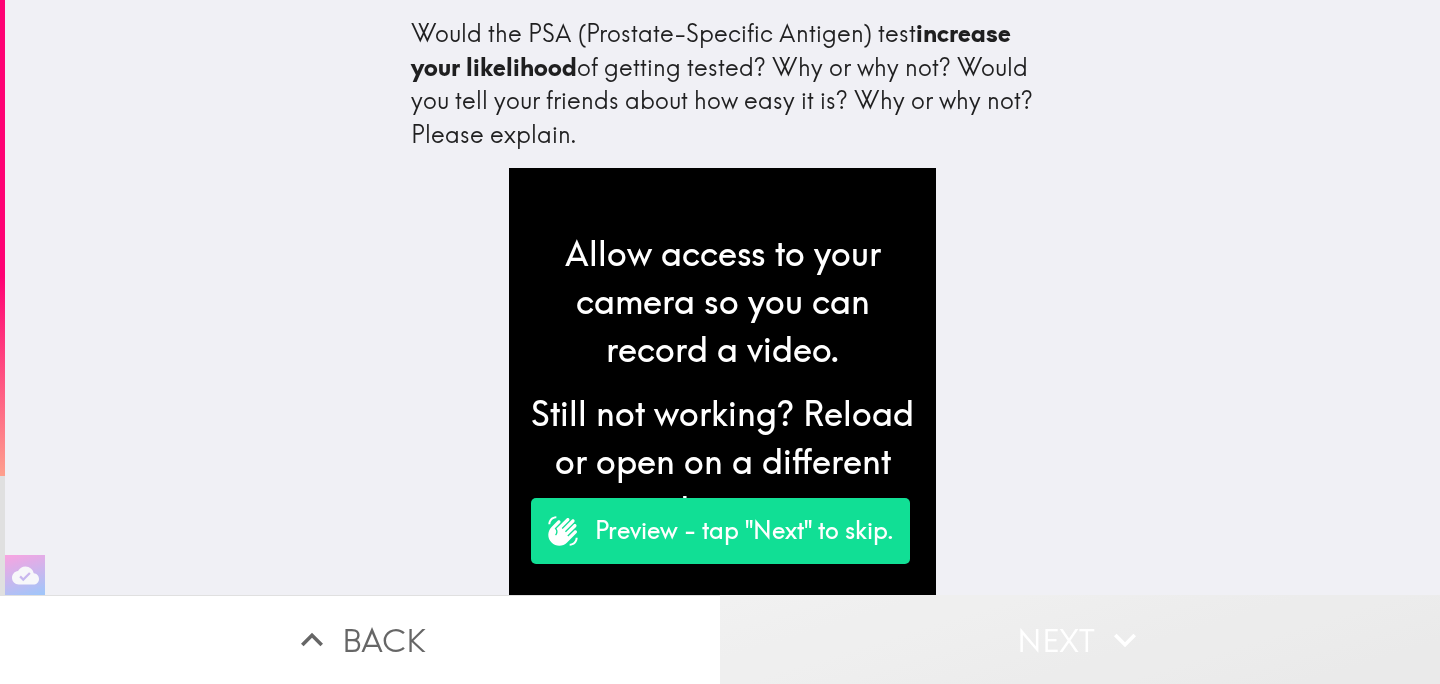 click on "Next" at bounding box center [1080, 639] 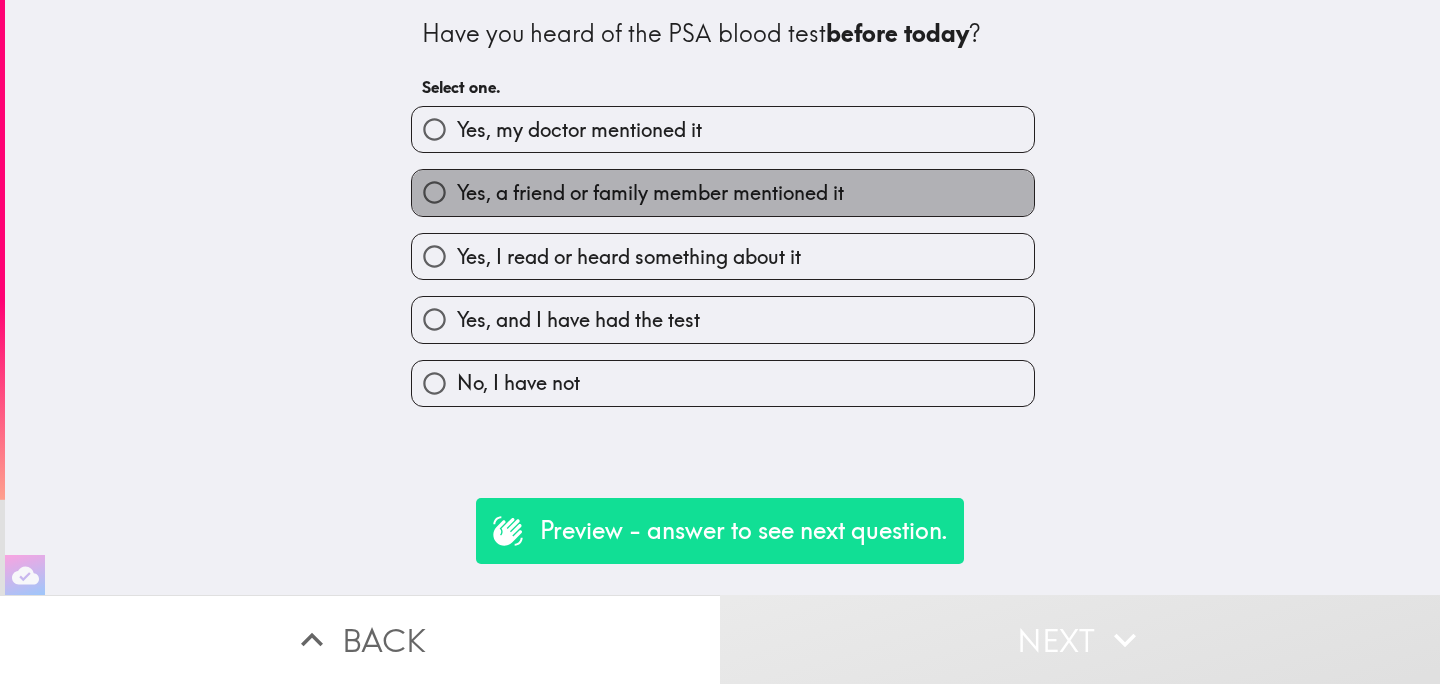 click on "Yes, a friend or family member mentioned it" at bounding box center (650, 193) 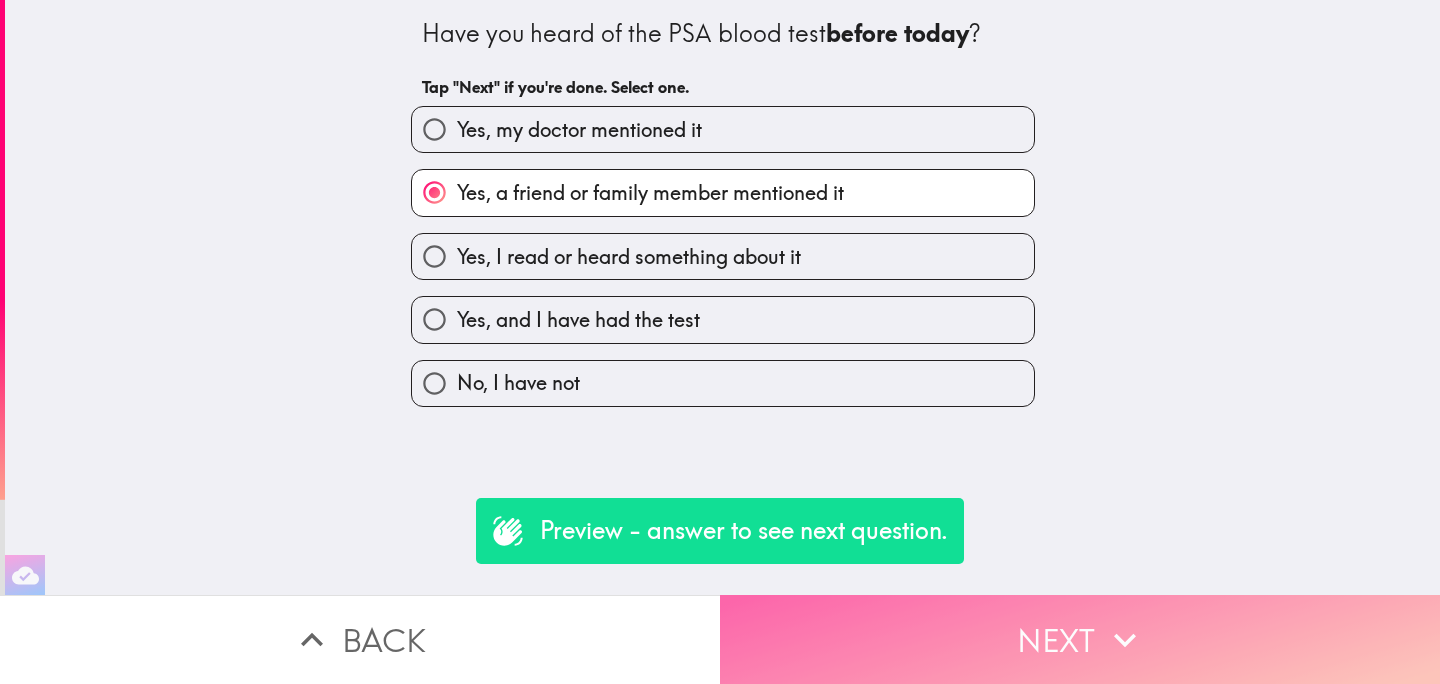 click on "Next" at bounding box center (1080, 639) 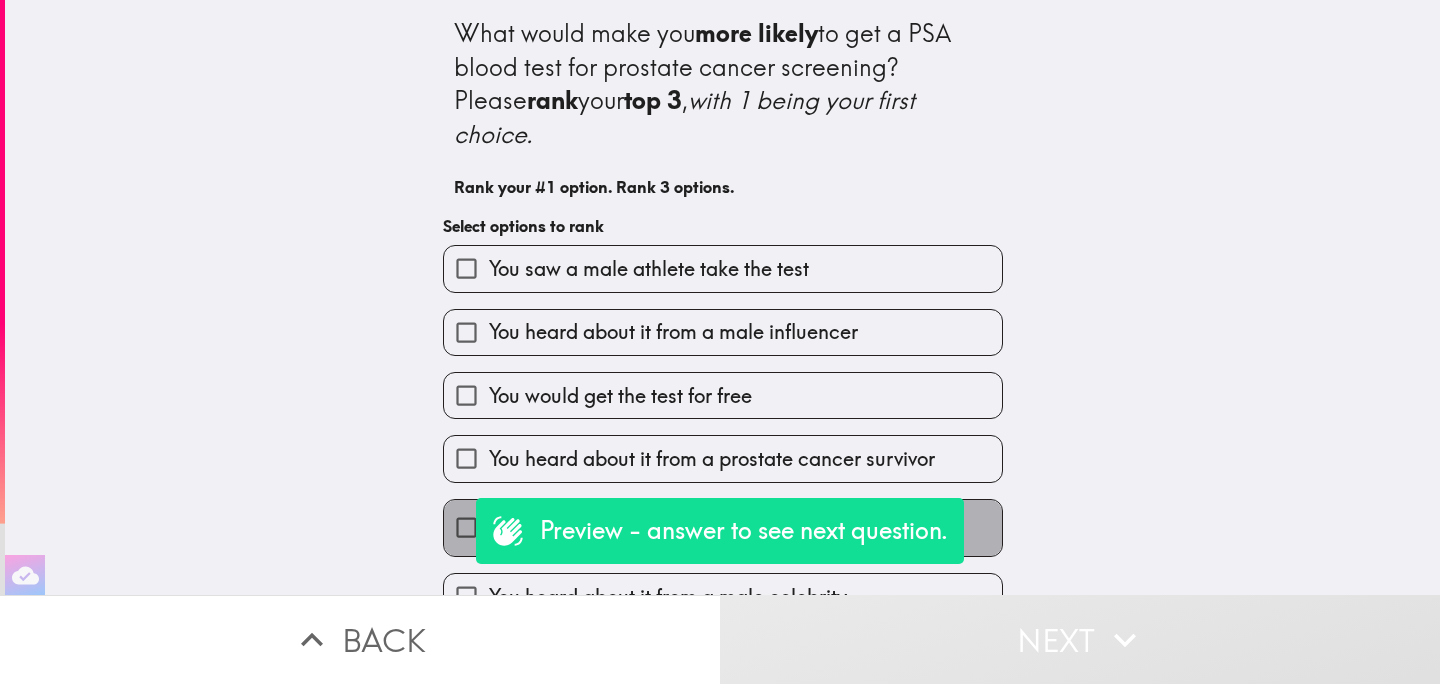 click on "You were able to get it done somewhere convenient beyond a doctor's office" at bounding box center [745, 528] 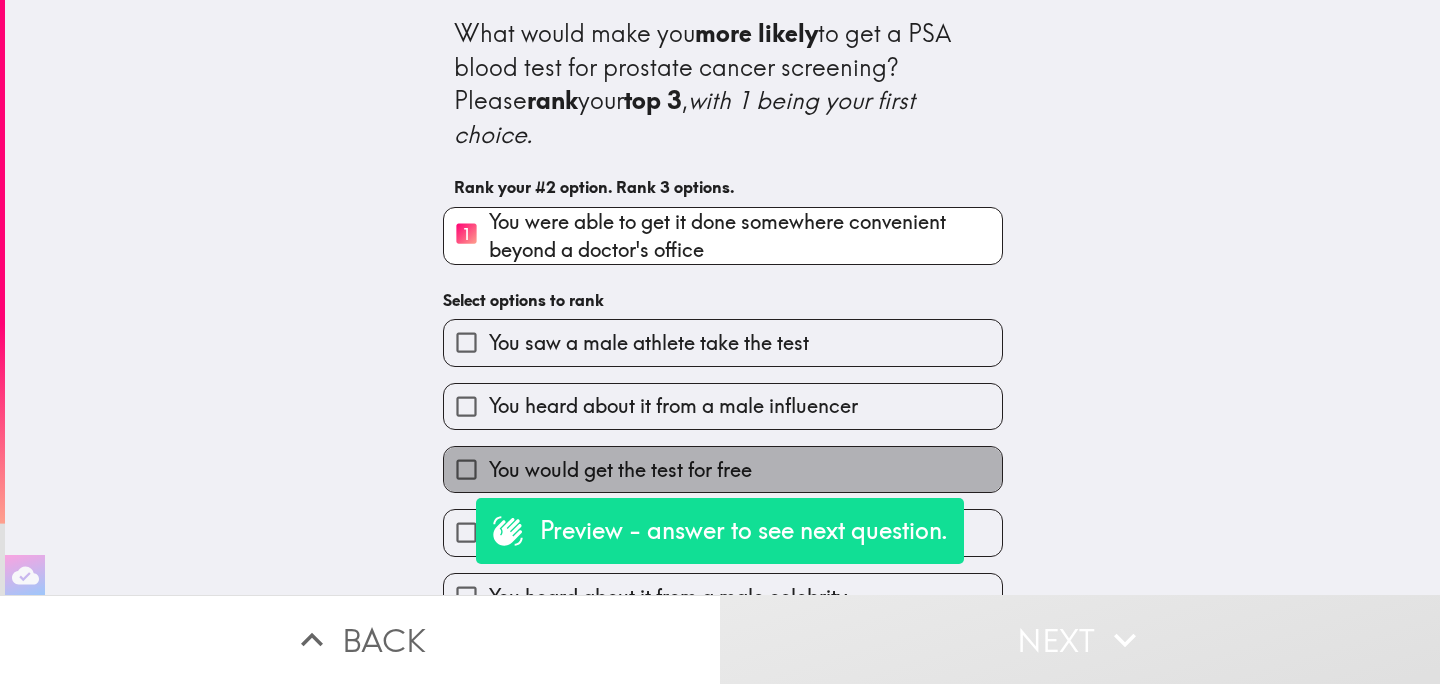 click on "You would get the test for free" at bounding box center [620, 470] 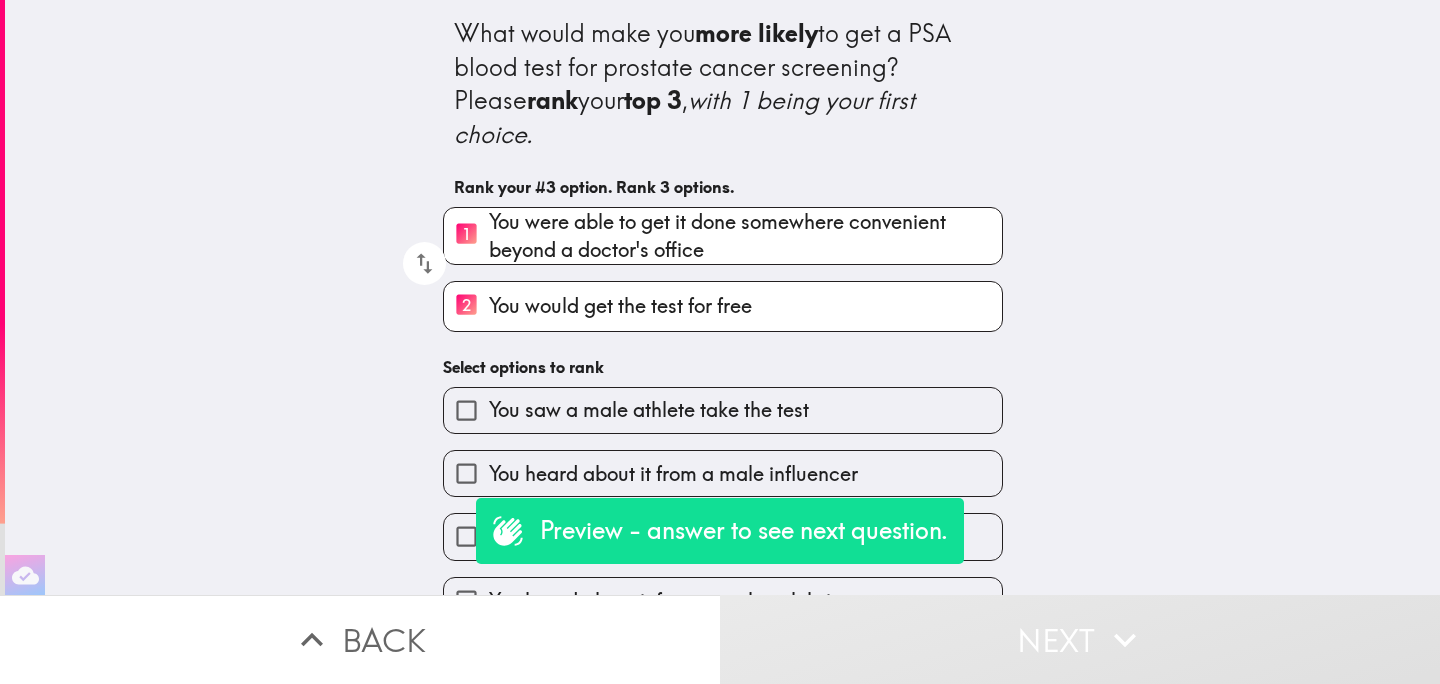 click on "You heard about it from a prostate cancer survivor" at bounding box center (723, 536) 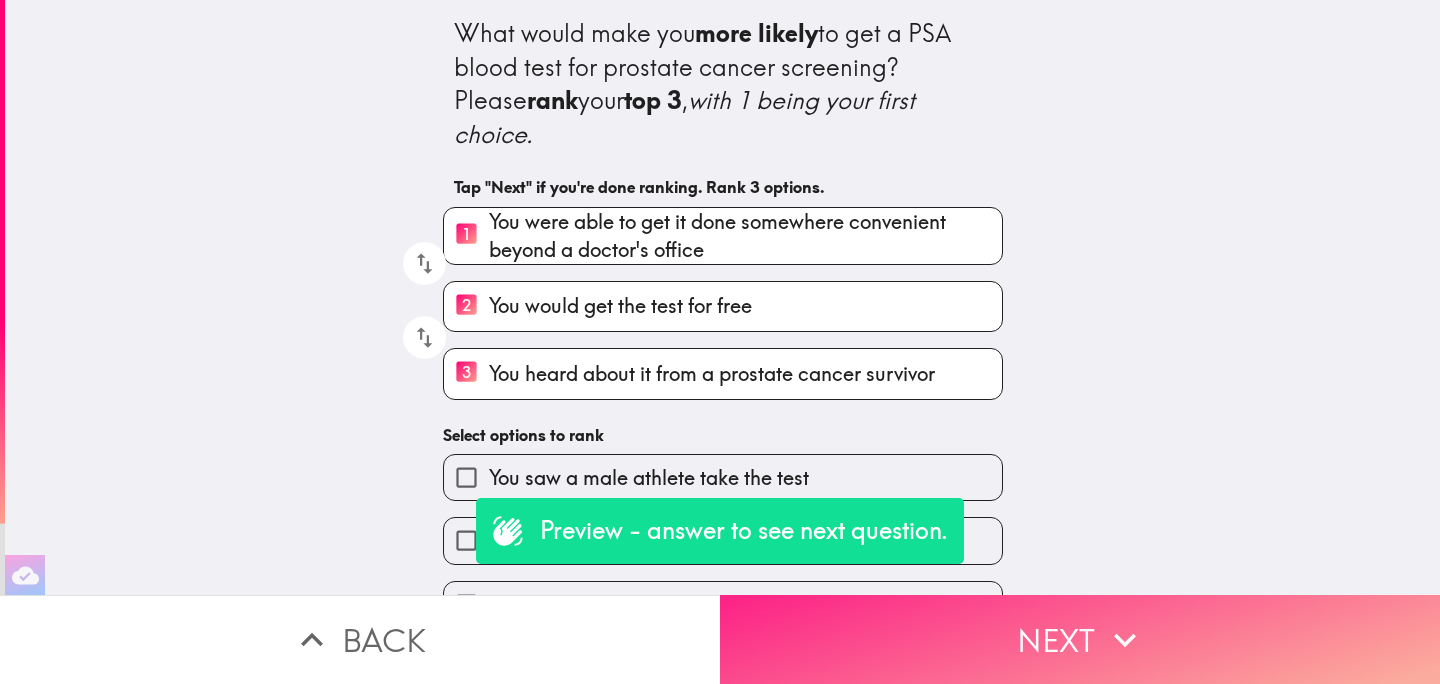 click on "Next" at bounding box center [1080, 639] 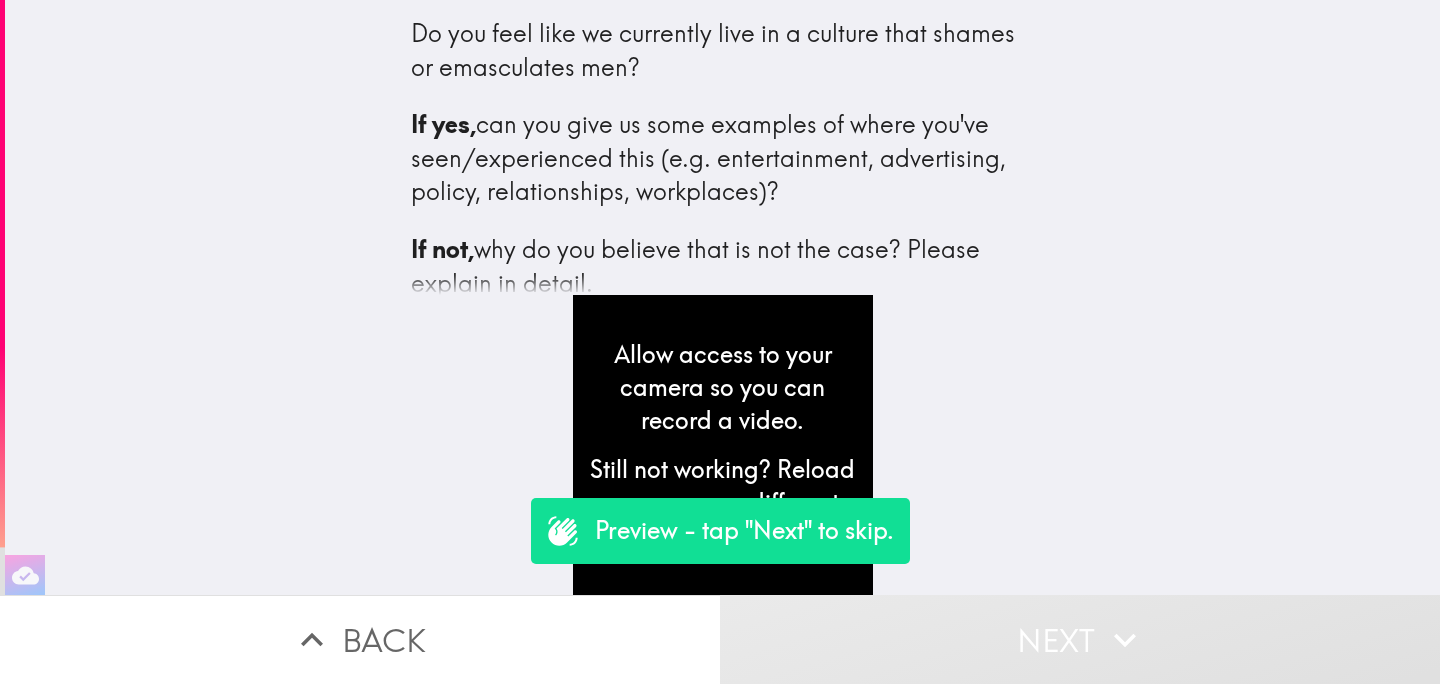 scroll, scrollTop: 8, scrollLeft: 0, axis: vertical 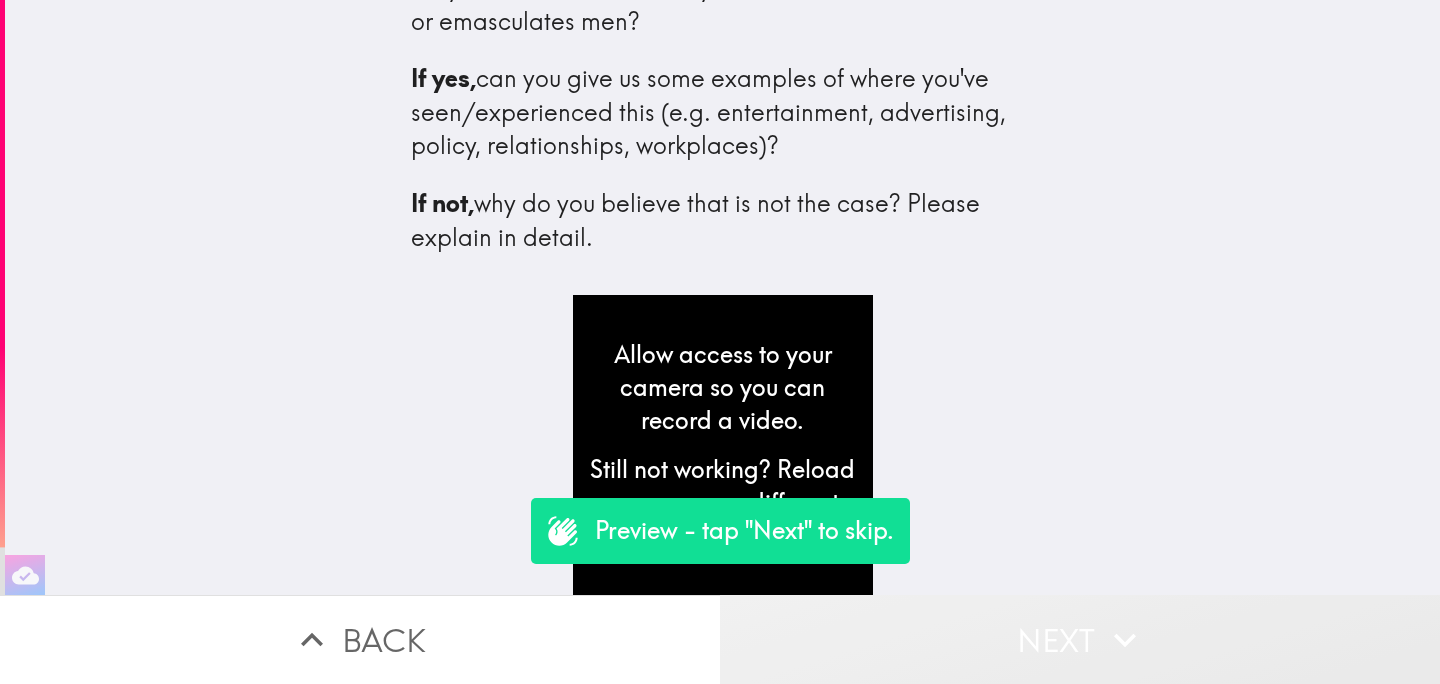 click on "Next" at bounding box center (1080, 639) 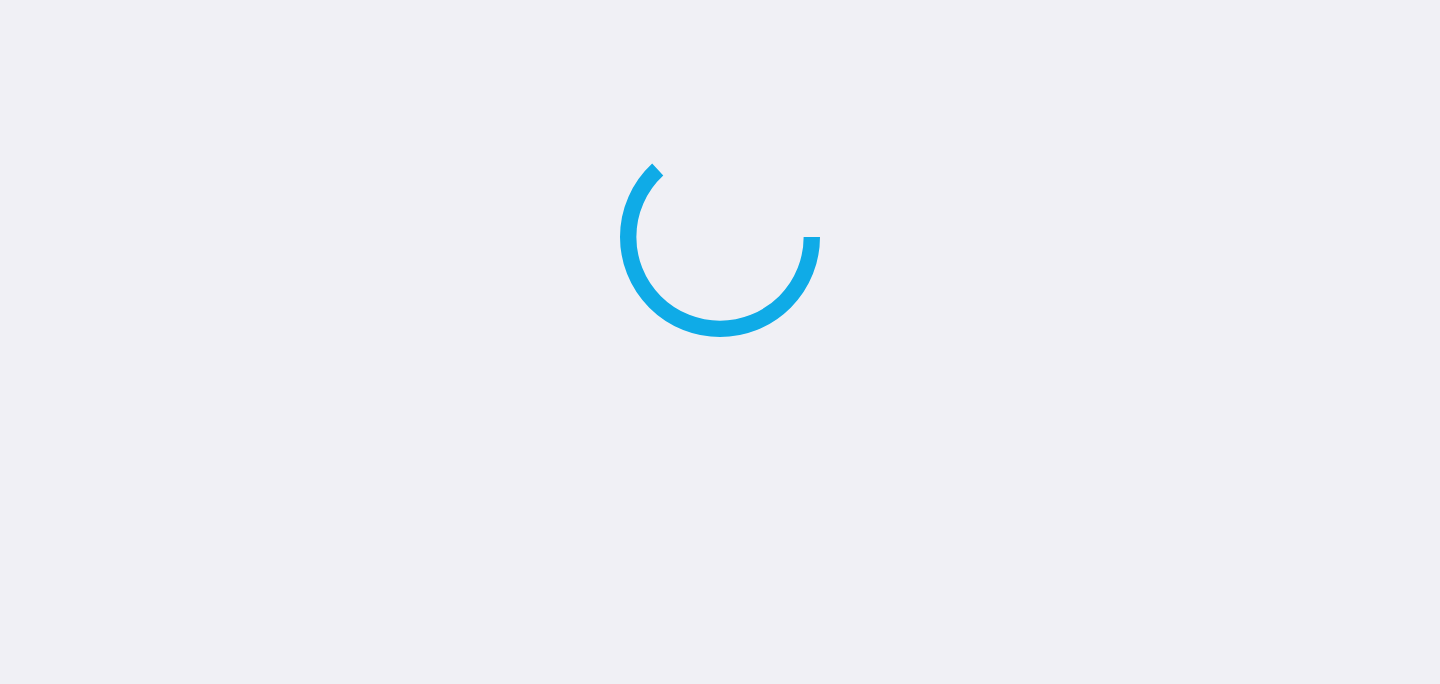 scroll, scrollTop: 0, scrollLeft: 0, axis: both 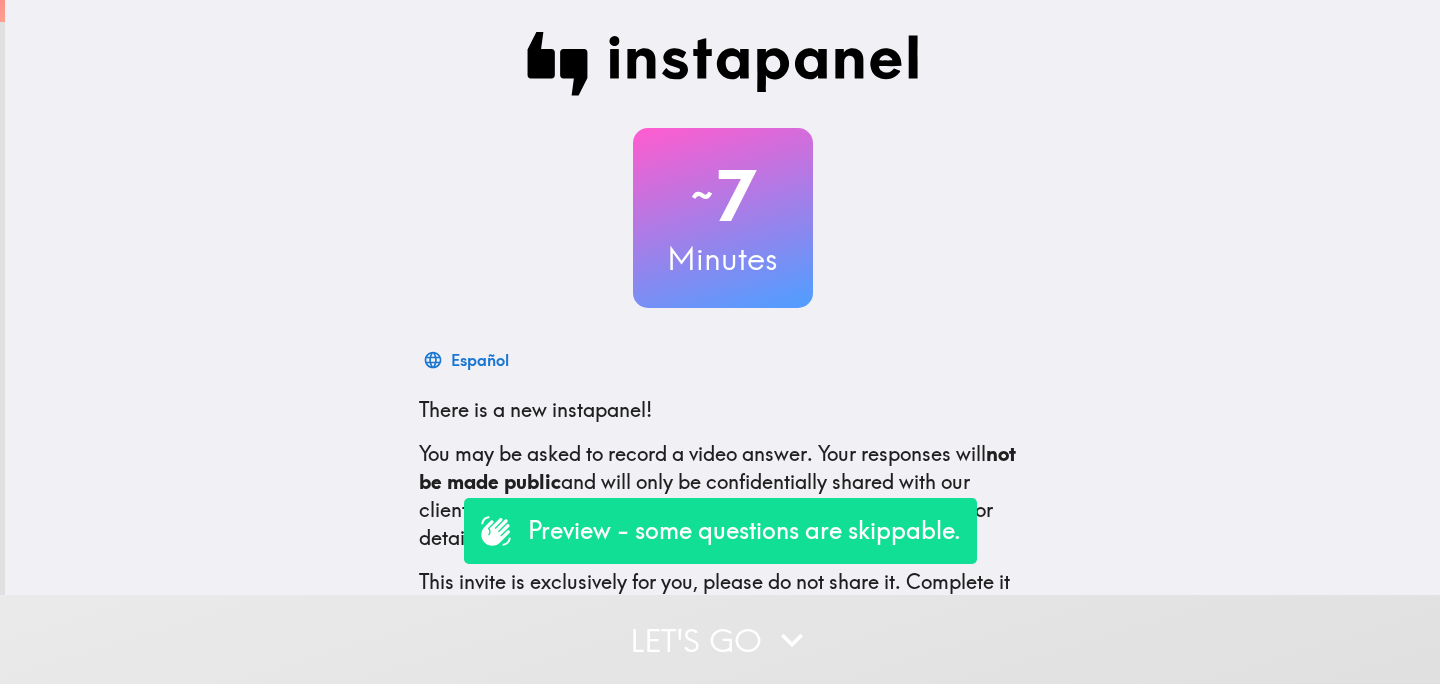 click on "Let's go" at bounding box center [720, 639] 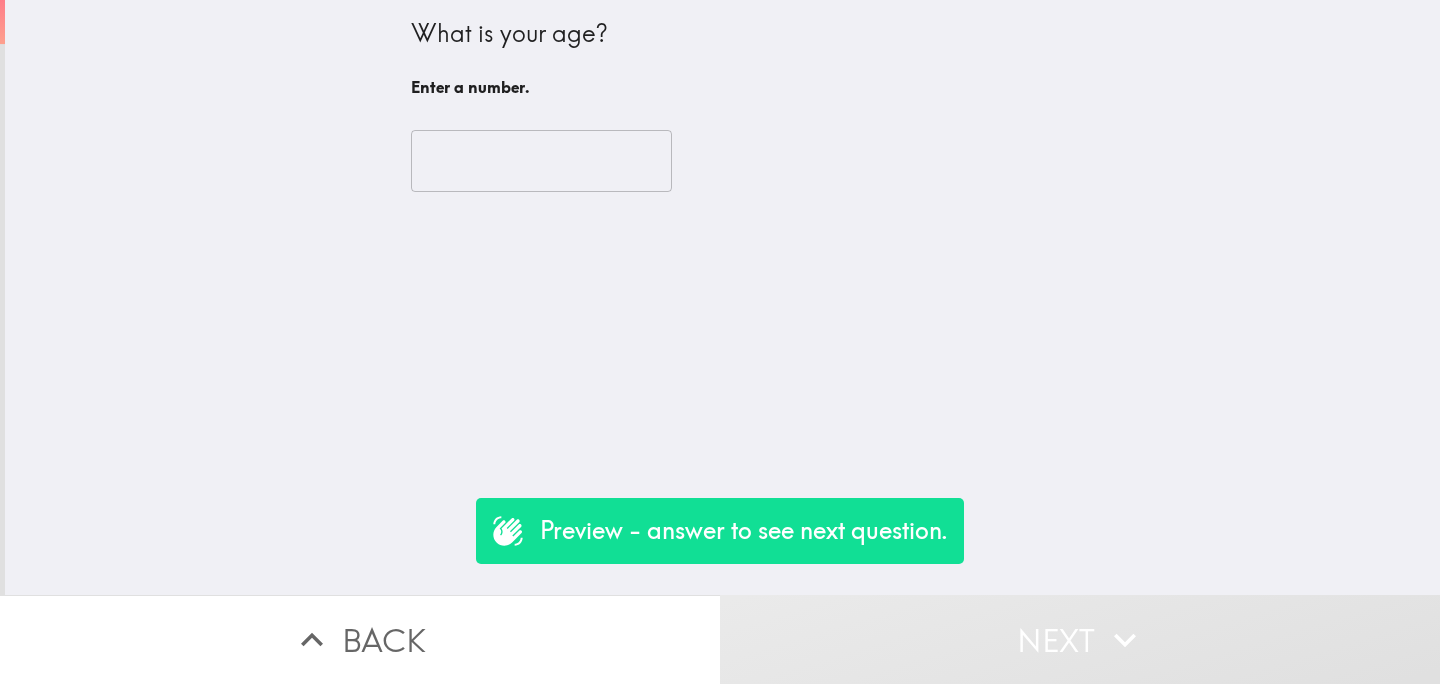 click at bounding box center [541, 161] 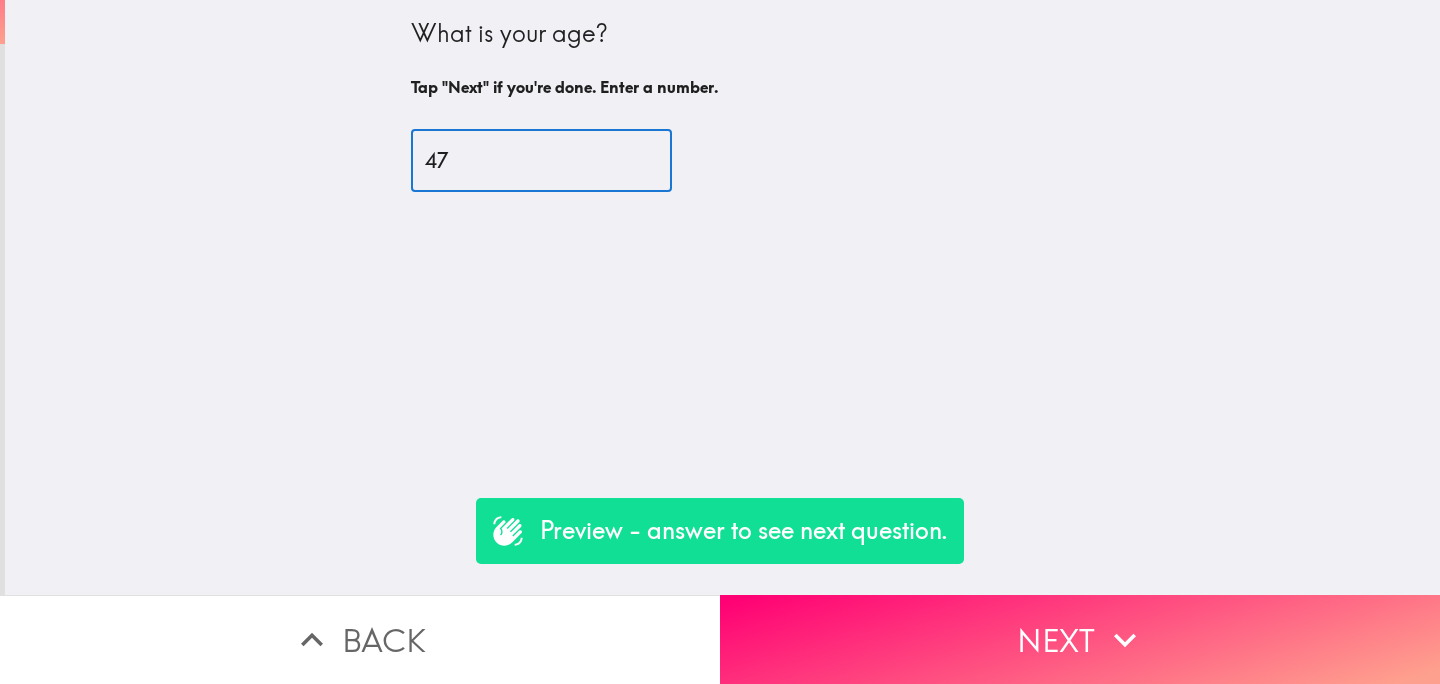 type on "47" 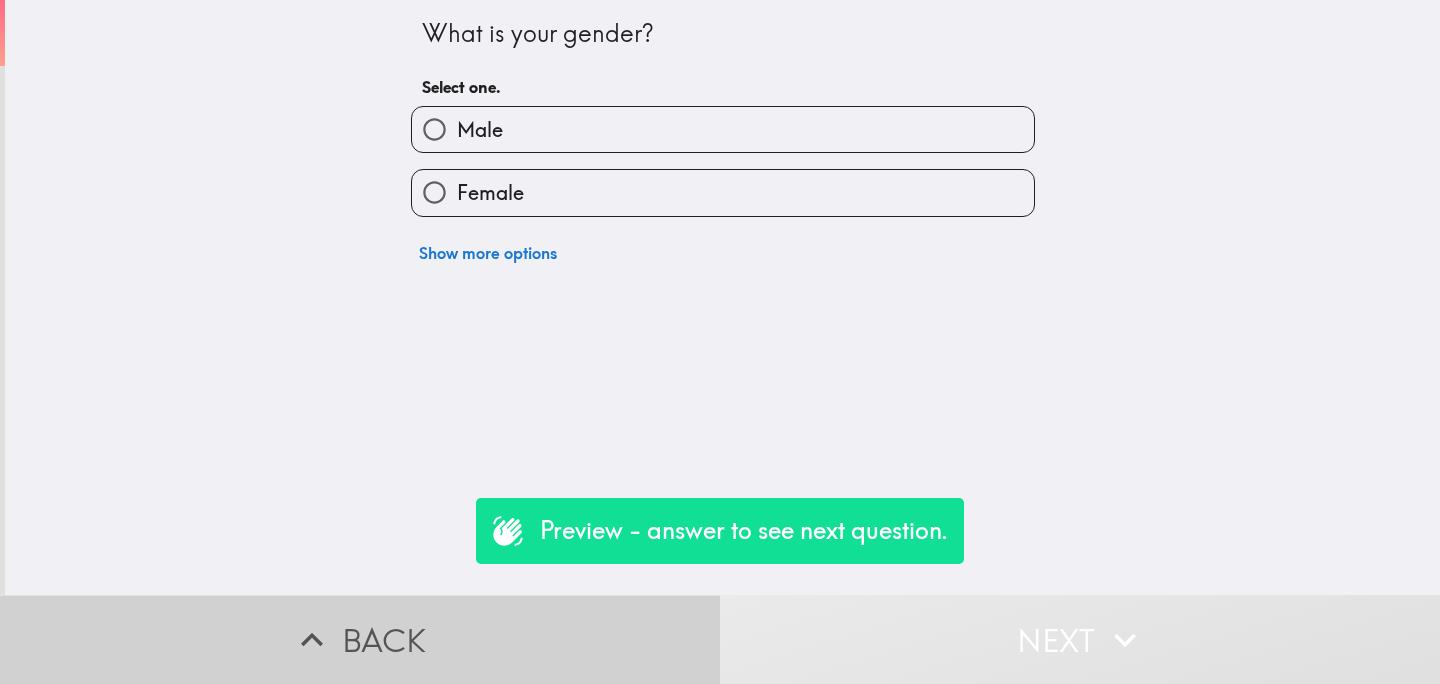 click on "Back" at bounding box center [360, 639] 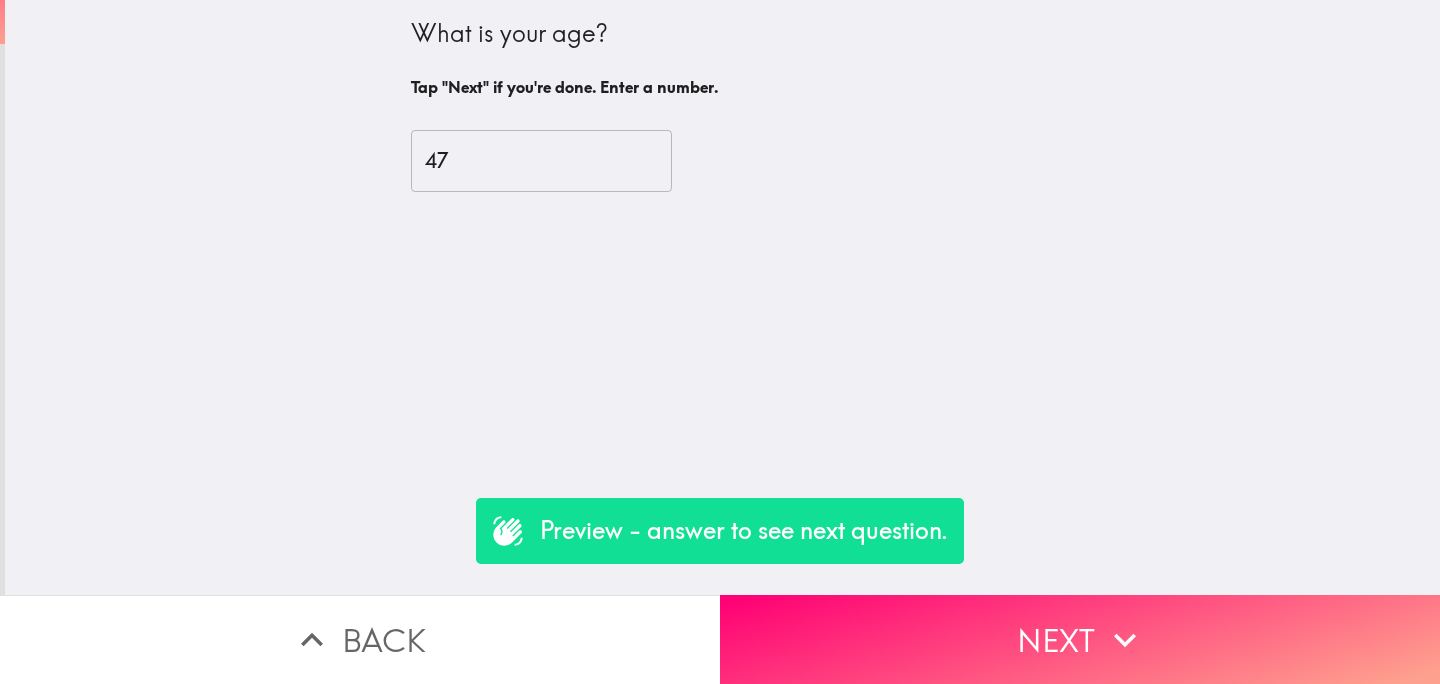 click on "47" at bounding box center (541, 161) 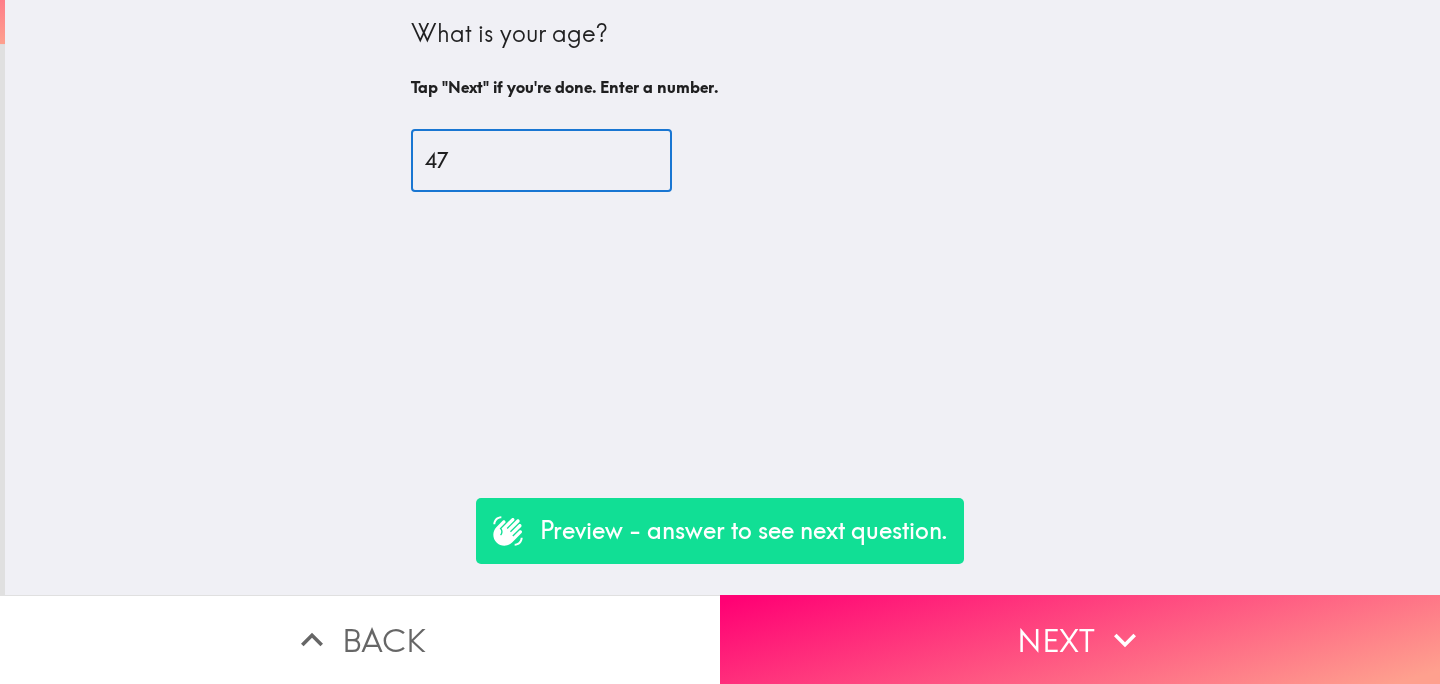 click on "47" at bounding box center (541, 161) 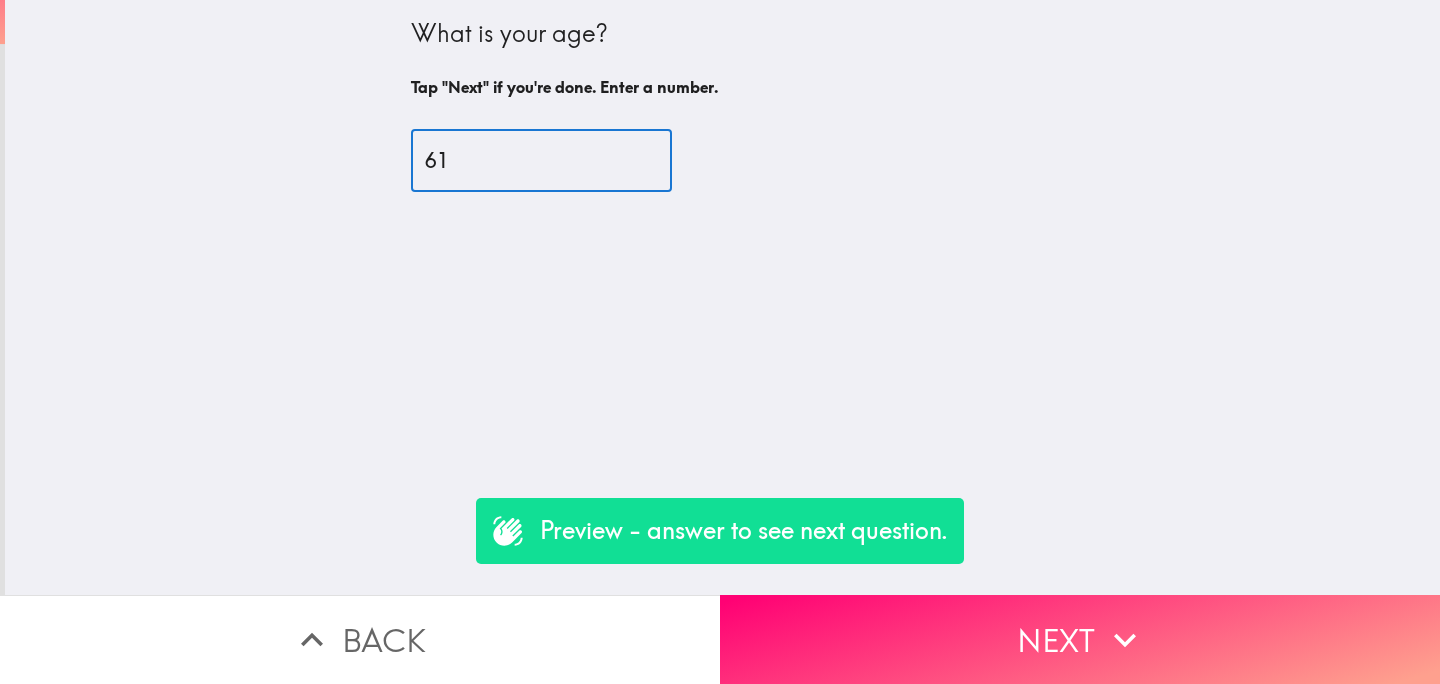 type on "61" 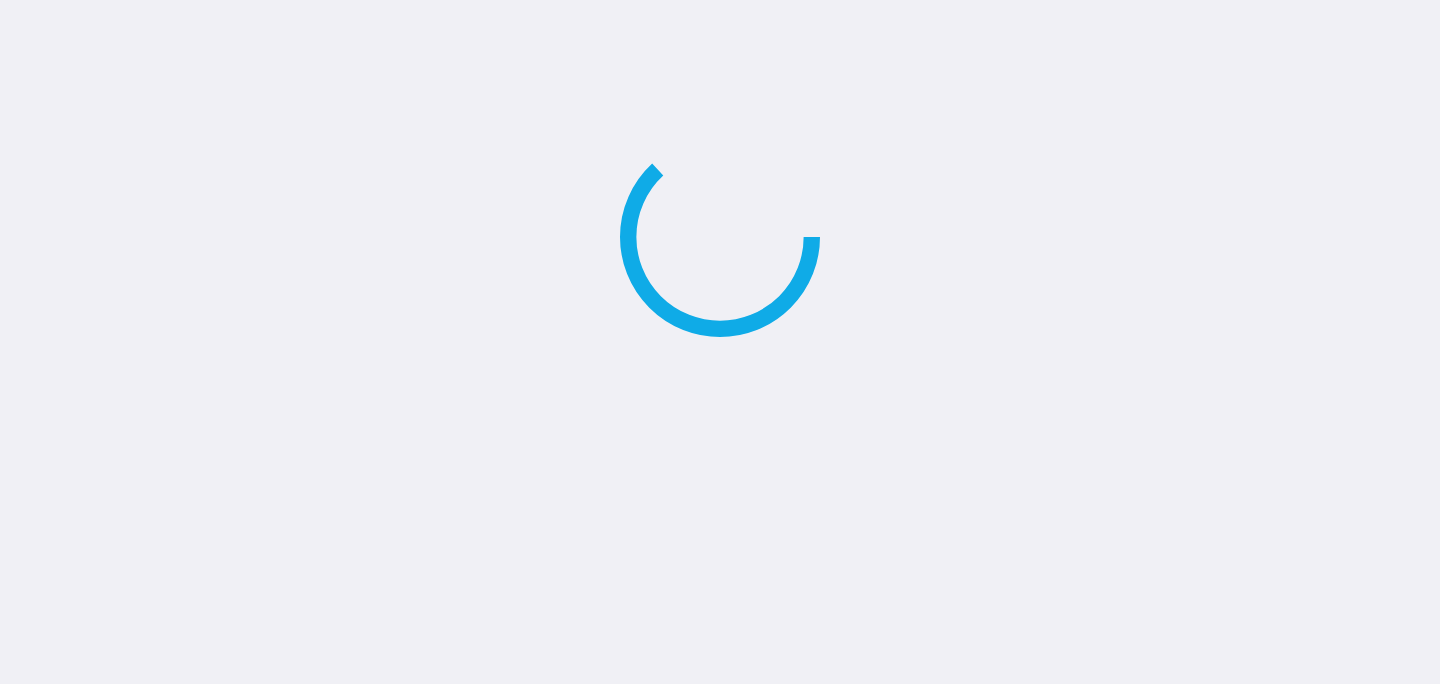 scroll, scrollTop: 0, scrollLeft: 0, axis: both 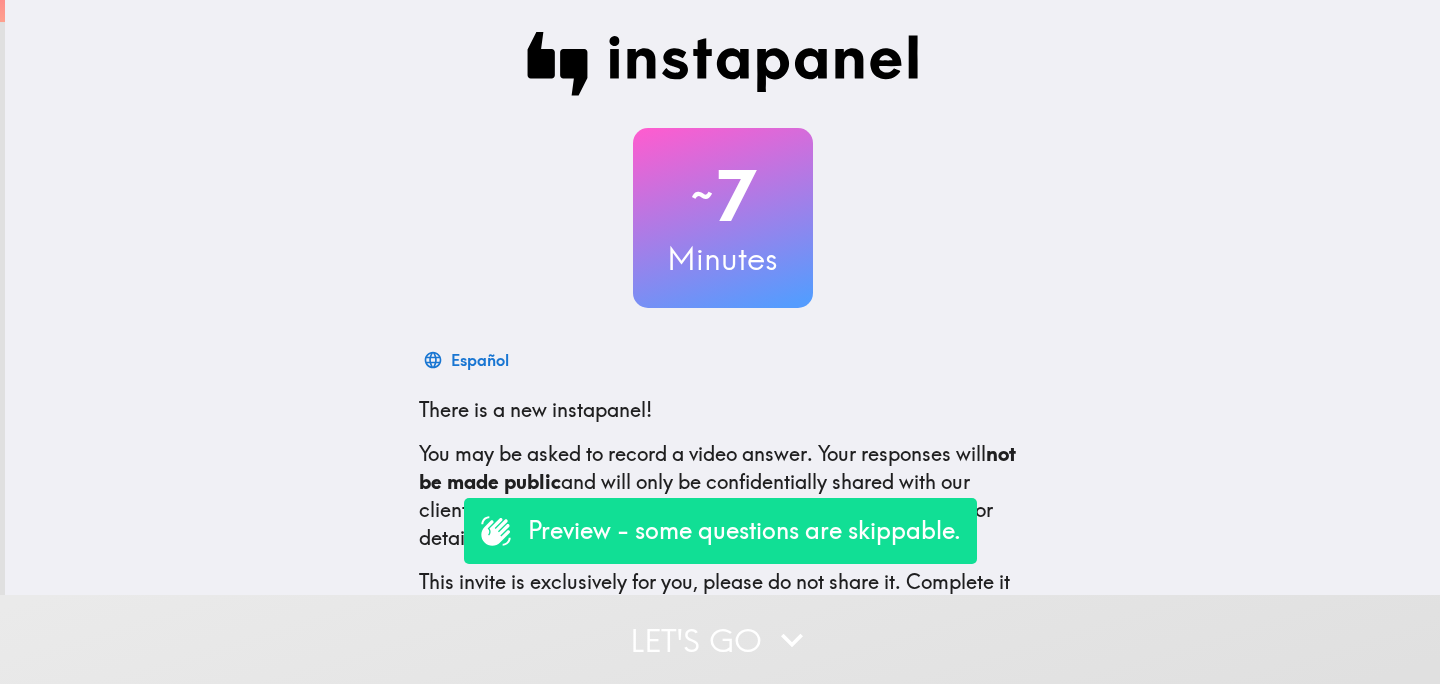 click on "Let's go" at bounding box center [720, 639] 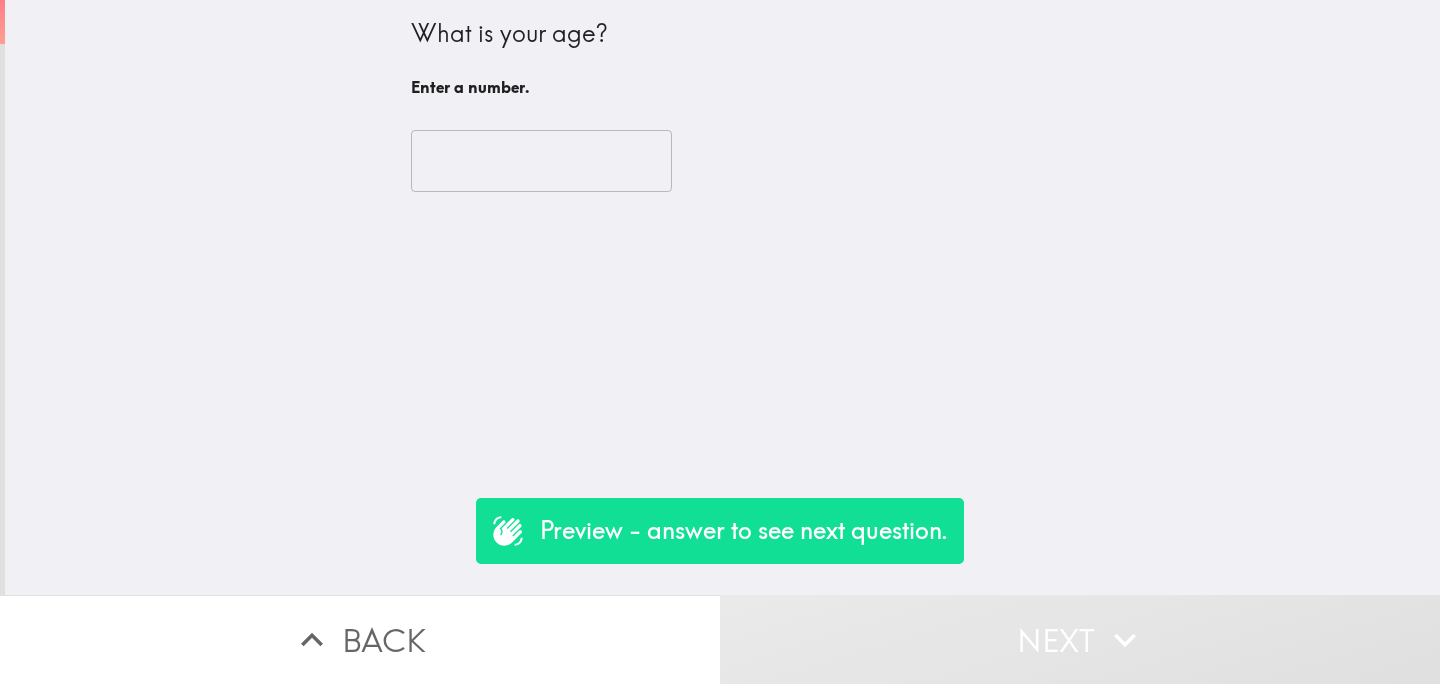 click at bounding box center (541, 161) 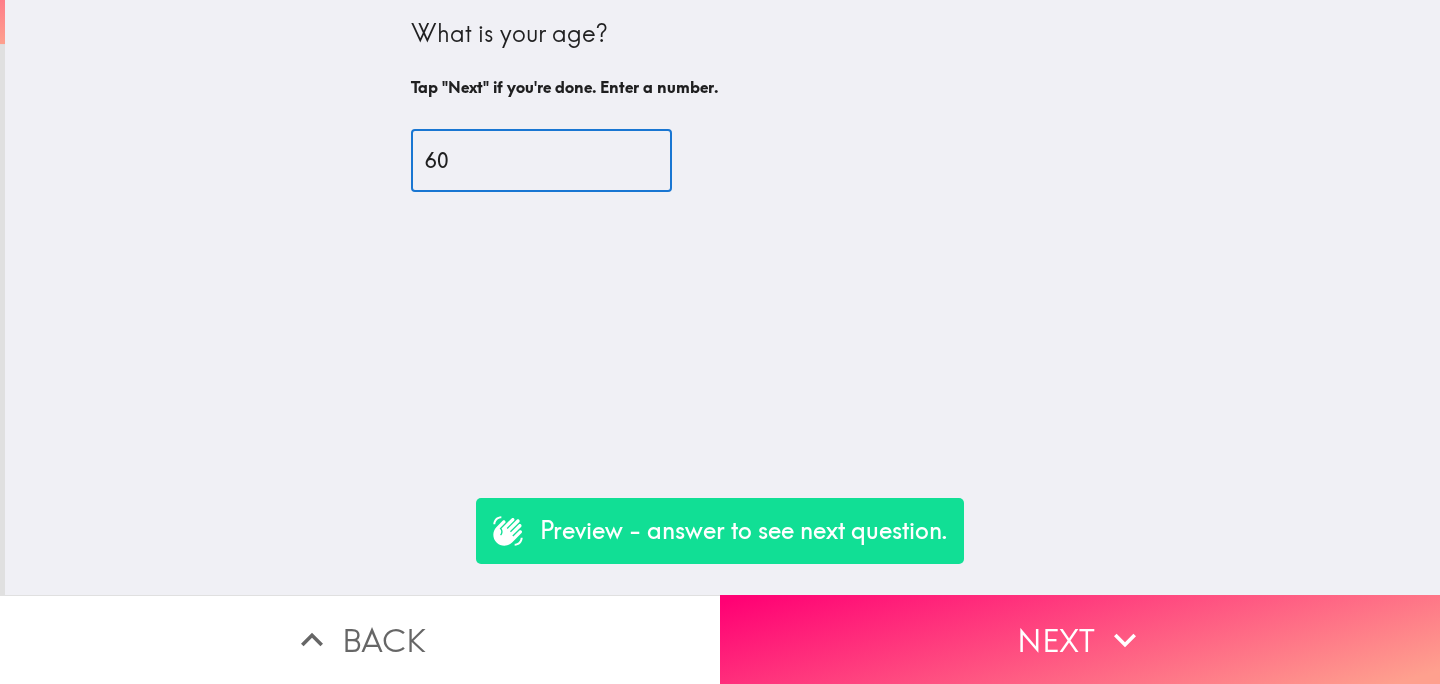 type on "60" 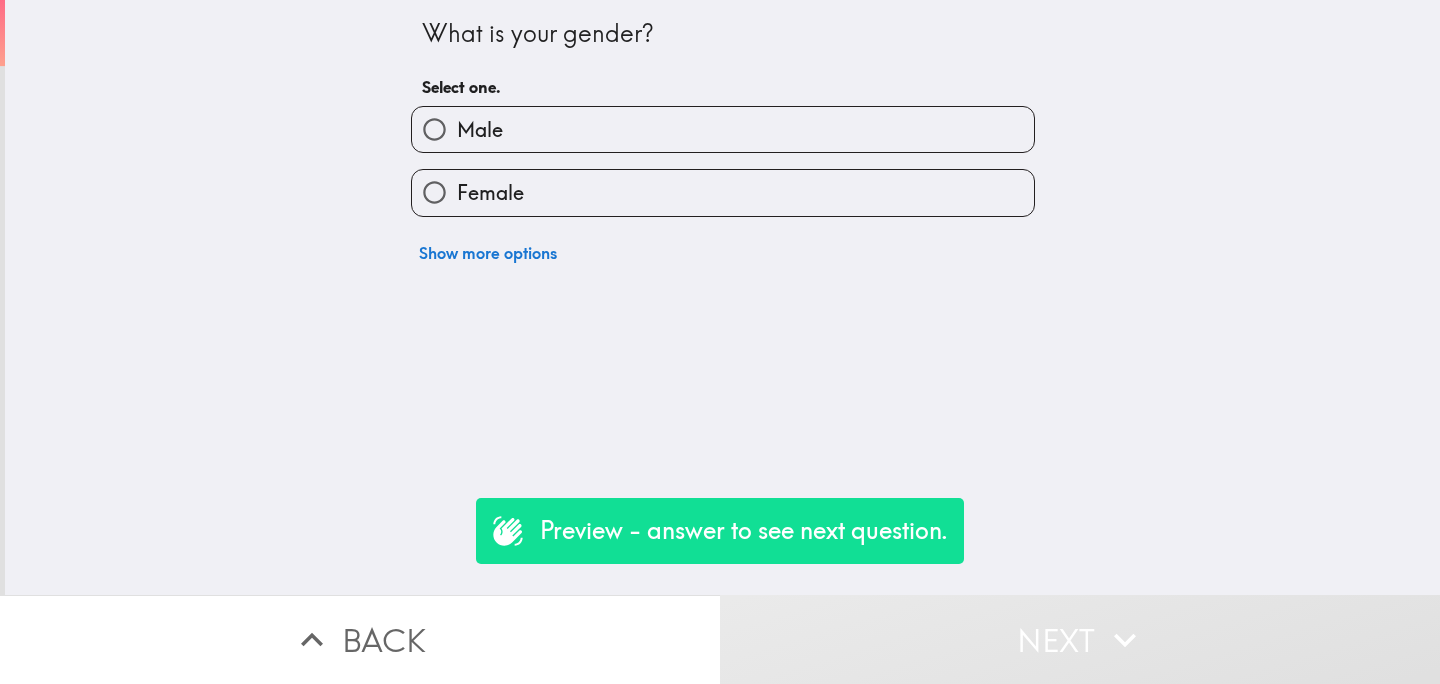 click on "Male" at bounding box center [723, 129] 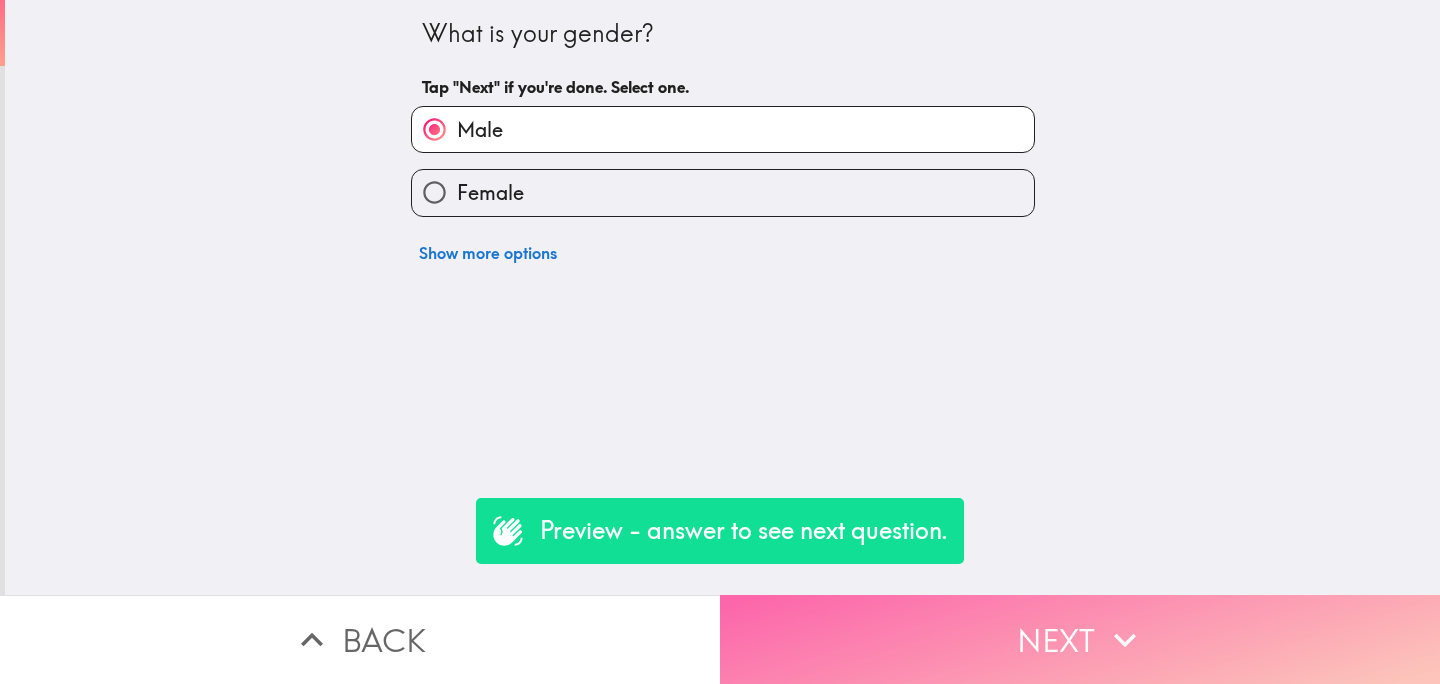 click on "Next" at bounding box center [1080, 639] 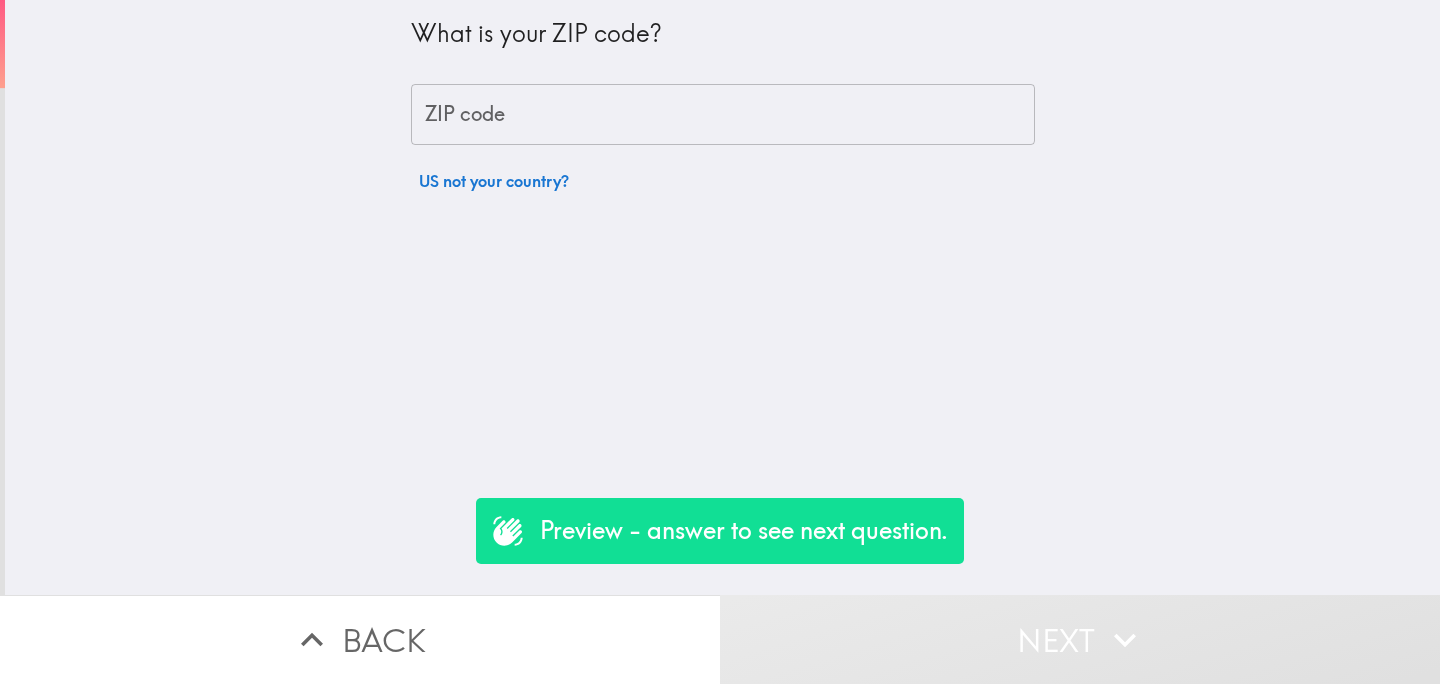 click on "ZIP code" at bounding box center [723, 115] 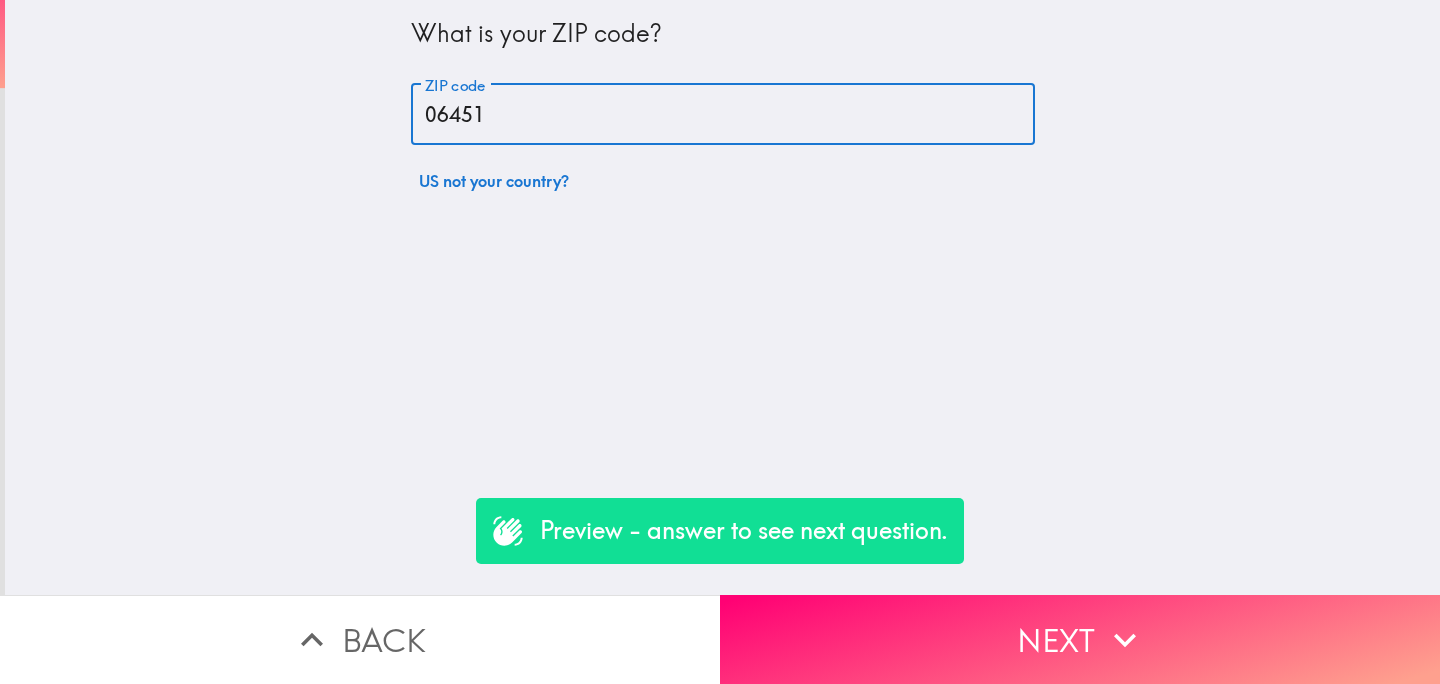 type on "06451" 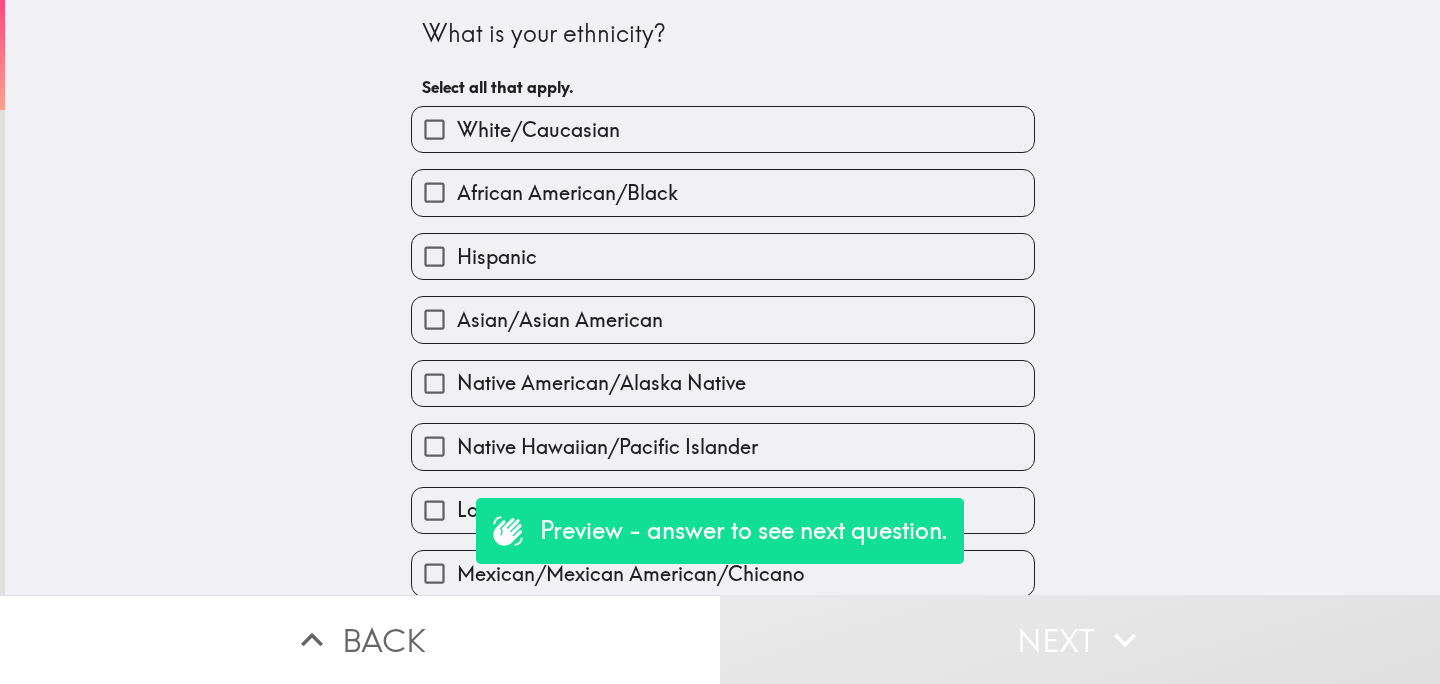 click on "White/Caucasian" at bounding box center (723, 129) 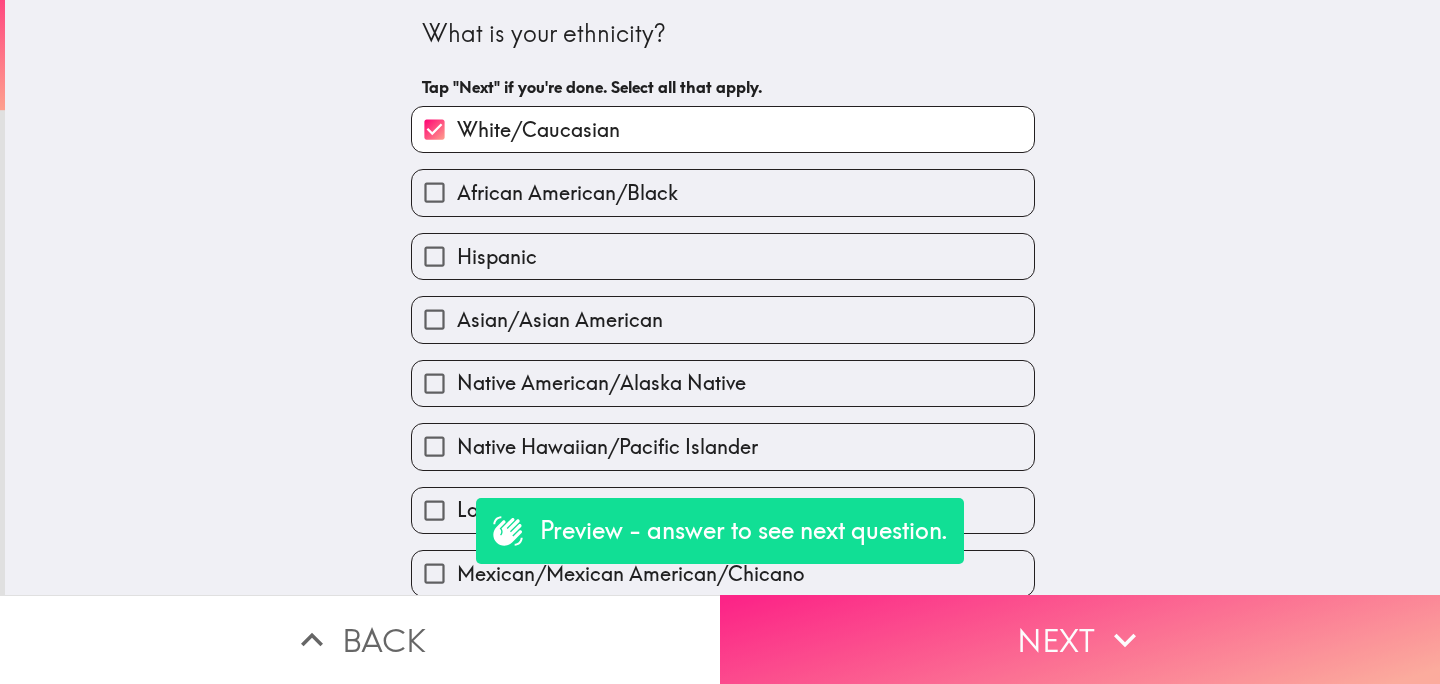 click on "Next" at bounding box center (1080, 639) 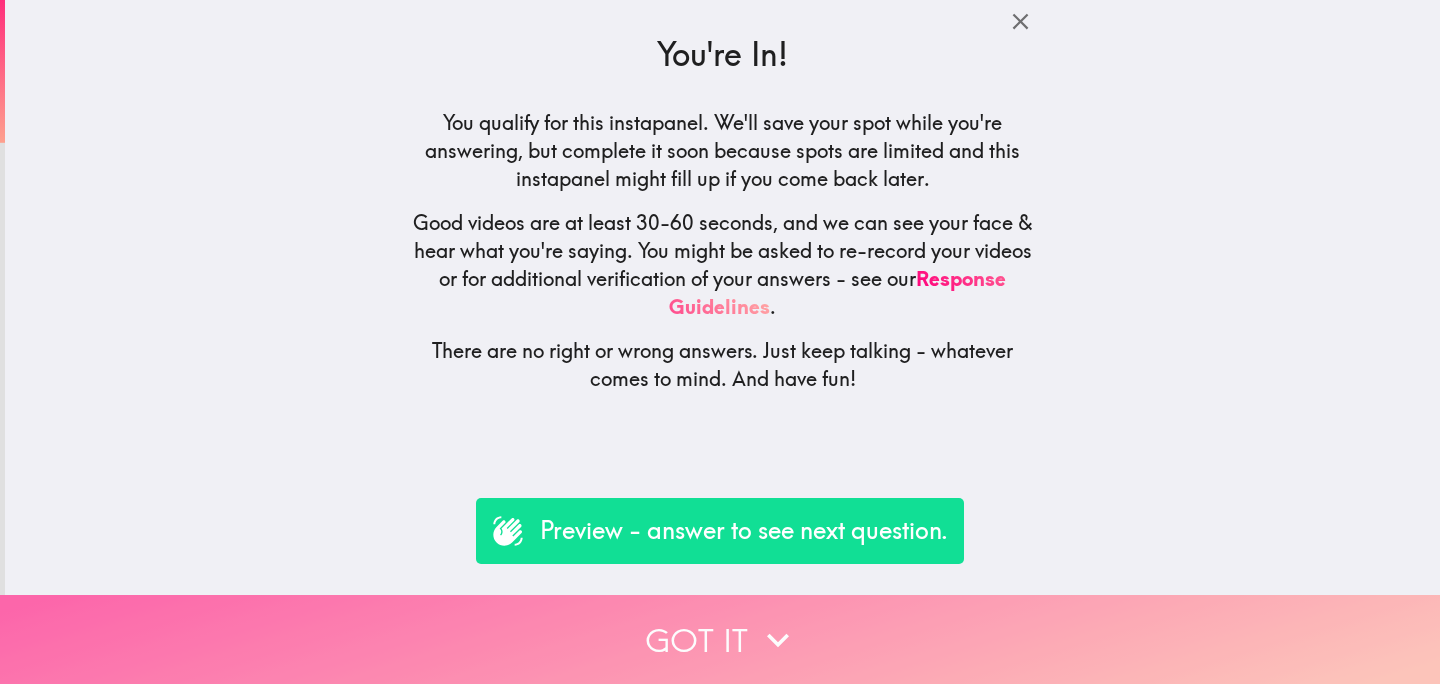 click on "Got it" at bounding box center (720, 639) 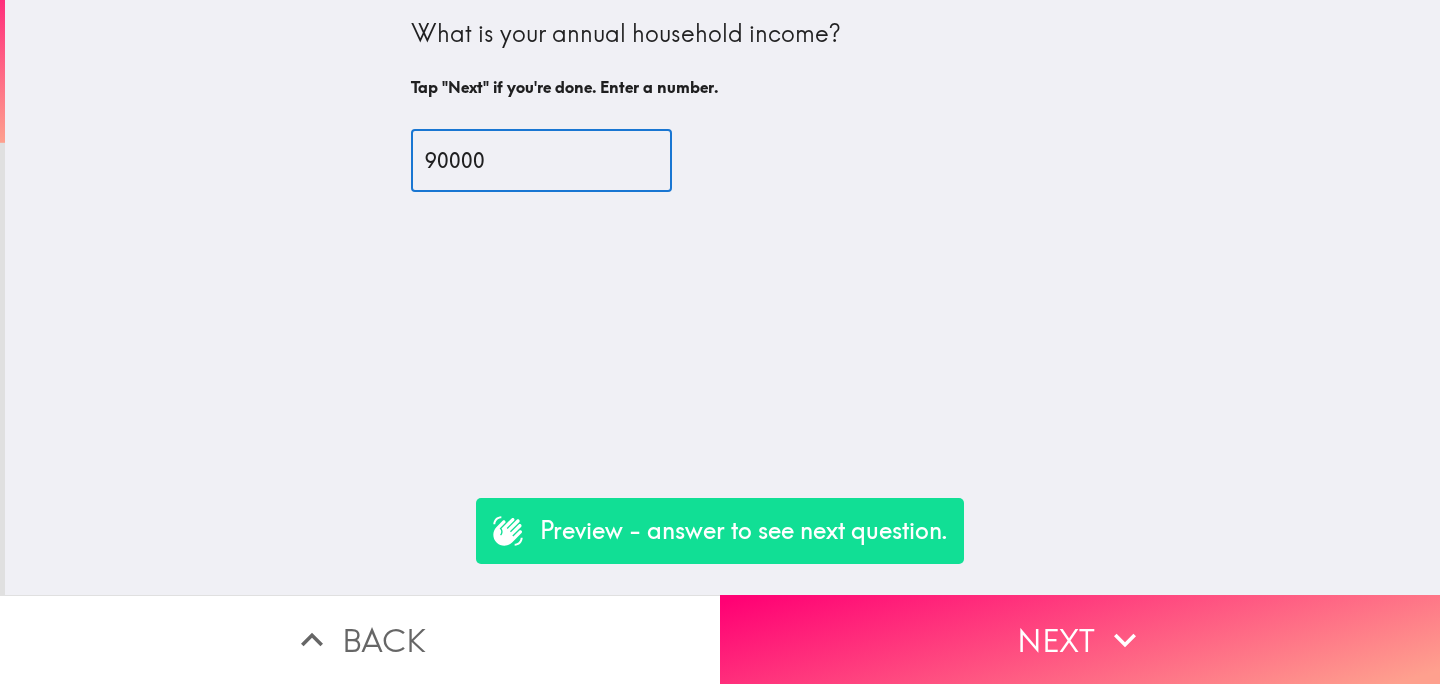 type on "90000" 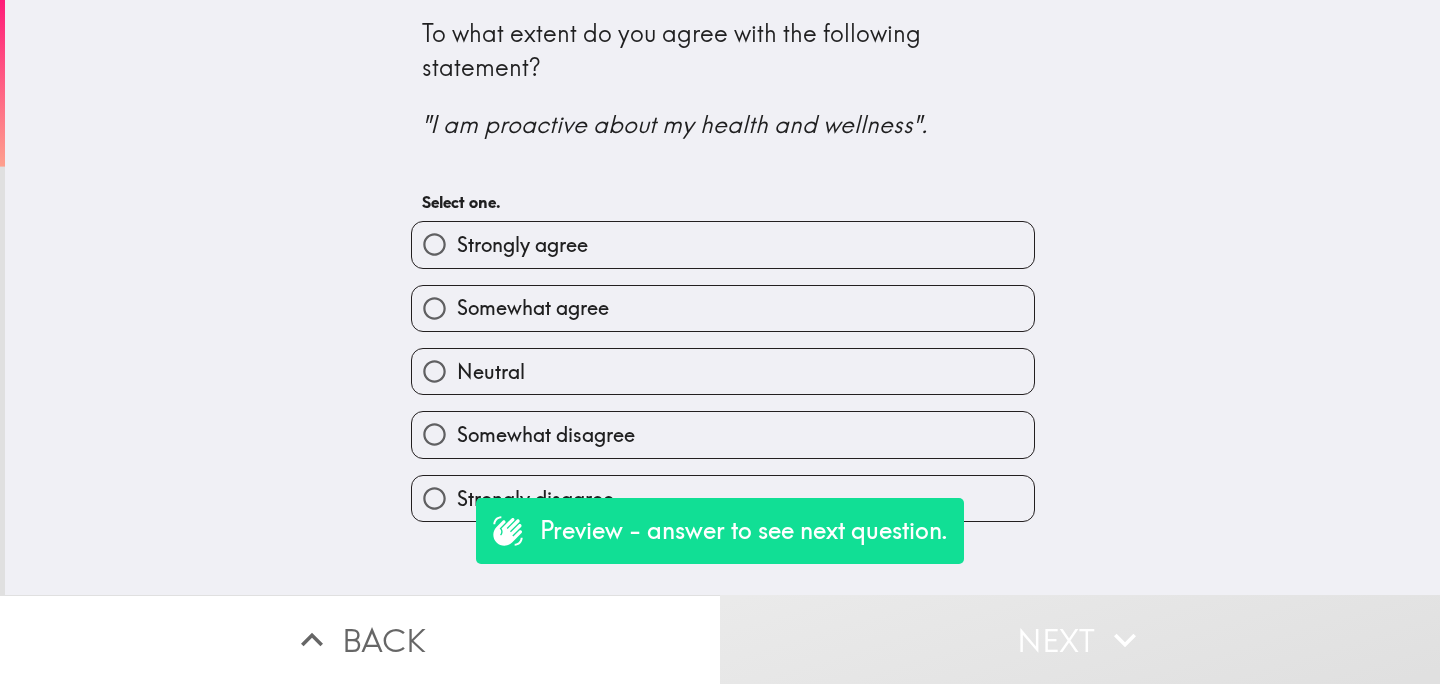 click on "Strongly agree" at bounding box center [522, 245] 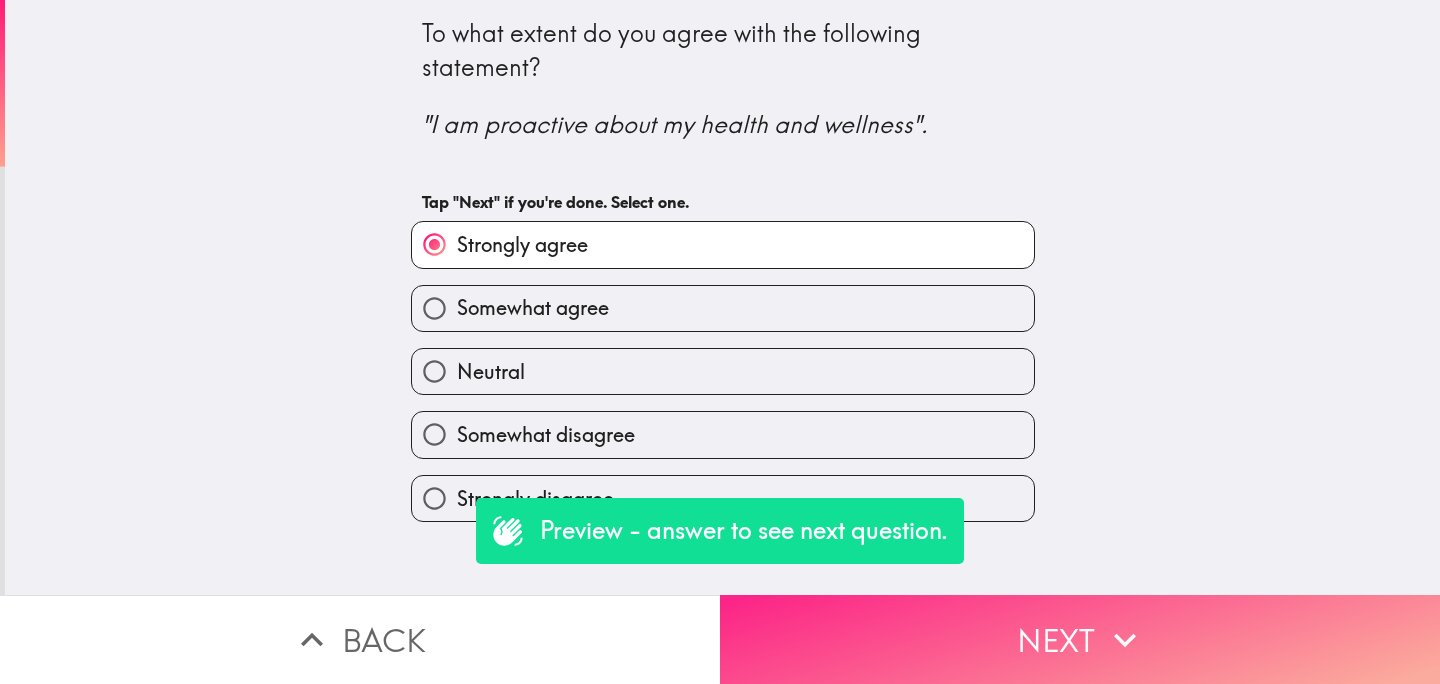 click on "Next" at bounding box center (1080, 639) 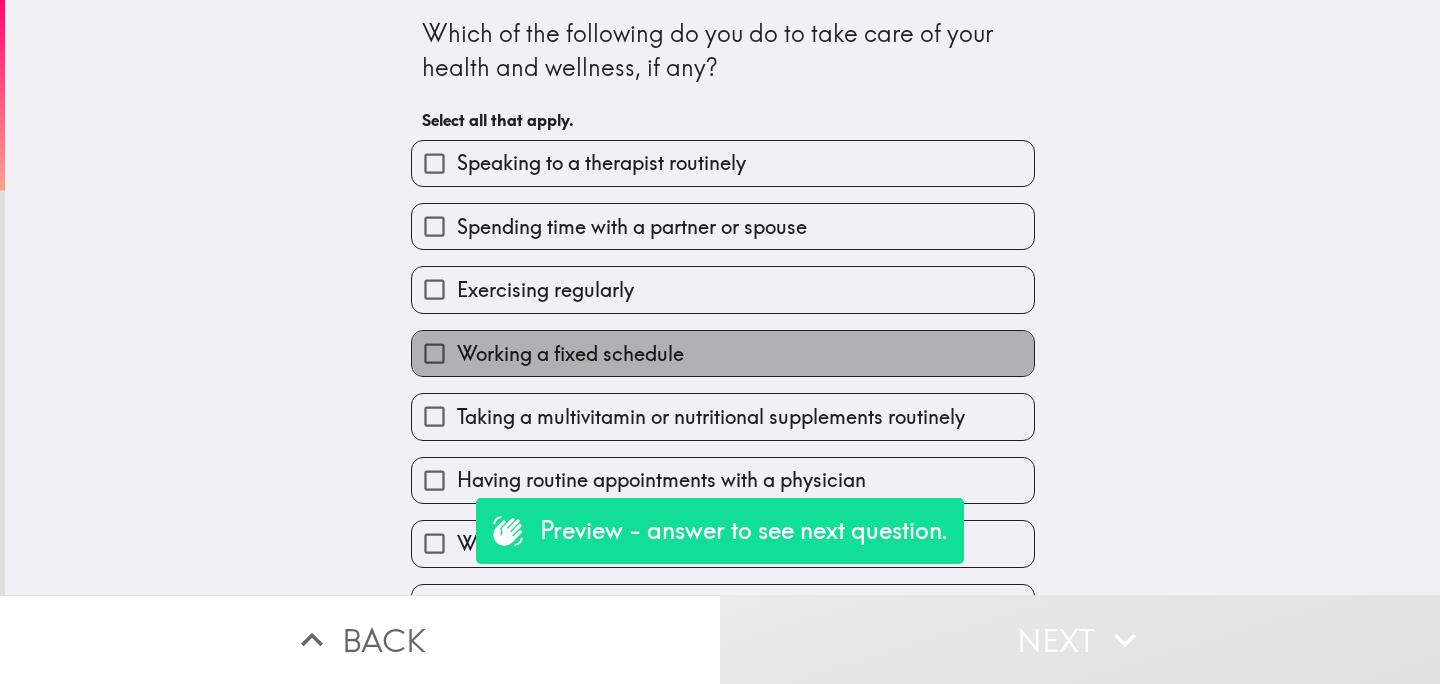 click on "Working a fixed schedule" at bounding box center (723, 353) 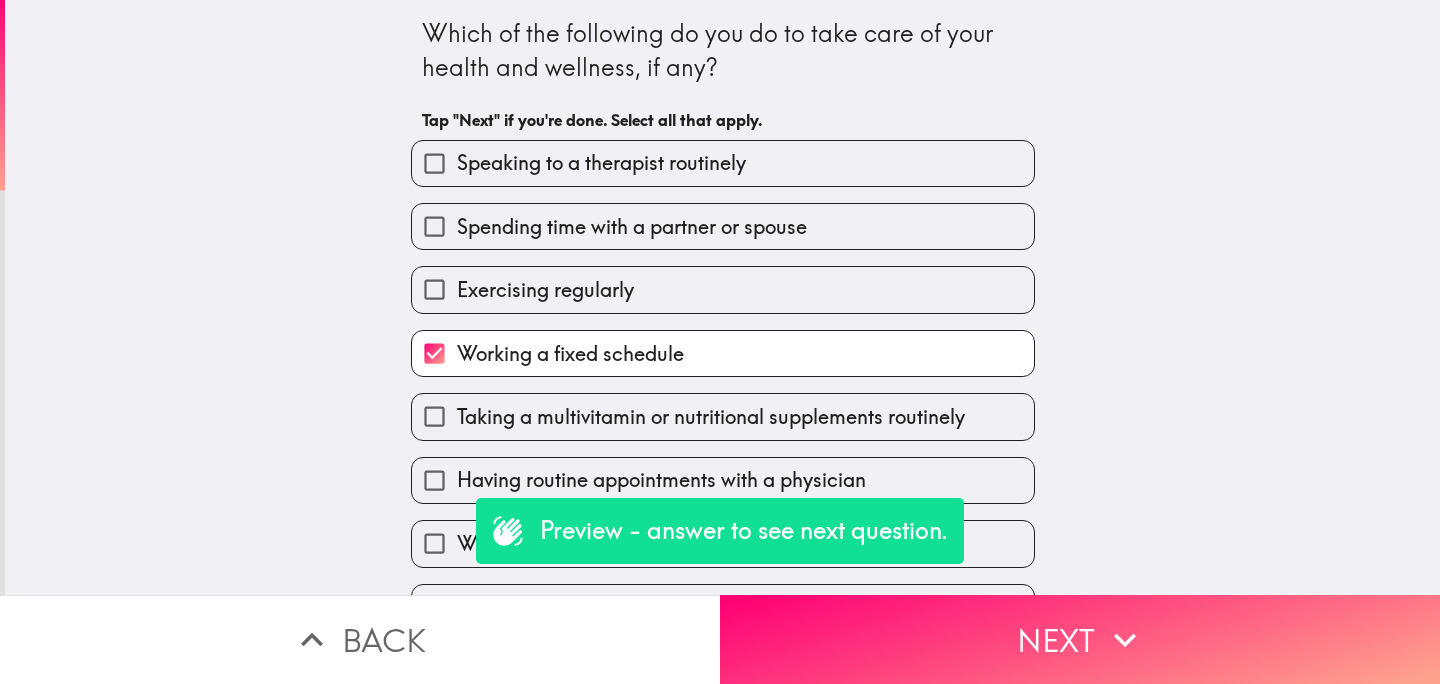 click on "Taking a multivitamin or nutritional supplements routinely" at bounding box center [711, 417] 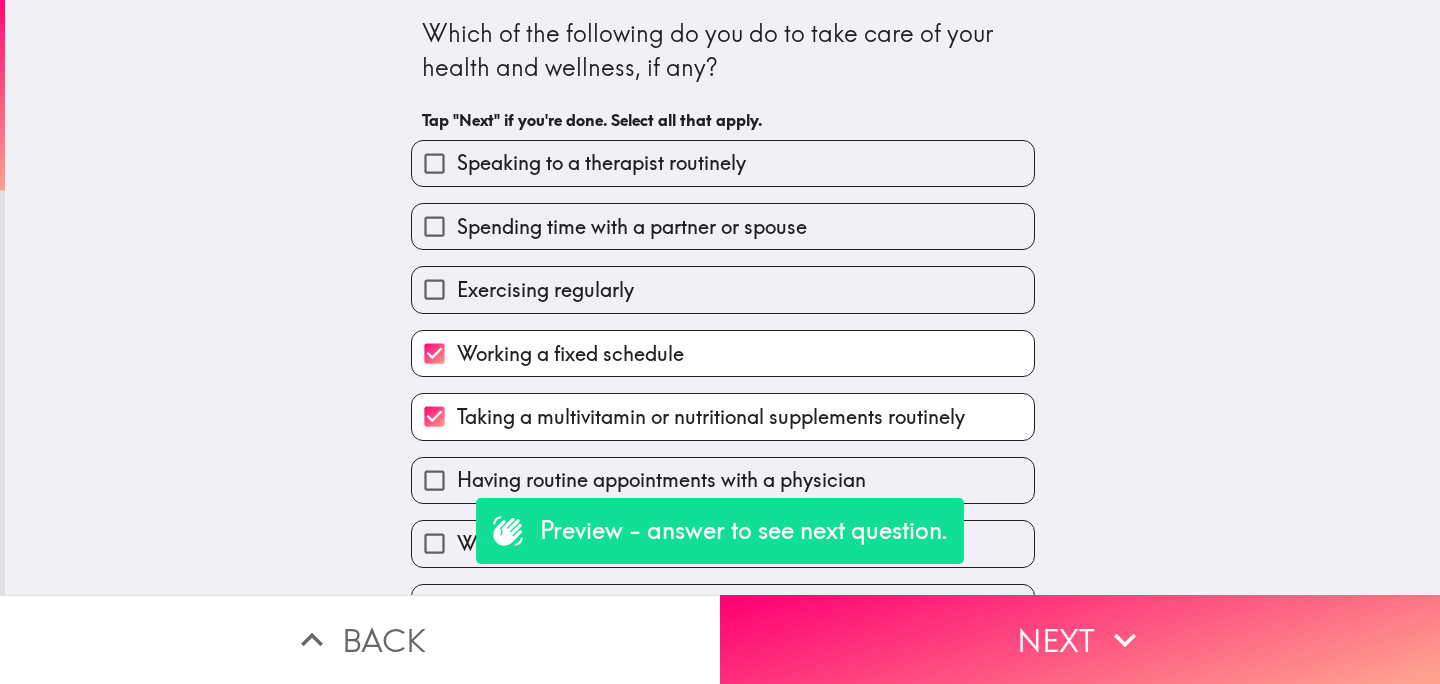 click on "Spending time with a partner or spouse" at bounding box center [723, 226] 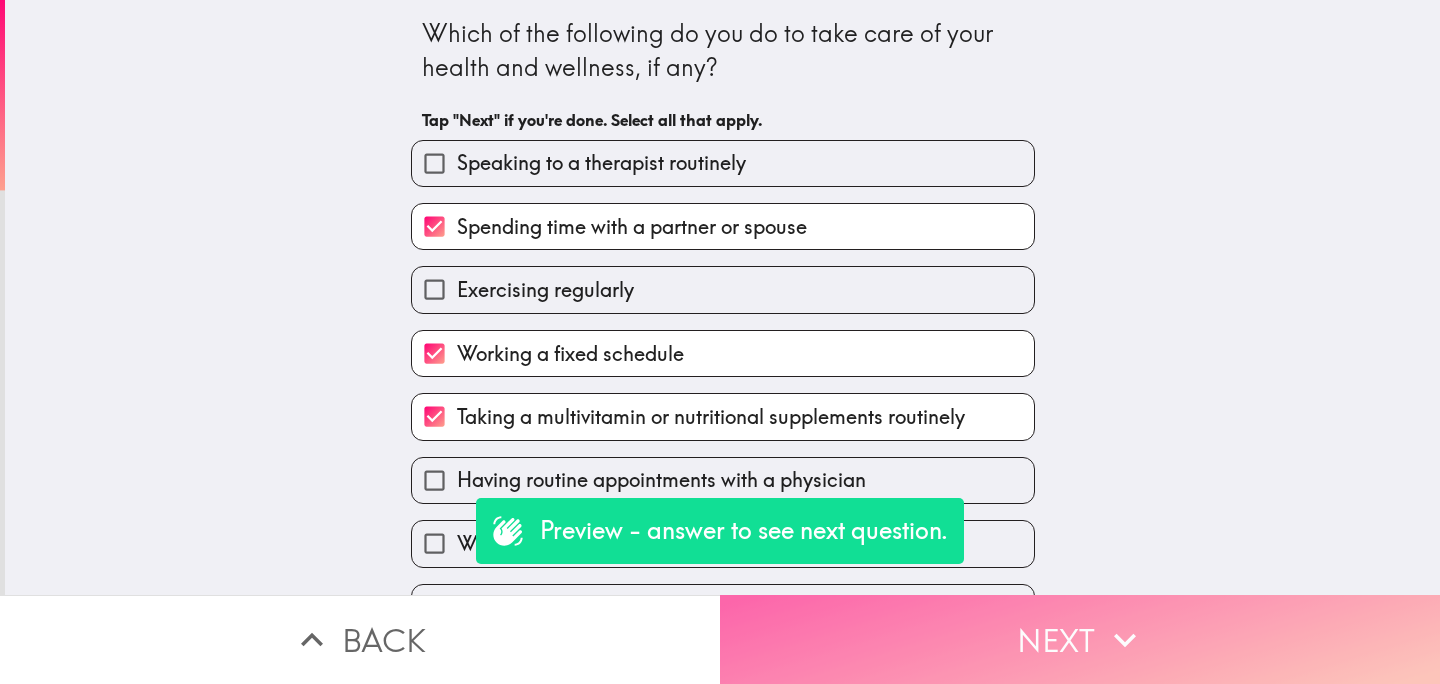 click on "Next" at bounding box center (1080, 639) 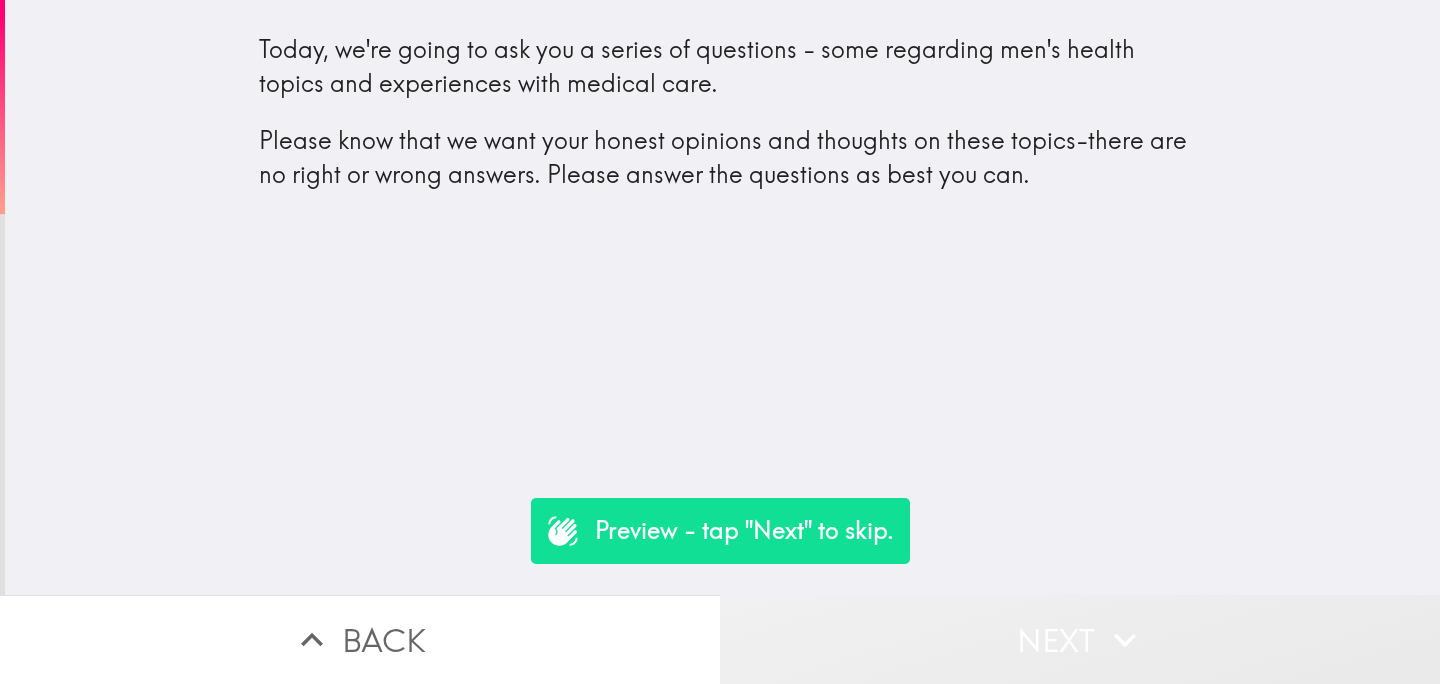 click on "Next" at bounding box center (1080, 639) 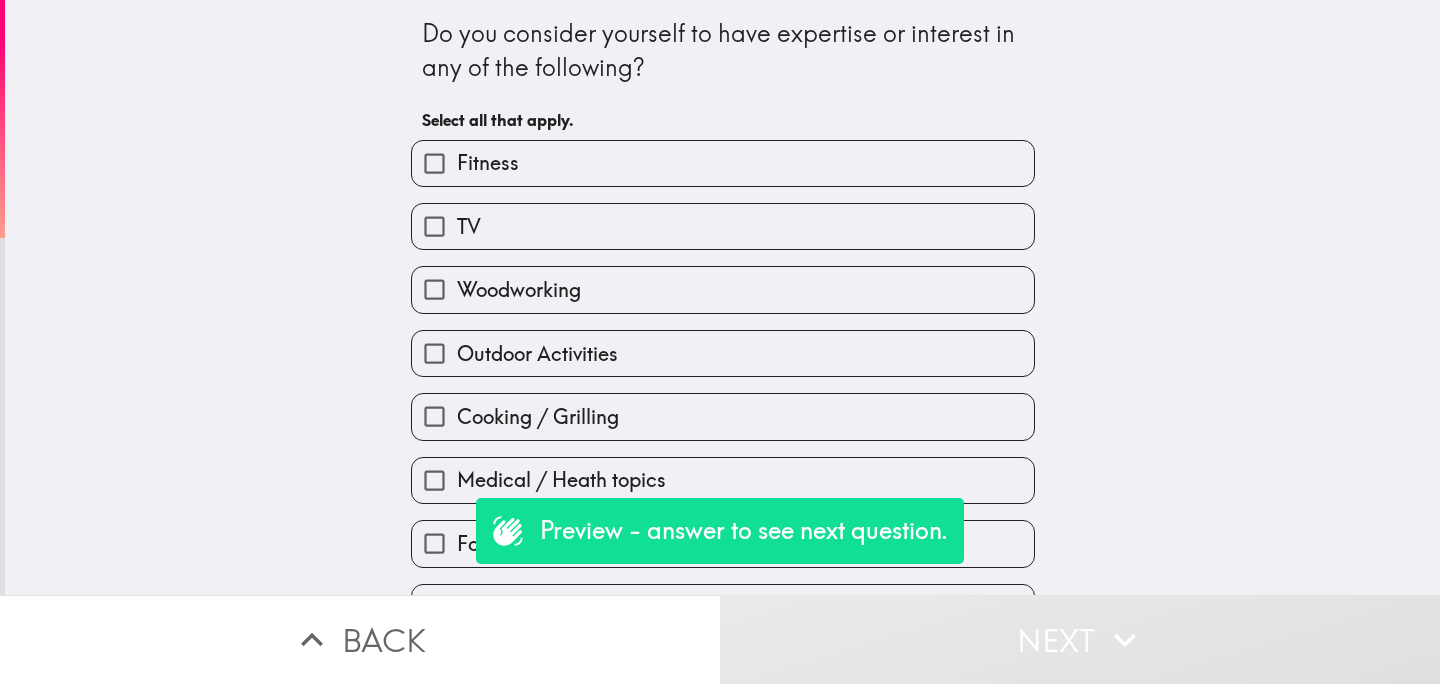 click on "Fitness" at bounding box center [723, 163] 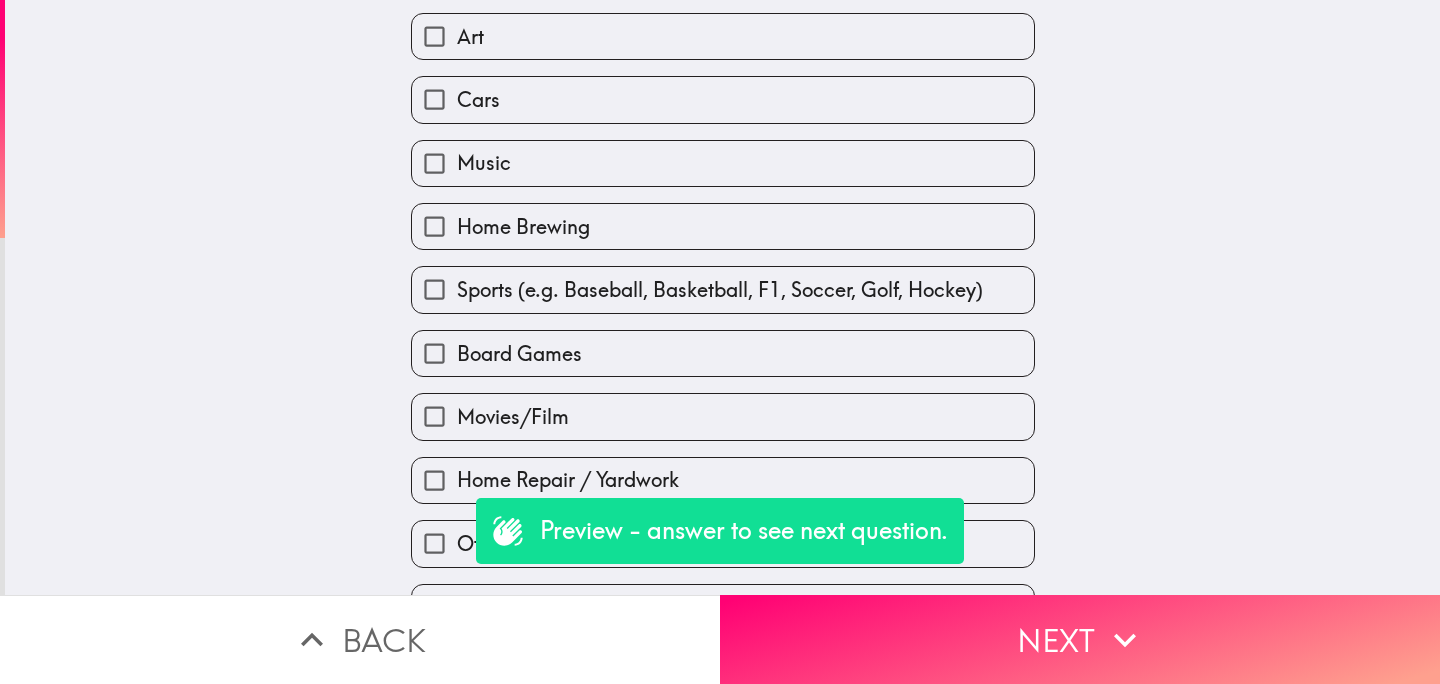 scroll, scrollTop: 817, scrollLeft: 0, axis: vertical 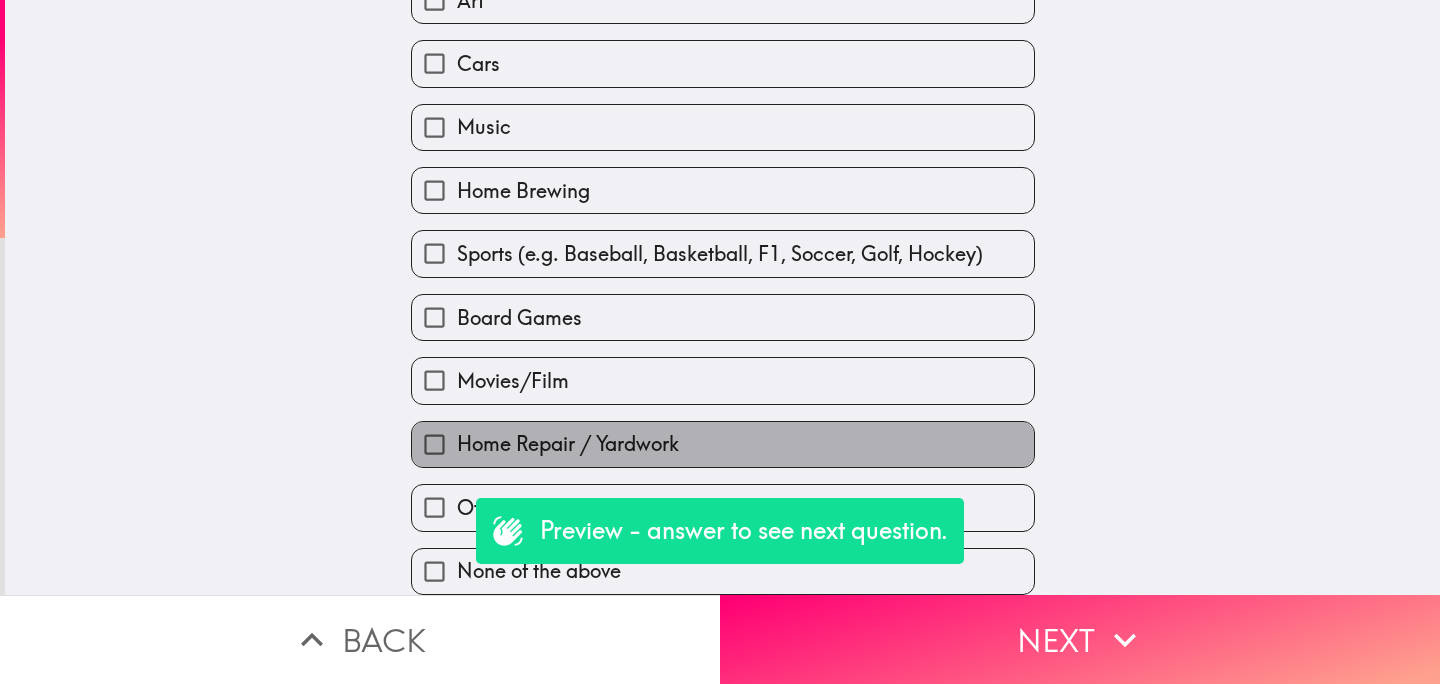 click on "Home Repair / Yardwork" at bounding box center [723, 444] 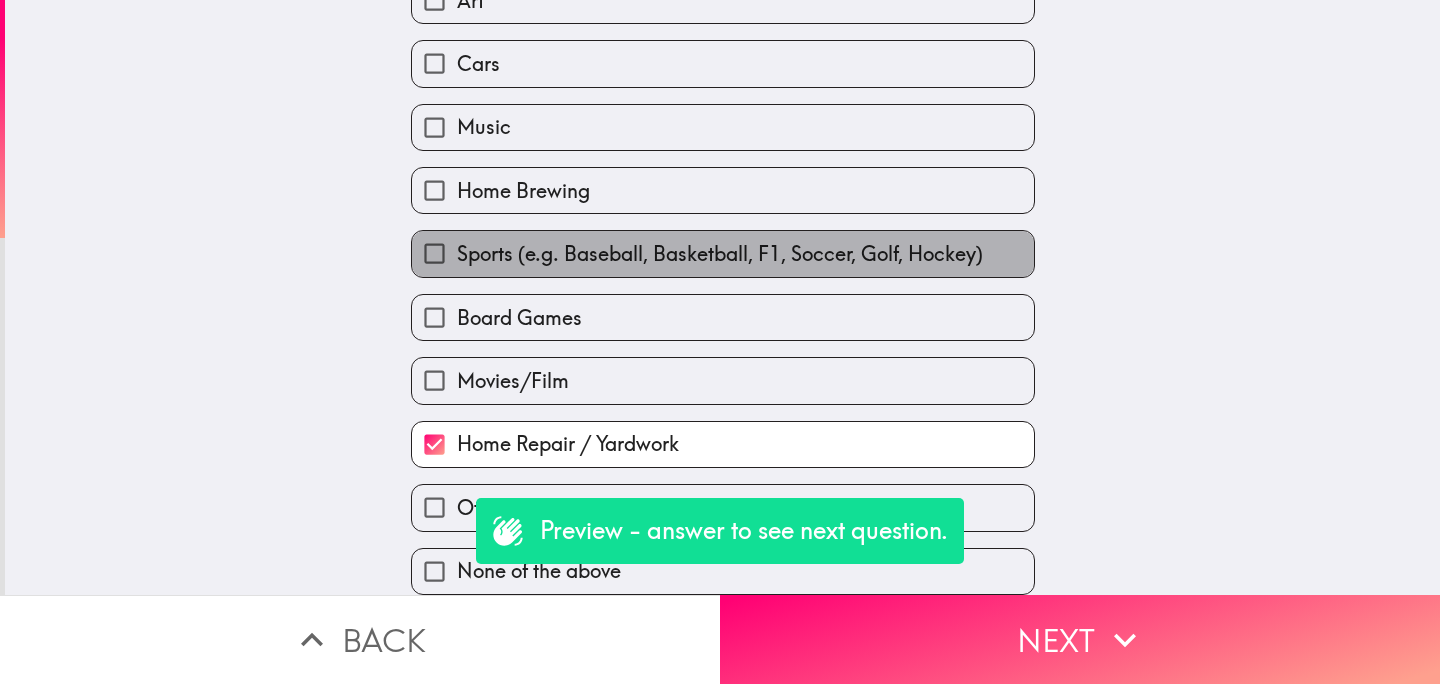click on "Sports (e.g. Baseball, Basketball, F1, Soccer, Golf, Hockey)" at bounding box center [720, 254] 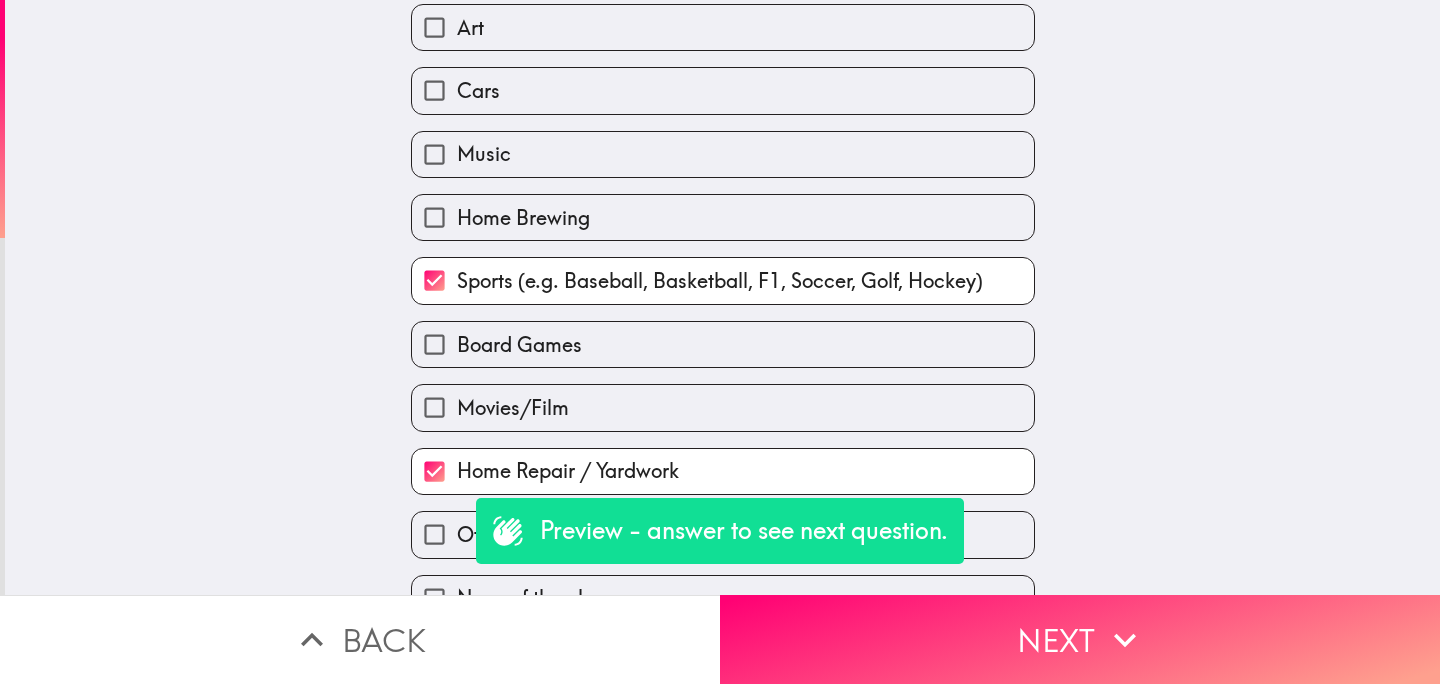 scroll, scrollTop: 763, scrollLeft: 0, axis: vertical 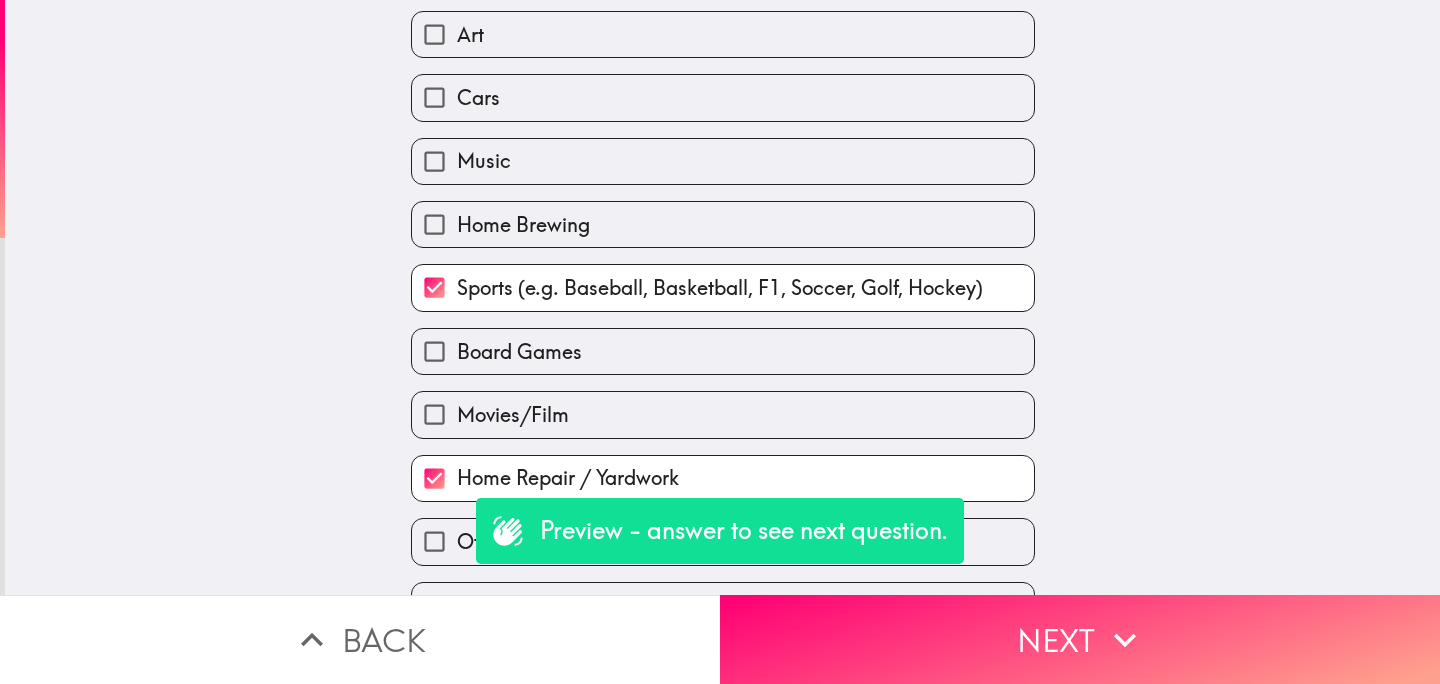 click on "Music" at bounding box center [723, 161] 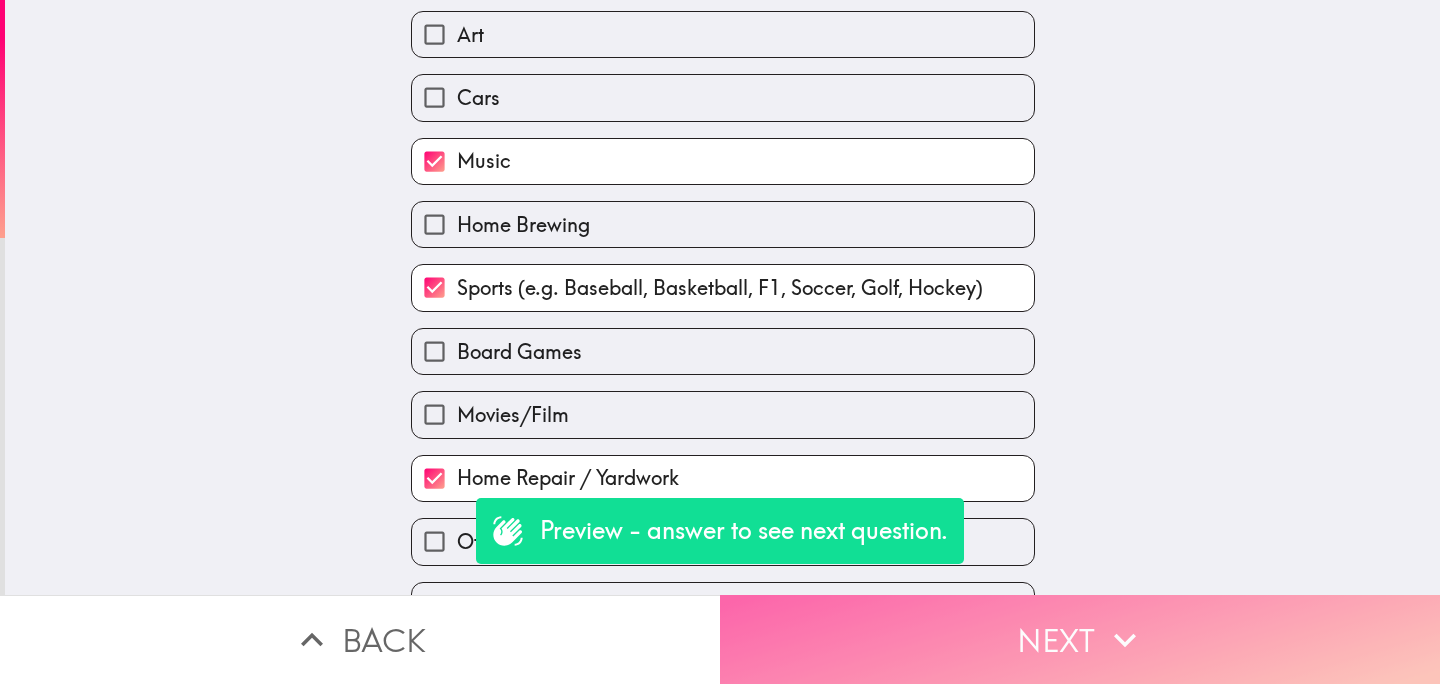click on "Next" at bounding box center (1080, 639) 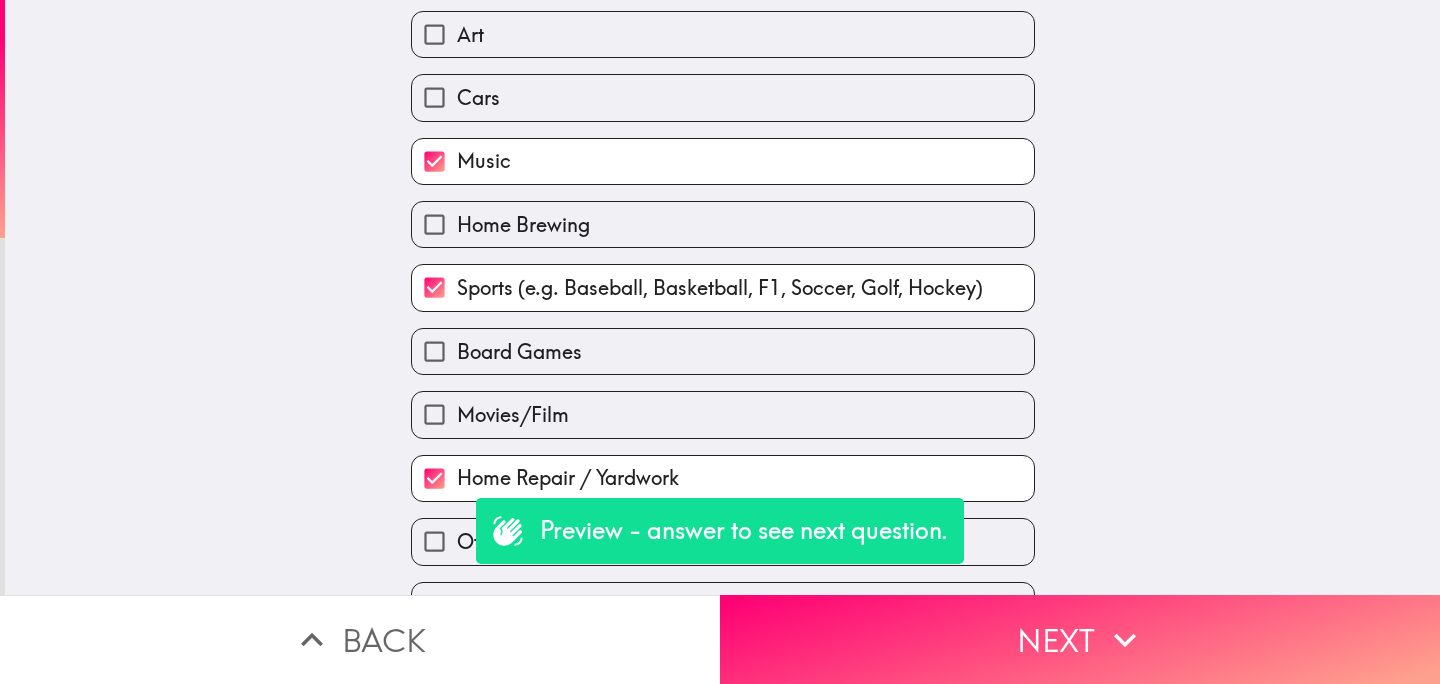 scroll, scrollTop: 0, scrollLeft: 0, axis: both 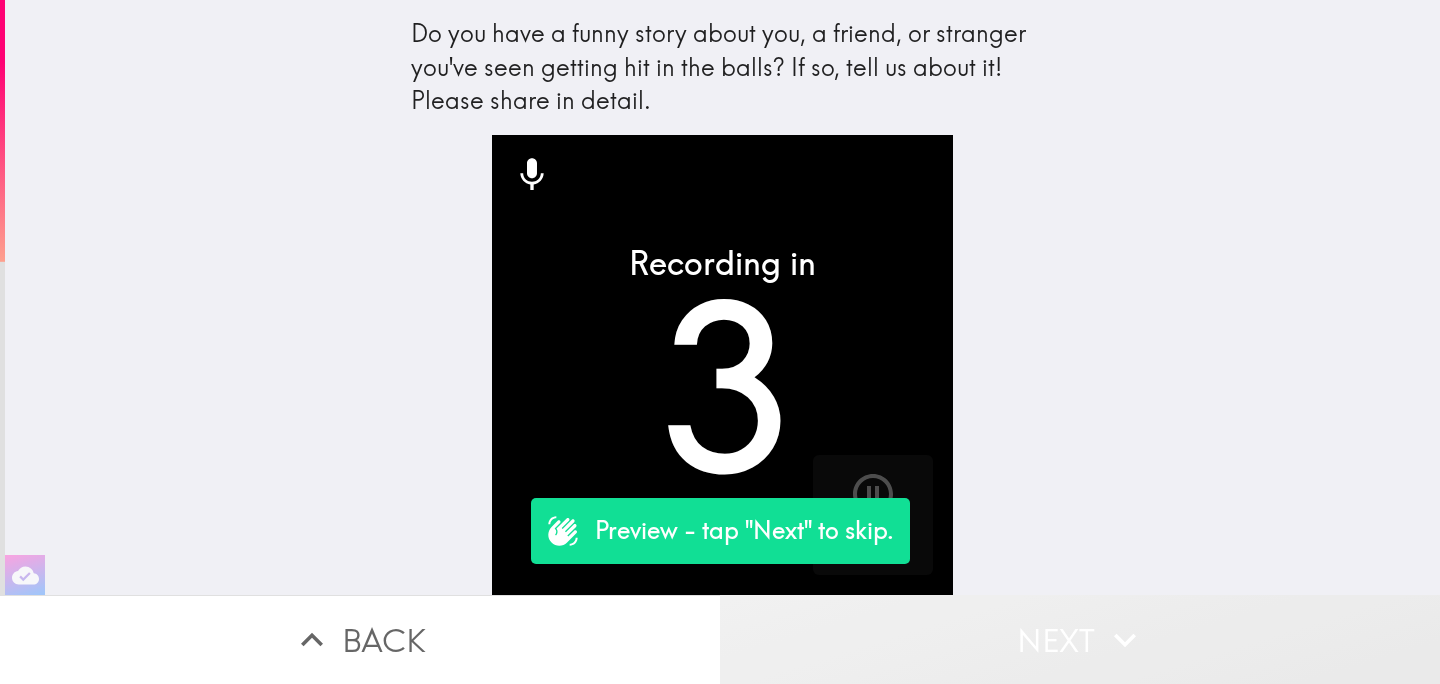 click on "Next" at bounding box center (1080, 639) 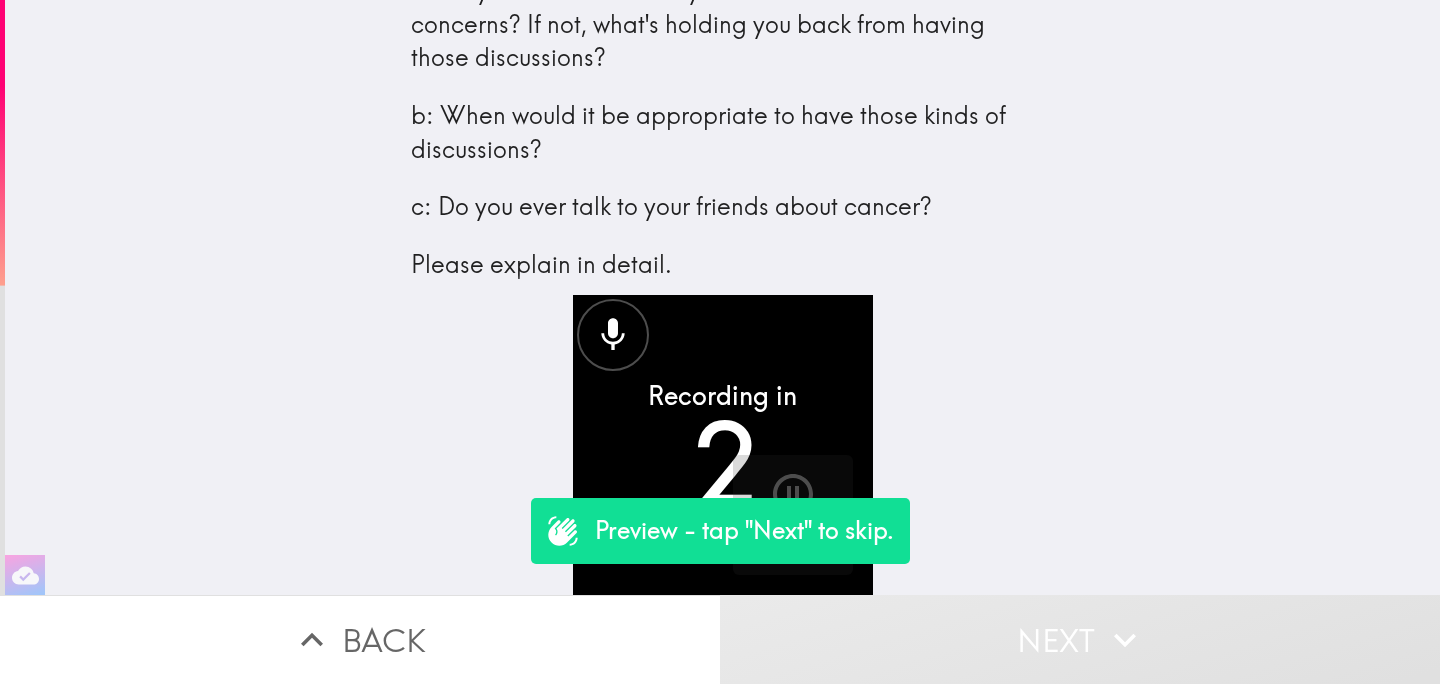 scroll, scrollTop: 161, scrollLeft: 0, axis: vertical 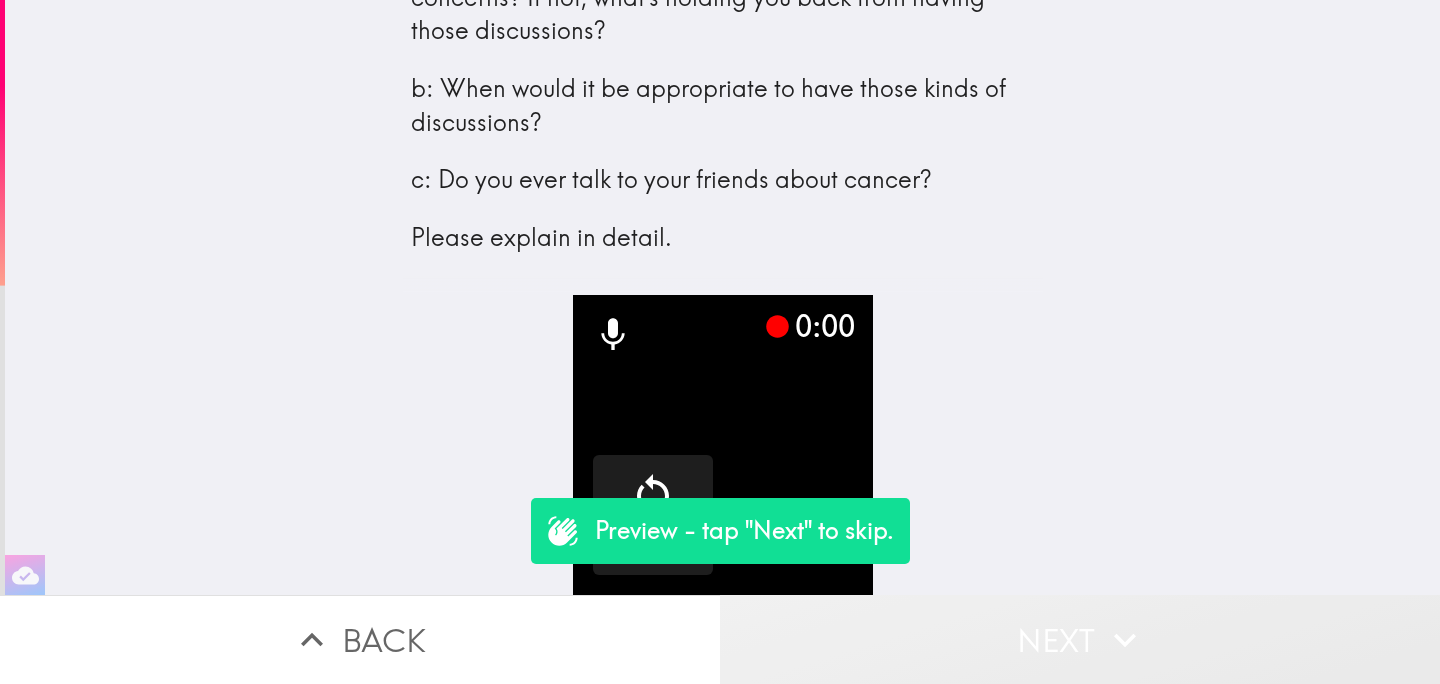 click on "Next" at bounding box center (1080, 639) 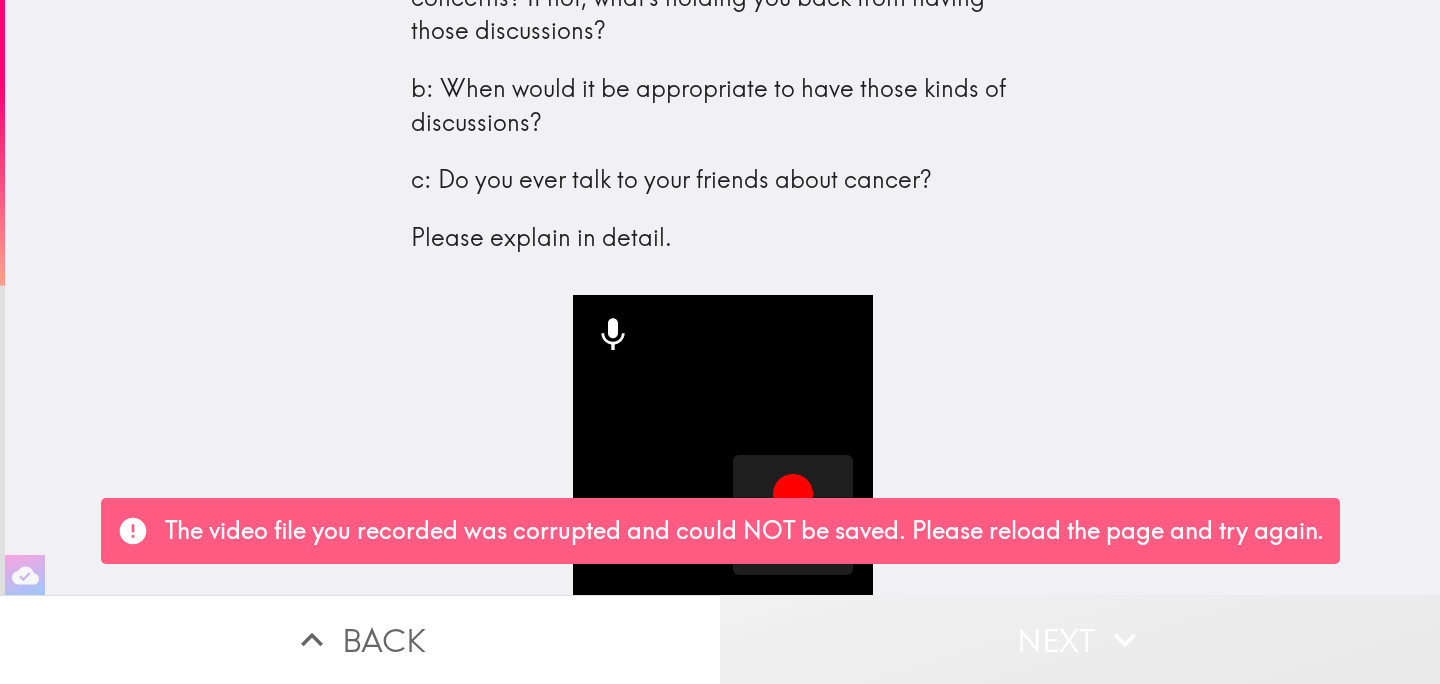 click on "Next" at bounding box center (1080, 639) 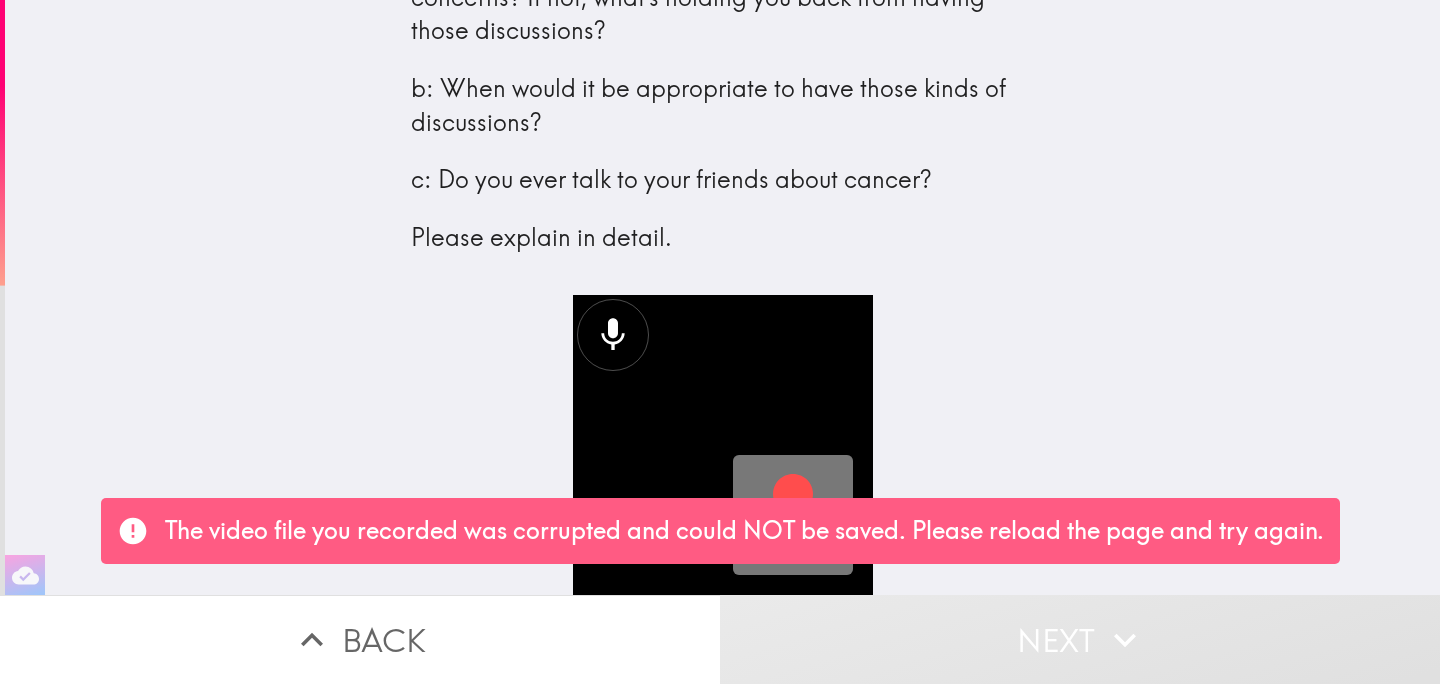 click 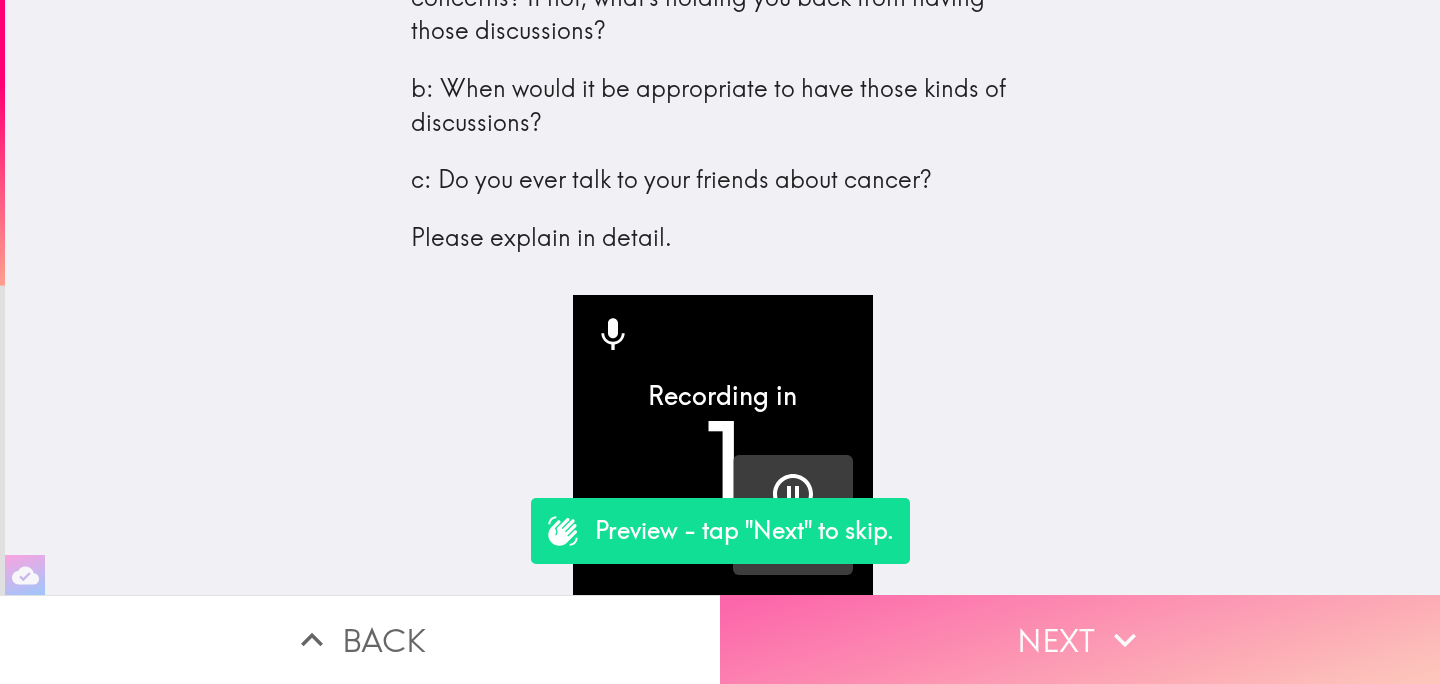 click on "Next" at bounding box center (1080, 639) 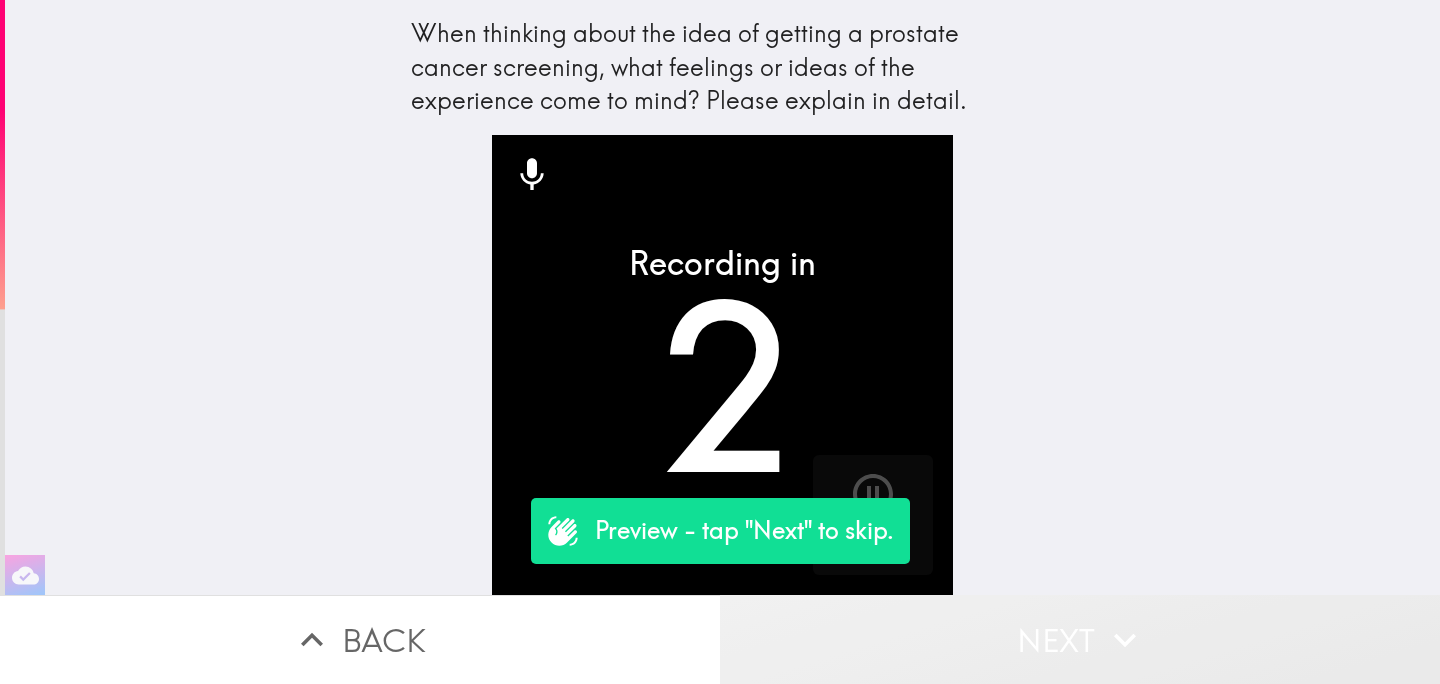 click on "Next" at bounding box center [1080, 639] 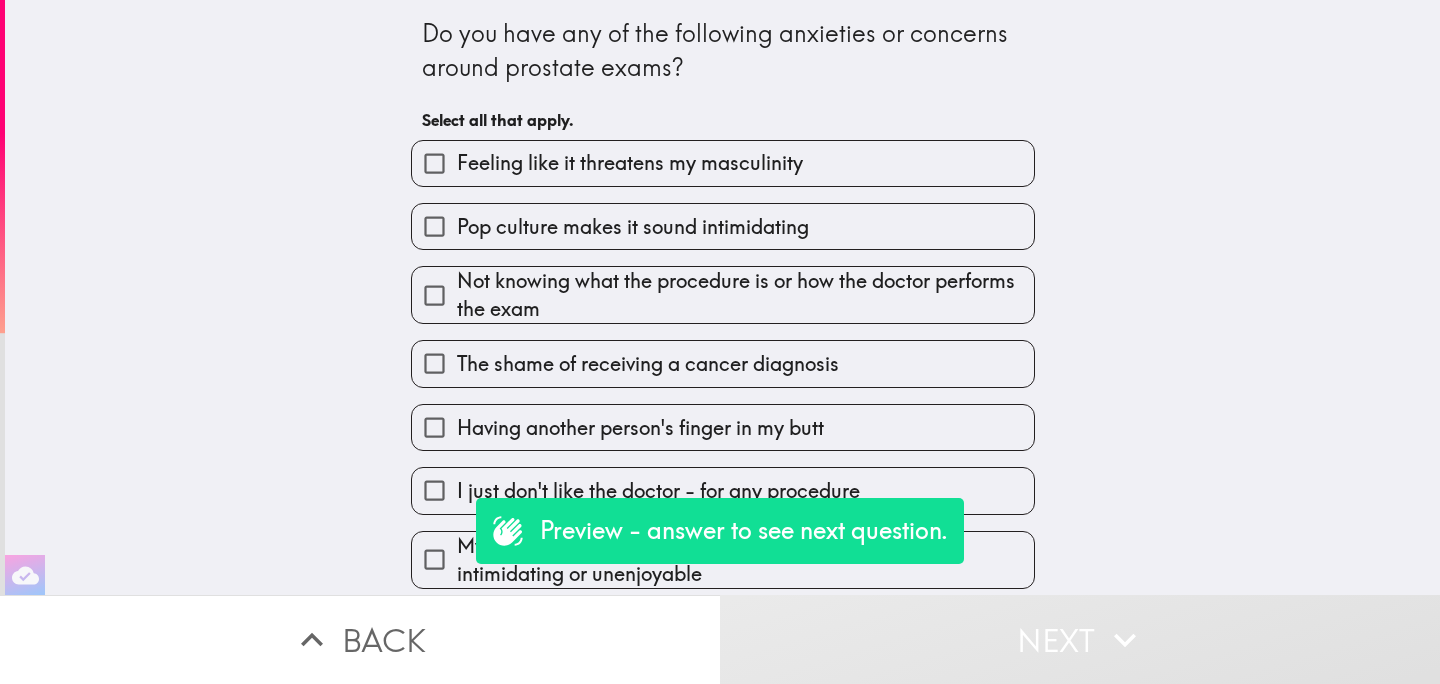 click on "Pop culture makes it sound intimidating" at bounding box center [715, 218] 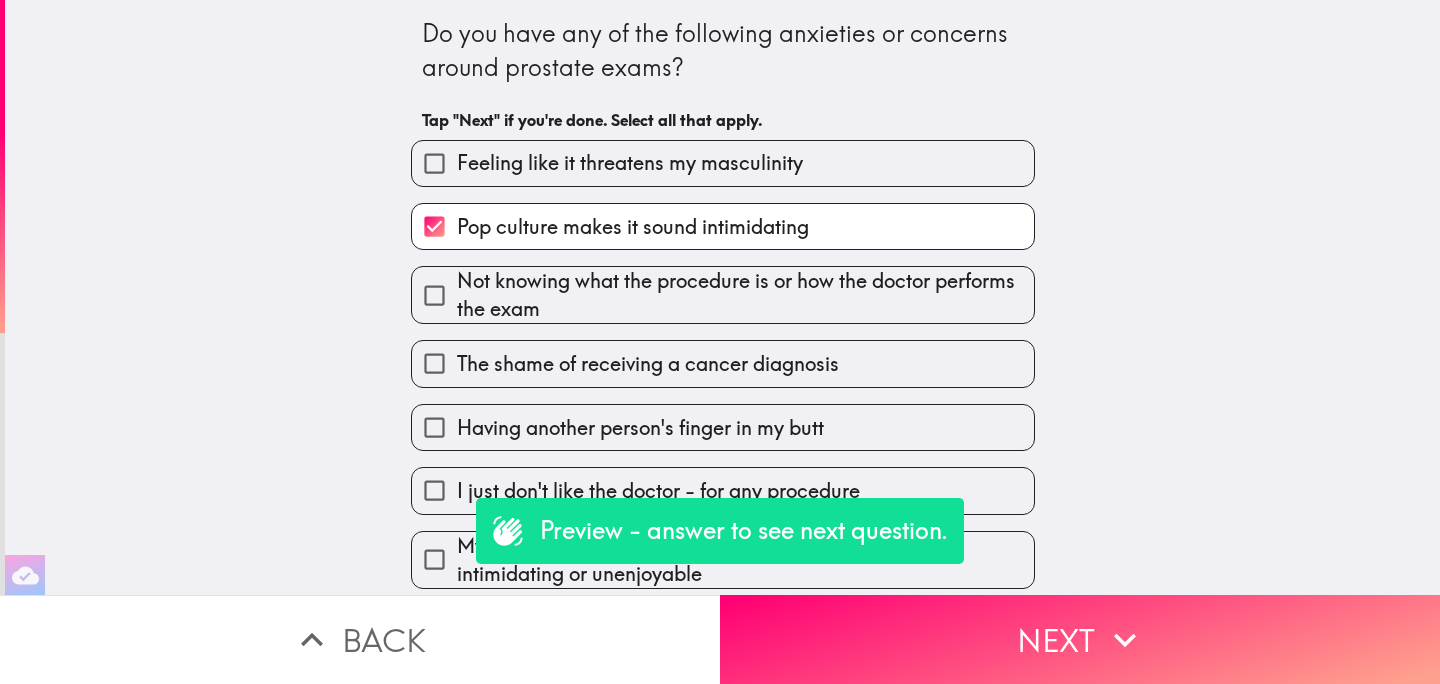 click on "Not knowing what the procedure is or how the doctor performs the exam" at bounding box center [745, 295] 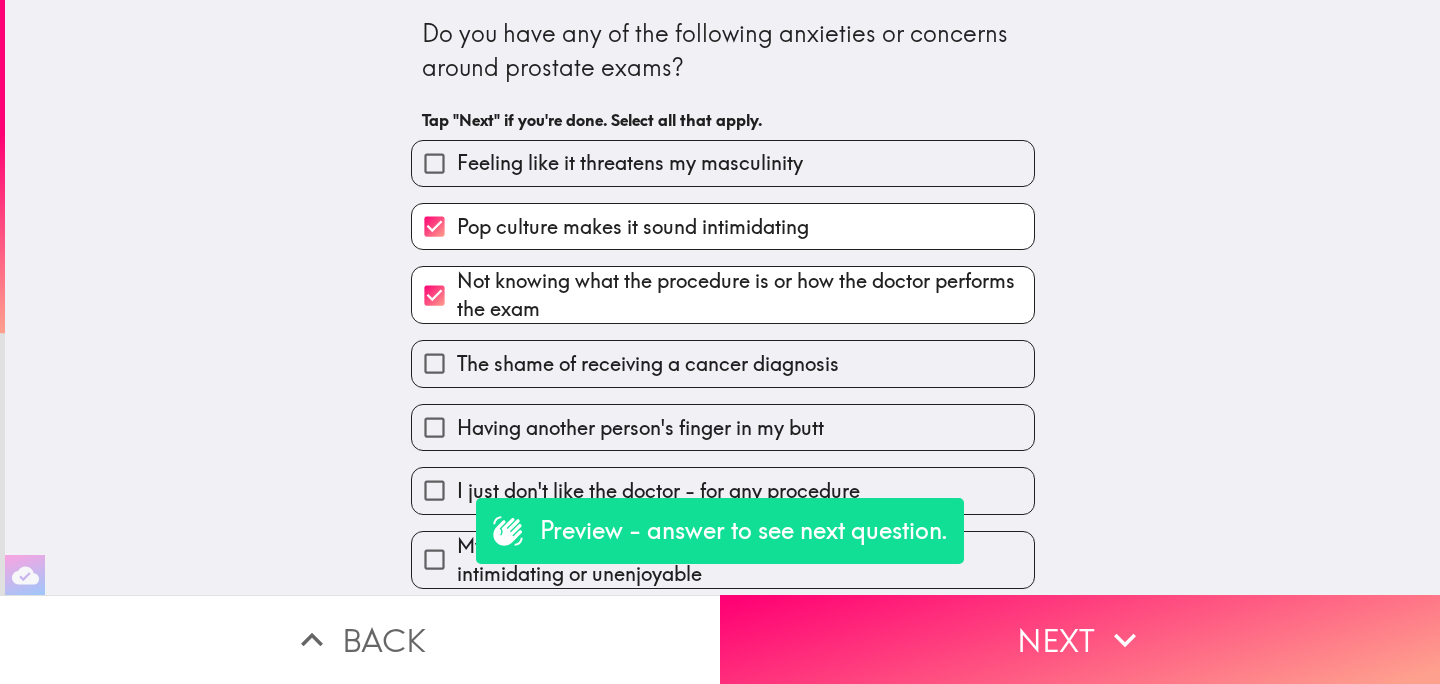 click on "Having another person's finger in my butt" at bounding box center (715, 419) 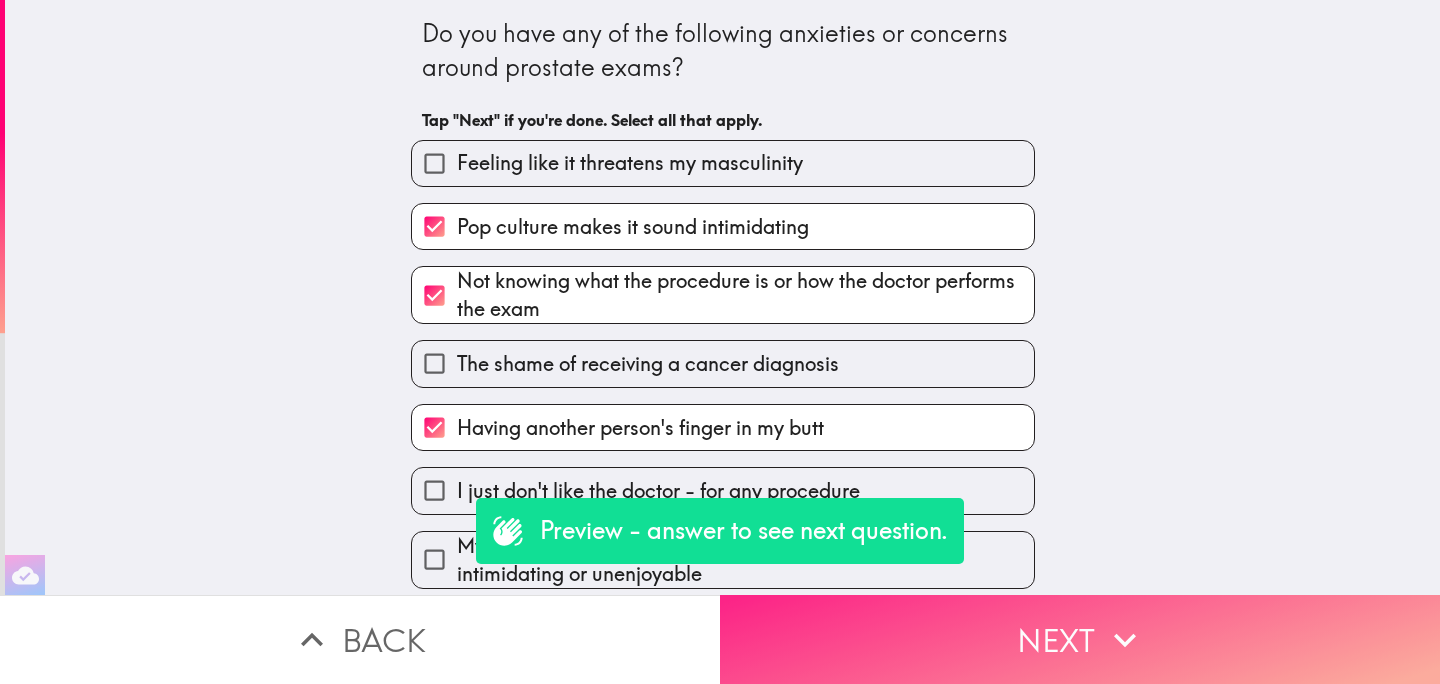 click on "Next" at bounding box center (1080, 639) 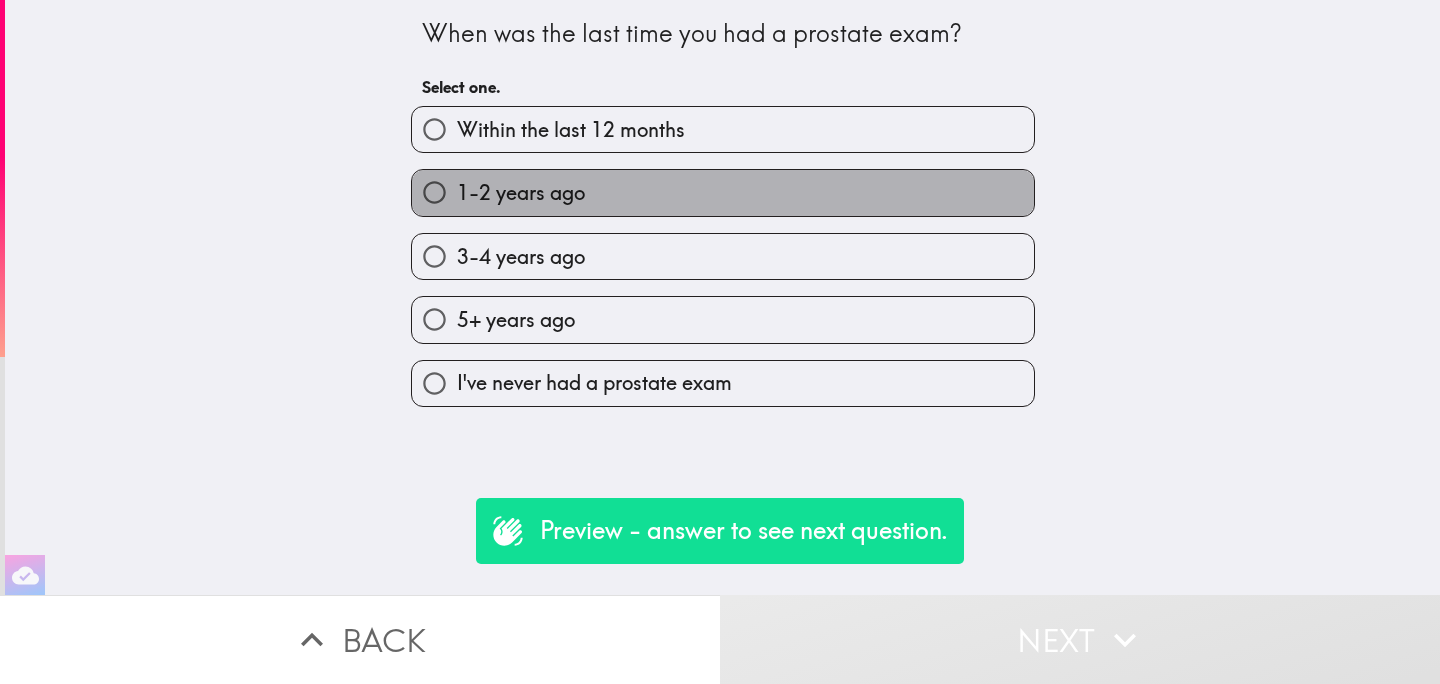 click on "1-2 years ago" at bounding box center [723, 192] 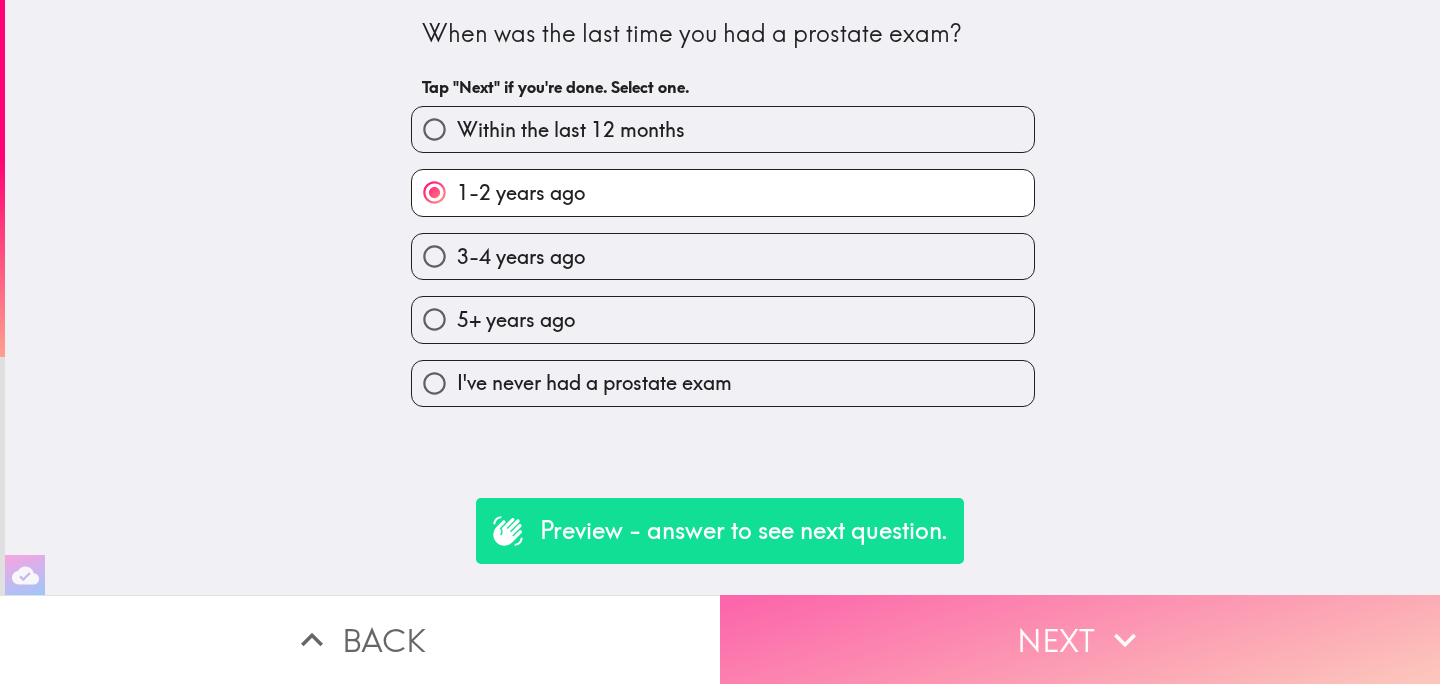 click on "Next" at bounding box center (1080, 639) 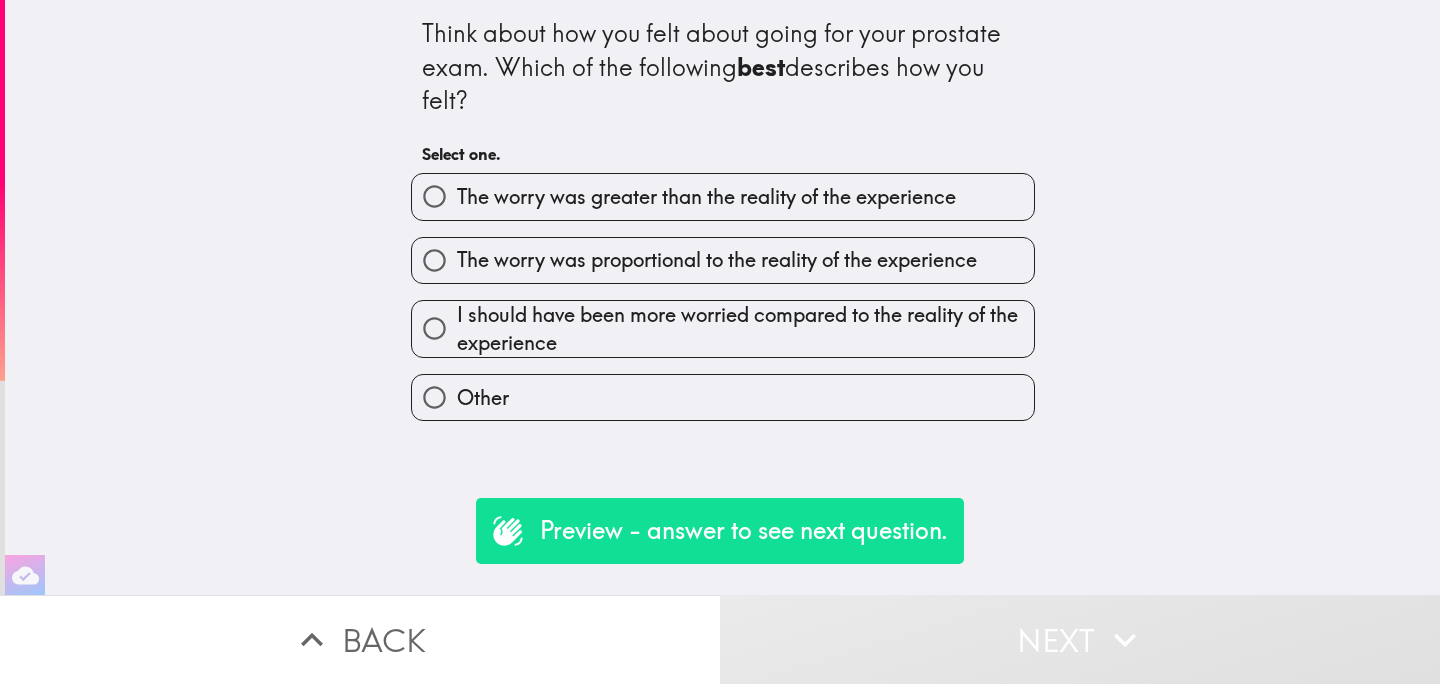click on "The worry was proportional to the reality of the experience" at bounding box center [717, 260] 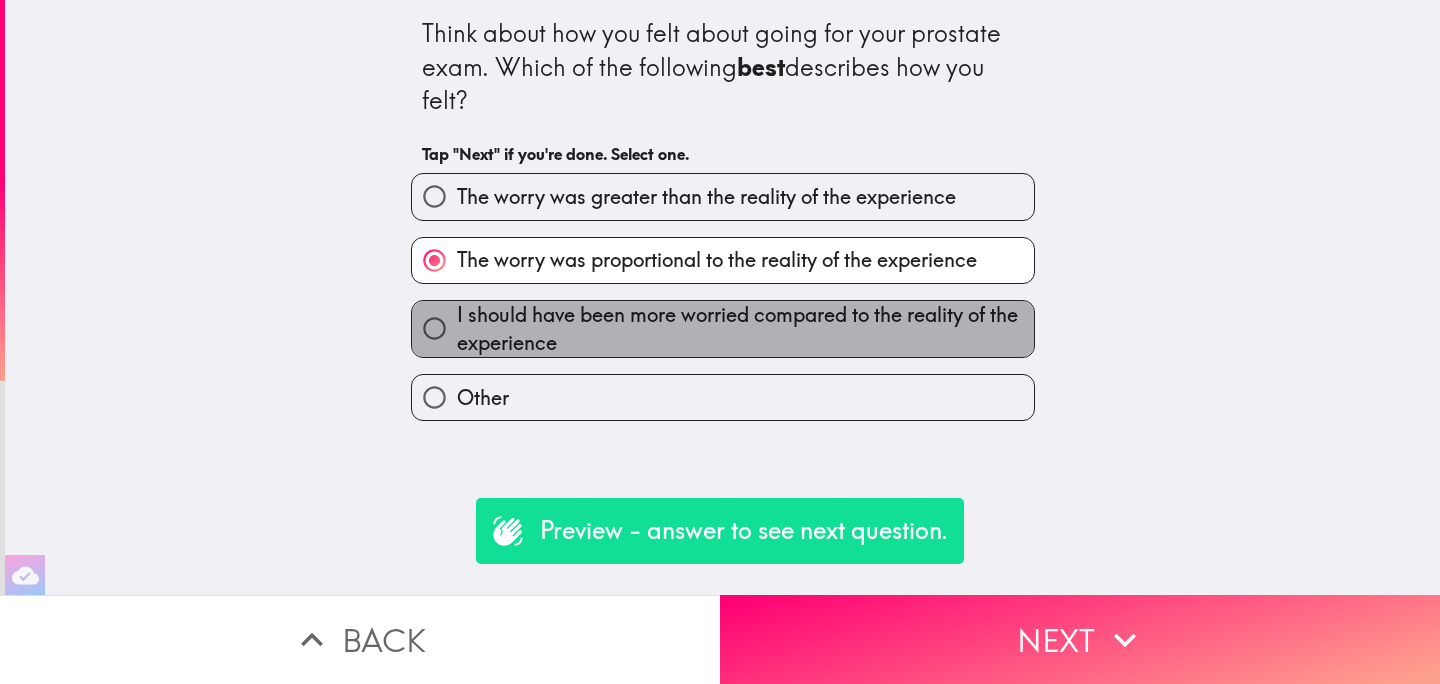 click on "I should have been more worried compared to the reality of the experience" at bounding box center (745, 329) 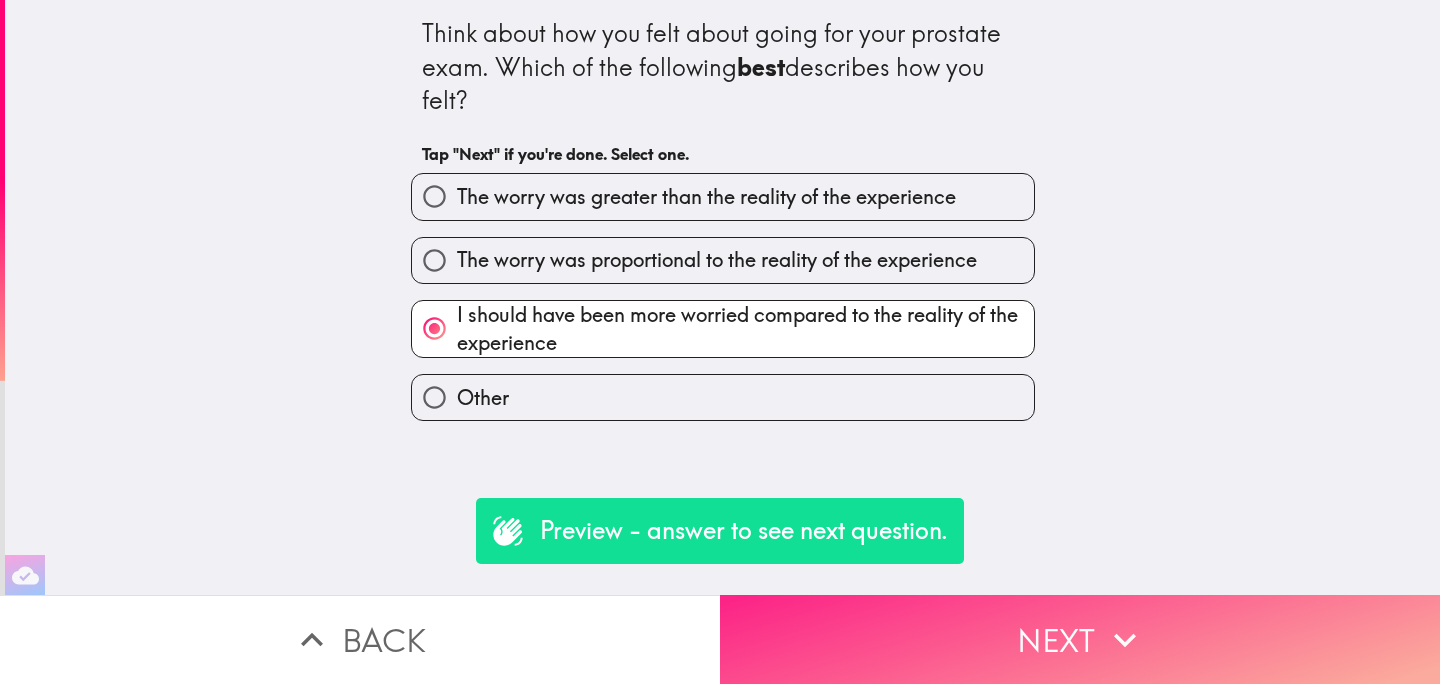 click on "Next" at bounding box center [1080, 639] 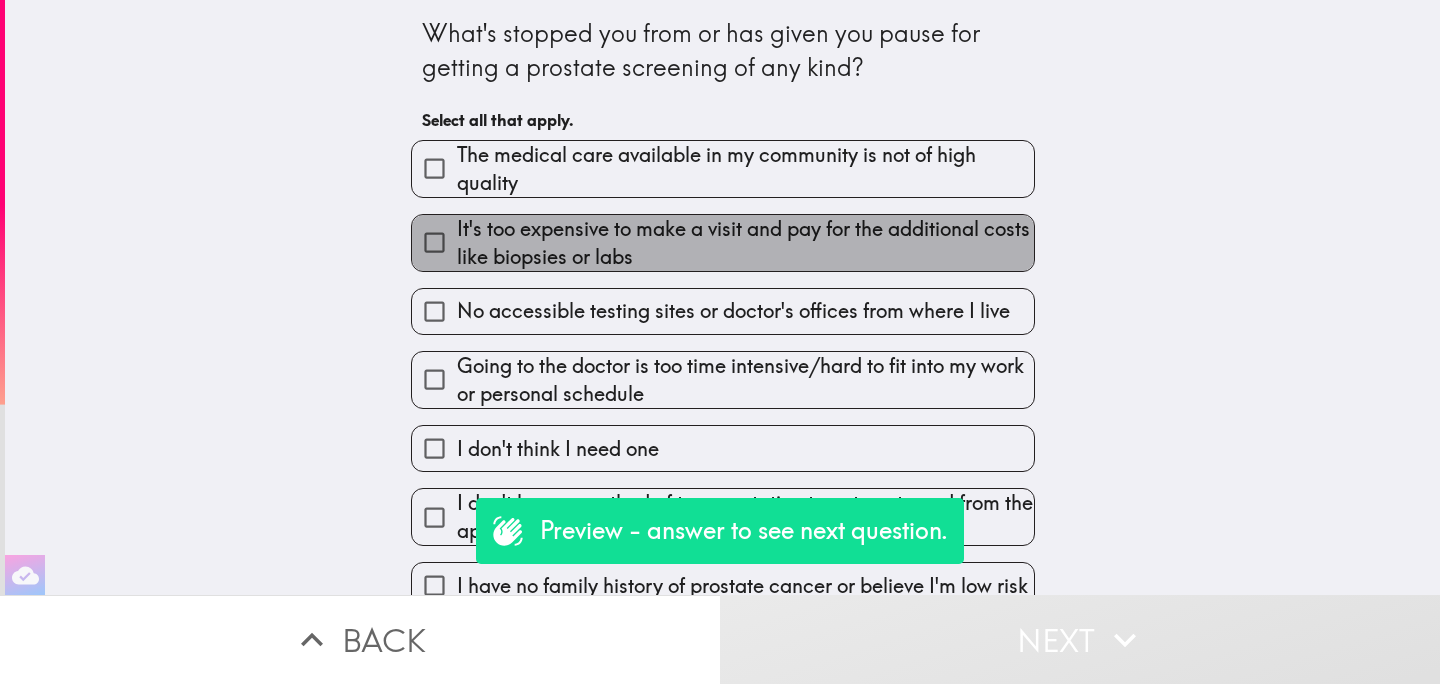 click on "It's too expensive to make a visit and pay for the additional costs like biopsies or labs" at bounding box center (745, 243) 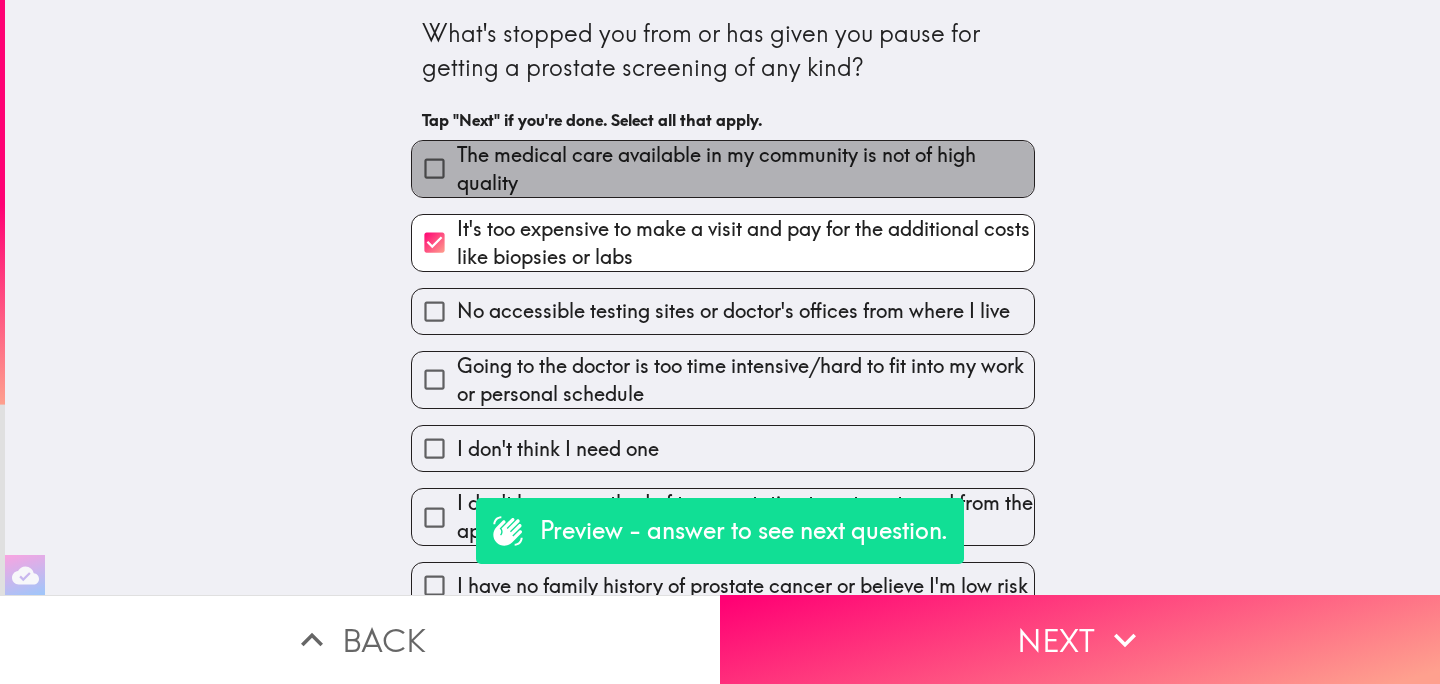click on "The medical care available in my community is not of high quality" at bounding box center (745, 169) 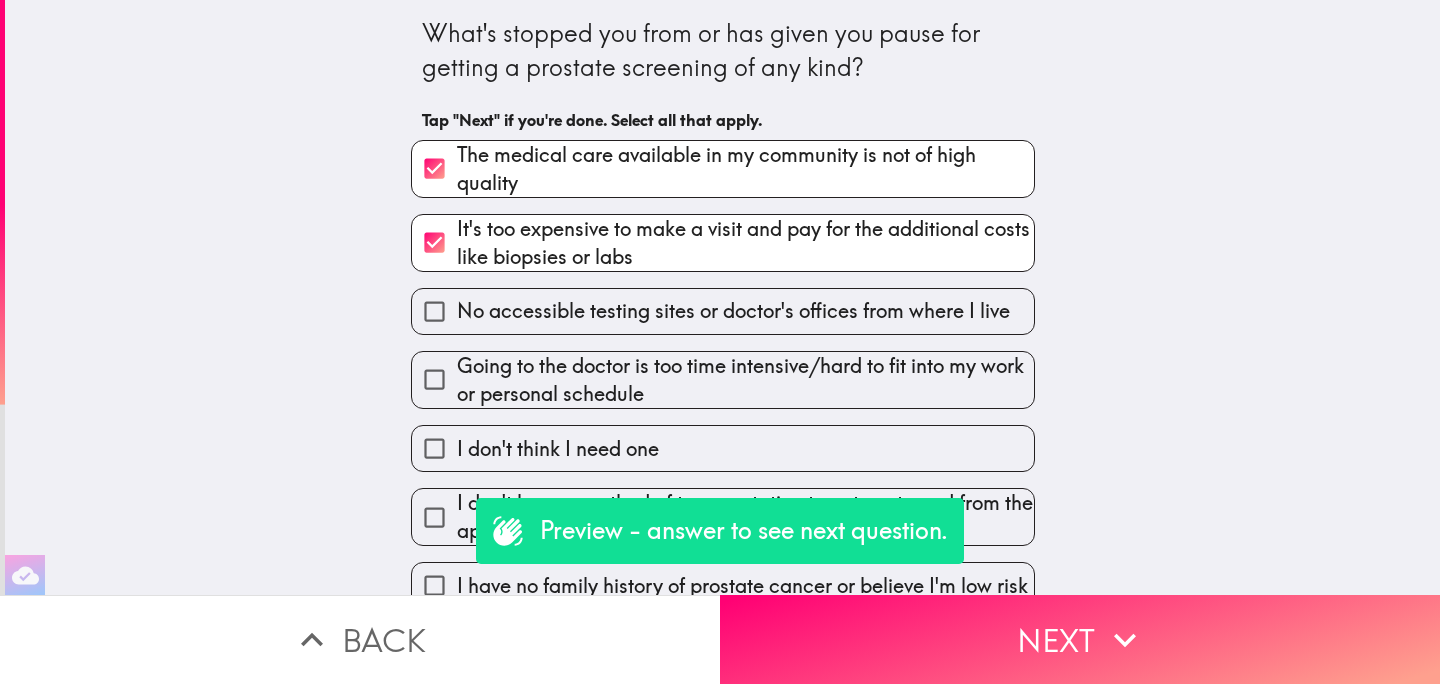 click on "No accessible testing sites or doctor's offices from where I live" at bounding box center (733, 311) 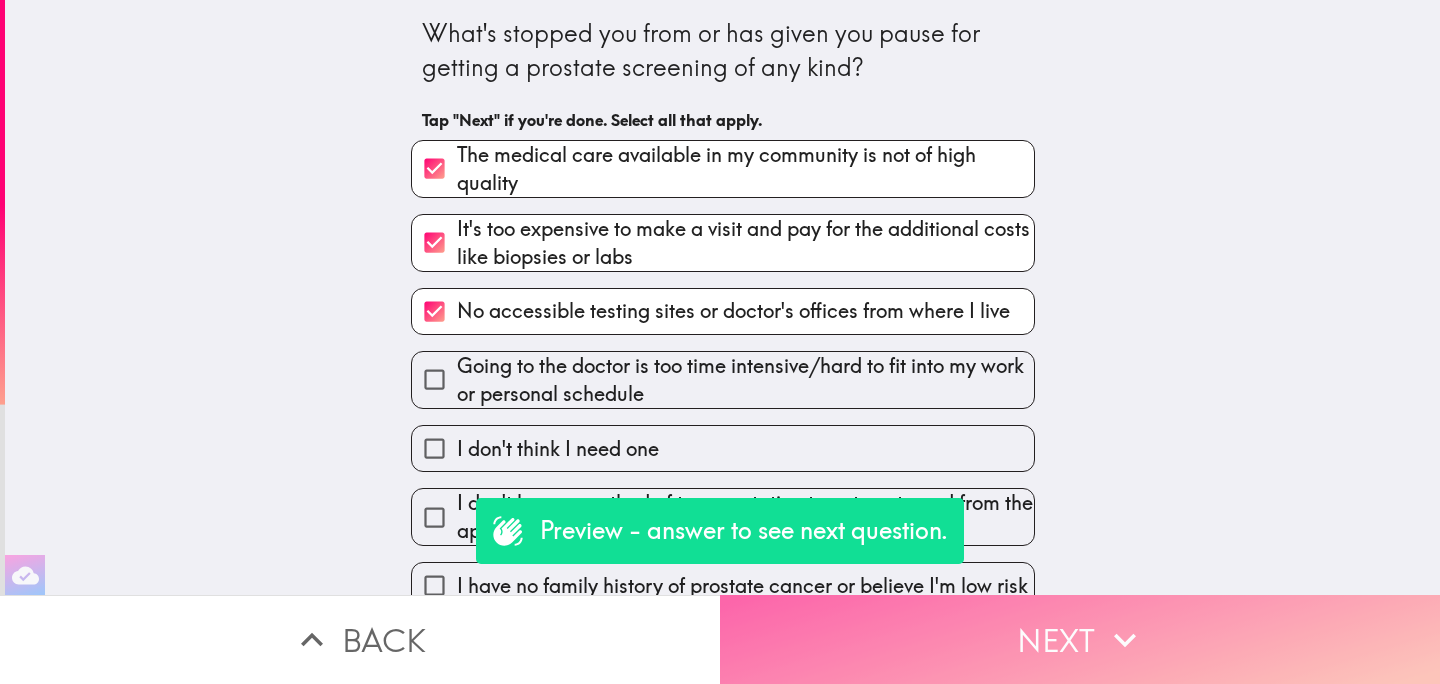 click on "Next" at bounding box center [1080, 639] 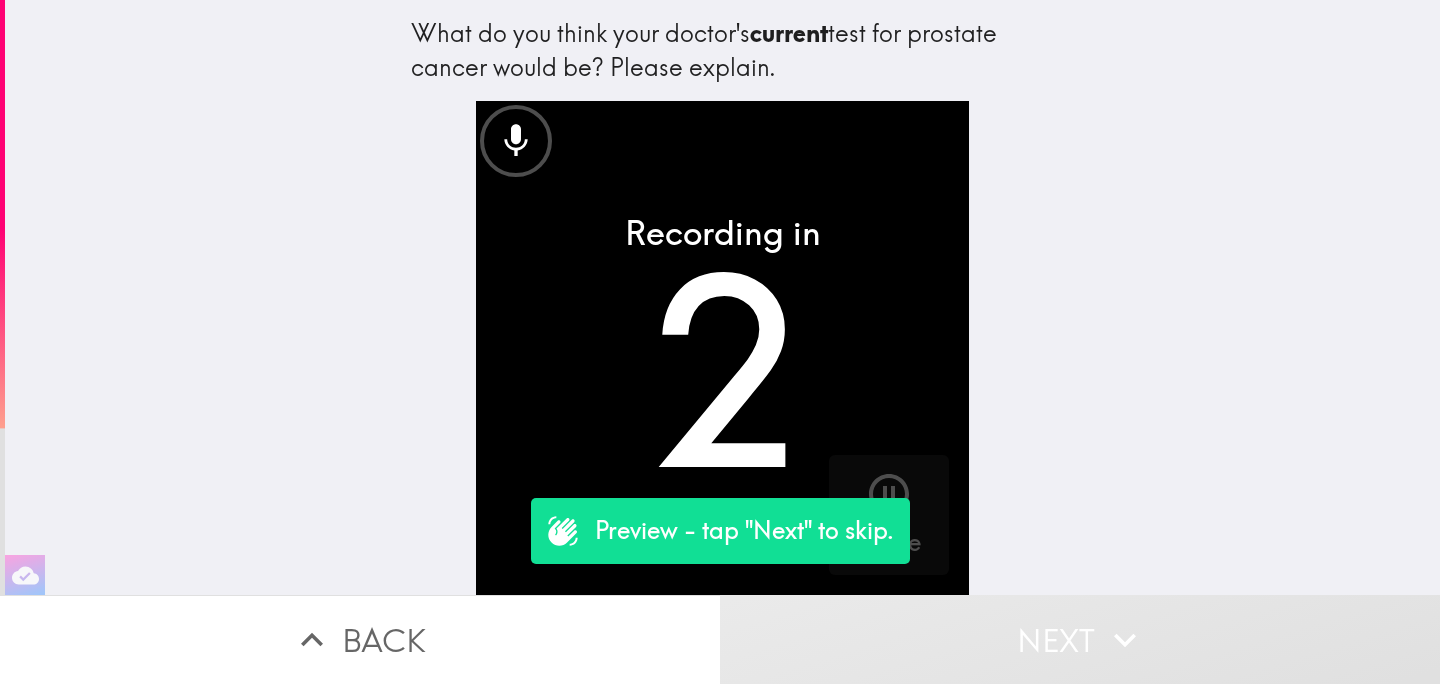 click on "Next" at bounding box center (1080, 639) 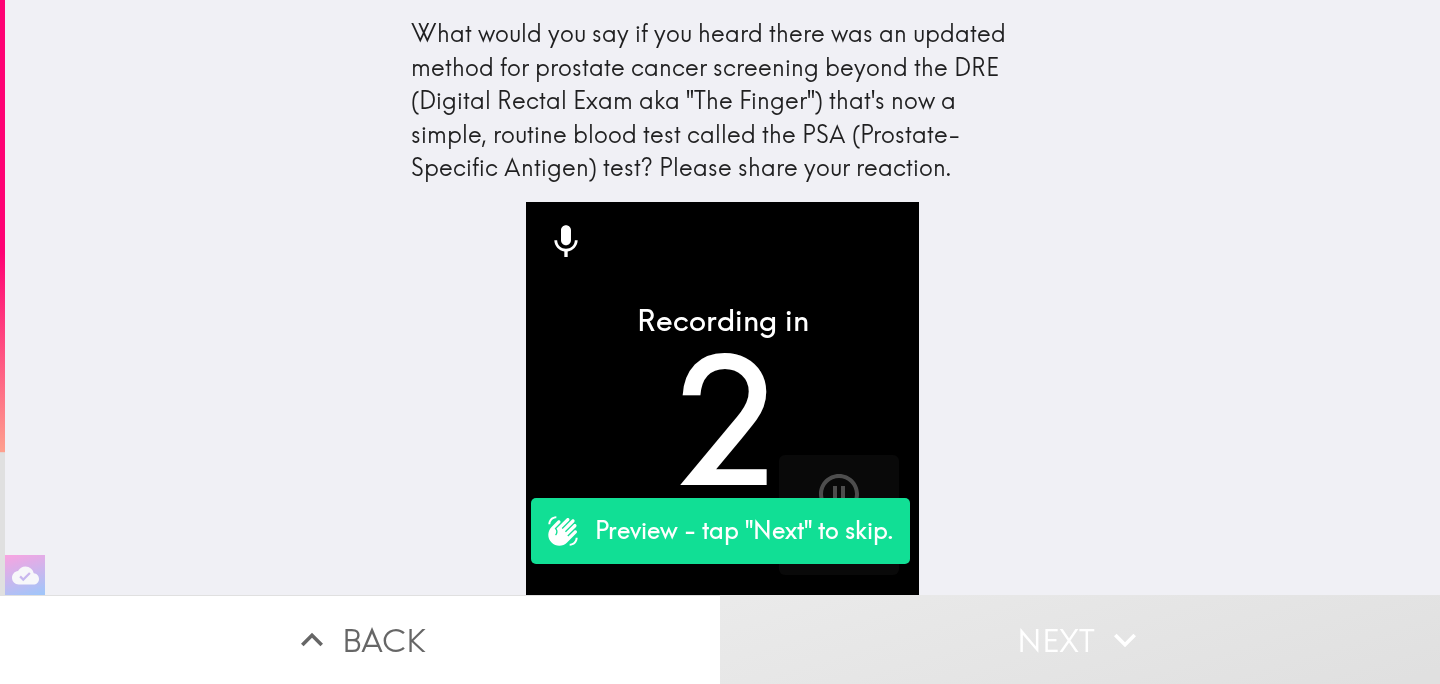 click on "Next" at bounding box center (1080, 639) 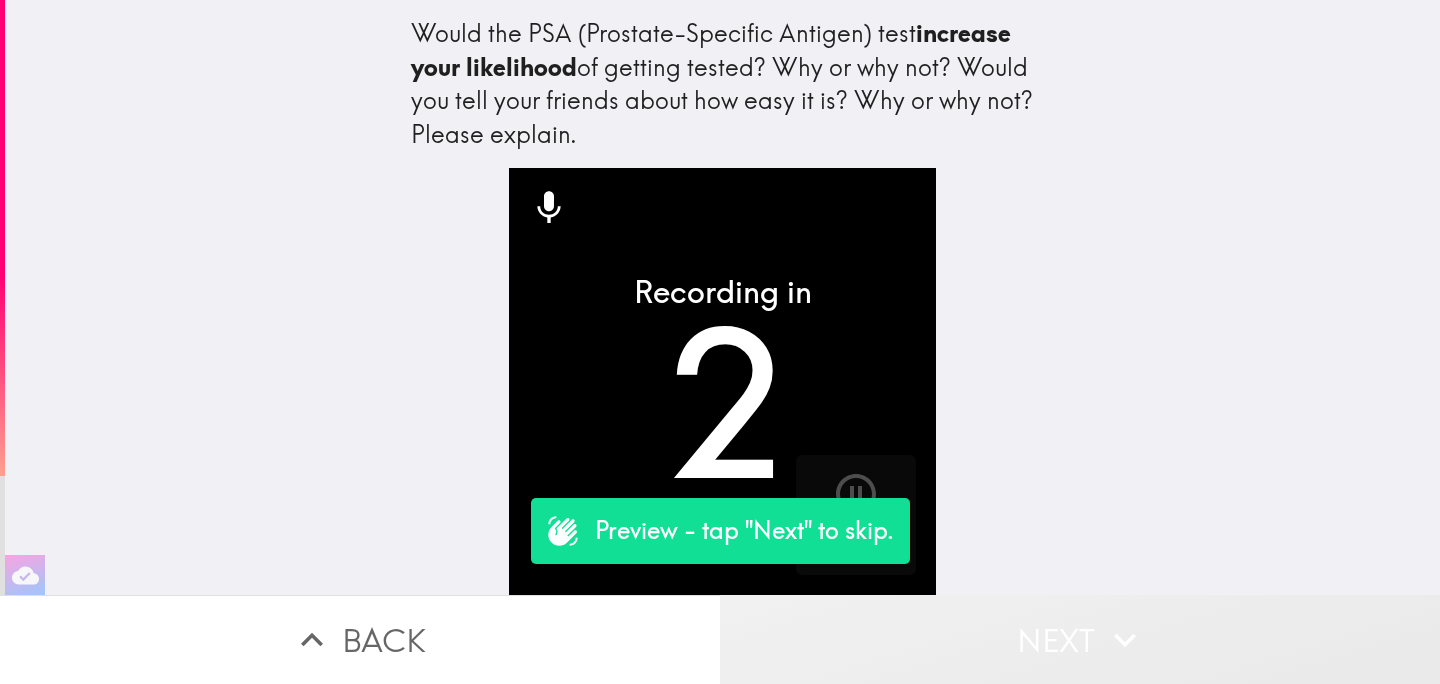 click on "Next" at bounding box center (1080, 639) 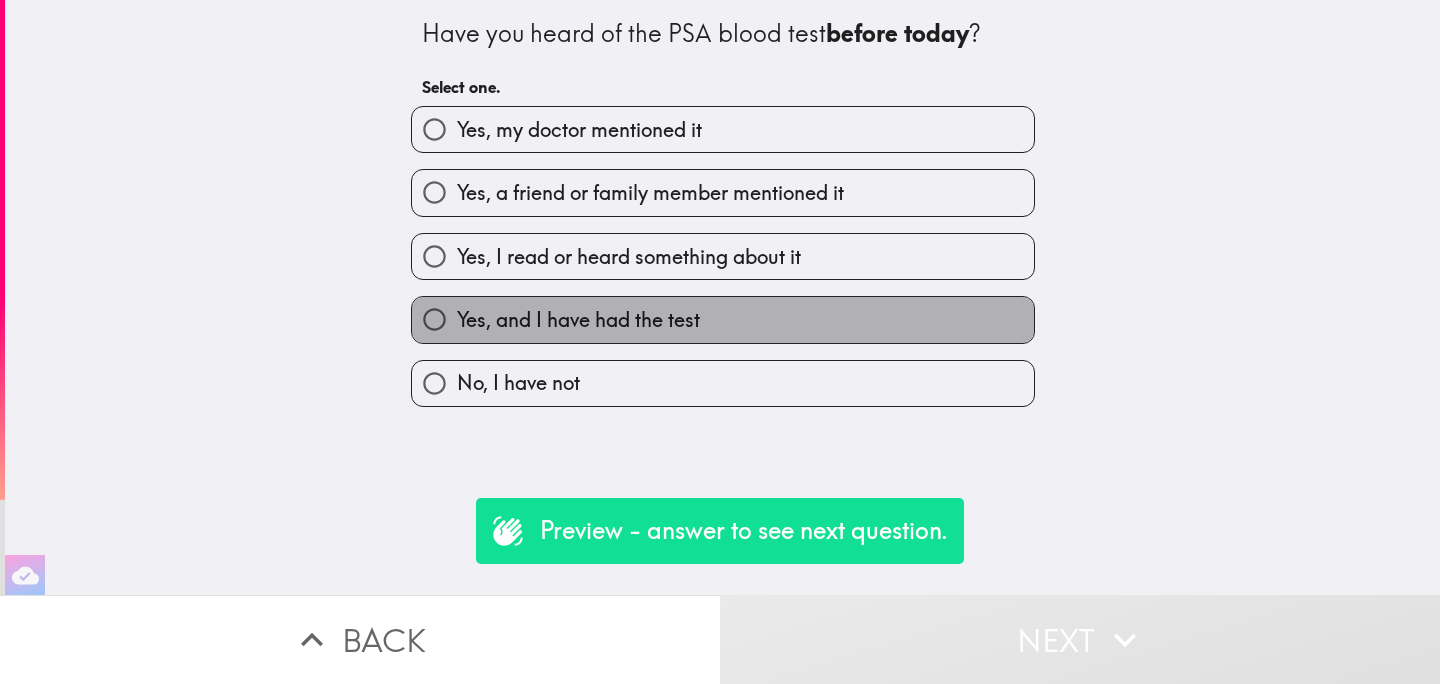 click on "Yes, and I have had the test" at bounding box center [723, 319] 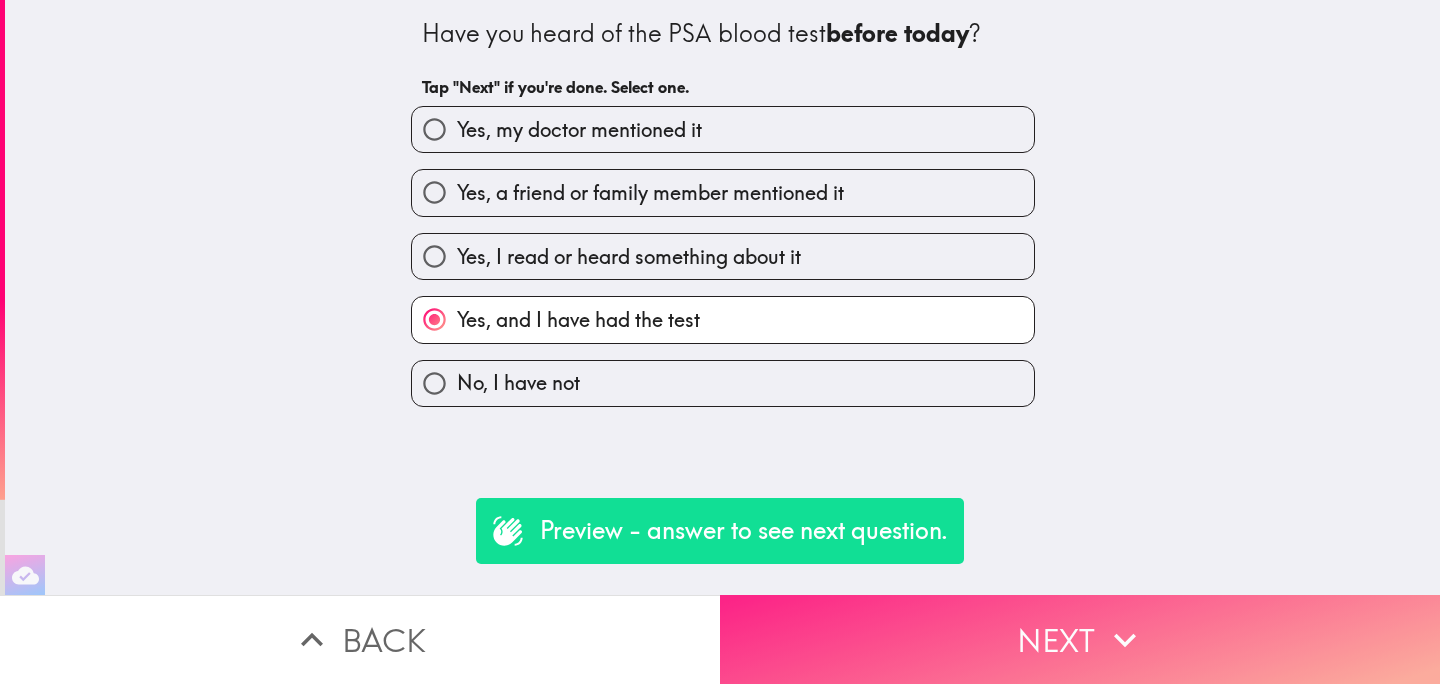 click on "Next" at bounding box center [1080, 639] 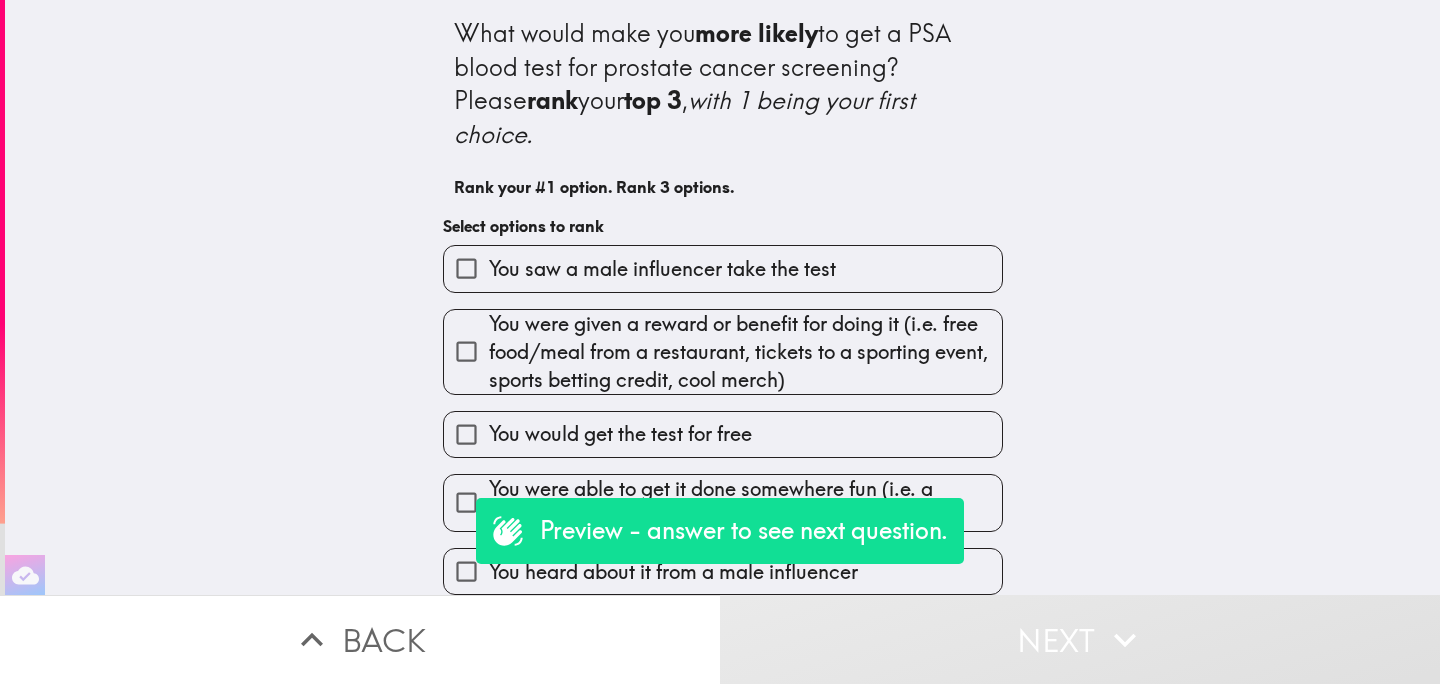 click on "You heard about it from a male celebrity" at bounding box center (723, 634) 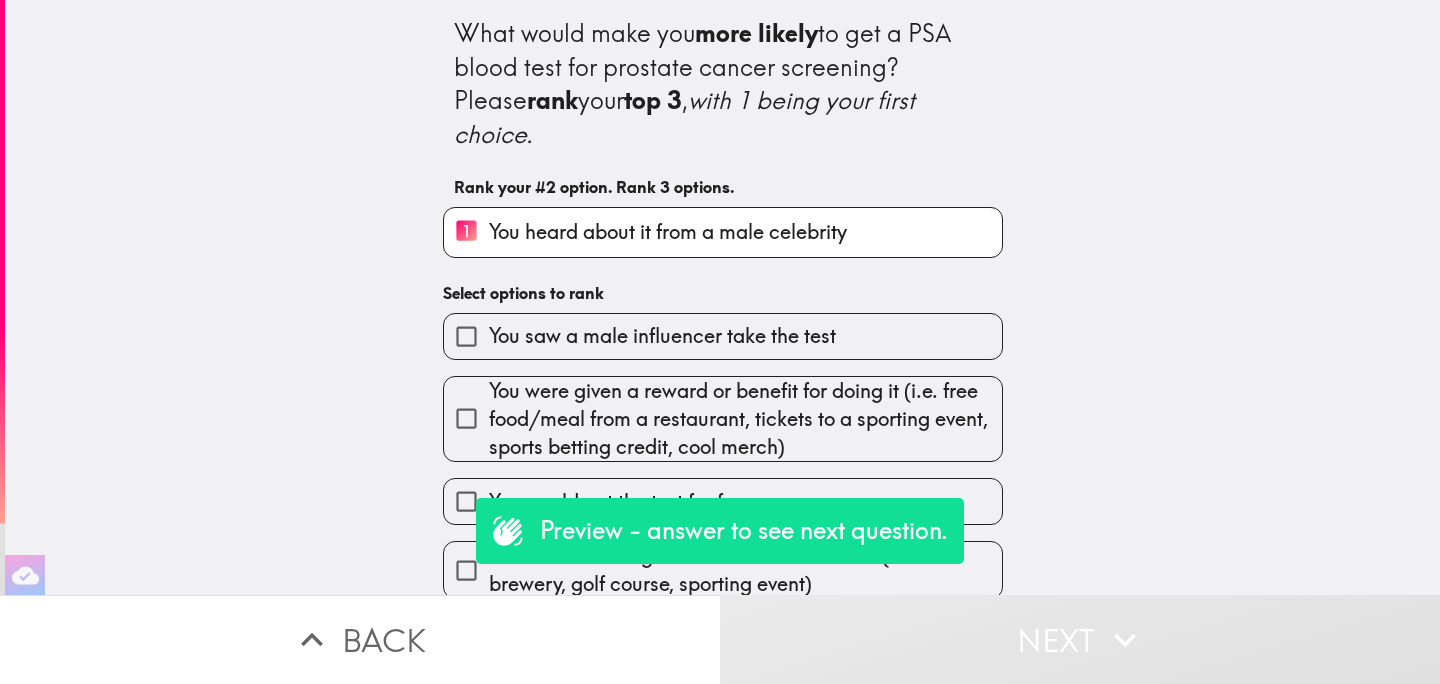 scroll, scrollTop: 35, scrollLeft: 0, axis: vertical 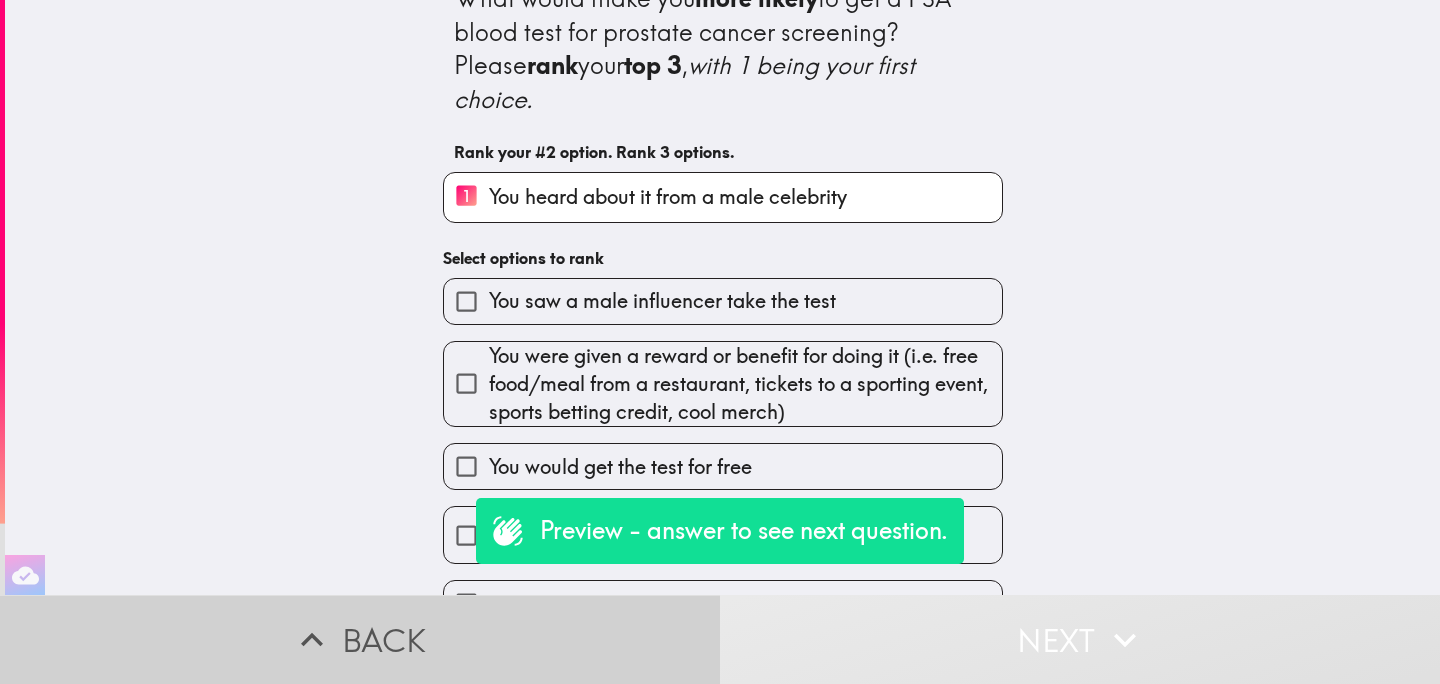 click on "Back" at bounding box center (360, 639) 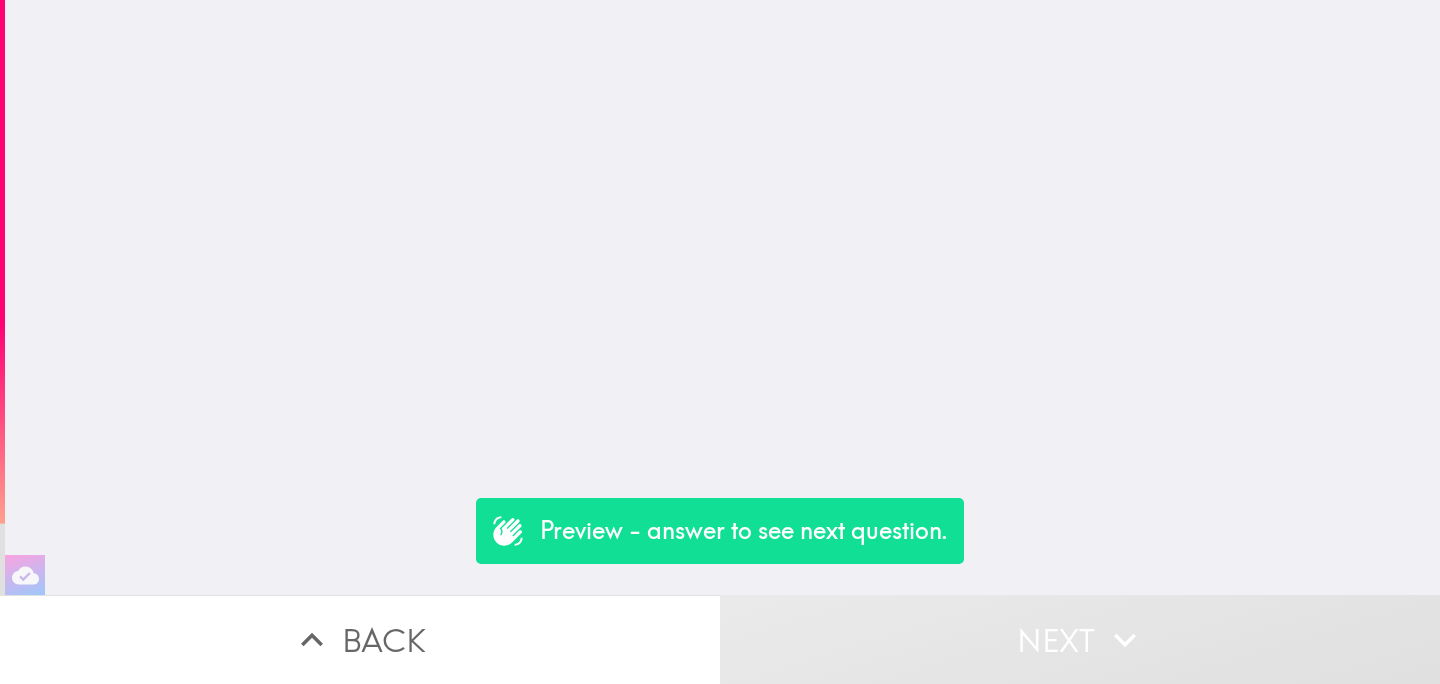 scroll, scrollTop: 0, scrollLeft: 0, axis: both 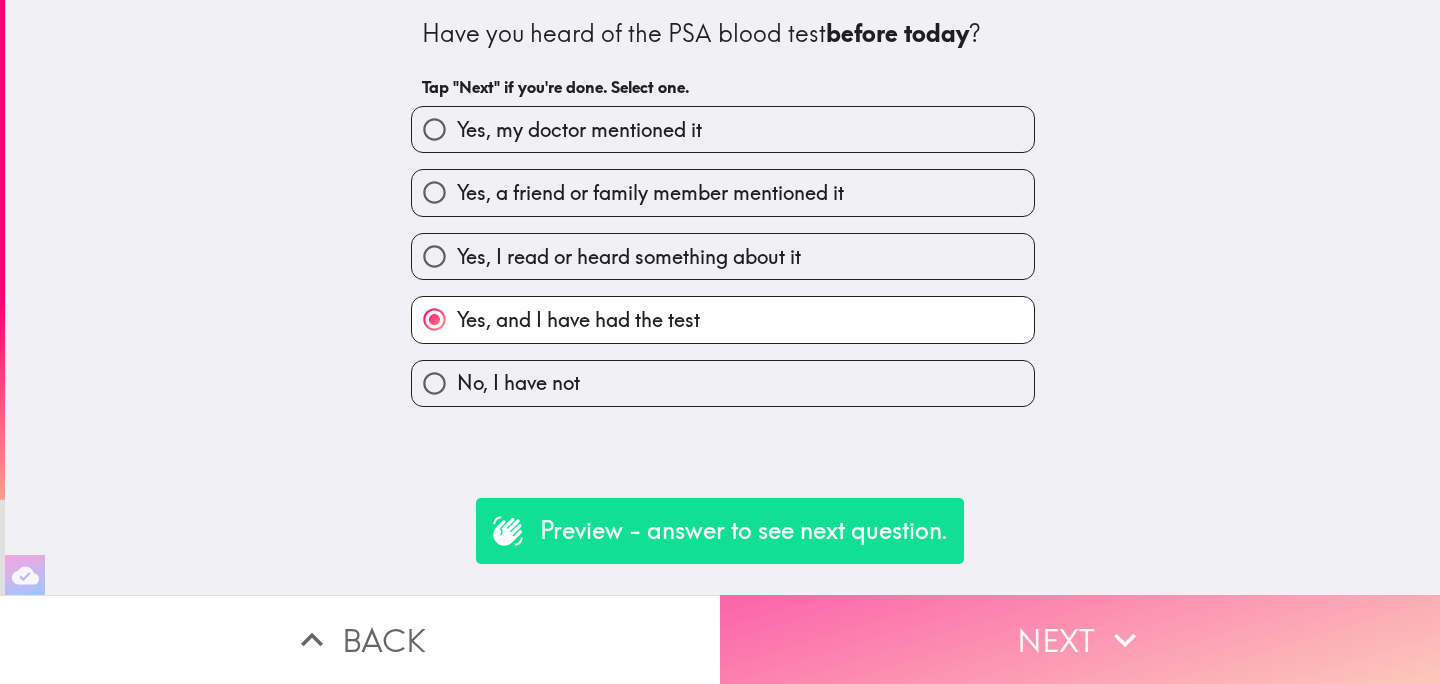 click on "Next" at bounding box center (1080, 639) 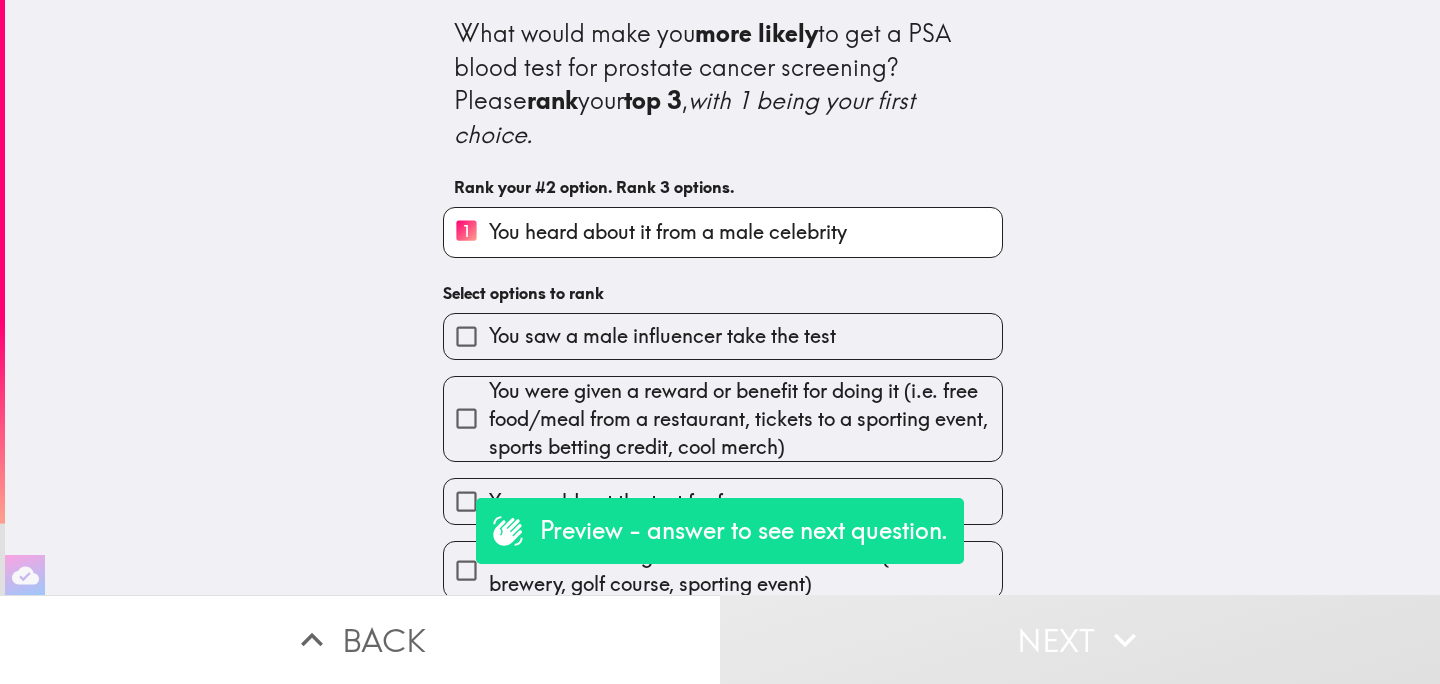 click on "You were given a reward or benefit for doing it (i.e. free food/meal from a restaurant, tickets to a sporting event, sports betting credit, cool merch)" at bounding box center [745, 419] 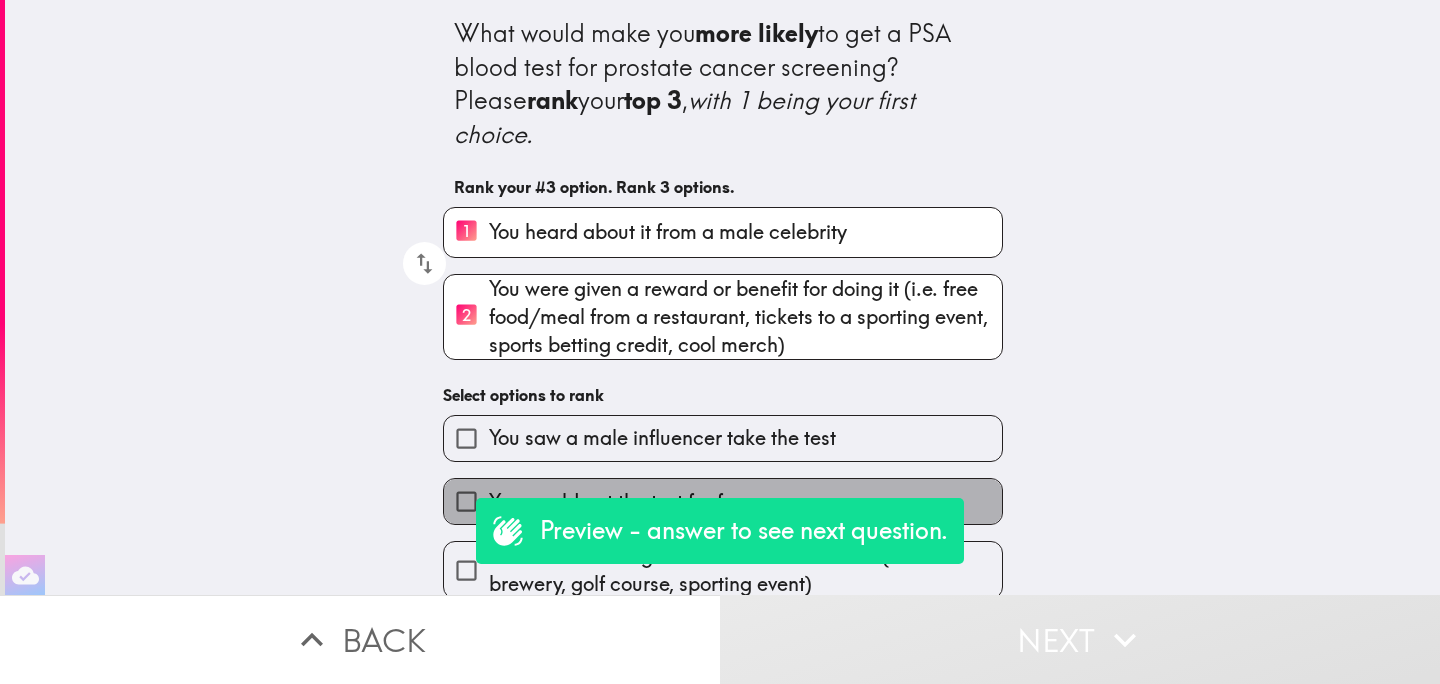 click on "You would get the test for free" at bounding box center [723, 501] 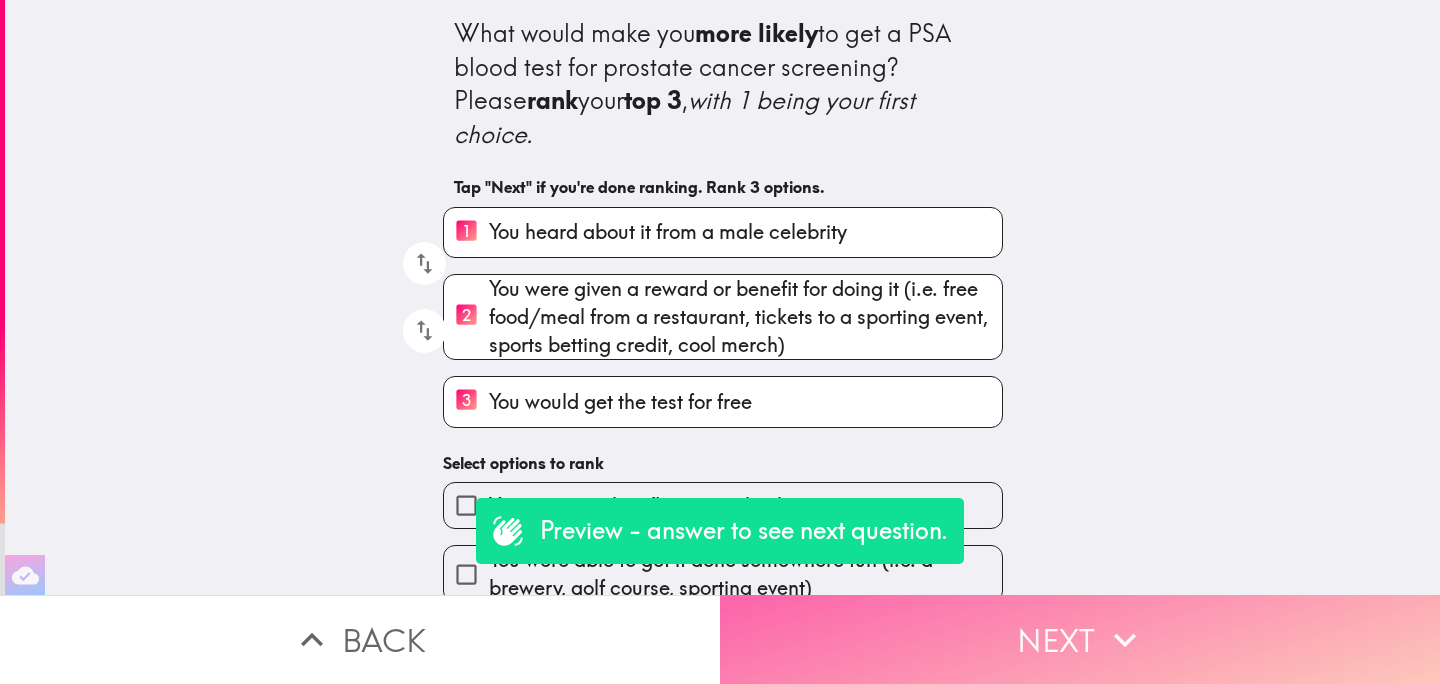 click on "Next" at bounding box center [1080, 639] 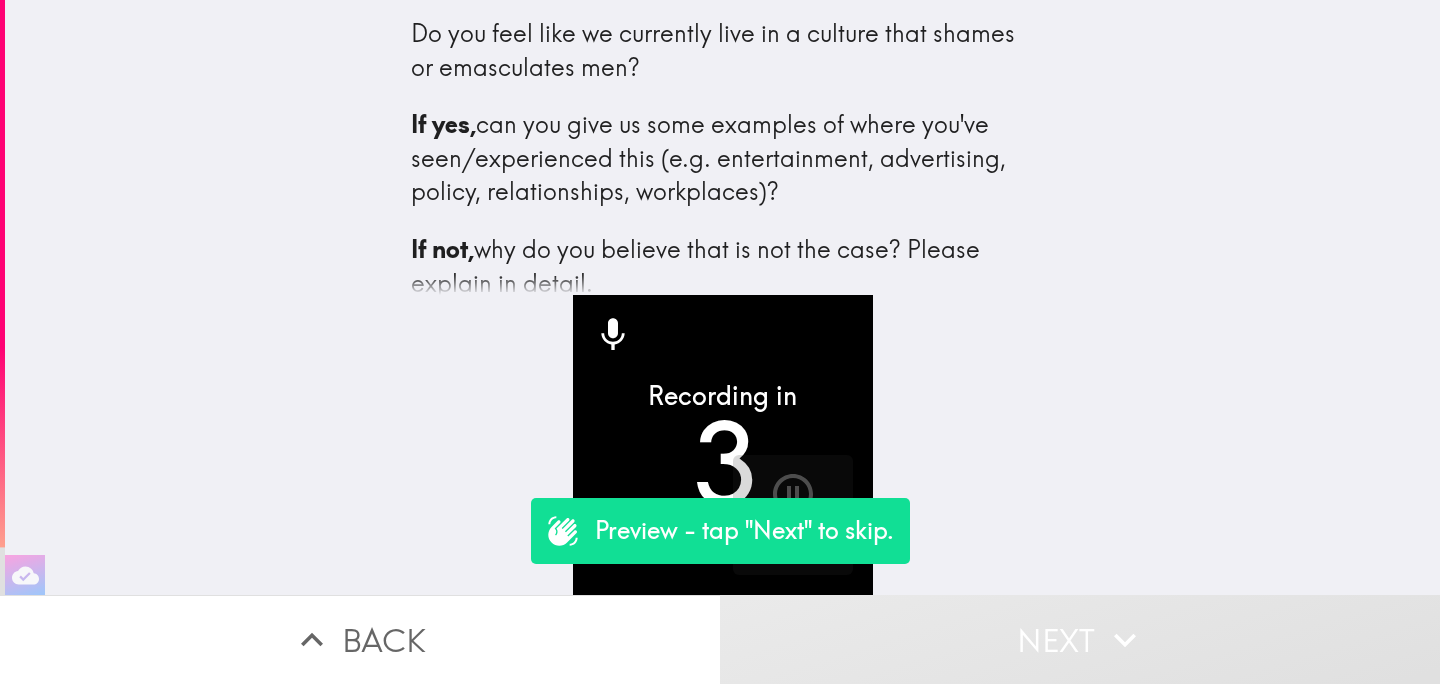 scroll, scrollTop: 22, scrollLeft: 0, axis: vertical 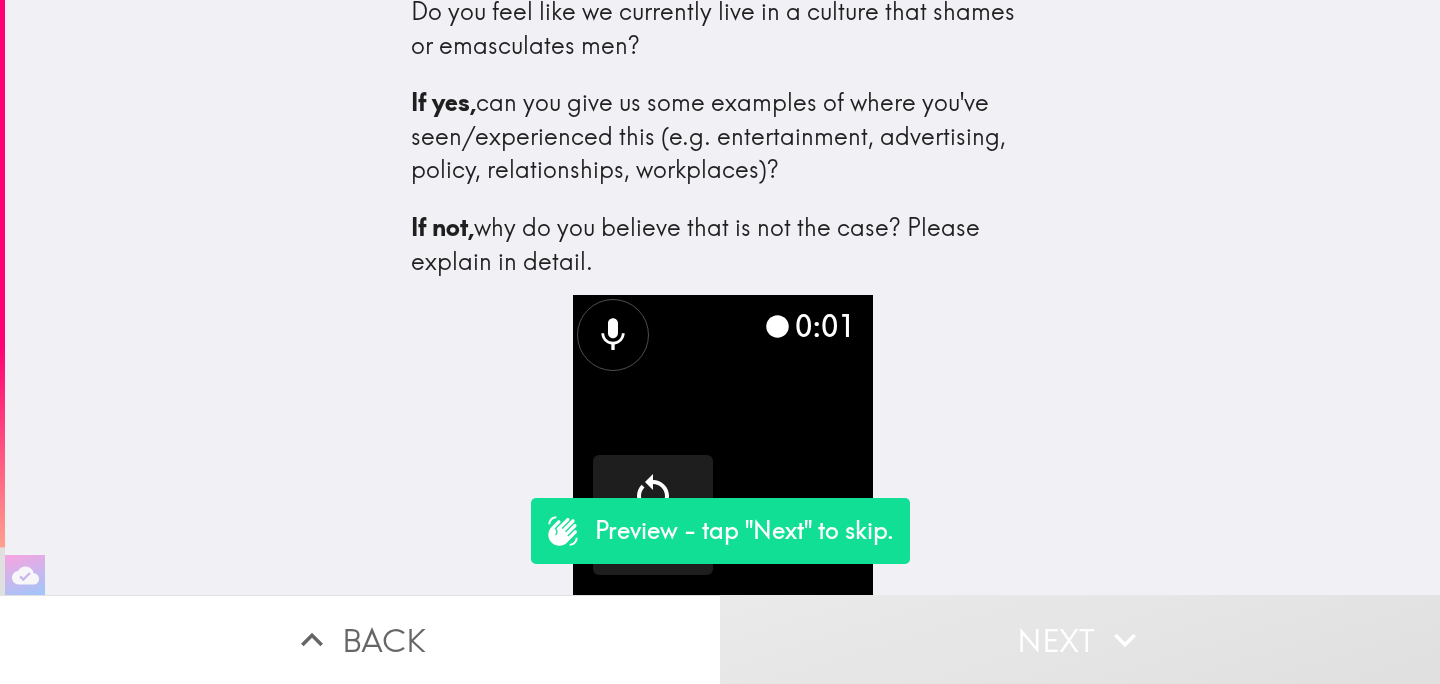 click on "Next" at bounding box center [1080, 639] 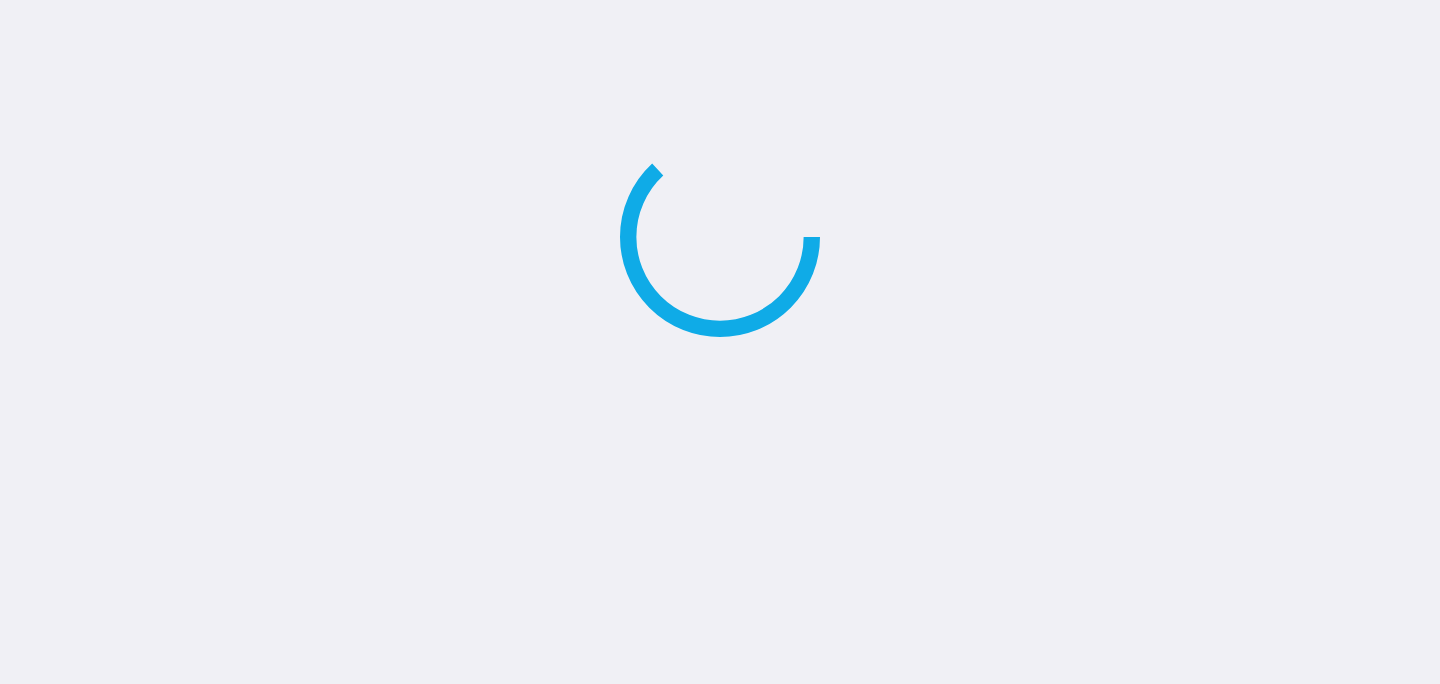 scroll, scrollTop: 0, scrollLeft: 0, axis: both 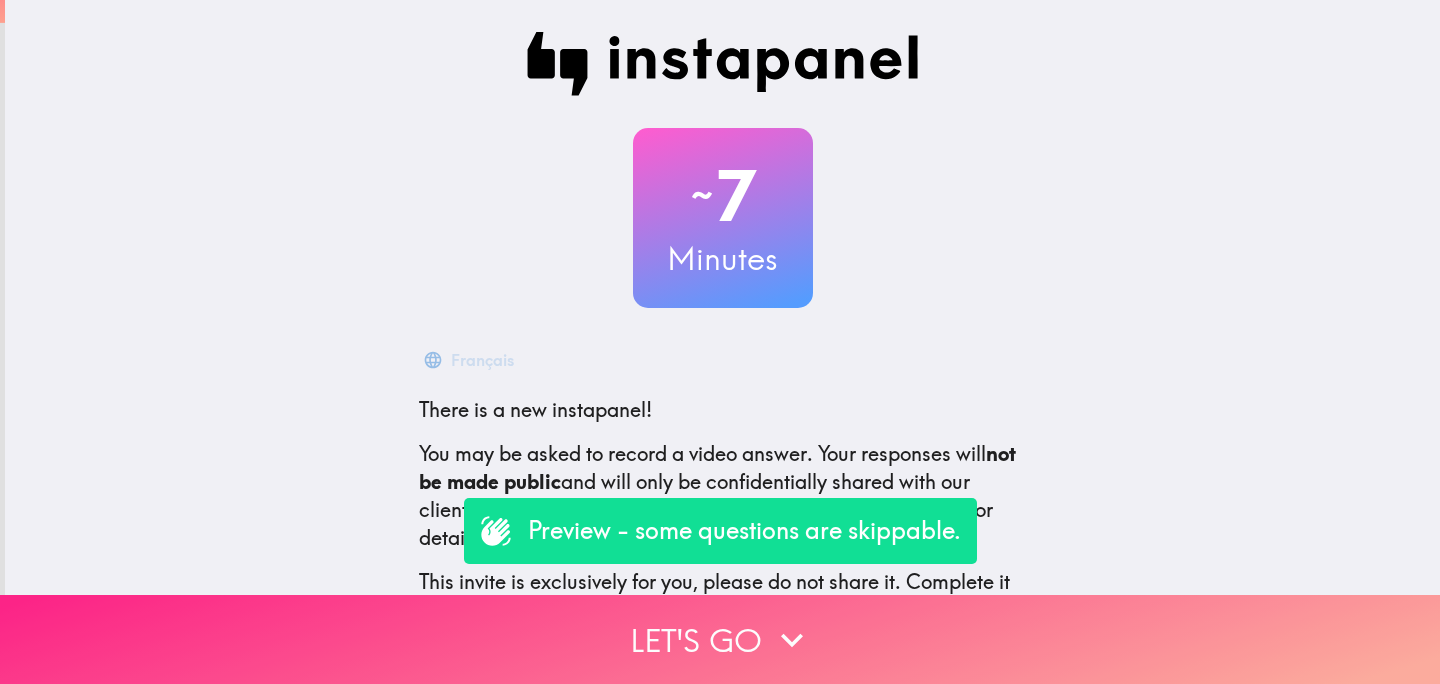 click on "Let's go" at bounding box center (720, 639) 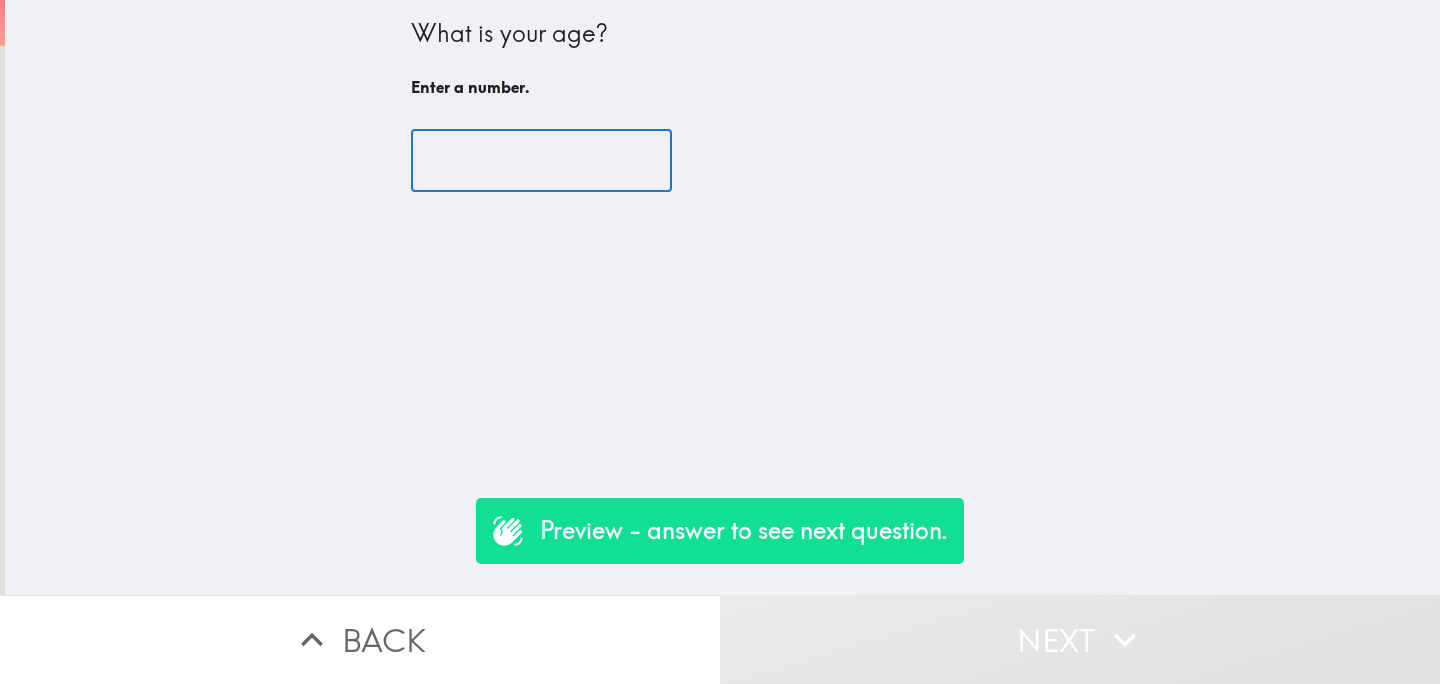 click at bounding box center [541, 161] 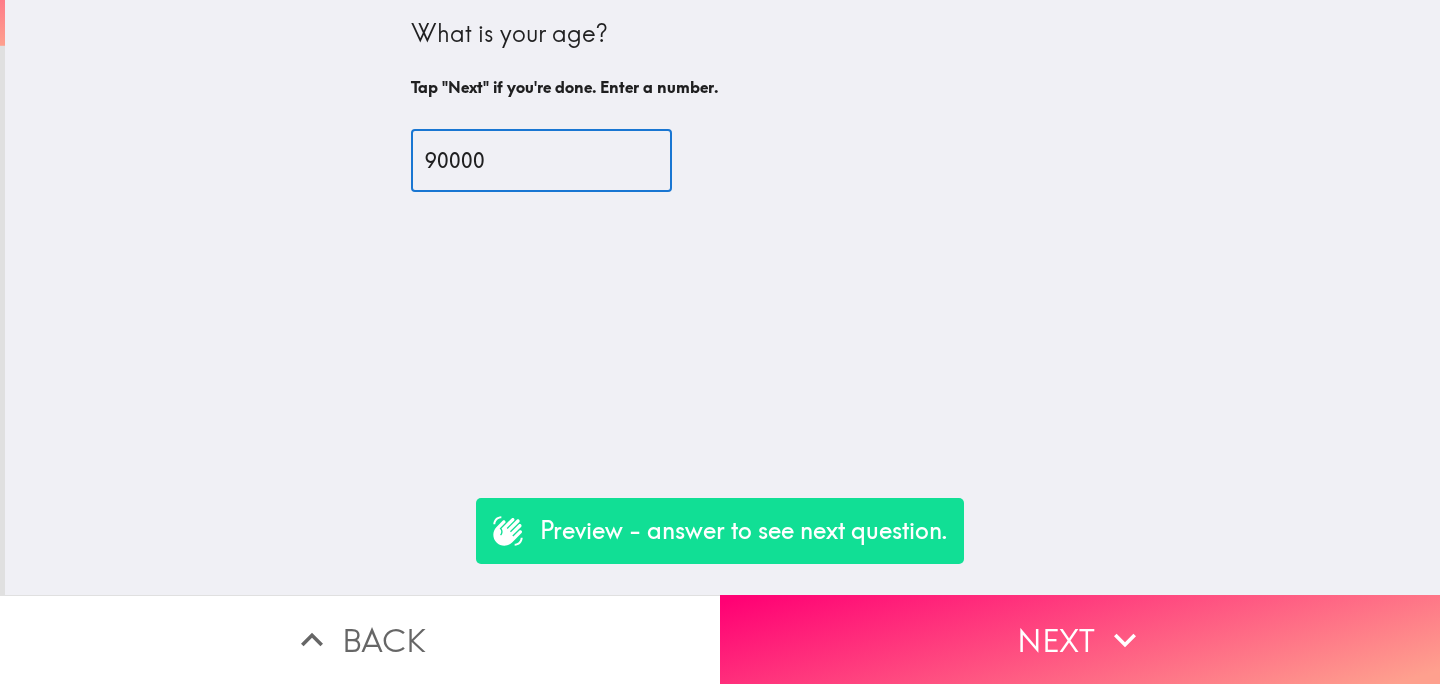 type on "90000" 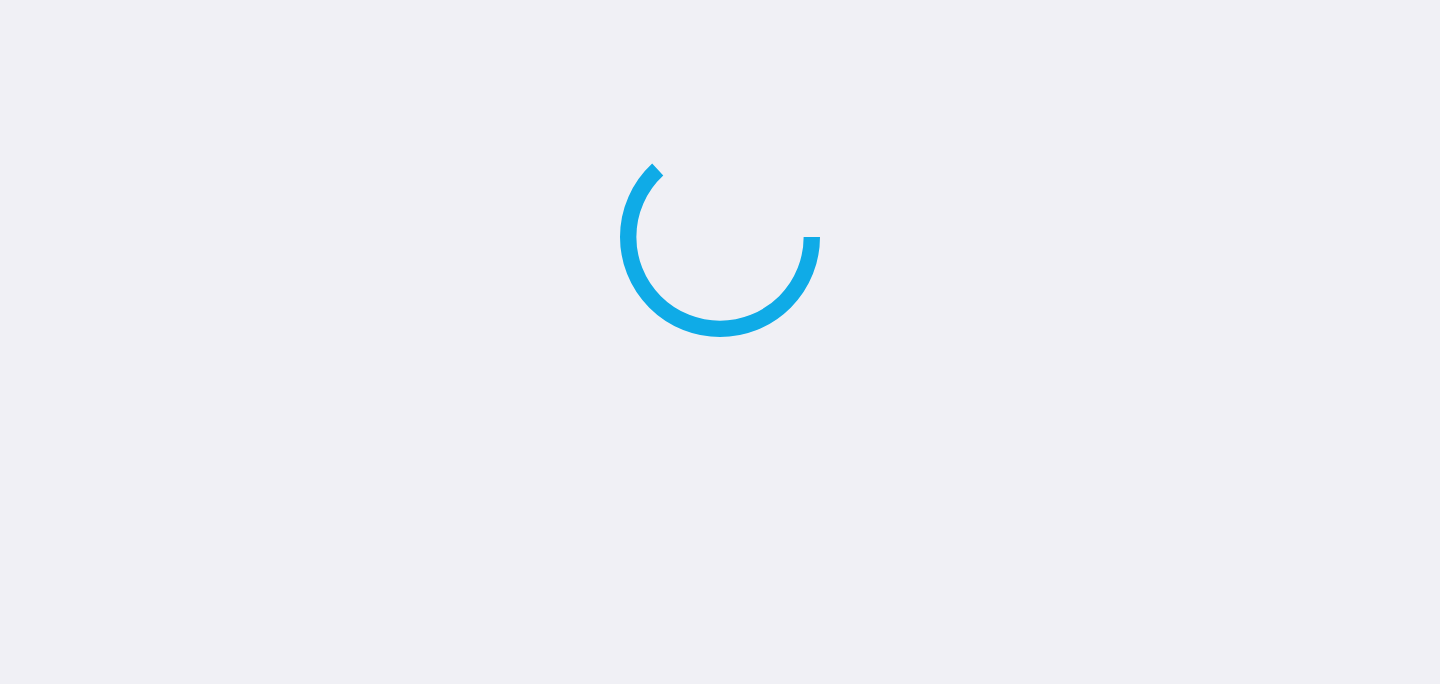 scroll, scrollTop: 0, scrollLeft: 0, axis: both 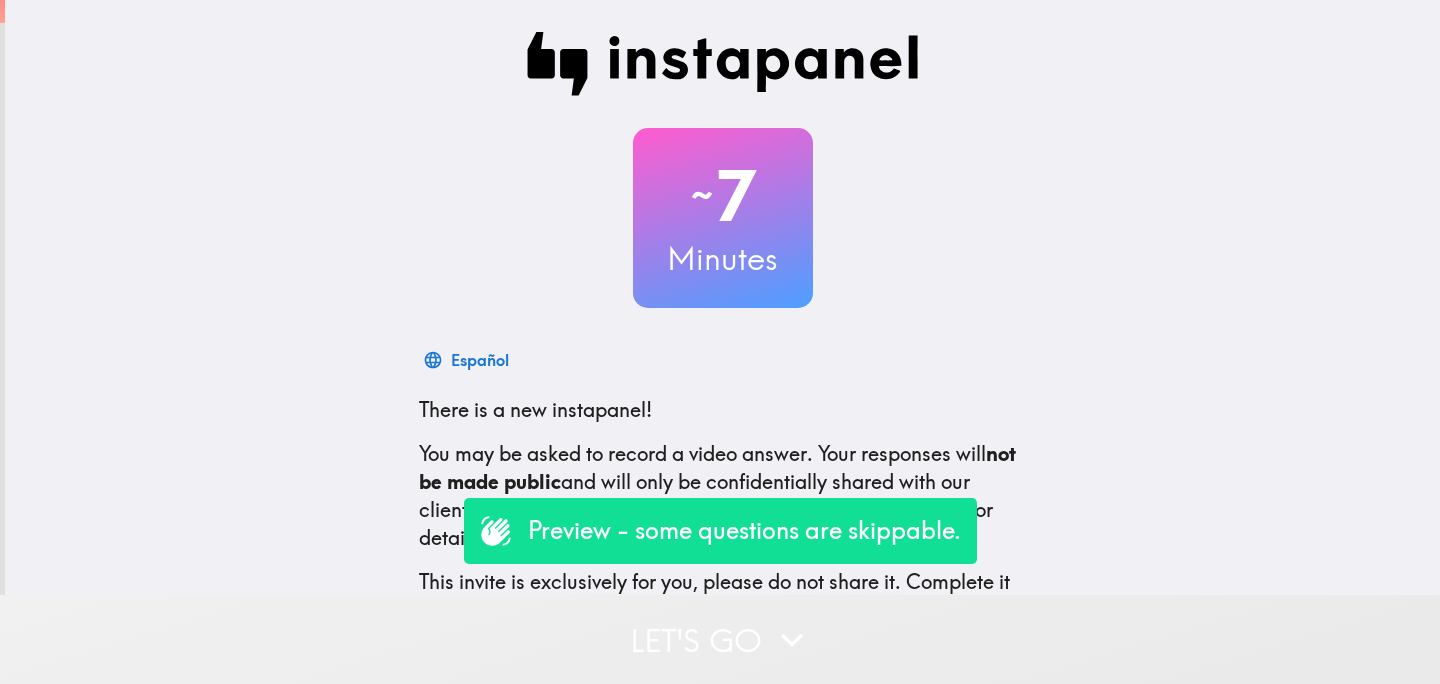 click on "Let's go" at bounding box center [720, 639] 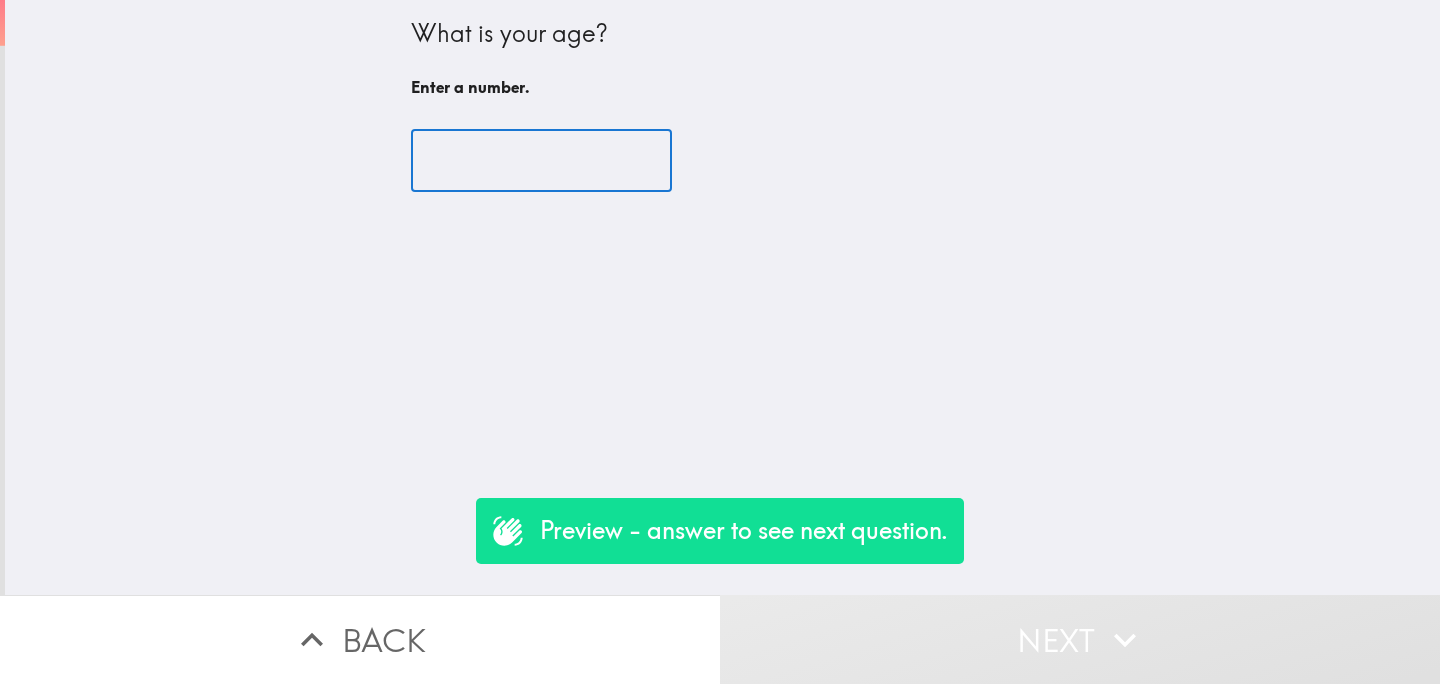click at bounding box center (541, 161) 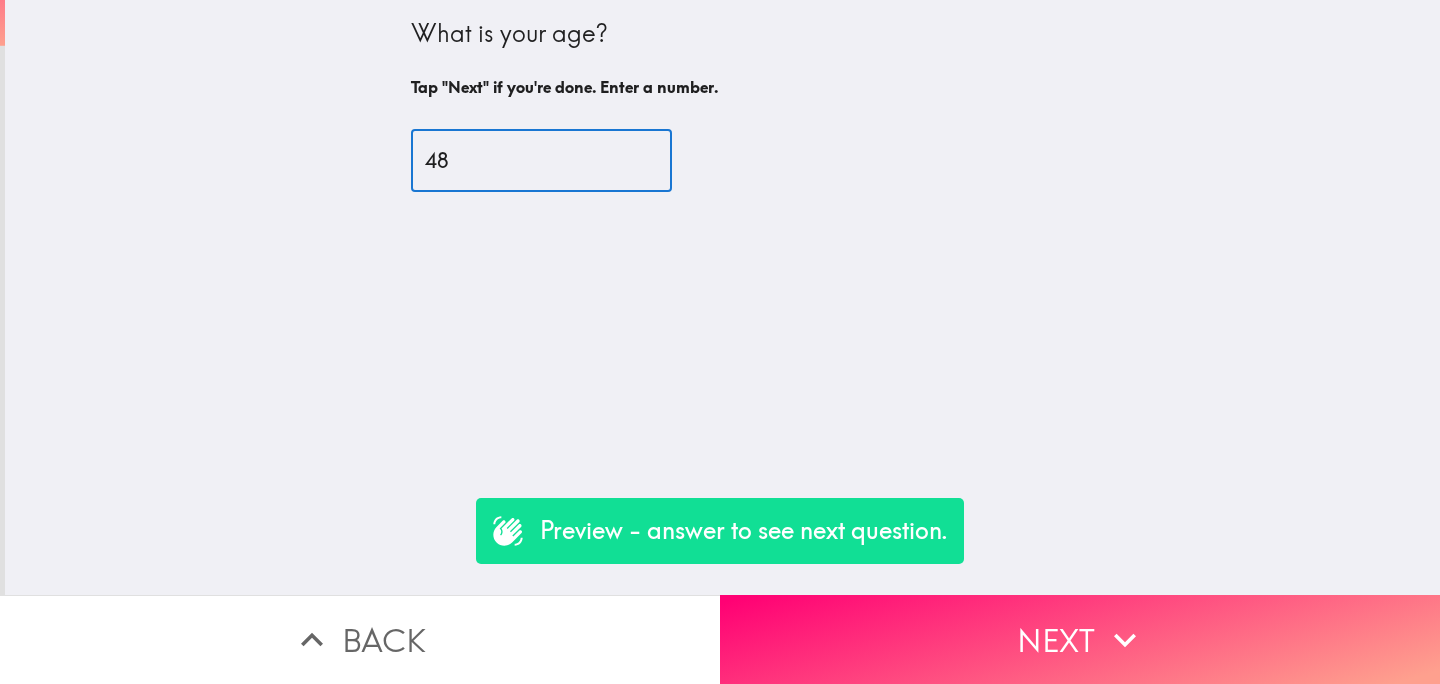 type on "48" 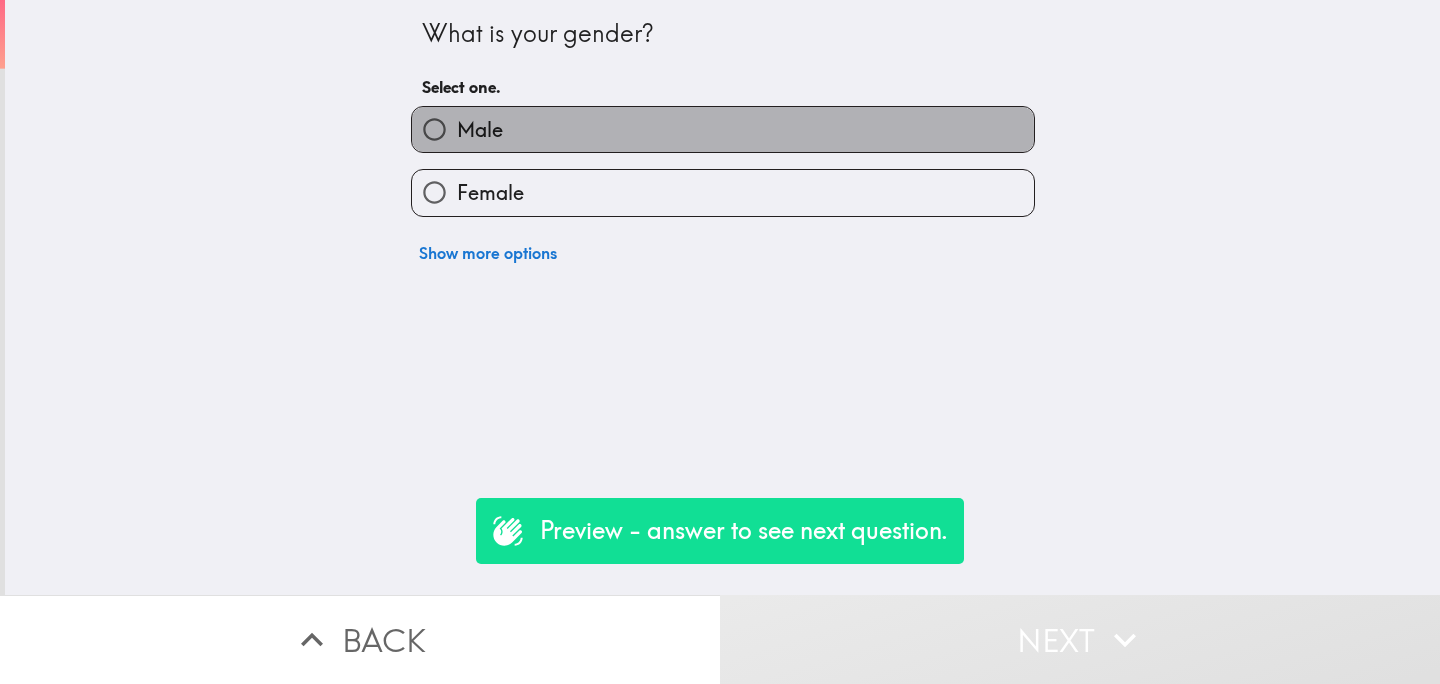 click on "Male" at bounding box center (723, 129) 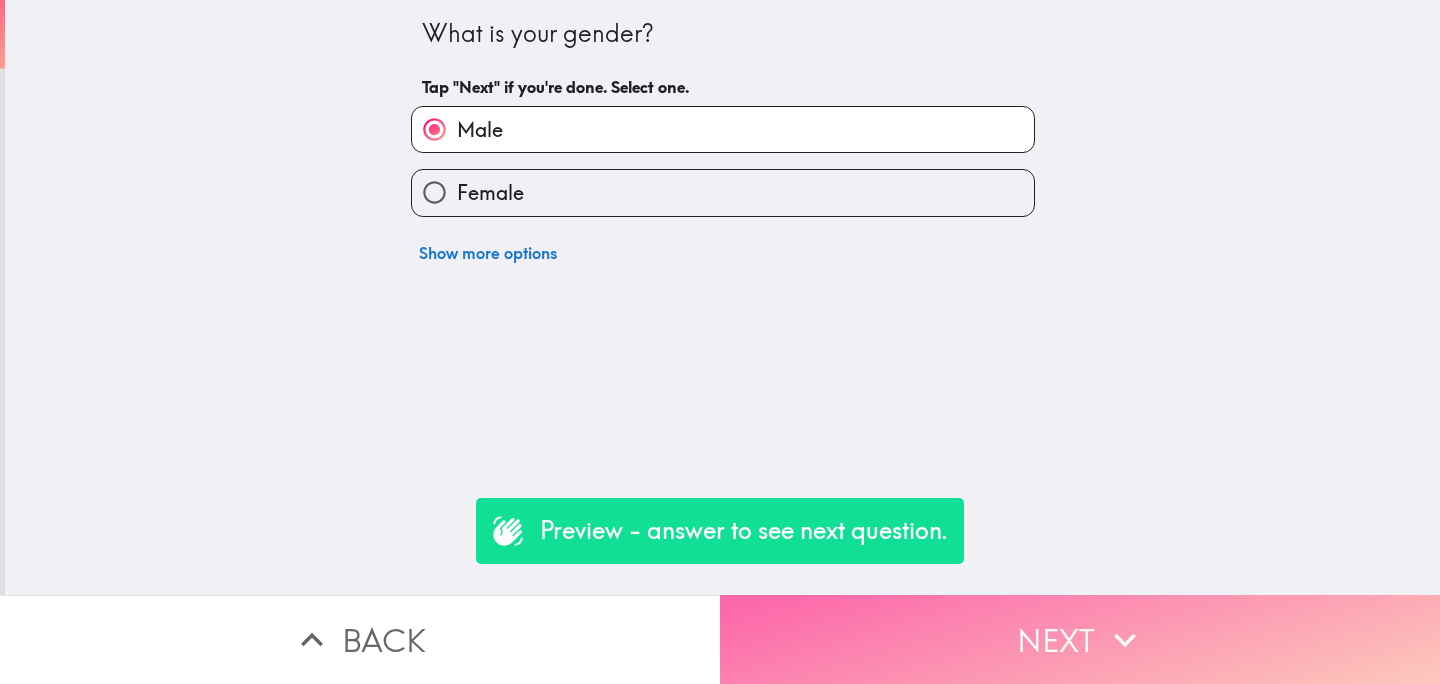 click on "Next" at bounding box center [1080, 639] 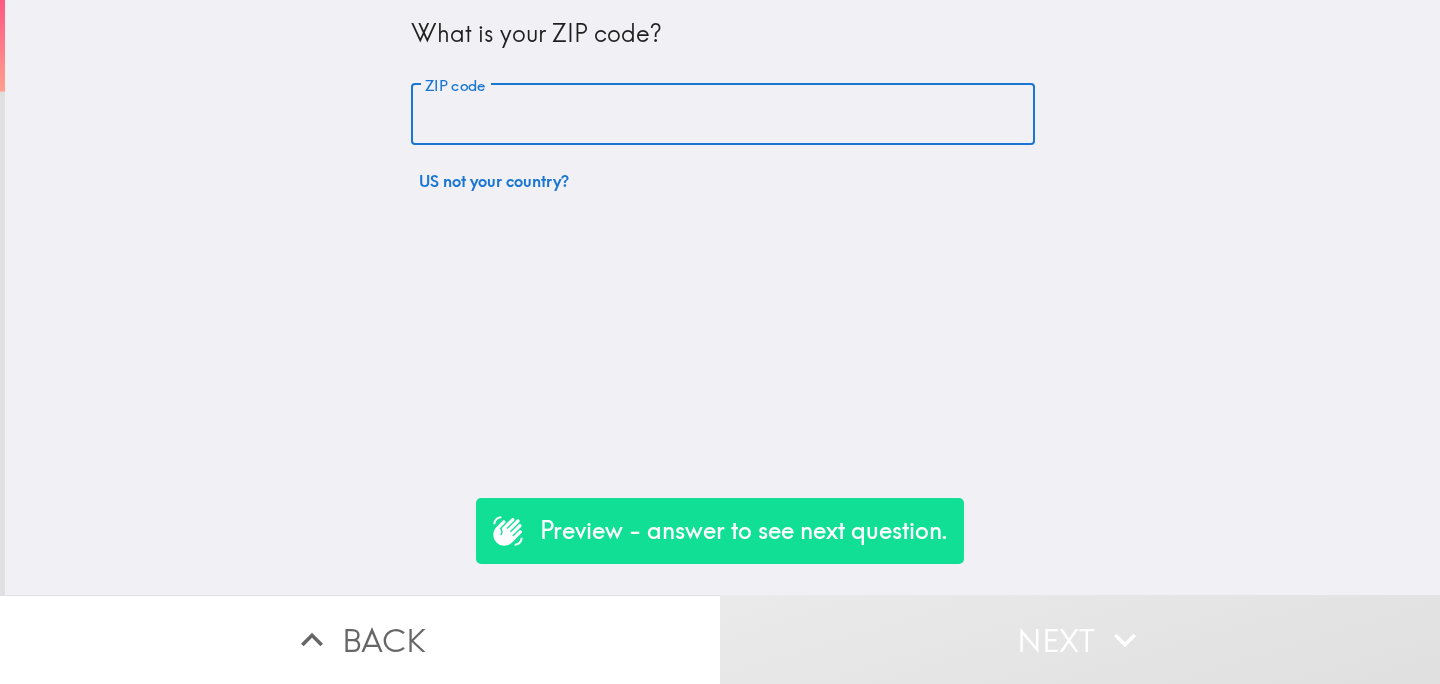 click on "ZIP code" at bounding box center [723, 115] 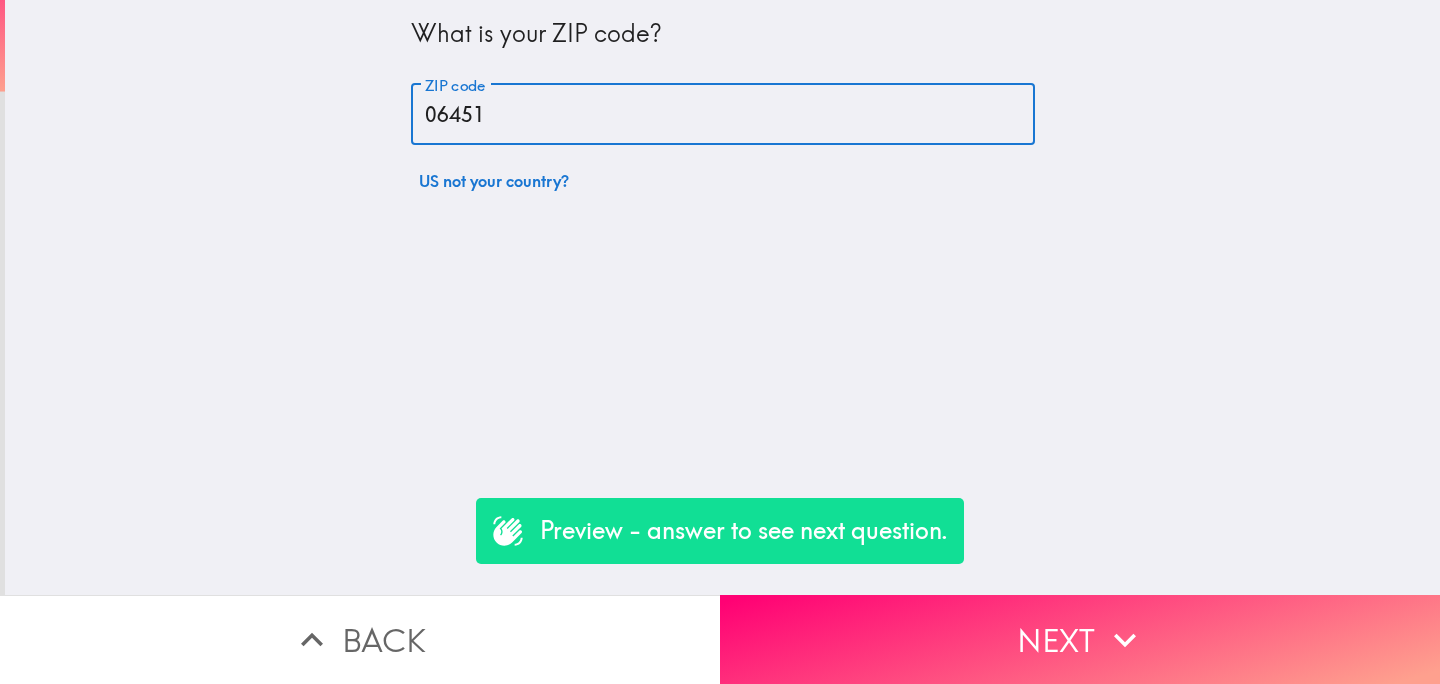 type on "06451" 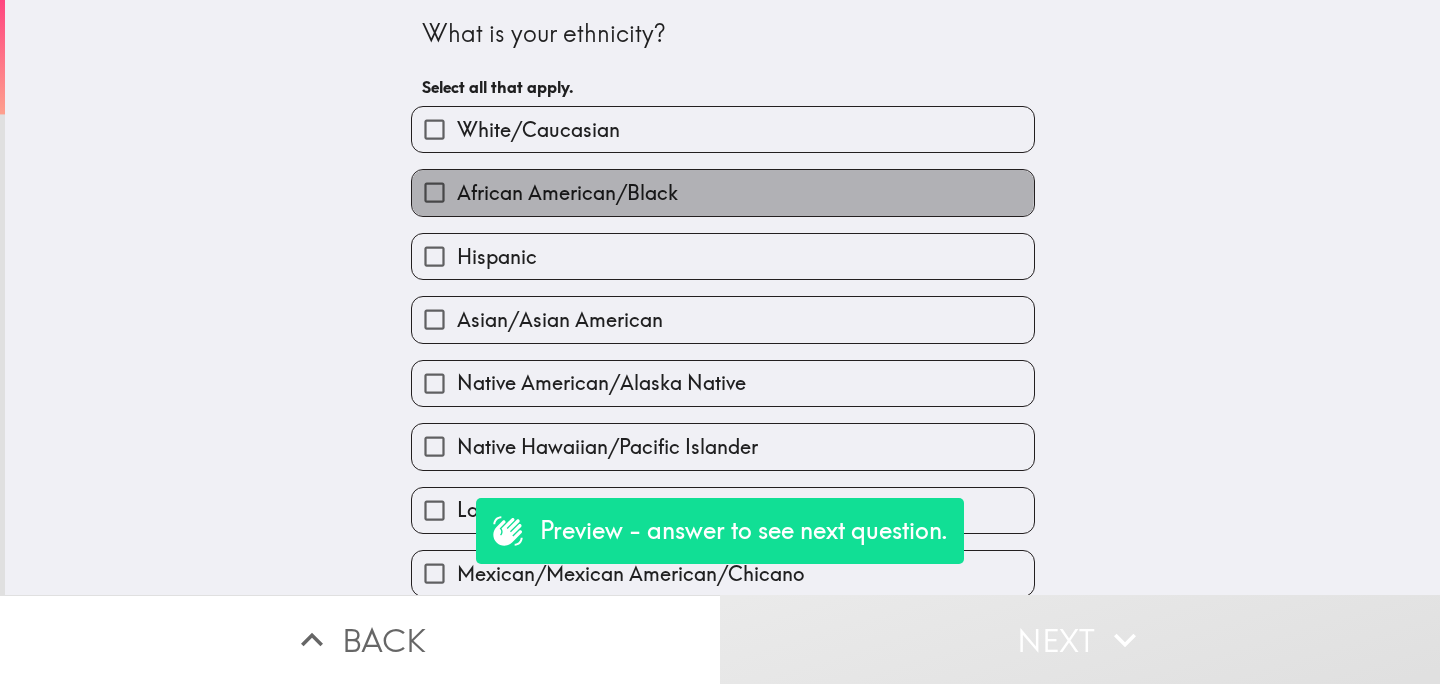click on "African American/Black" at bounding box center (567, 193) 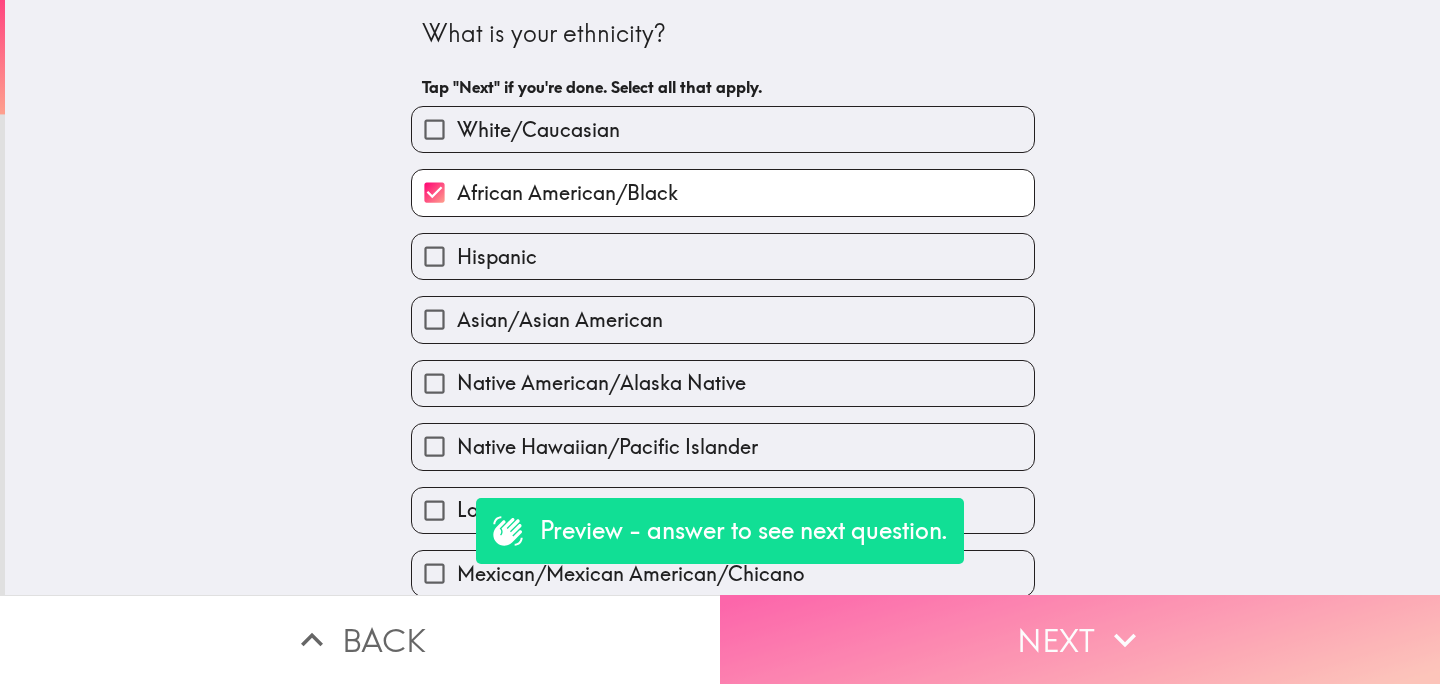 click on "Next" at bounding box center (1080, 639) 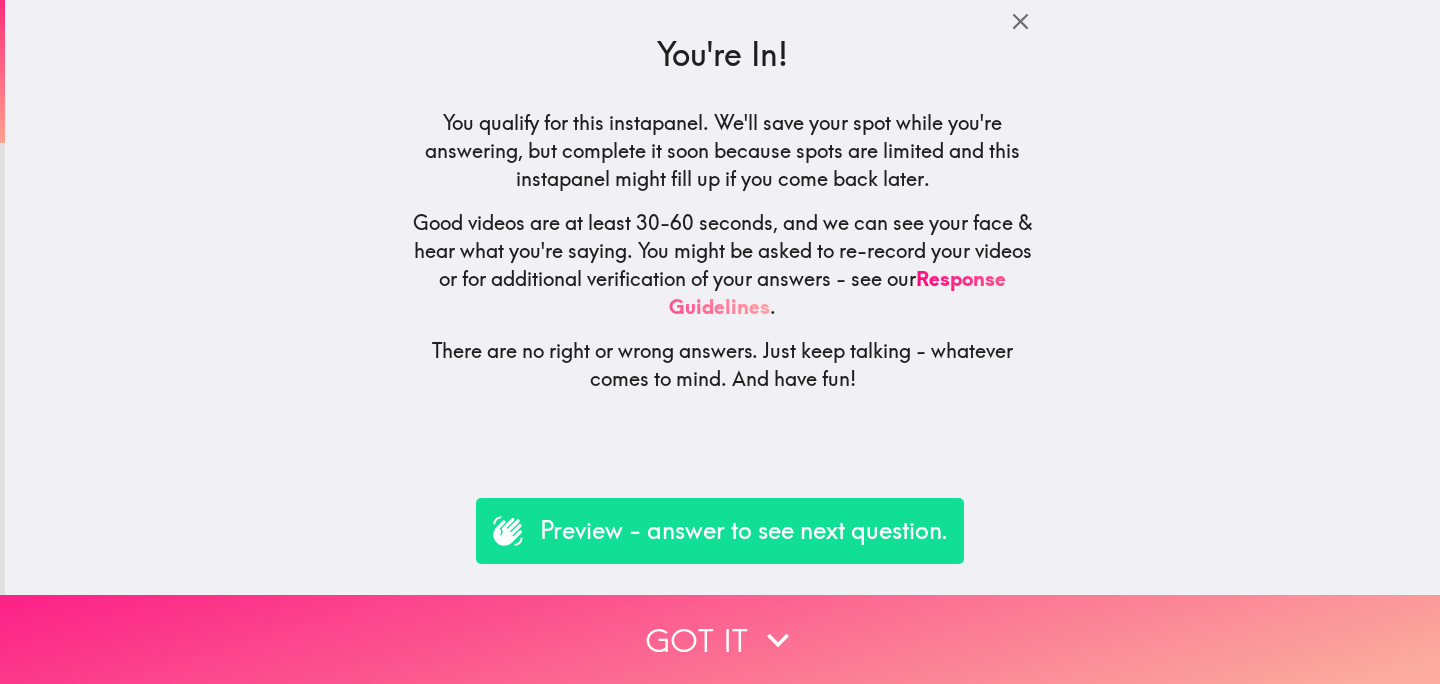 click on "Got it" at bounding box center (720, 639) 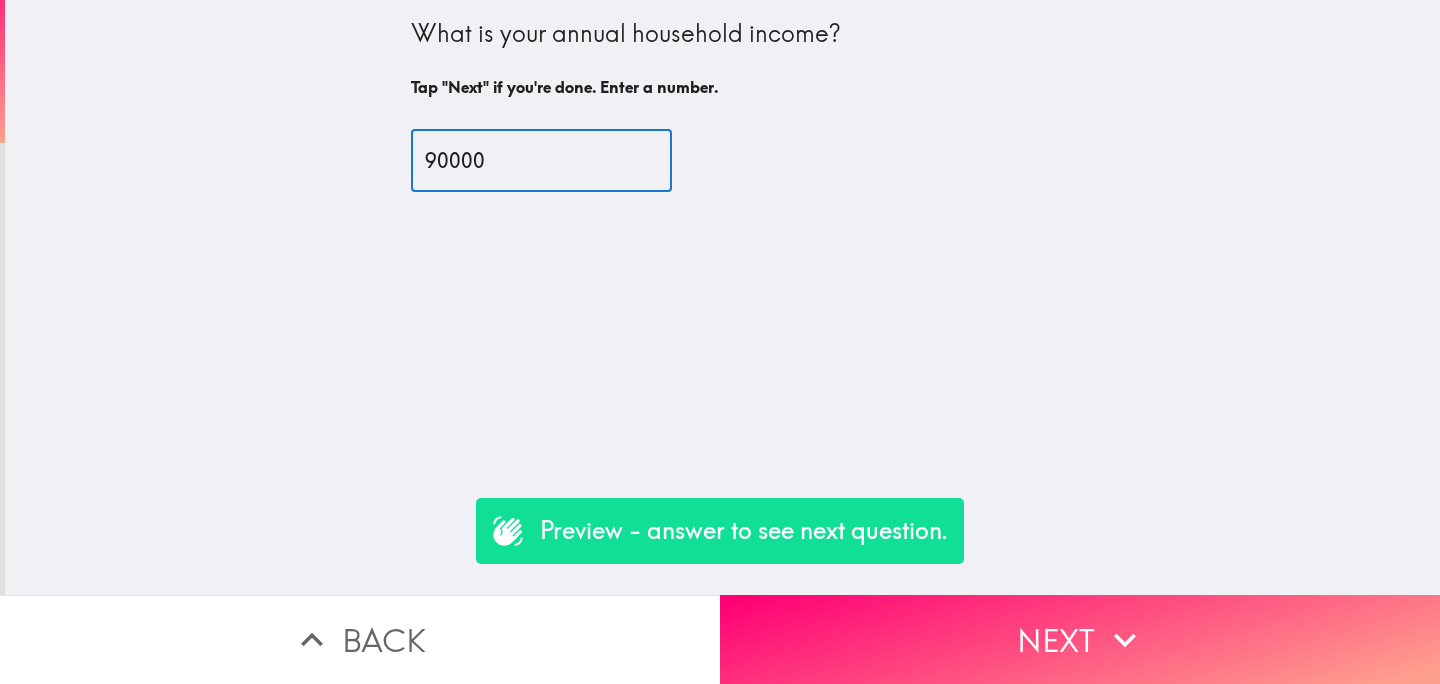 type on "90000" 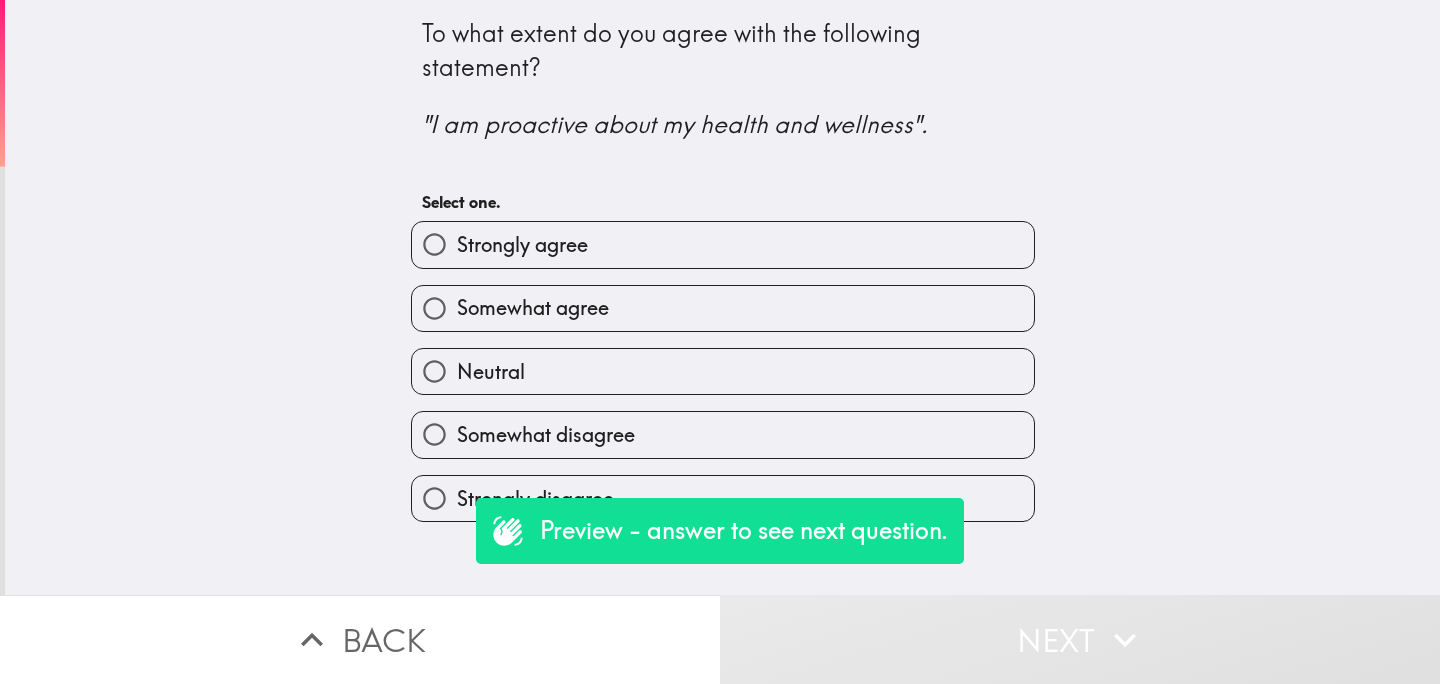 click on "Strongly agree" at bounding box center (522, 245) 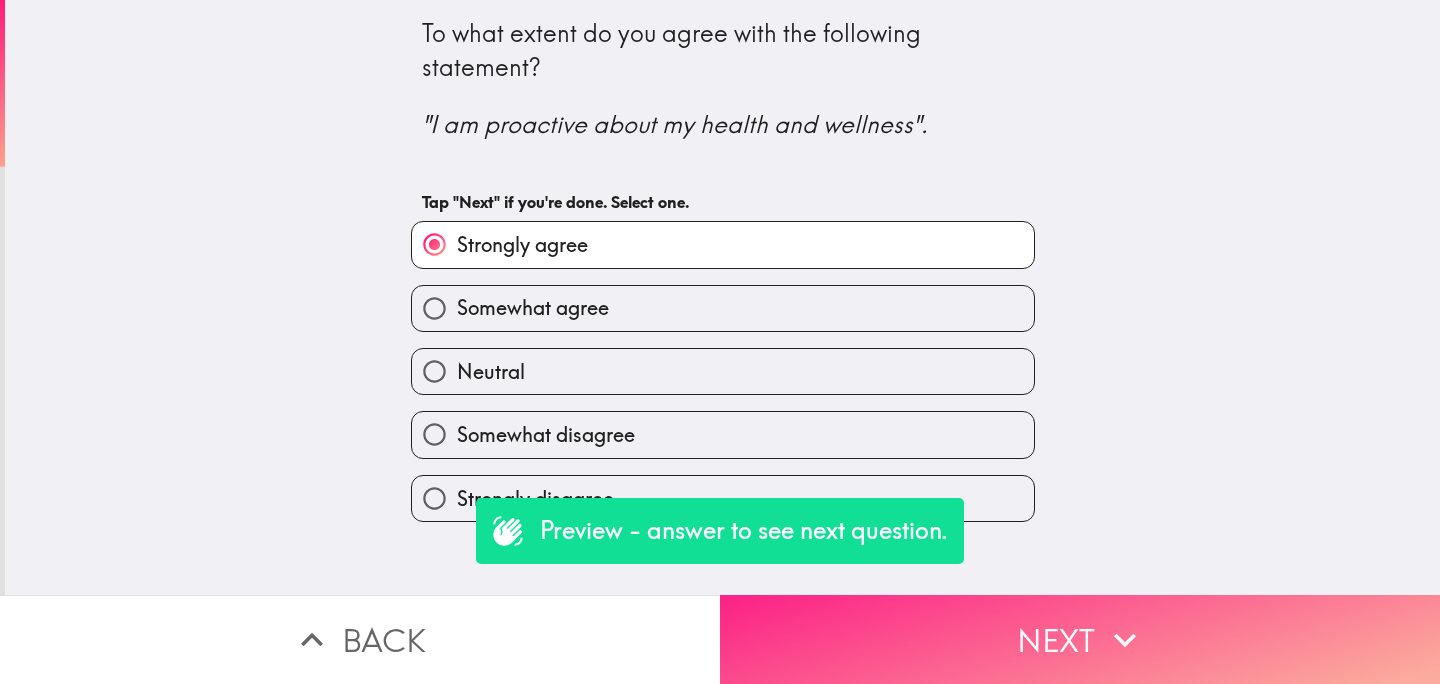 click on "Next" at bounding box center (1080, 639) 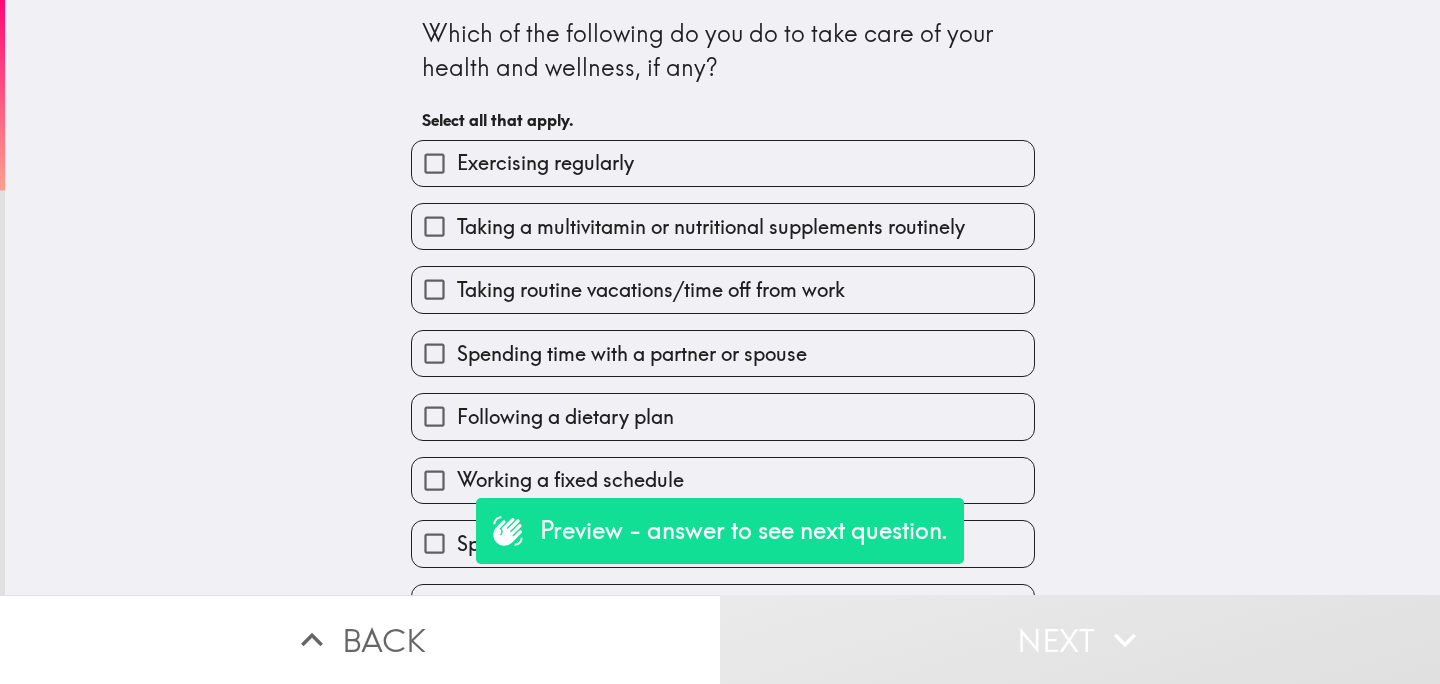 click on "Spending time with a partner or spouse" at bounding box center [715, 345] 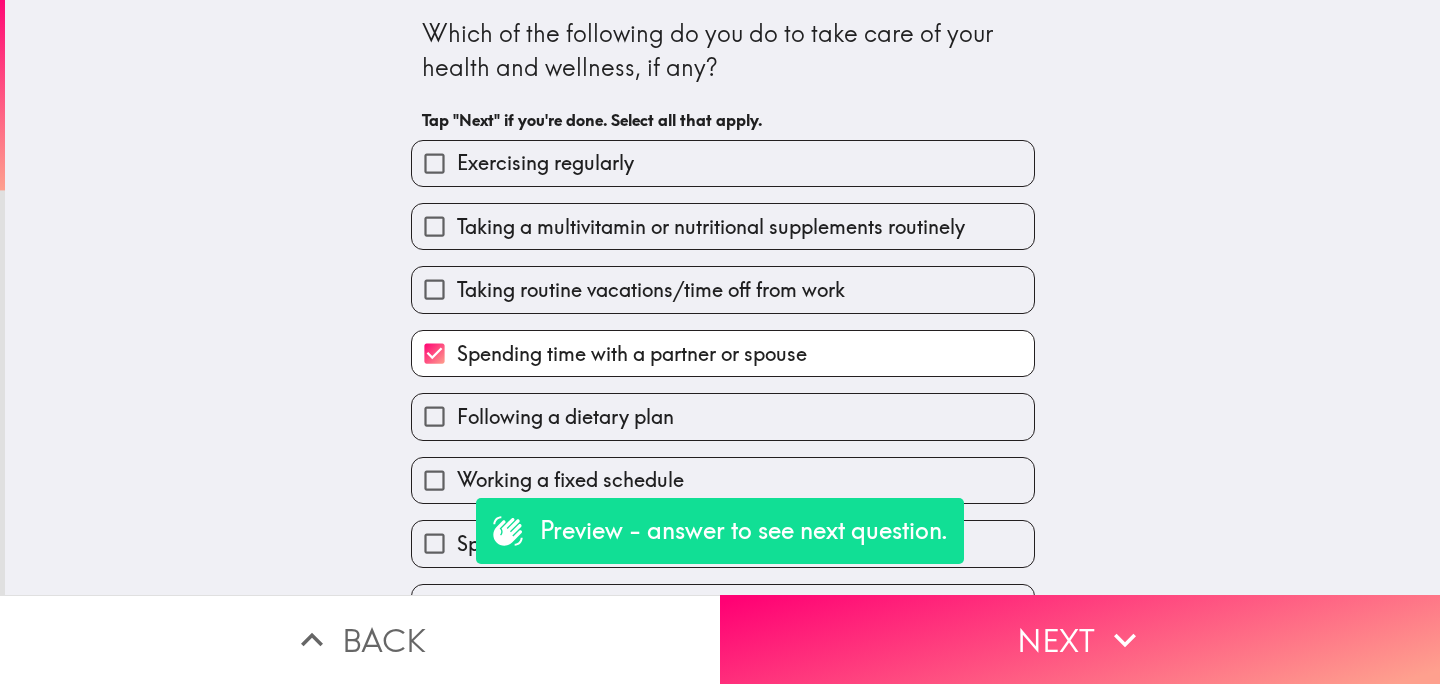 click on "Following a dietary plan" at bounding box center (723, 416) 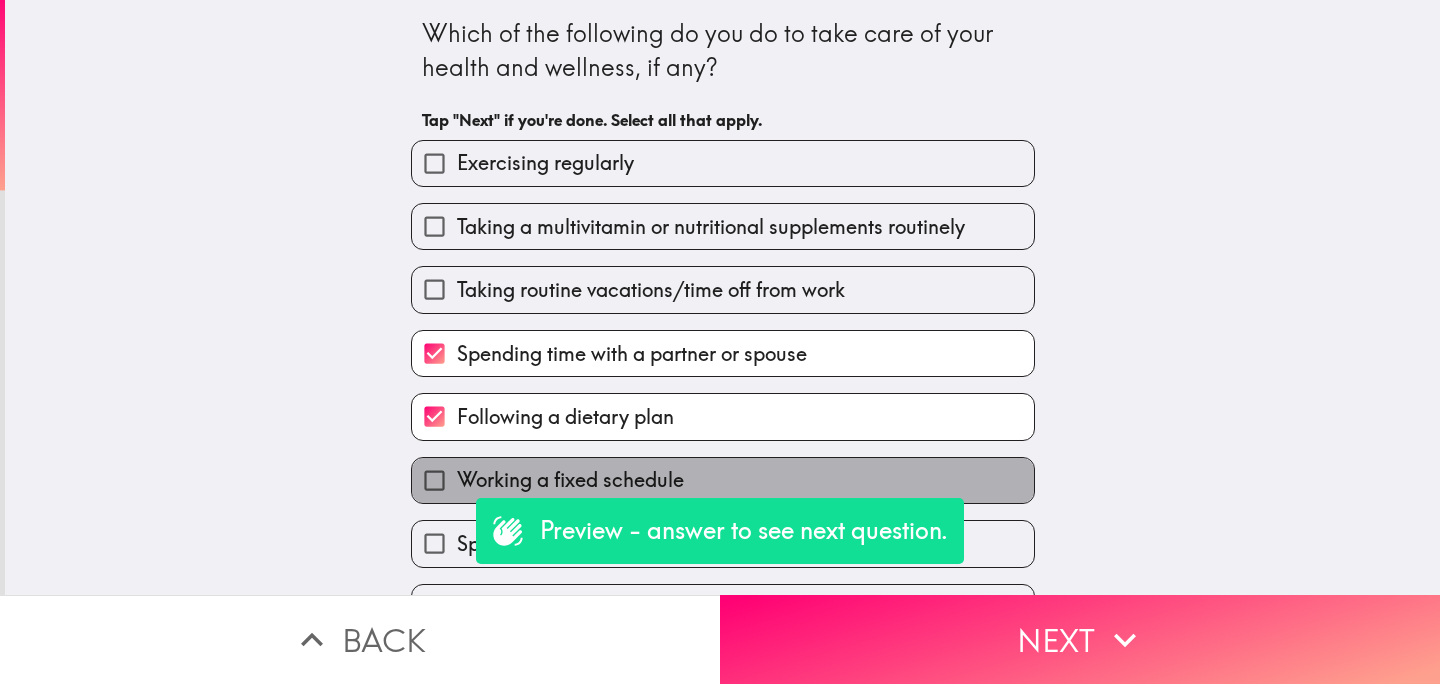 click on "Working a fixed schedule" at bounding box center [723, 480] 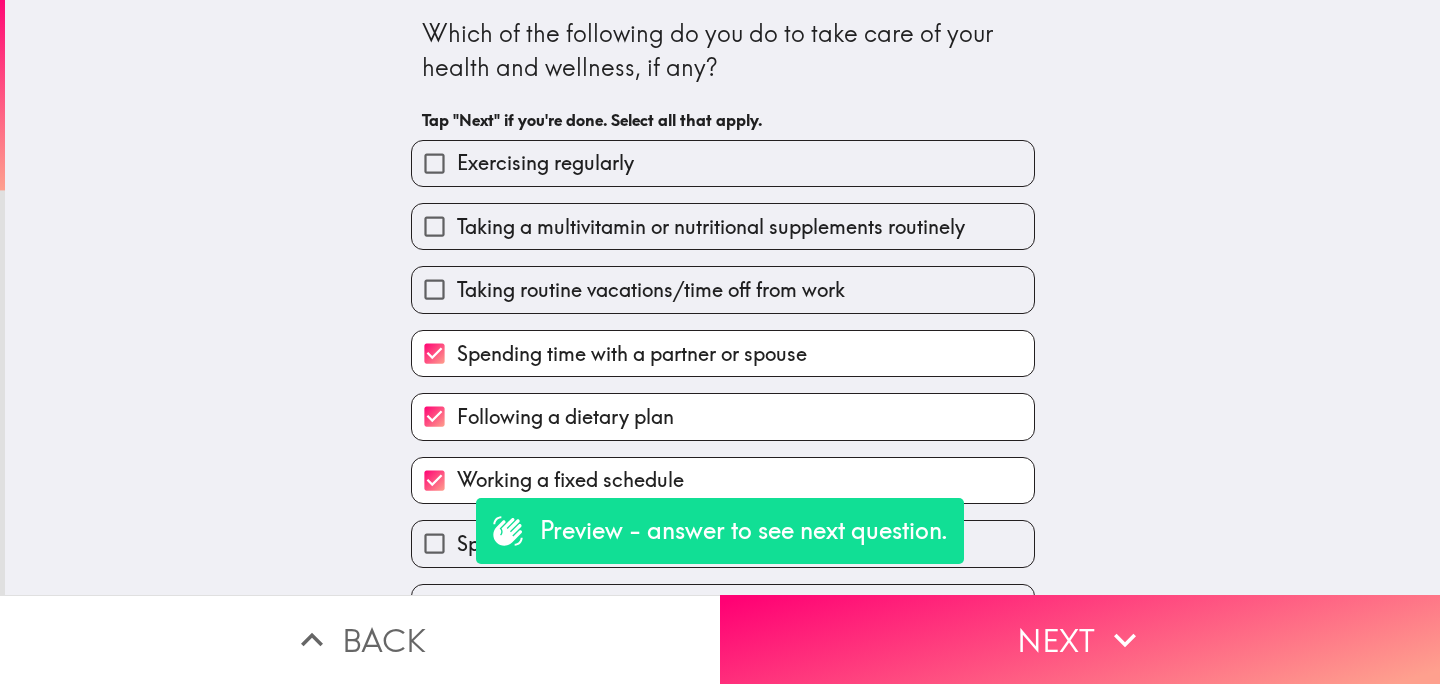 click on "Taking routine vacations/time off from work" at bounding box center [651, 290] 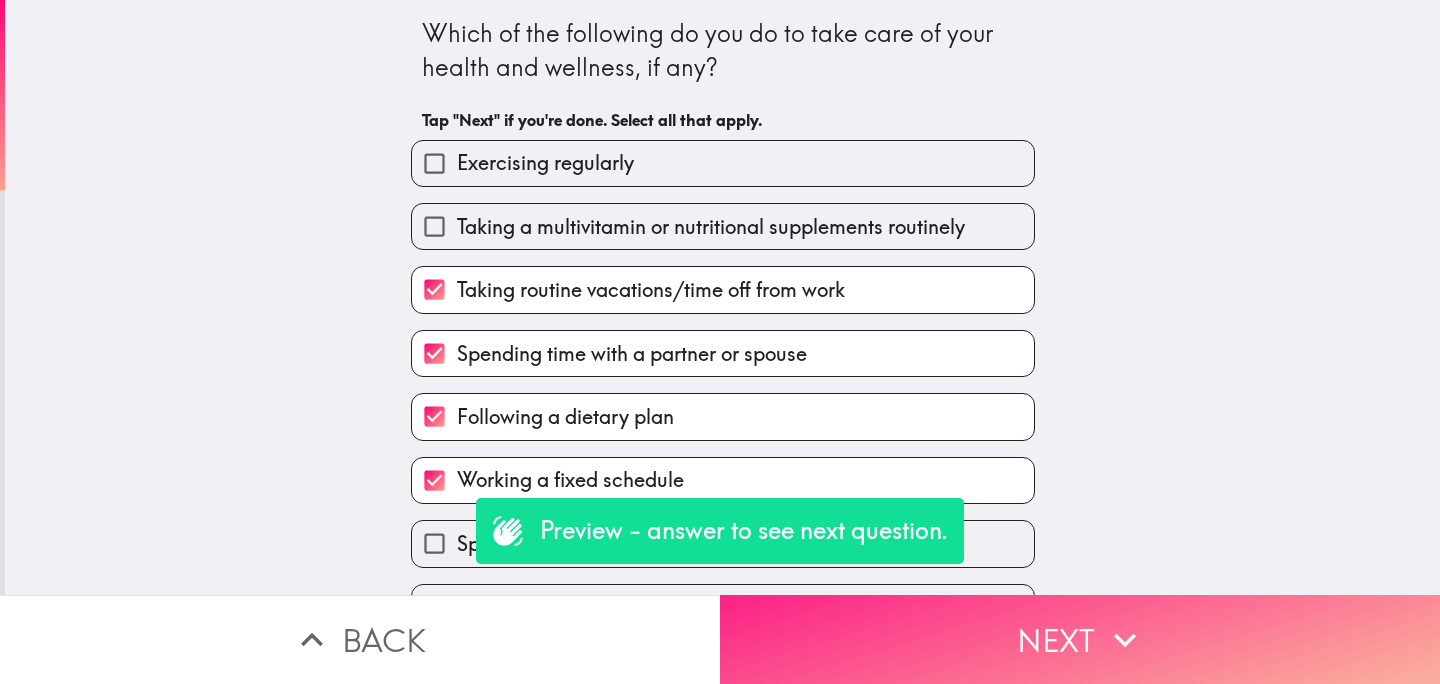 click on "Next" at bounding box center (1080, 639) 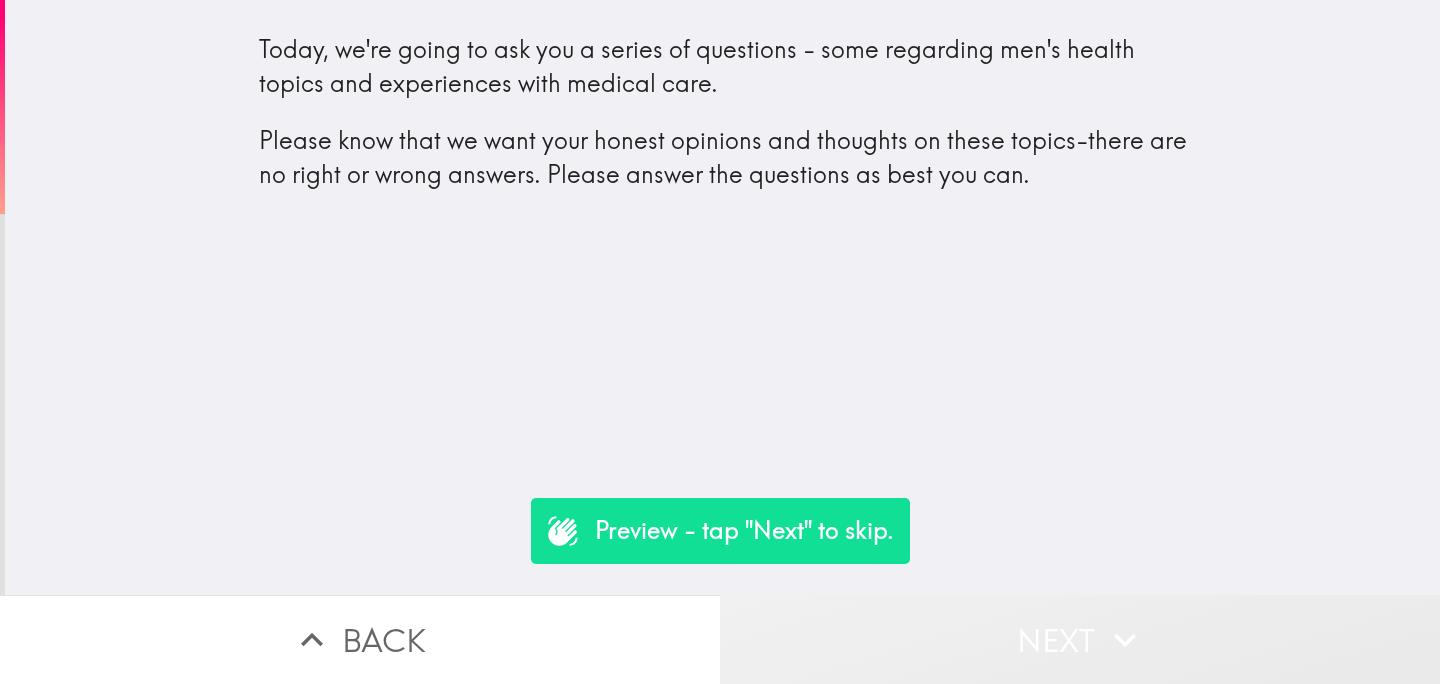 click on "Next" at bounding box center [1080, 639] 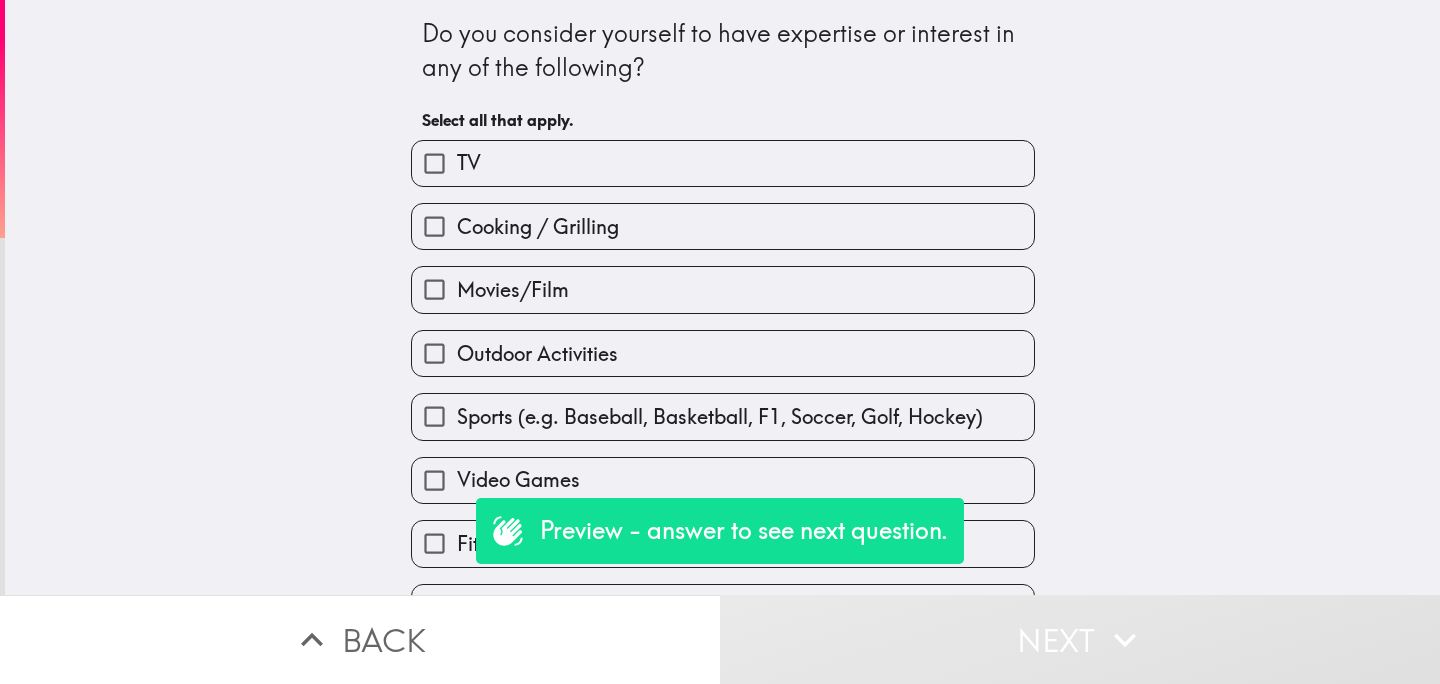 click on "Cooking / Grilling" at bounding box center [723, 226] 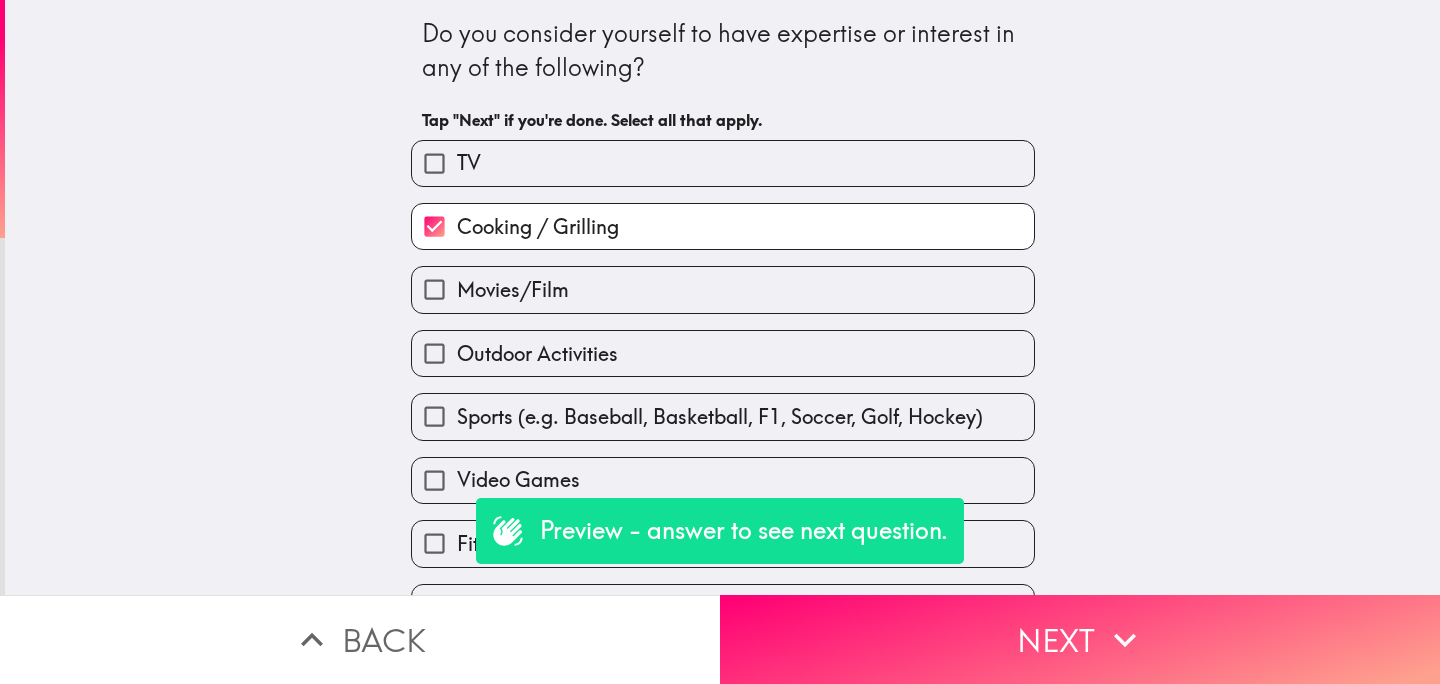 click on "Sports (e.g. Baseball, Basketball, F1, Soccer, Golf, Hockey)" at bounding box center (715, 408) 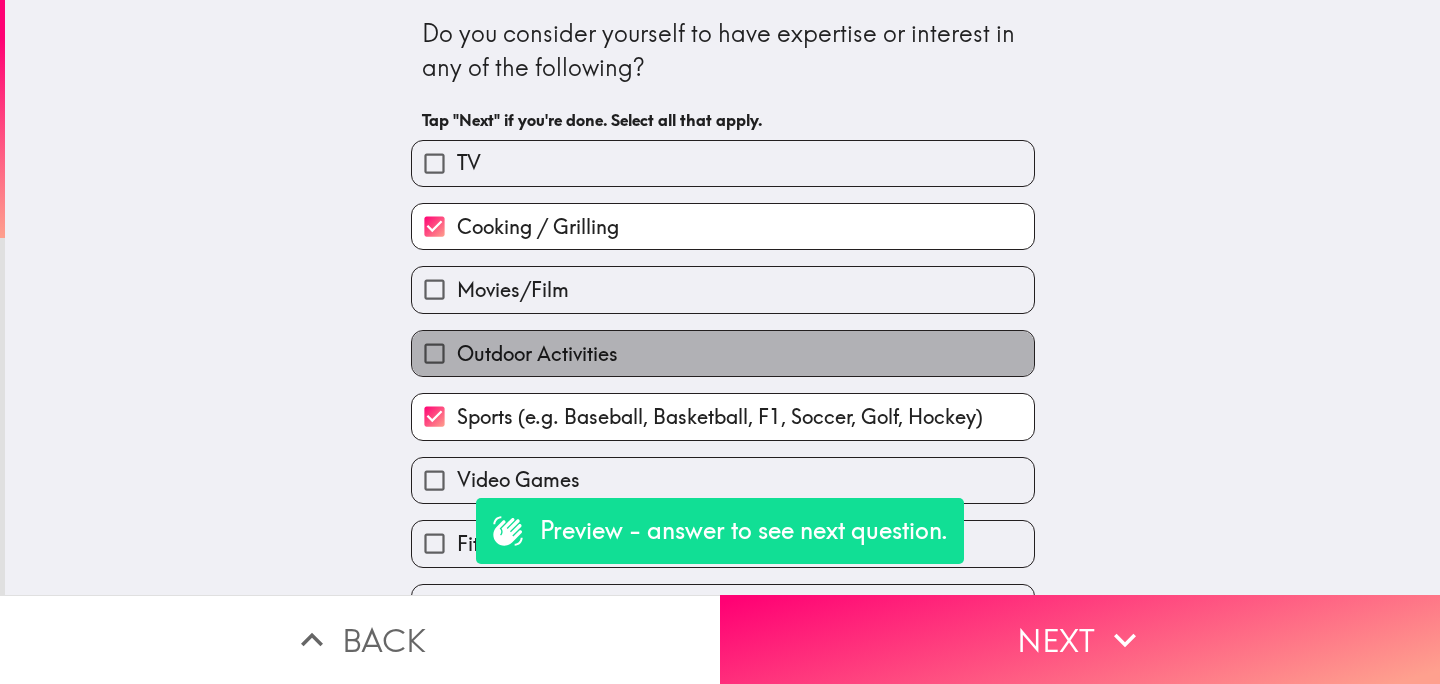 click on "Outdoor Activities" at bounding box center (723, 353) 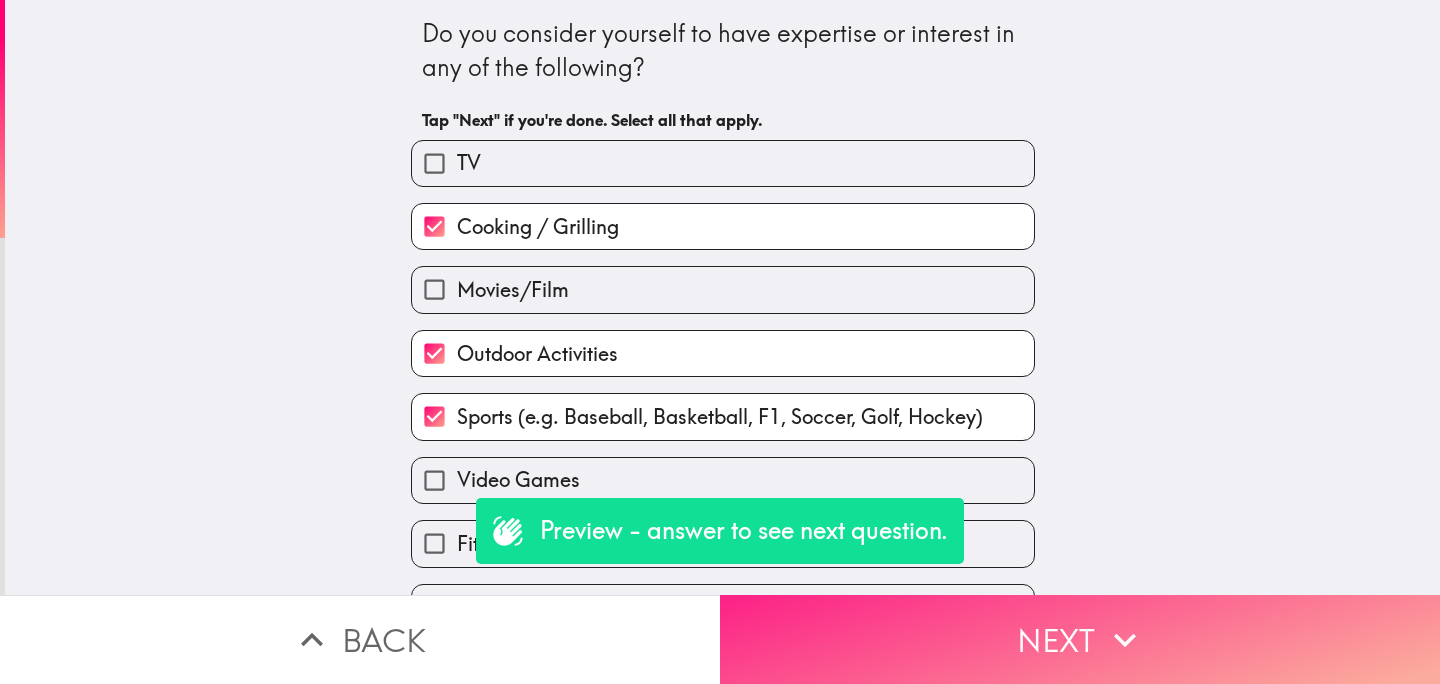 click on "Next" at bounding box center [1080, 639] 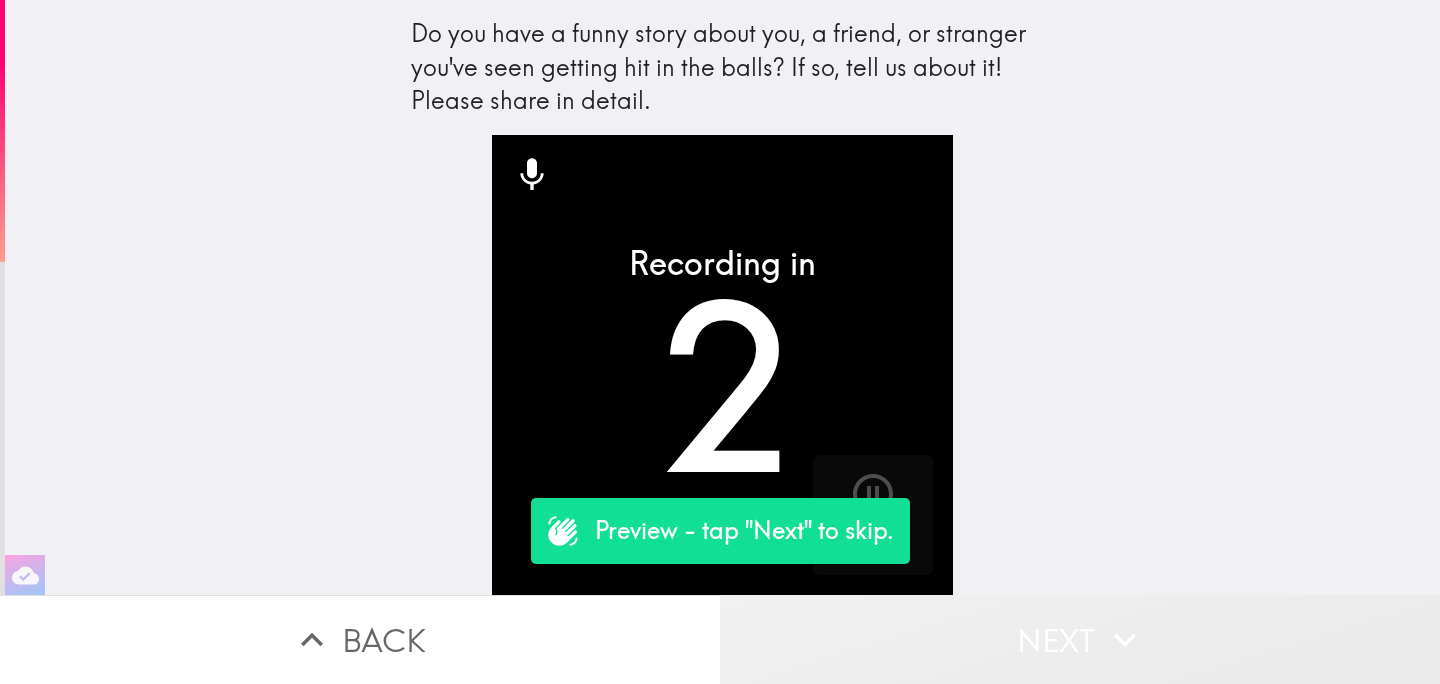 click on "Next" at bounding box center (1080, 639) 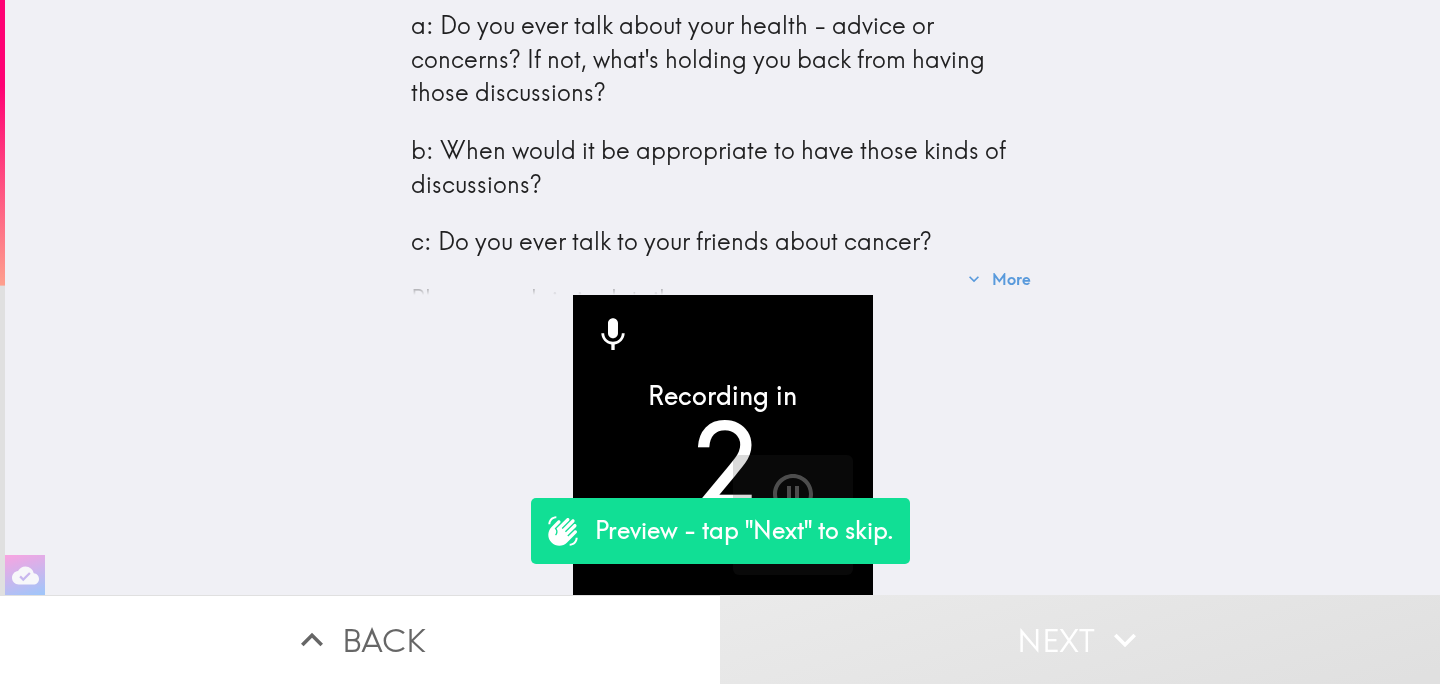 scroll, scrollTop: 161, scrollLeft: 0, axis: vertical 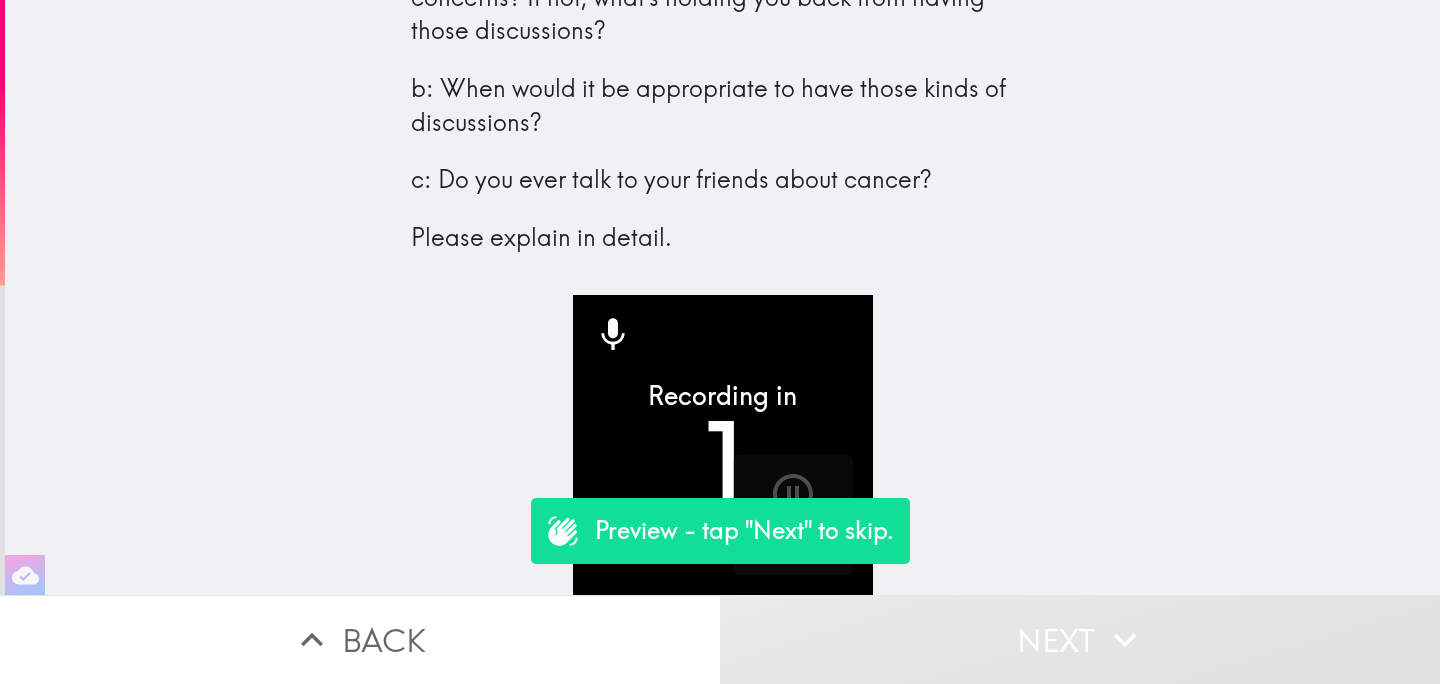 click on "Next" at bounding box center (1080, 639) 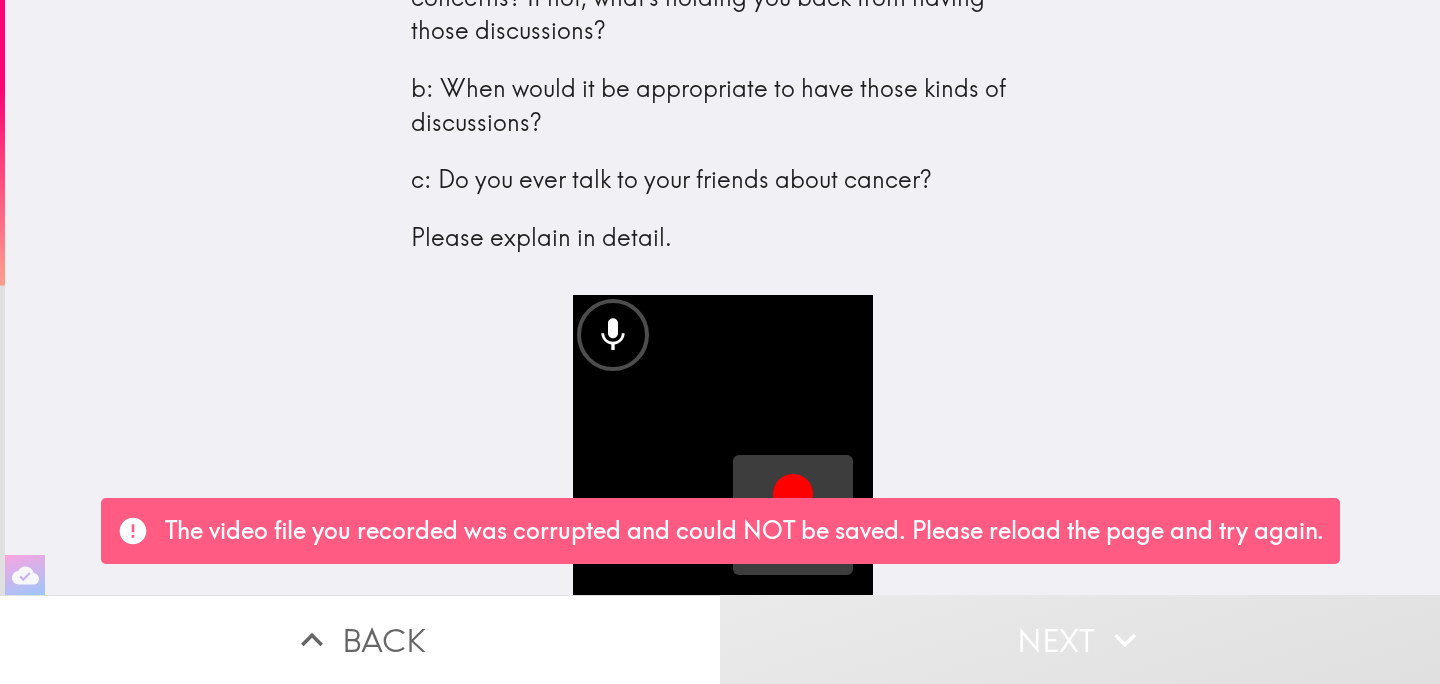 click on "Record" at bounding box center [793, 515] 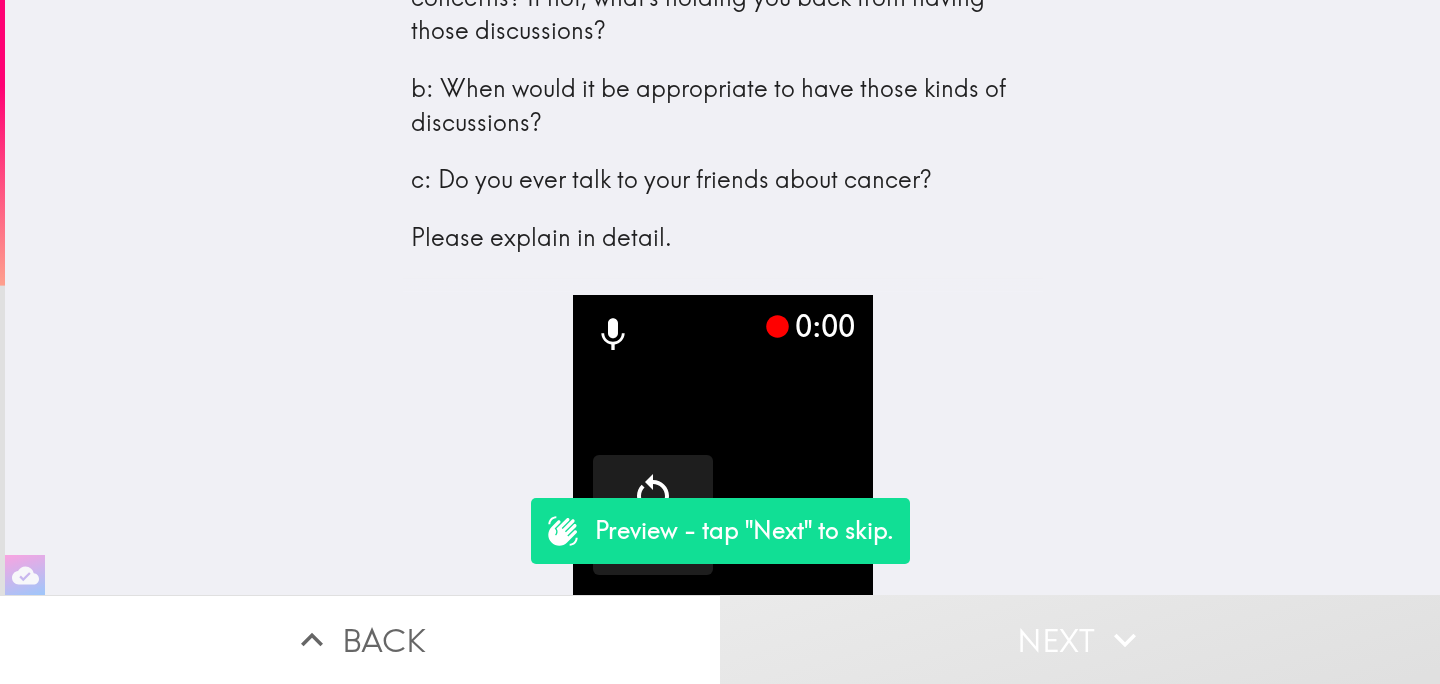 click on "Next" at bounding box center (1080, 639) 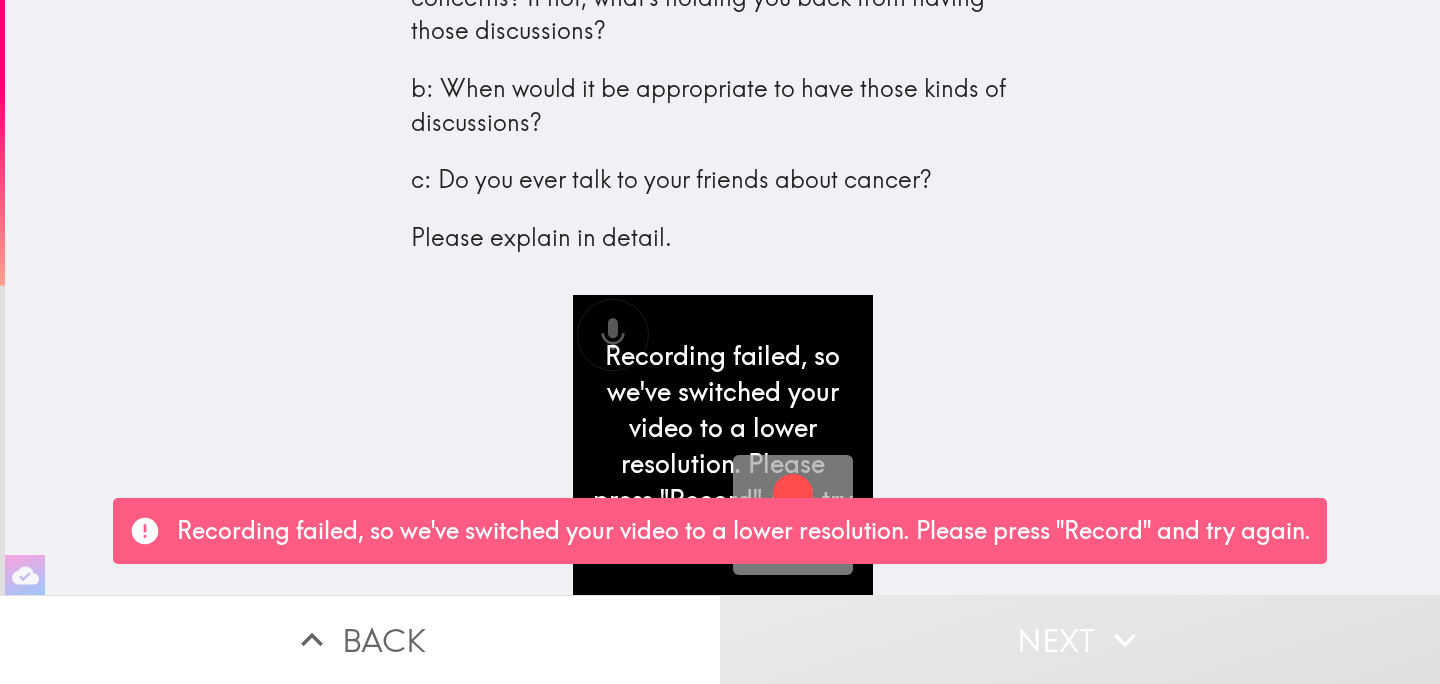 click 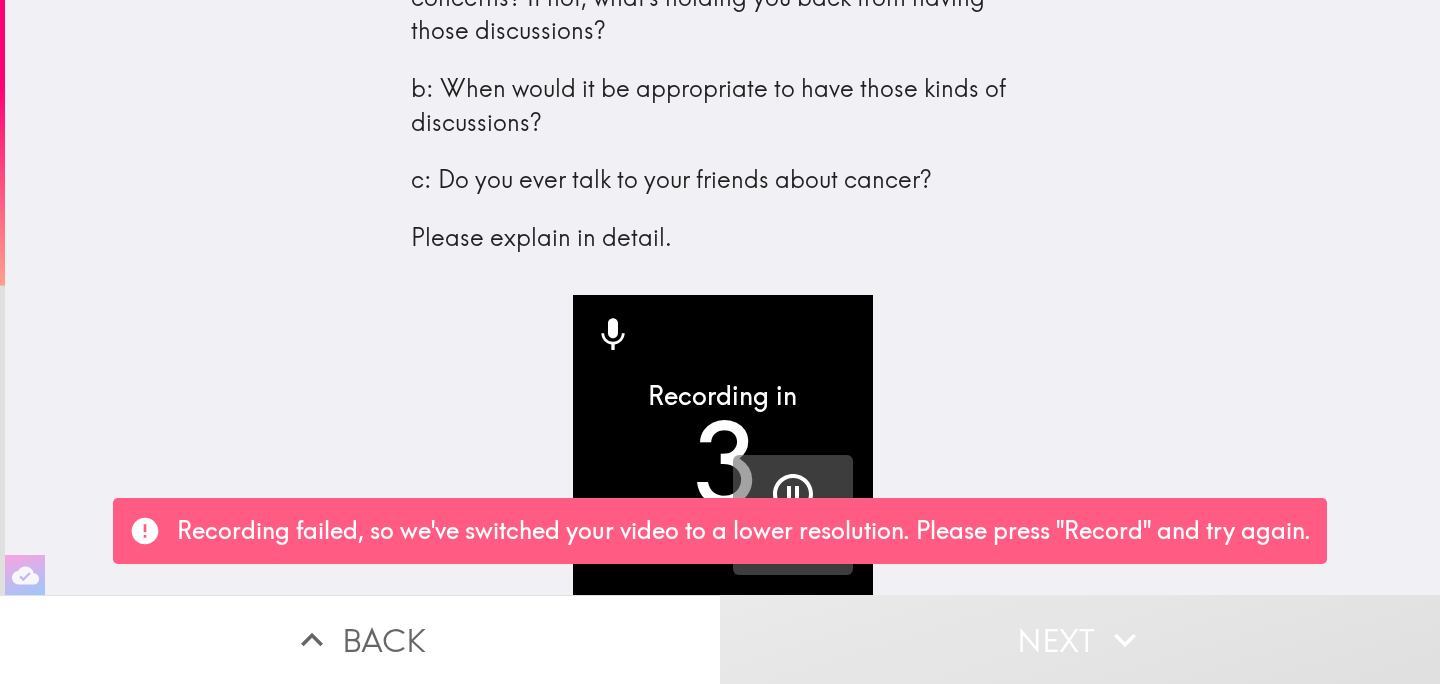 click on "Next" at bounding box center (1080, 639) 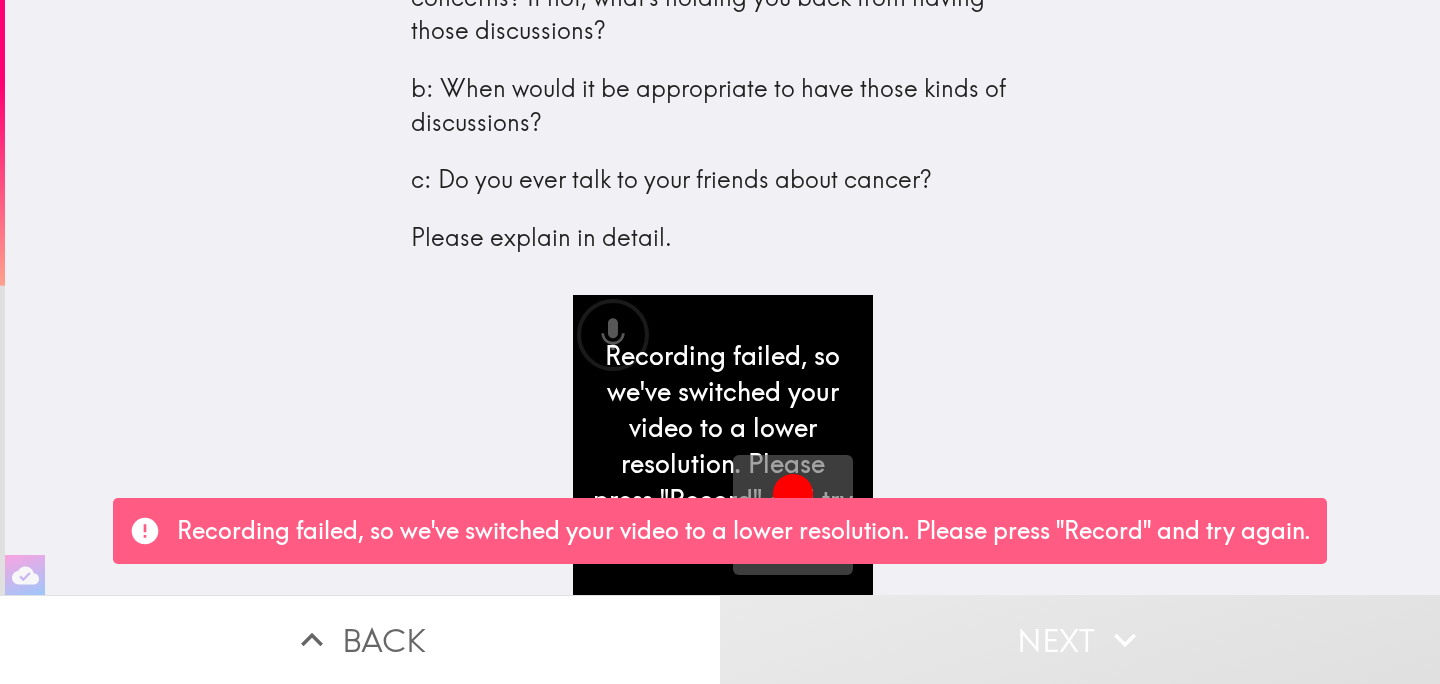 click on "Back" at bounding box center (360, 639) 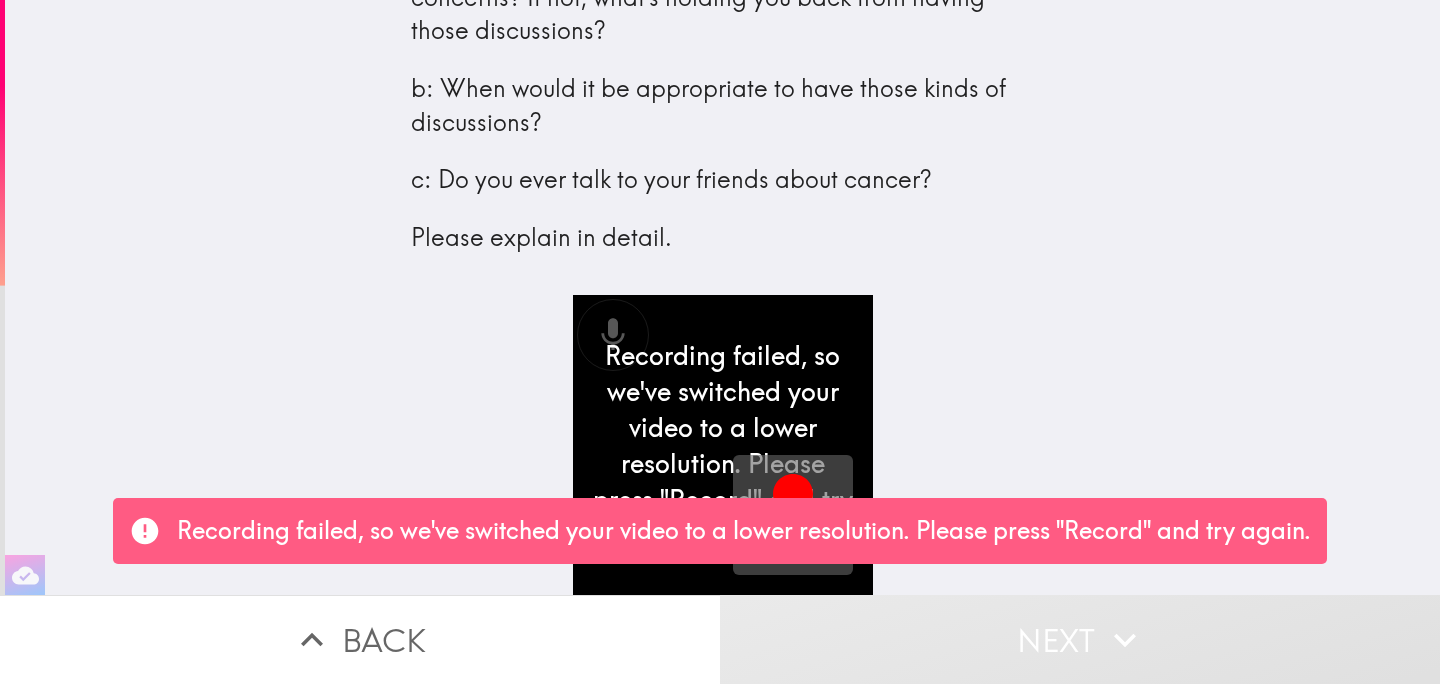 click on "Recording failed, so we've switched your video to a lower resolution. Please press "Record" and try again." at bounding box center (723, 445) 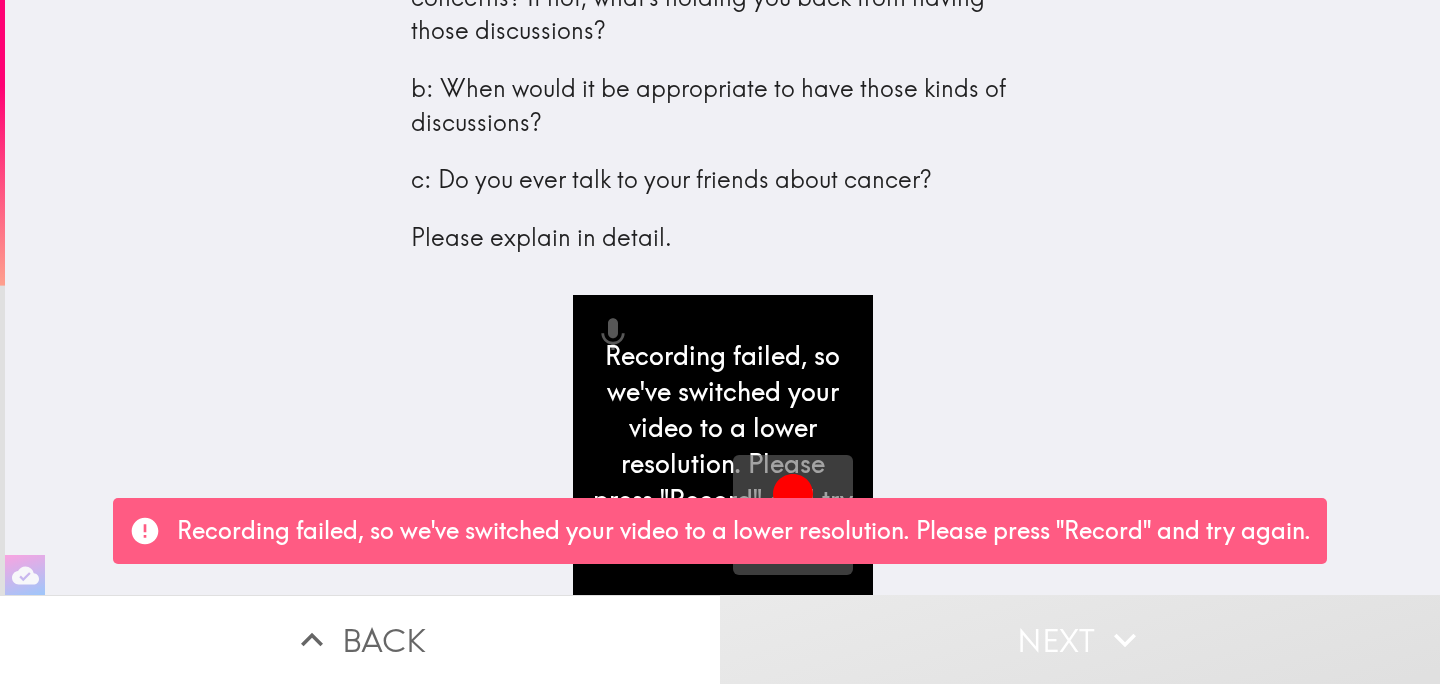 click 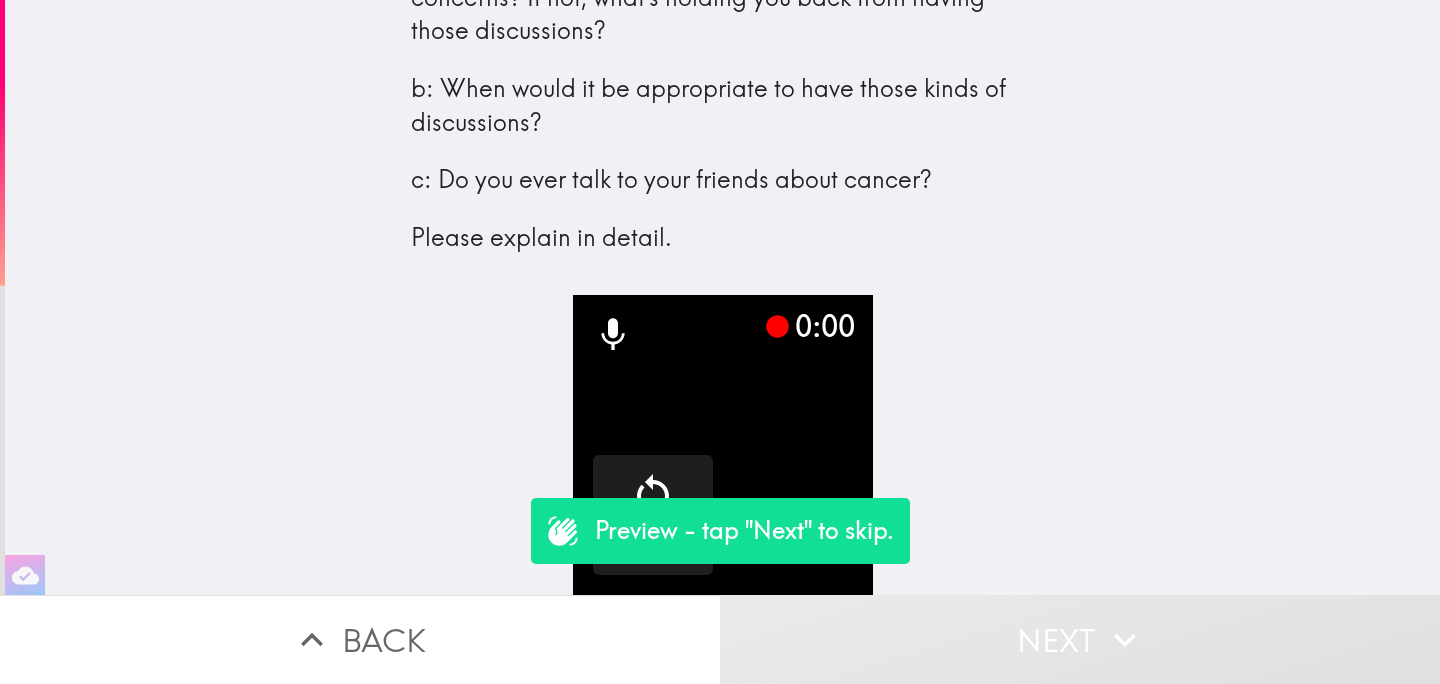 click on "Next" at bounding box center (1080, 639) 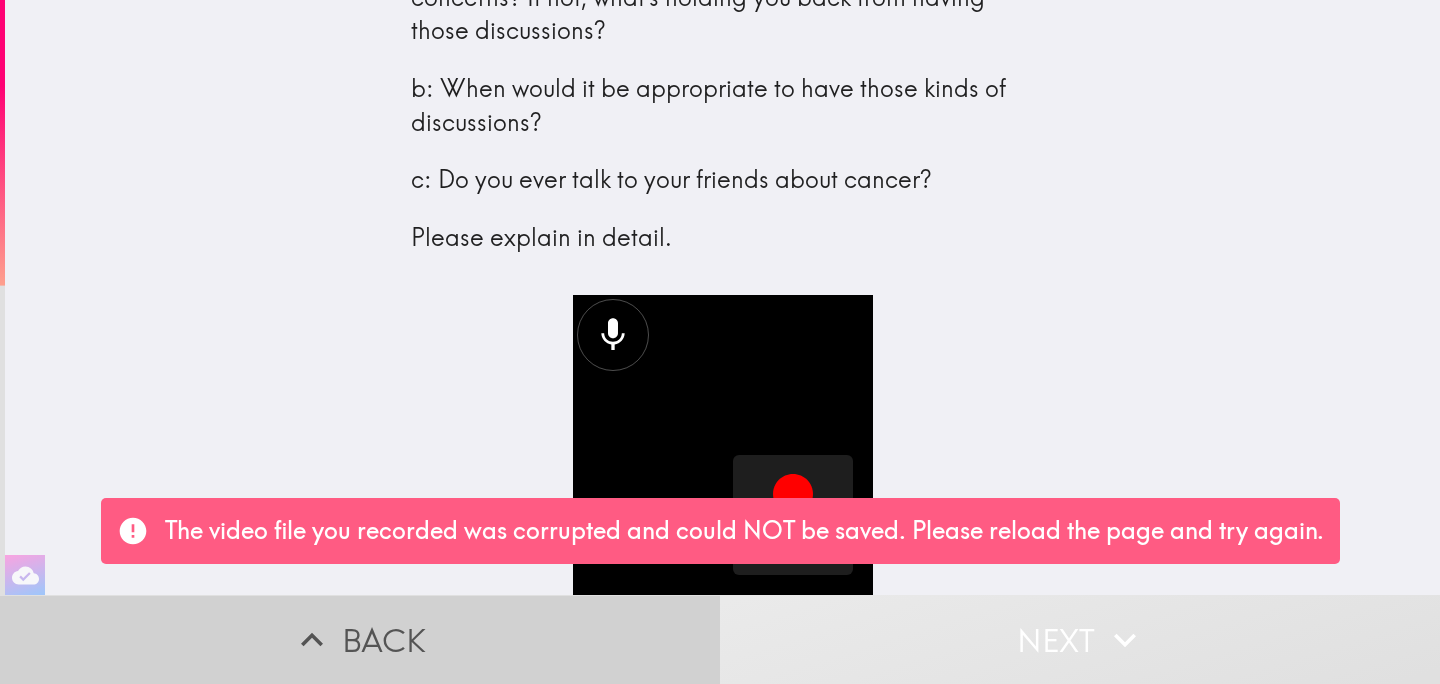 click on "Back" at bounding box center [360, 639] 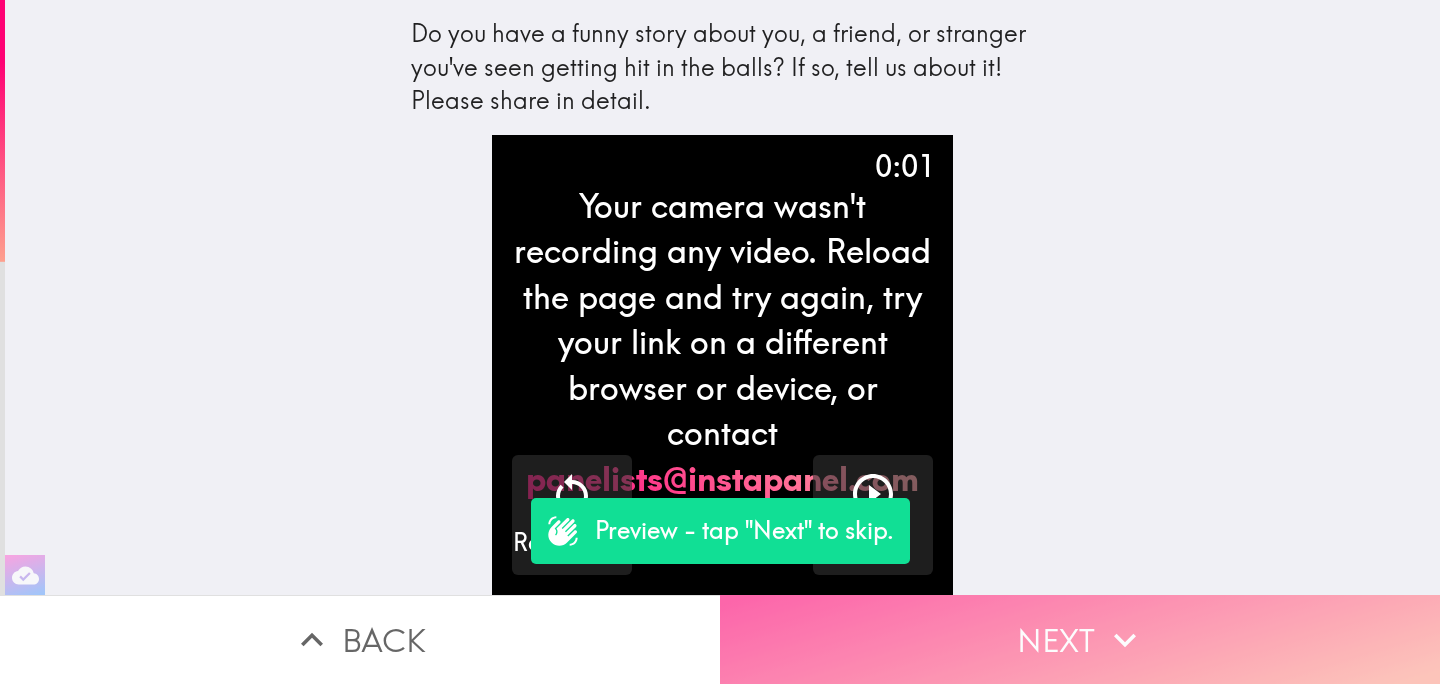 click on "Next" at bounding box center [1080, 639] 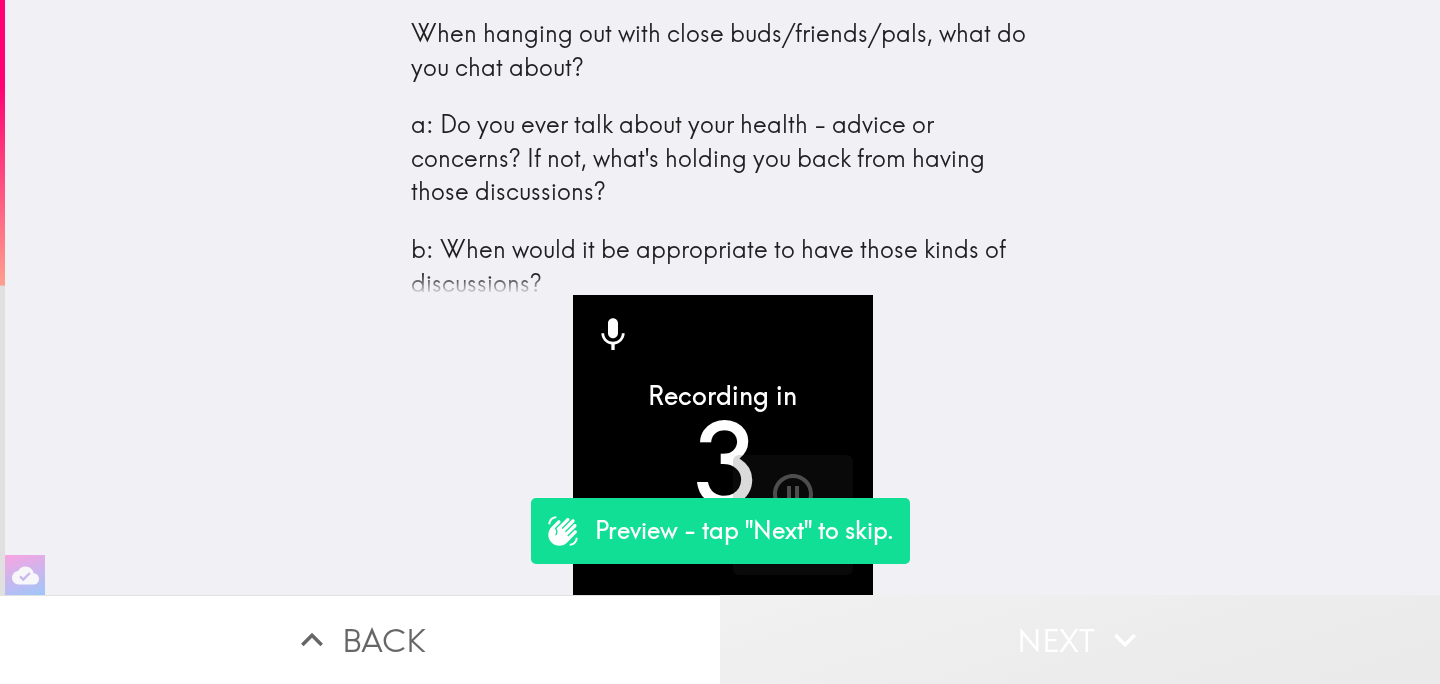 click on "Next" at bounding box center [1080, 639] 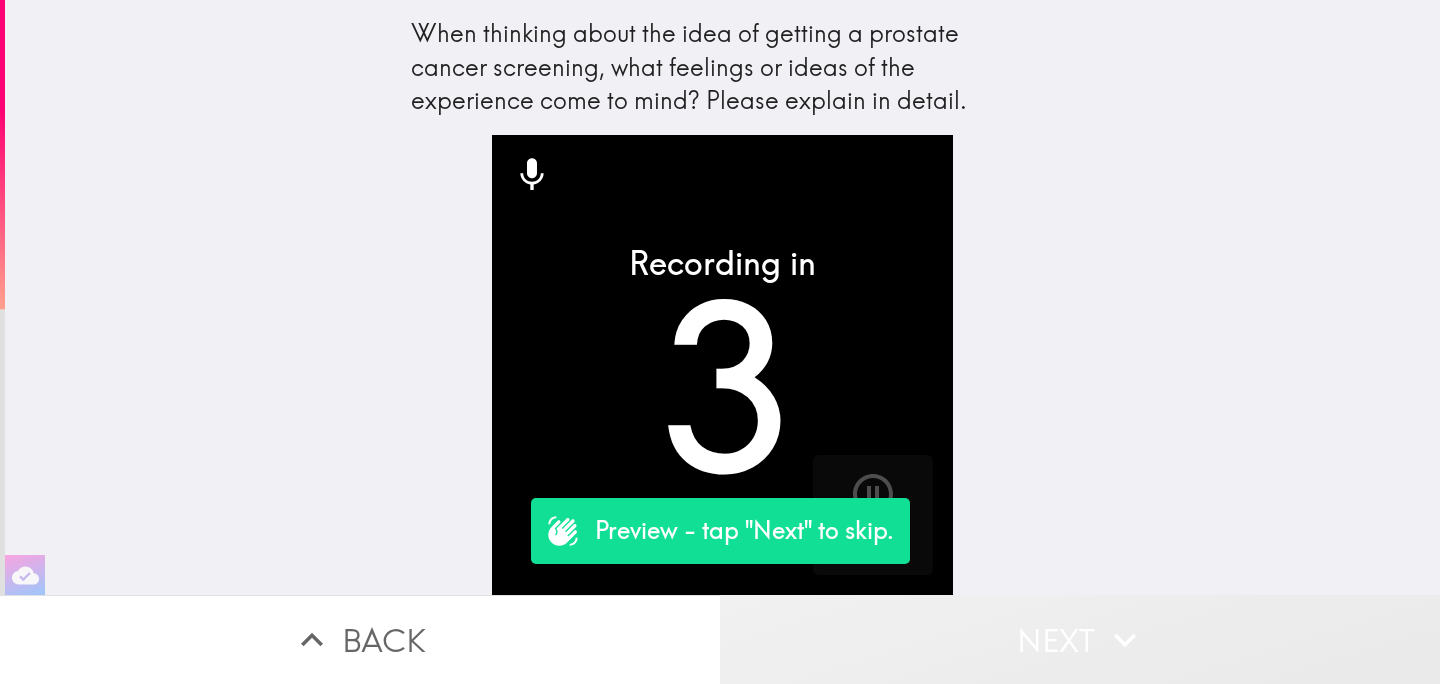 click on "Next" at bounding box center (1080, 639) 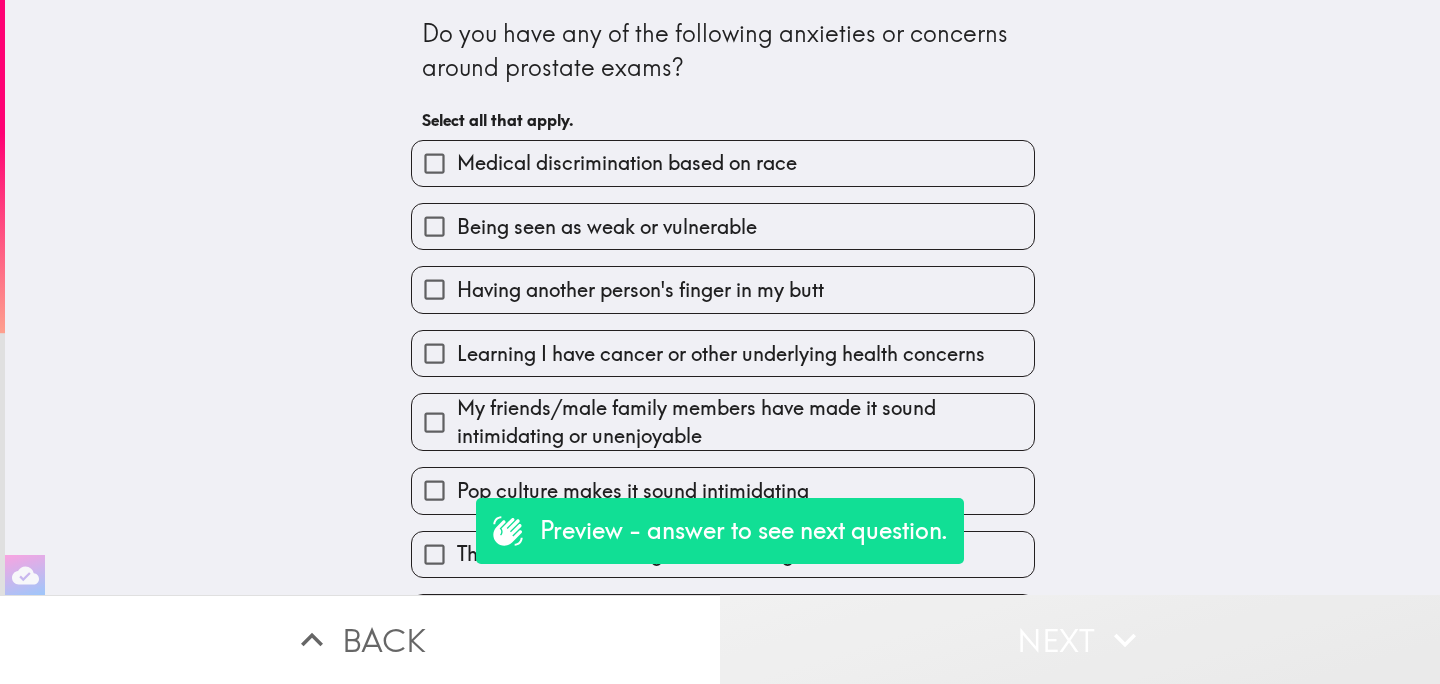 click on "Next" at bounding box center [1080, 639] 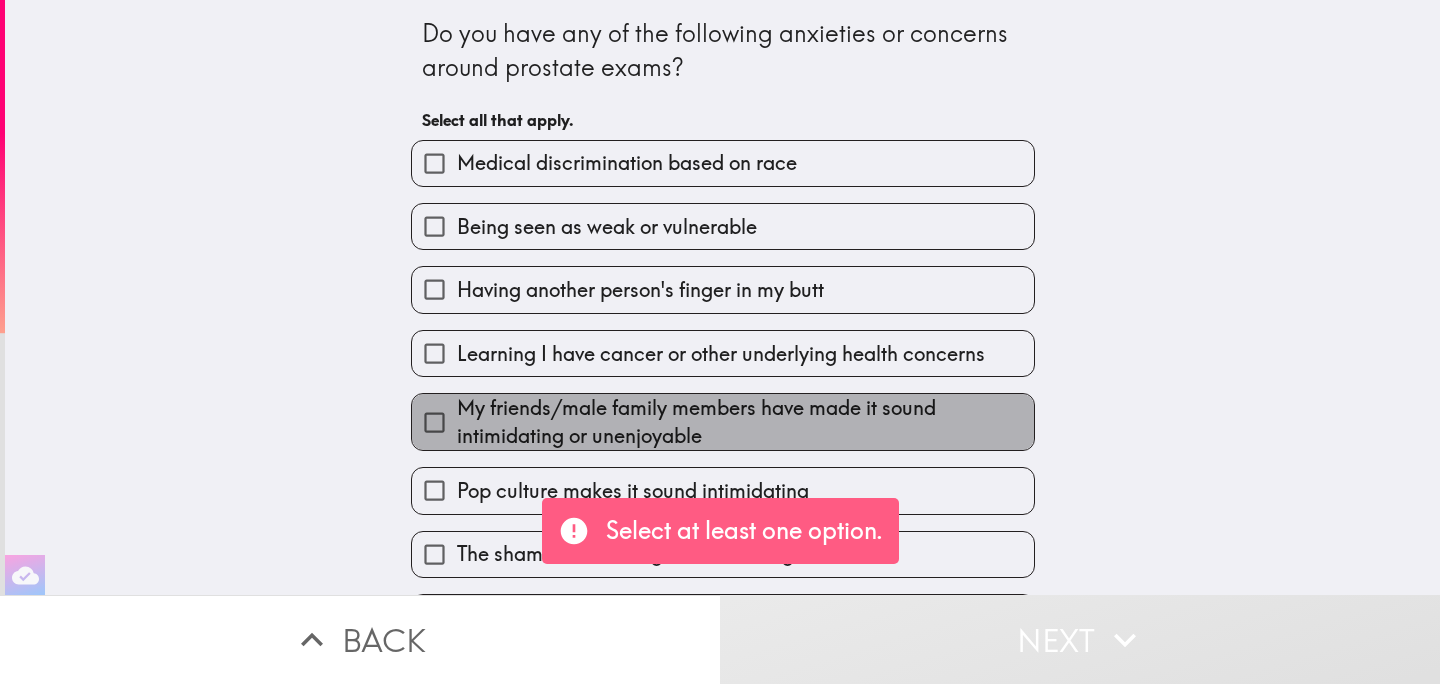 click on "My friends/male family members have made it sound intimidating or unenjoyable" at bounding box center (745, 422) 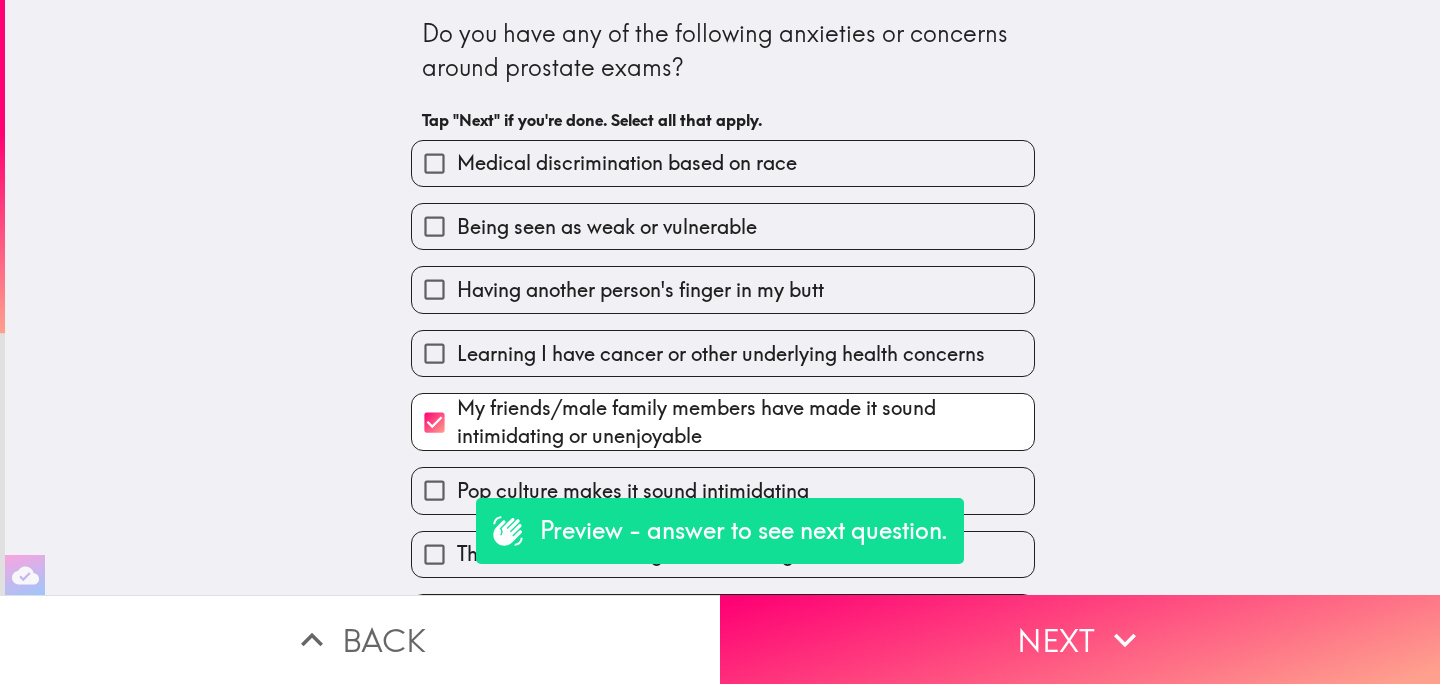 click on "Learning I have cancer or other underlying health concerns" at bounding box center [721, 354] 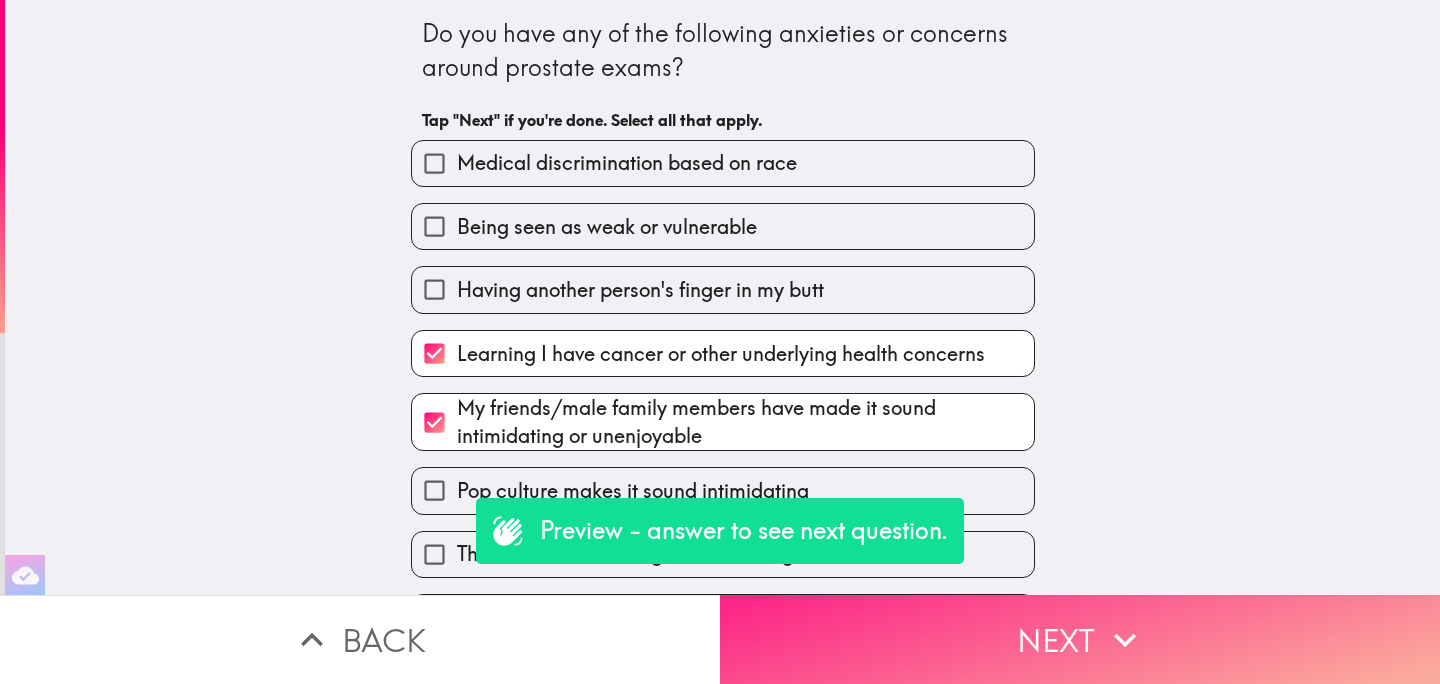 click on "Next" at bounding box center (1080, 639) 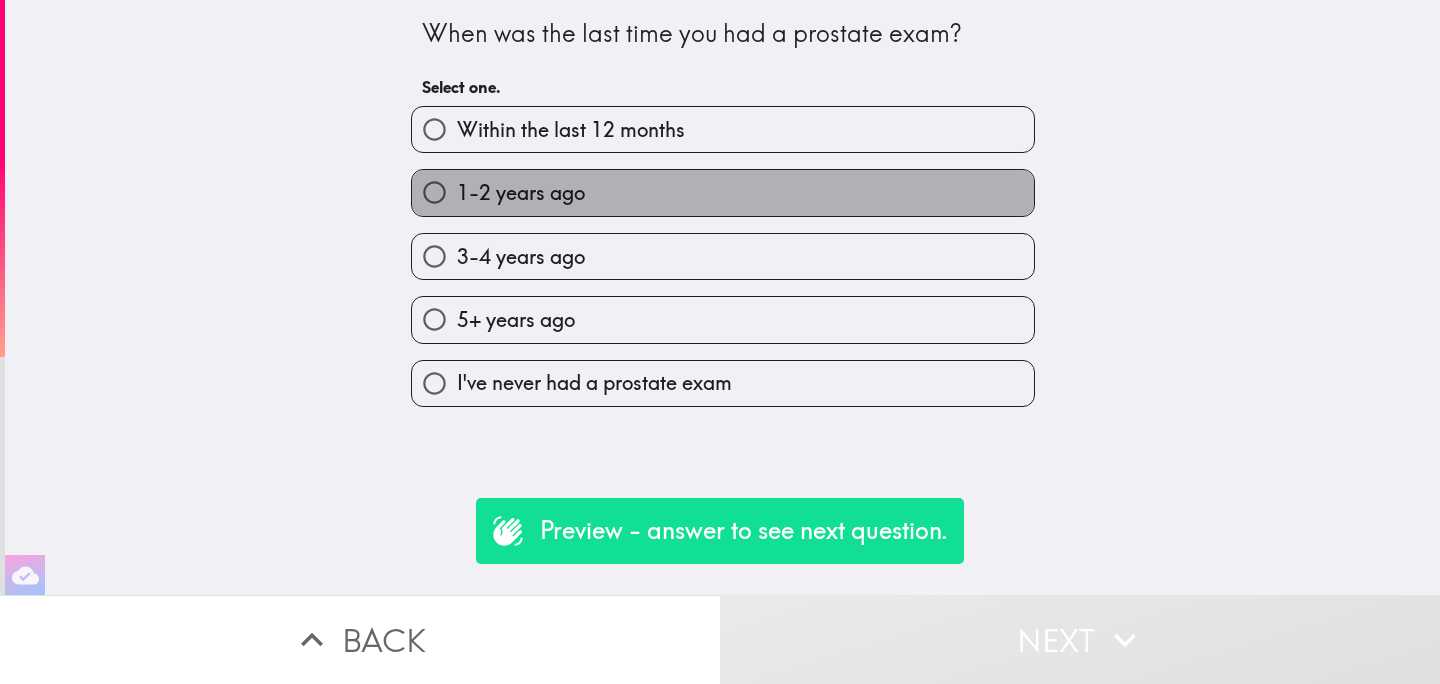 click on "1-2 years ago" at bounding box center (723, 192) 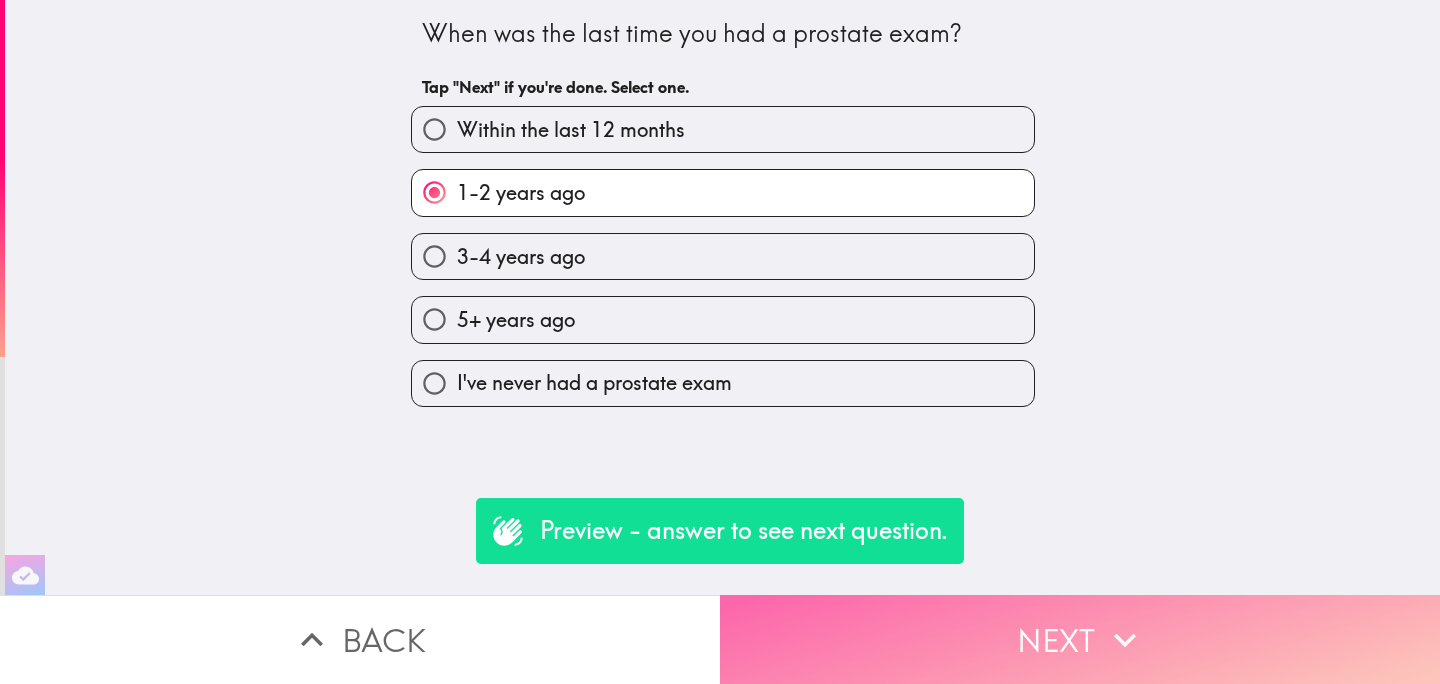 click on "Next" at bounding box center (1080, 639) 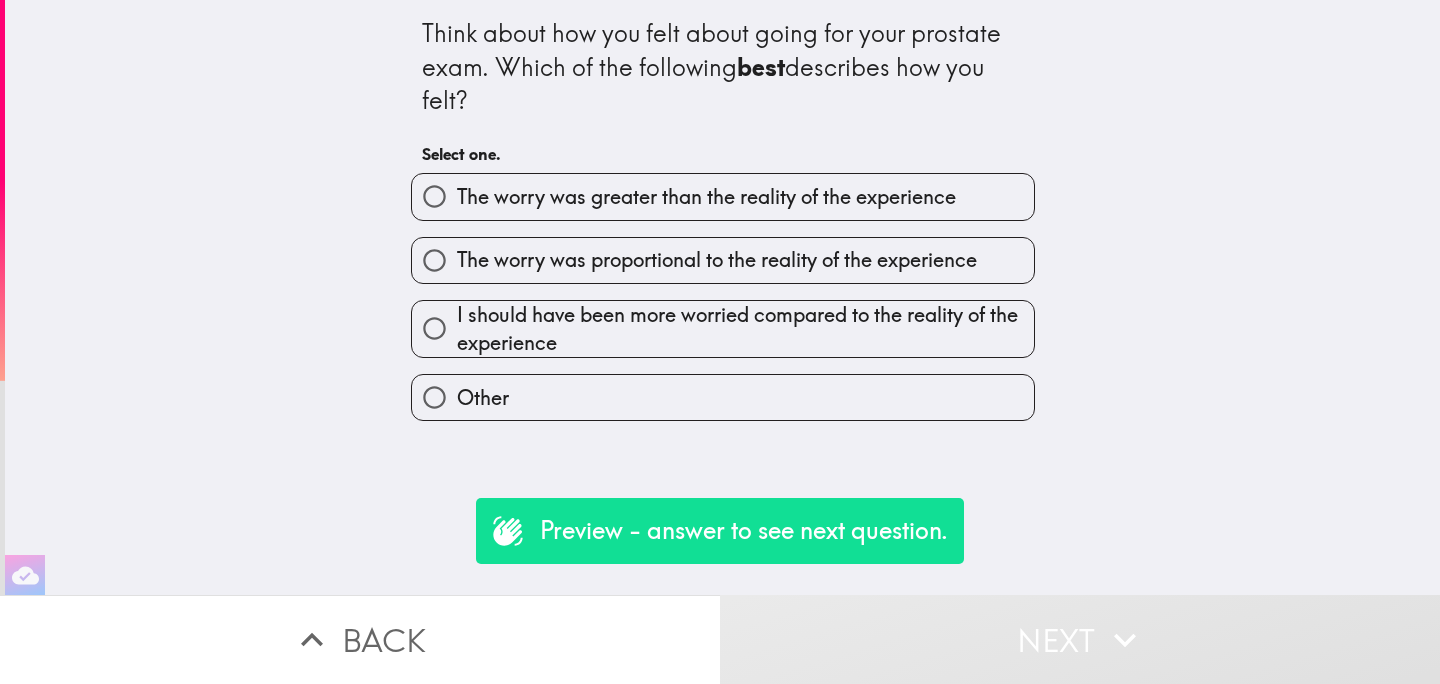 click on "Back" at bounding box center [360, 639] 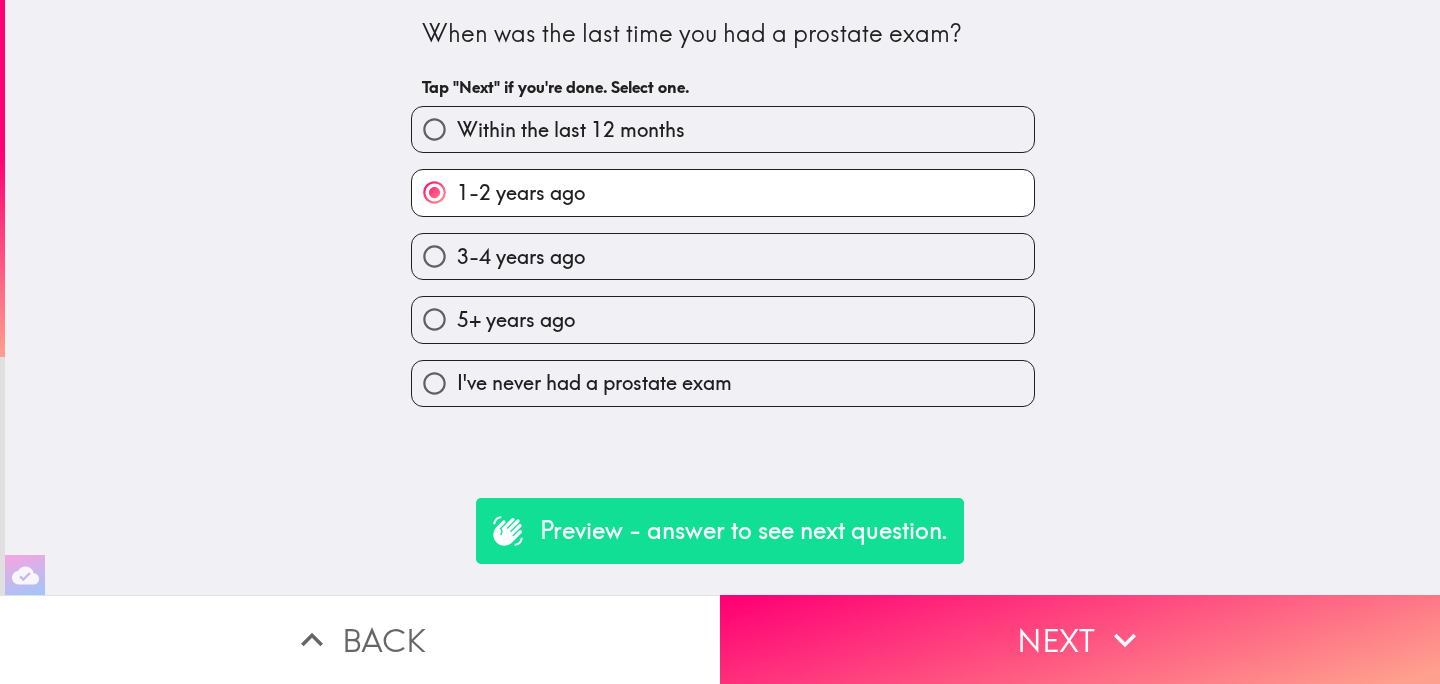 click on "When was the last time you had a prostate exam? Tap "Next" if you're done.   Select one. Within the last 12 months 1-2 years ago 3-4 years ago 5+ years ago I've never had a prostate exam" at bounding box center [722, 297] 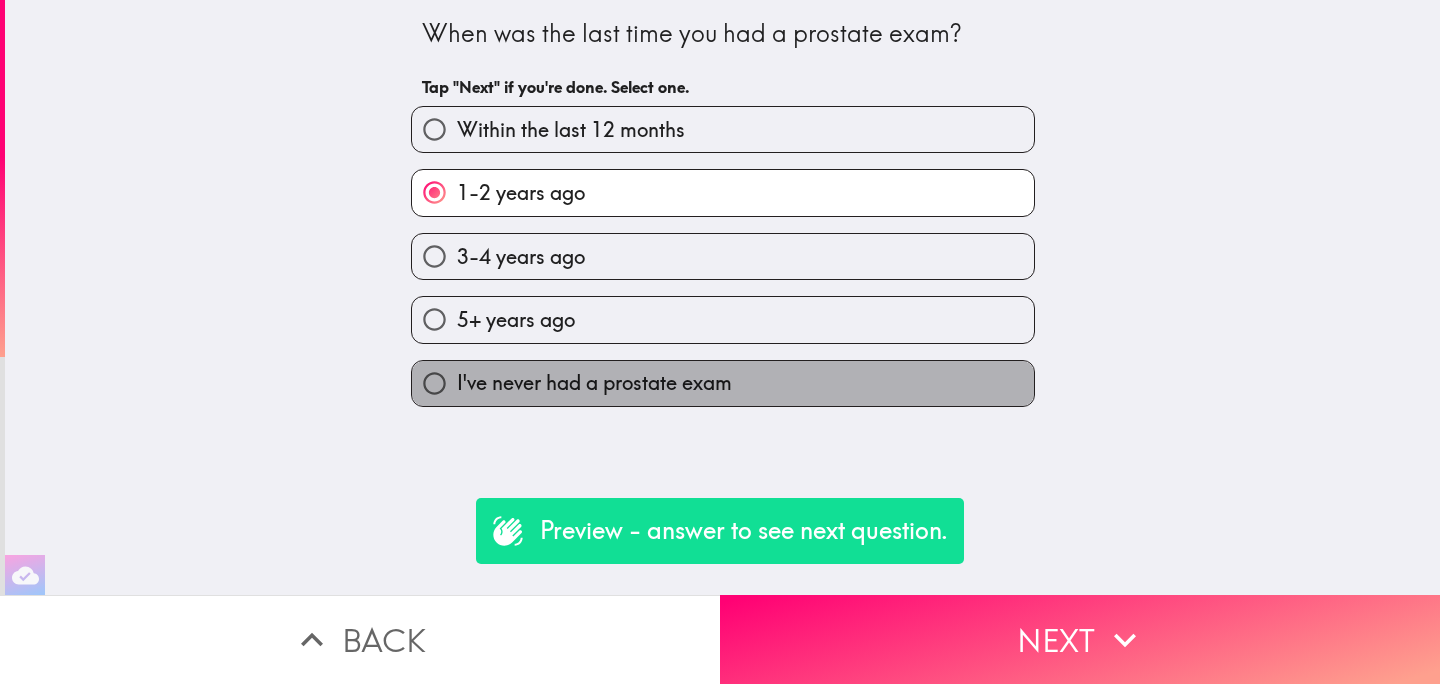 click on "I've never had a prostate exam" at bounding box center [723, 383] 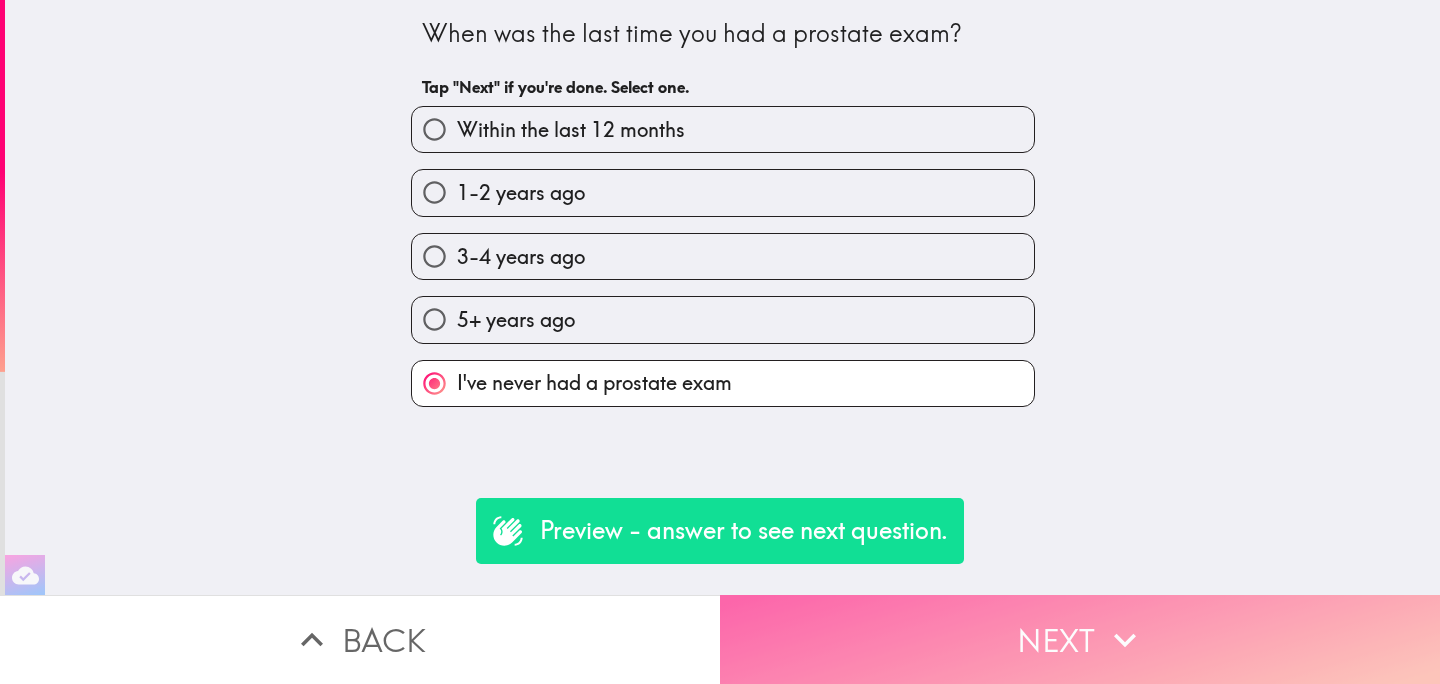 click on "Next" at bounding box center [1080, 639] 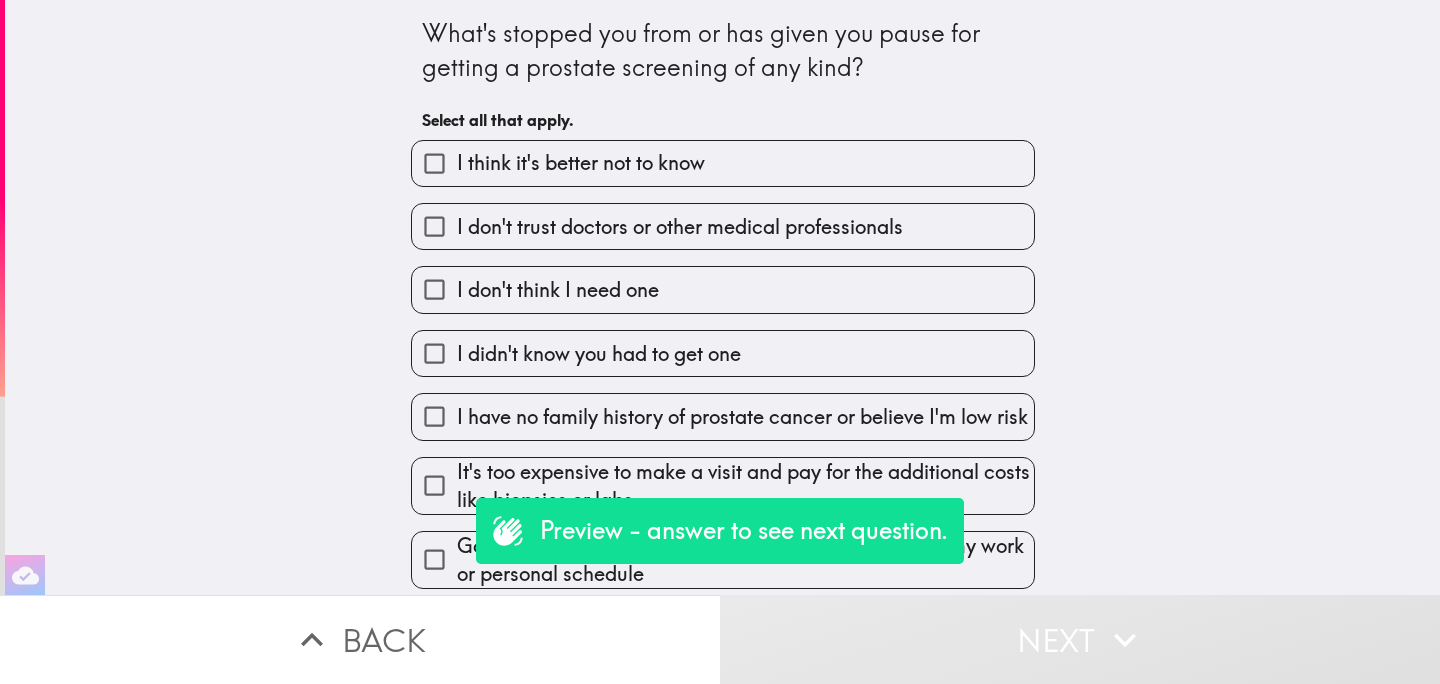 click on "I don't think I need one" at bounding box center [723, 289] 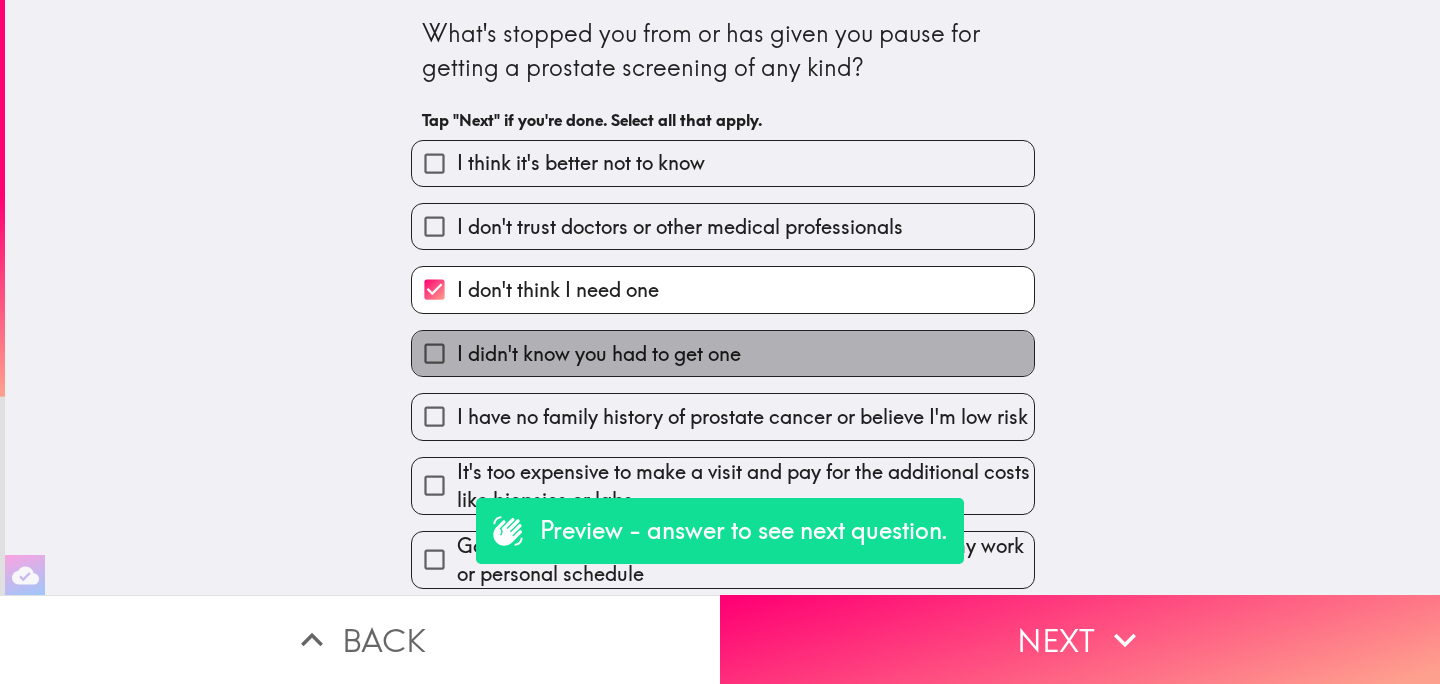 click on "I didn't know you had to get one" at bounding box center [599, 354] 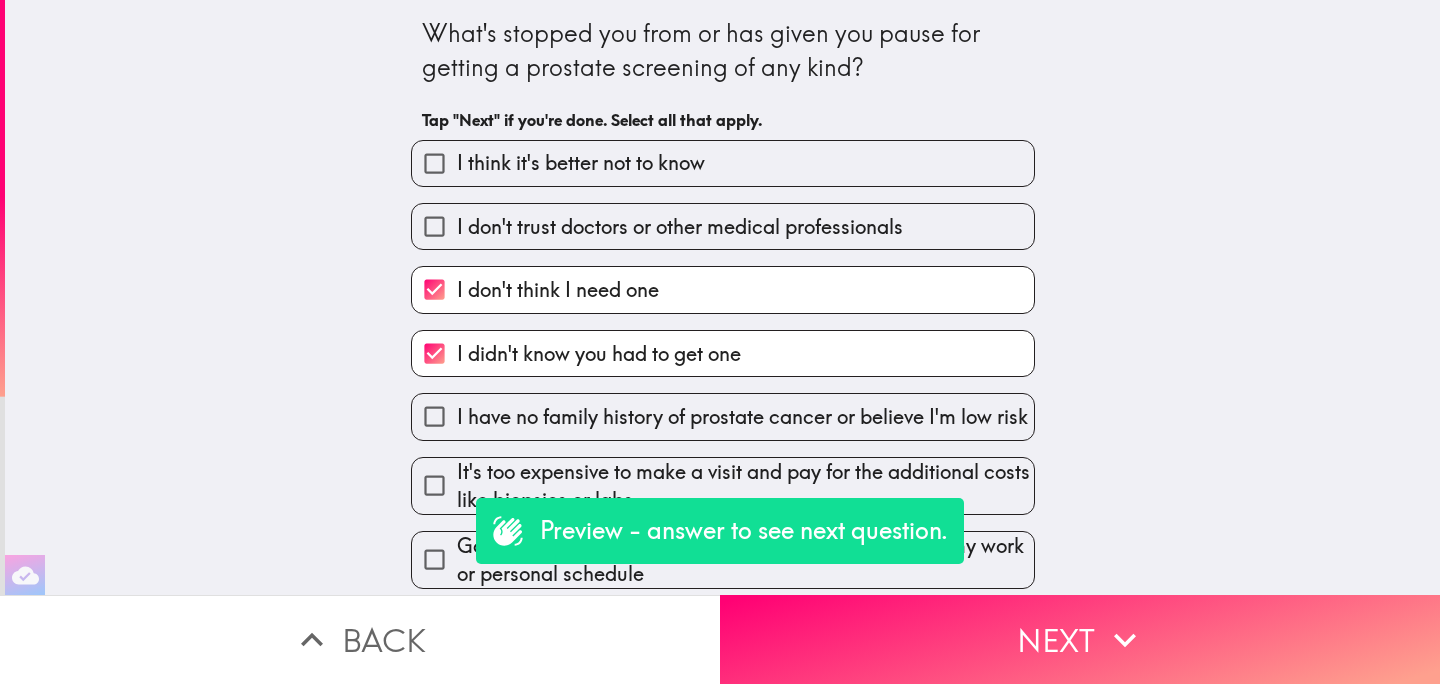 click on "I have no family history of prostate cancer or believe I'm low risk" at bounding box center [742, 417] 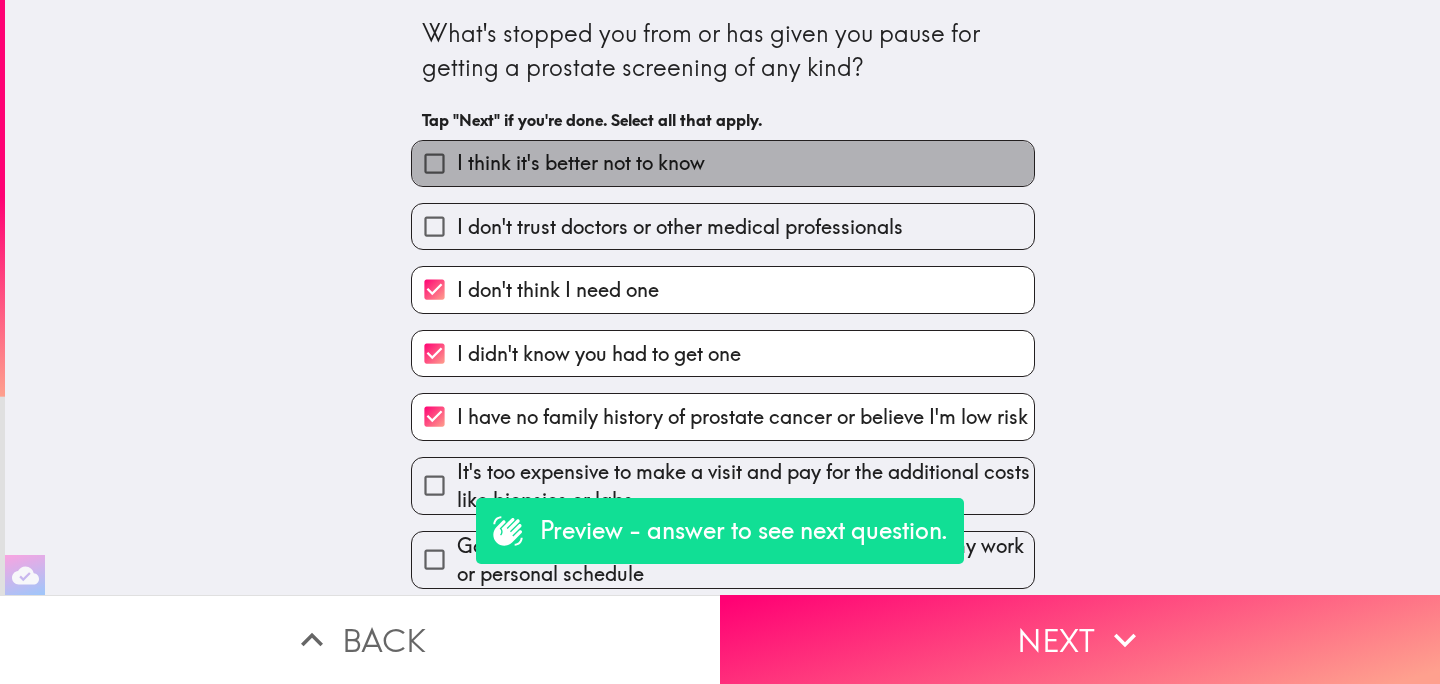 click on "I think it's better not to know" at bounding box center [723, 163] 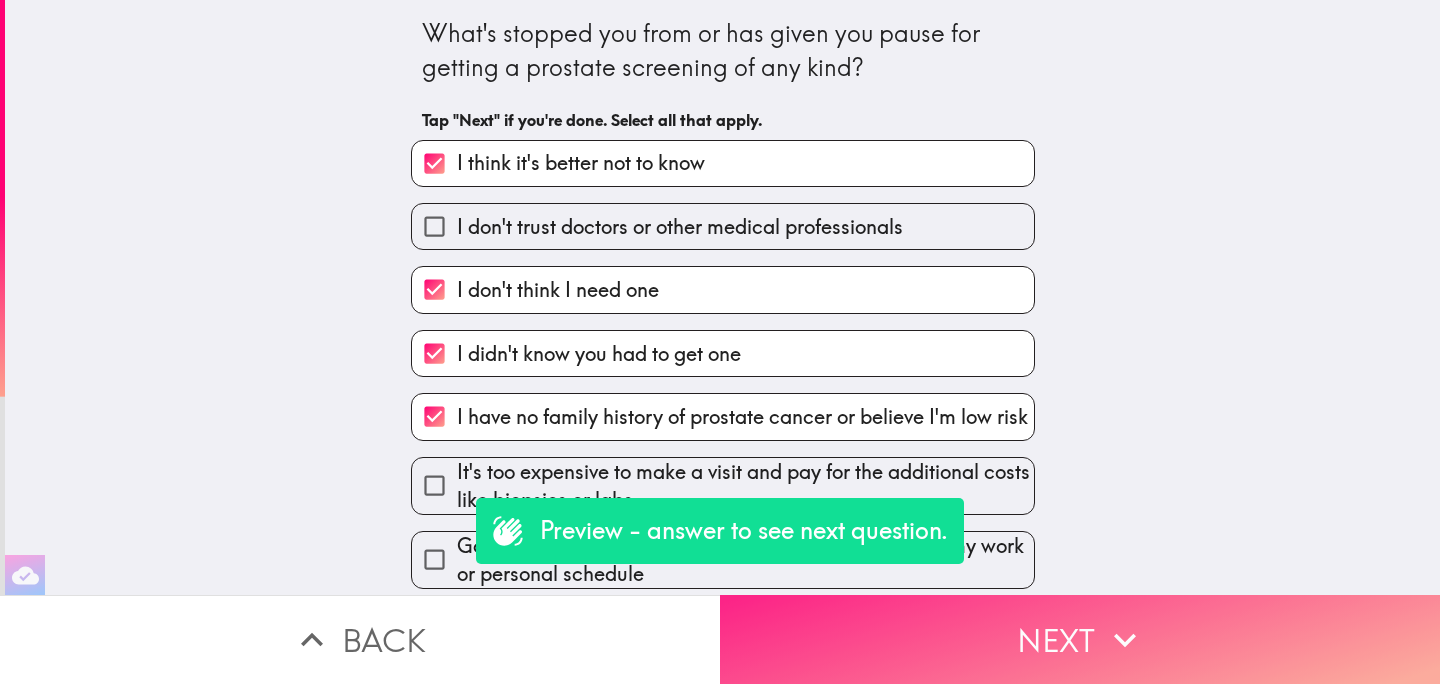 click on "Next" at bounding box center [1080, 639] 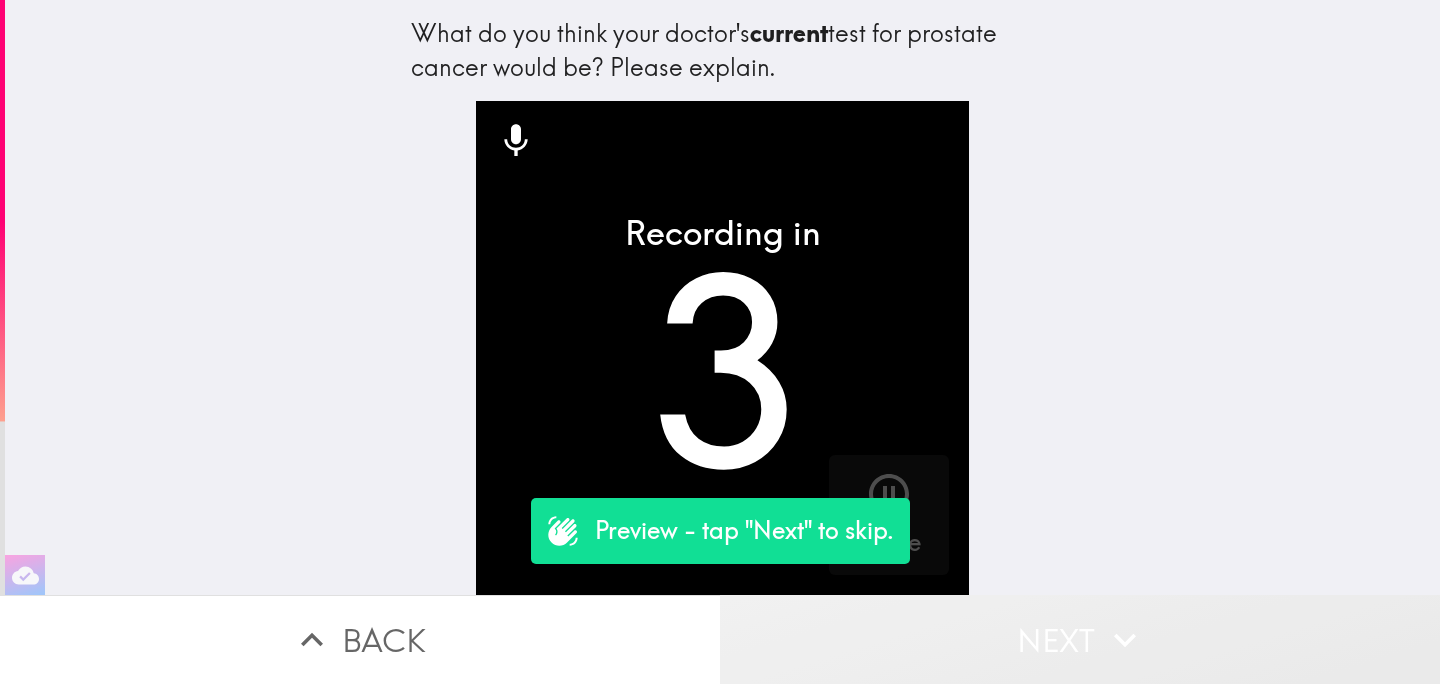 click on "Next" at bounding box center [1080, 639] 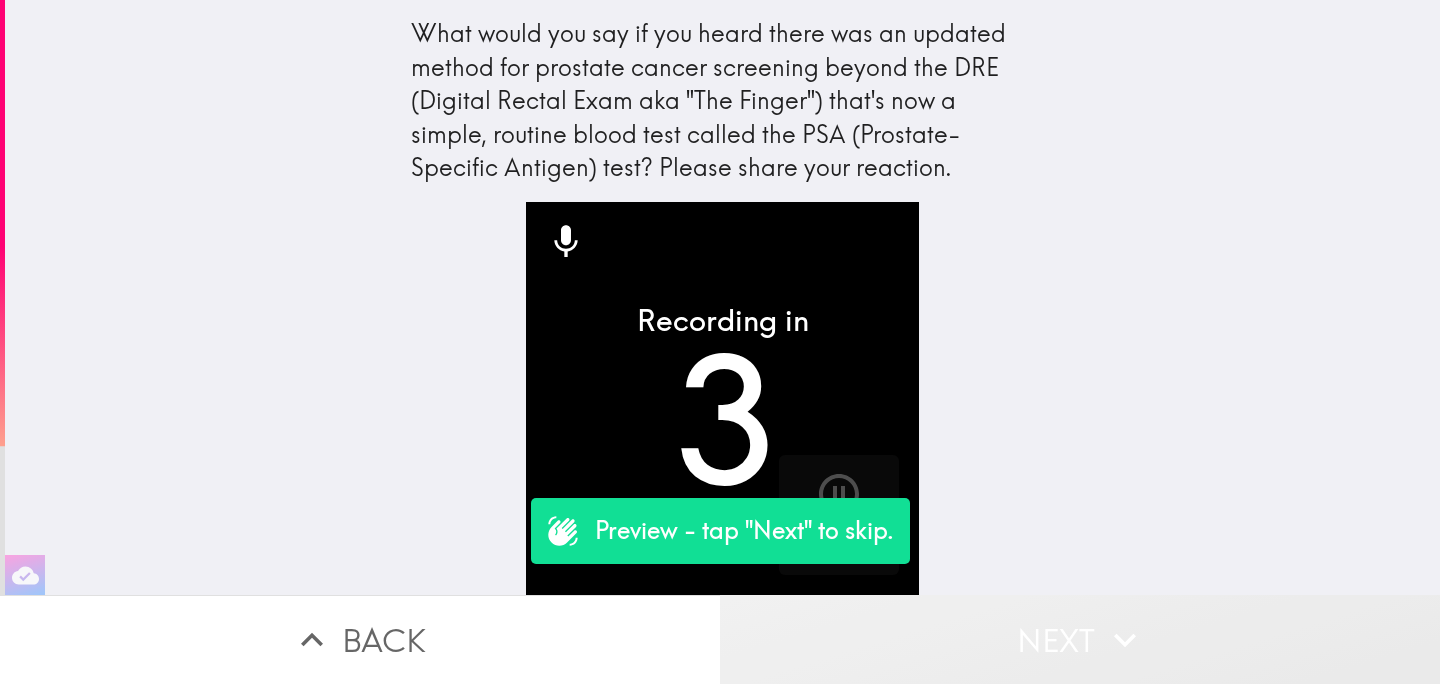 click on "Next" at bounding box center (1080, 639) 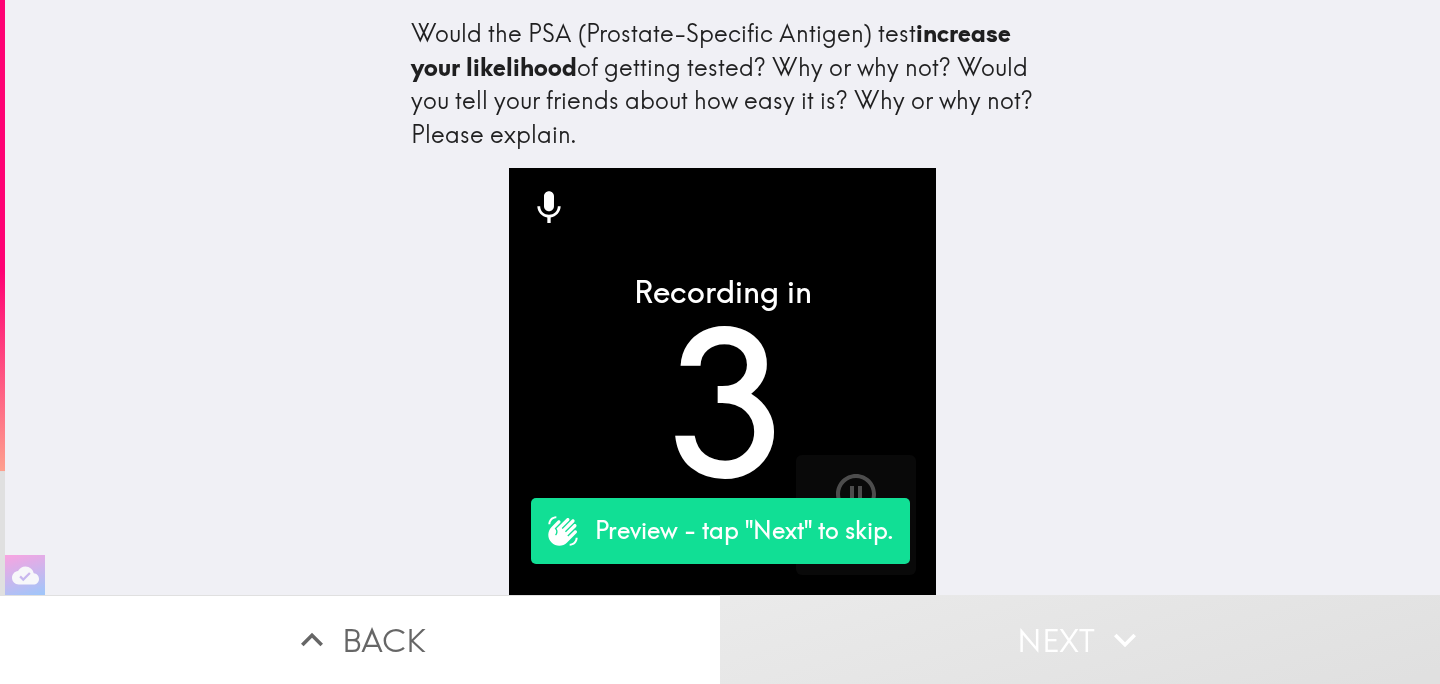 click on "Next" at bounding box center (1080, 639) 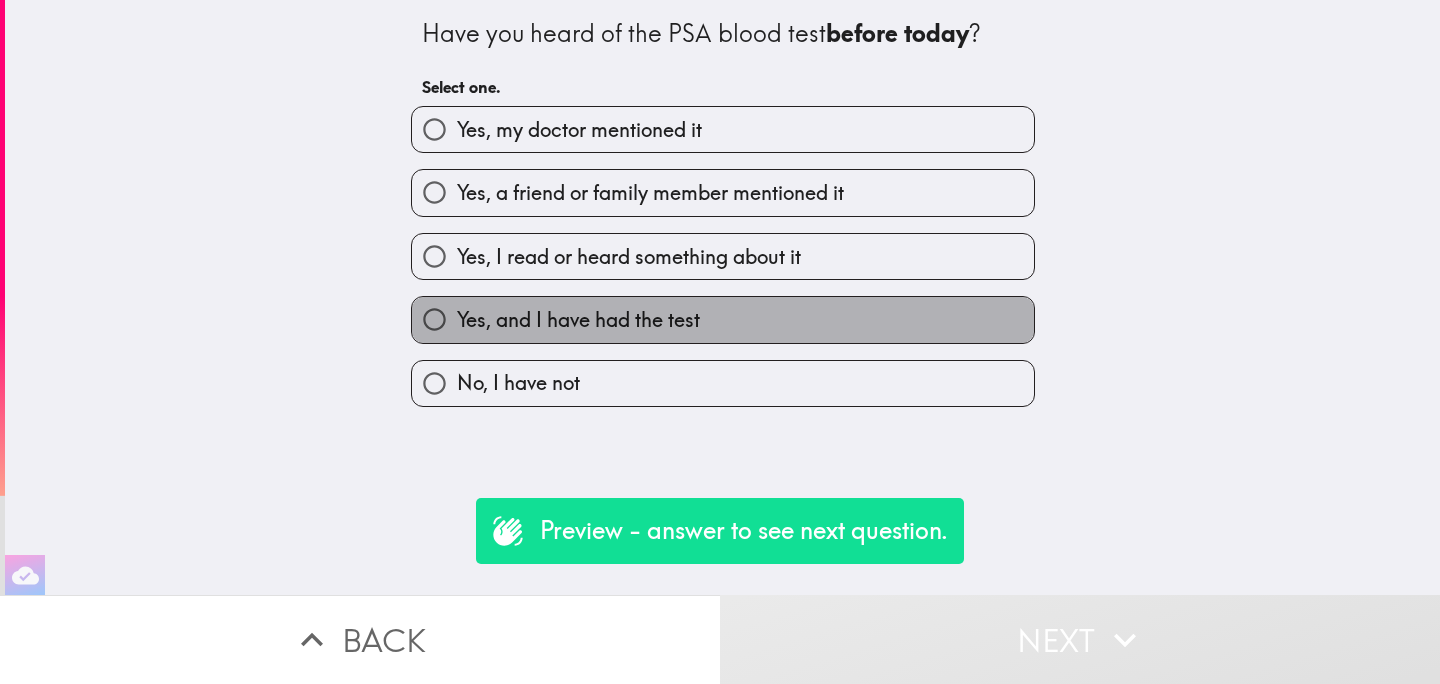 click on "Yes, and I have had the test" at bounding box center (723, 319) 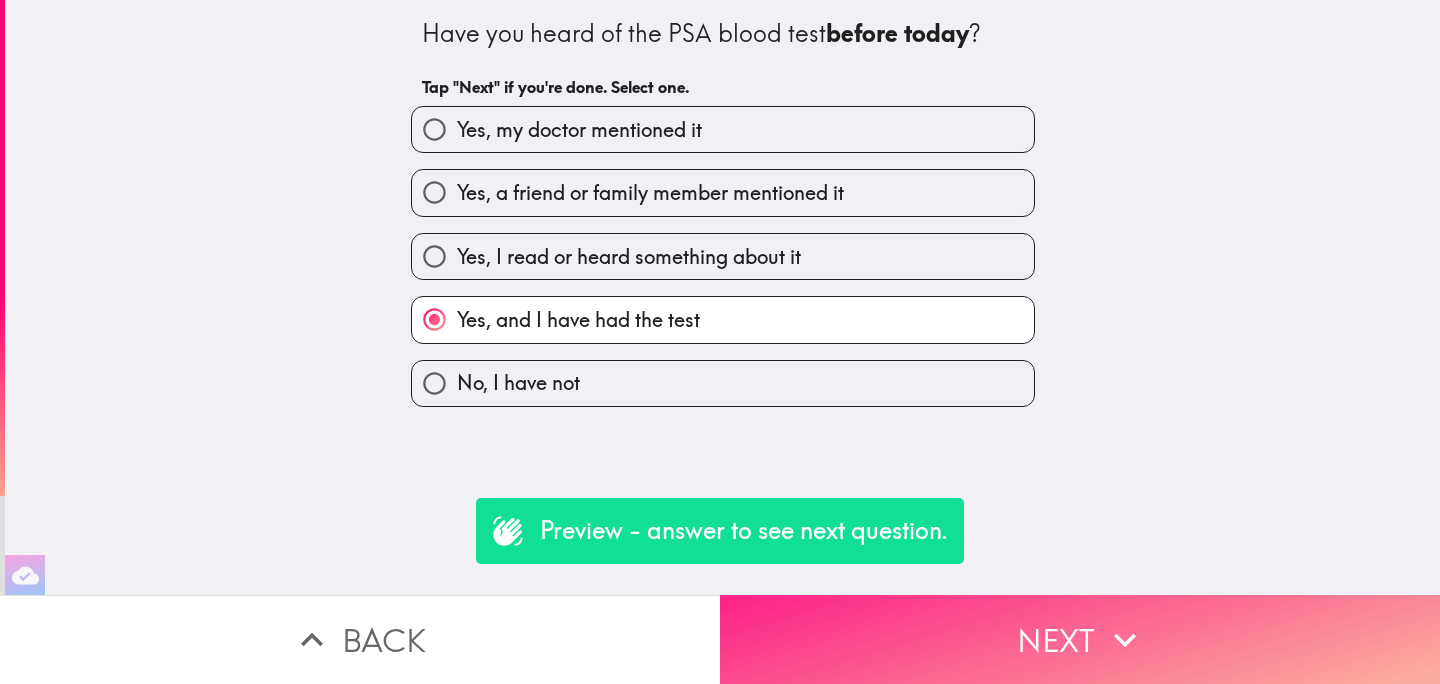 click on "Next" at bounding box center [1080, 639] 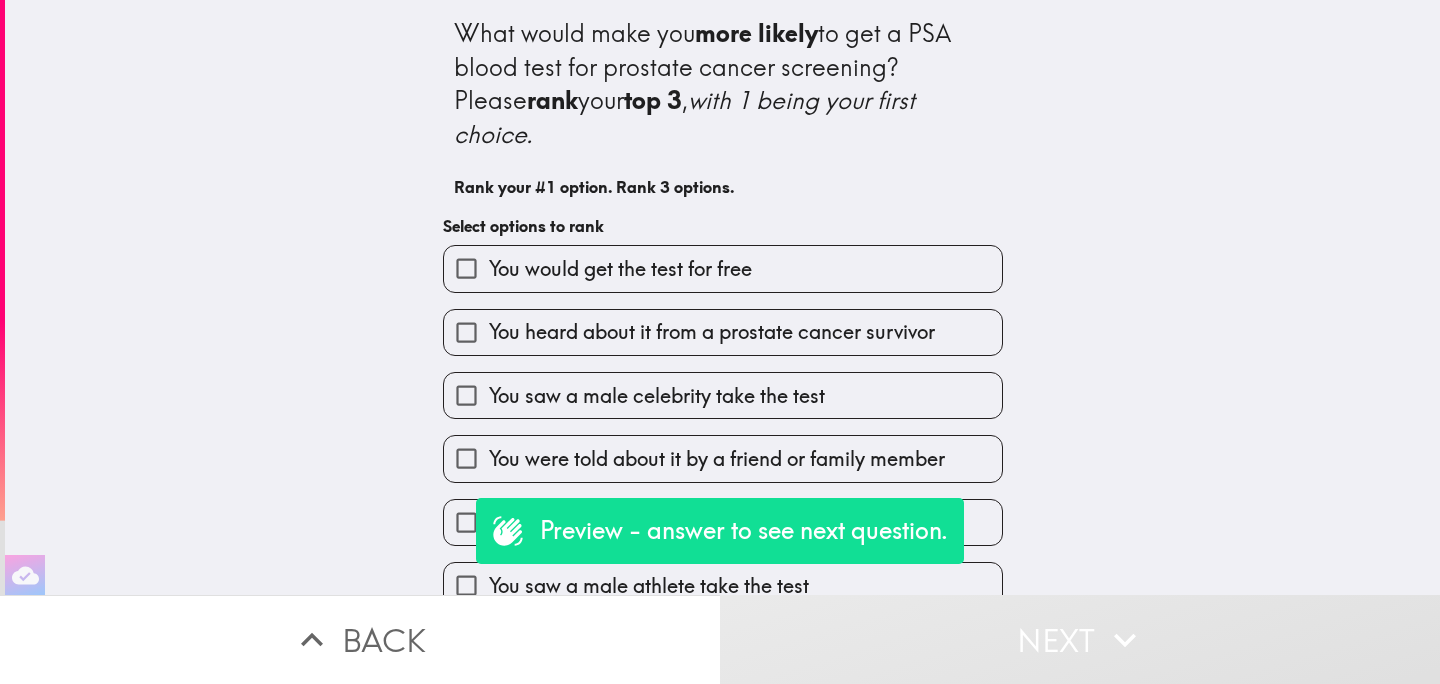 click on "You were told about it by a friend or family member" at bounding box center [723, 458] 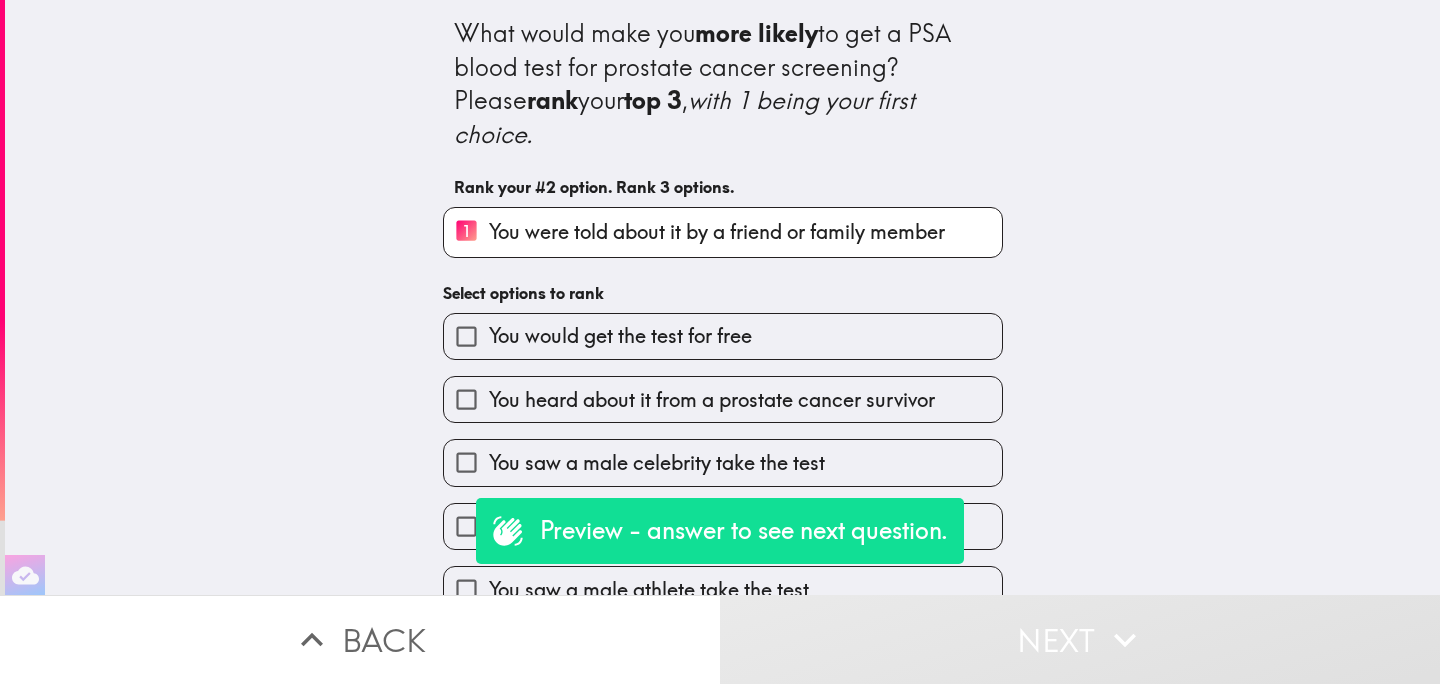 click on "You would get the test for free" at bounding box center (723, 336) 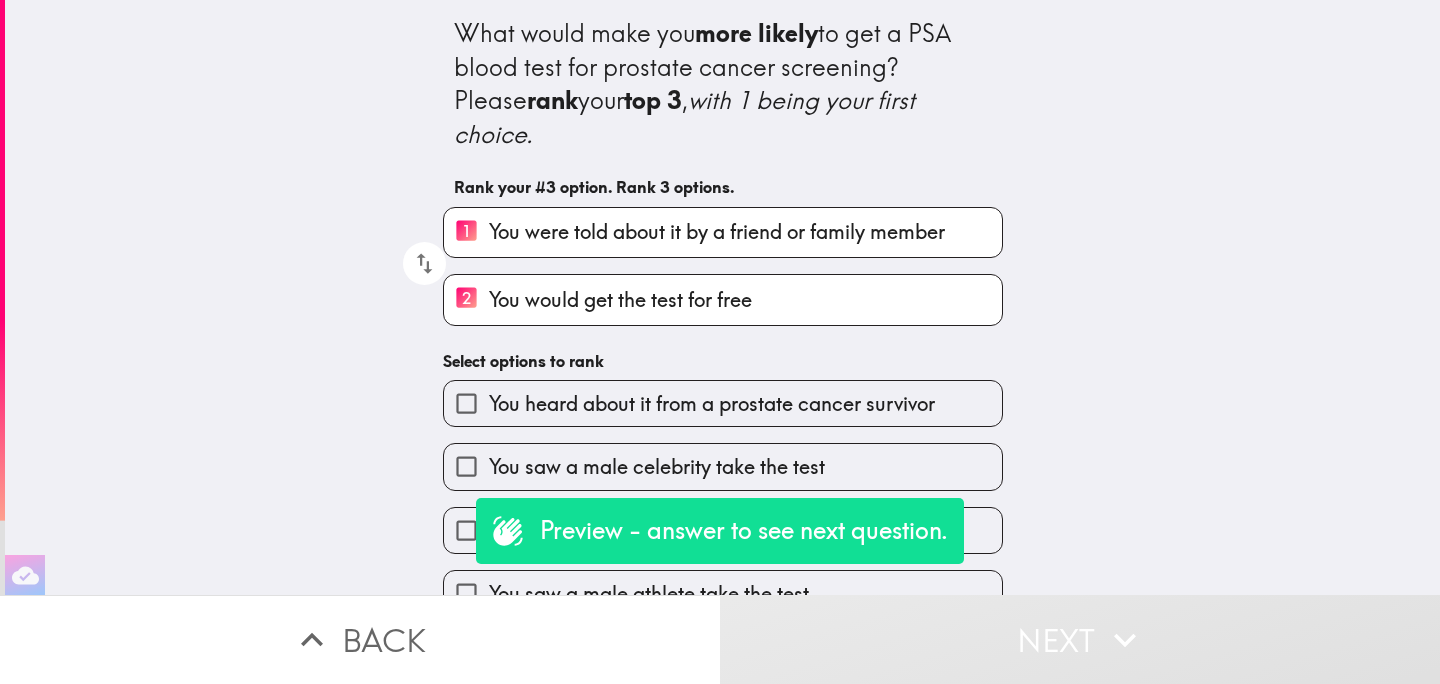 click on "You saw a male celebrity take the test" at bounding box center (723, 466) 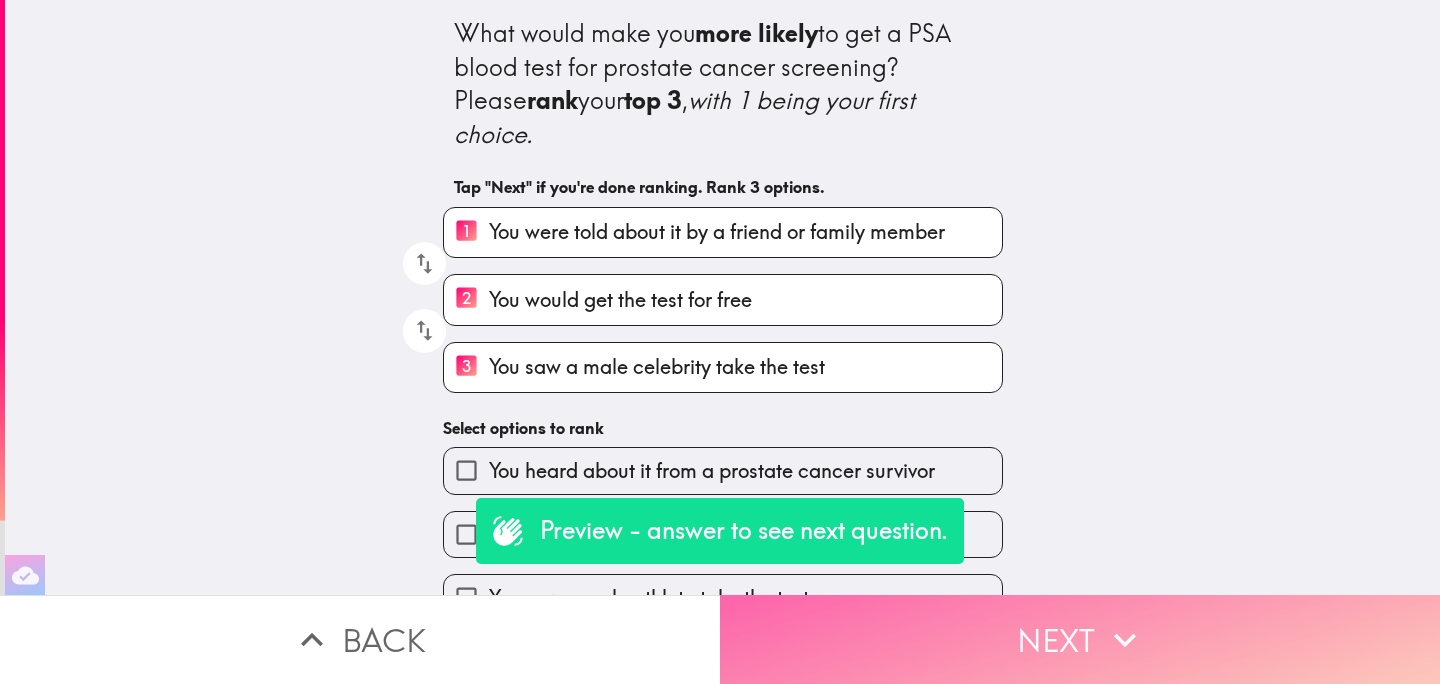 click on "Next" at bounding box center (1080, 639) 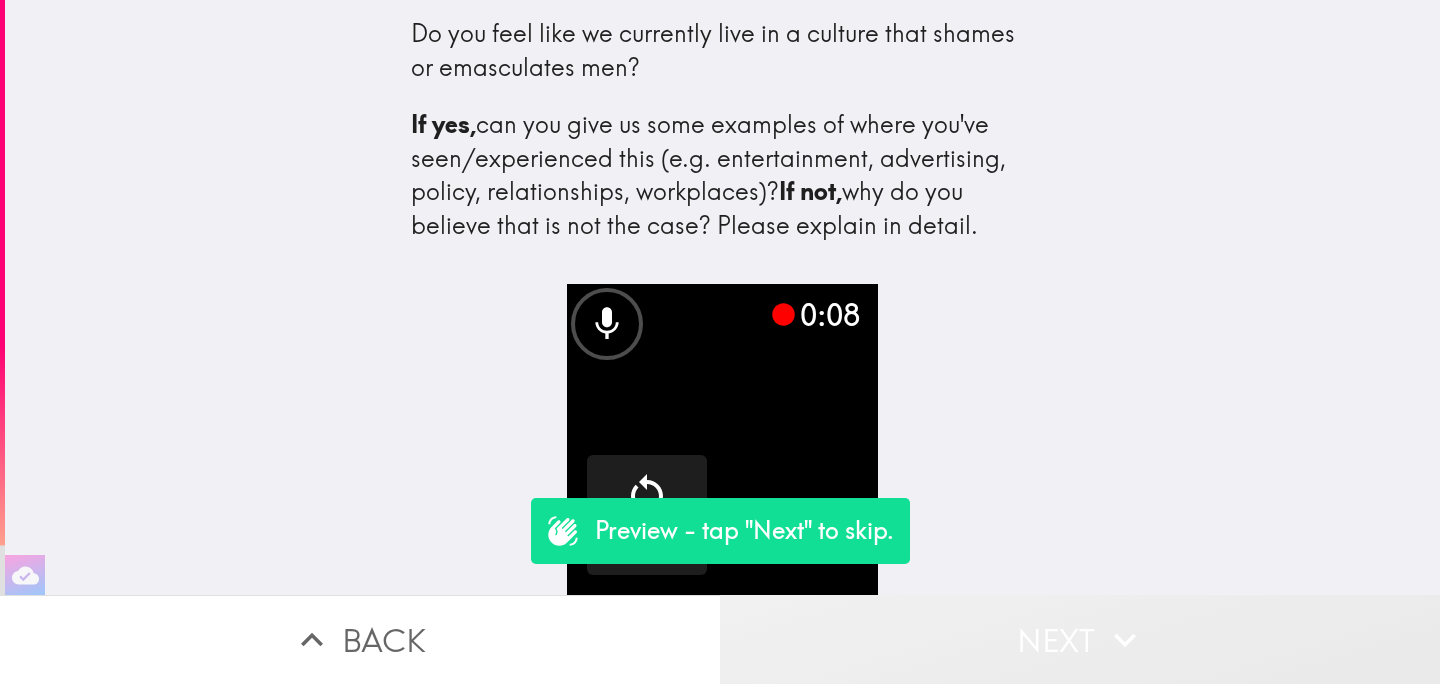 click on "Next" at bounding box center [1080, 639] 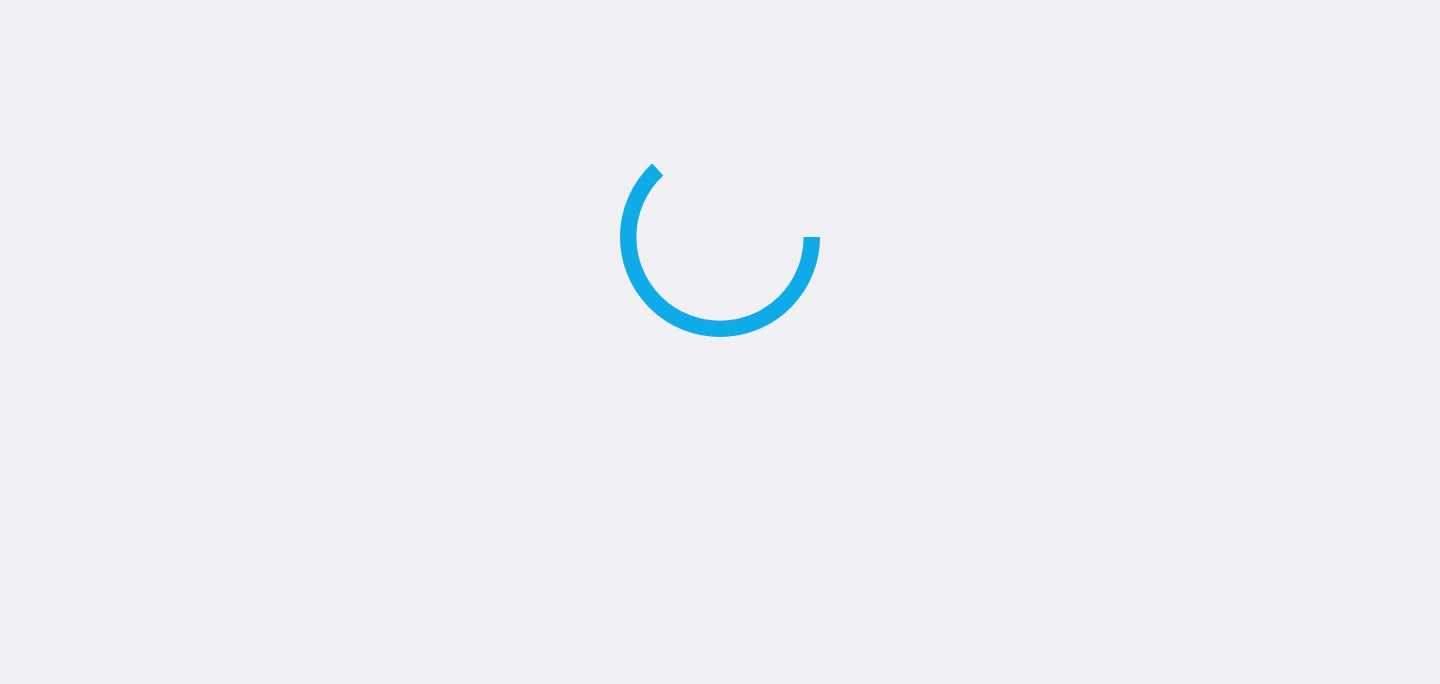 scroll, scrollTop: 0, scrollLeft: 0, axis: both 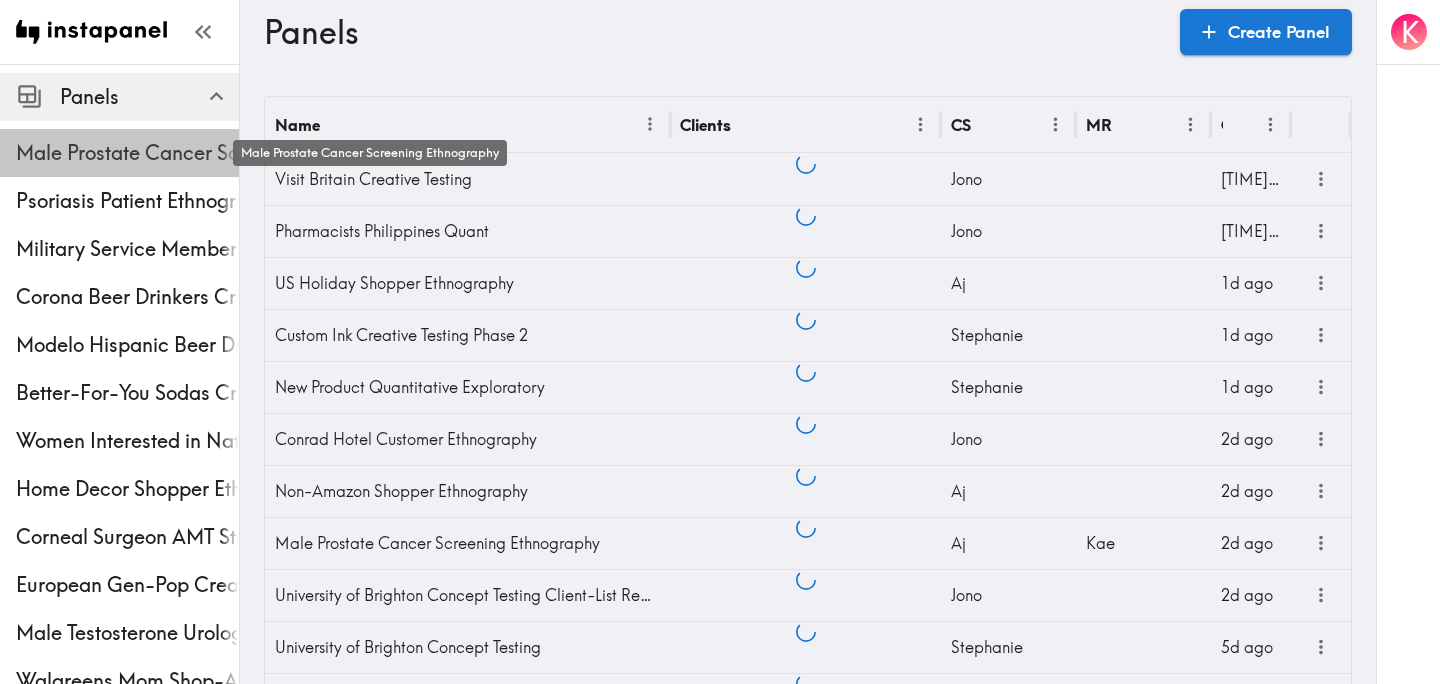 click on "Male Prostate Cancer Screening Ethnography" at bounding box center [127, 153] 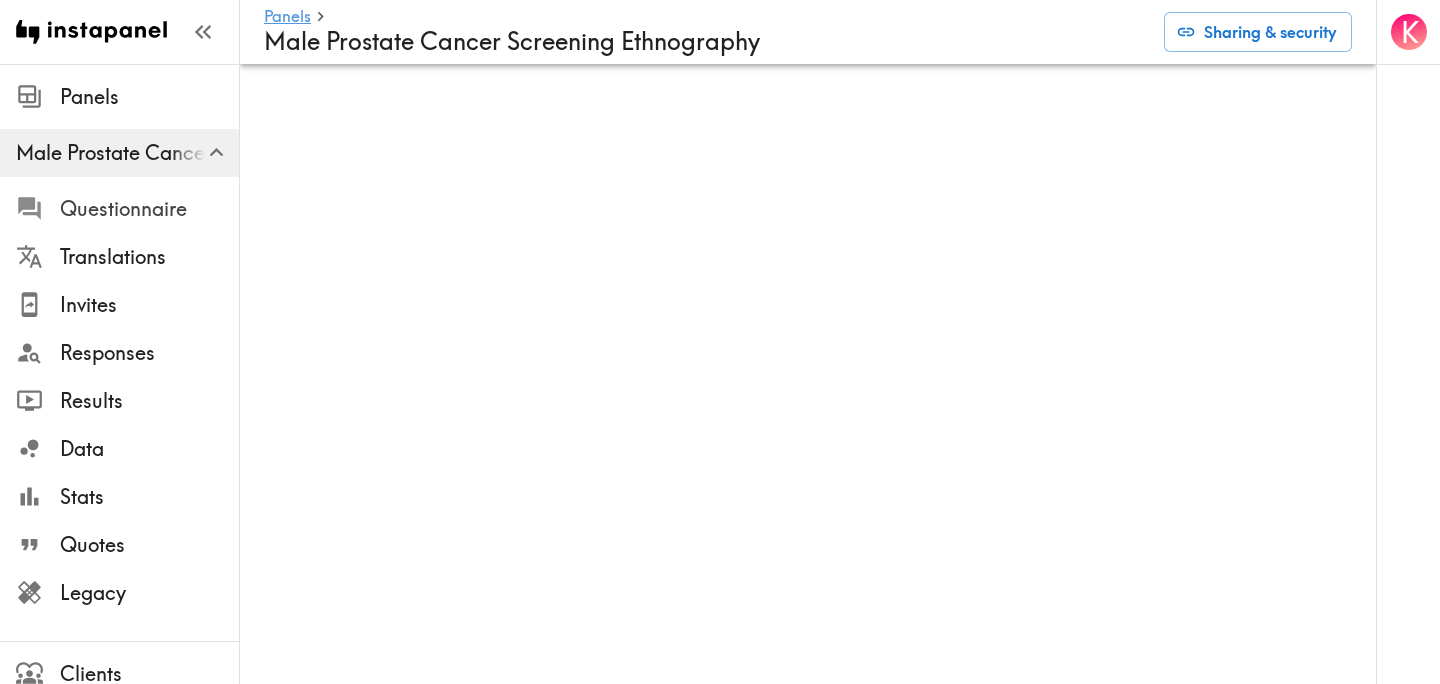 click on "Questionnaire" at bounding box center (149, 209) 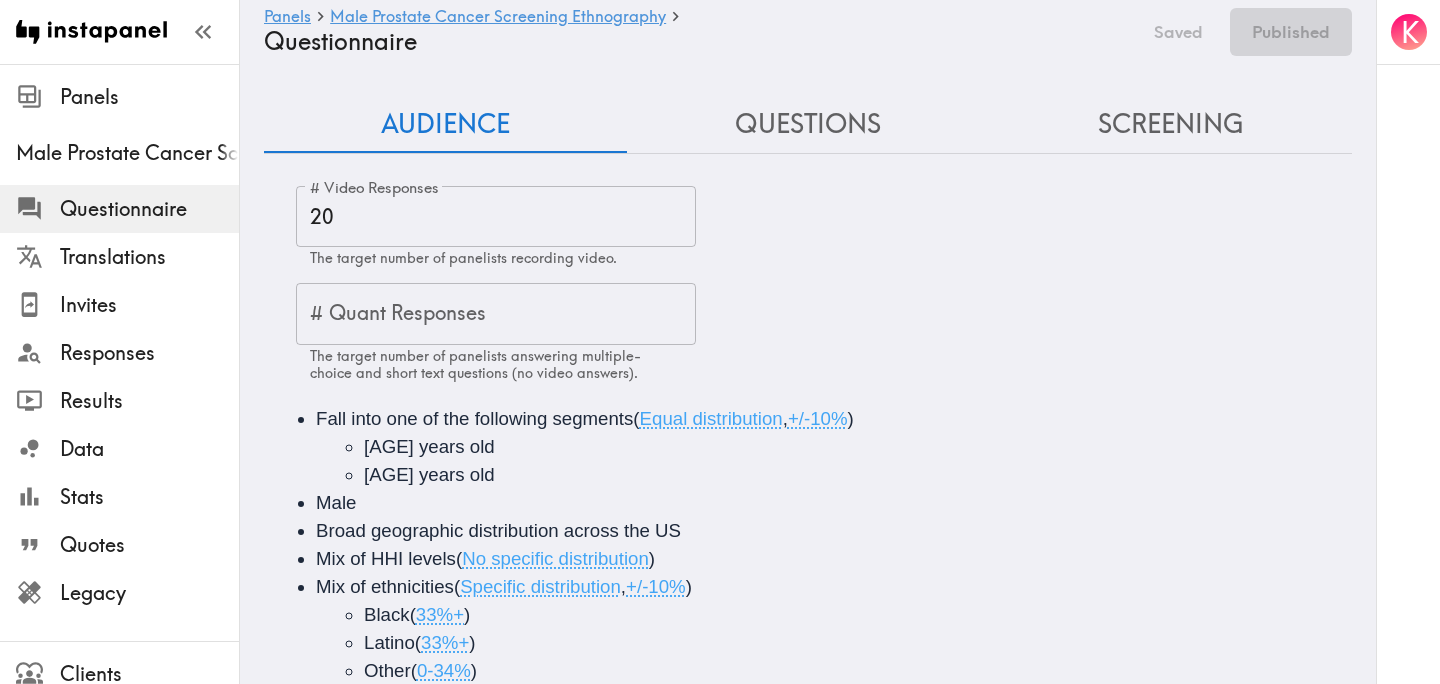 click on "Questions" at bounding box center (808, 124) 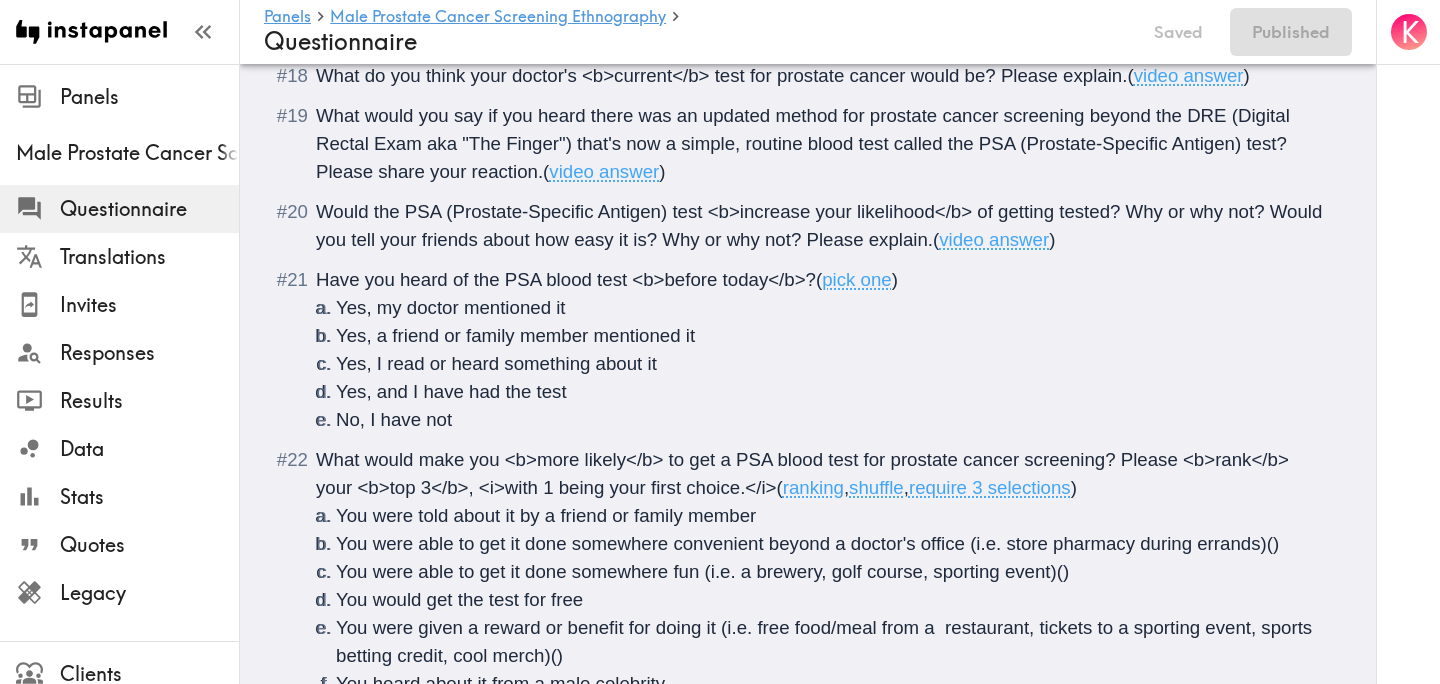 scroll, scrollTop: 4180, scrollLeft: 0, axis: vertical 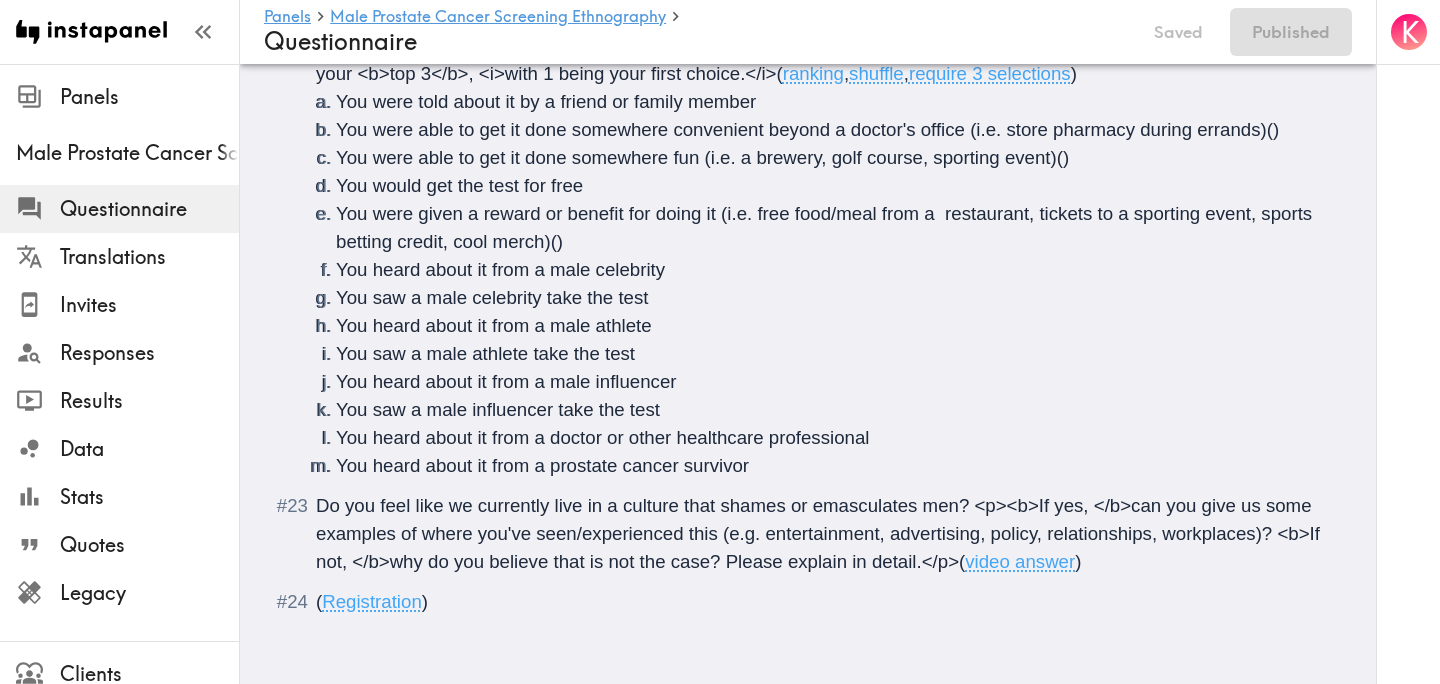 click on "Do you feel like we currently live in a culture that shames or emasculates men? <p><b>If yes, </b>can you give us some examples of where you've seen/experienced this (e.g. entertainment, advertising, policy, relationships, workplaces)? <b>If not, </b>why do you believe that is not the case? Please explain in detail.</p>" at bounding box center (820, 533) 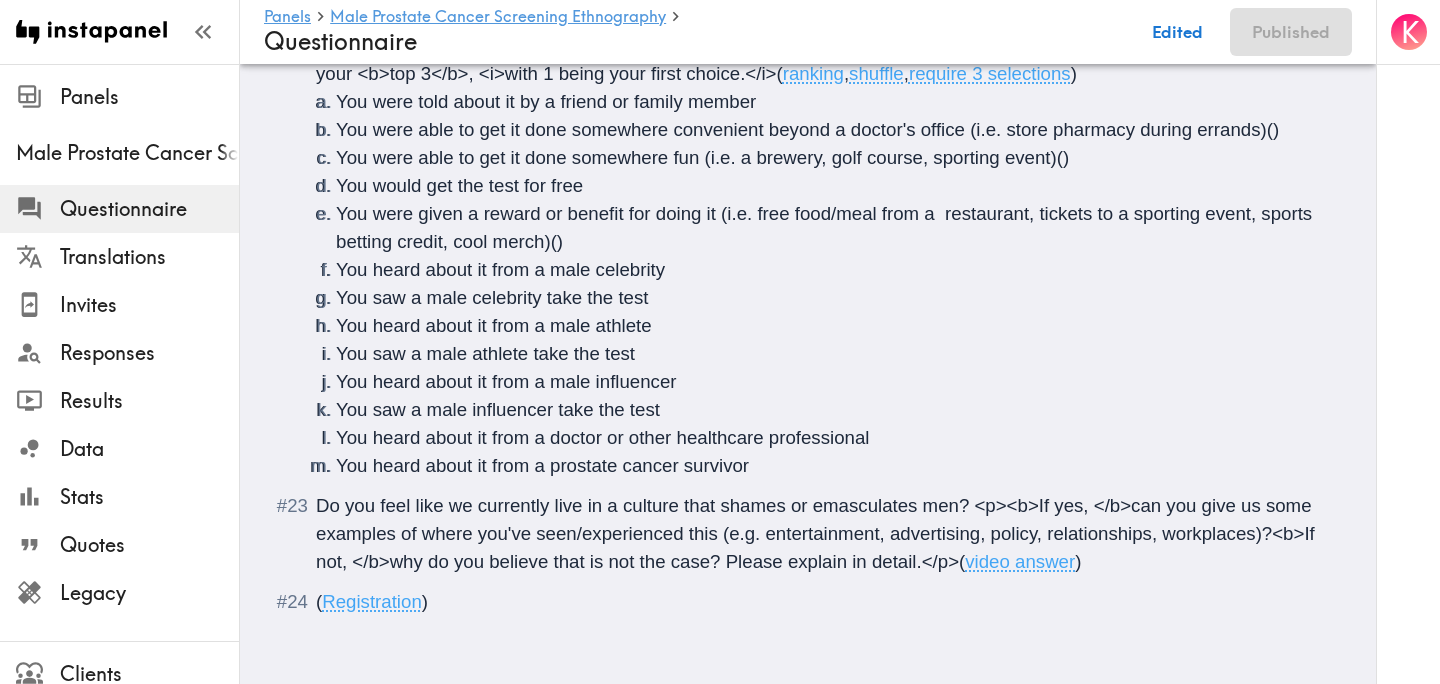 type 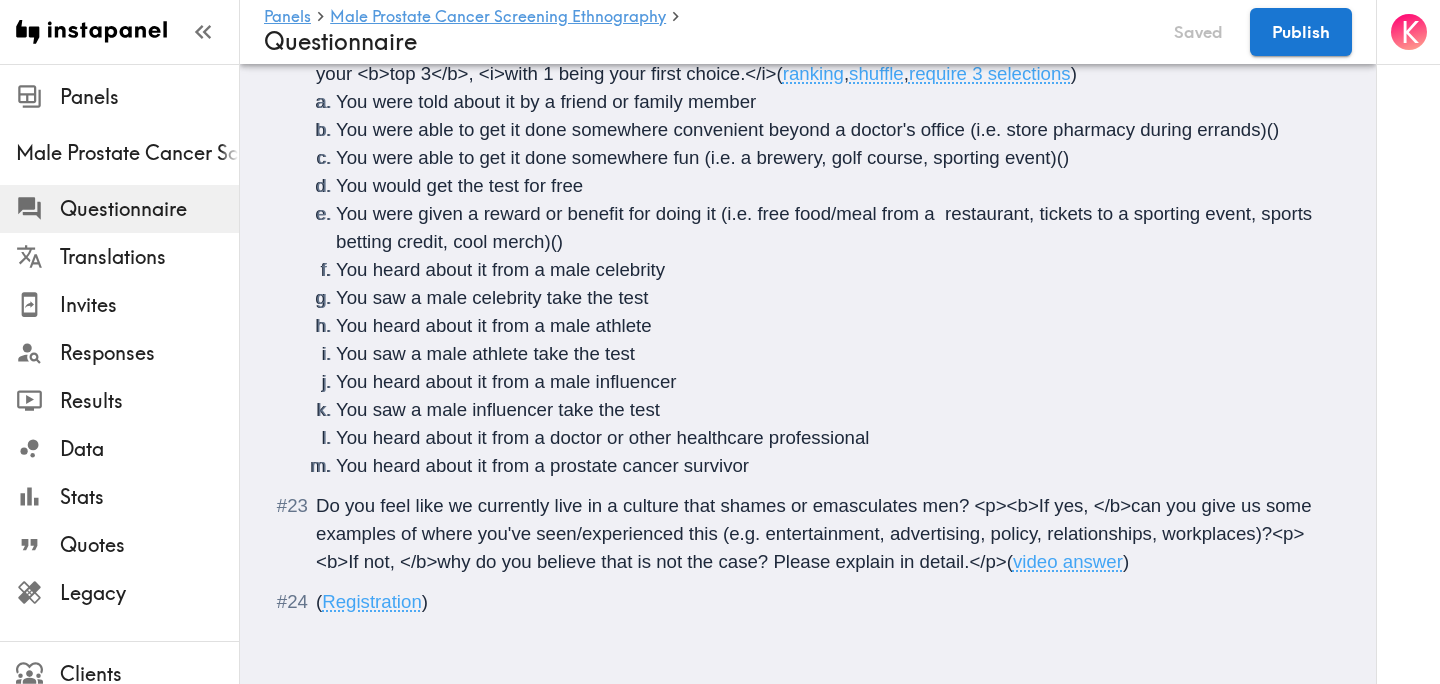 click on "Do you feel like we currently live in a culture that shames or emasculates men? <p><b>If yes, </b>can you give us some examples of where you've seen/experienced this (e.g. entertainment, advertising, policy, relationships, workplaces)?<p><b>If not, </b>why do you believe that is not the case? Please explain in detail.</p>" at bounding box center (816, 533) 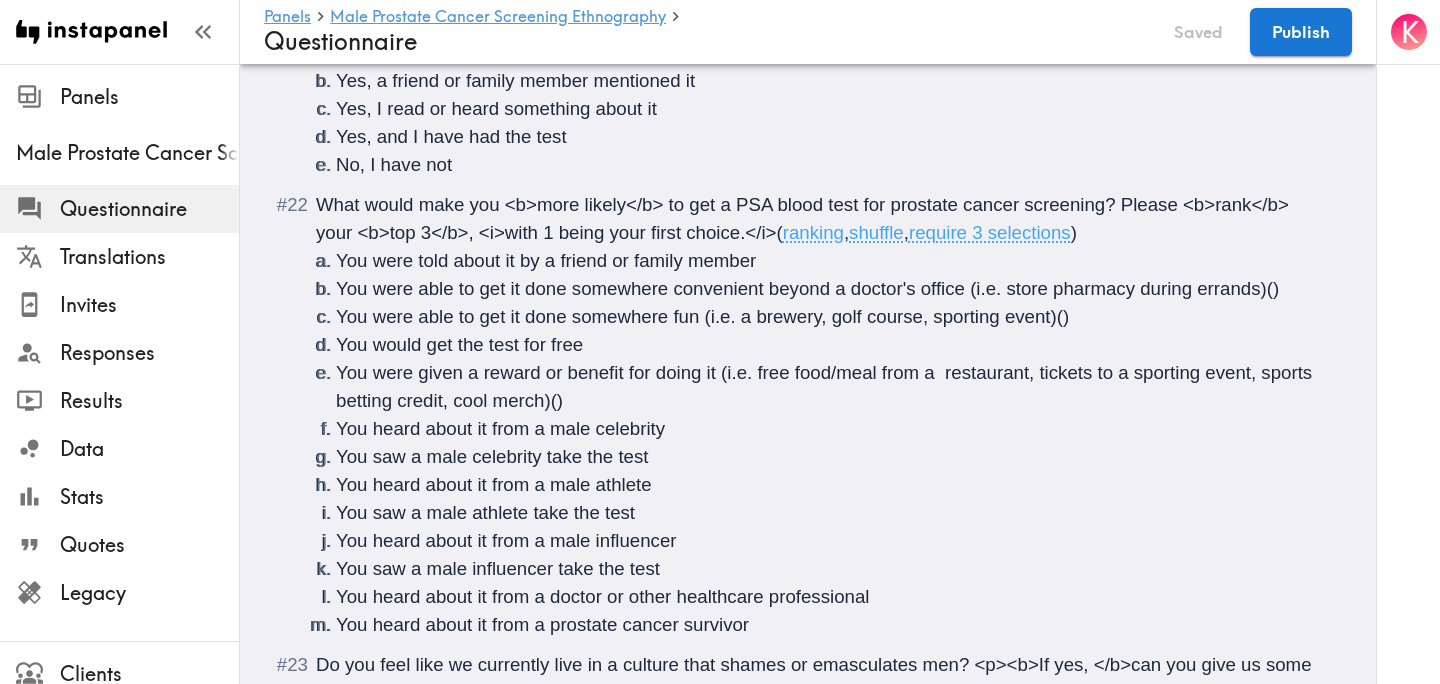 scroll, scrollTop: 4018, scrollLeft: 0, axis: vertical 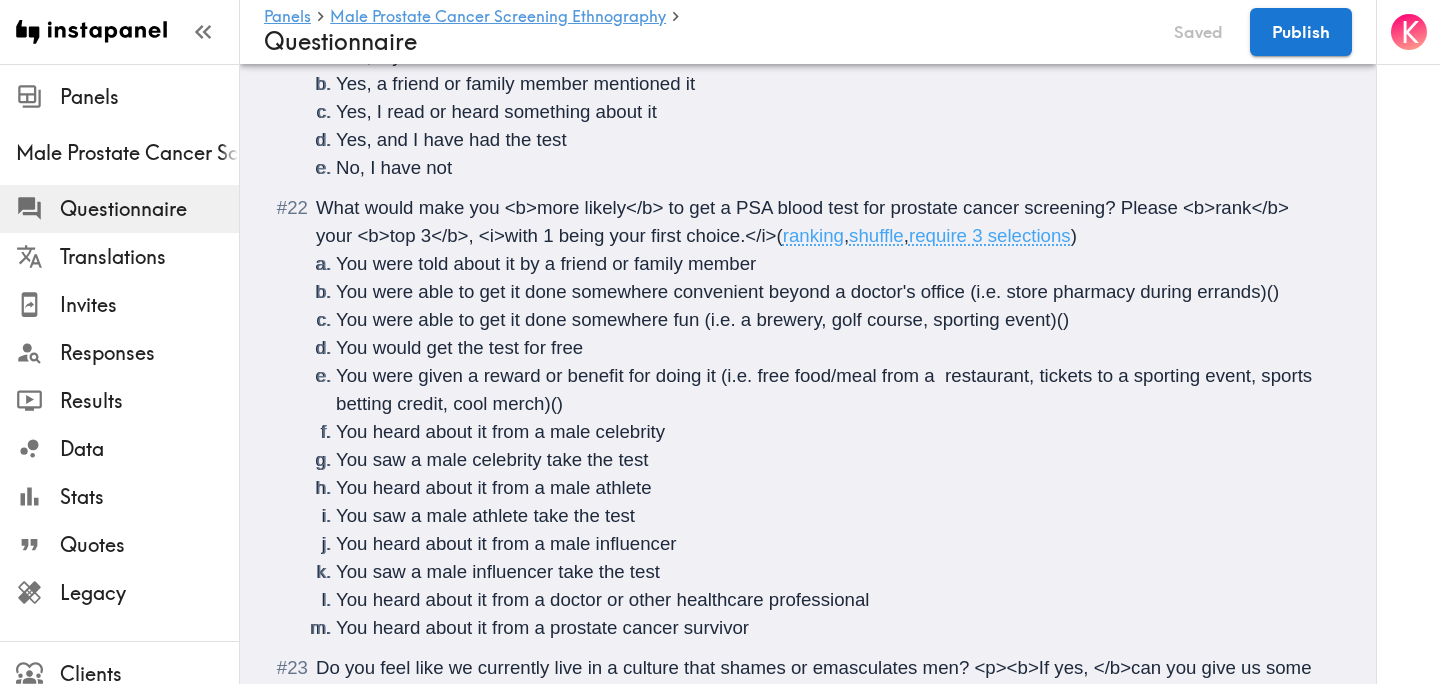 click on "What would make you <b>more likely</b> to get a PSA blood test for prostate cancer screening? Please <b>rank</b> your <b>top 3</b>, <i>with 1 being your first choice.</i>" at bounding box center (805, 221) 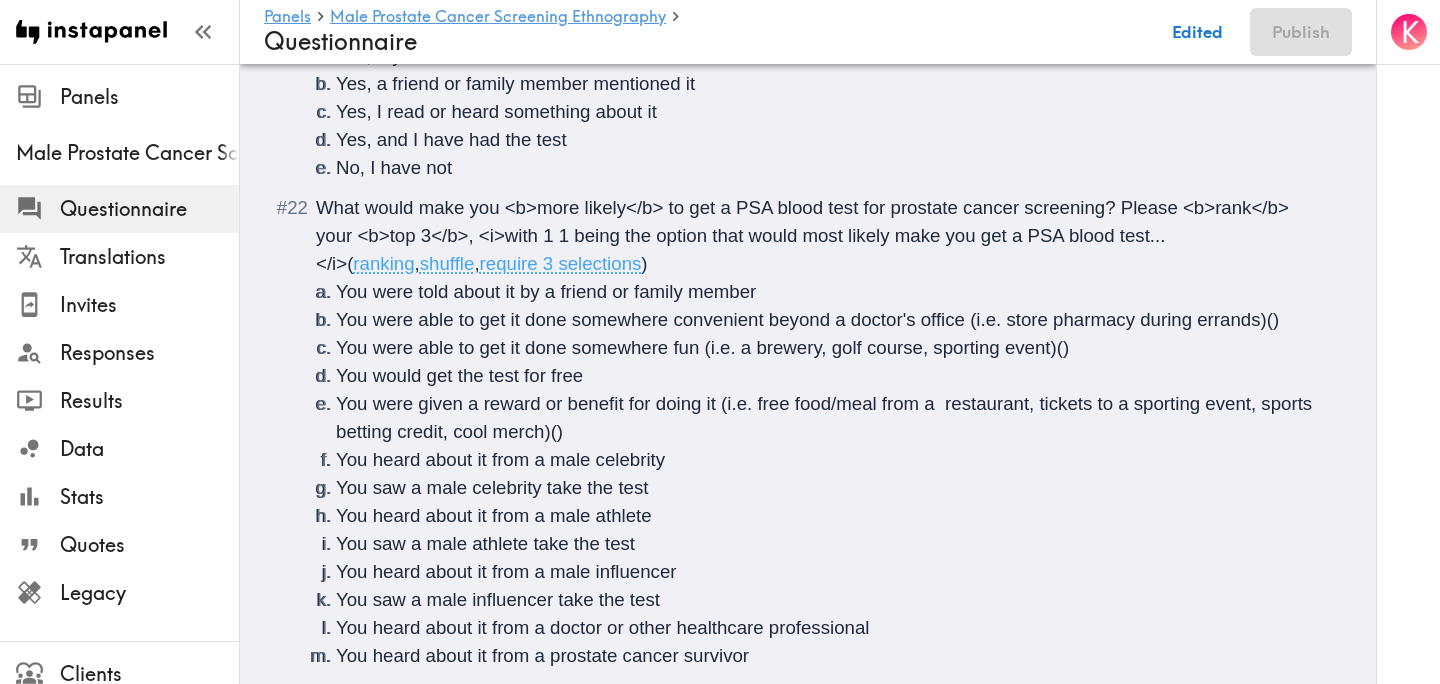 click on "What would make you <b>more likely</b> to get a PSA blood test for prostate cancer screening? Please <b>rank</b> your <b>top 3</b>, <i>with 1 1 being the option that would most likely make you get a PSA blood test...</i>" at bounding box center (805, 235) 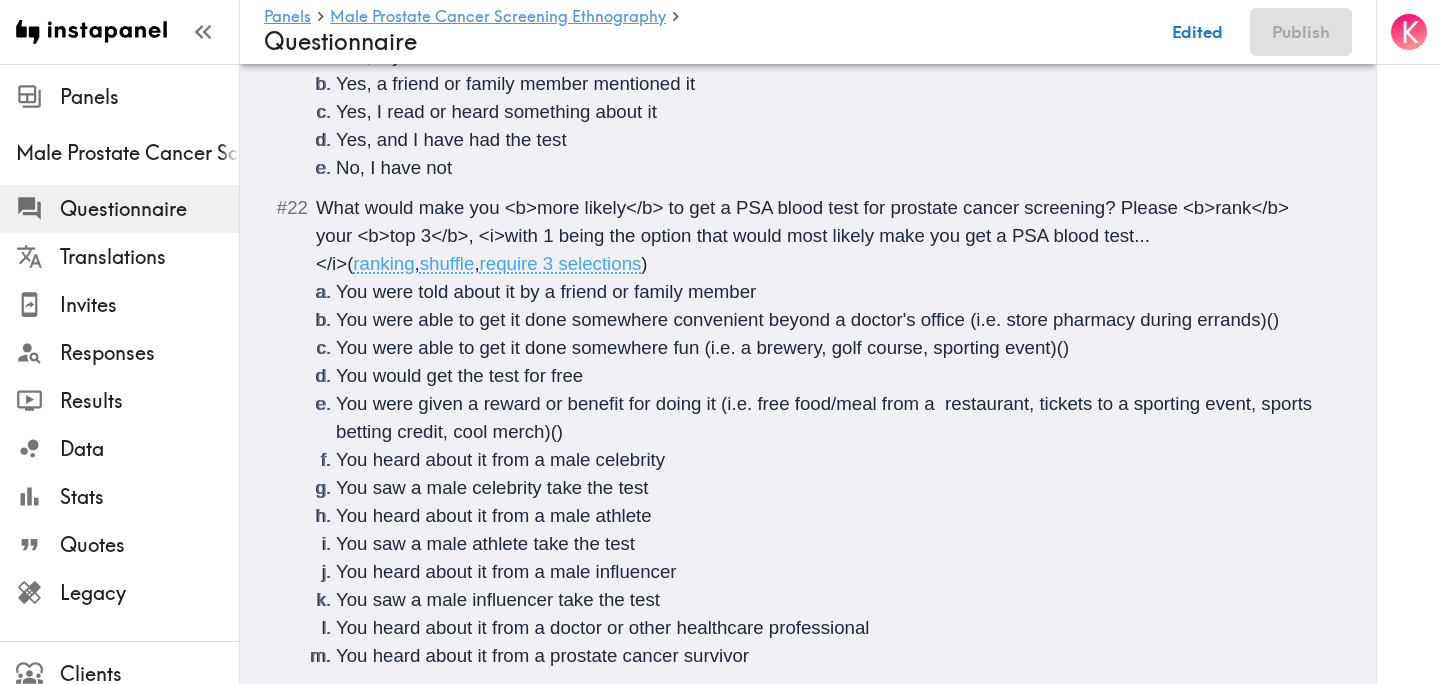 click on "What would make you <b>more likely</b> to get a PSA blood test for prostate cancer screening? Please <b>rank</b> your <b>top 3</b>, <i>with 1 being the option that would most likely make you get a PSA blood test...</i>" at bounding box center (805, 235) 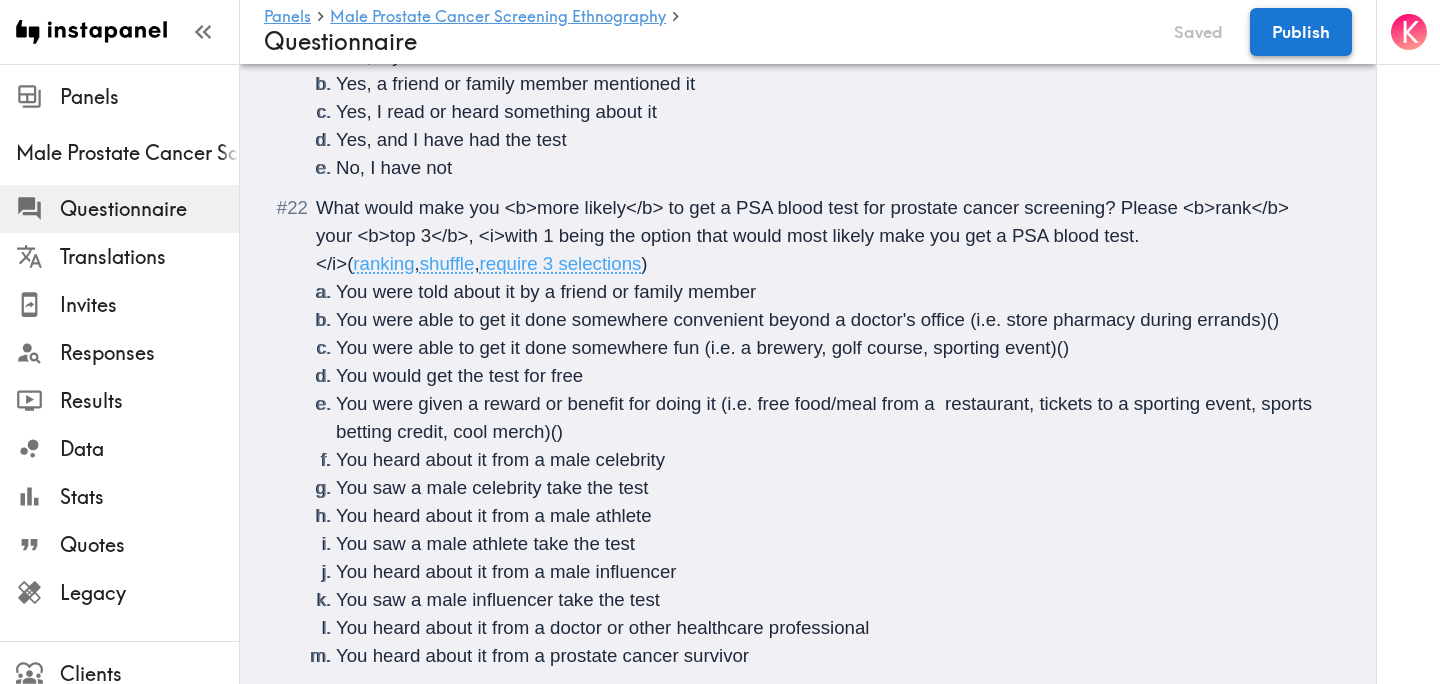 click on "Publish" at bounding box center [1301, 32] 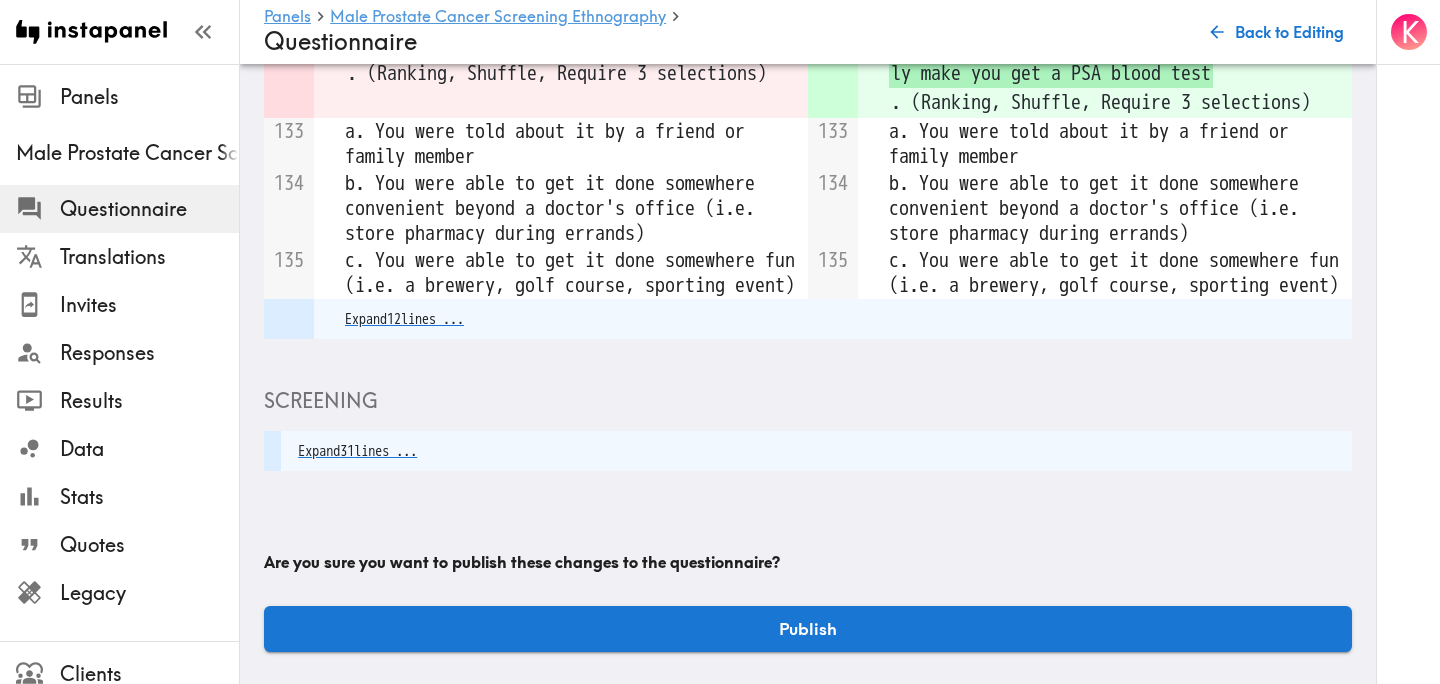 scroll, scrollTop: 638, scrollLeft: 0, axis: vertical 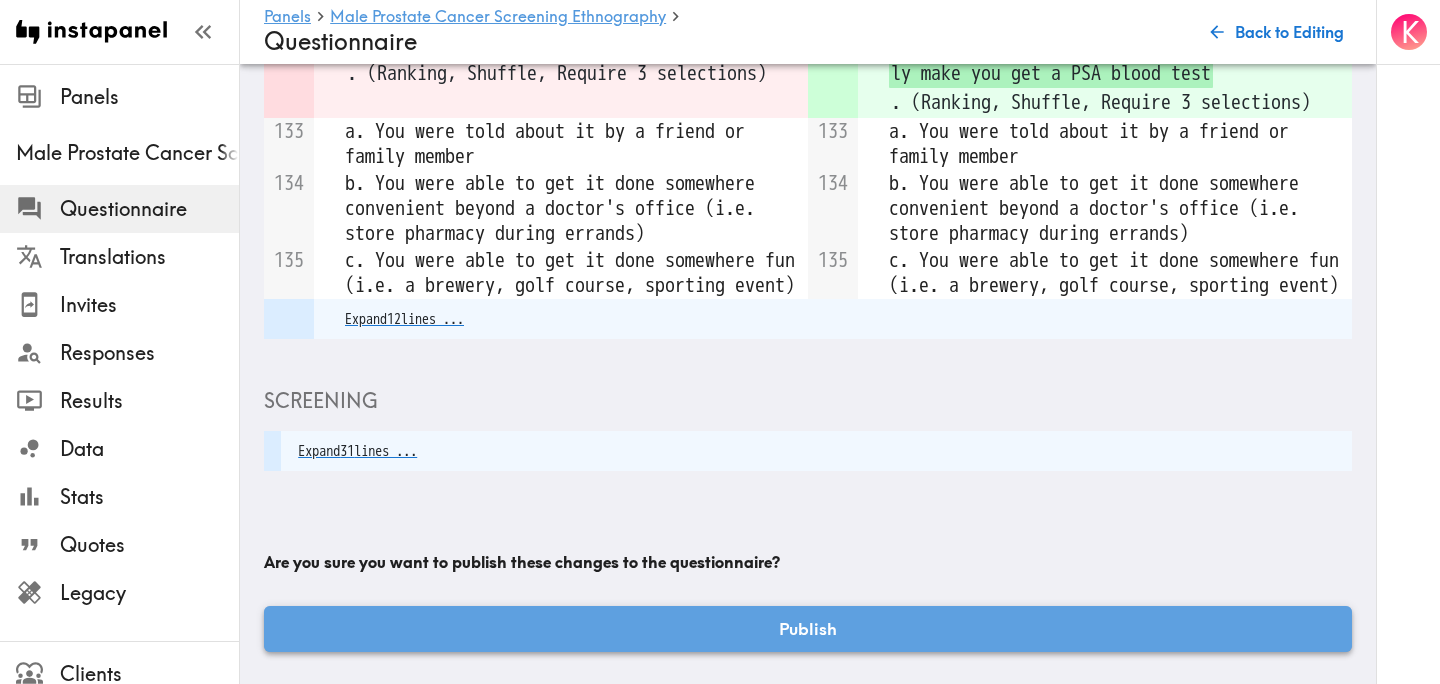 click on "Publish" at bounding box center [808, 629] 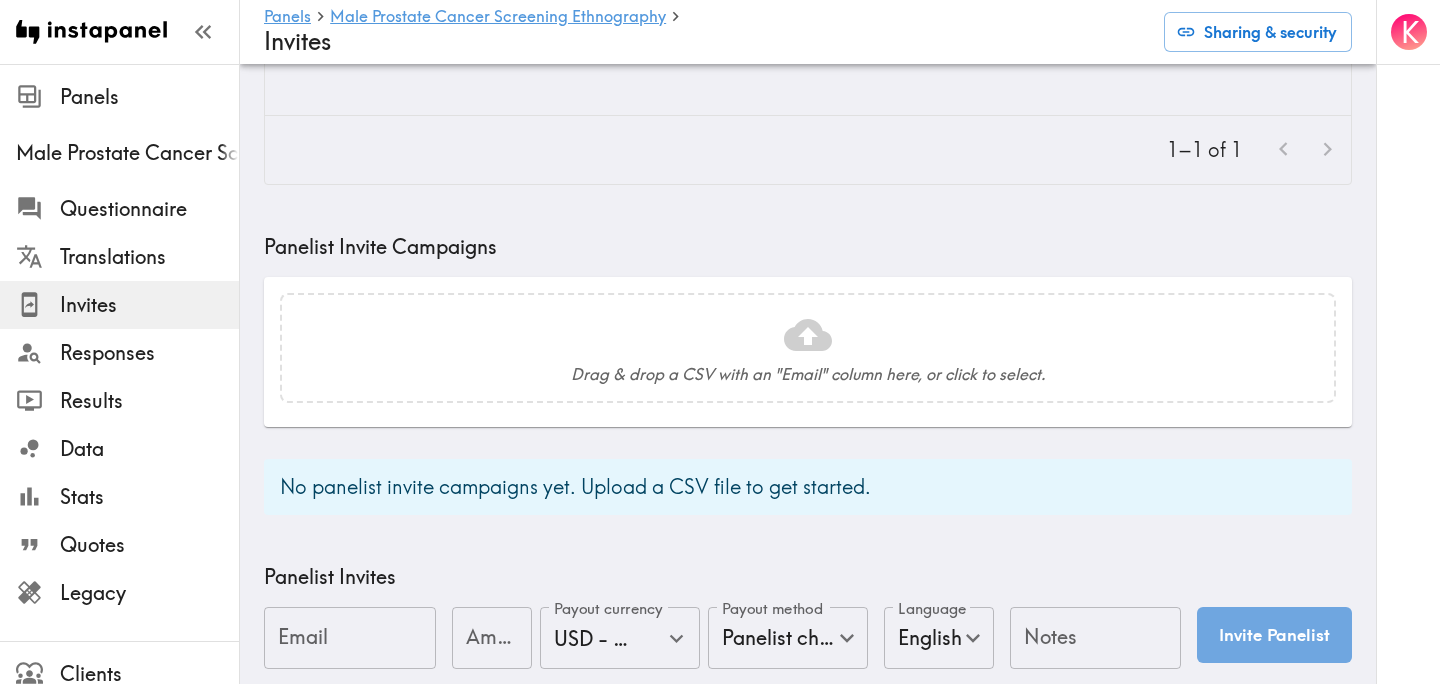 scroll, scrollTop: 792, scrollLeft: 0, axis: vertical 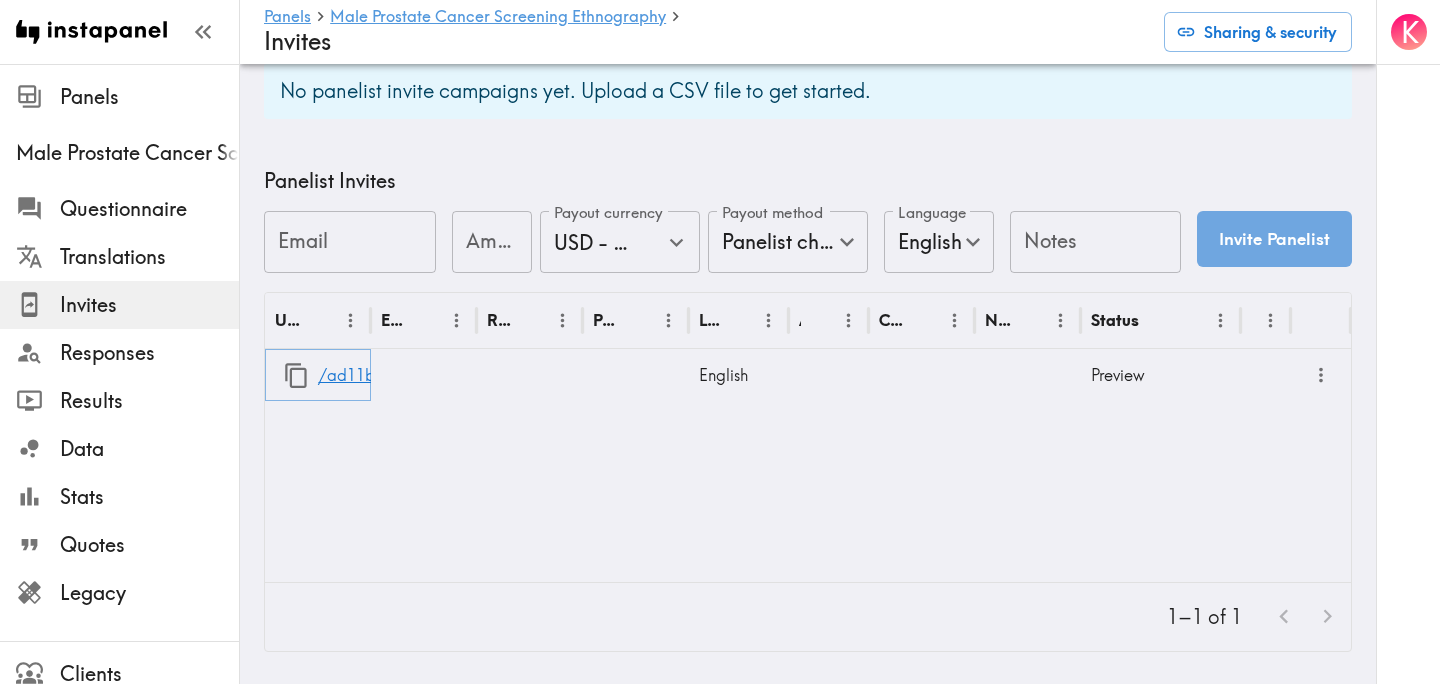 click at bounding box center [296, 375] 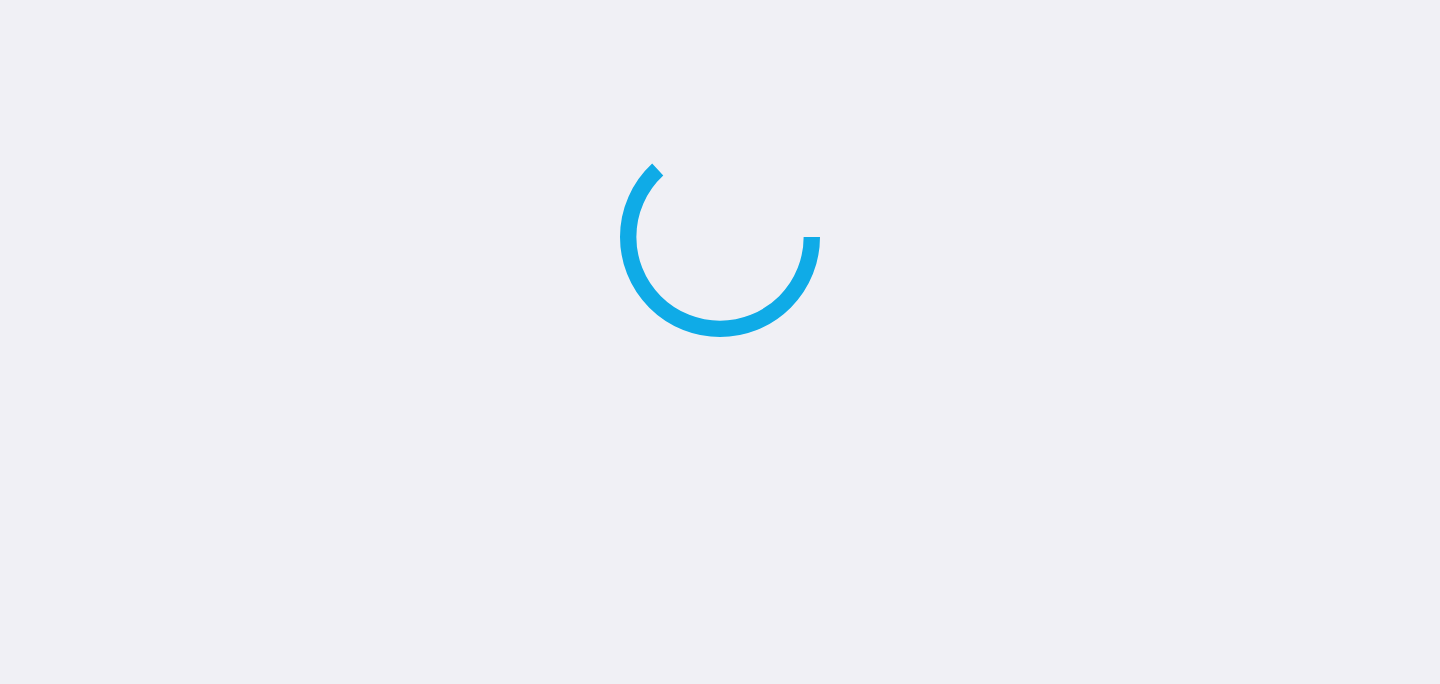 scroll, scrollTop: 0, scrollLeft: 0, axis: both 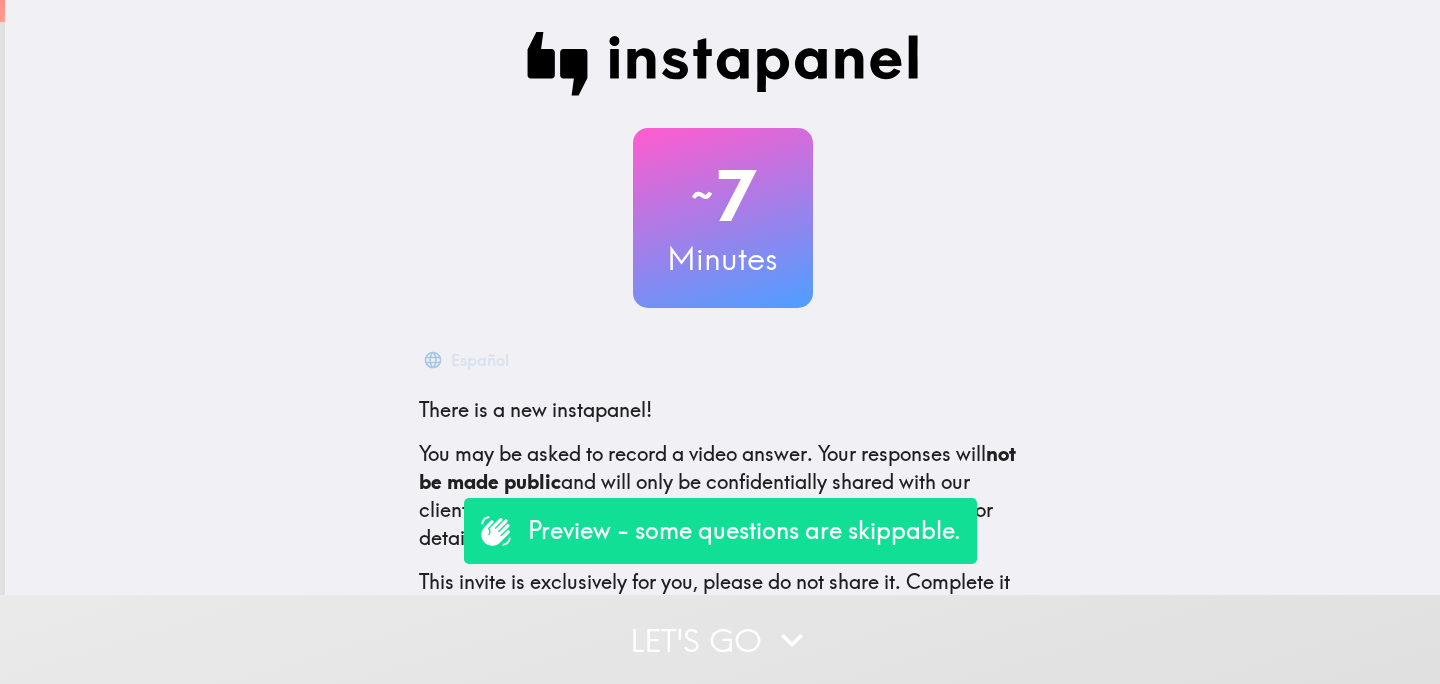 click on "Let's go" at bounding box center (720, 639) 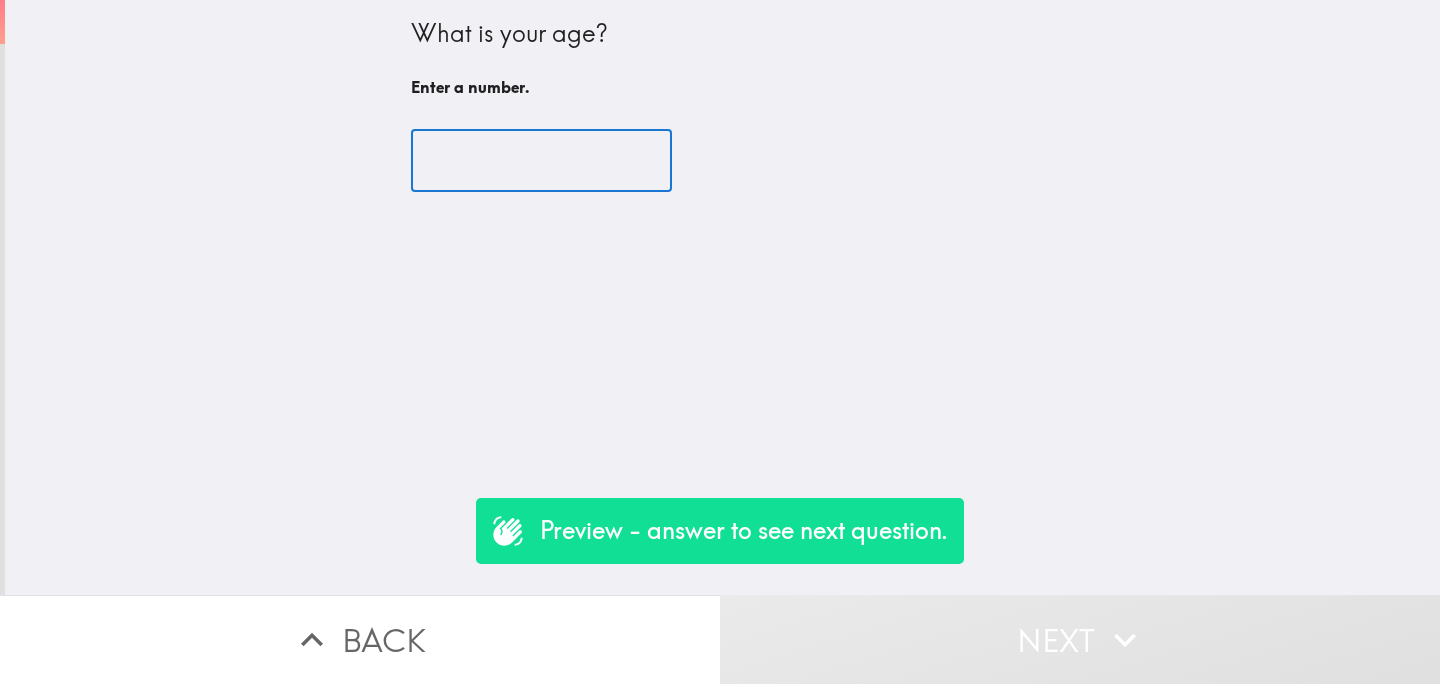 click at bounding box center [541, 161] 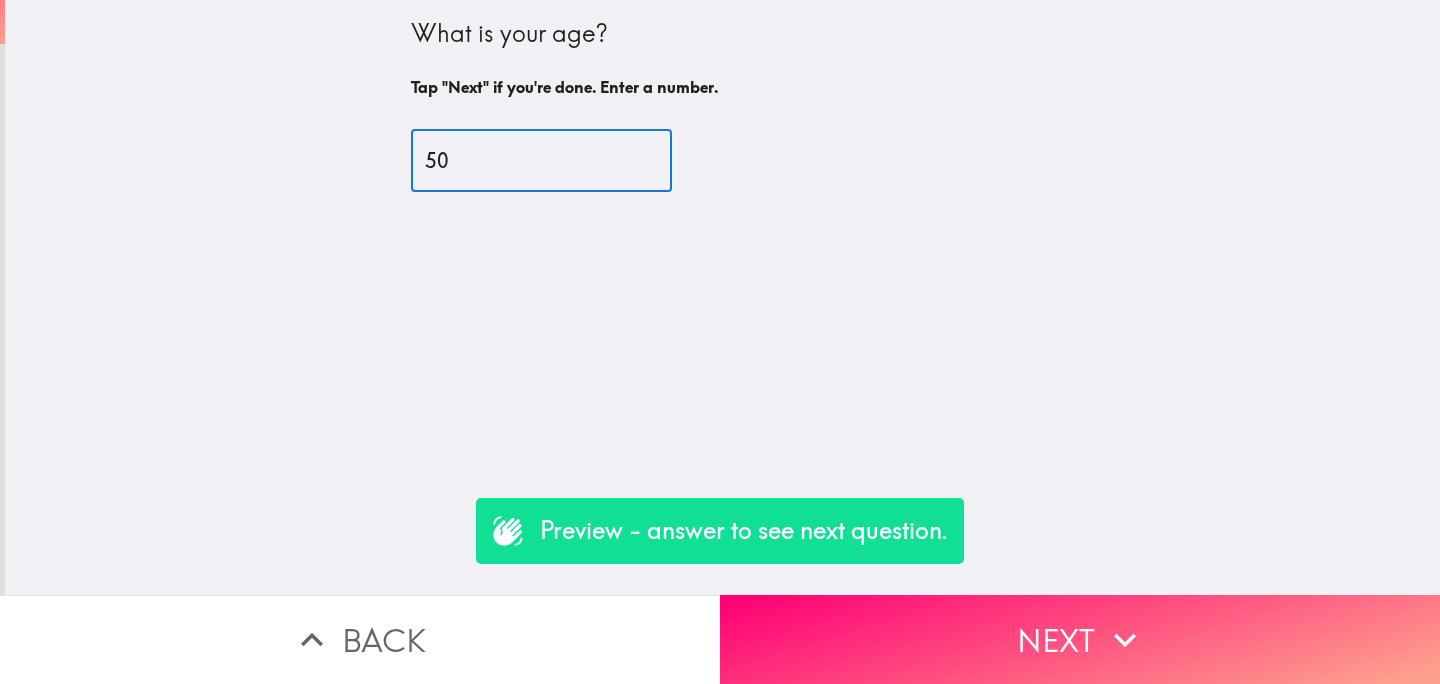 type on "50" 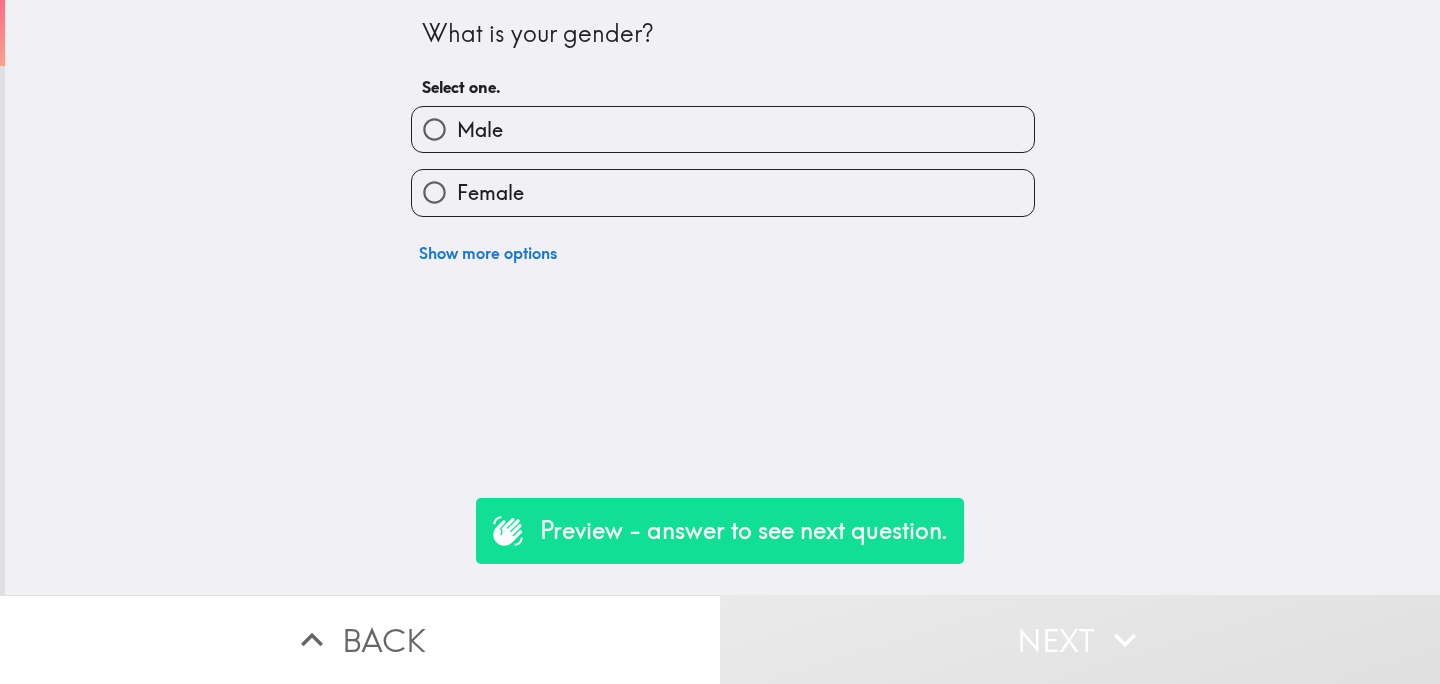 click on "Male" at bounding box center [723, 129] 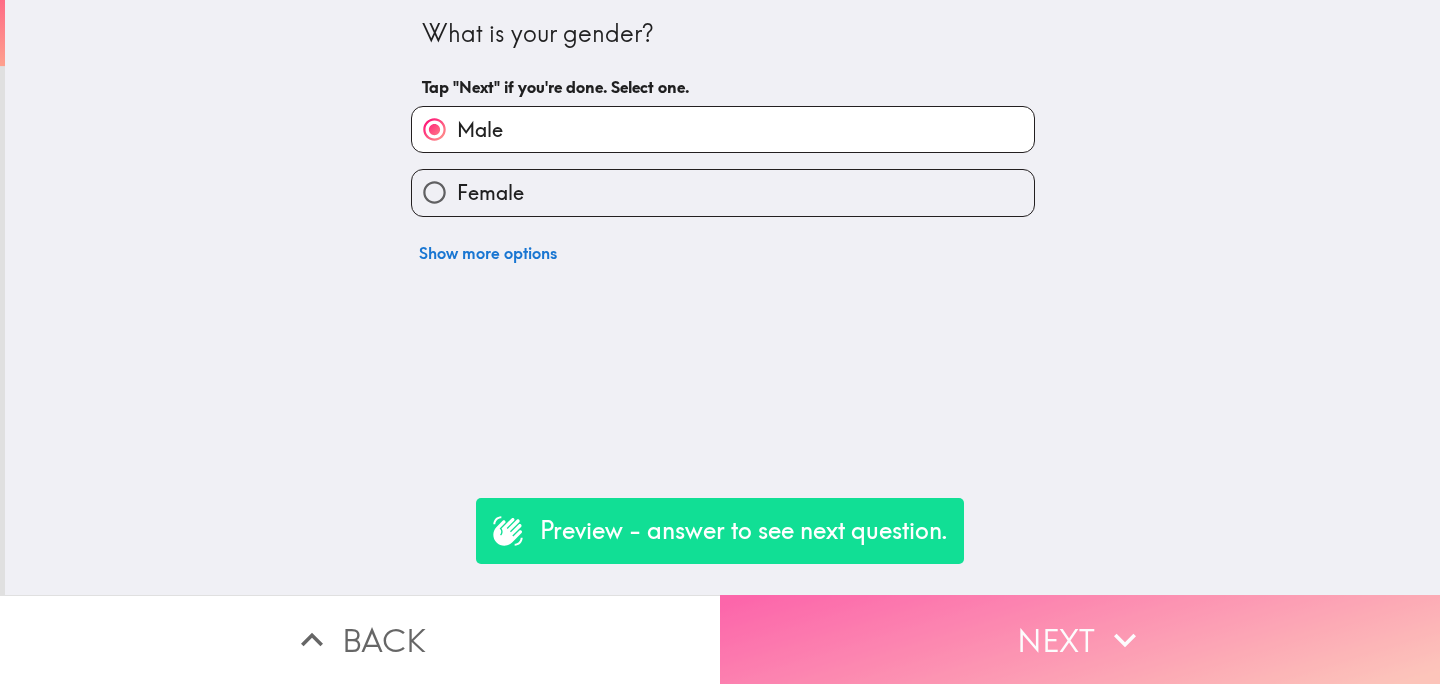 click on "Next" at bounding box center (1080, 639) 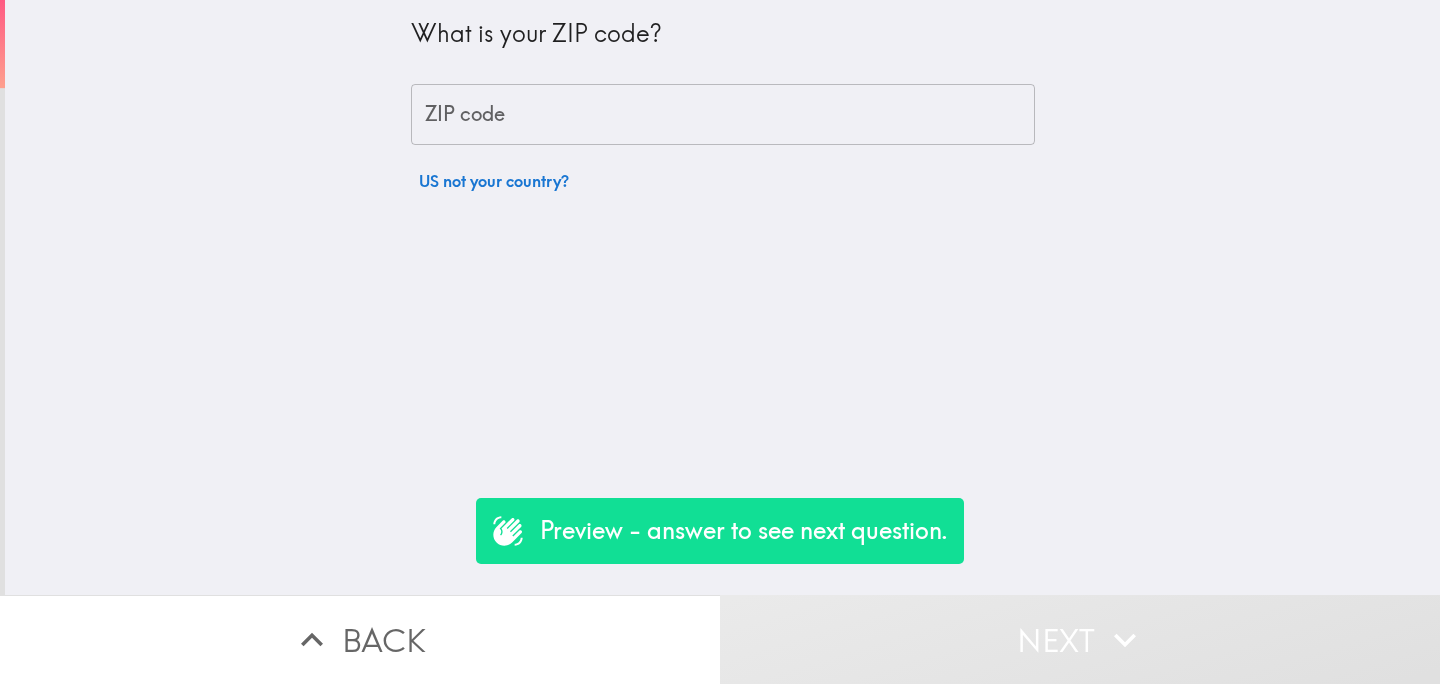 click on "ZIP code" at bounding box center (723, 115) 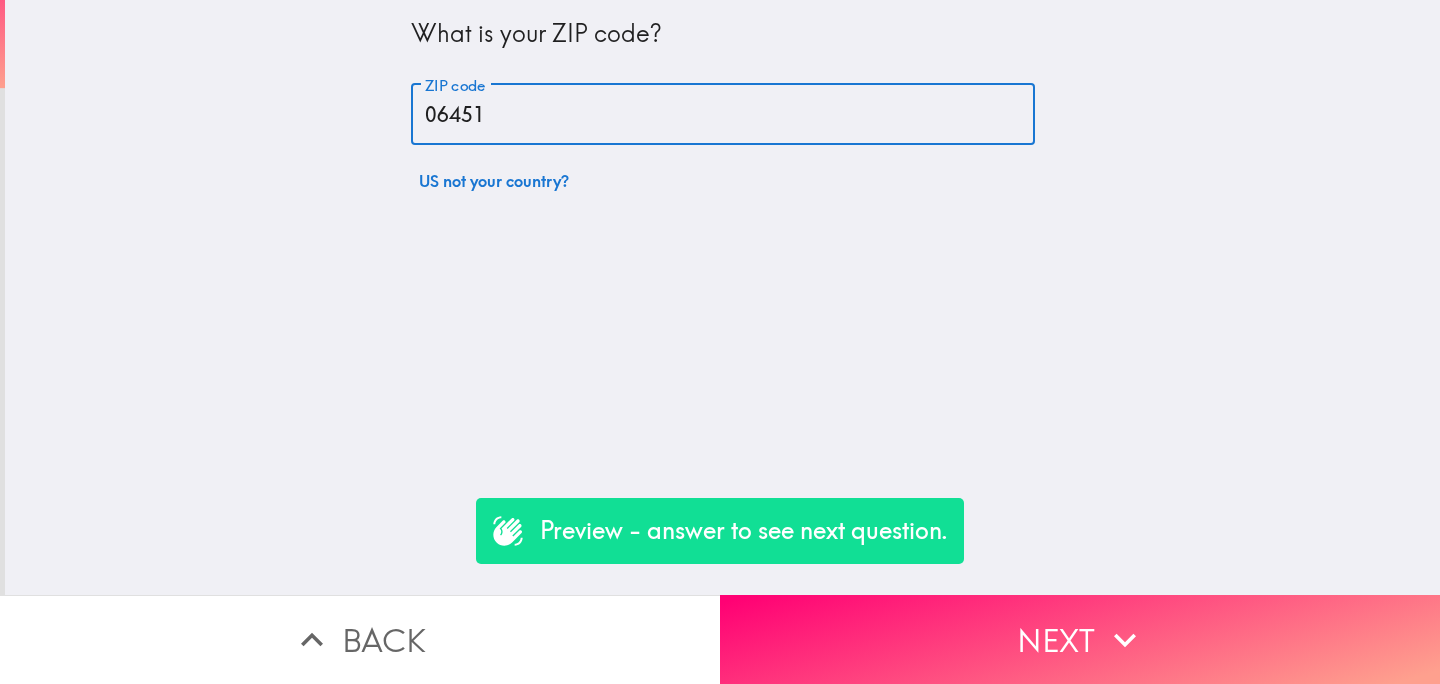 type on "06451" 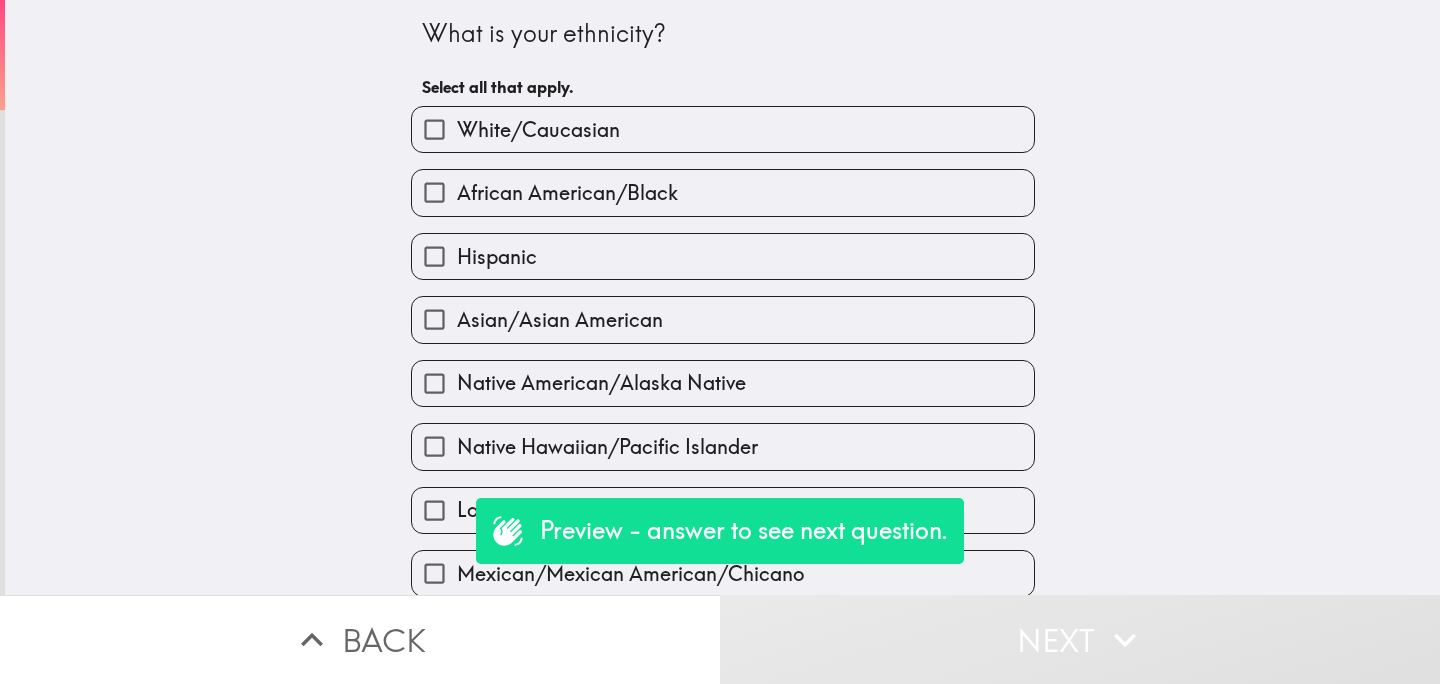click on "African American/Black" at bounding box center [567, 193] 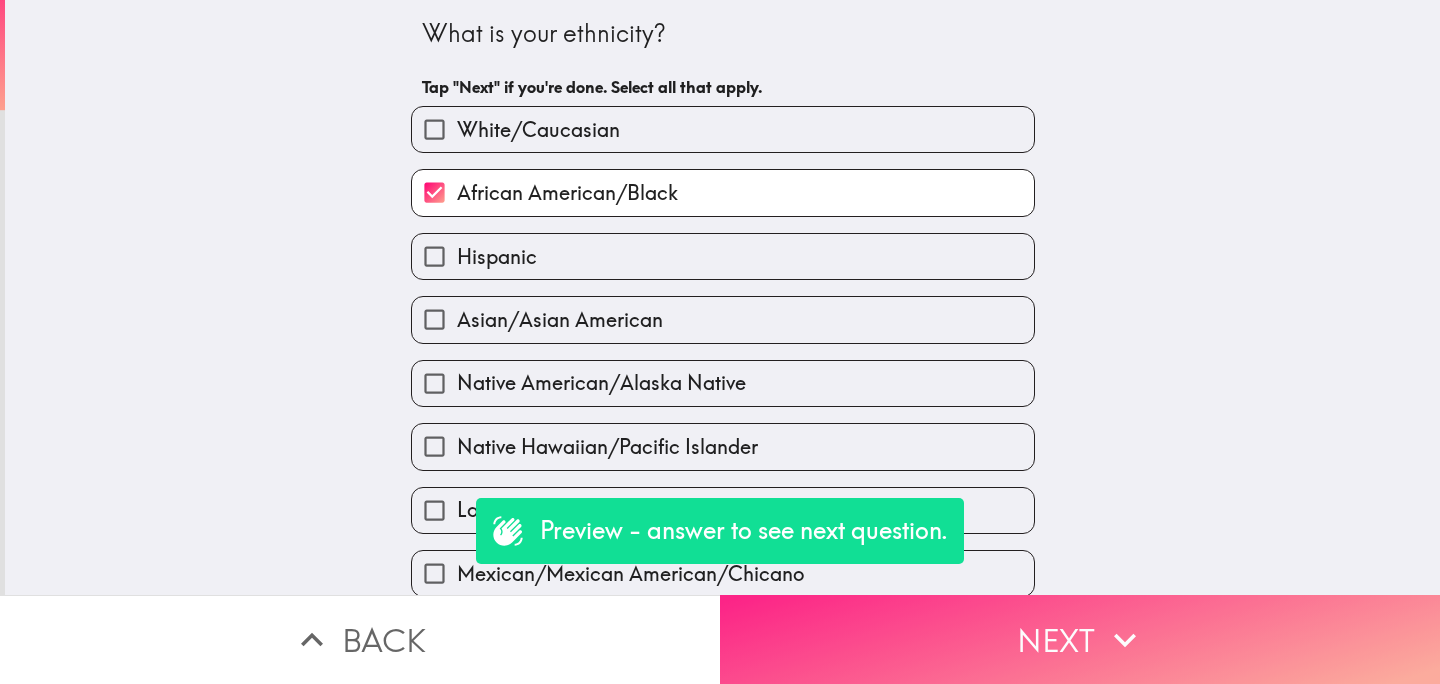 click on "Next" at bounding box center (1080, 639) 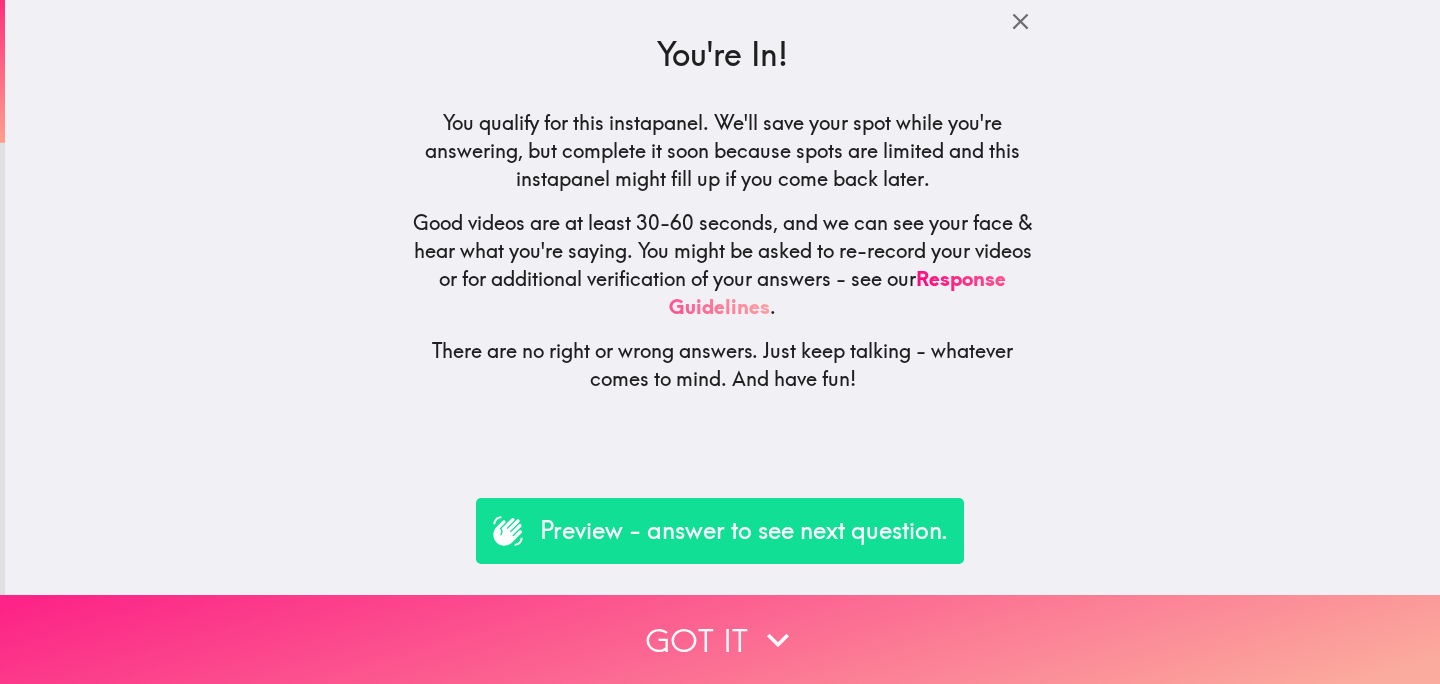 click on "Got it" at bounding box center (720, 639) 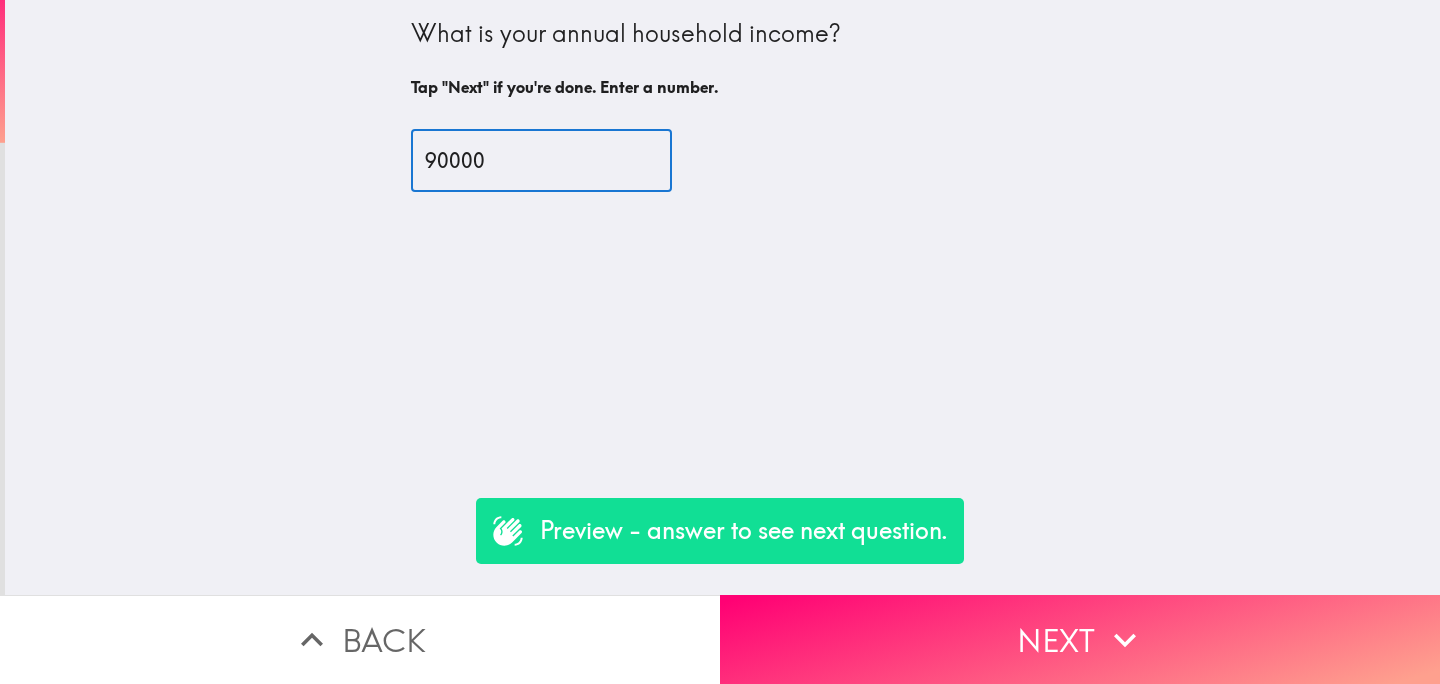 type on "90000" 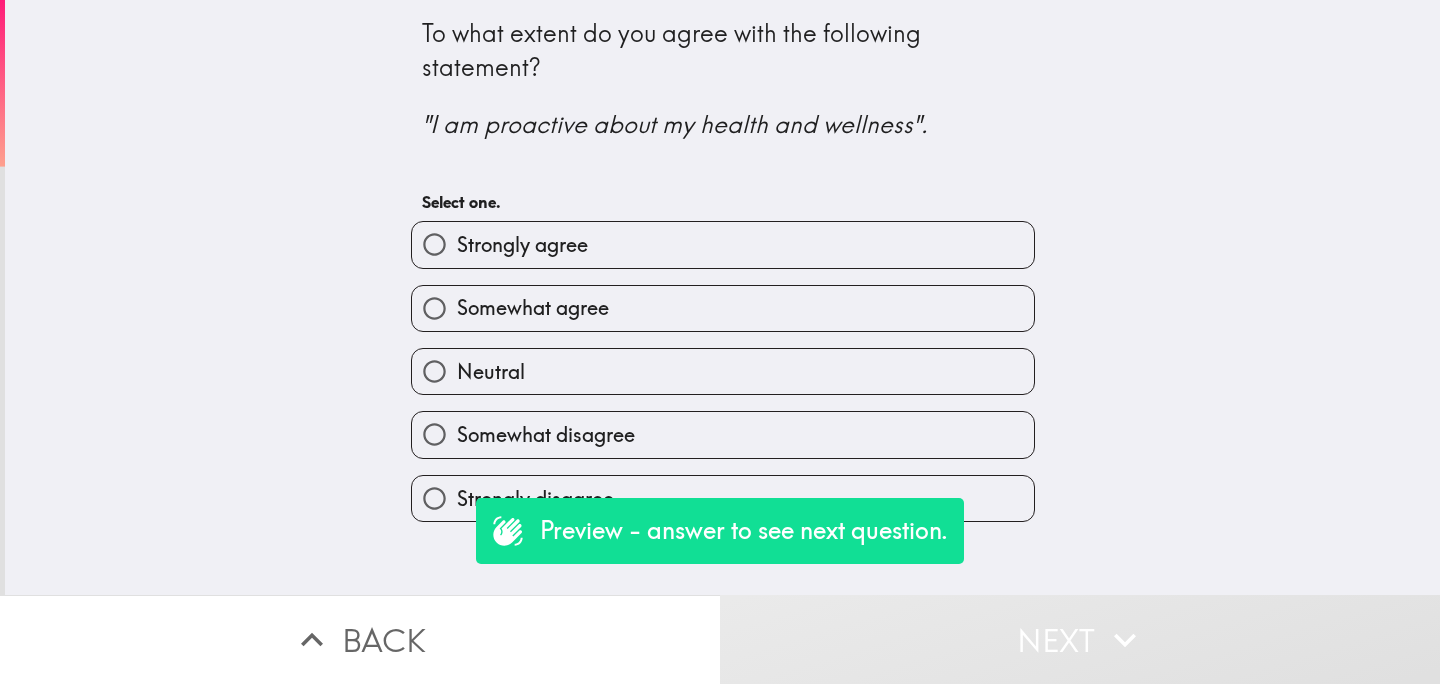 click on "Strongly agree" at bounding box center (522, 245) 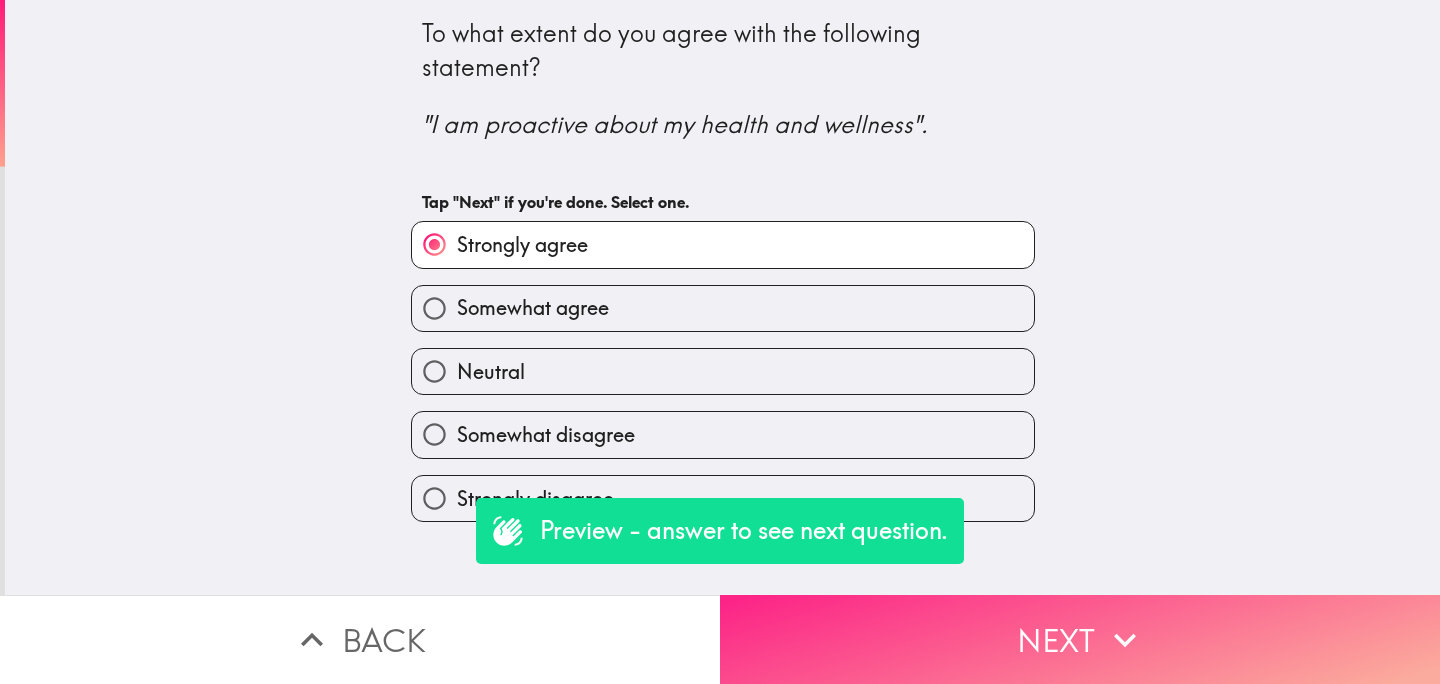 click on "Next" at bounding box center [1080, 639] 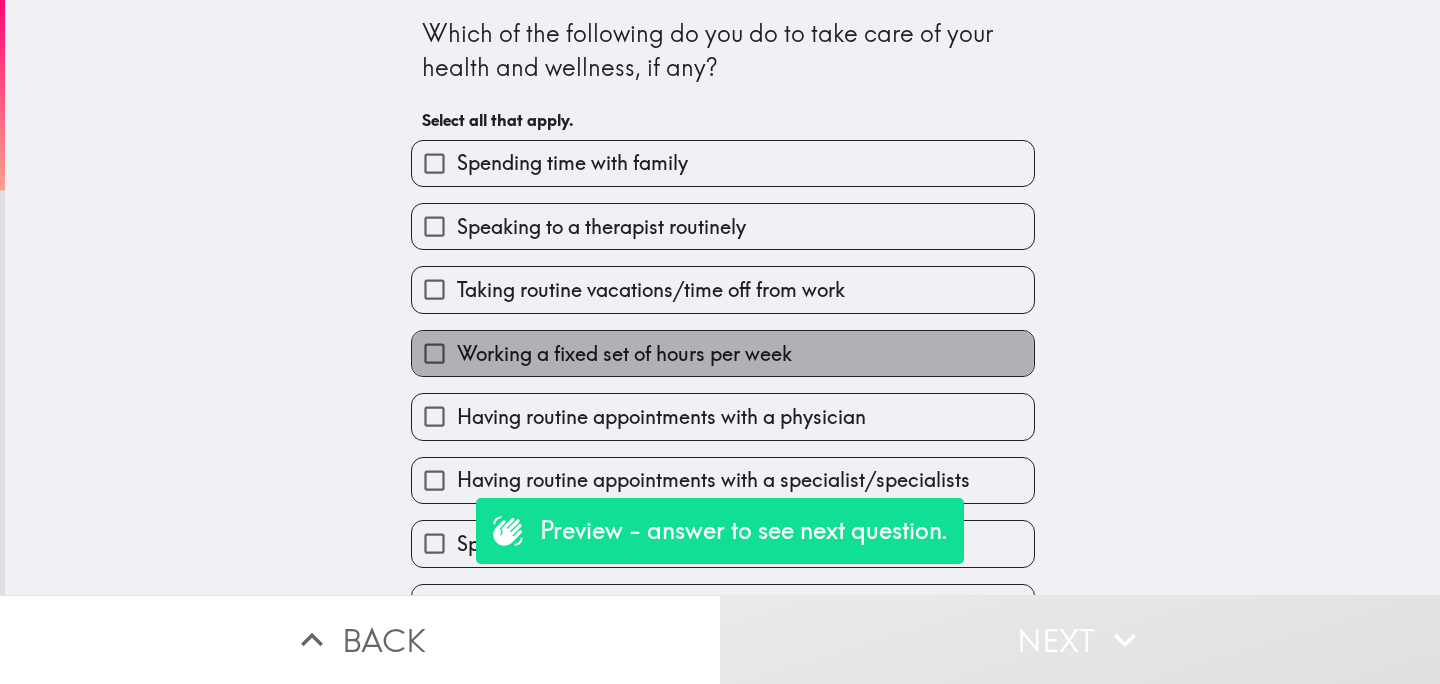 click on "Working a fixed set of hours per week" at bounding box center (624, 354) 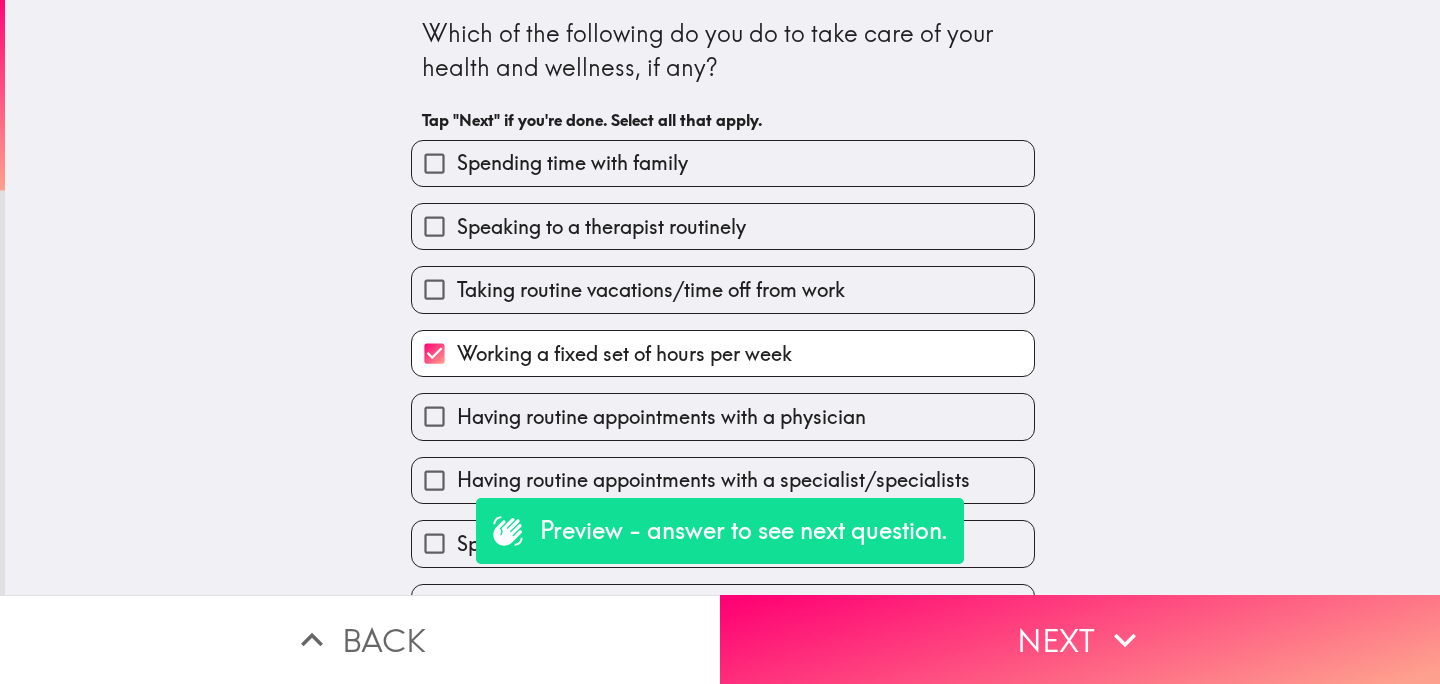 click on "Having routine appointments with a physician" at bounding box center (661, 417) 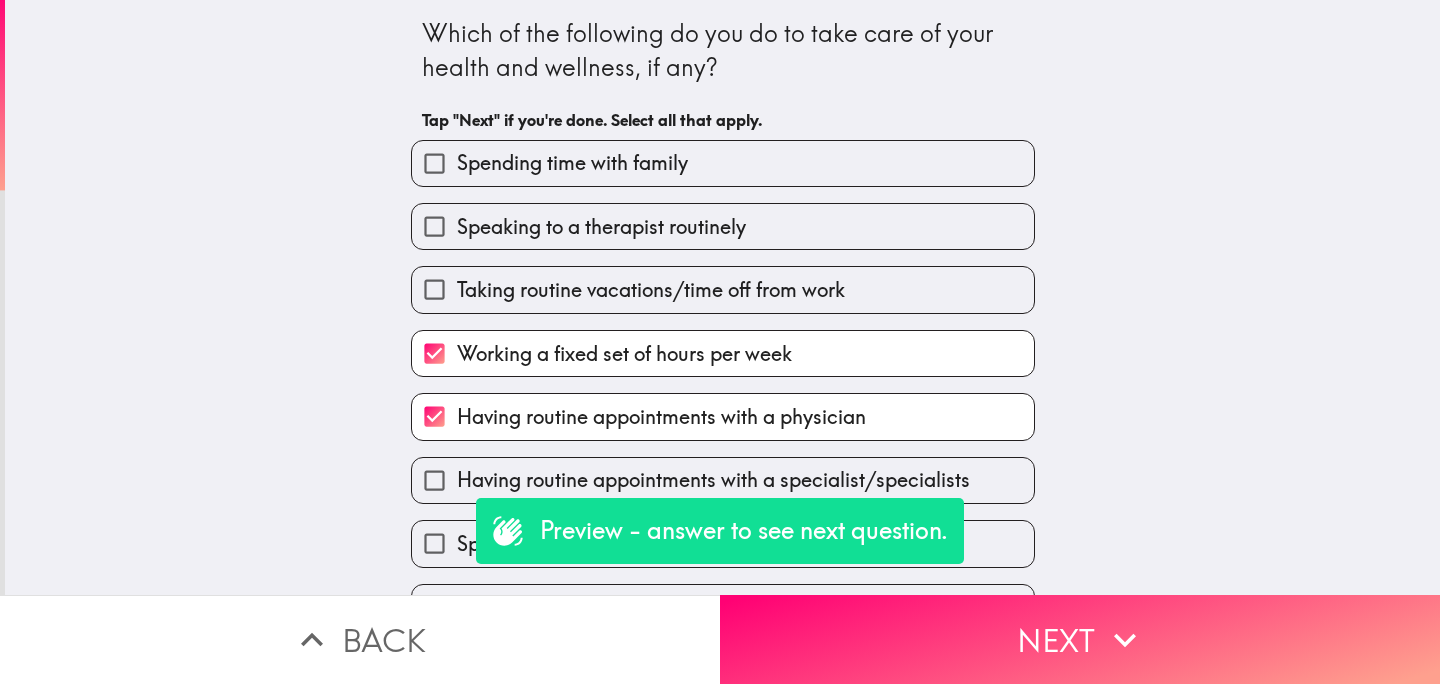 click on "Working a fixed set of hours per week" at bounding box center [715, 345] 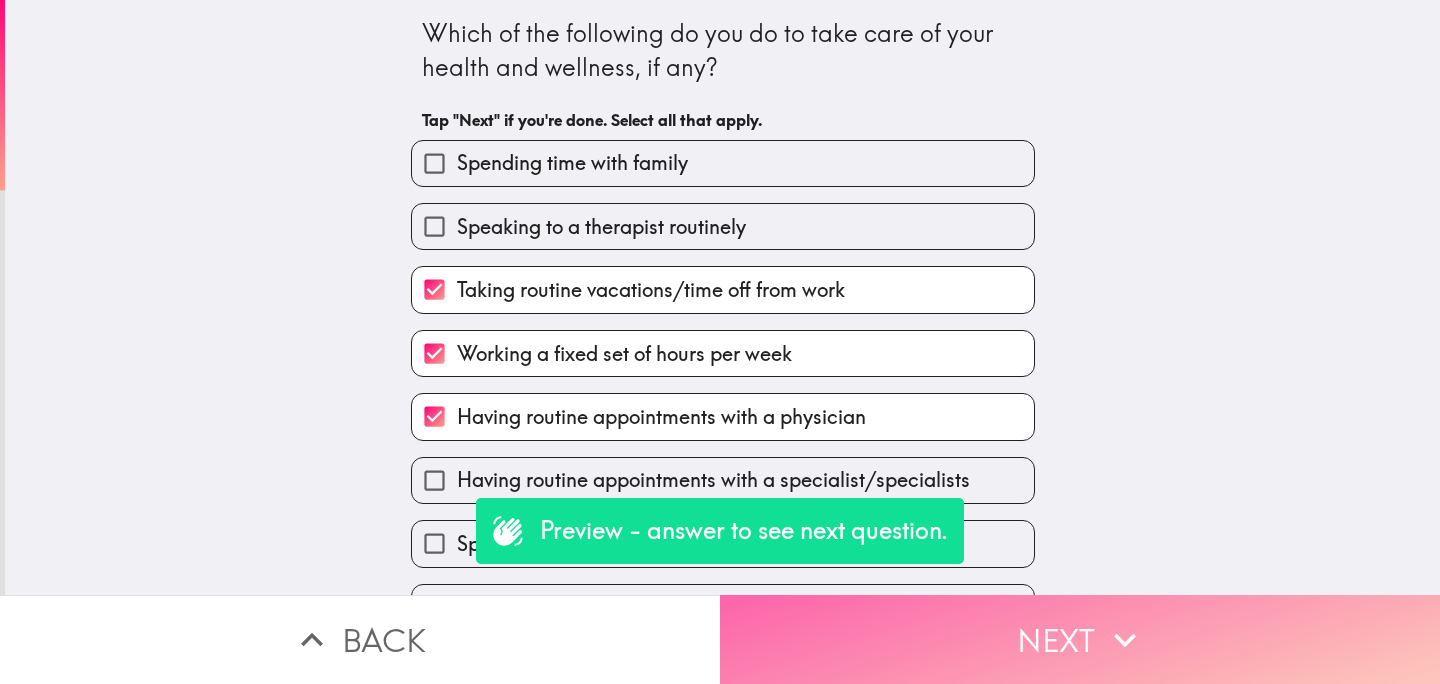 click on "Next" at bounding box center (1080, 639) 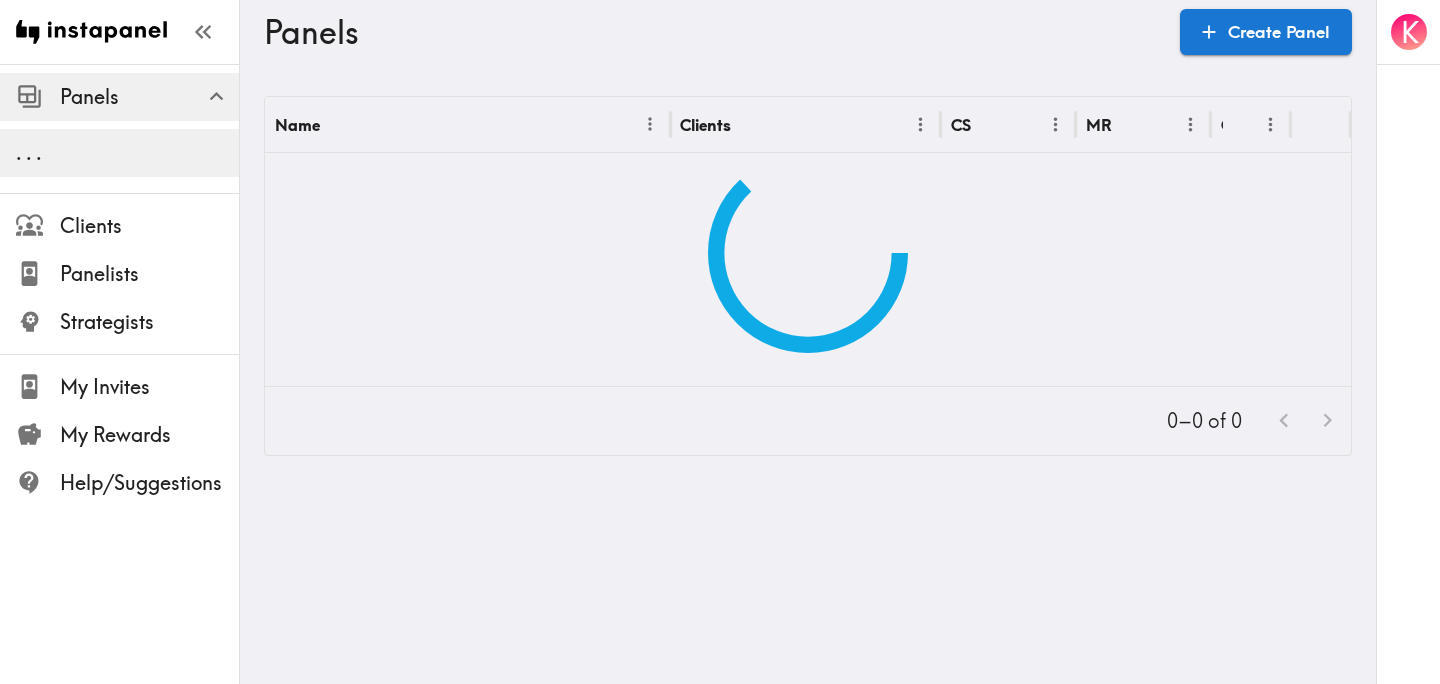 scroll, scrollTop: 0, scrollLeft: 0, axis: both 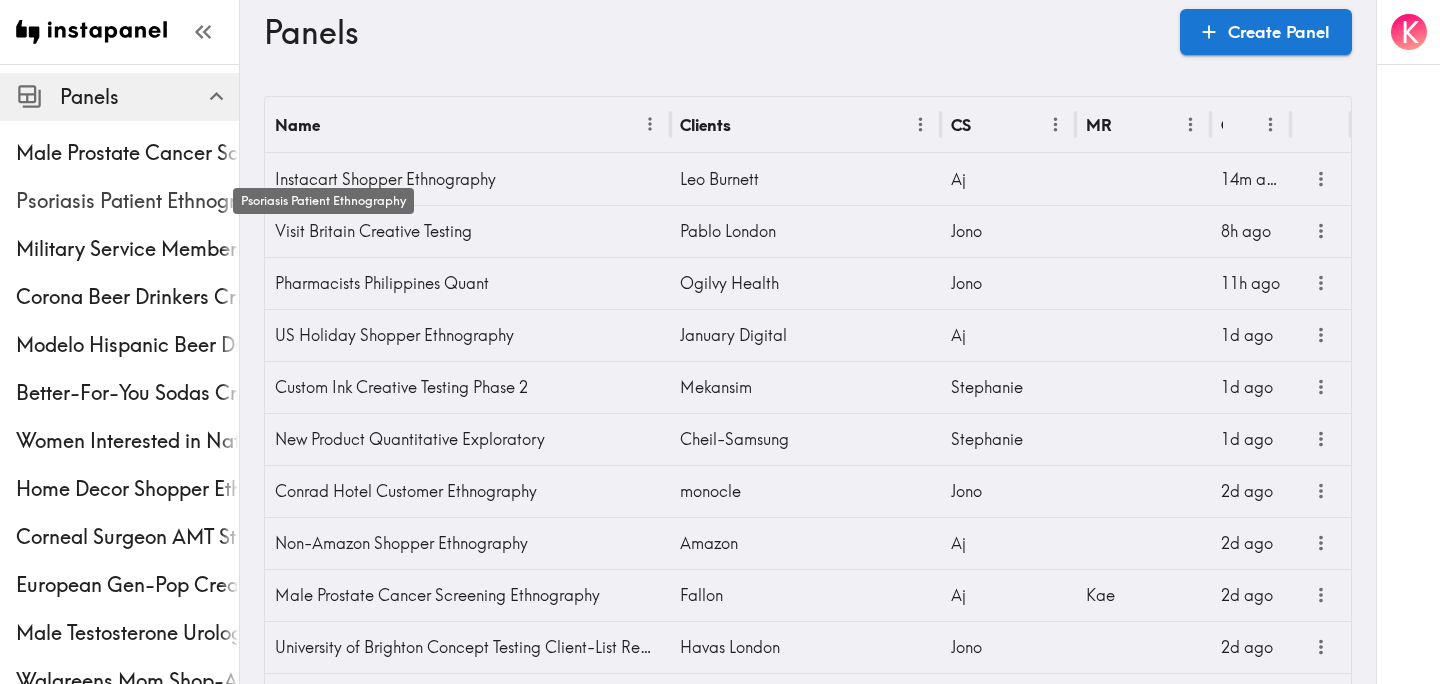click on "Psoriasis Patient Ethnography" at bounding box center [127, 201] 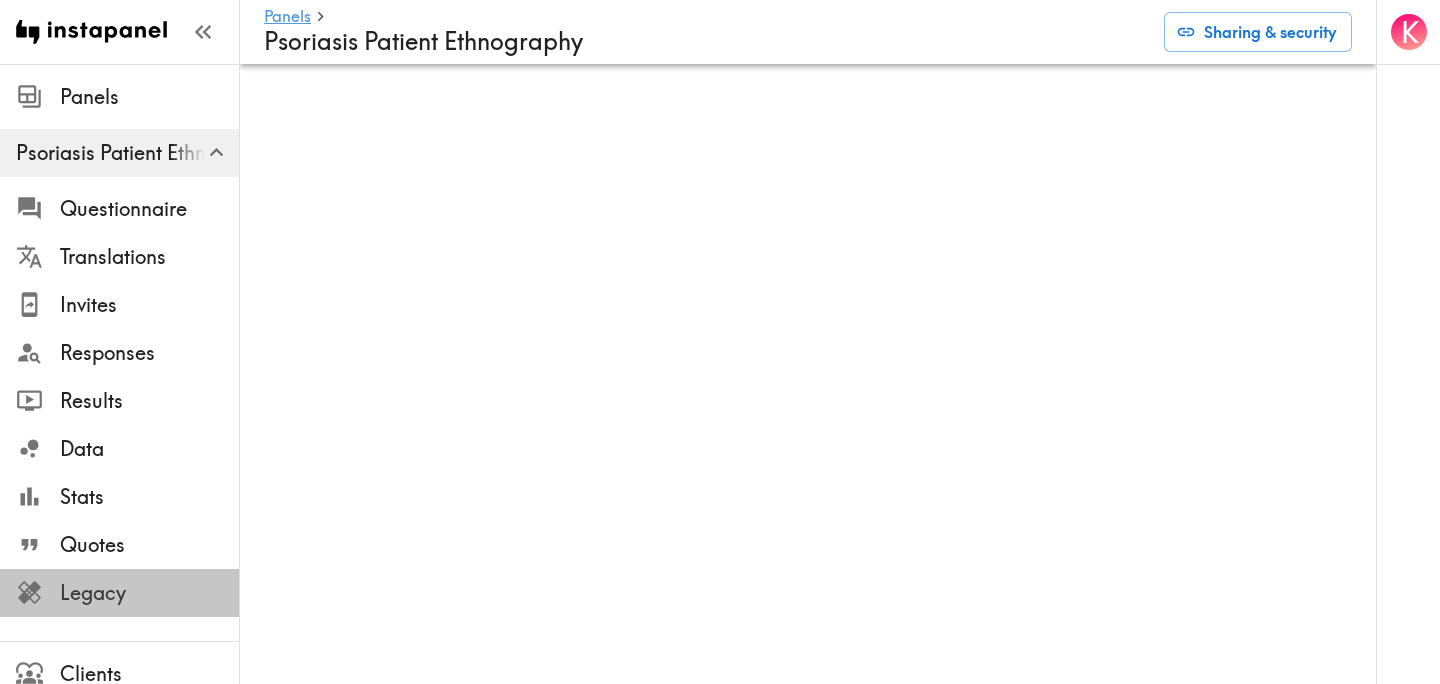 click on "Legacy" at bounding box center [149, 593] 